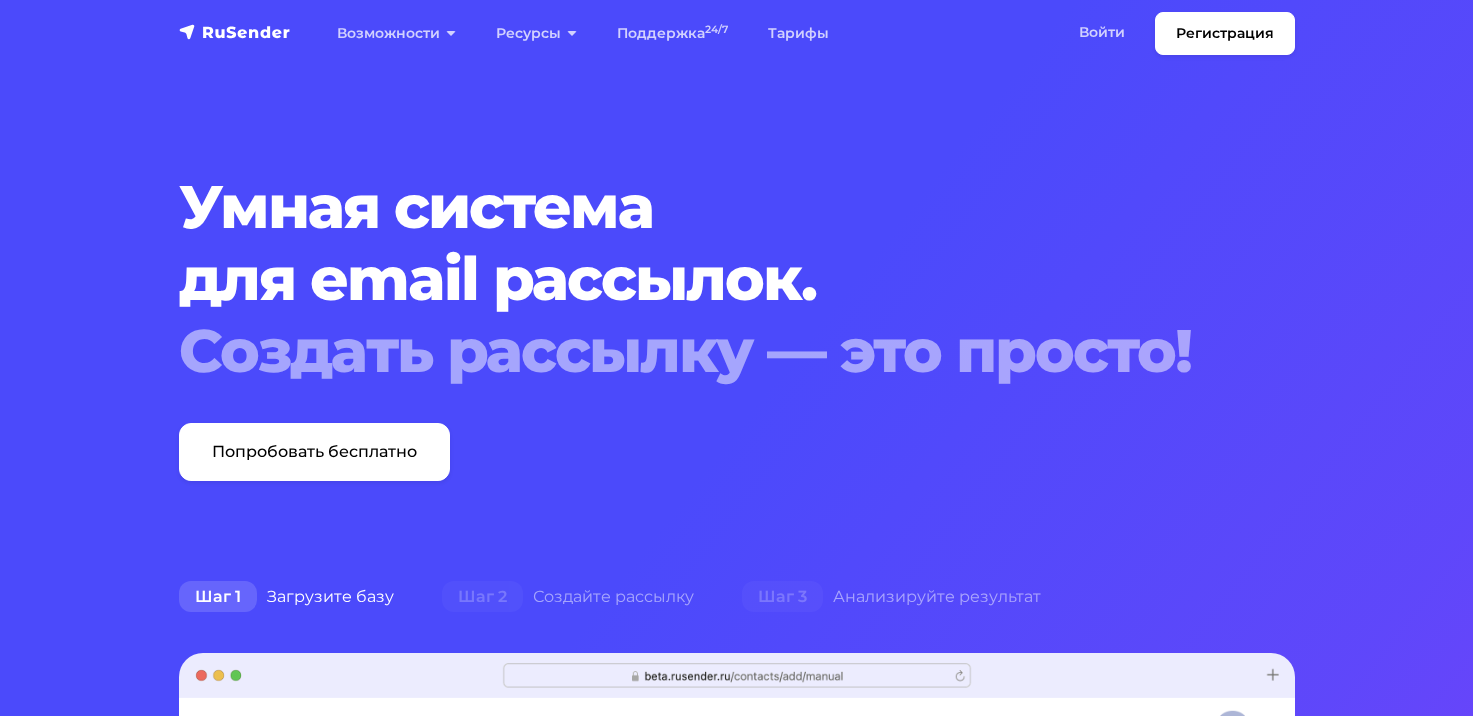 scroll, scrollTop: 0, scrollLeft: 0, axis: both 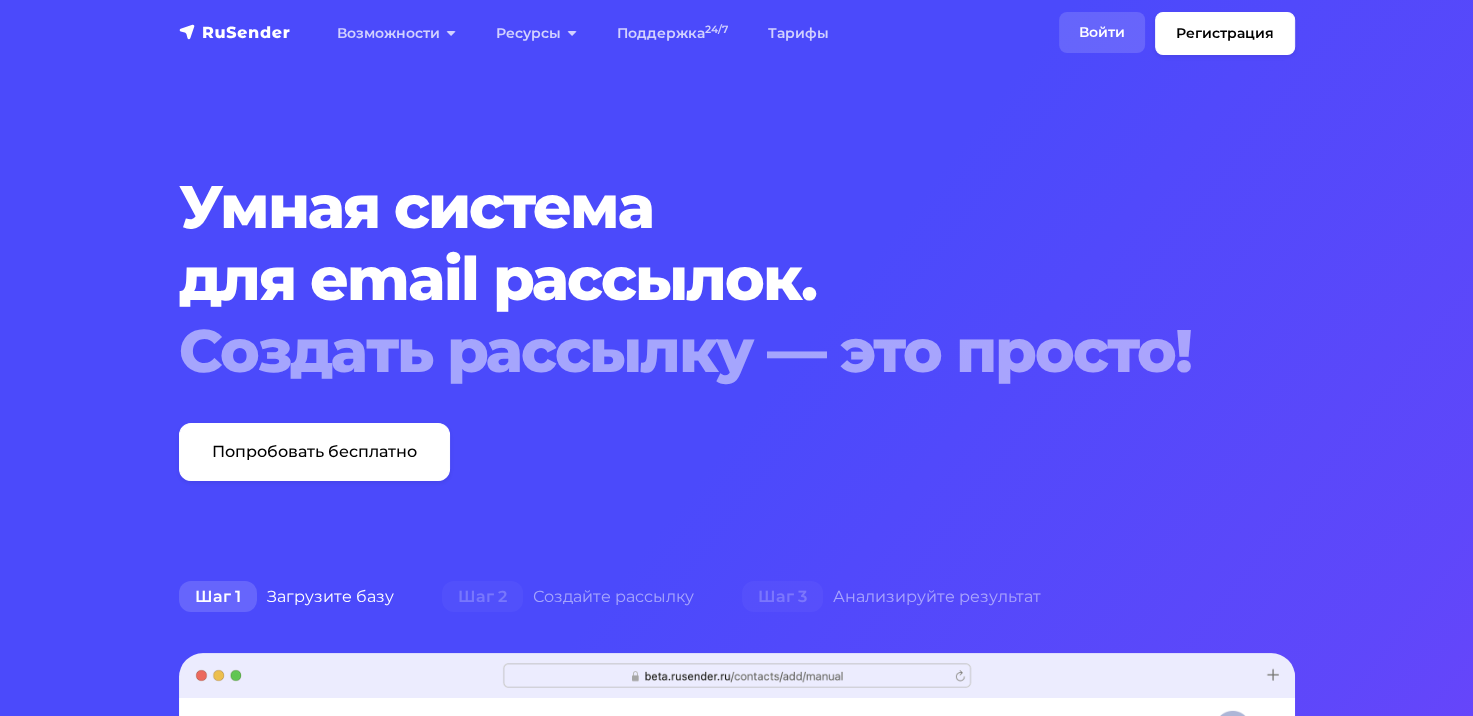 click on "Войти" at bounding box center [1102, 32] 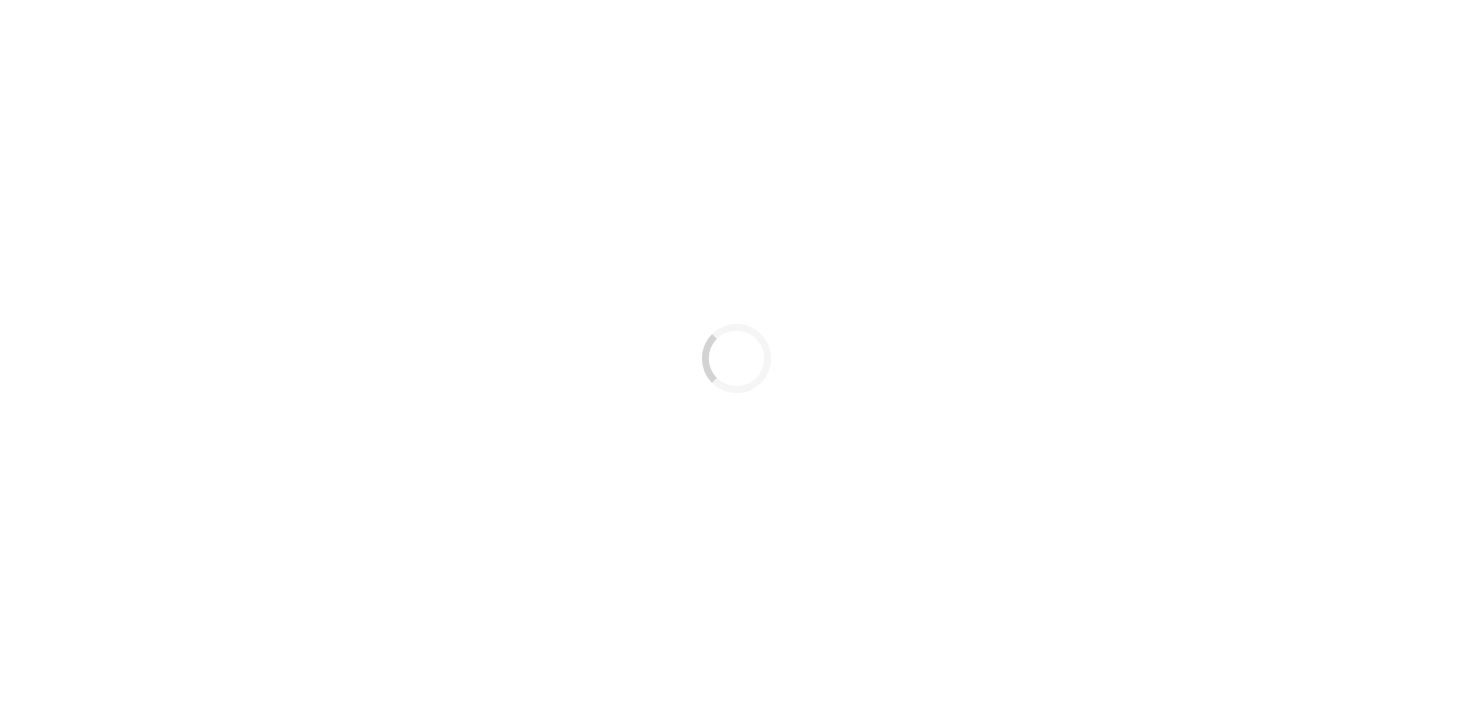scroll, scrollTop: 0, scrollLeft: 0, axis: both 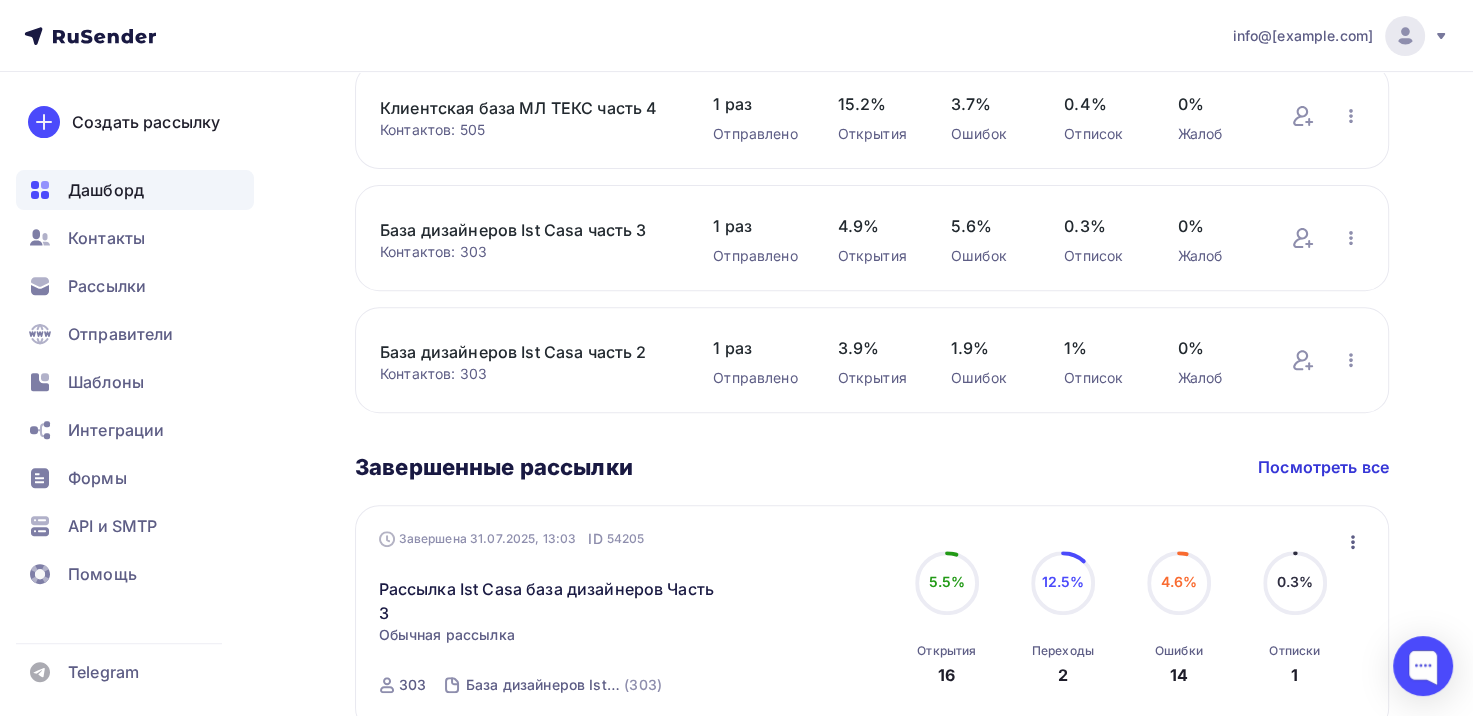 click on "Завершенные рассылки
Завершенные рассылки
Посмотреть все
Завершена
31.07.2025, 13:03
ID   54205             Рассылка Ist Casa база дизайнеров Часть 3
Статистика
Обзор рассылки
Копировать в новую
Обычная рассылка
Завершена
31.07.2025, 13:03
ID   54205    Завершена
303
База дизайнеров Ist Casa часть 3   (303)     5.5%   5.5%
Открытия
16
12.5%   12.5%
Переходы
2
4.6%   4.6%
Ошибки
14
0.3%   0.3%" at bounding box center [872, 1189] 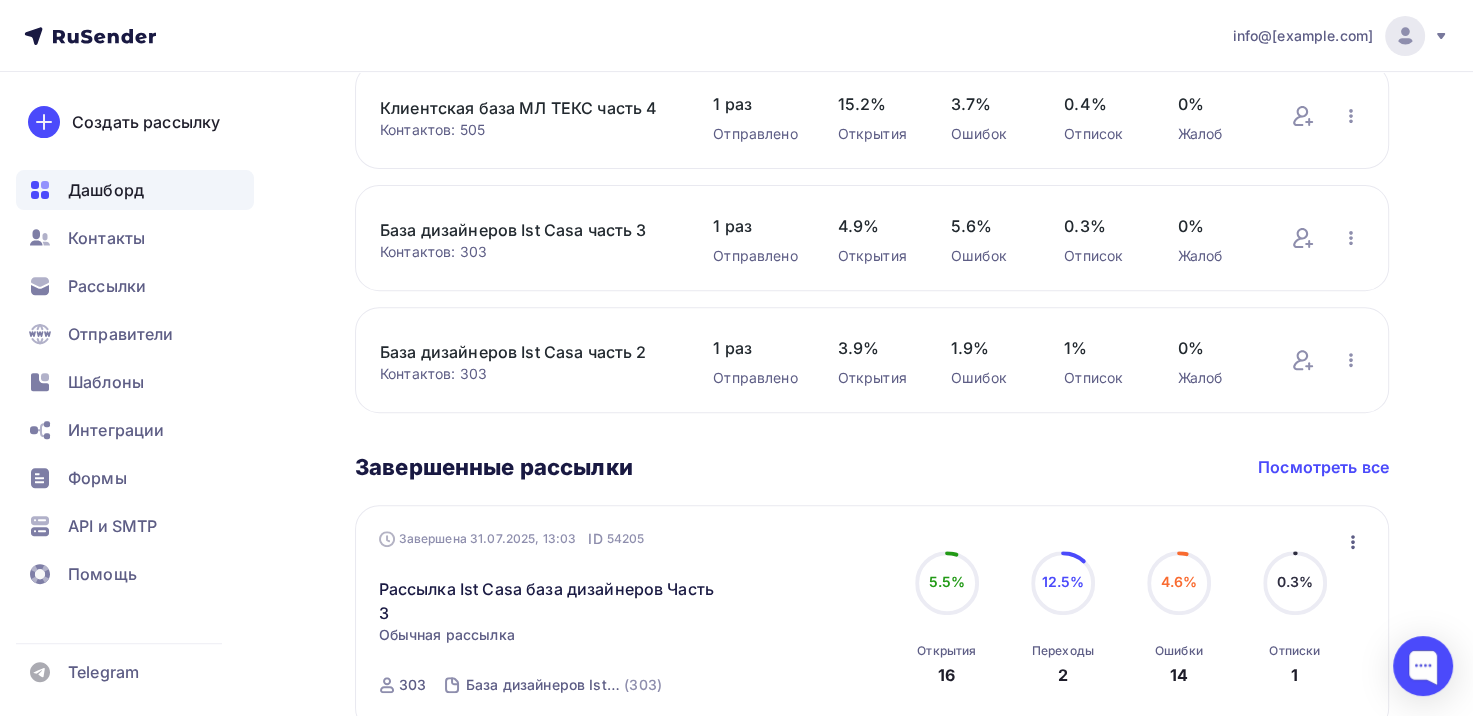 click on "Посмотреть все" at bounding box center (1323, 467) 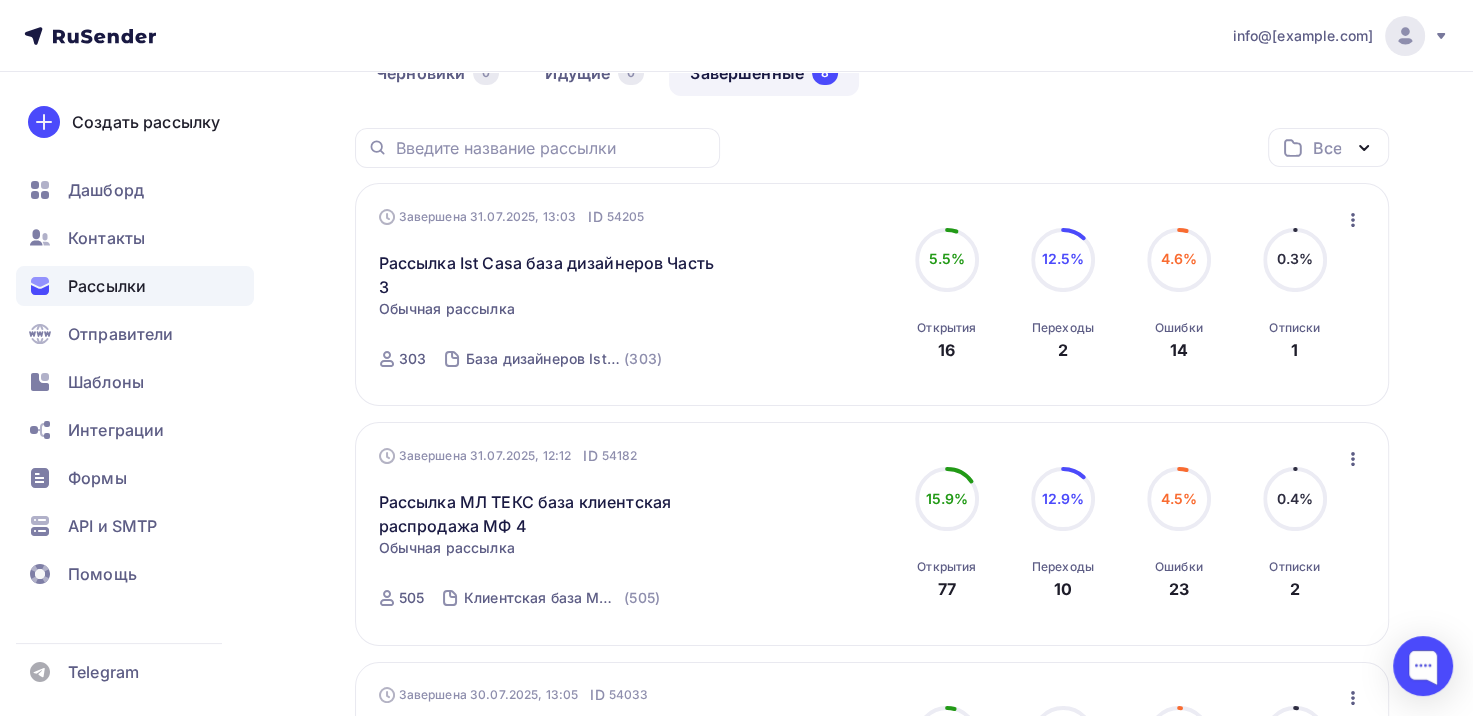 scroll, scrollTop: 100, scrollLeft: 0, axis: vertical 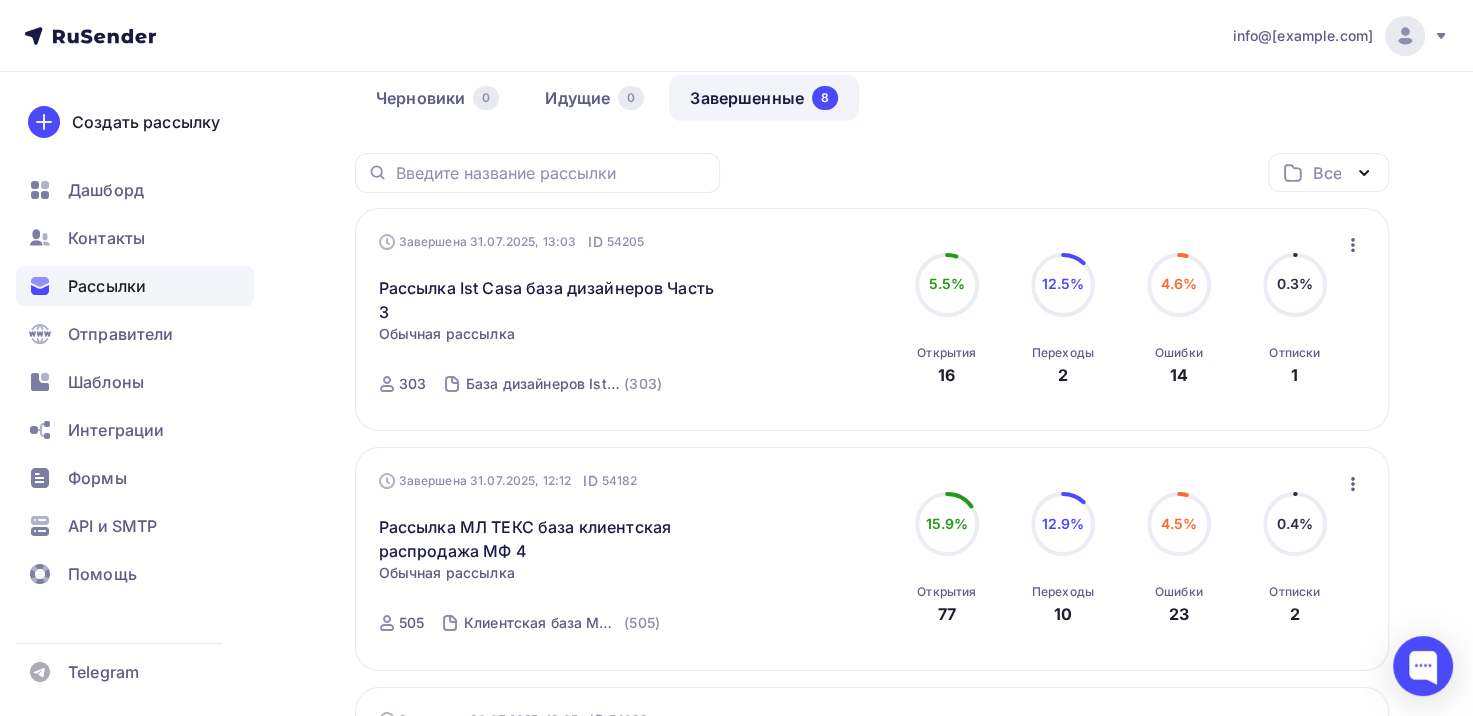 click on "info@greenleadgroup.ru             Аккаунт         Тарифы       Выйти
Создать рассылку
Дашборд
Контакты
Рассылки
Отправители
Шаблоны
Интеграции
Формы
API и SMTP
Помощь
Telegram
Аккаунт         Тарифы                   Помощь       Выйти" at bounding box center (736, 36) 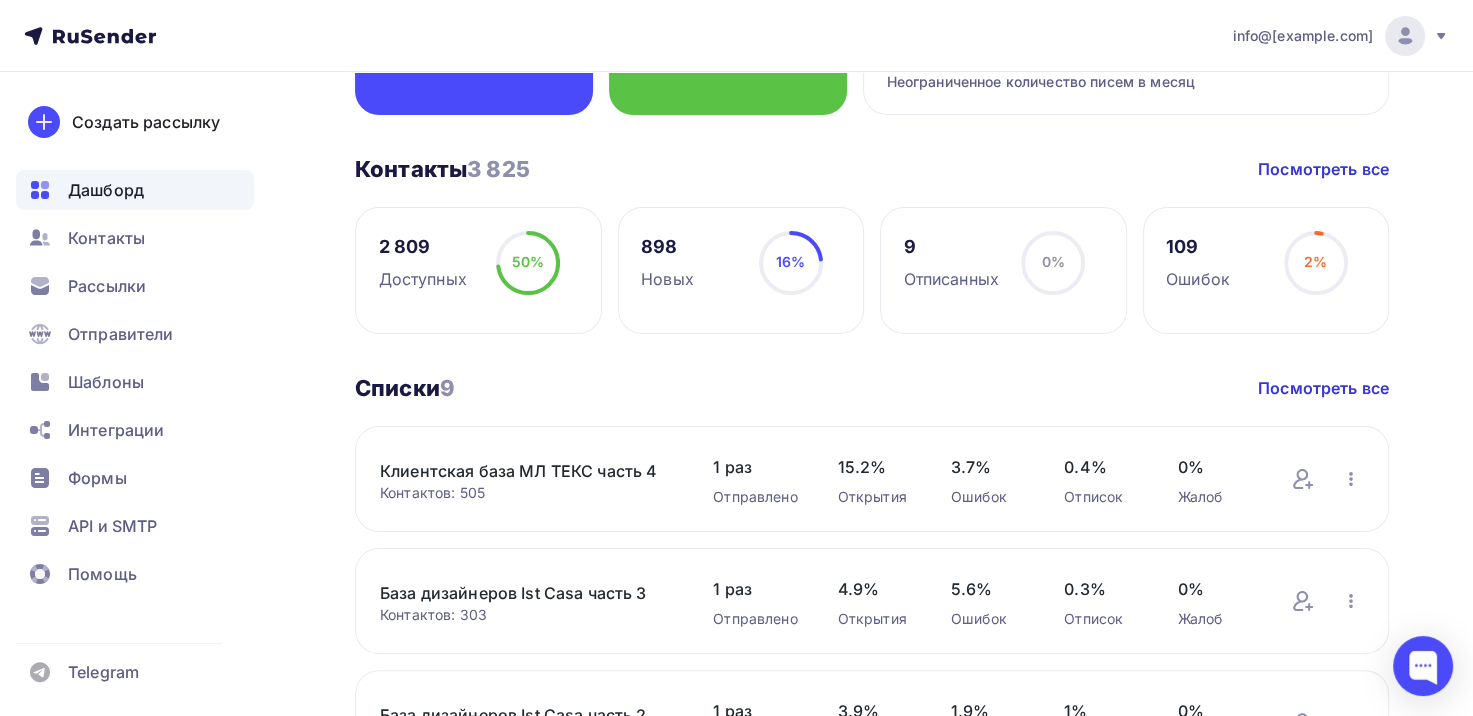 scroll, scrollTop: 300, scrollLeft: 0, axis: vertical 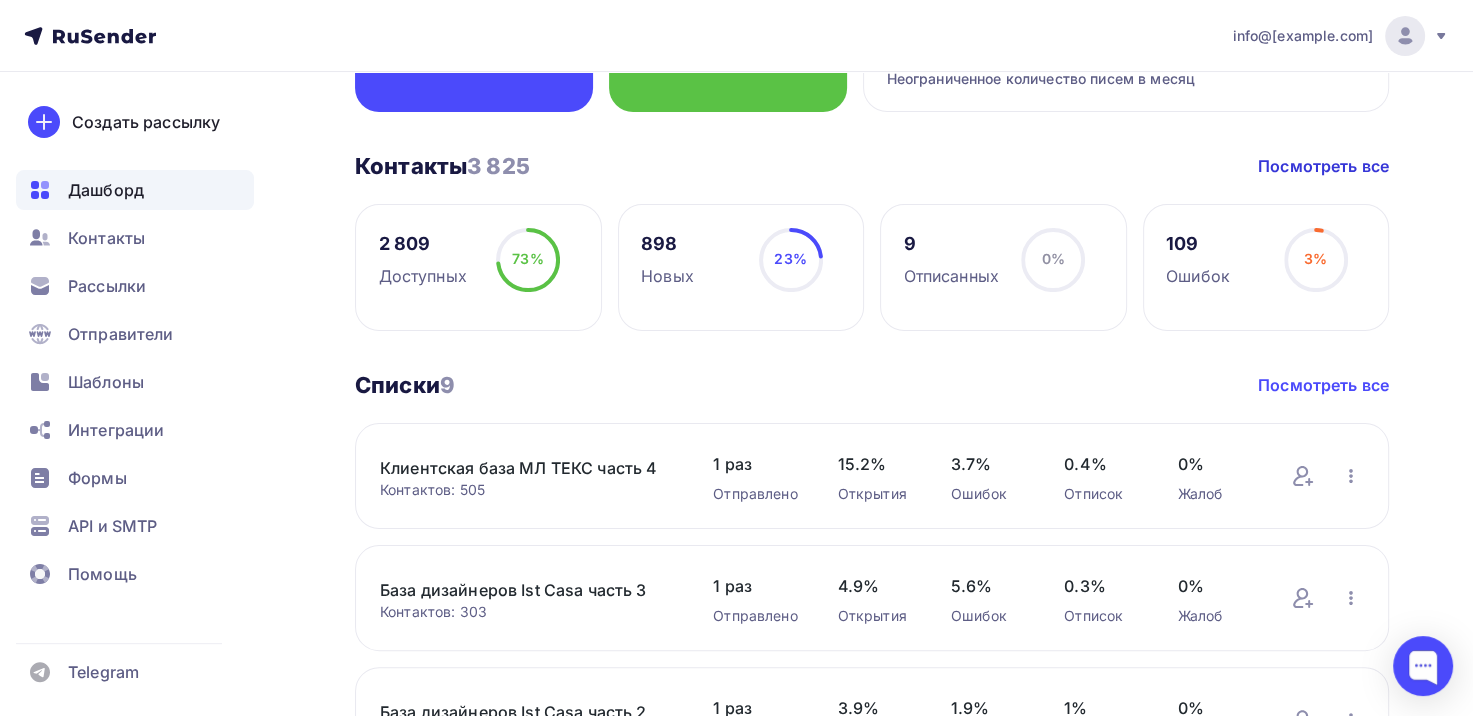 click on "Посмотреть все" at bounding box center (1323, 385) 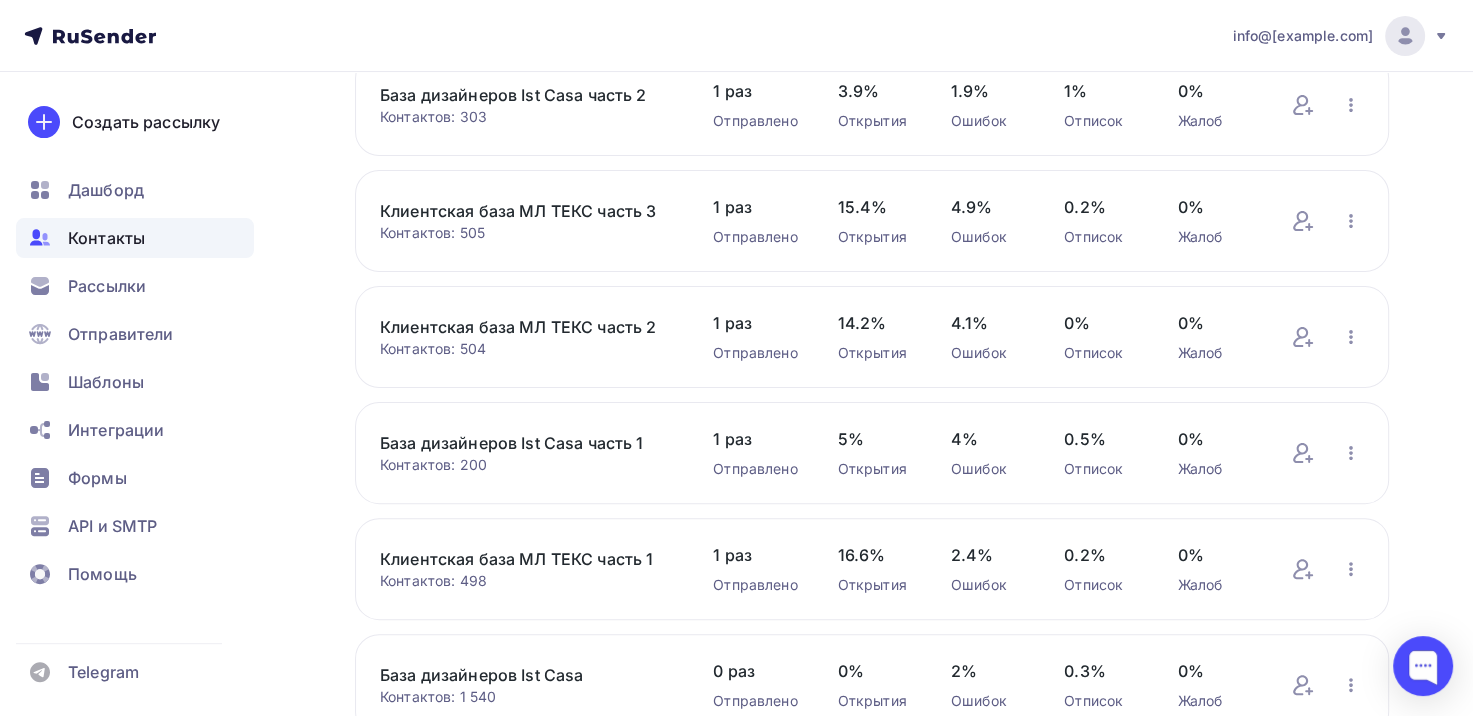 scroll, scrollTop: 600, scrollLeft: 0, axis: vertical 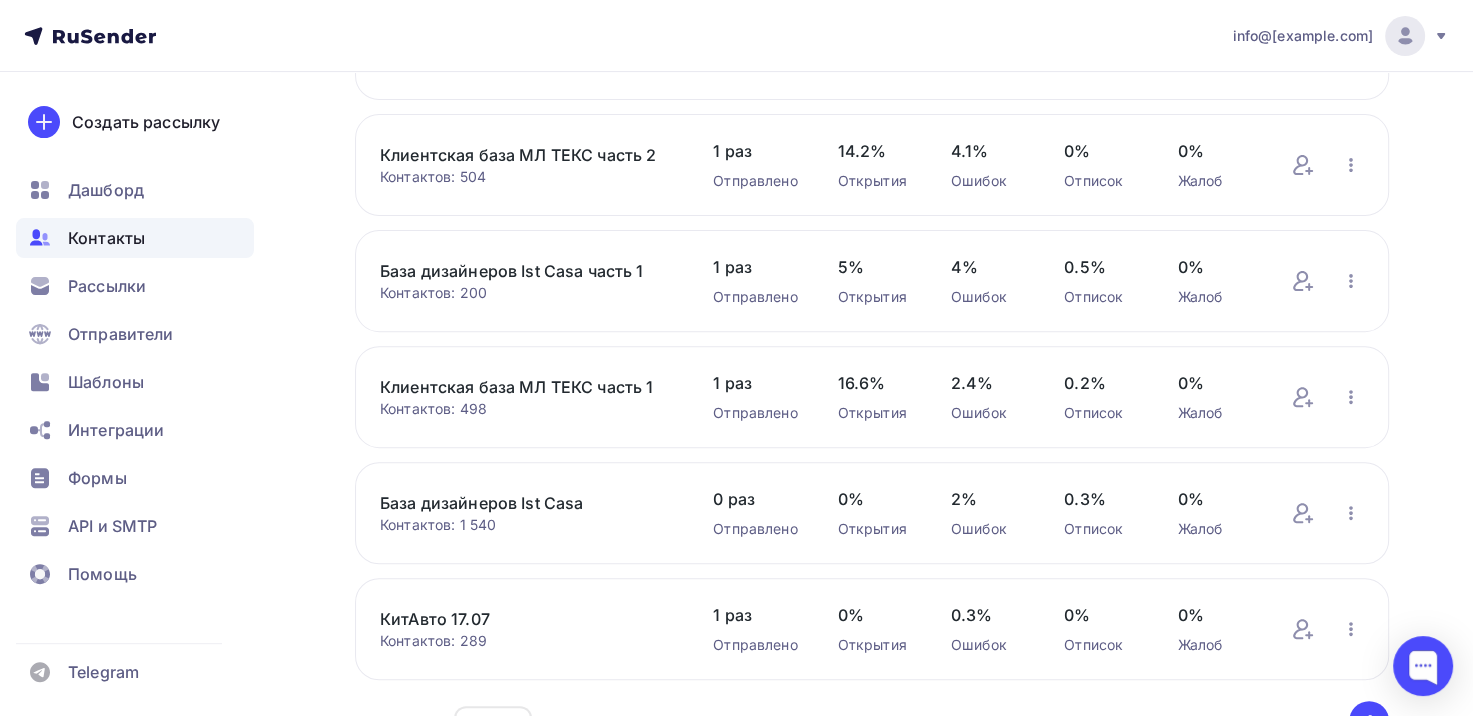 click on "Клиентская база МЛ ТЕКС часть 1" at bounding box center [526, 387] 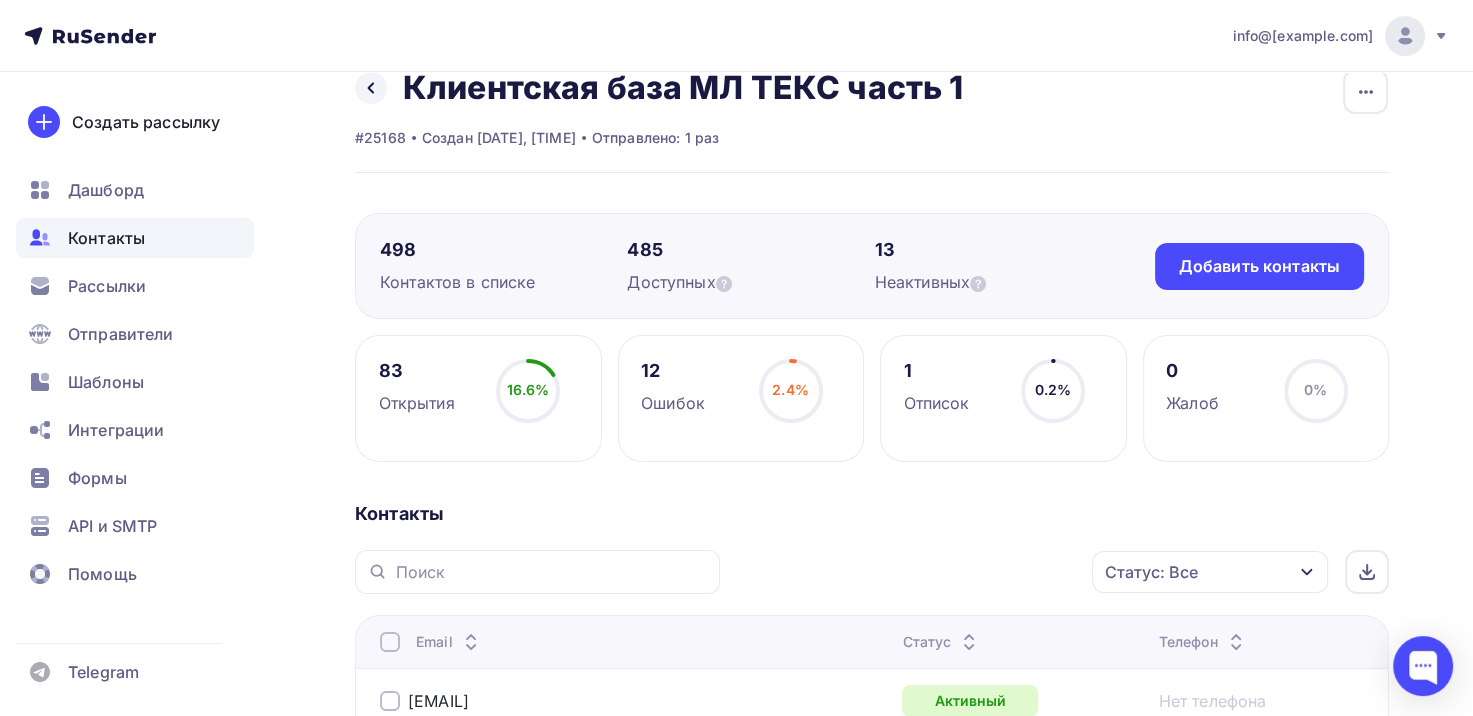scroll, scrollTop: 100, scrollLeft: 0, axis: vertical 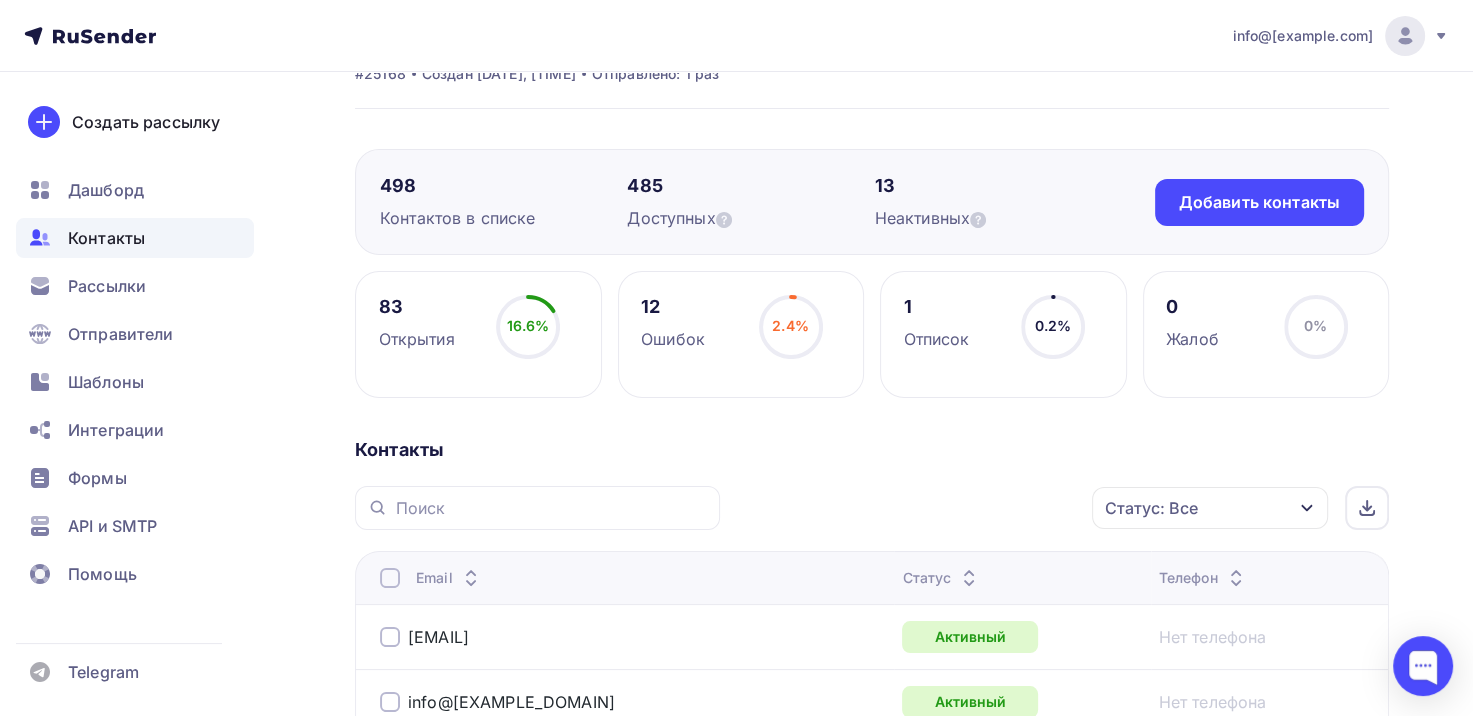 click on "Контакты
Статус: Все
Статус
Новый
Активный
Не существует
Переполнен
Недоступен
Отписан
Отписан вручную
Жалоба
Отменить       Применить
Email
Статус
Телефон
206snab@dnpp.ru
Активный
Нет телефона
info@domlopat.ru" at bounding box center (872, 2208) 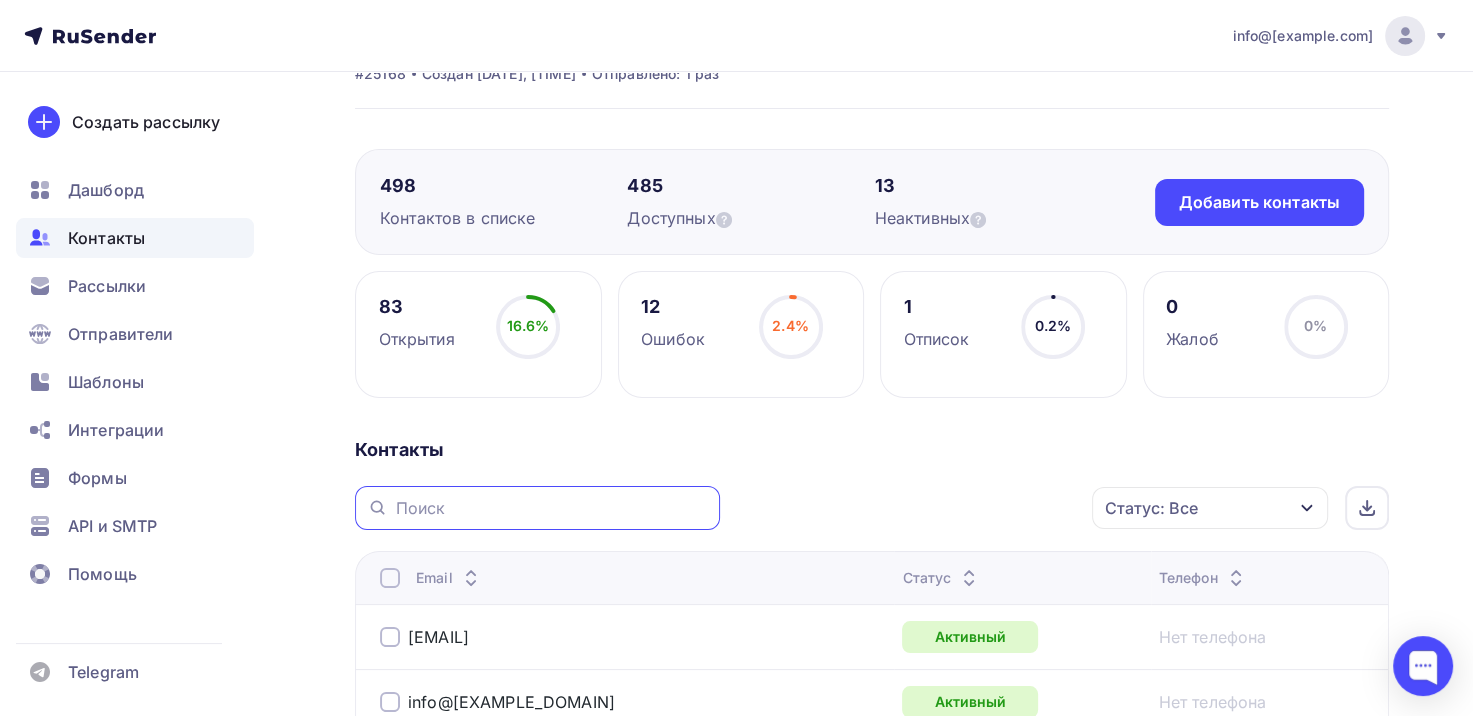 click at bounding box center (552, 508) 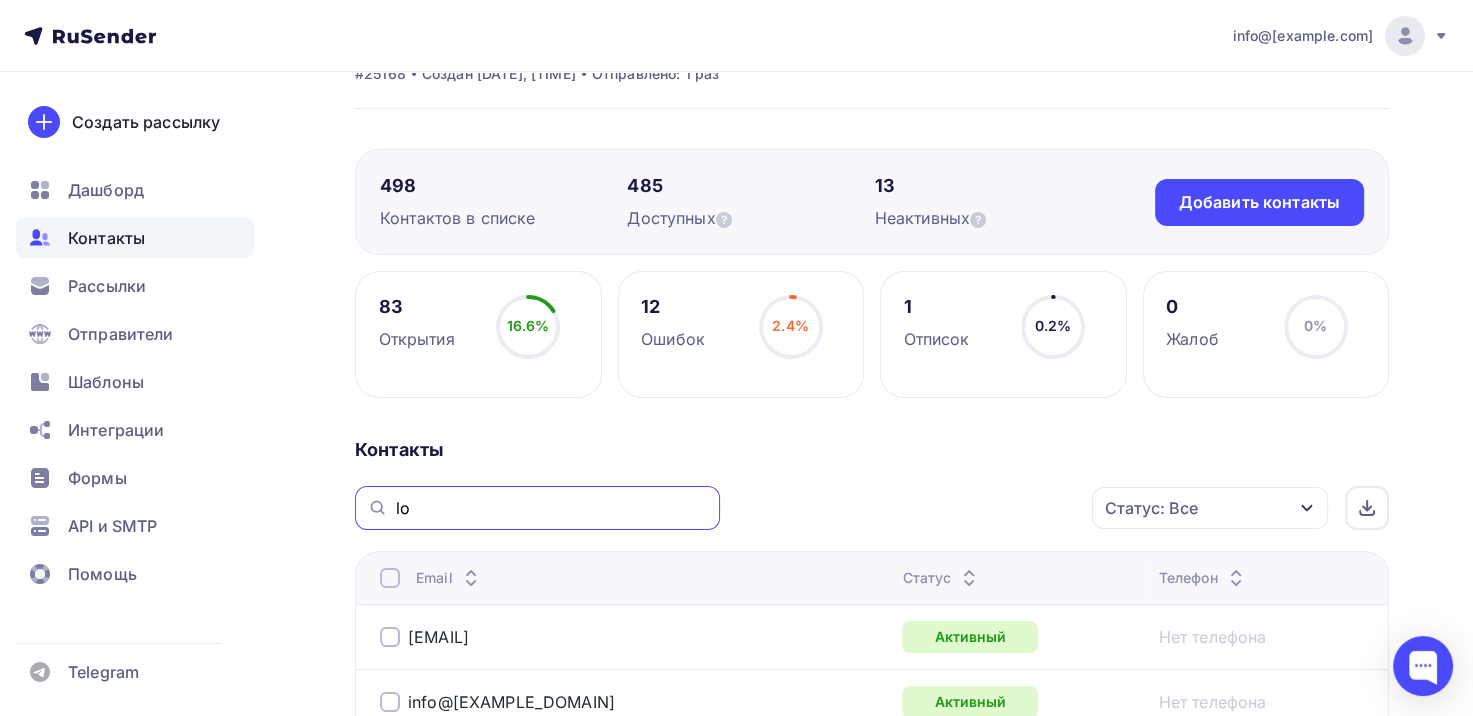 type on "l" 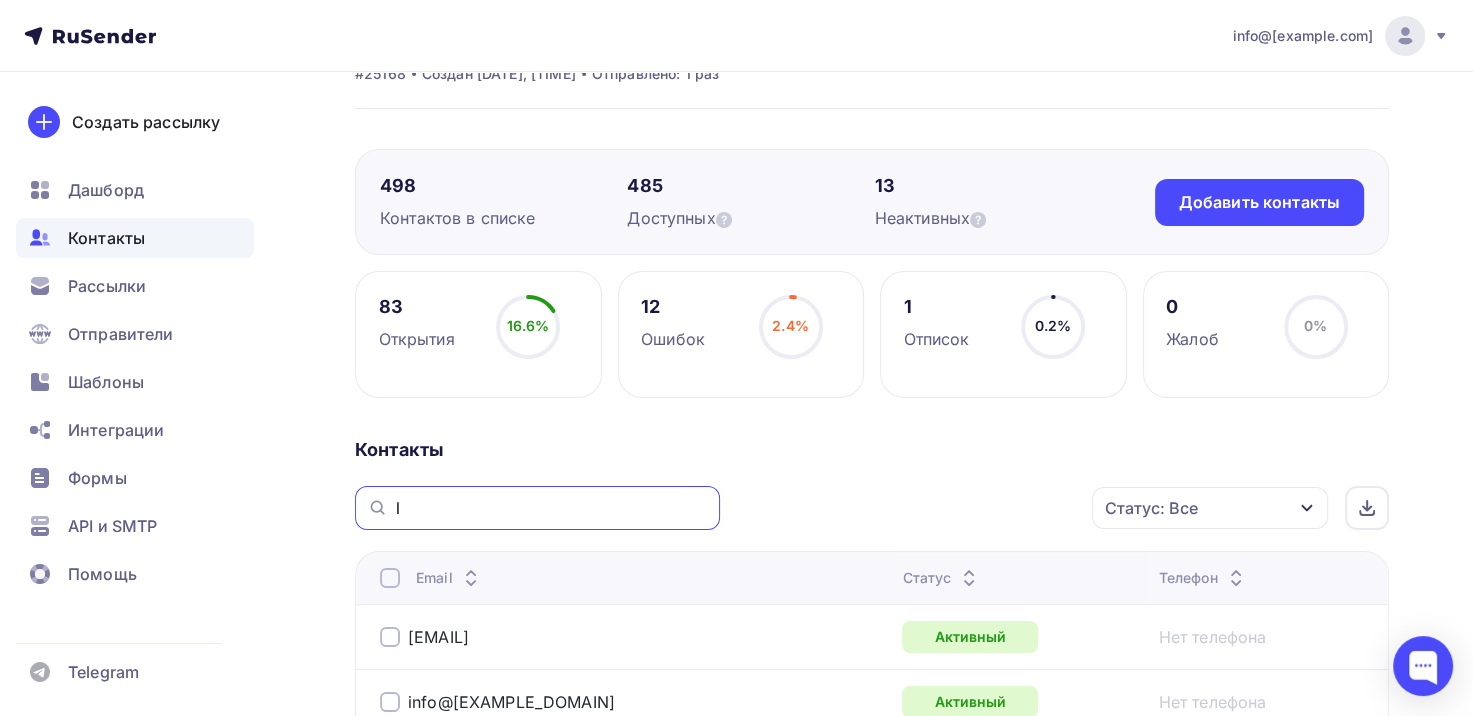 type 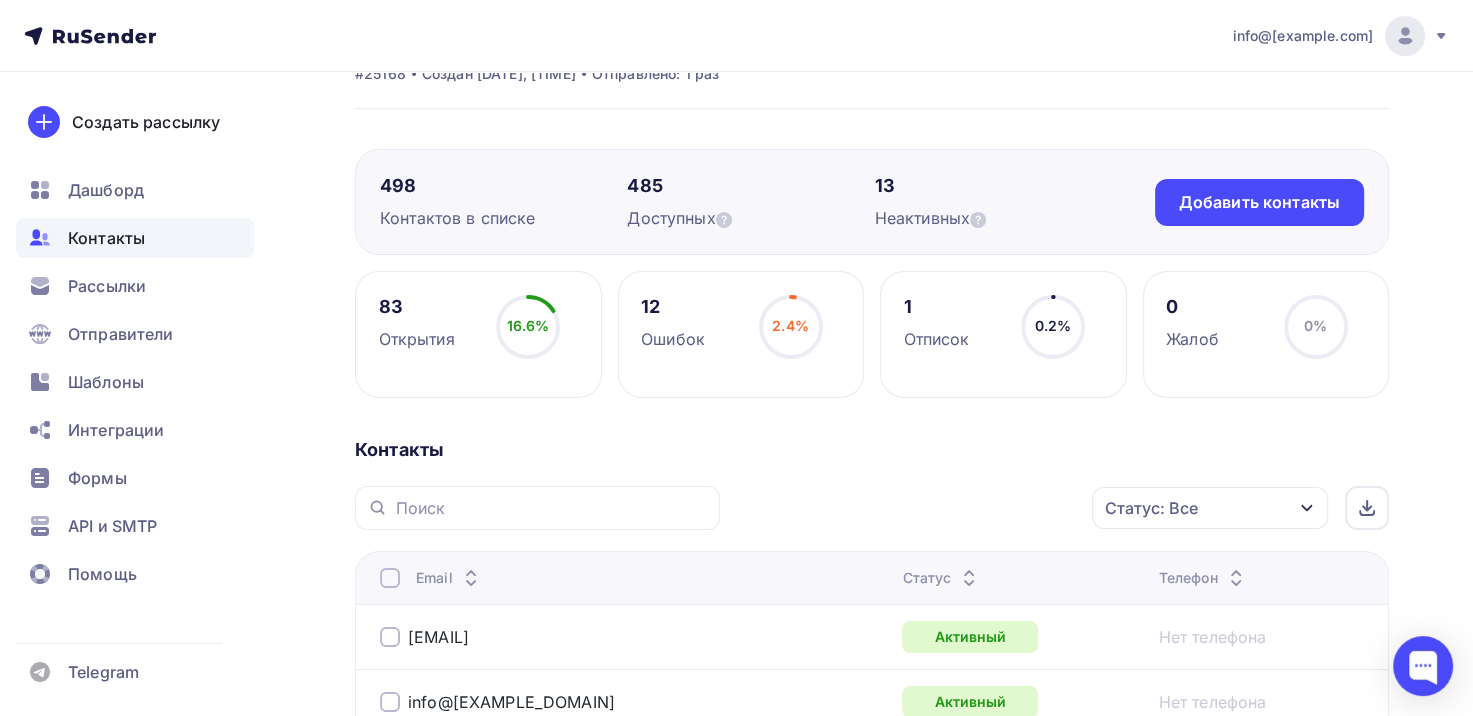 click on "Контакты" at bounding box center (135, 238) 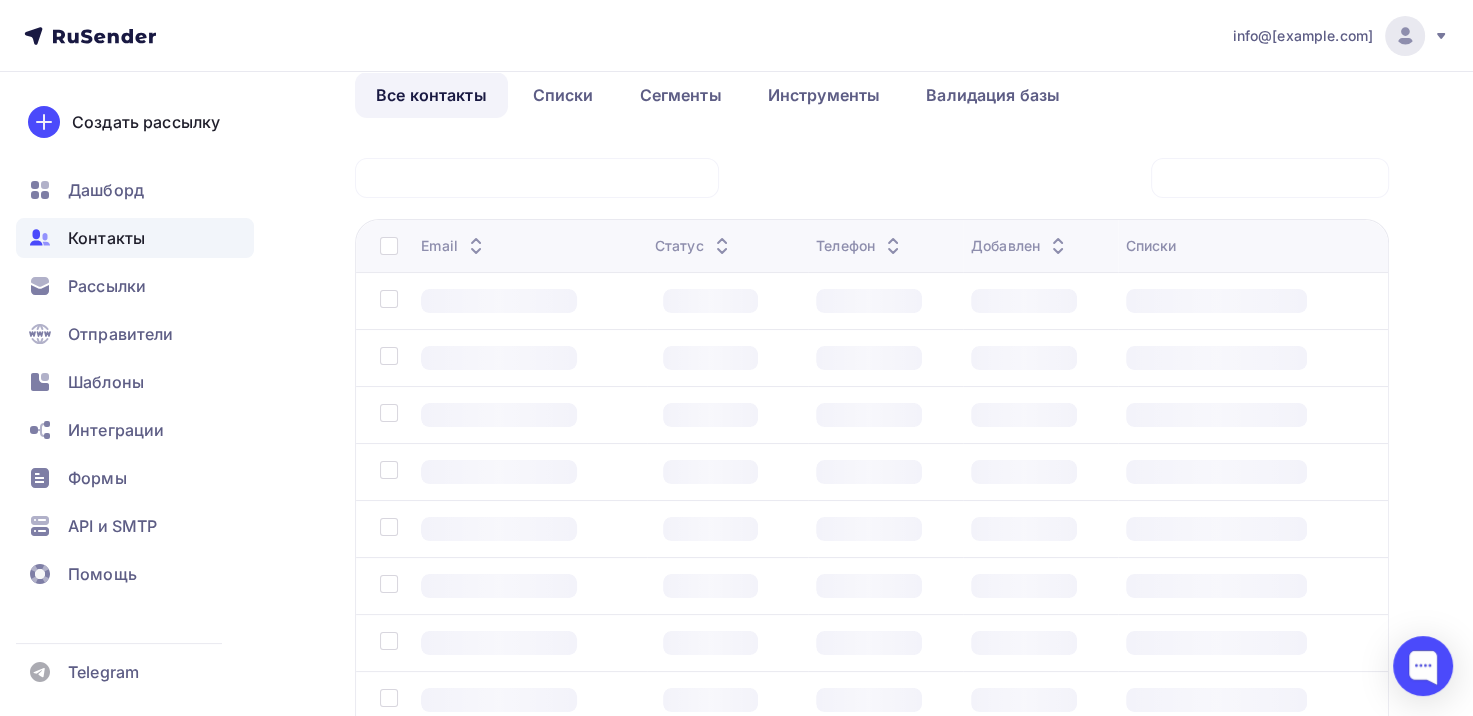 scroll, scrollTop: 0, scrollLeft: 0, axis: both 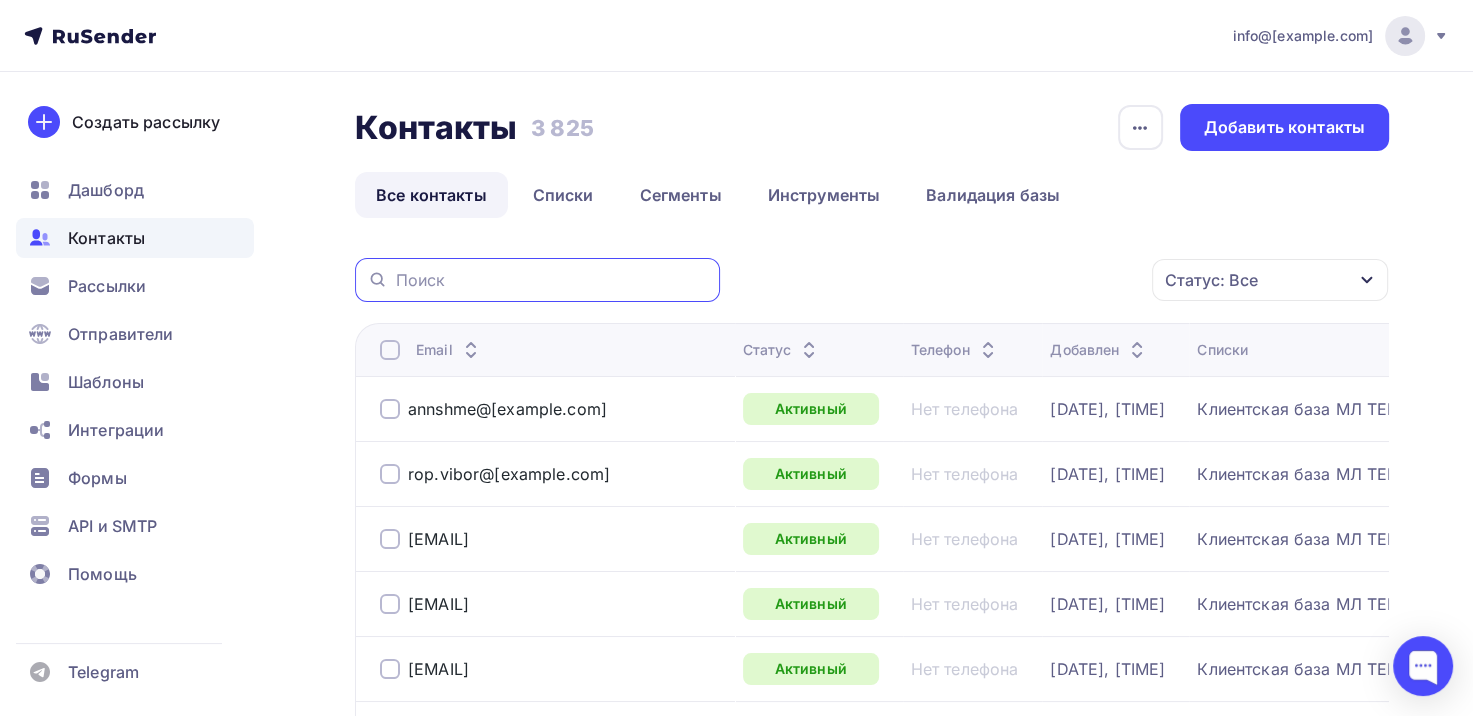 click at bounding box center [552, 280] 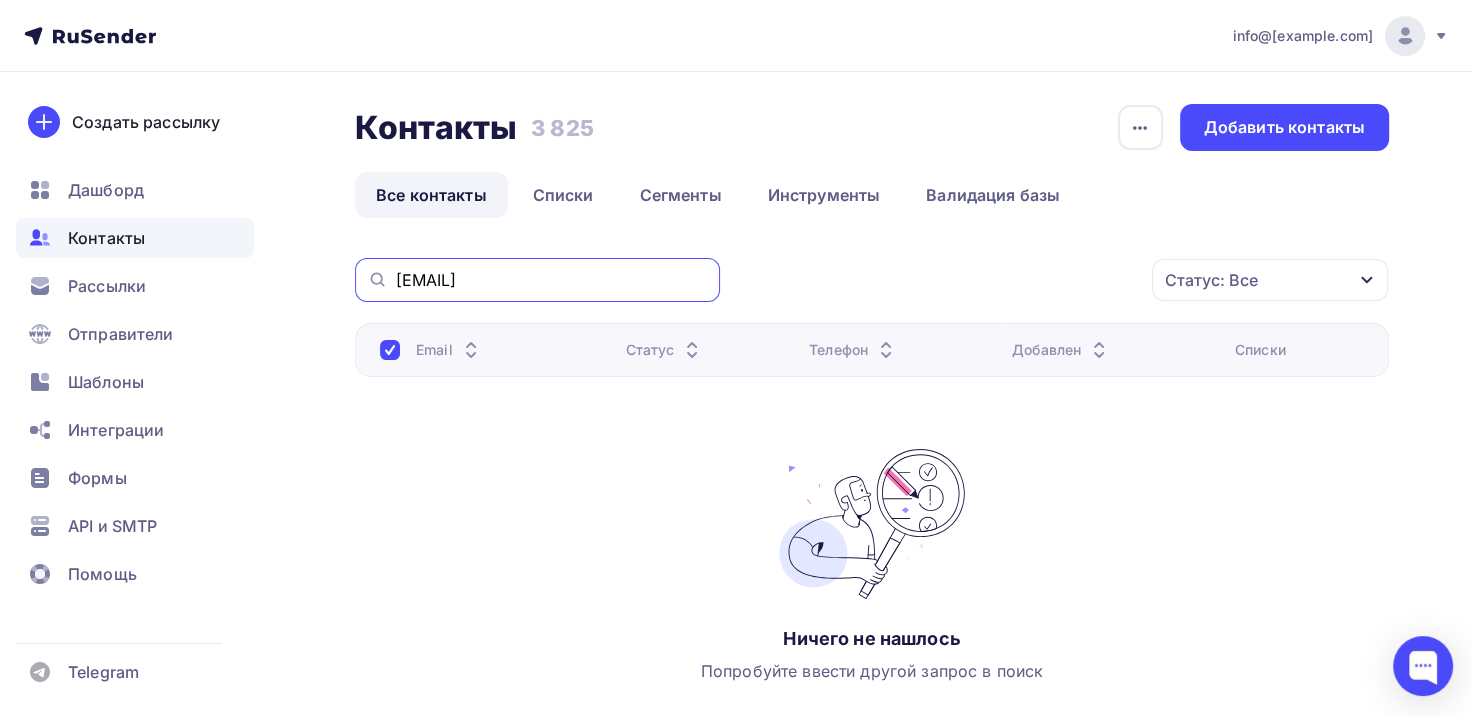 drag, startPoint x: 460, startPoint y: 283, endPoint x: 303, endPoint y: 285, distance: 157.01274 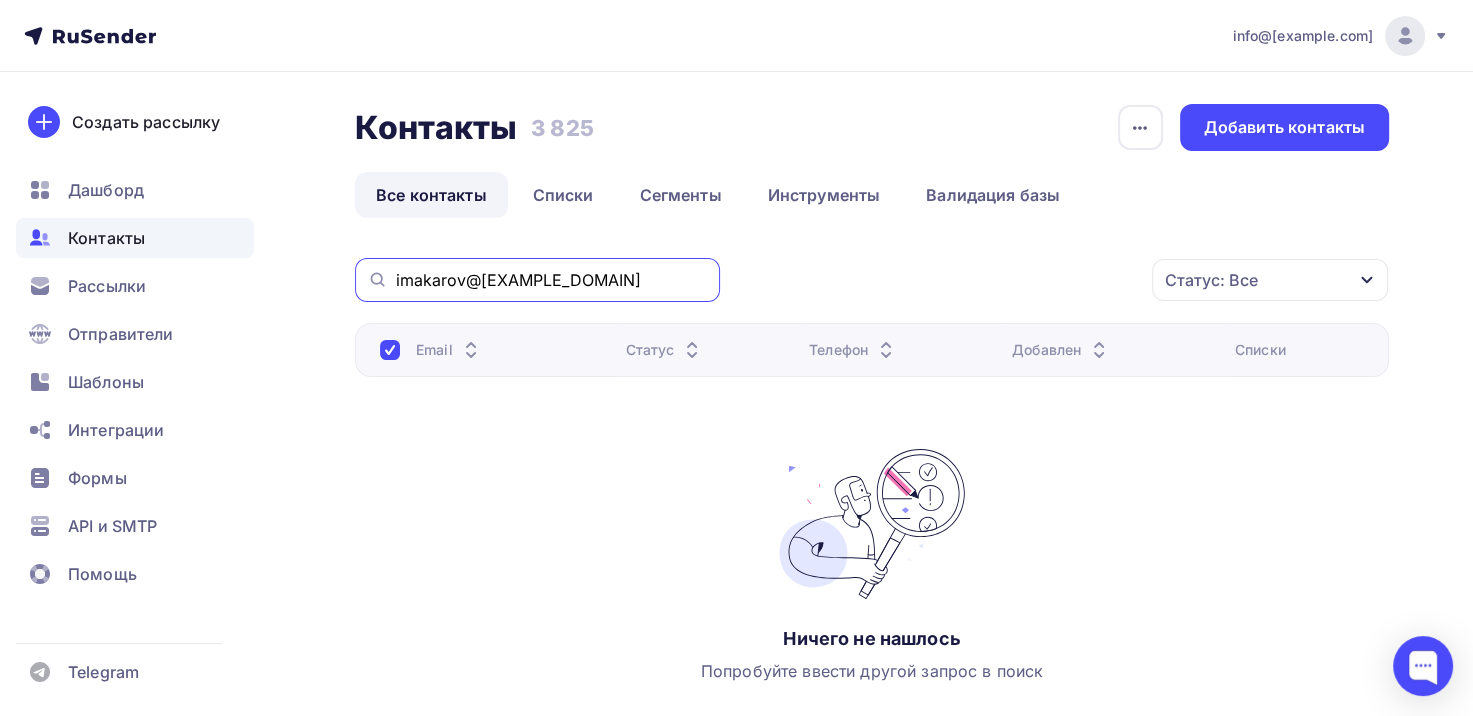 drag, startPoint x: 533, startPoint y: 285, endPoint x: 282, endPoint y: 283, distance: 251.00797 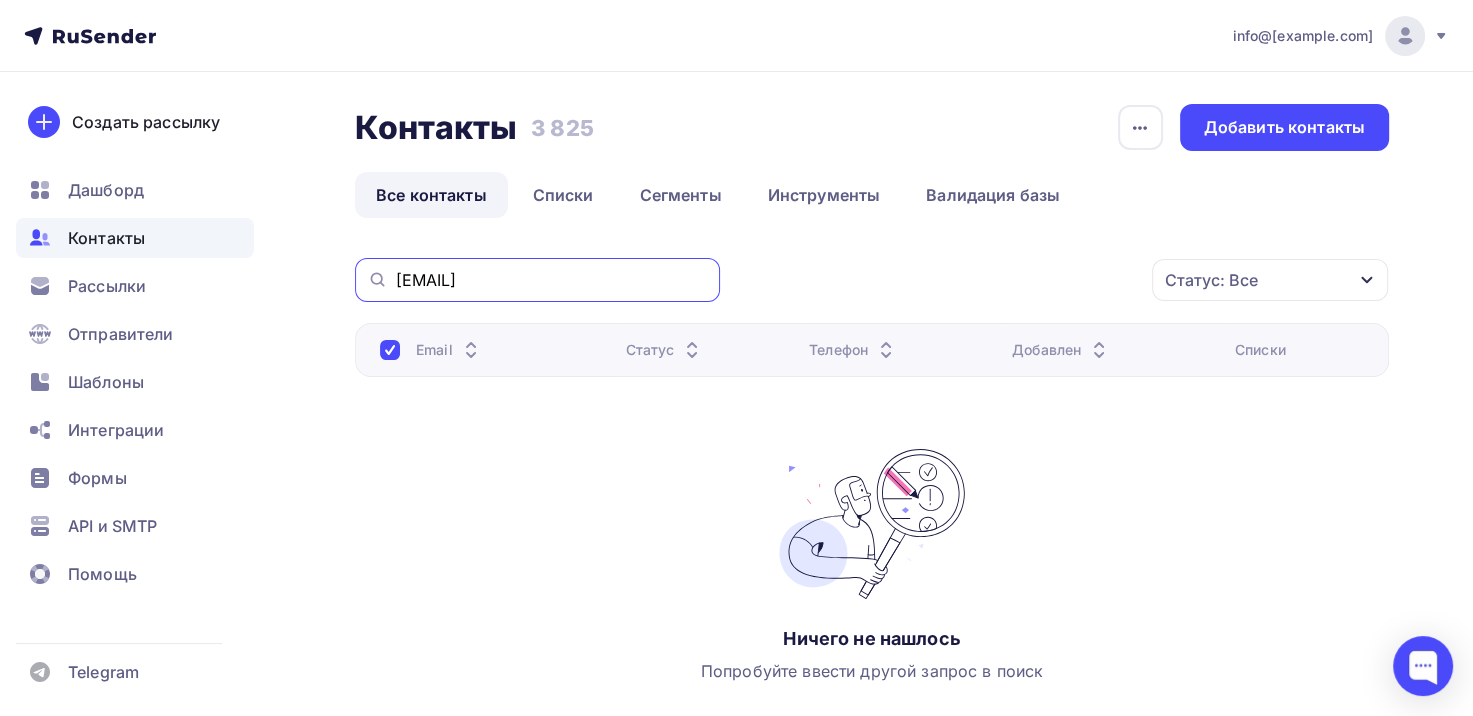 drag, startPoint x: 432, startPoint y: 282, endPoint x: 270, endPoint y: 282, distance: 162 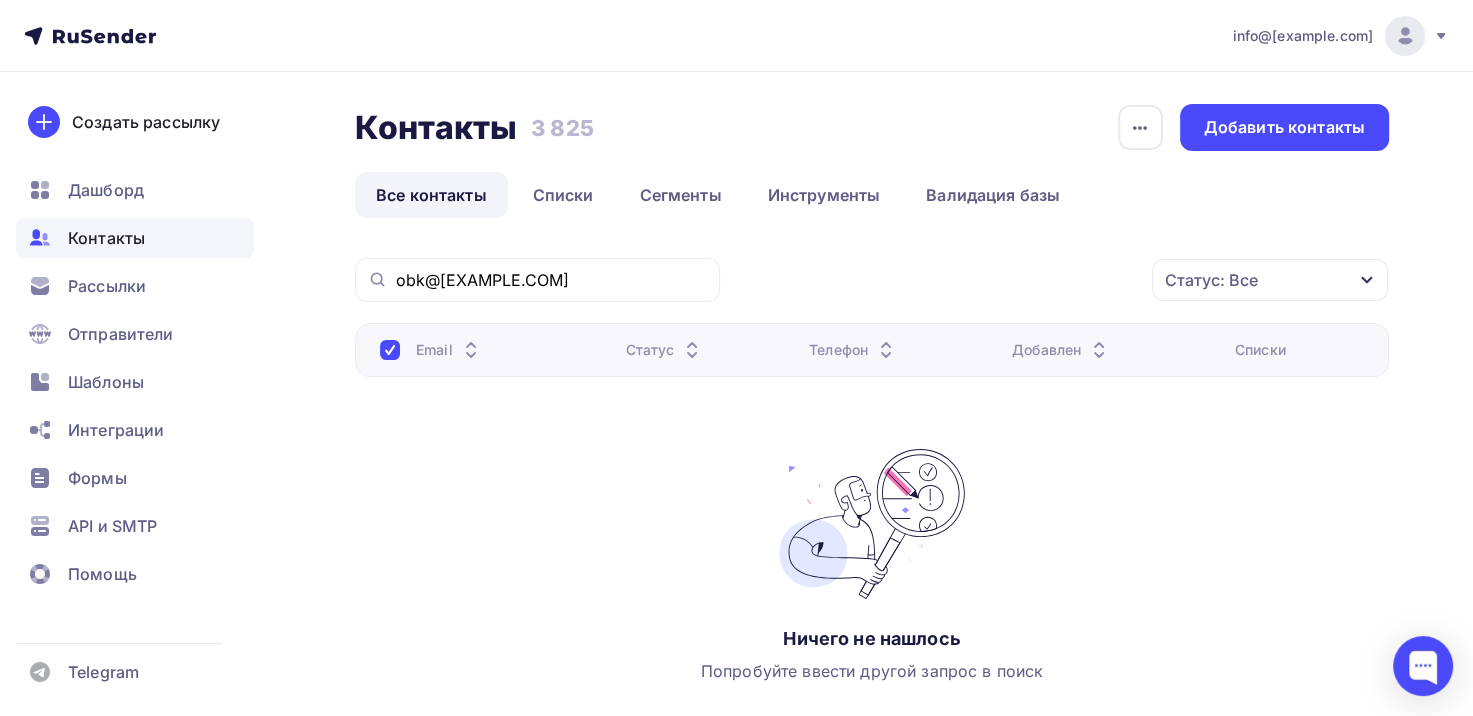 click on "obk@akkord.ru" at bounding box center (537, 280) 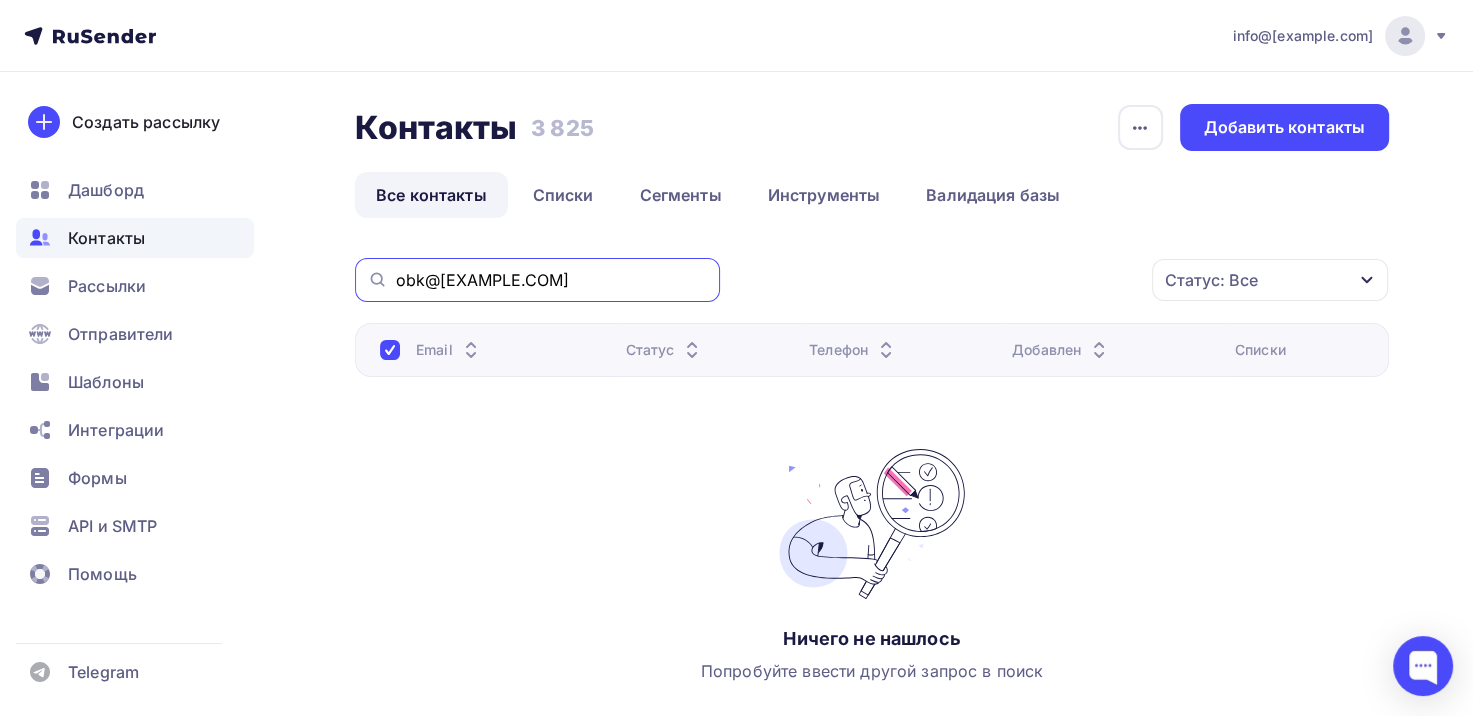 drag, startPoint x: 536, startPoint y: 280, endPoint x: 348, endPoint y: 279, distance: 188.00266 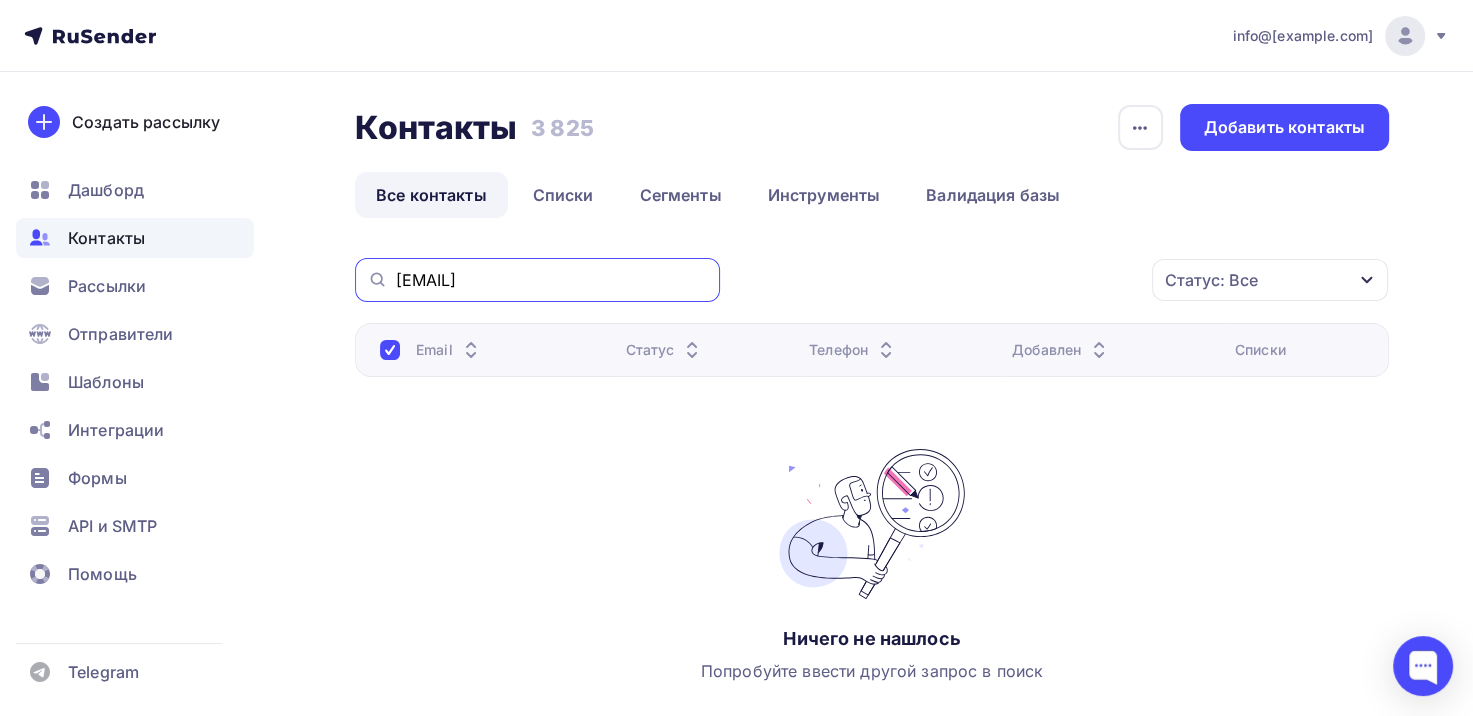 drag, startPoint x: 632, startPoint y: 275, endPoint x: 213, endPoint y: 259, distance: 419.3054 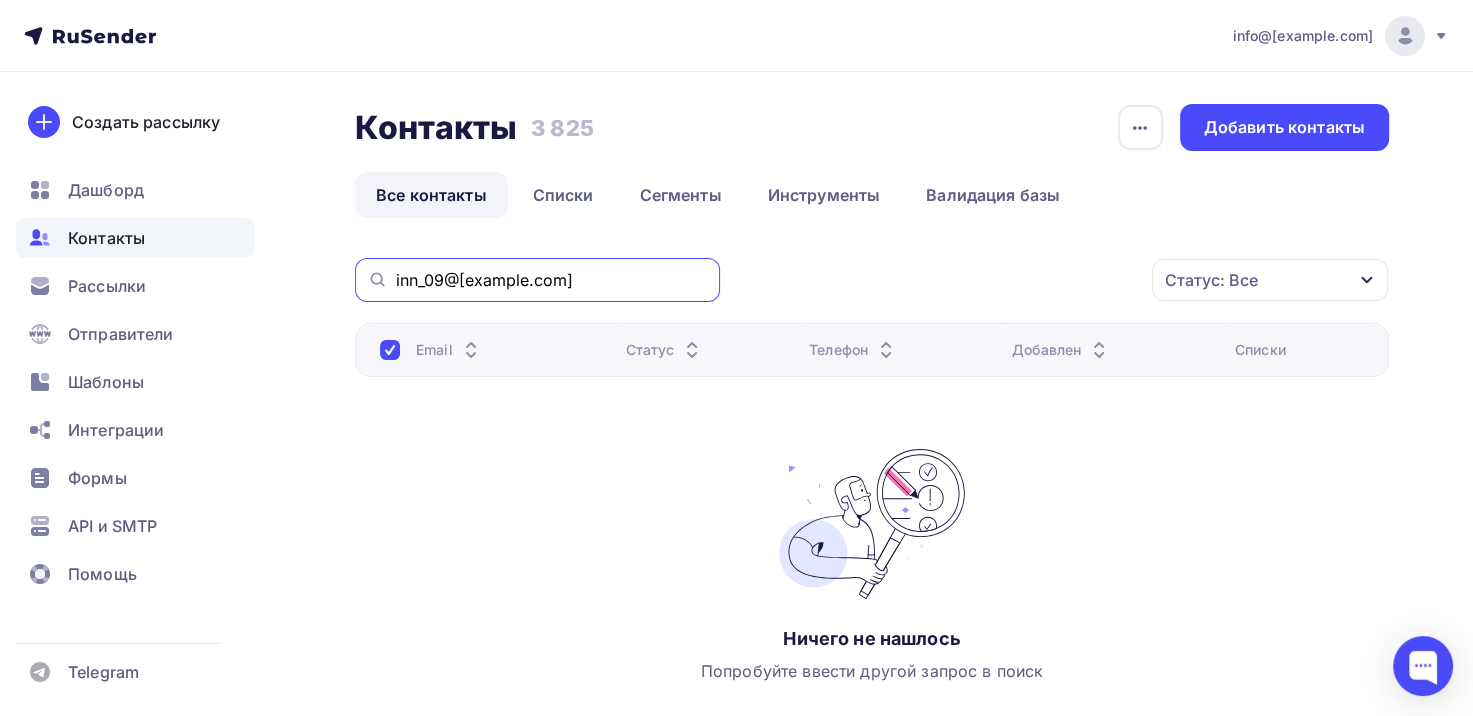 drag, startPoint x: 513, startPoint y: 278, endPoint x: 332, endPoint y: 278, distance: 181 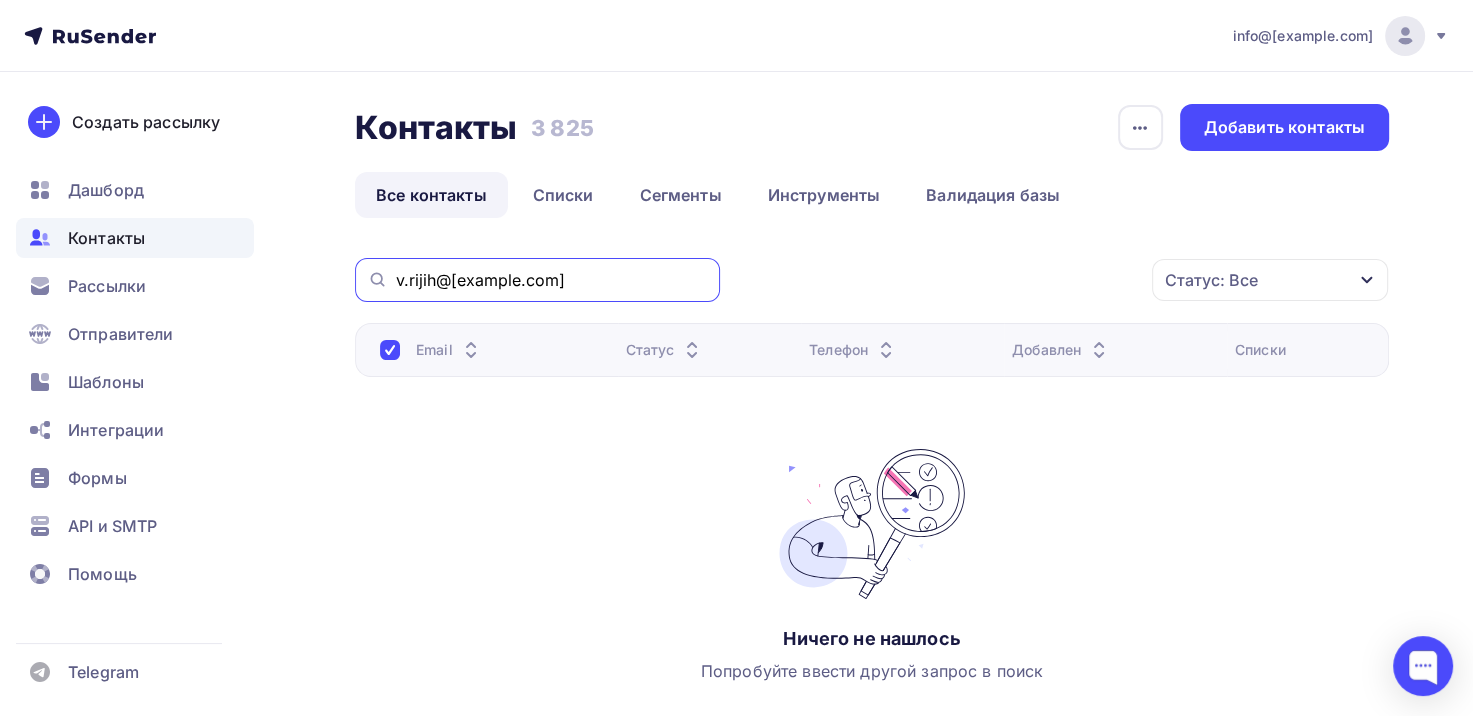 click on "v.rijih@eco-plant.ru" at bounding box center [552, 280] 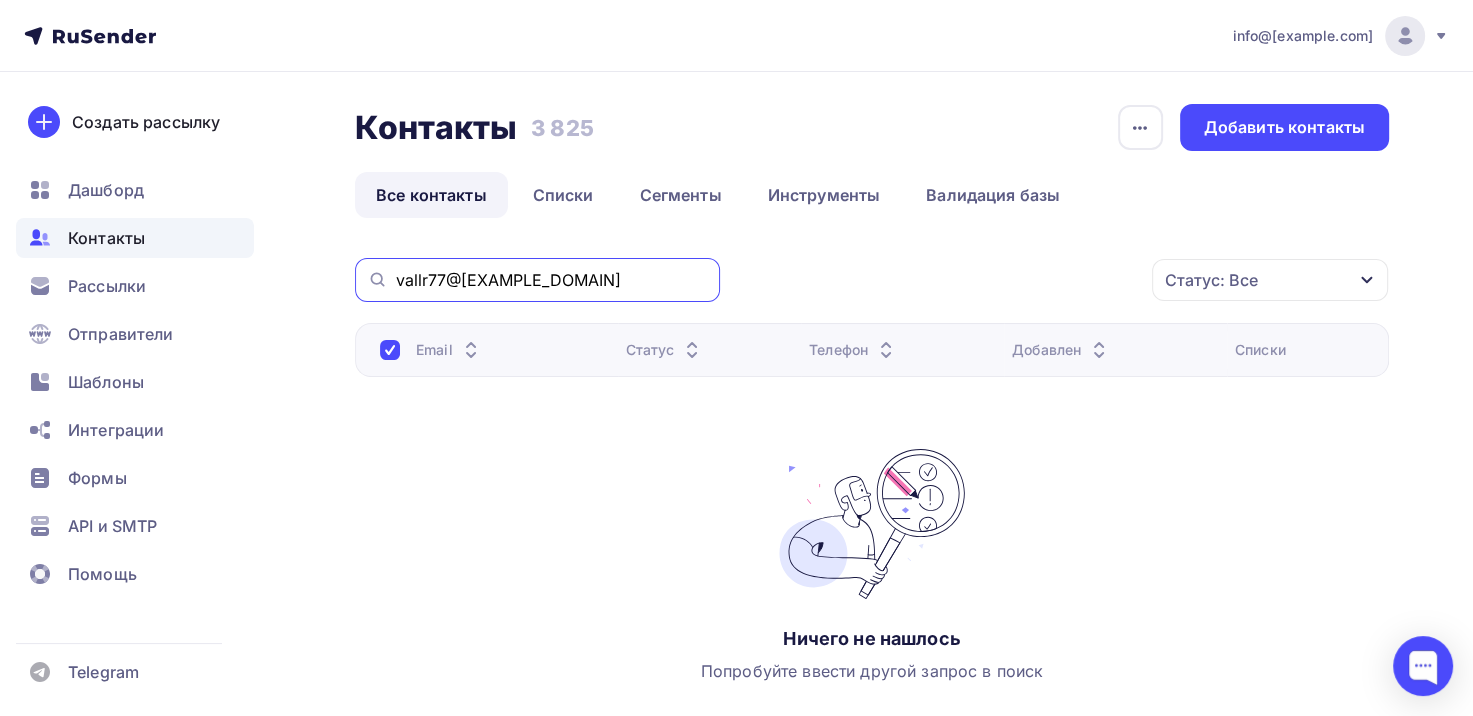 drag, startPoint x: 512, startPoint y: 279, endPoint x: 333, endPoint y: 279, distance: 179 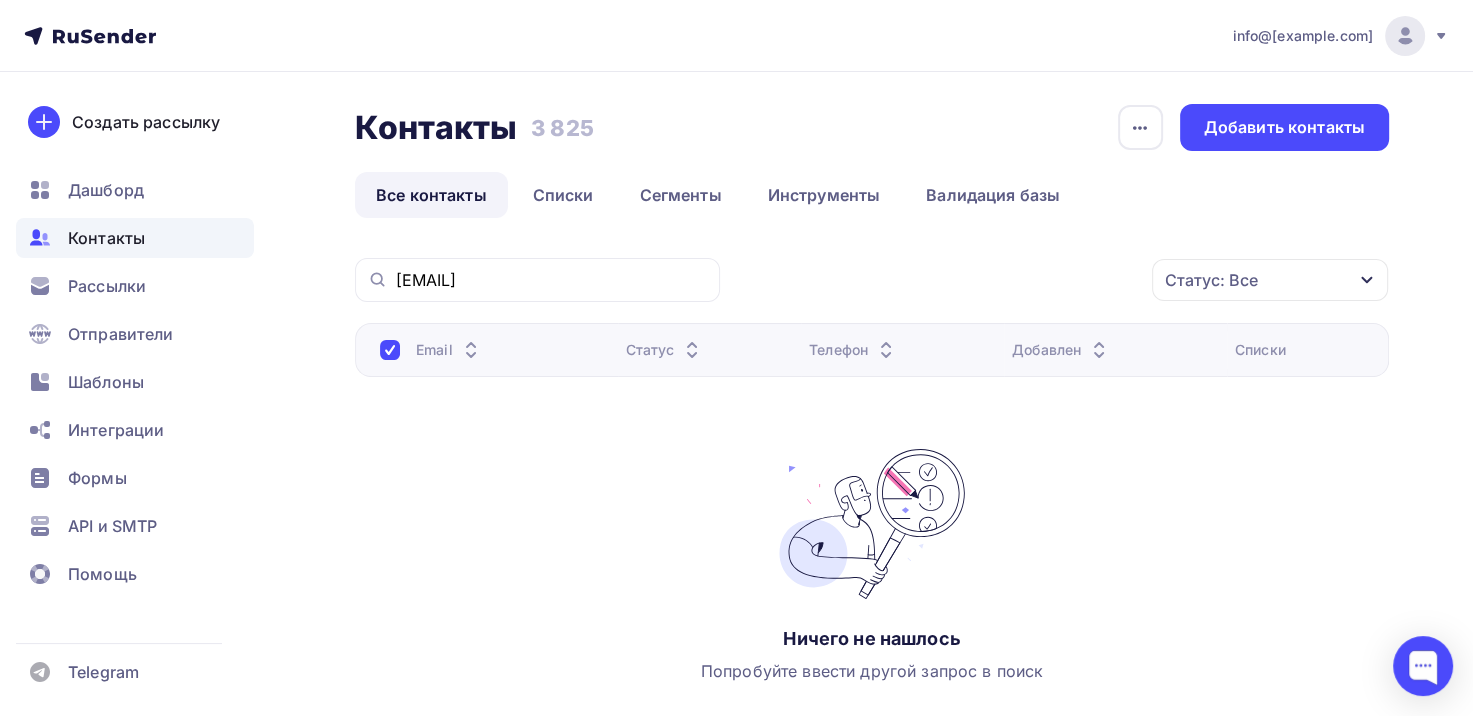 click on "a.fedyunina@himkompleks.ru" at bounding box center [537, 280] 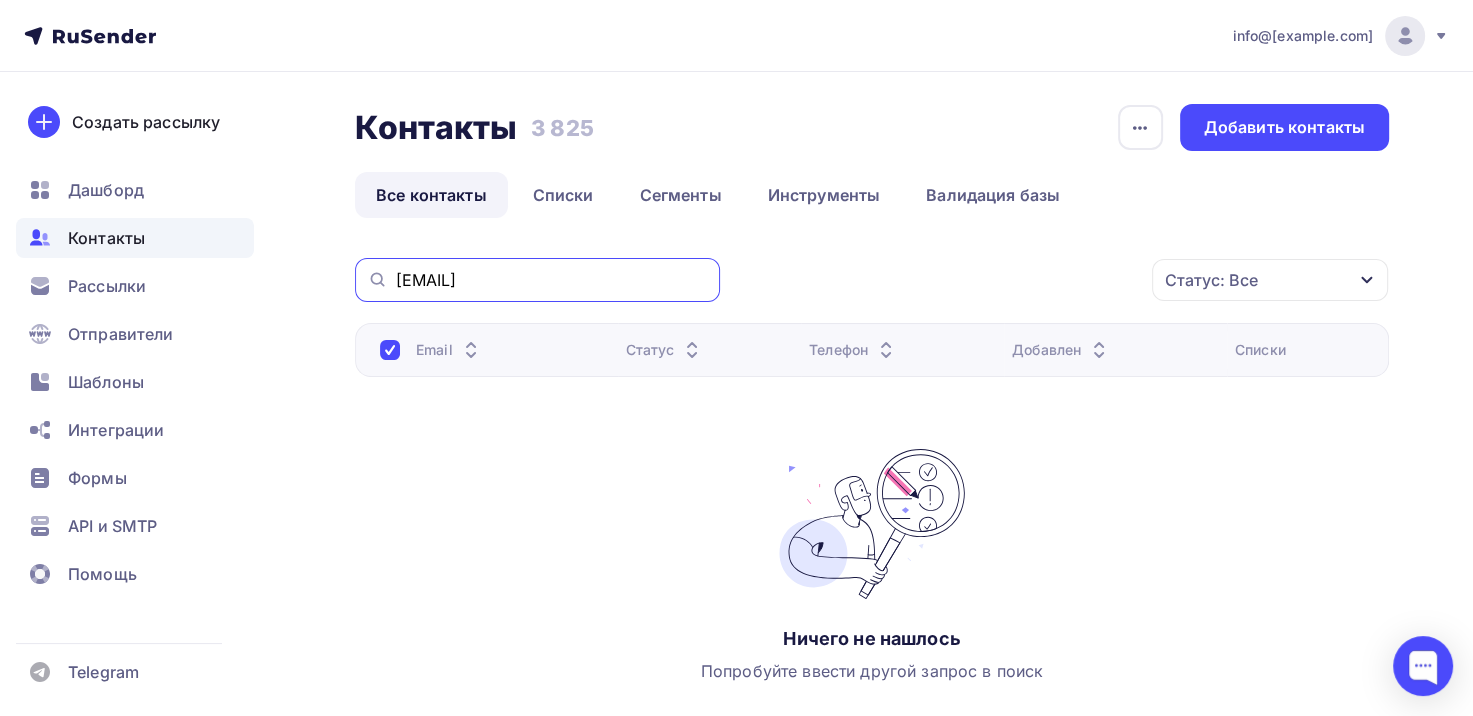 drag, startPoint x: 661, startPoint y: 277, endPoint x: 337, endPoint y: 280, distance: 324.0139 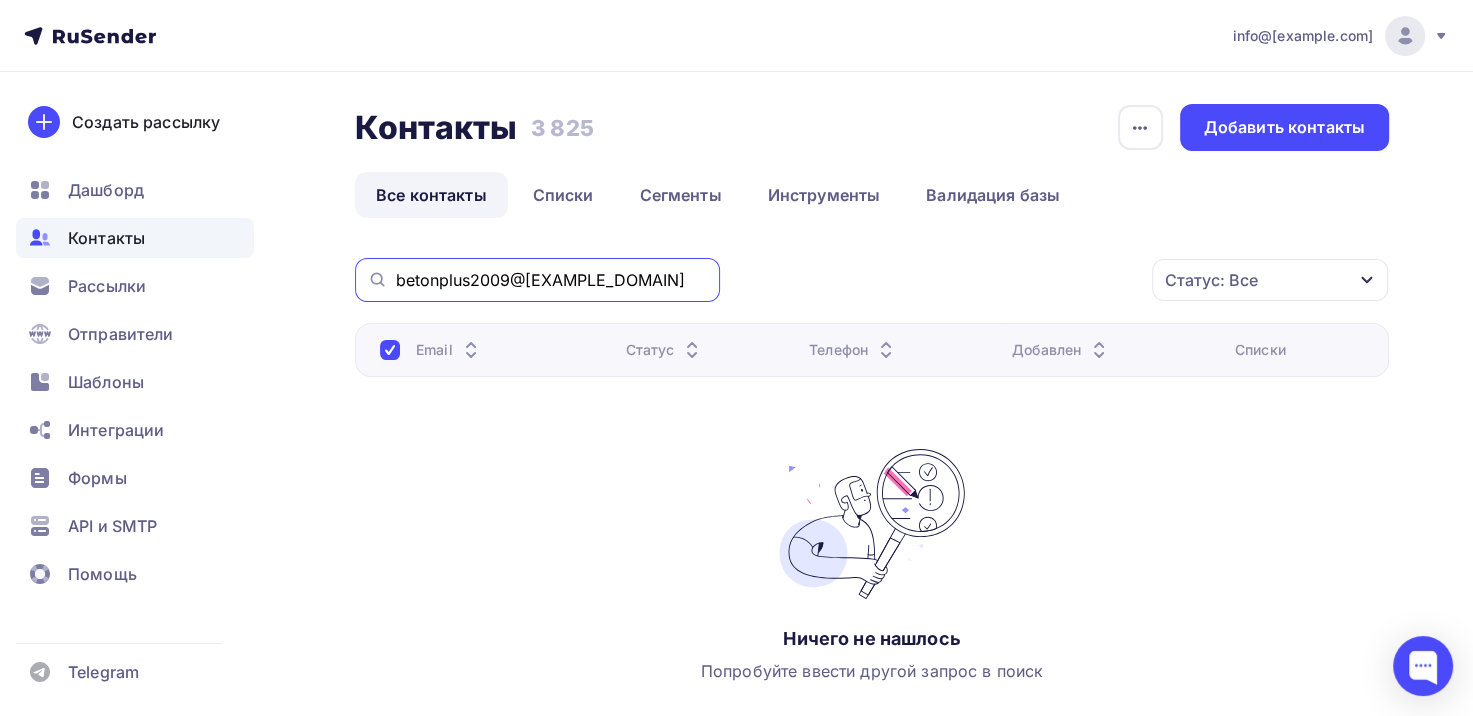 drag, startPoint x: 578, startPoint y: 276, endPoint x: 301, endPoint y: 271, distance: 277.04514 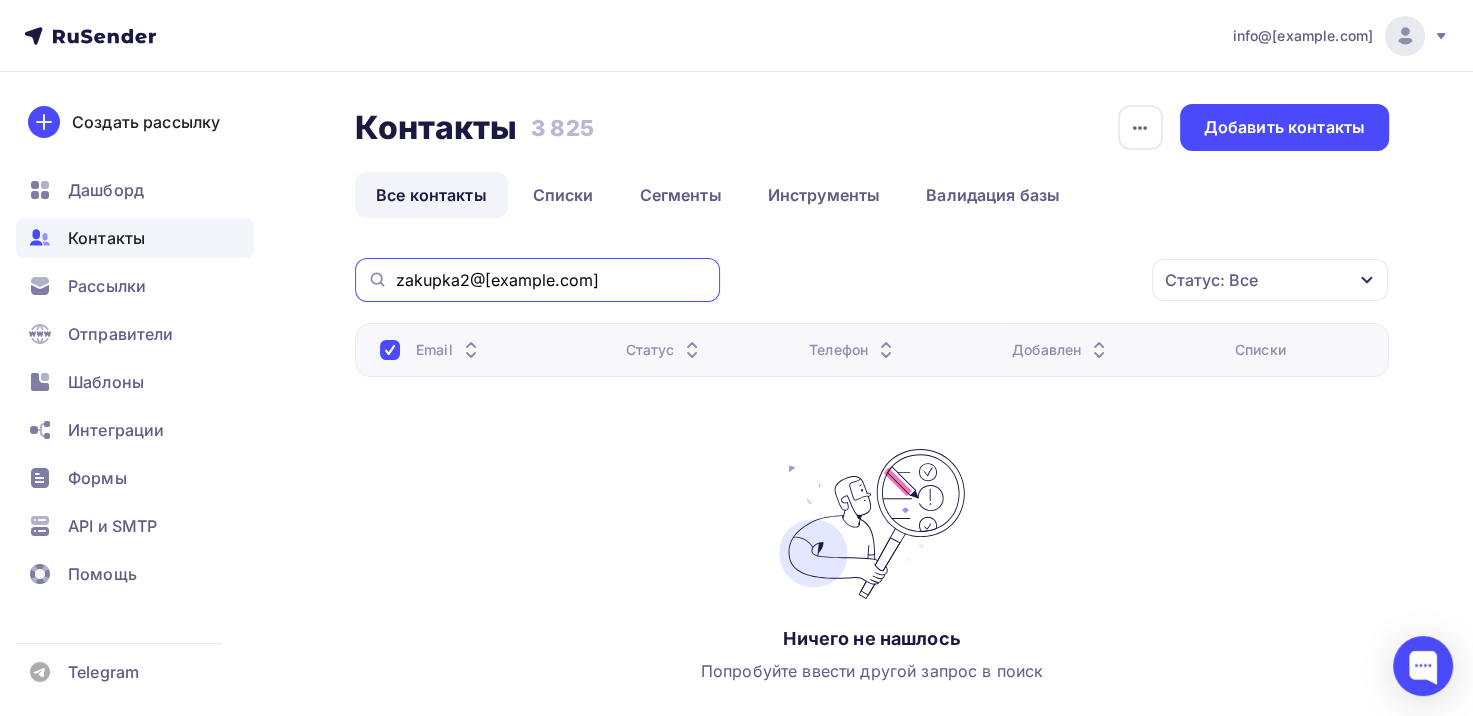 drag, startPoint x: 605, startPoint y: 279, endPoint x: 325, endPoint y: 269, distance: 280.17853 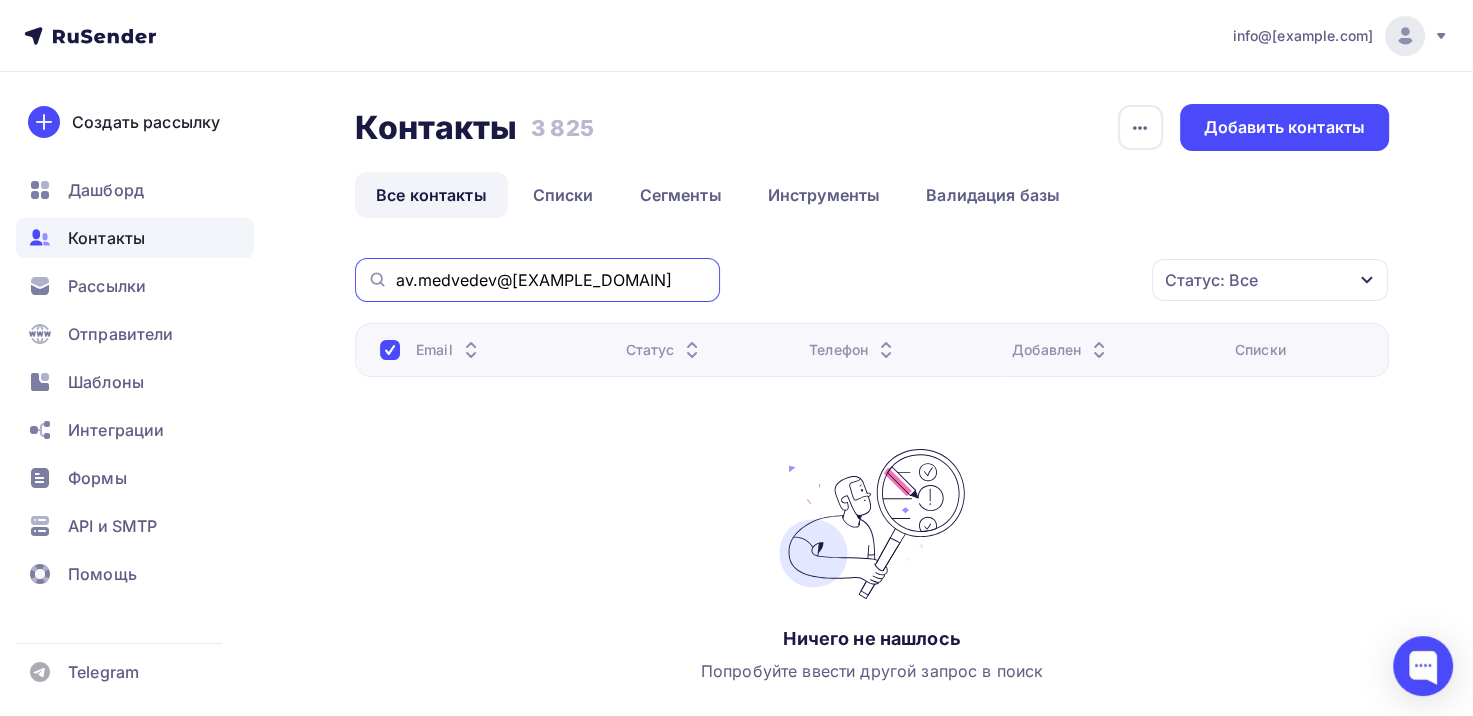 drag, startPoint x: 599, startPoint y: 284, endPoint x: 344, endPoint y: 284, distance: 255 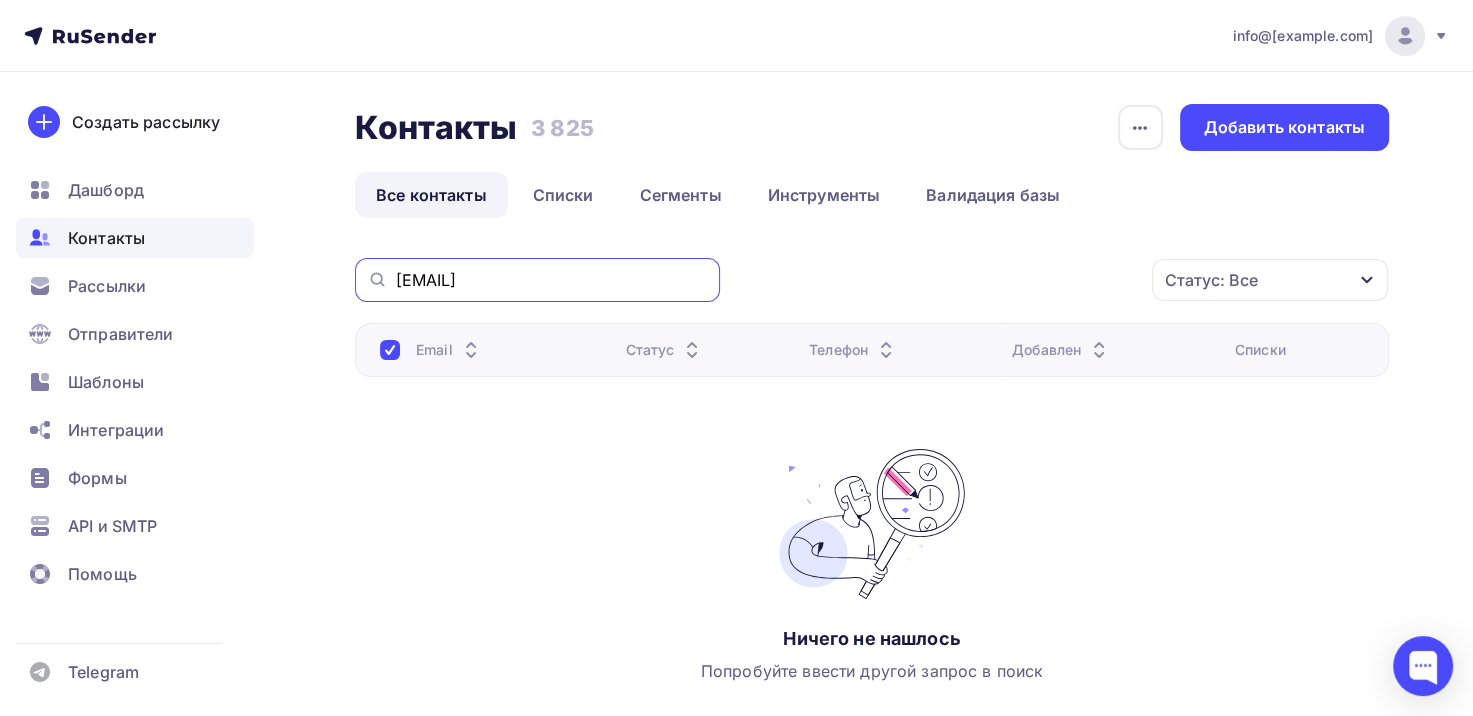drag, startPoint x: 577, startPoint y: 288, endPoint x: 310, endPoint y: 288, distance: 267 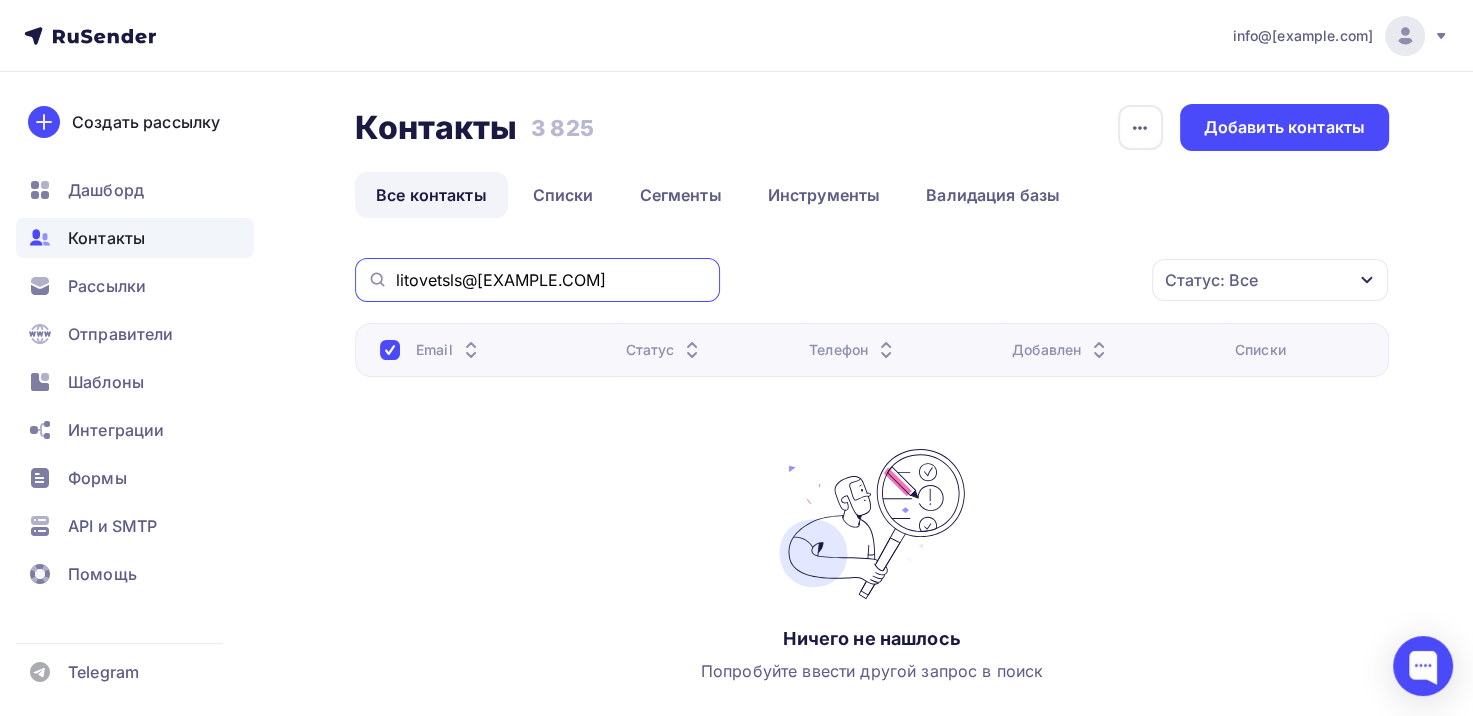 drag, startPoint x: 614, startPoint y: 283, endPoint x: 288, endPoint y: 276, distance: 326.07513 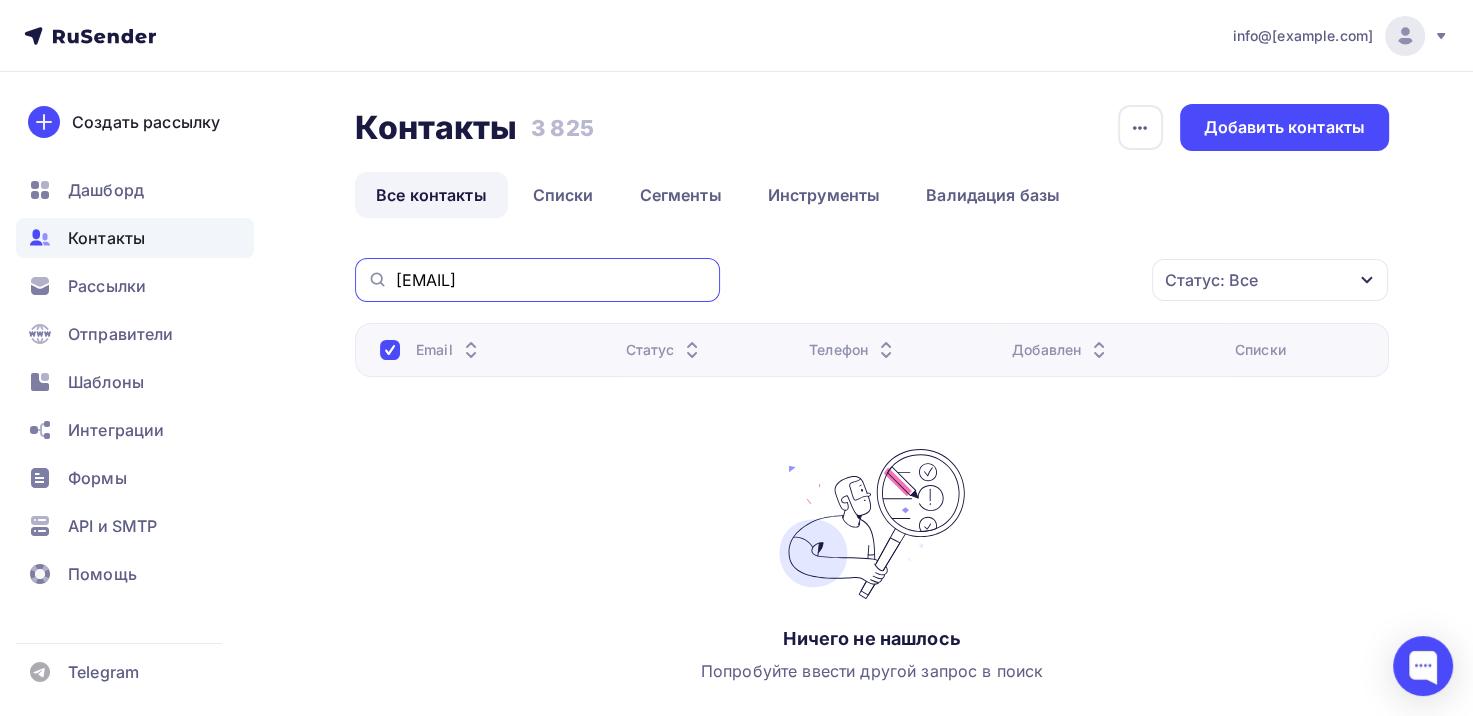 drag, startPoint x: 565, startPoint y: 279, endPoint x: 288, endPoint y: 278, distance: 277.0018 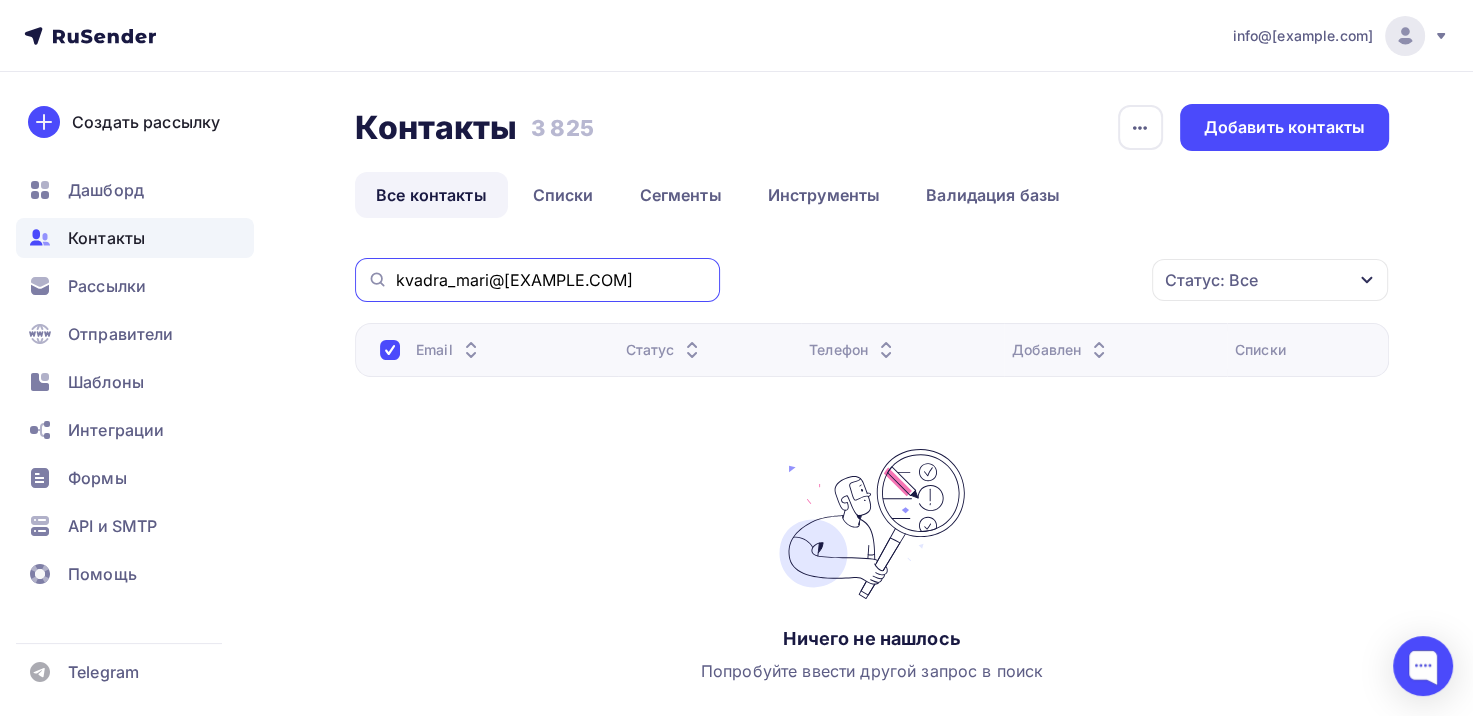 drag, startPoint x: 578, startPoint y: 290, endPoint x: 315, endPoint y: 288, distance: 263.0076 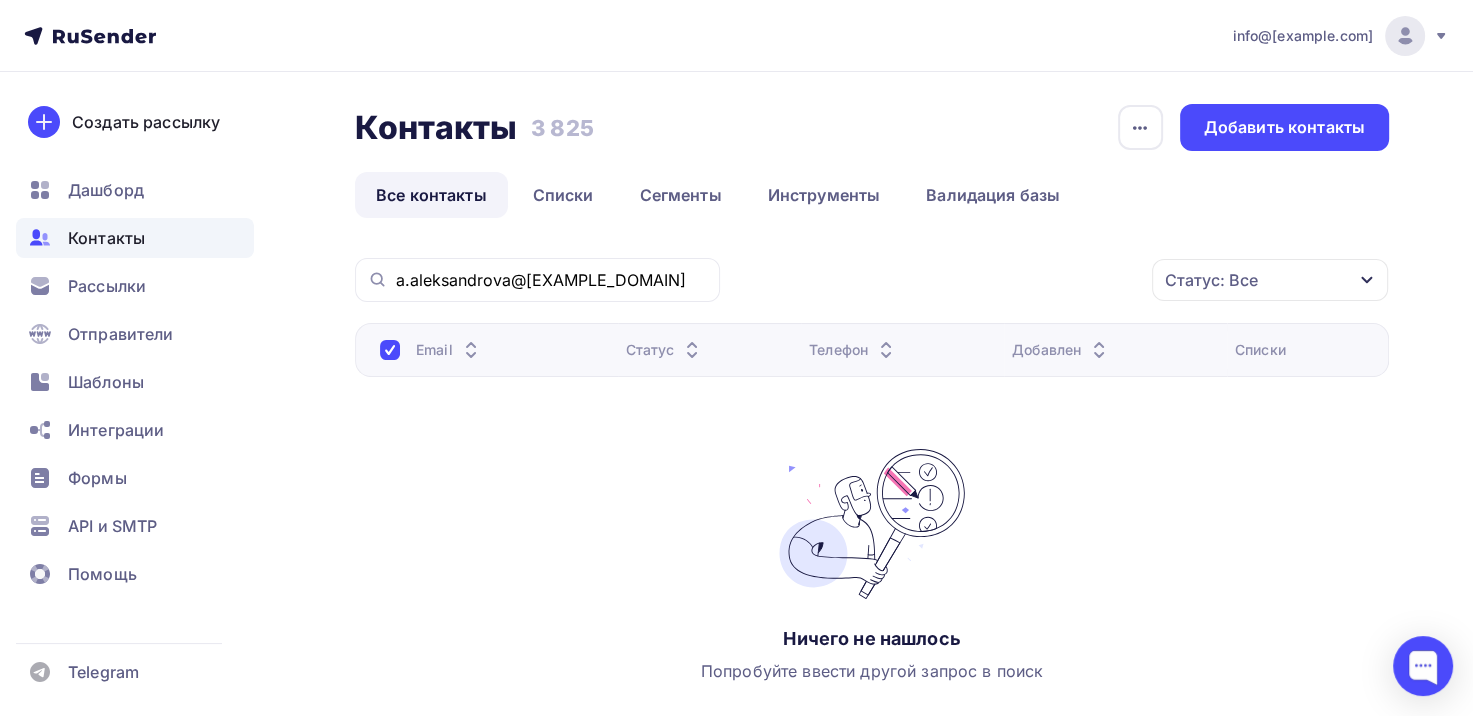 click on "a.aleksandrova@killaqua.ru" at bounding box center [537, 280] 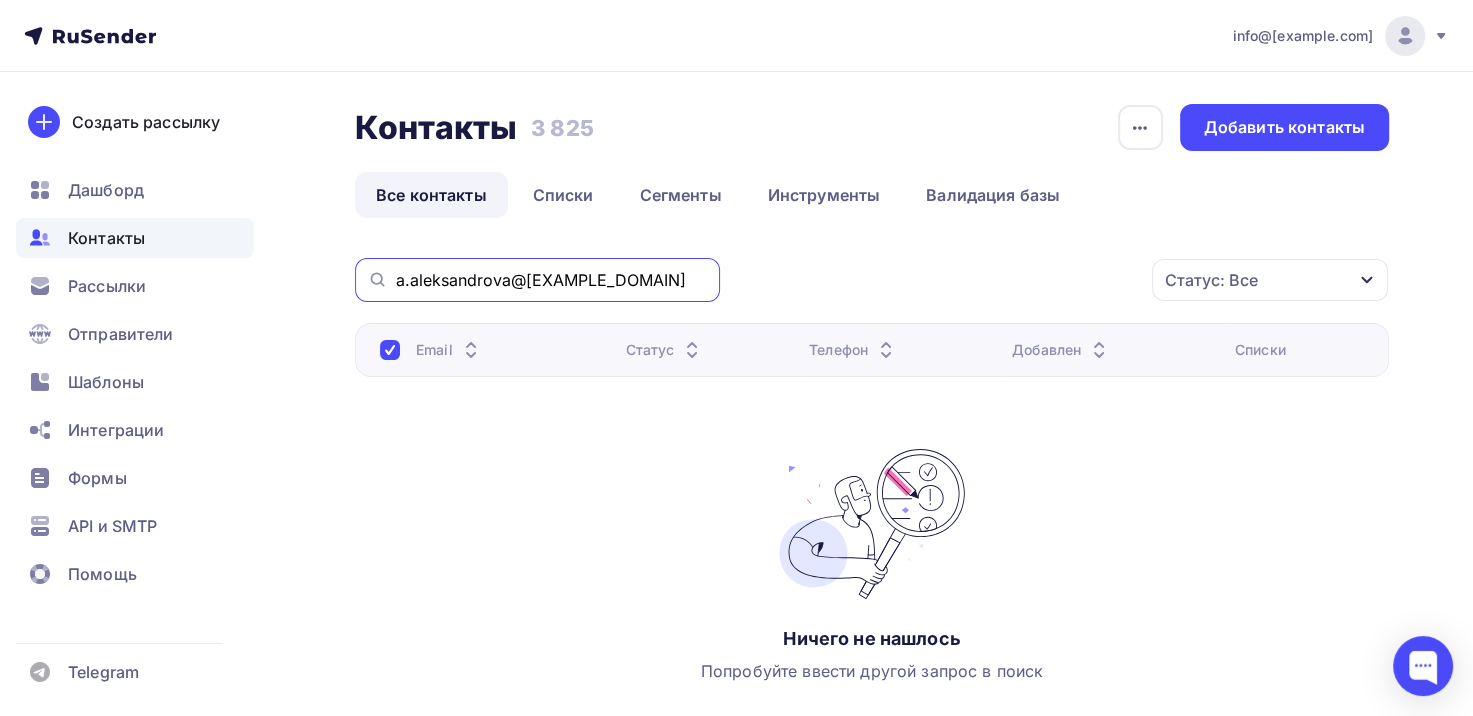 drag, startPoint x: 624, startPoint y: 286, endPoint x: 352, endPoint y: 287, distance: 272.00183 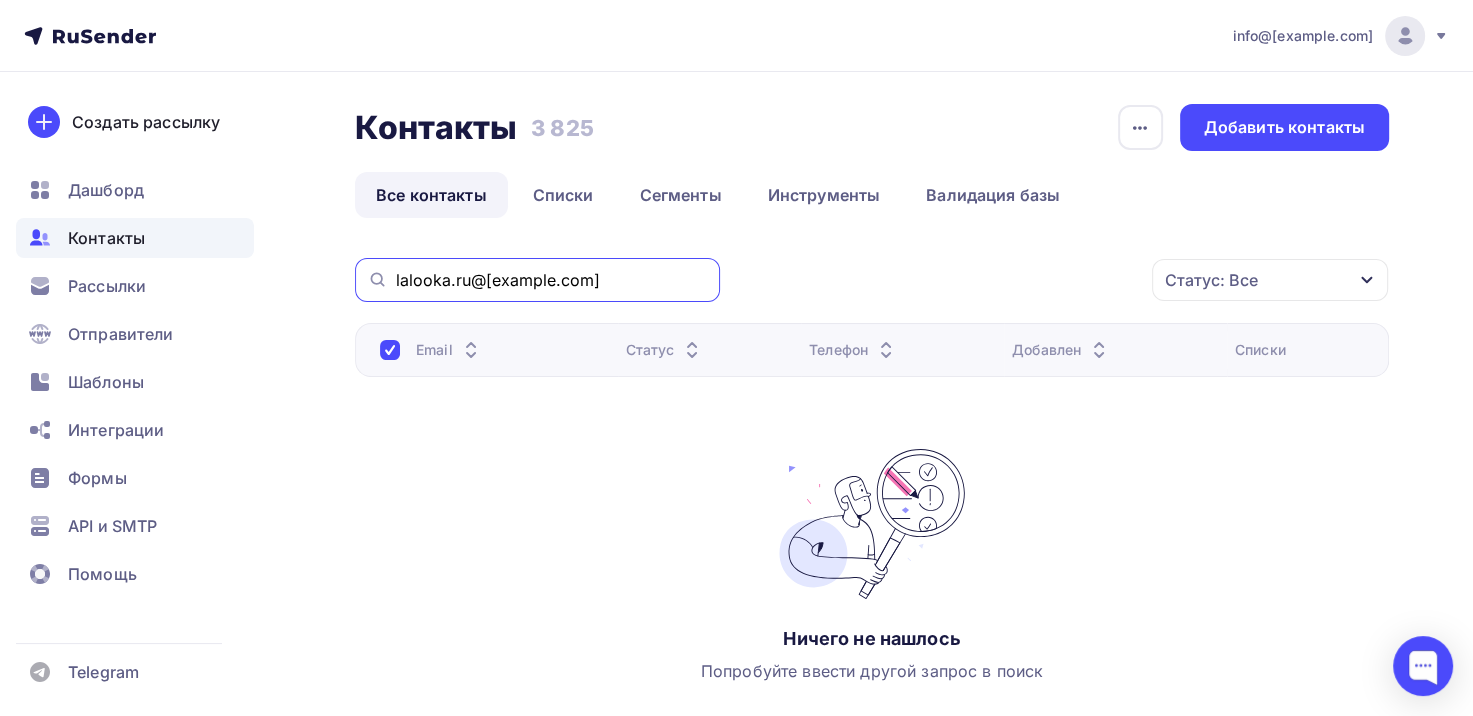 drag, startPoint x: 538, startPoint y: 279, endPoint x: 288, endPoint y: 277, distance: 250.008 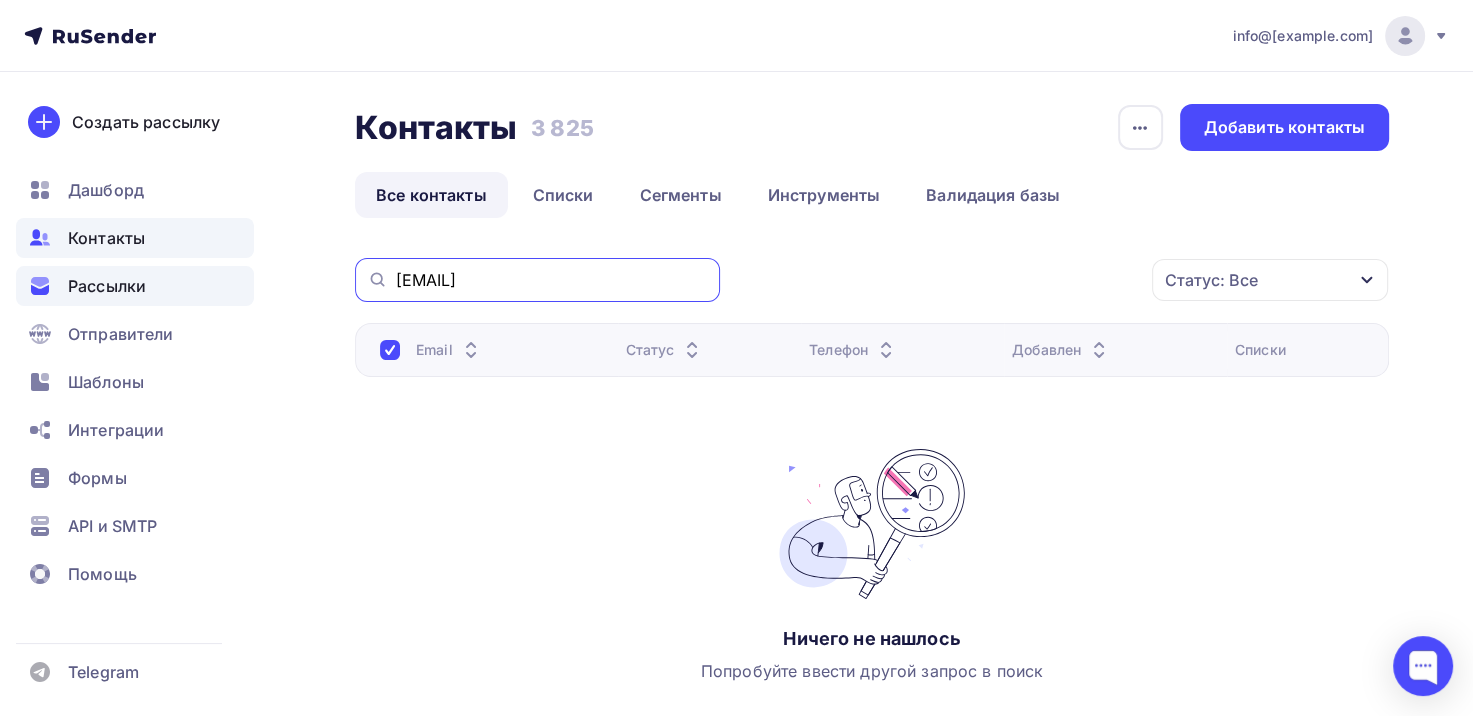 drag, startPoint x: 620, startPoint y: 280, endPoint x: 233, endPoint y: 283, distance: 387.01163 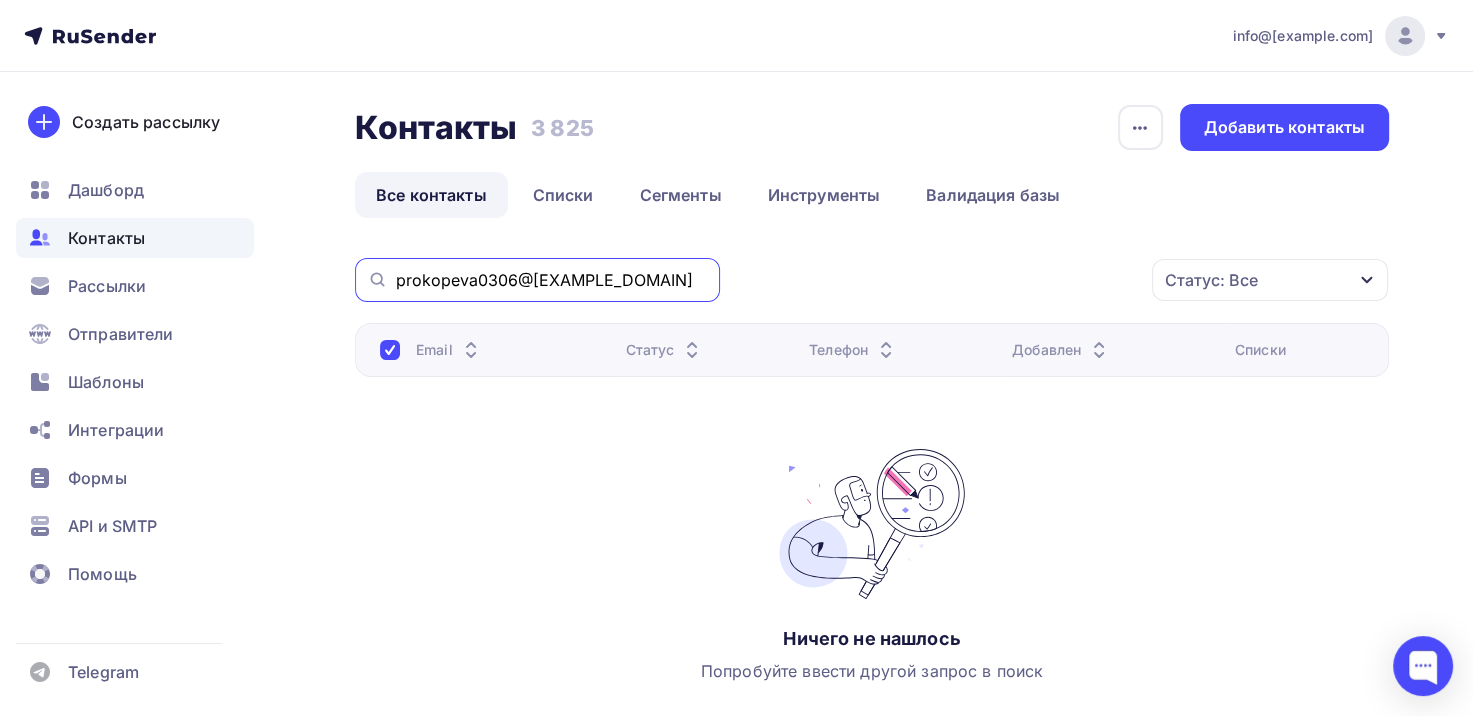 drag, startPoint x: 595, startPoint y: 268, endPoint x: 282, endPoint y: 260, distance: 313.10223 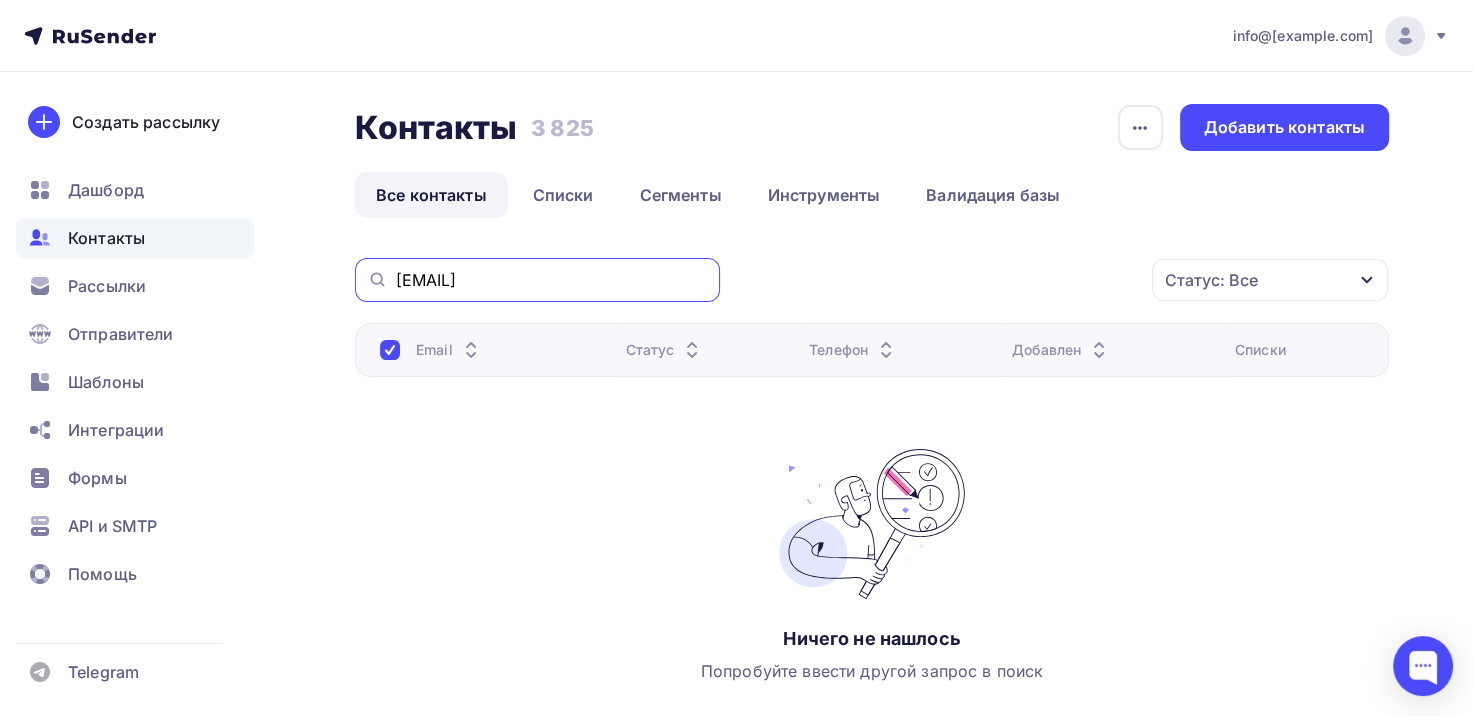 drag, startPoint x: 600, startPoint y: 277, endPoint x: 287, endPoint y: 267, distance: 313.1597 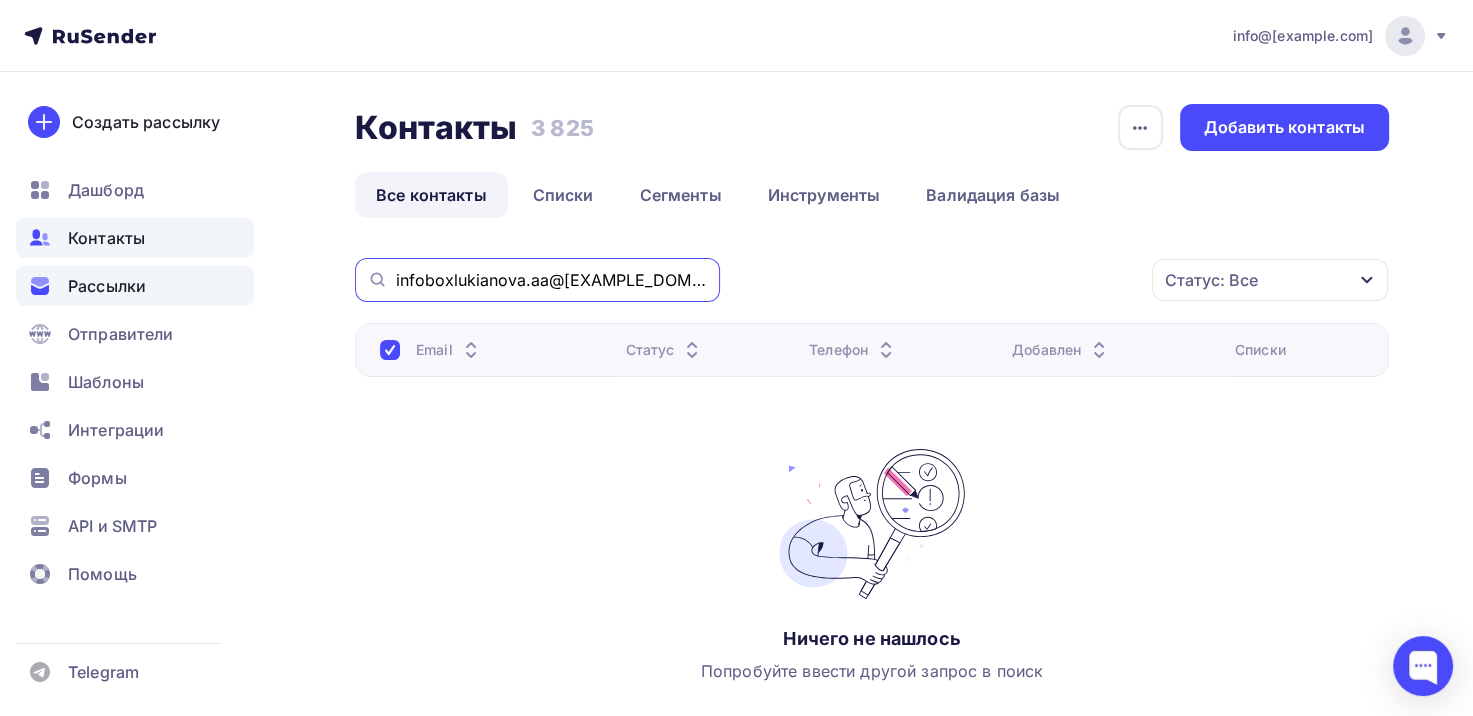 drag, startPoint x: 675, startPoint y: 284, endPoint x: 238, endPoint y: 268, distance: 437.29282 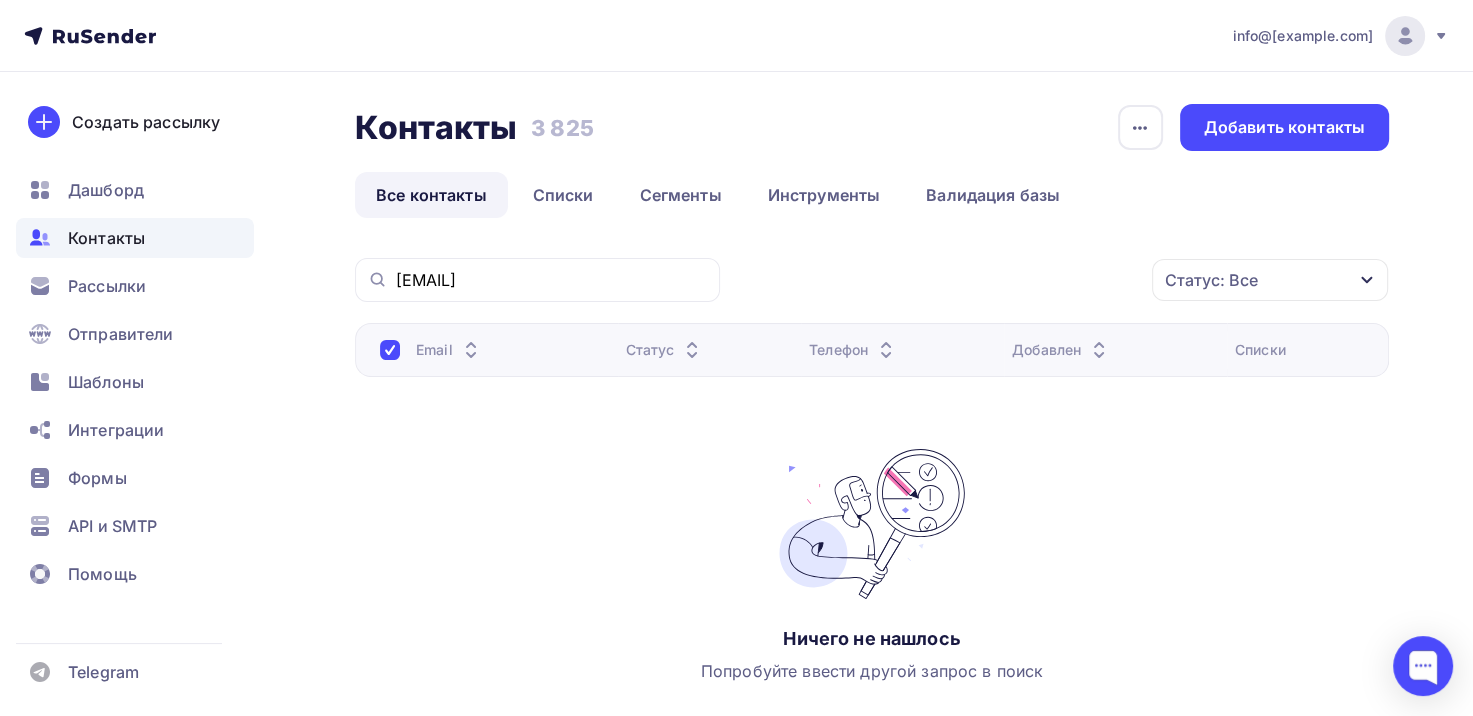 click on "dilyormamadaliev697@gmail.com" at bounding box center [537, 280] 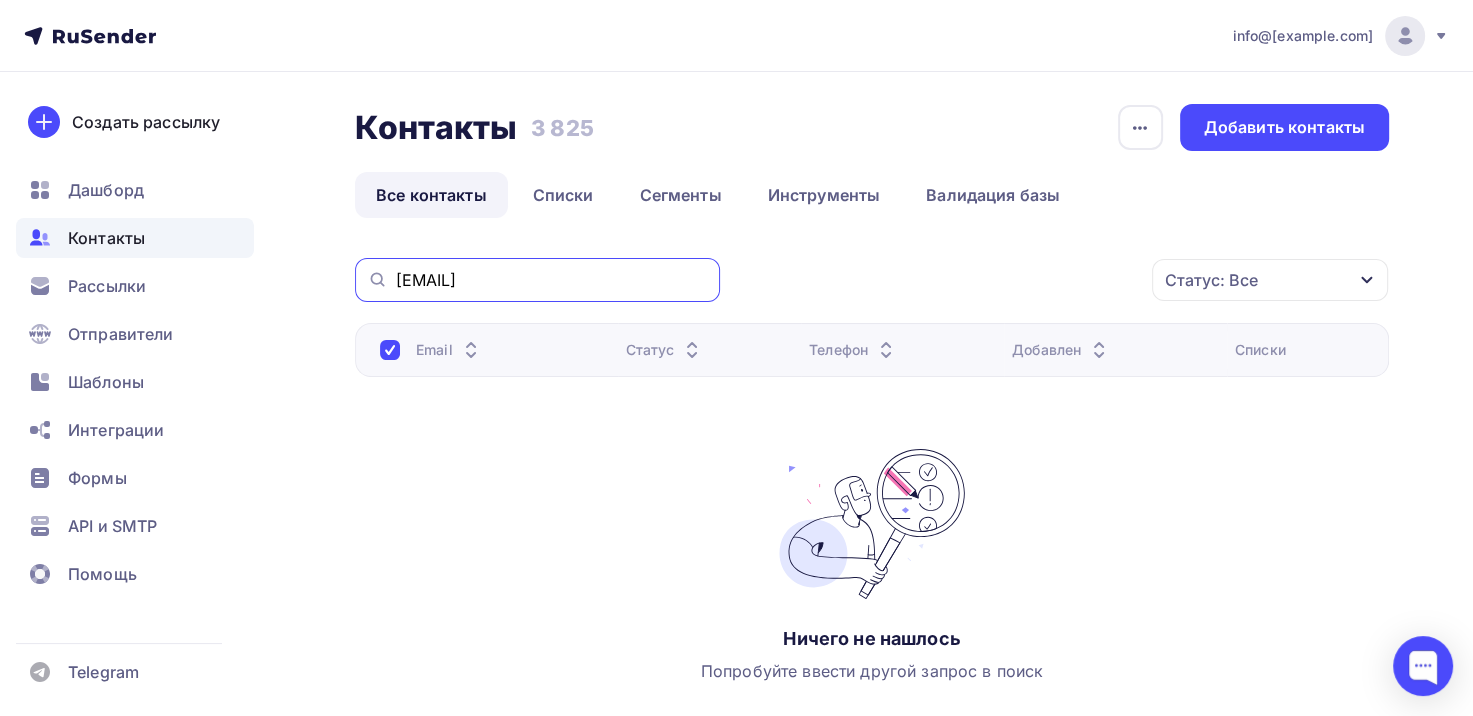drag, startPoint x: 662, startPoint y: 280, endPoint x: 300, endPoint y: 280, distance: 362 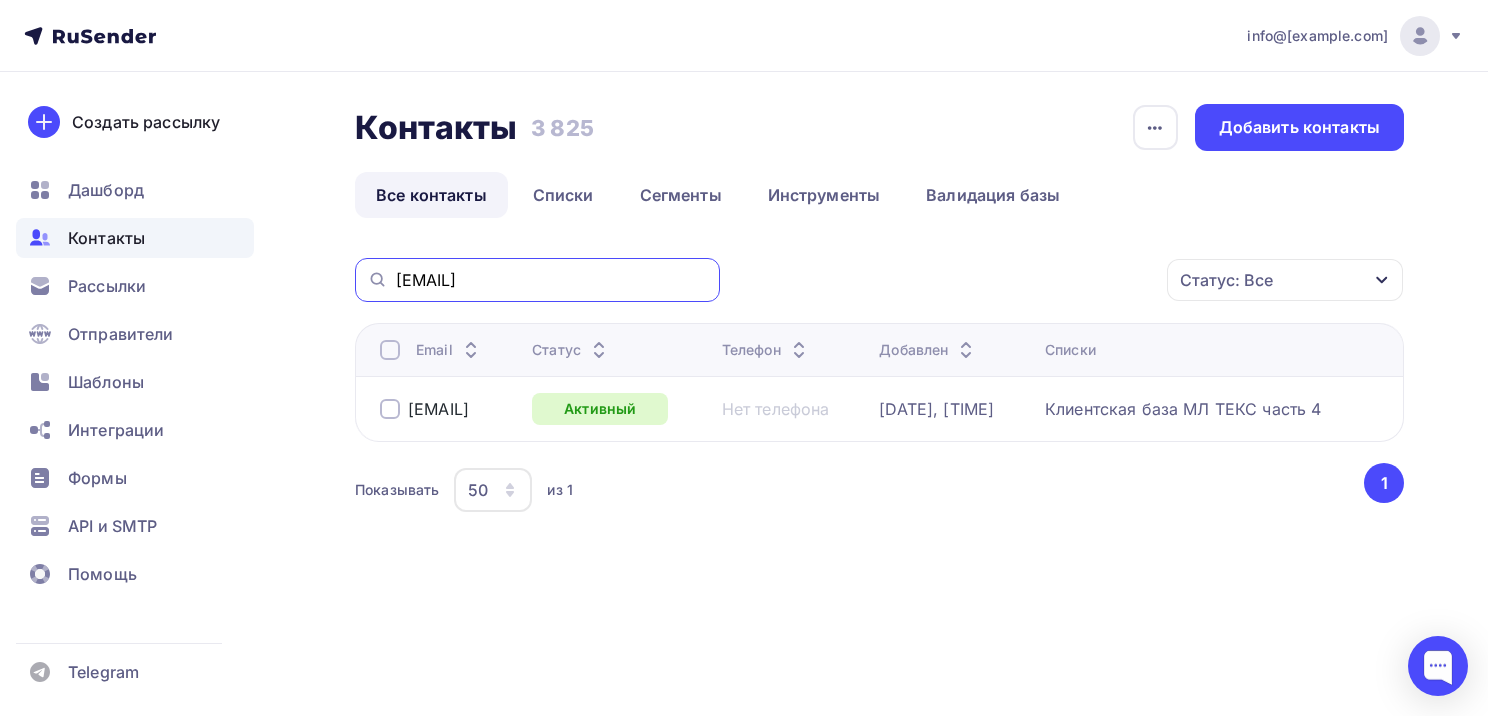 drag, startPoint x: 541, startPoint y: 276, endPoint x: 242, endPoint y: 261, distance: 299.376 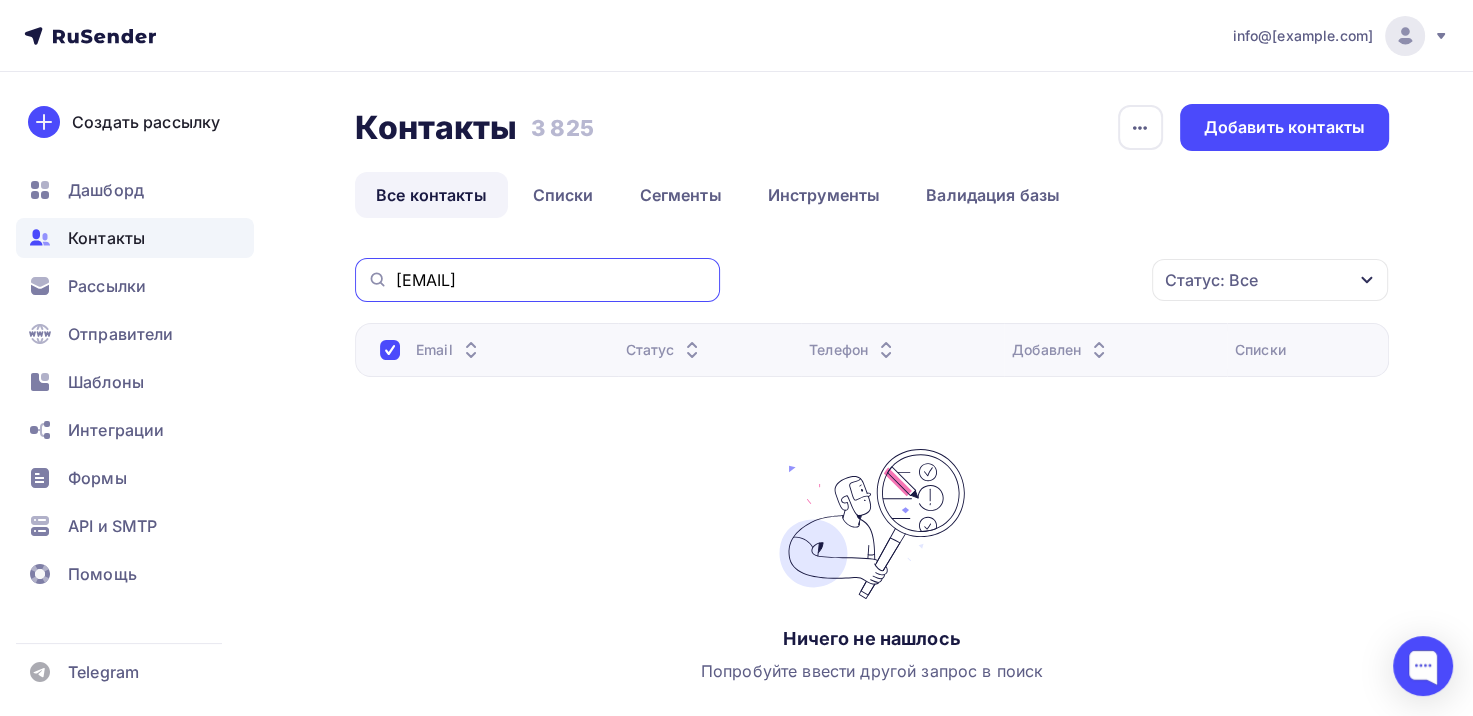 drag, startPoint x: 563, startPoint y: 284, endPoint x: 316, endPoint y: 279, distance: 247.0506 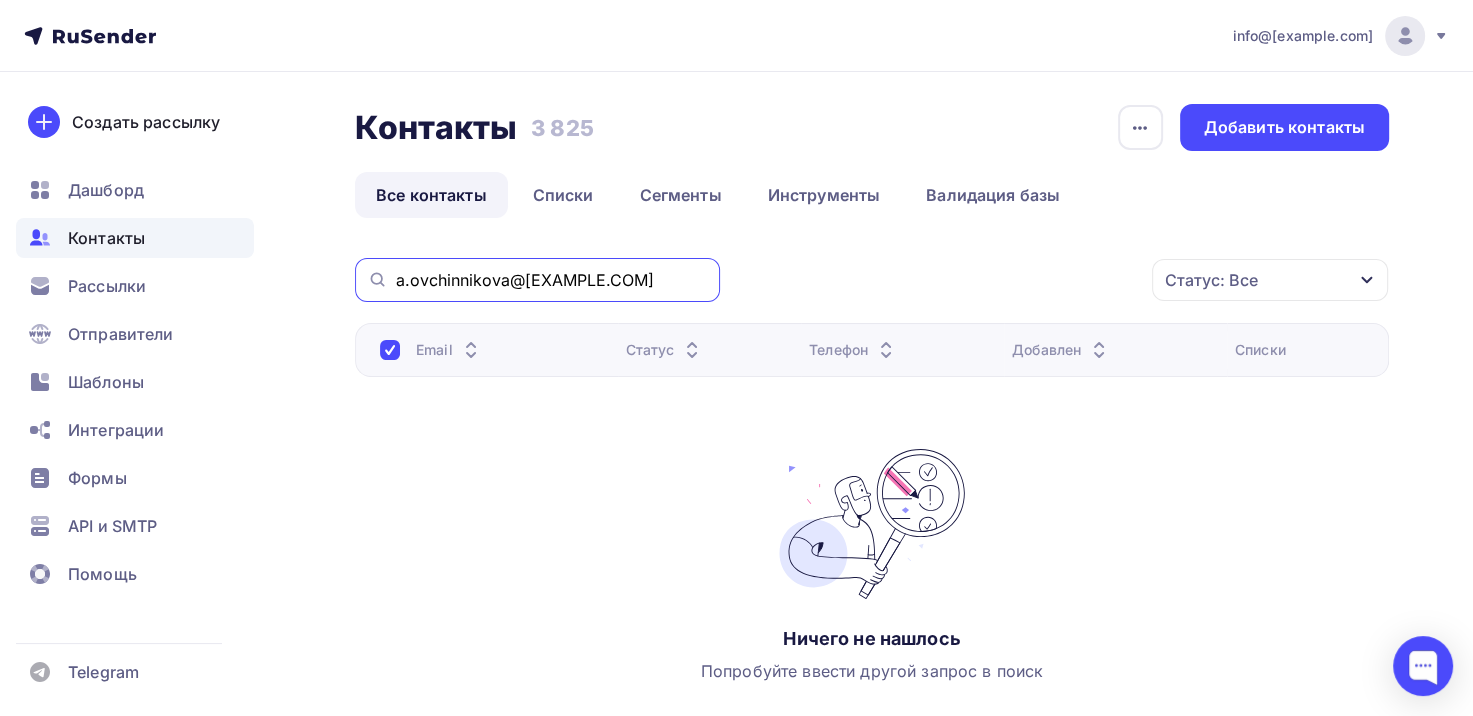 drag, startPoint x: 659, startPoint y: 271, endPoint x: 340, endPoint y: 262, distance: 319.12692 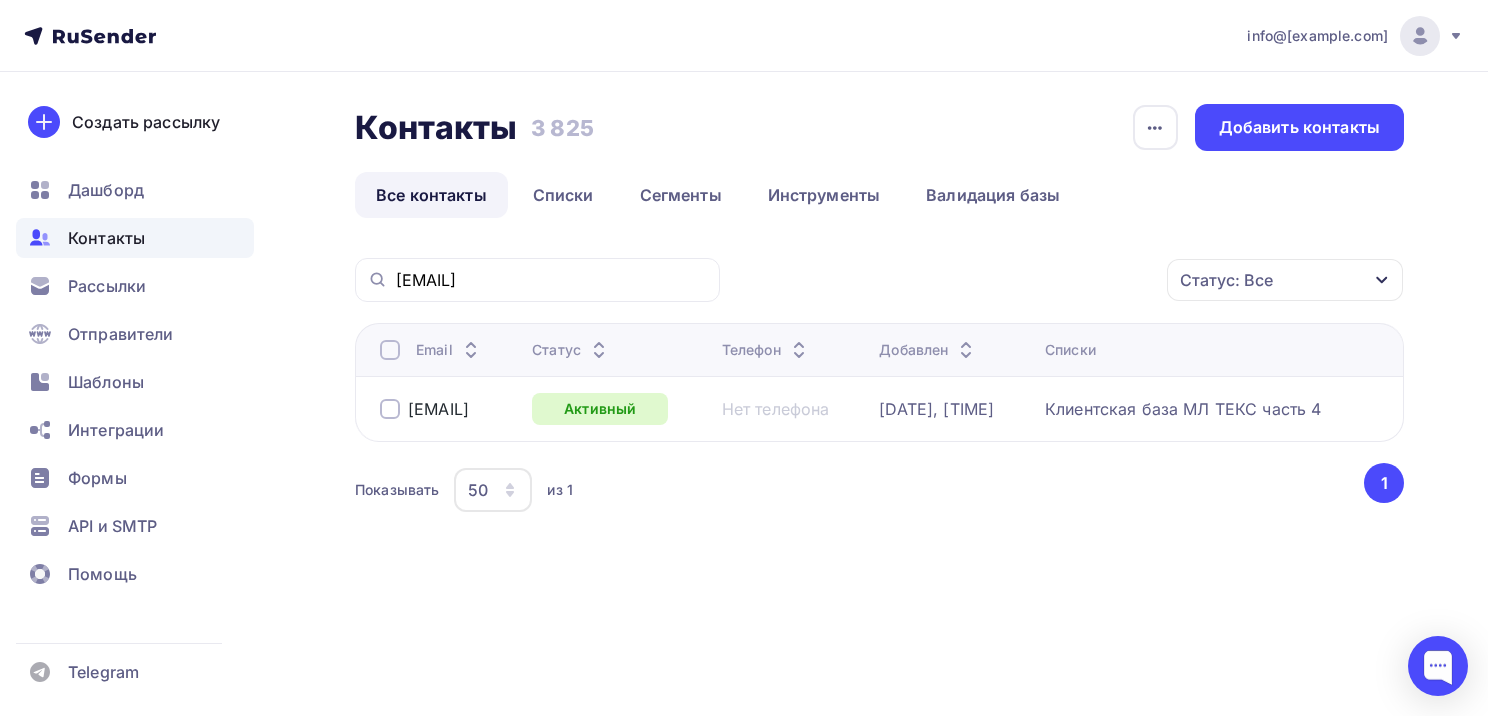 drag, startPoint x: 596, startPoint y: 291, endPoint x: 310, endPoint y: 282, distance: 286.14157 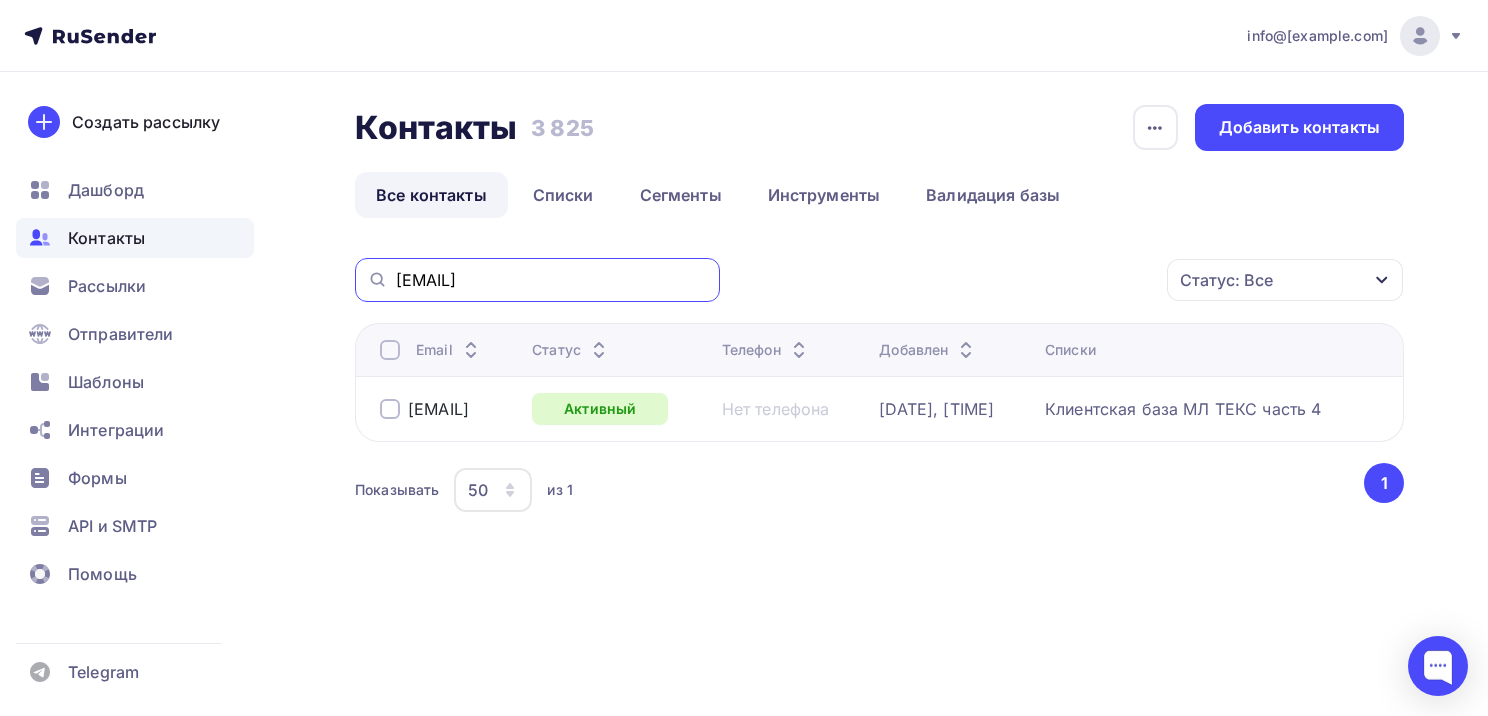click on "logist.snab.1@yandex.ru" at bounding box center (552, 280) 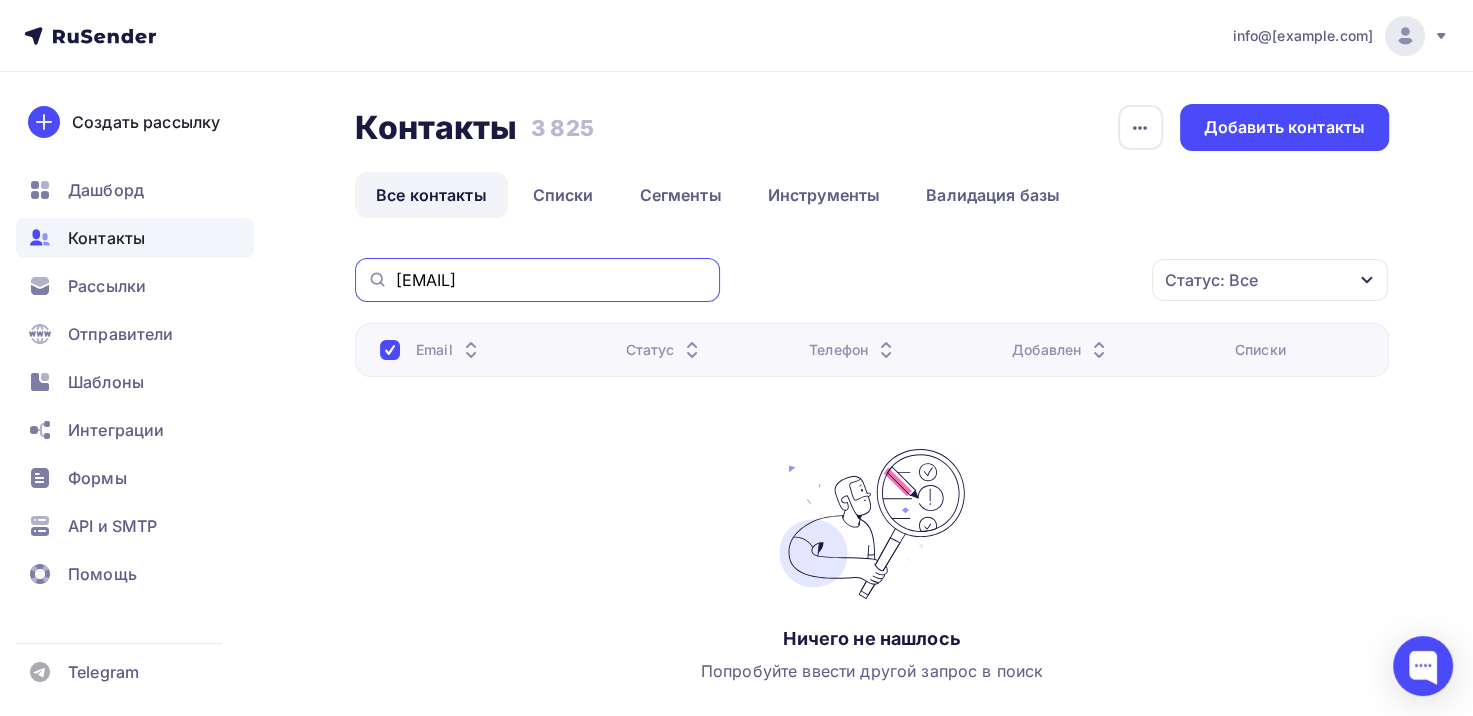 drag, startPoint x: 572, startPoint y: 276, endPoint x: 304, endPoint y: 281, distance: 268.04663 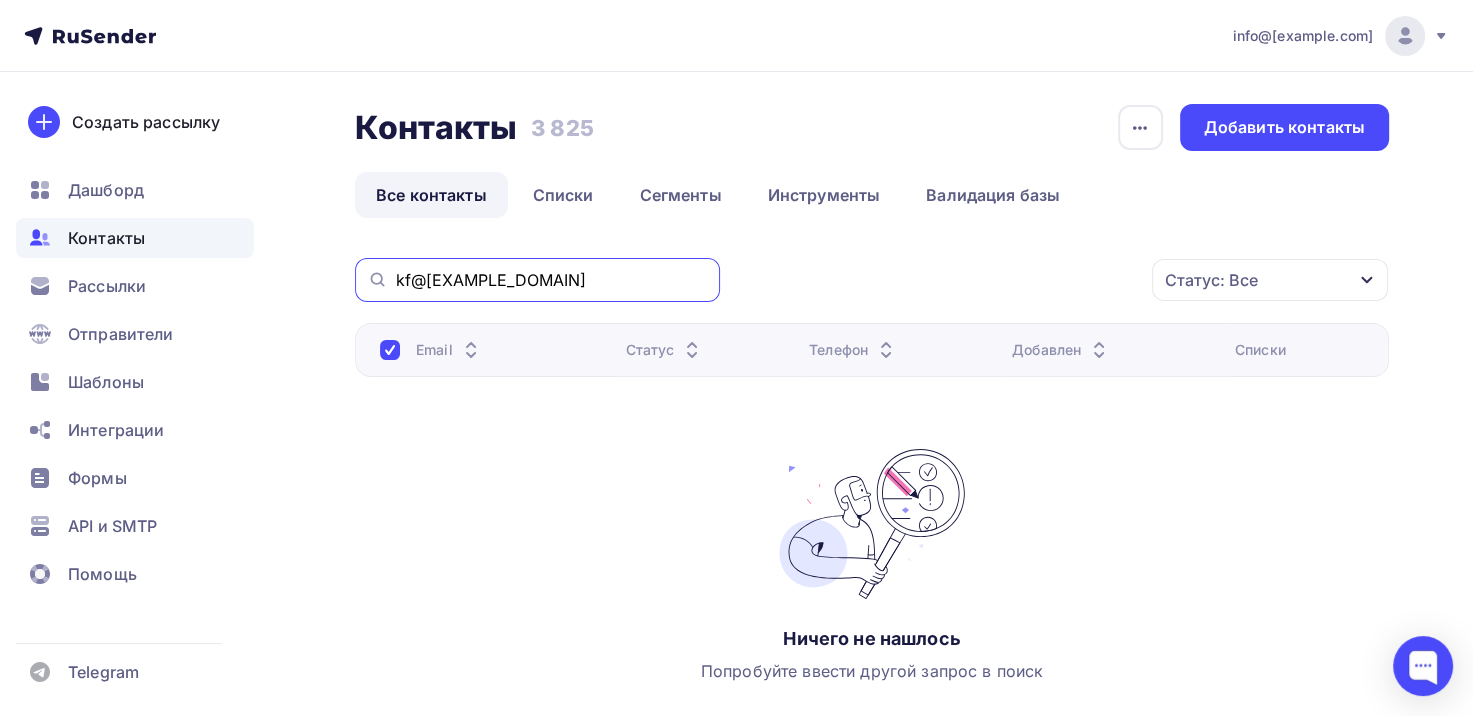 drag, startPoint x: 531, startPoint y: 283, endPoint x: 300, endPoint y: 280, distance: 231.01949 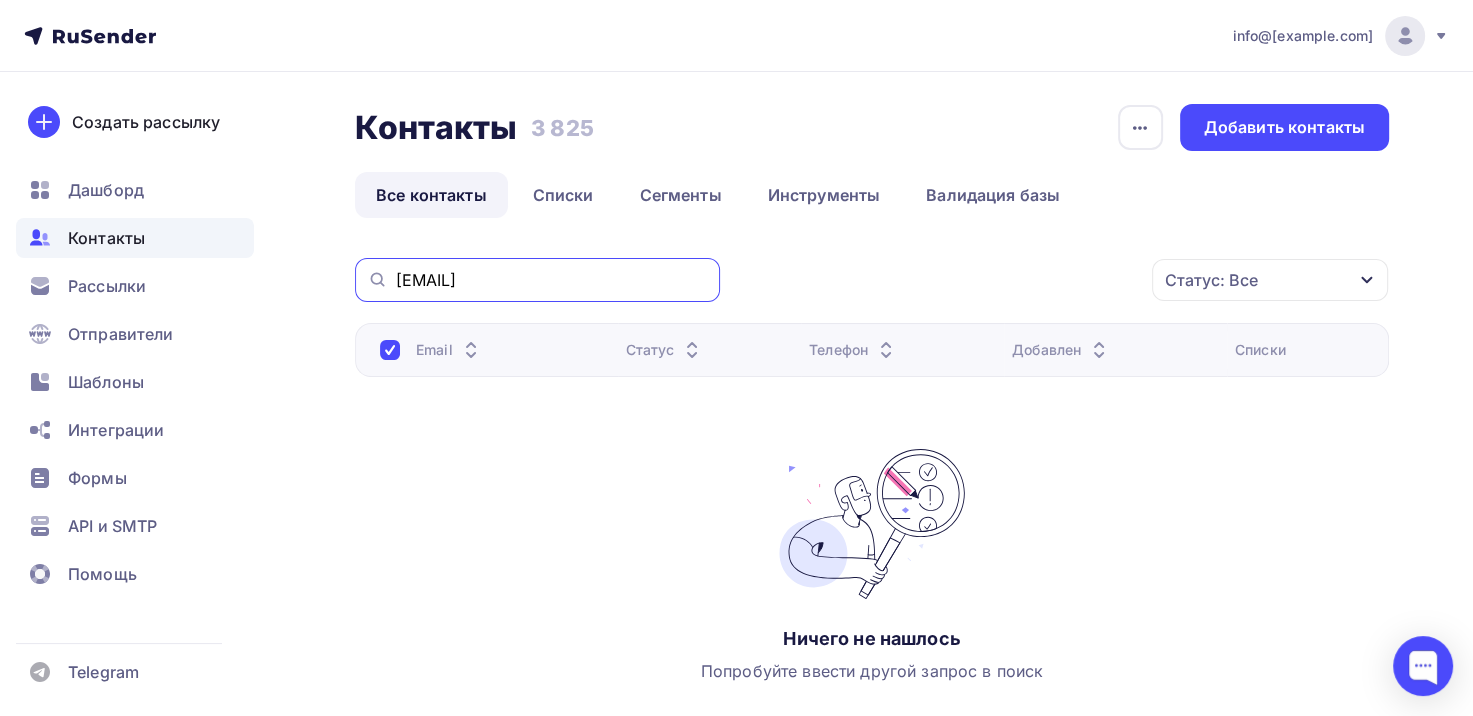 drag, startPoint x: 612, startPoint y: 272, endPoint x: 344, endPoint y: 245, distance: 269.35663 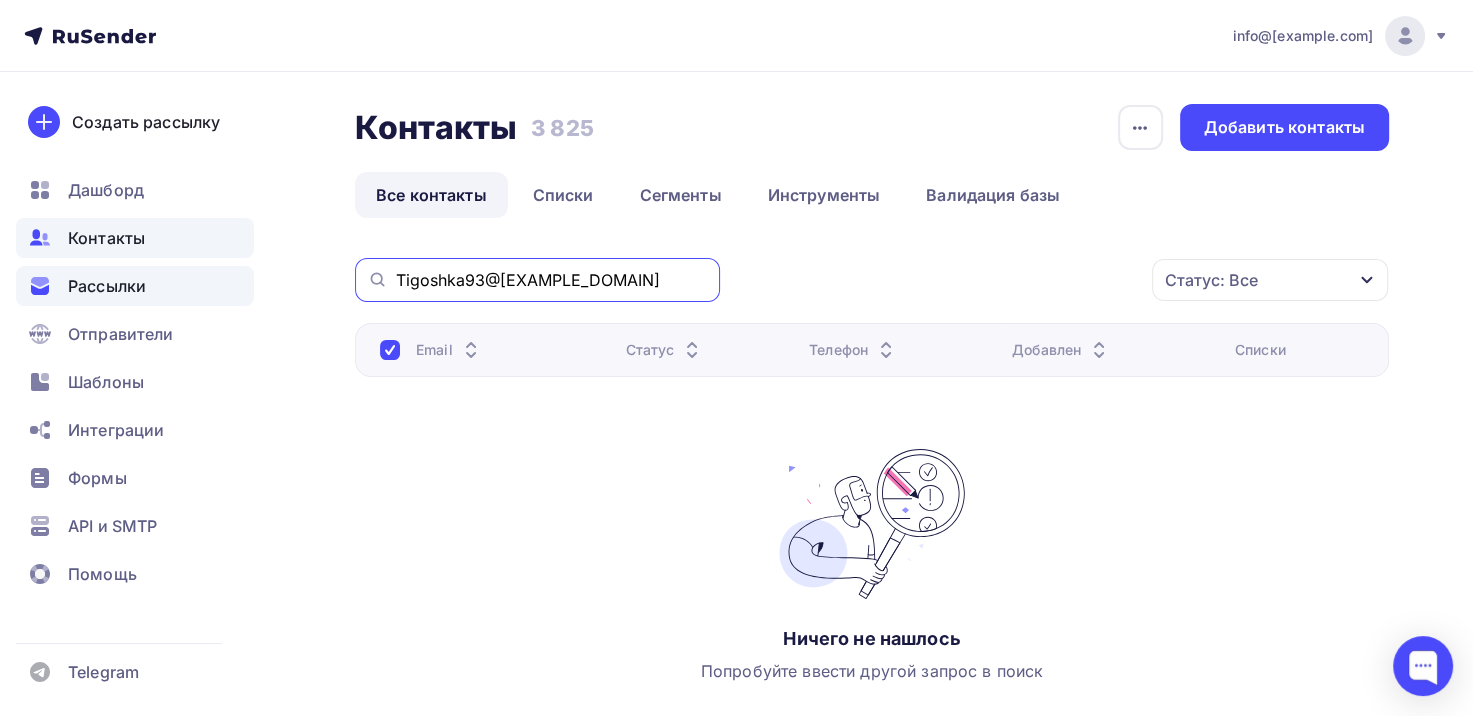drag, startPoint x: 588, startPoint y: 276, endPoint x: 232, endPoint y: 272, distance: 356.02246 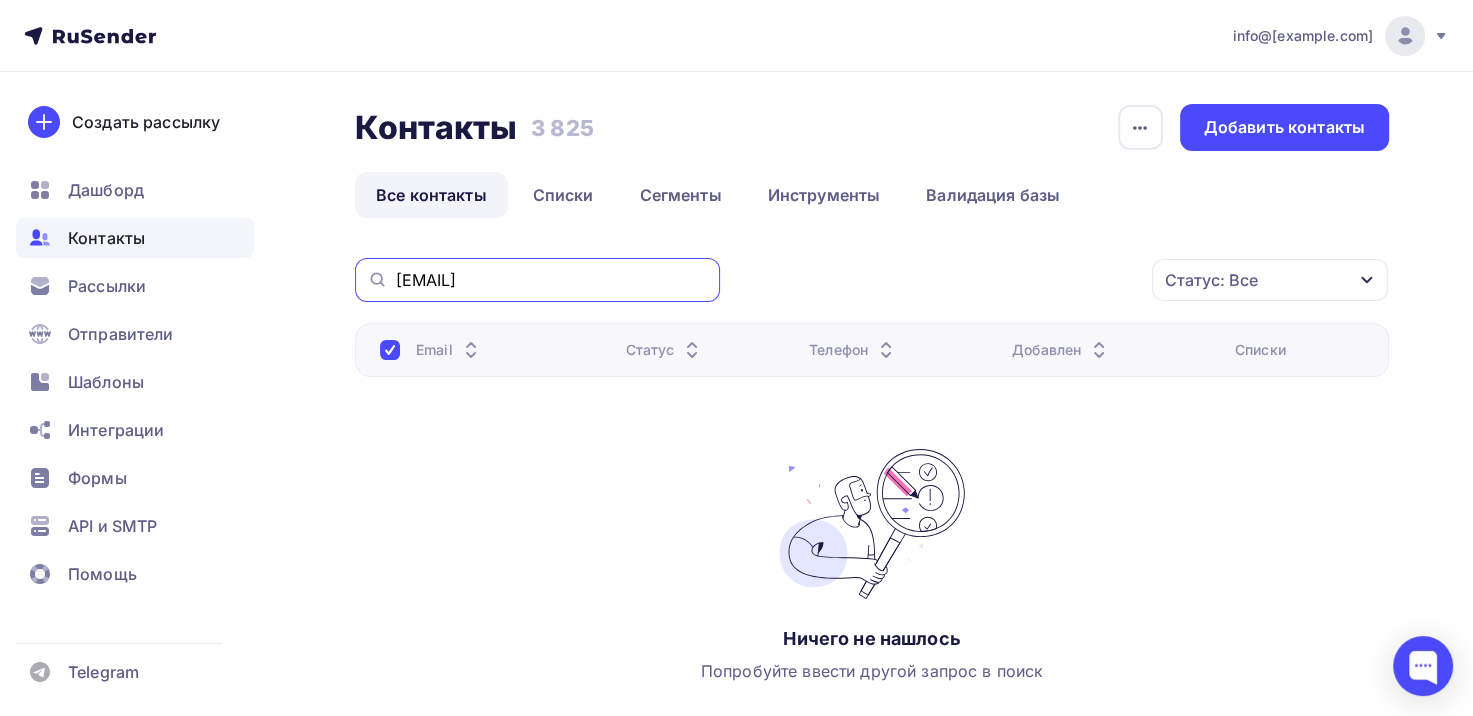 drag, startPoint x: 605, startPoint y: 278, endPoint x: 154, endPoint y: 259, distance: 451.40005 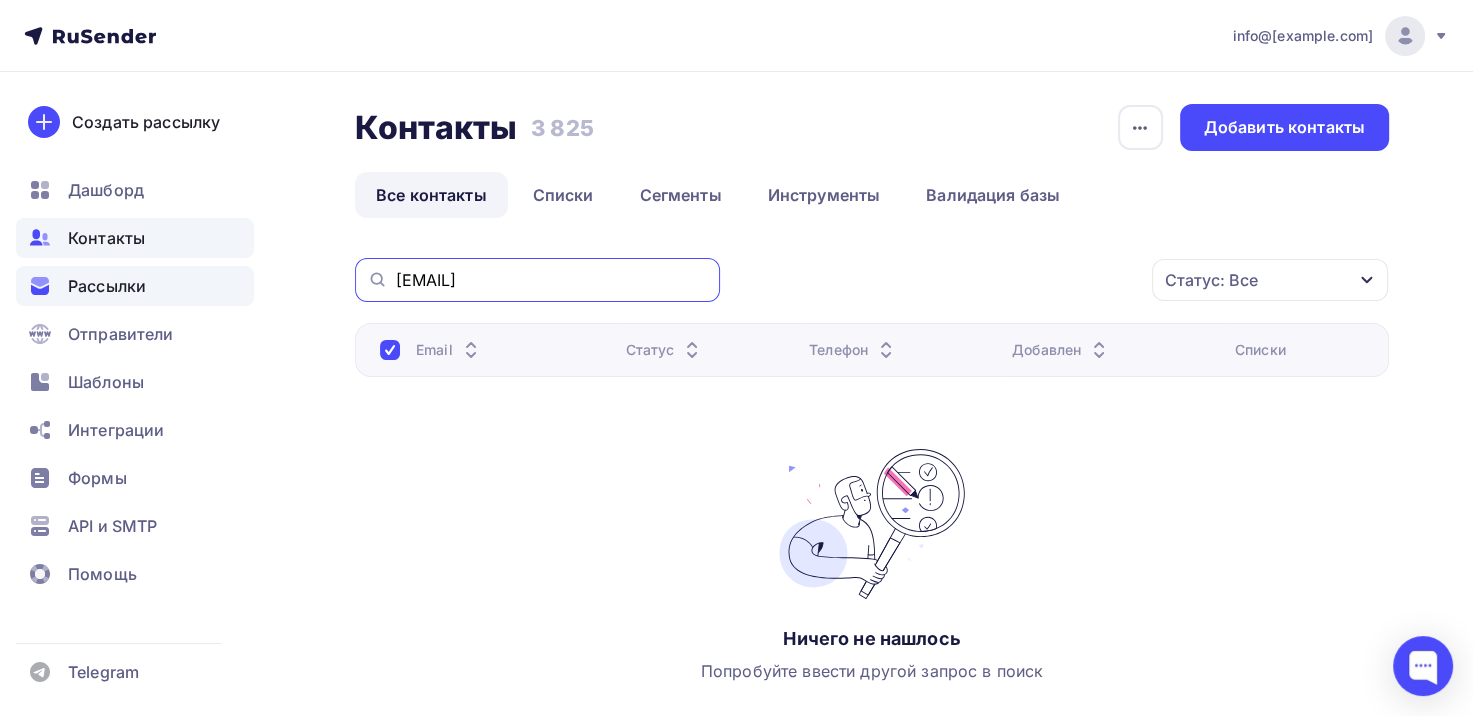 drag, startPoint x: 588, startPoint y: 285, endPoint x: 227, endPoint y: 285, distance: 361 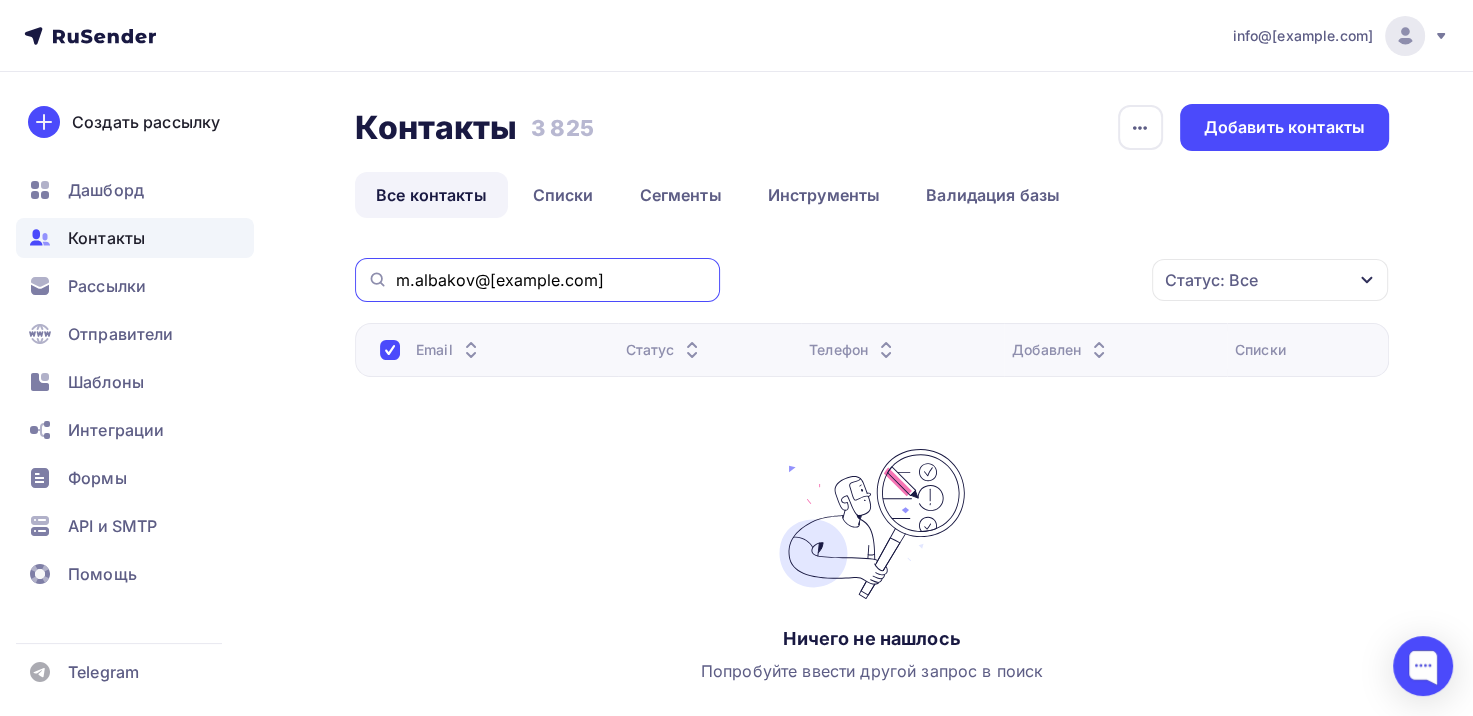 drag, startPoint x: 635, startPoint y: 276, endPoint x: 162, endPoint y: 238, distance: 474.524 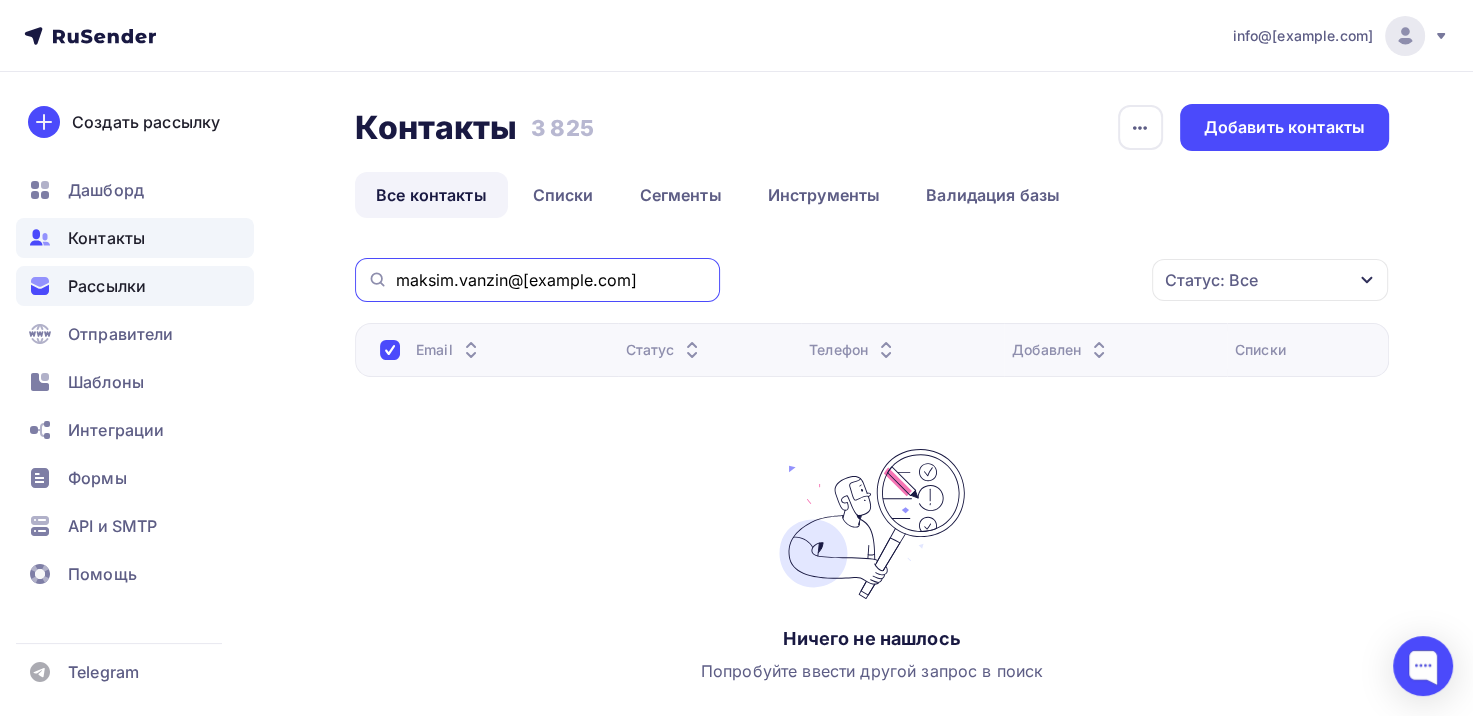 drag, startPoint x: 640, startPoint y: 280, endPoint x: 185, endPoint y: 281, distance: 455.0011 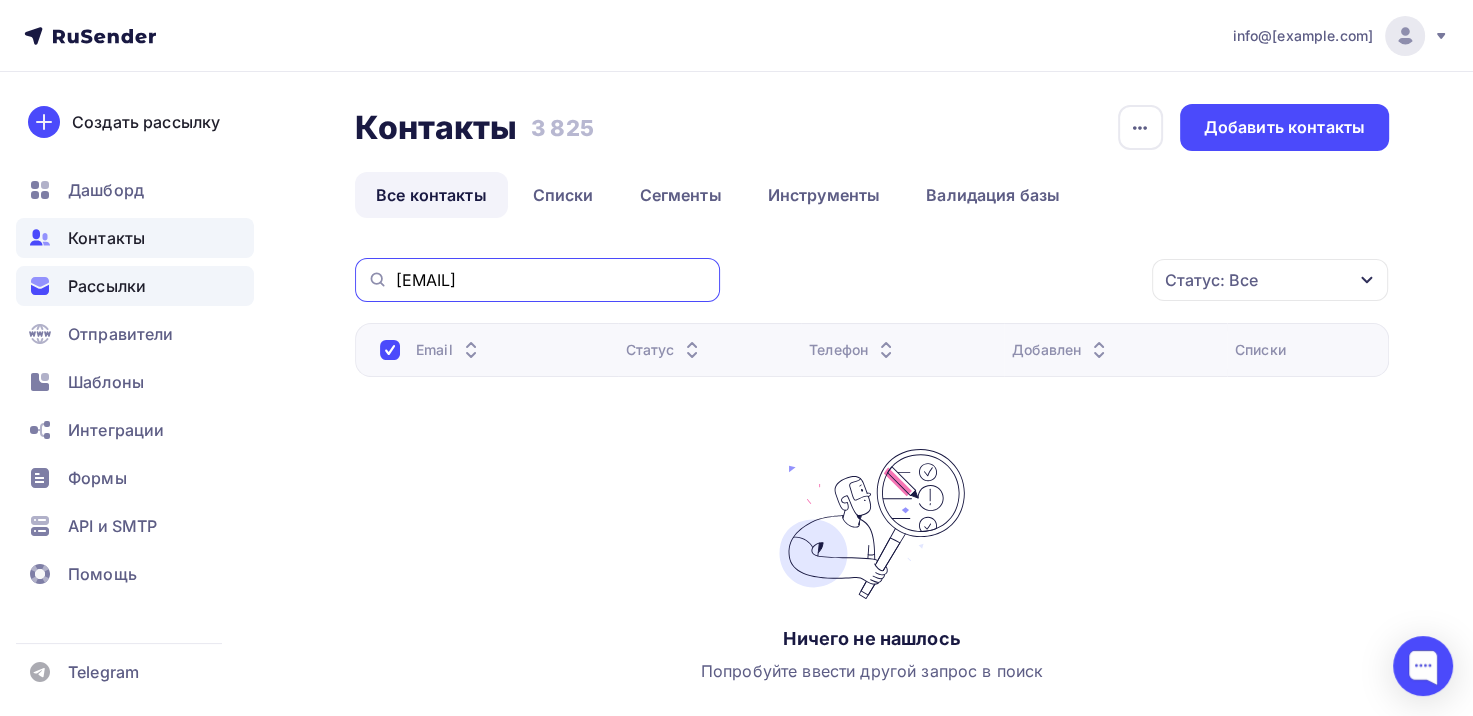 drag, startPoint x: 572, startPoint y: 288, endPoint x: 221, endPoint y: 288, distance: 351 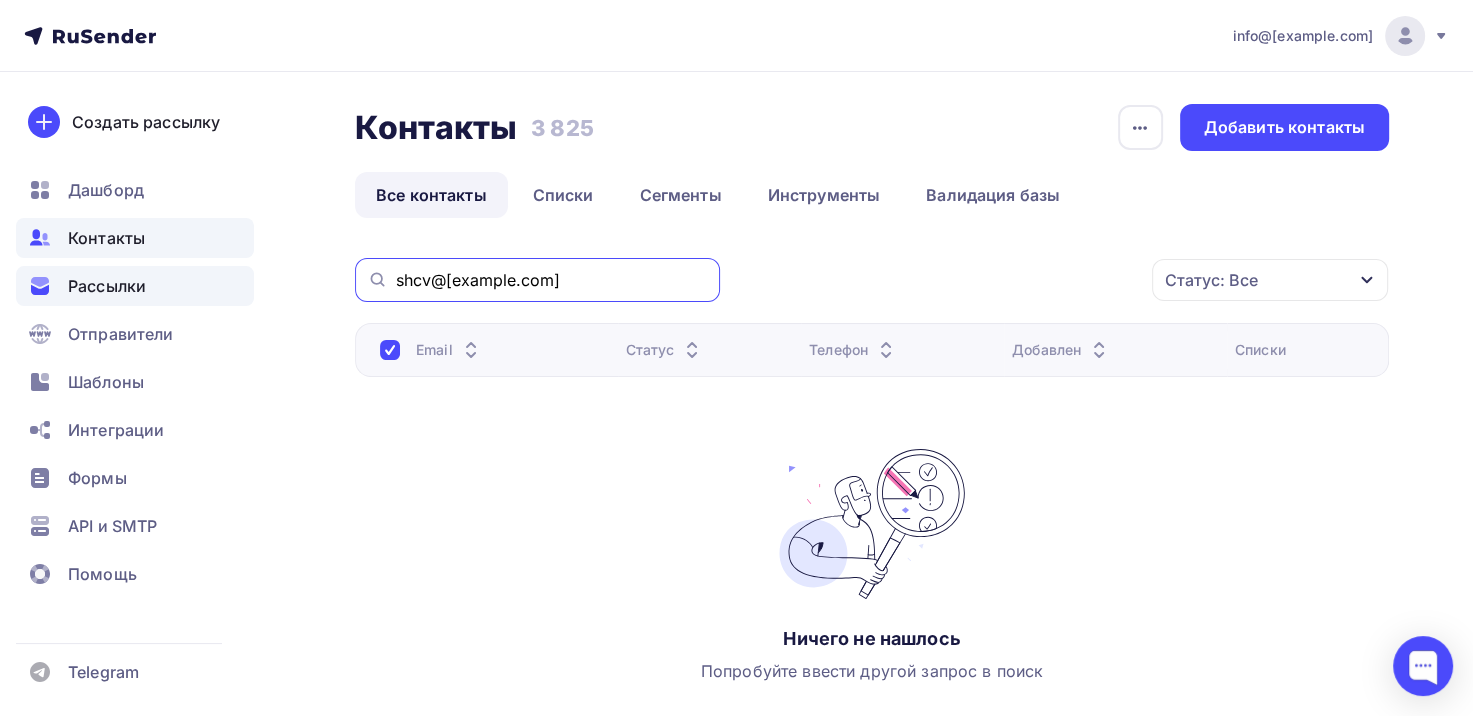 drag, startPoint x: 567, startPoint y: 289, endPoint x: 200, endPoint y: 289, distance: 367 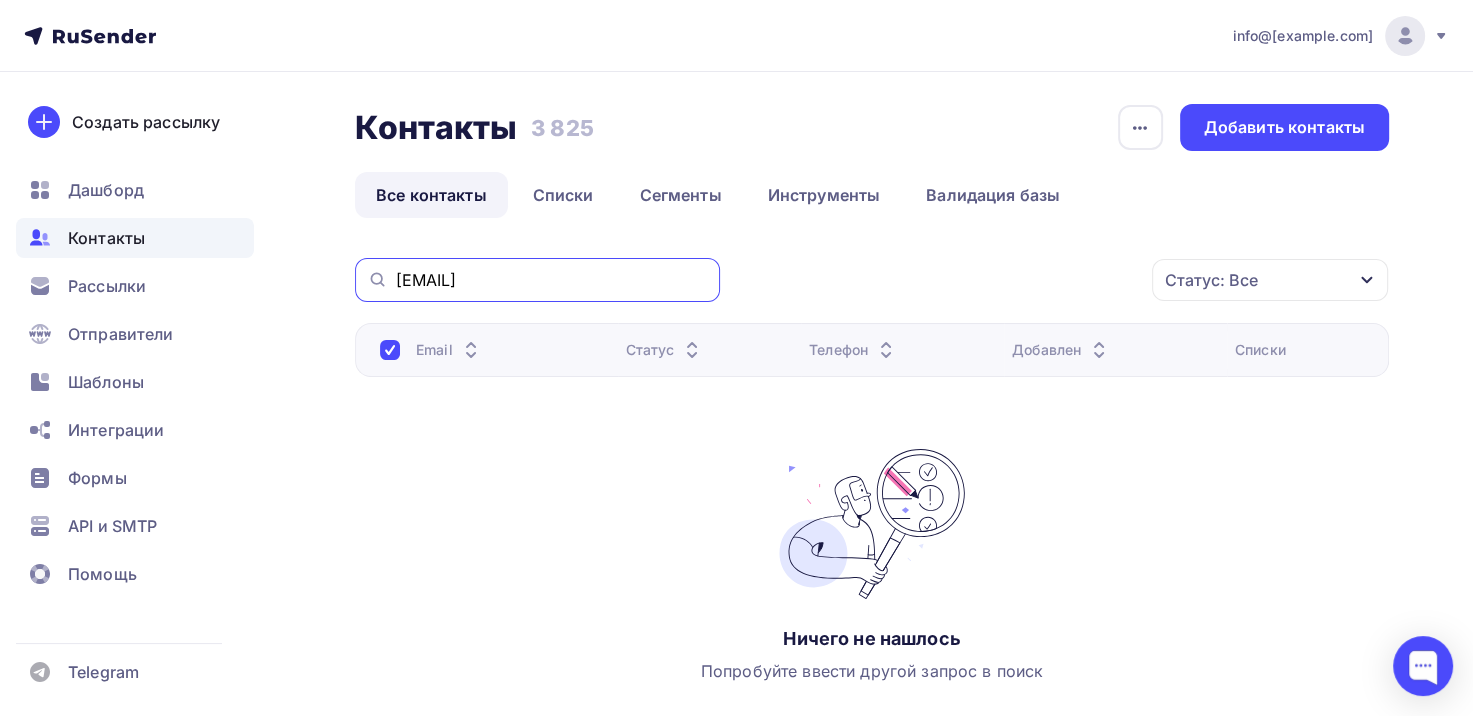 click on "workhall@yandex.ruъ" at bounding box center [552, 280] 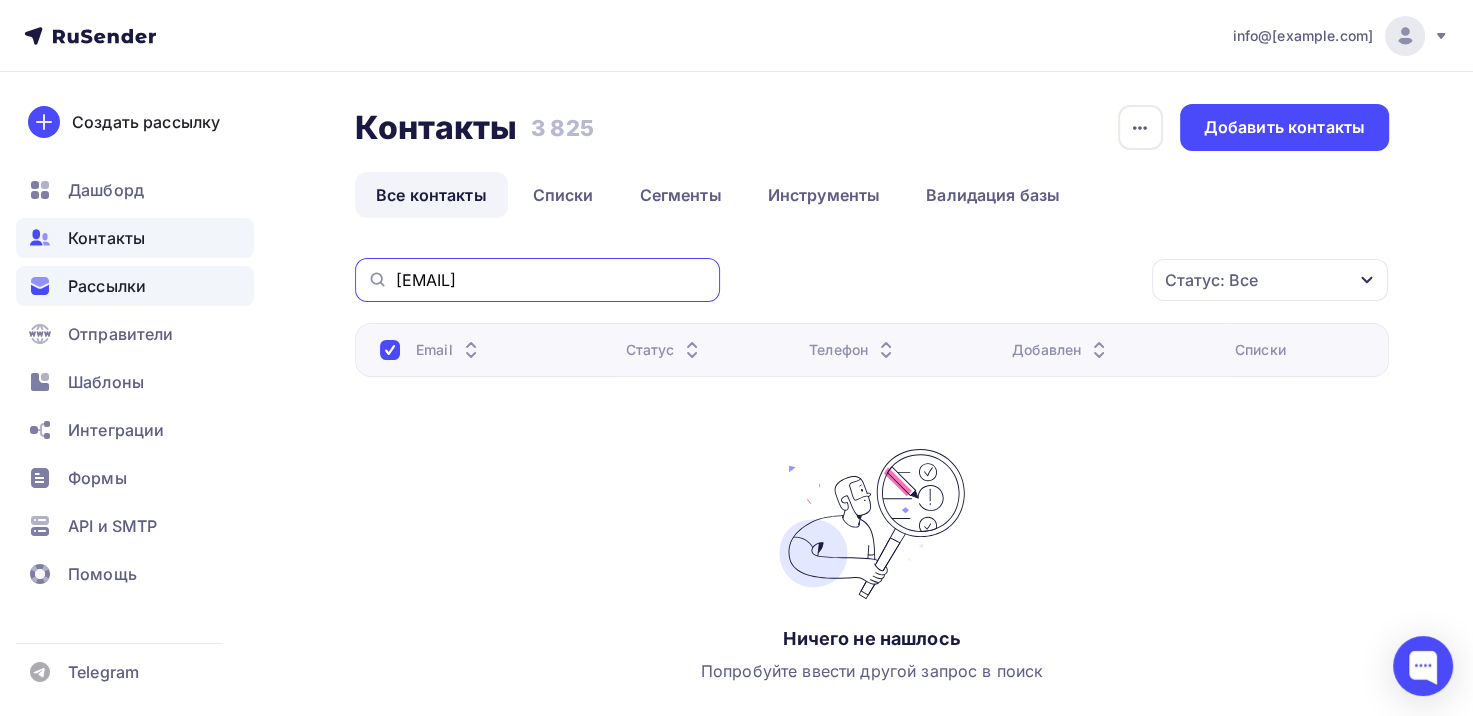 drag, startPoint x: 577, startPoint y: 270, endPoint x: 147, endPoint y: 265, distance: 430.02908 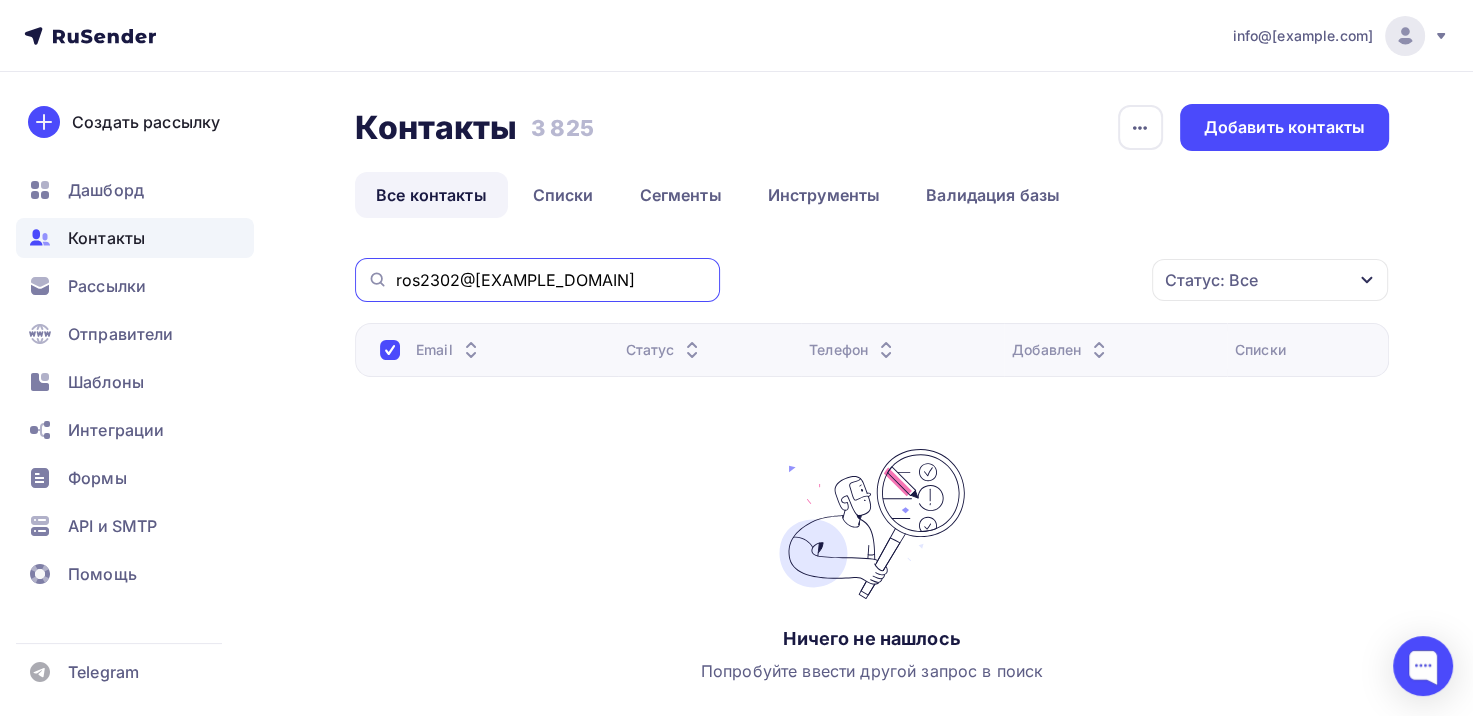 drag, startPoint x: 544, startPoint y: 273, endPoint x: 351, endPoint y: 273, distance: 193 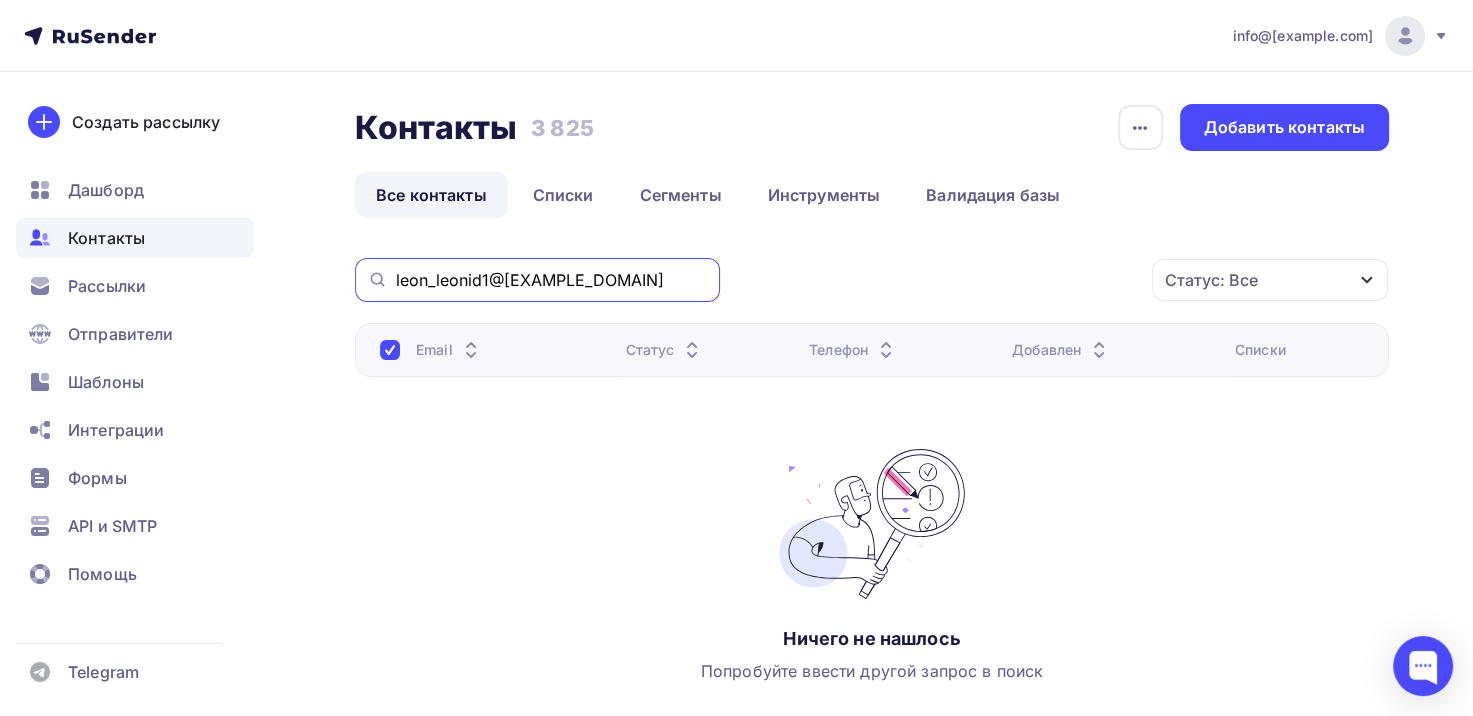 drag, startPoint x: 574, startPoint y: 280, endPoint x: 159, endPoint y: 236, distance: 417.32602 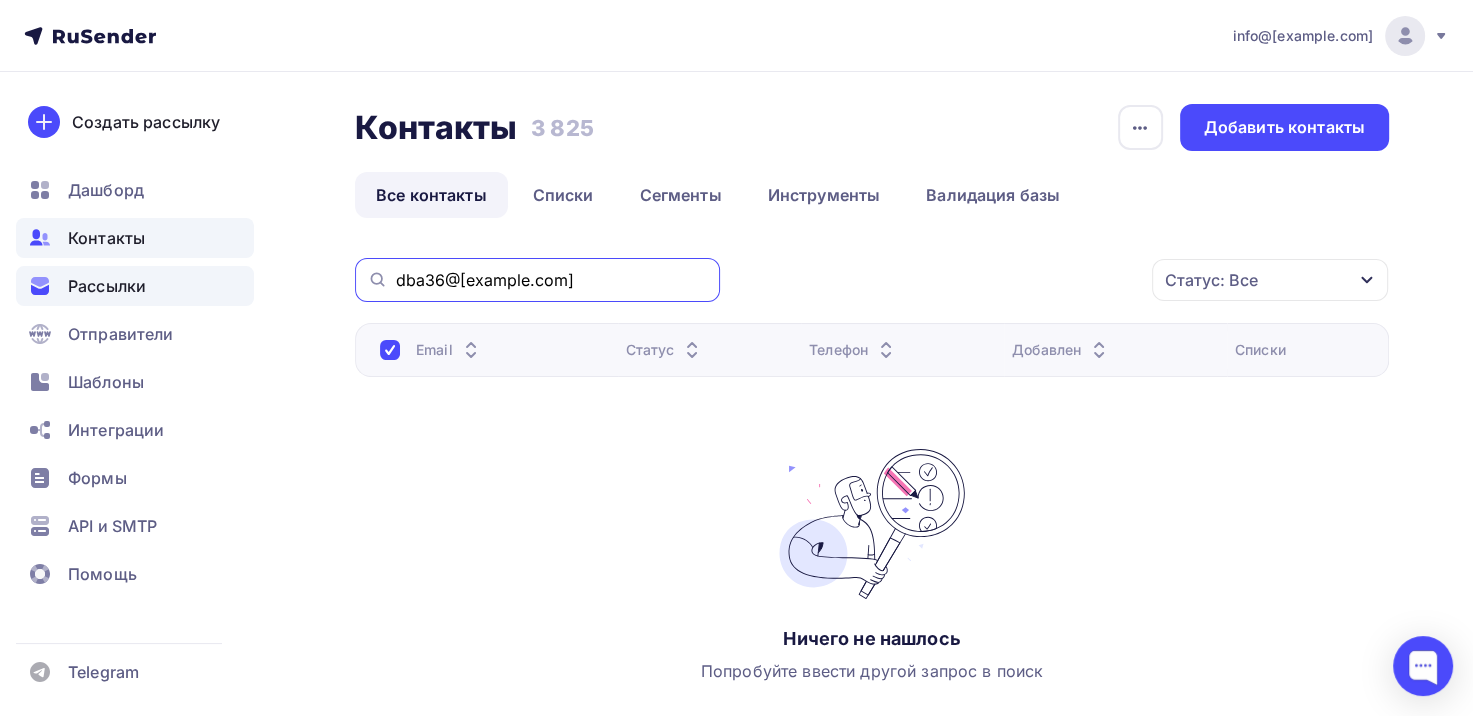 drag, startPoint x: 538, startPoint y: 277, endPoint x: 228, endPoint y: 272, distance: 310.0403 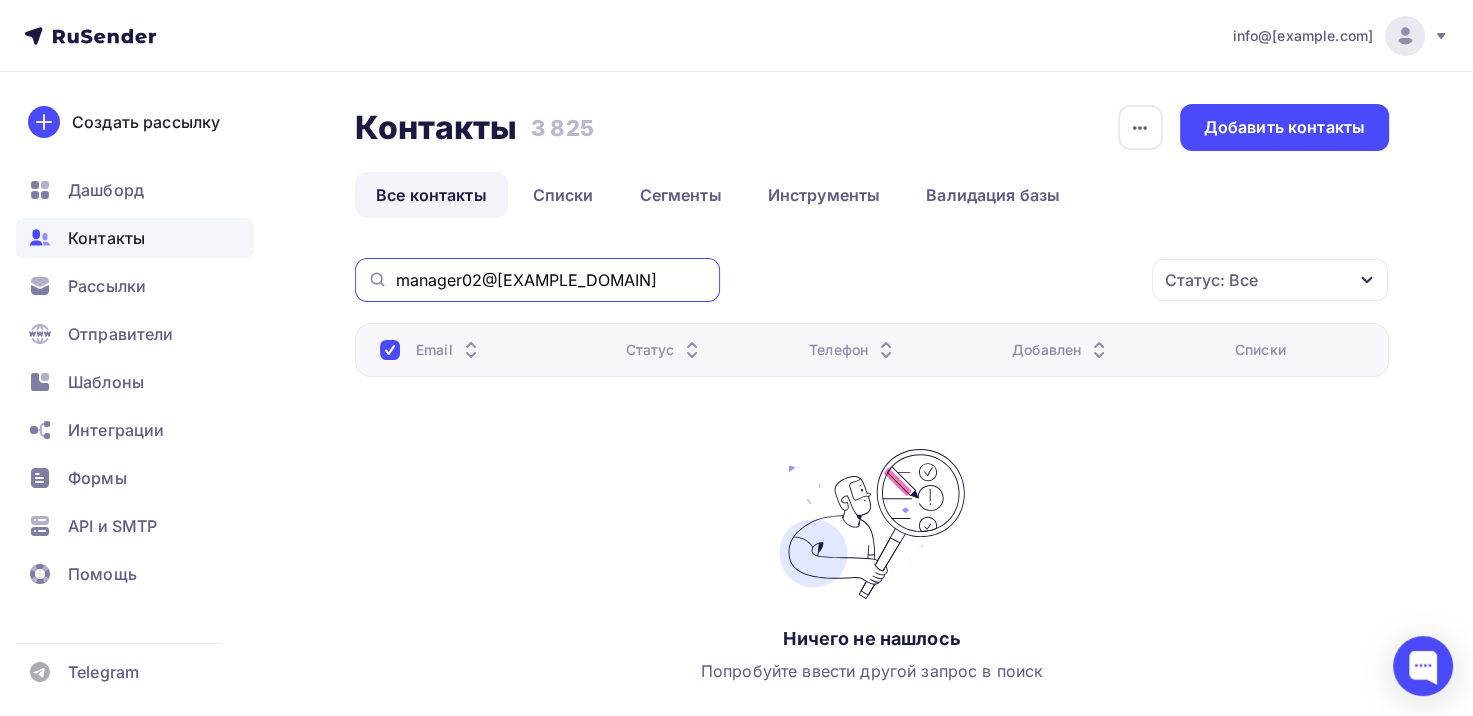 drag, startPoint x: 645, startPoint y: 275, endPoint x: 132, endPoint y: 236, distance: 514.48035 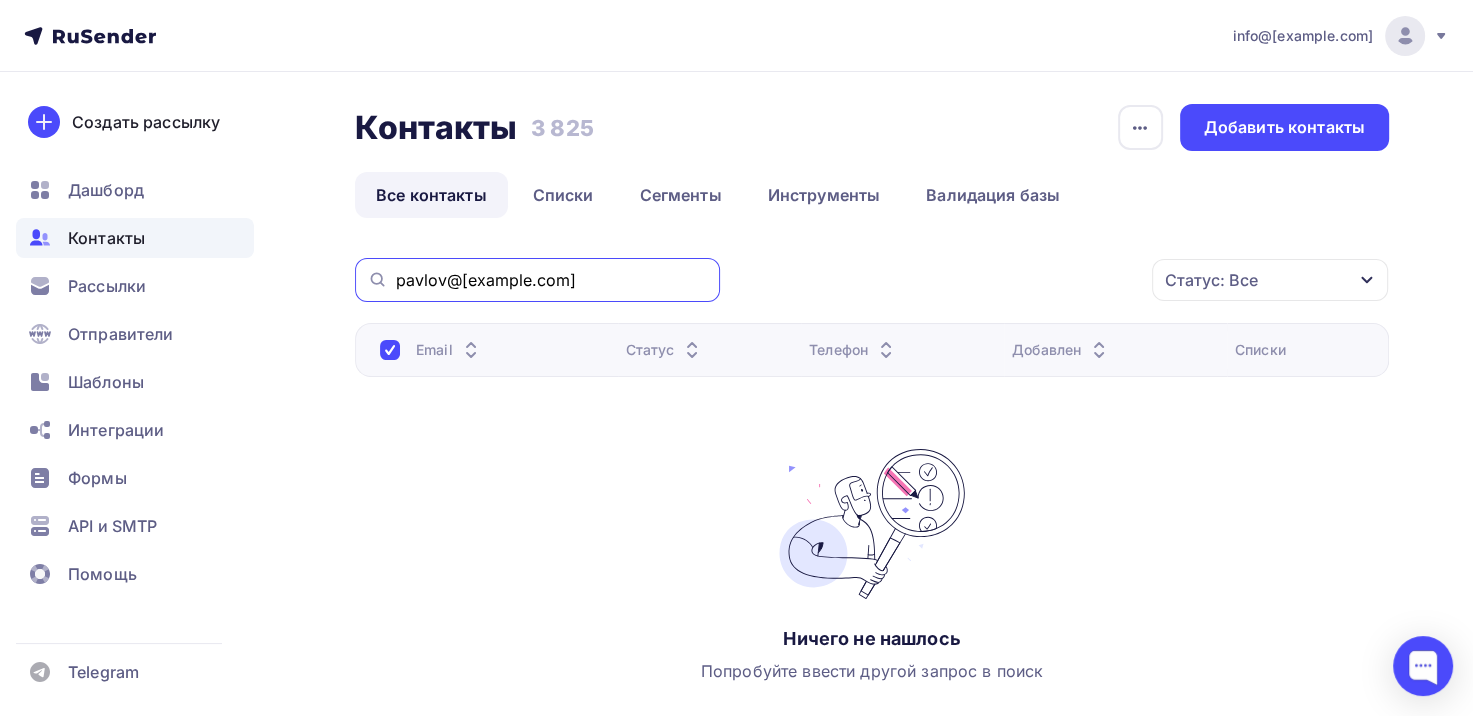 drag, startPoint x: 562, startPoint y: 273, endPoint x: 267, endPoint y: 273, distance: 295 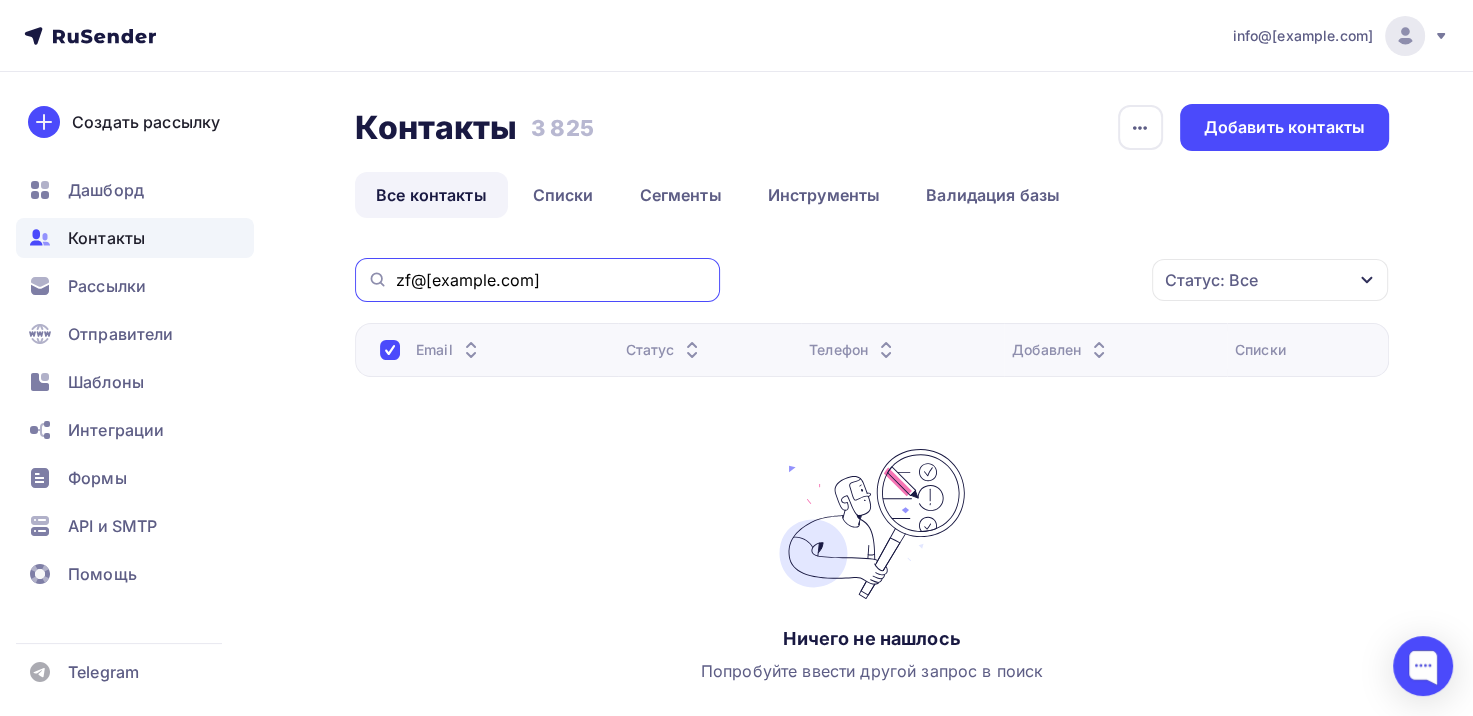 drag, startPoint x: 530, startPoint y: 287, endPoint x: 275, endPoint y: 288, distance: 255.00197 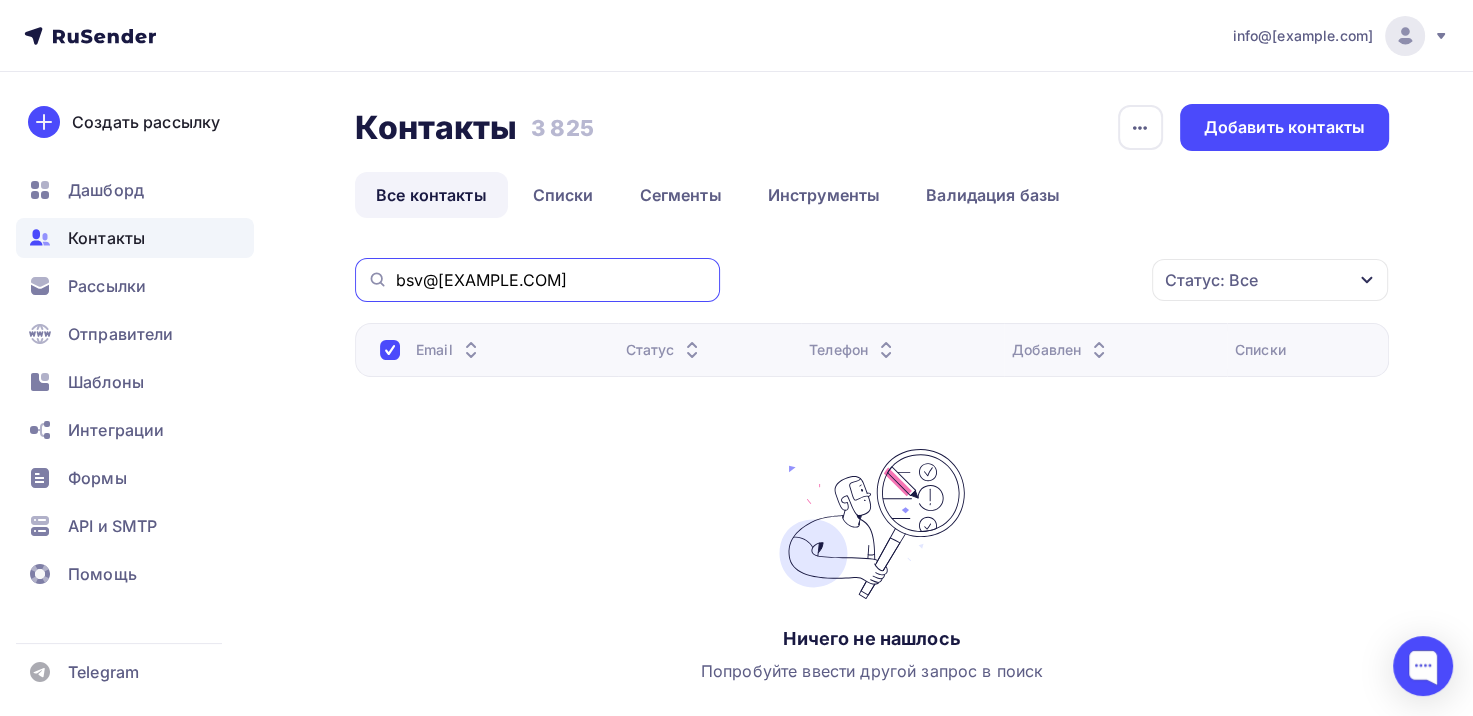drag, startPoint x: 604, startPoint y: 270, endPoint x: 275, endPoint y: 260, distance: 329.15195 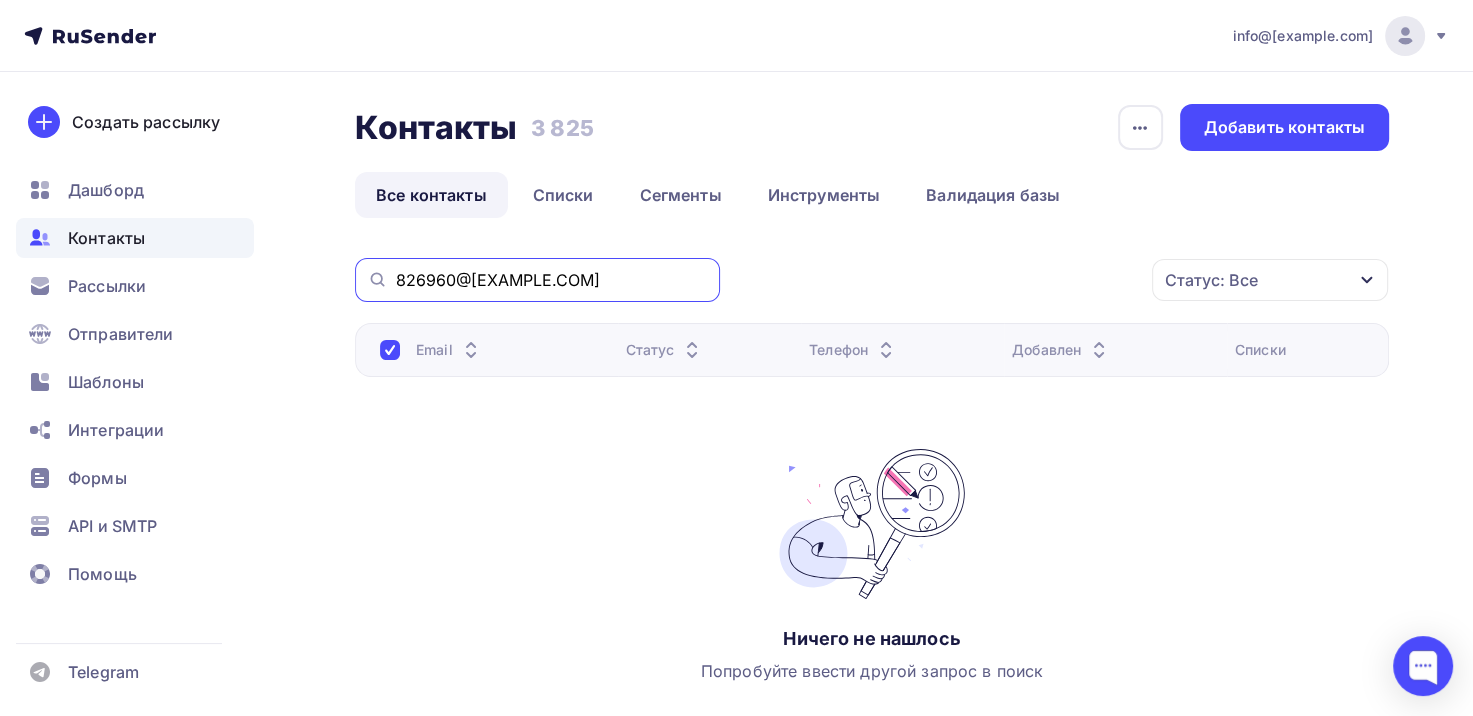 drag, startPoint x: 596, startPoint y: 277, endPoint x: 184, endPoint y: 258, distance: 412.43787 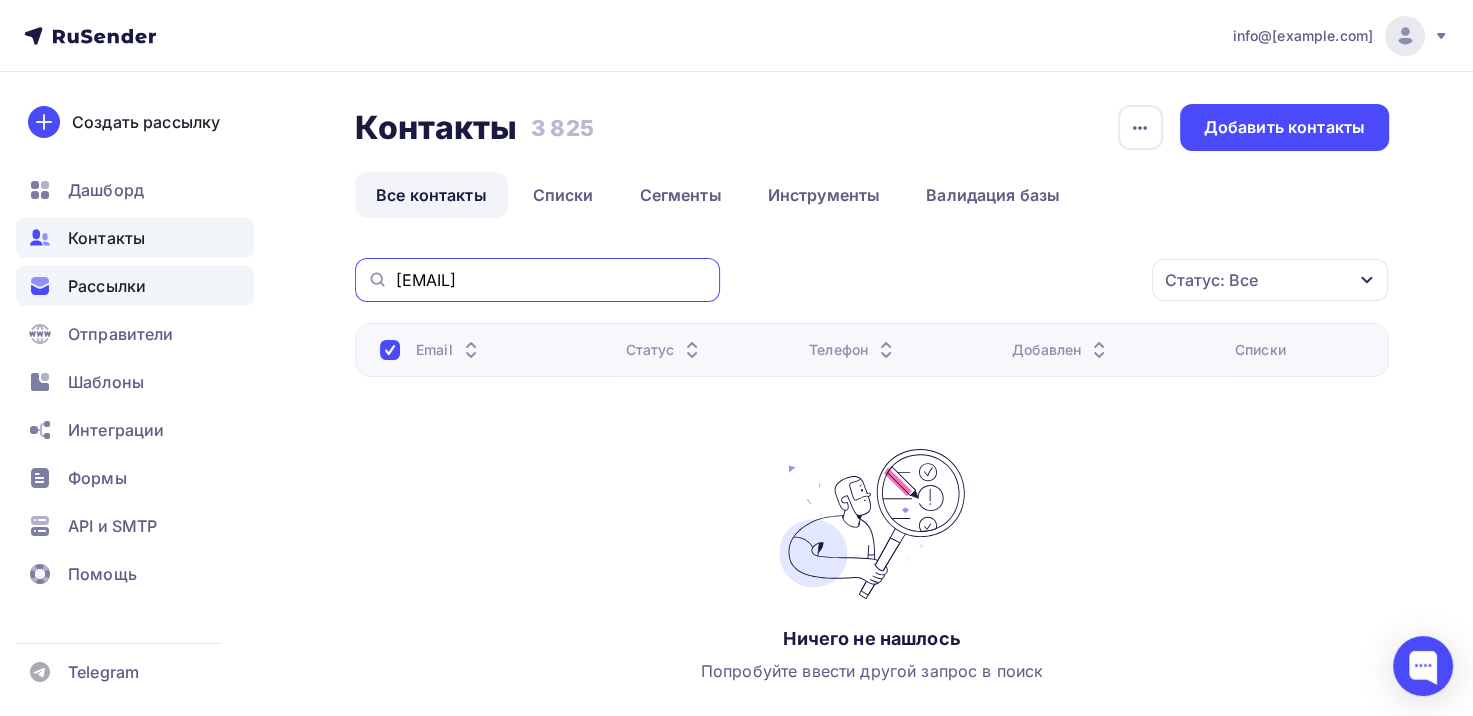 drag, startPoint x: 676, startPoint y: 278, endPoint x: 135, endPoint y: 278, distance: 541 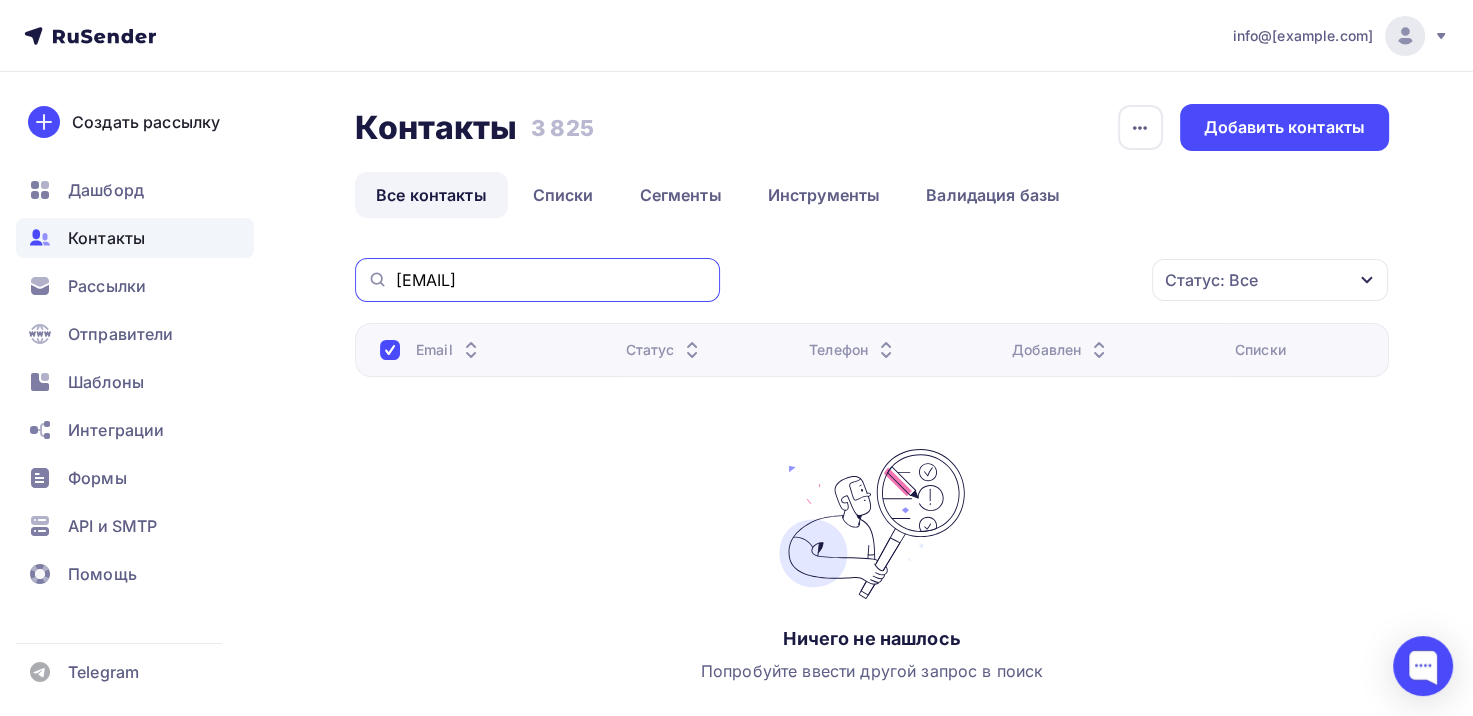 drag, startPoint x: 612, startPoint y: 268, endPoint x: 143, endPoint y: 226, distance: 470.87683 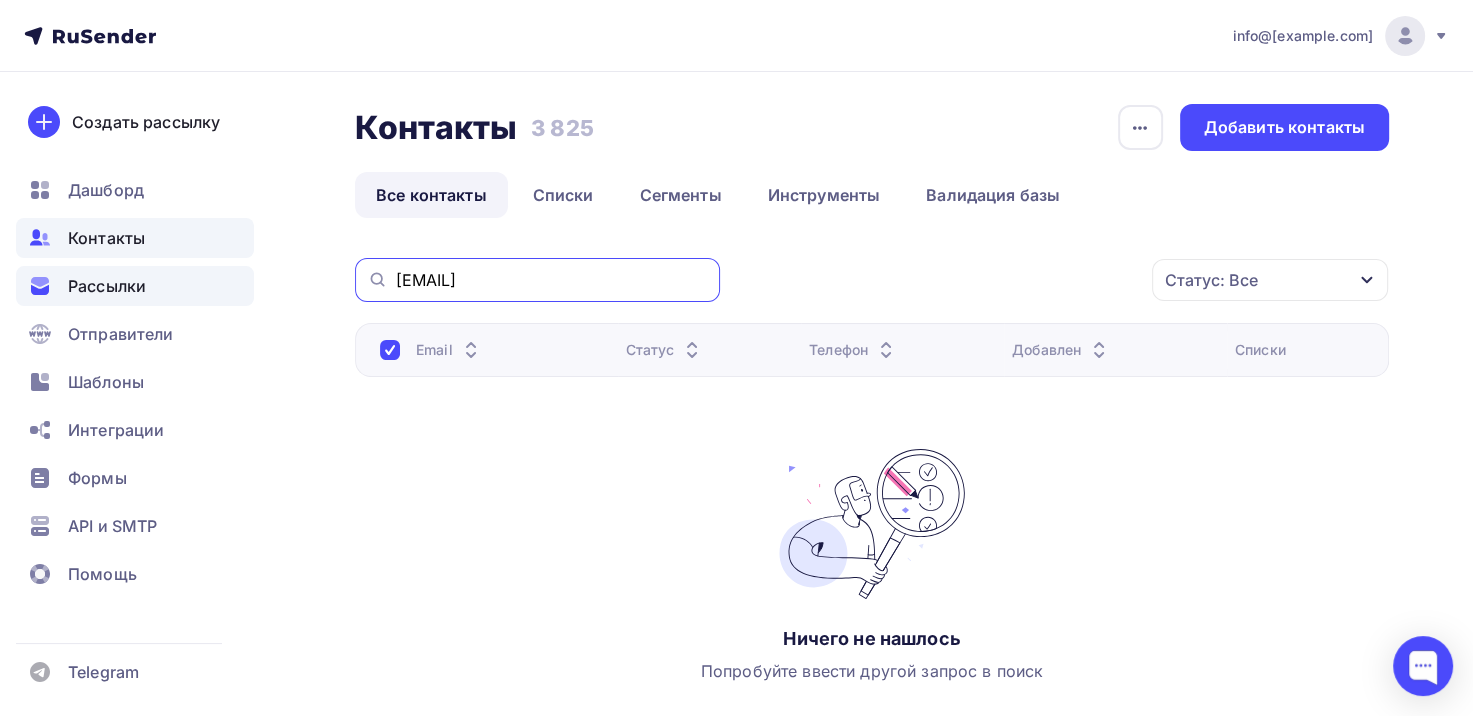 drag, startPoint x: 603, startPoint y: 272, endPoint x: 114, endPoint y: 275, distance: 489.00922 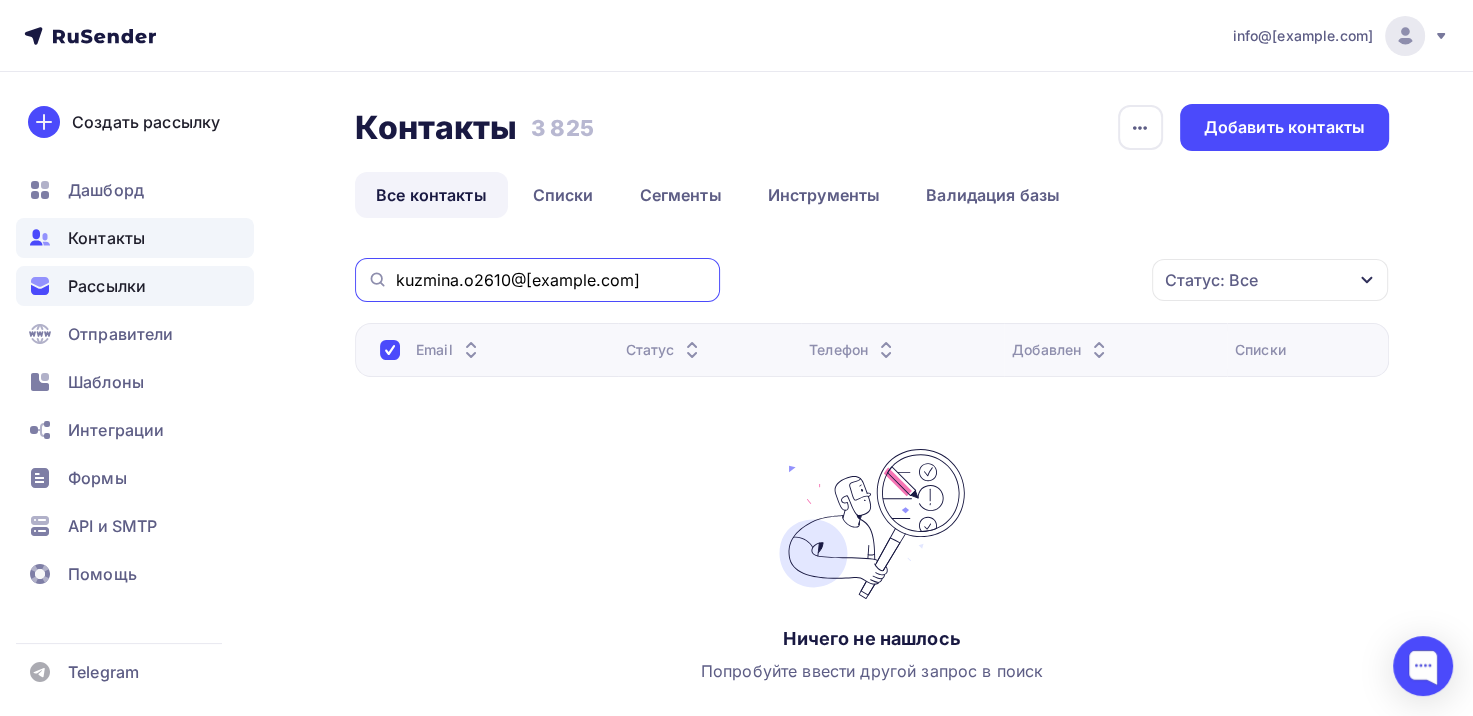 drag, startPoint x: 631, startPoint y: 288, endPoint x: 188, endPoint y: 287, distance: 443.00113 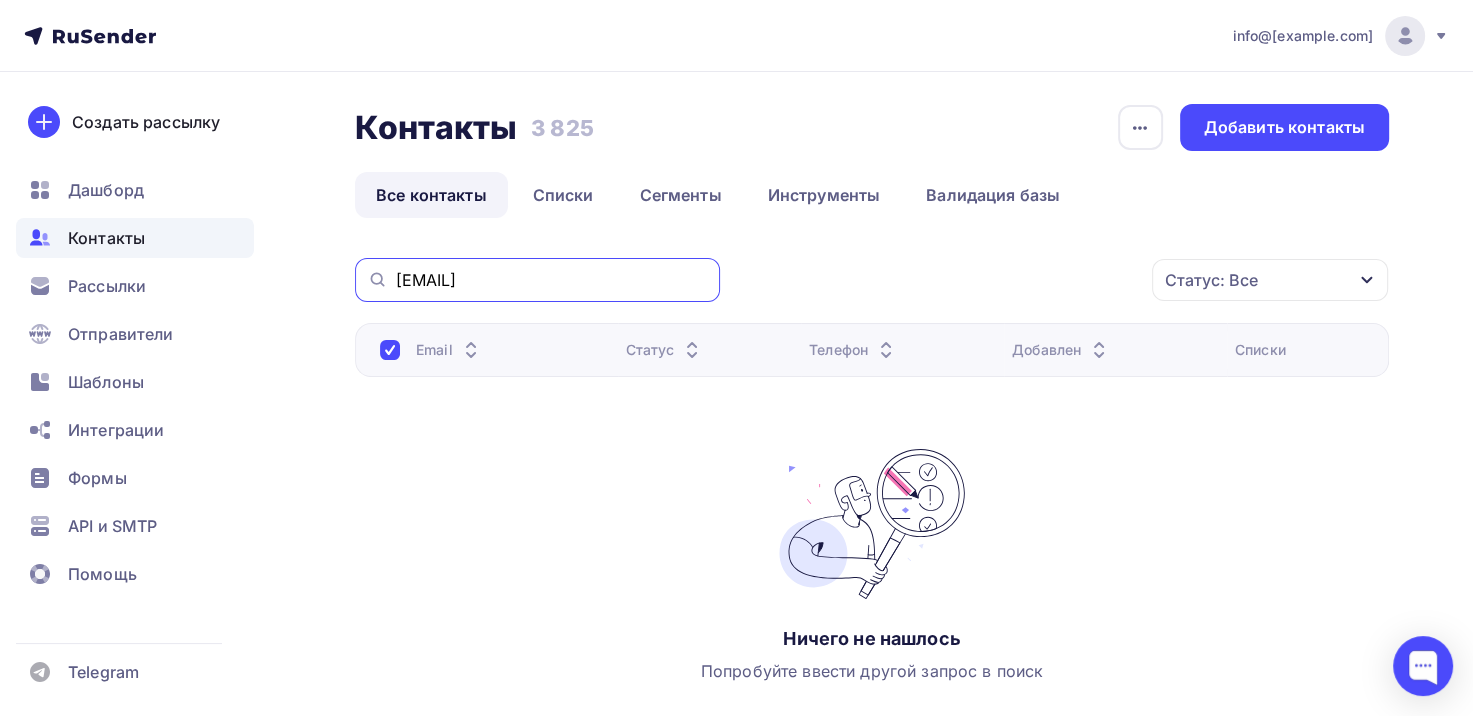 drag, startPoint x: 611, startPoint y: 272, endPoint x: 322, endPoint y: 272, distance: 289 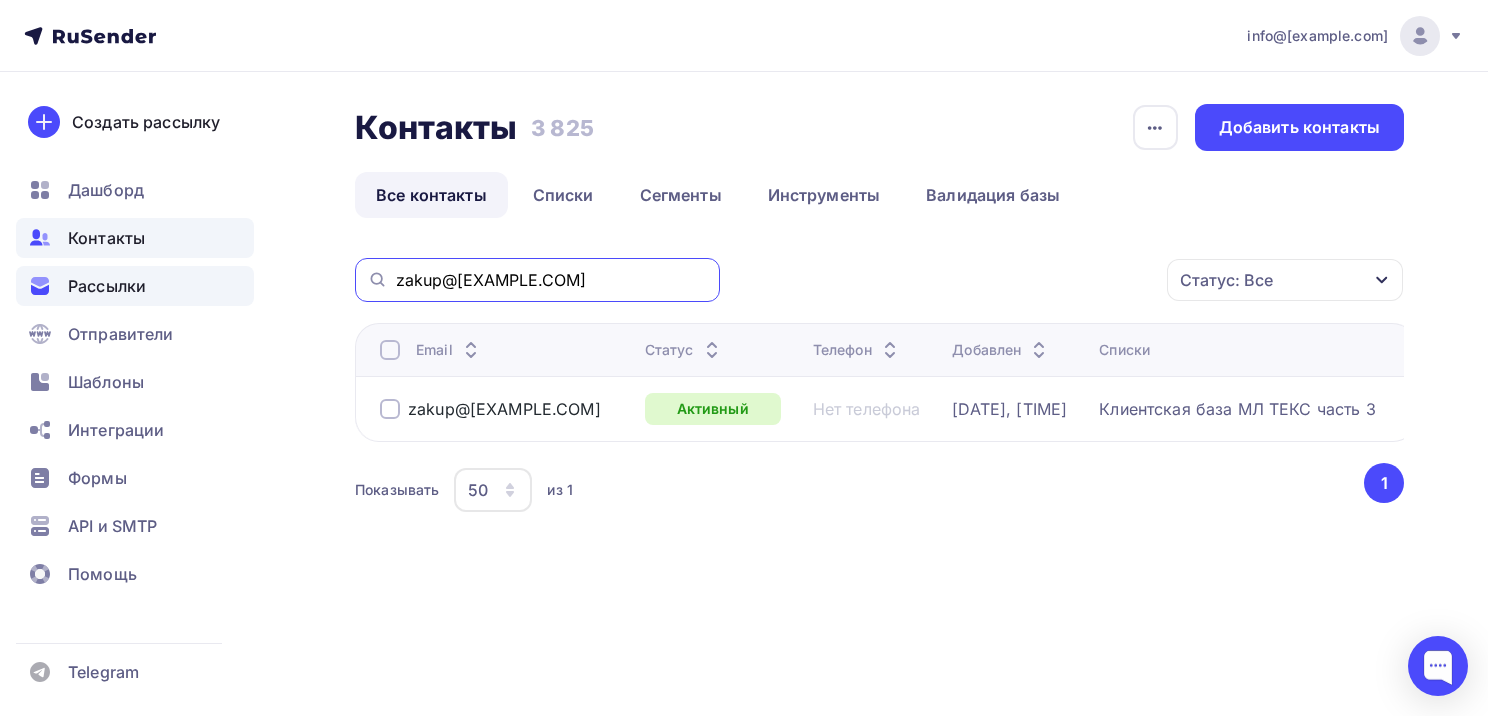 drag, startPoint x: 592, startPoint y: 276, endPoint x: 219, endPoint y: 268, distance: 373.0858 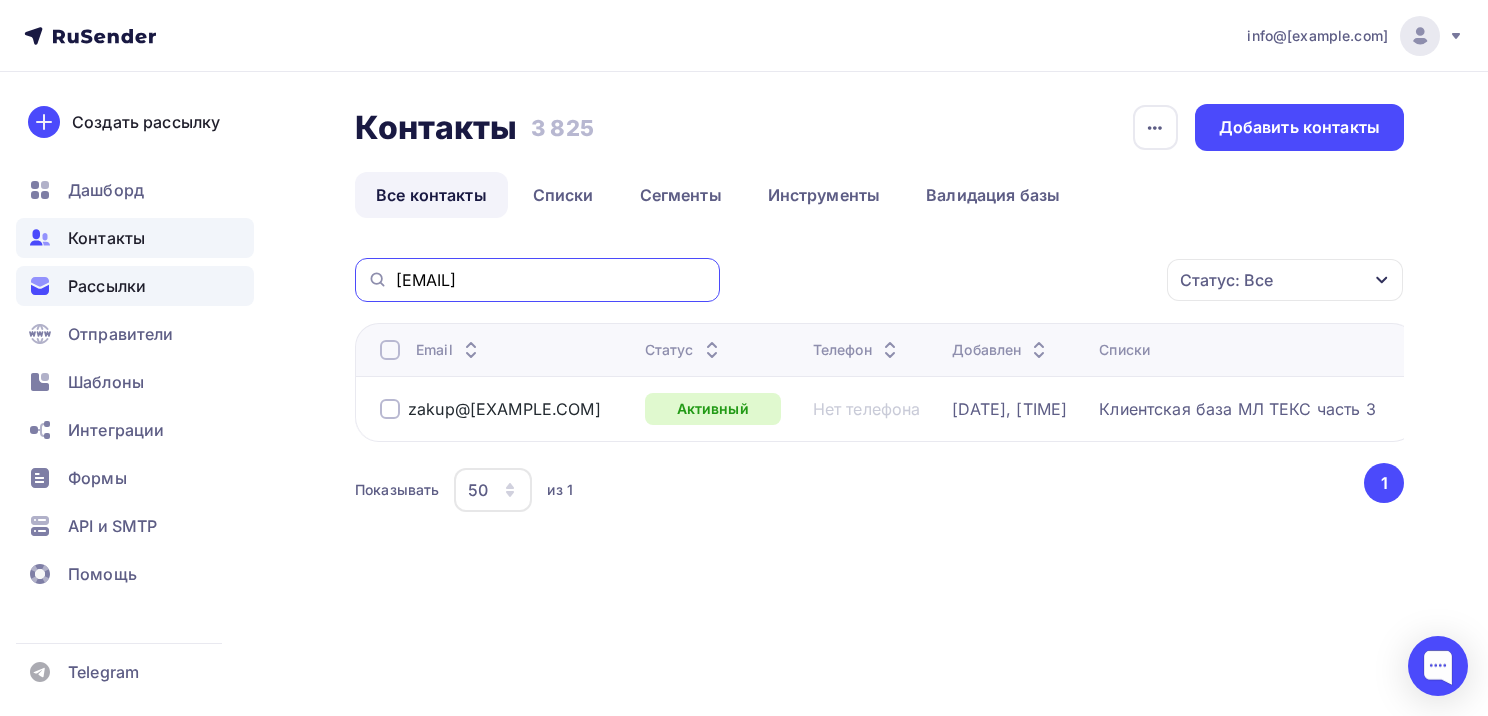 type on "zn@ooo-arna.ru" 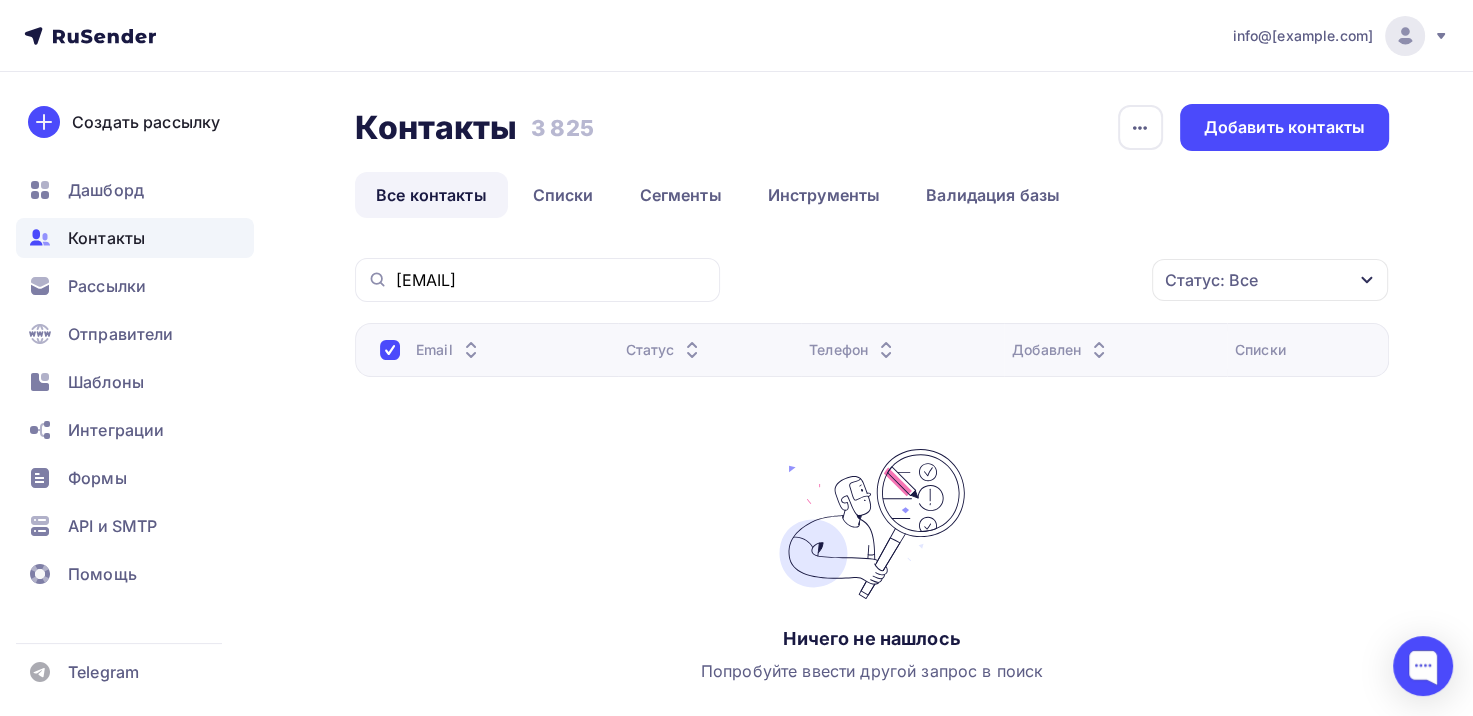 click on "Контакты" at bounding box center (106, 238) 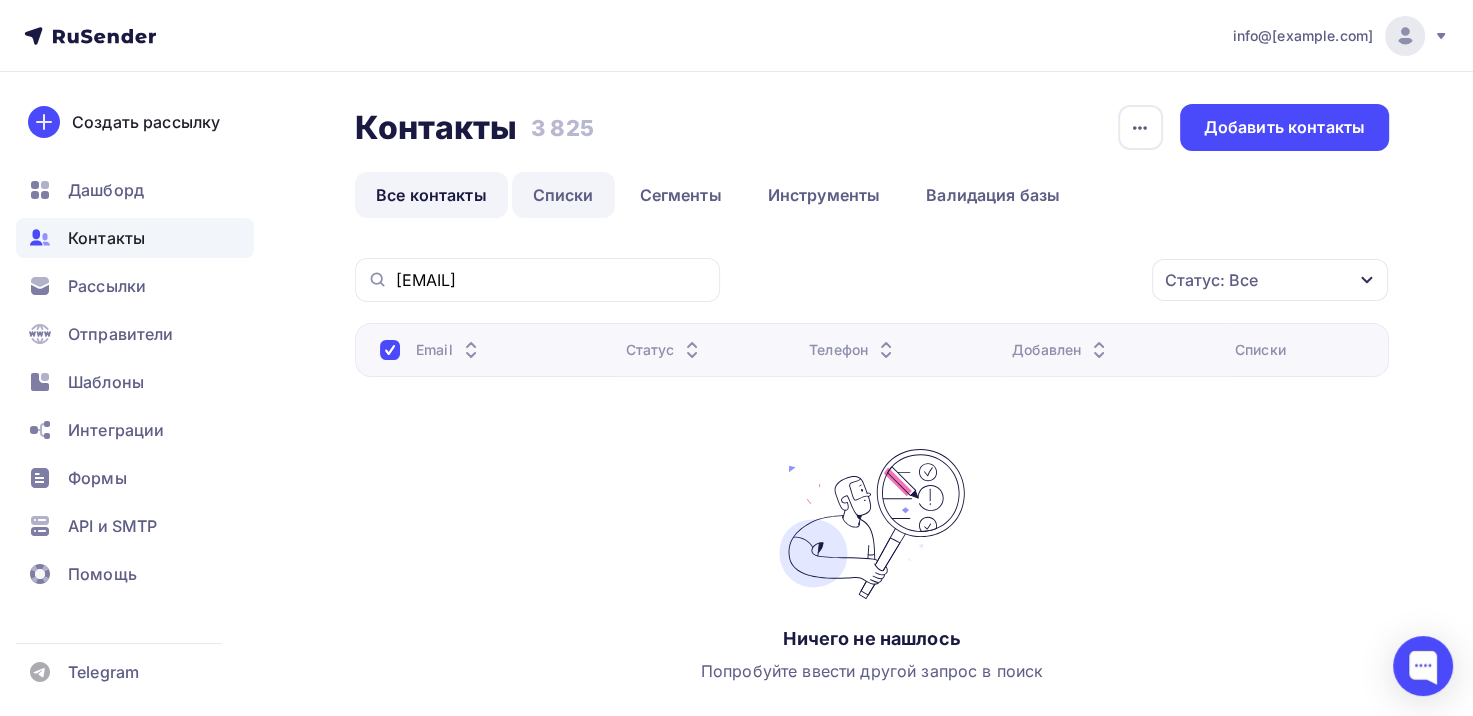 click on "Списки" at bounding box center (563, 195) 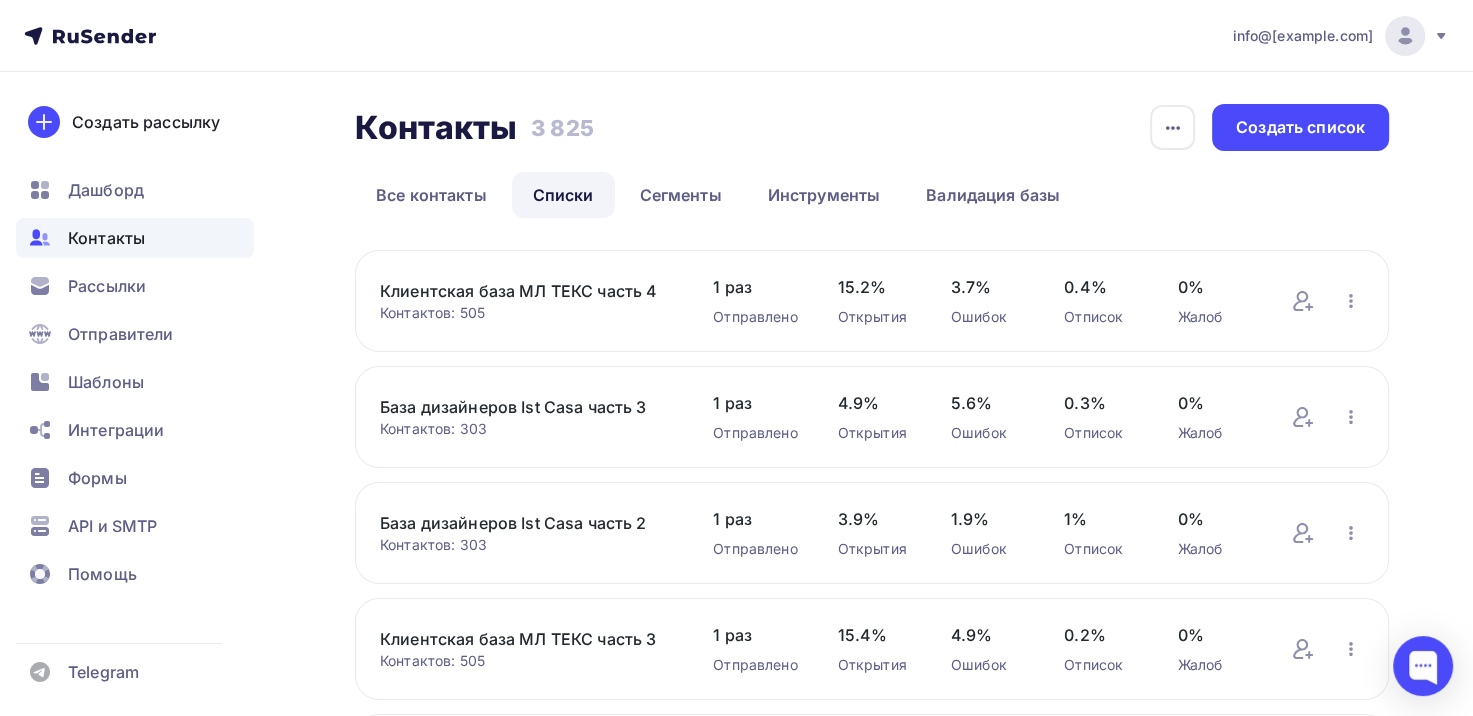 click on "Клиентская база МЛ ТЕКС часть 4" at bounding box center [526, 291] 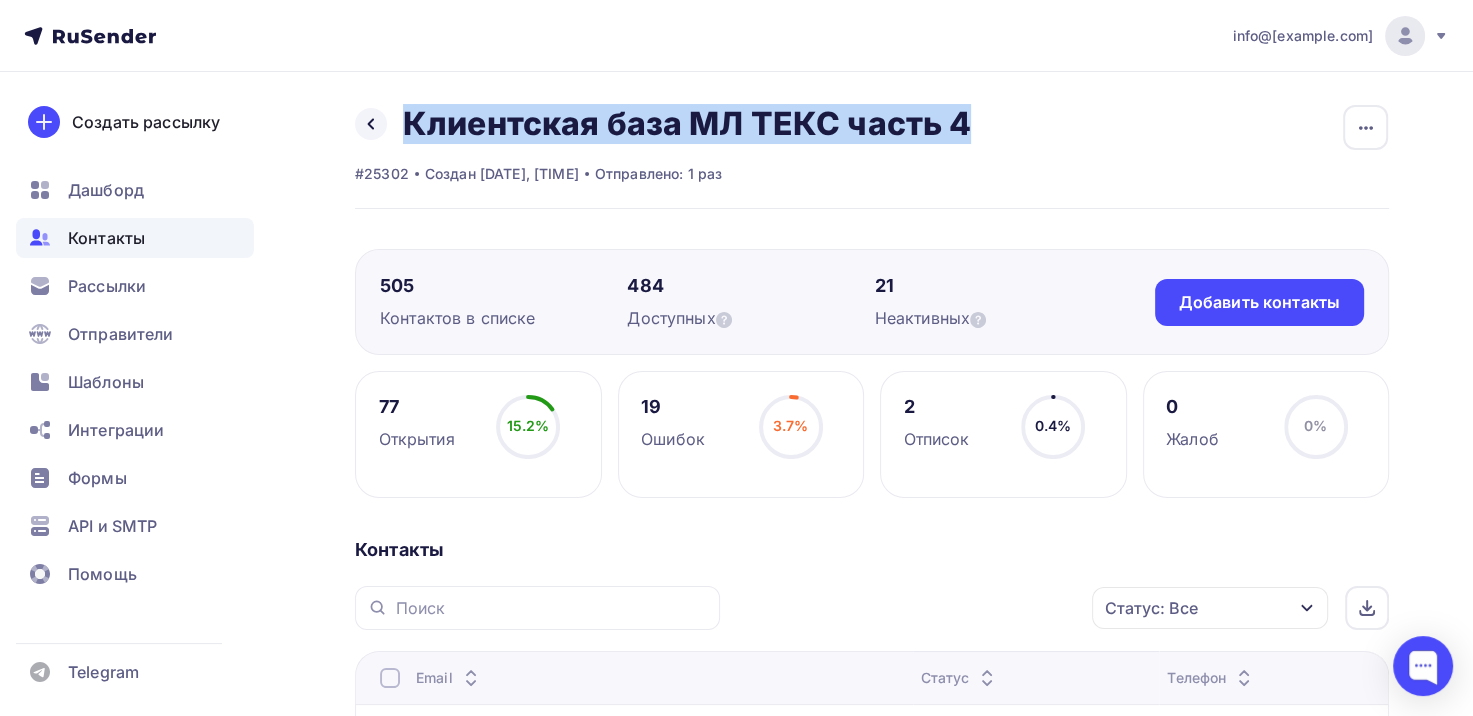 drag, startPoint x: 997, startPoint y: 133, endPoint x: 409, endPoint y: 121, distance: 588.12244 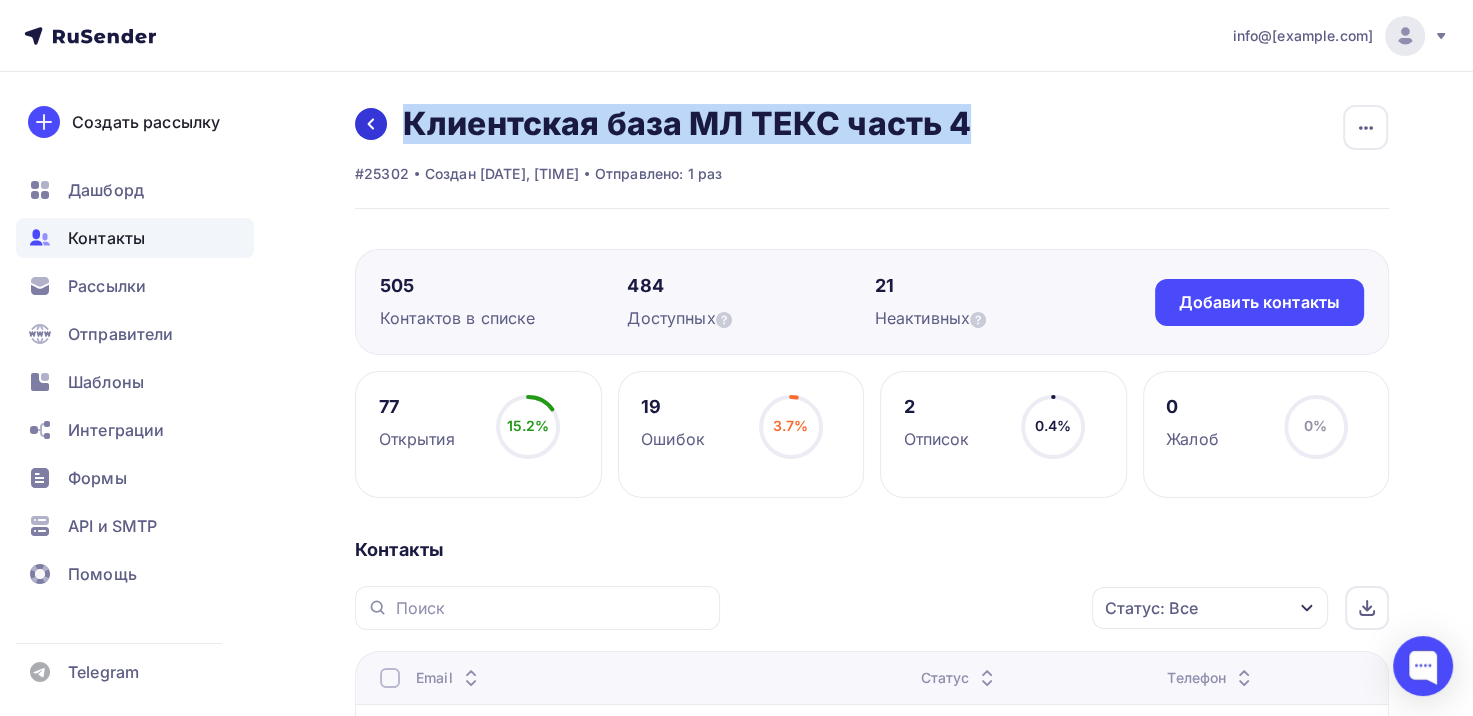 copy on "Клиентская база МЛ ТЕКС часть 4" 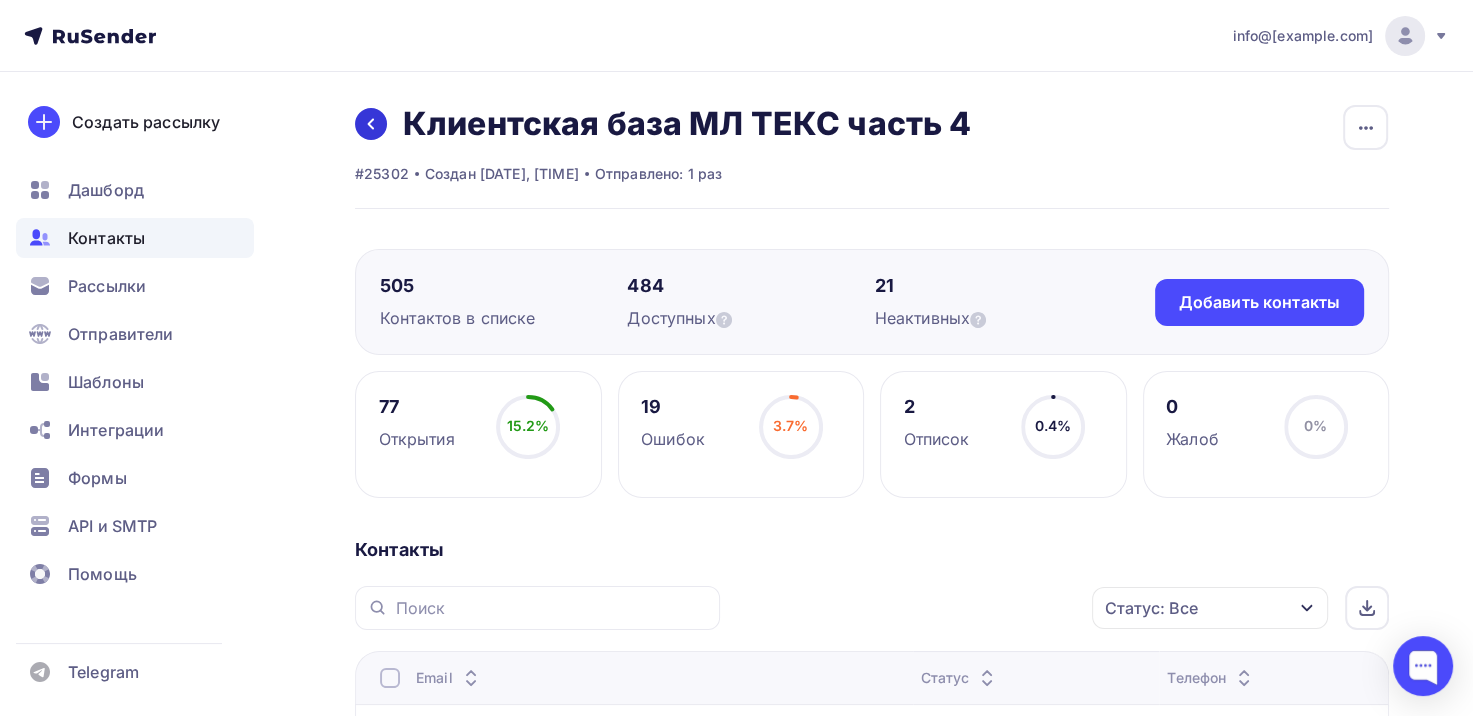 click at bounding box center (371, 124) 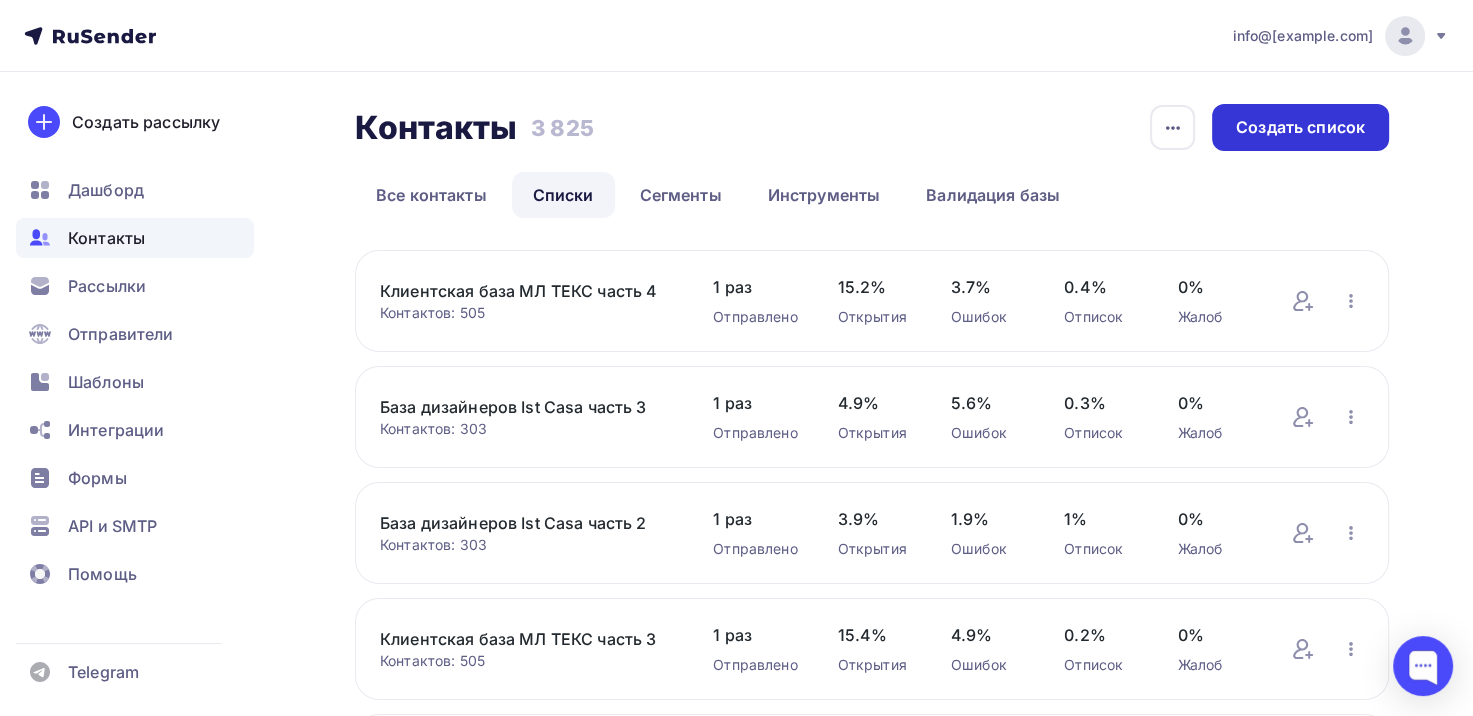 click on "Создать список" at bounding box center [1300, 127] 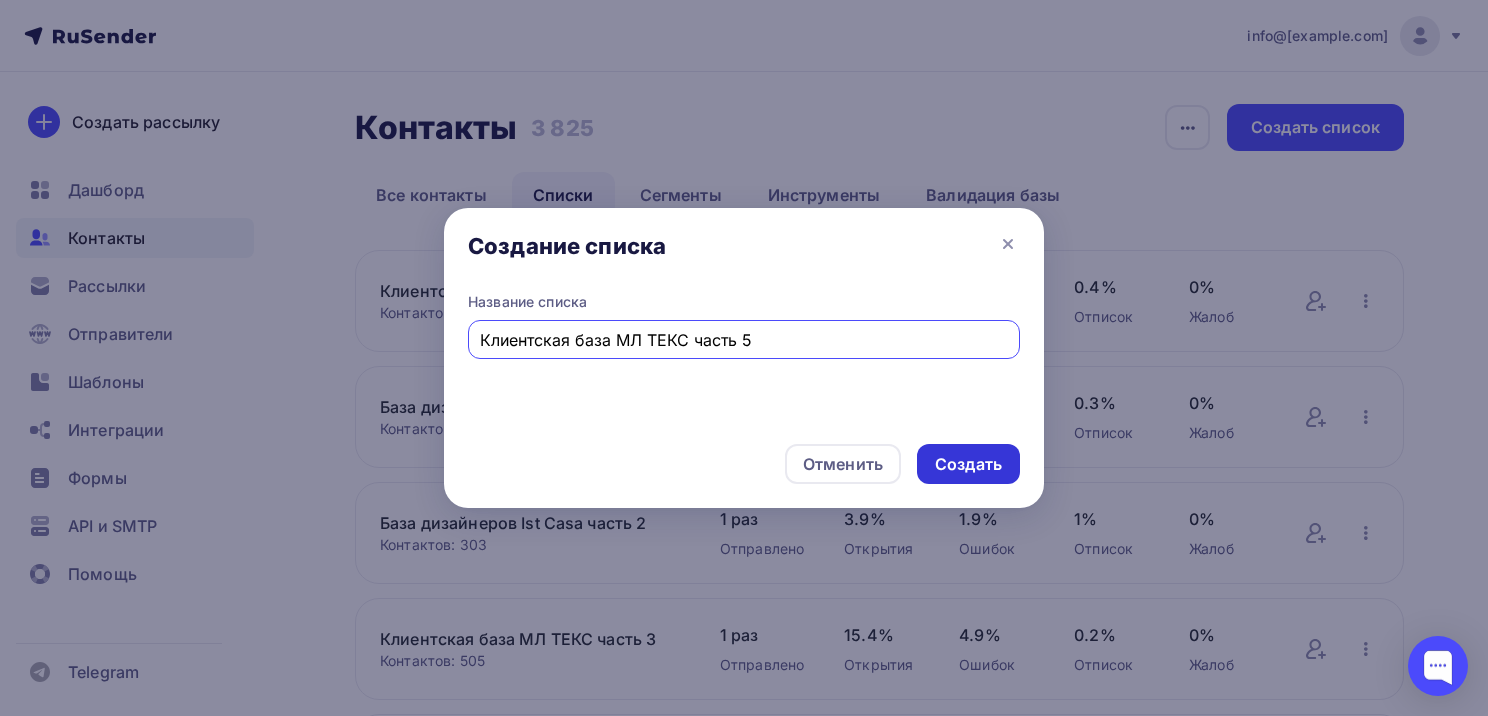type on "Клиентская база МЛ ТЕКС часть 5" 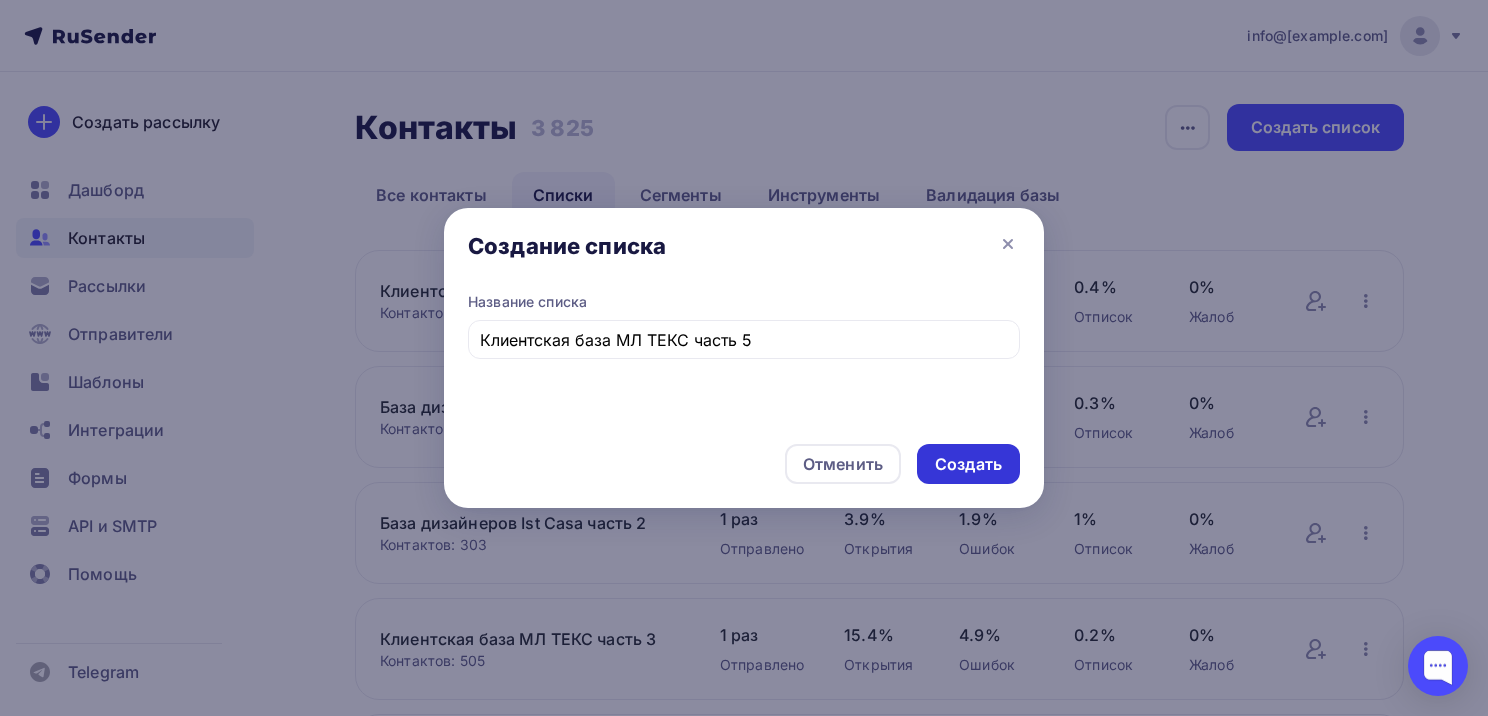 click on "Создать" at bounding box center [968, 464] 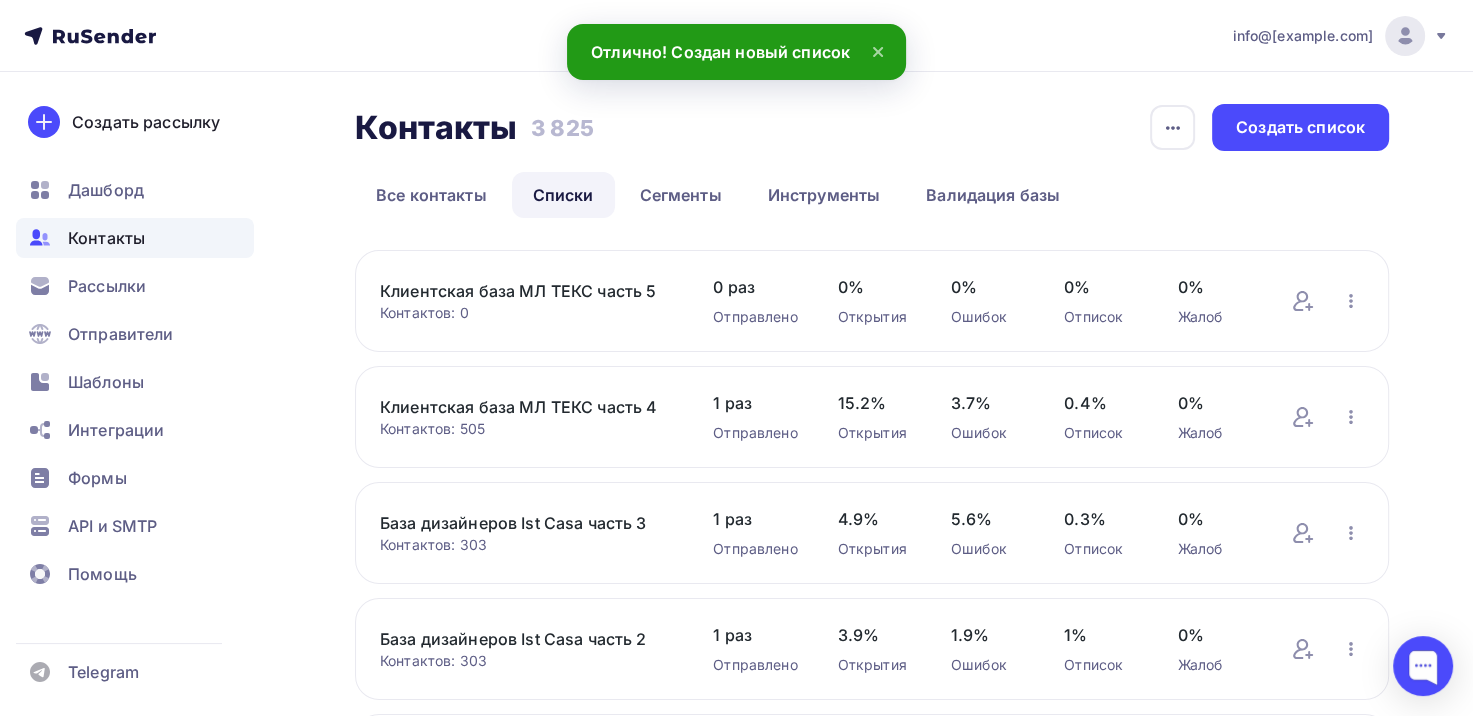 click on "Клиентская база МЛ ТЕКС часть 5" at bounding box center (526, 291) 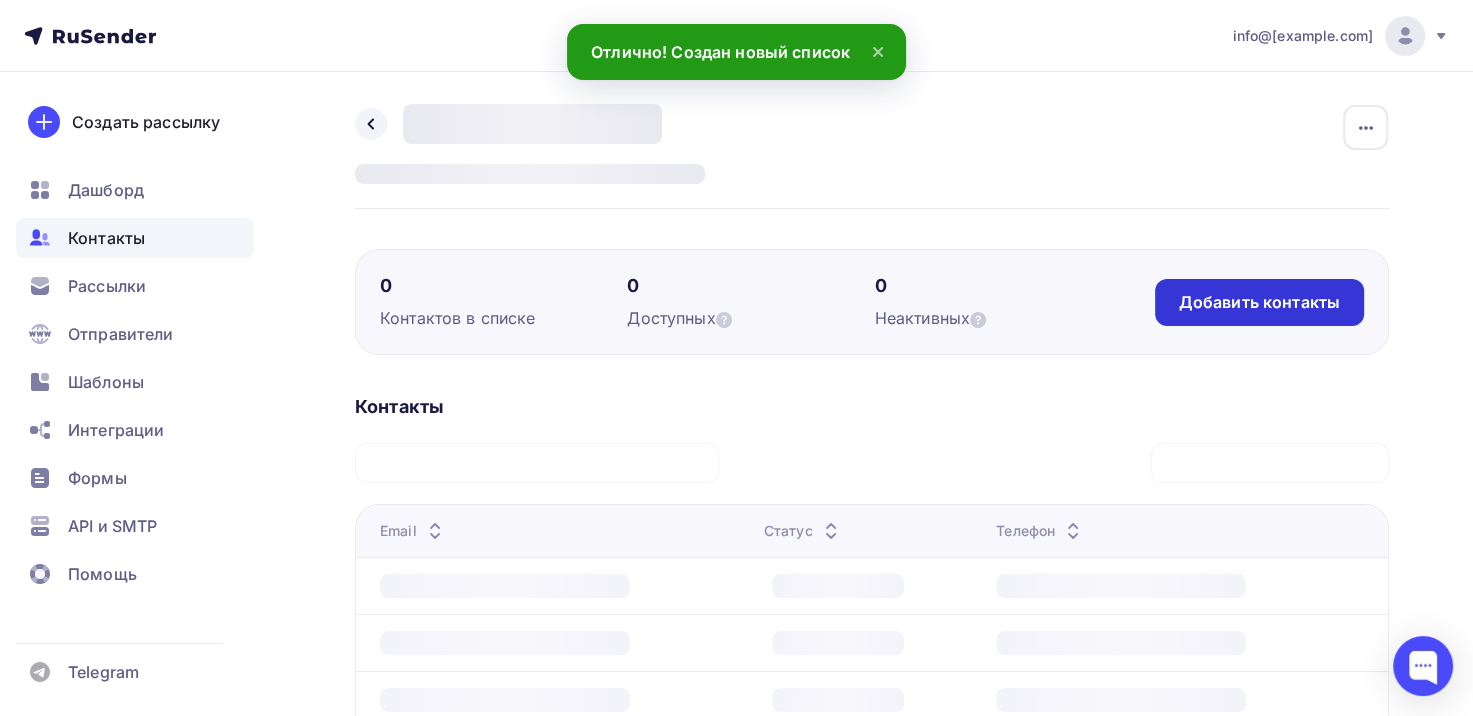 click on "Добавить контакты" at bounding box center (1259, 302) 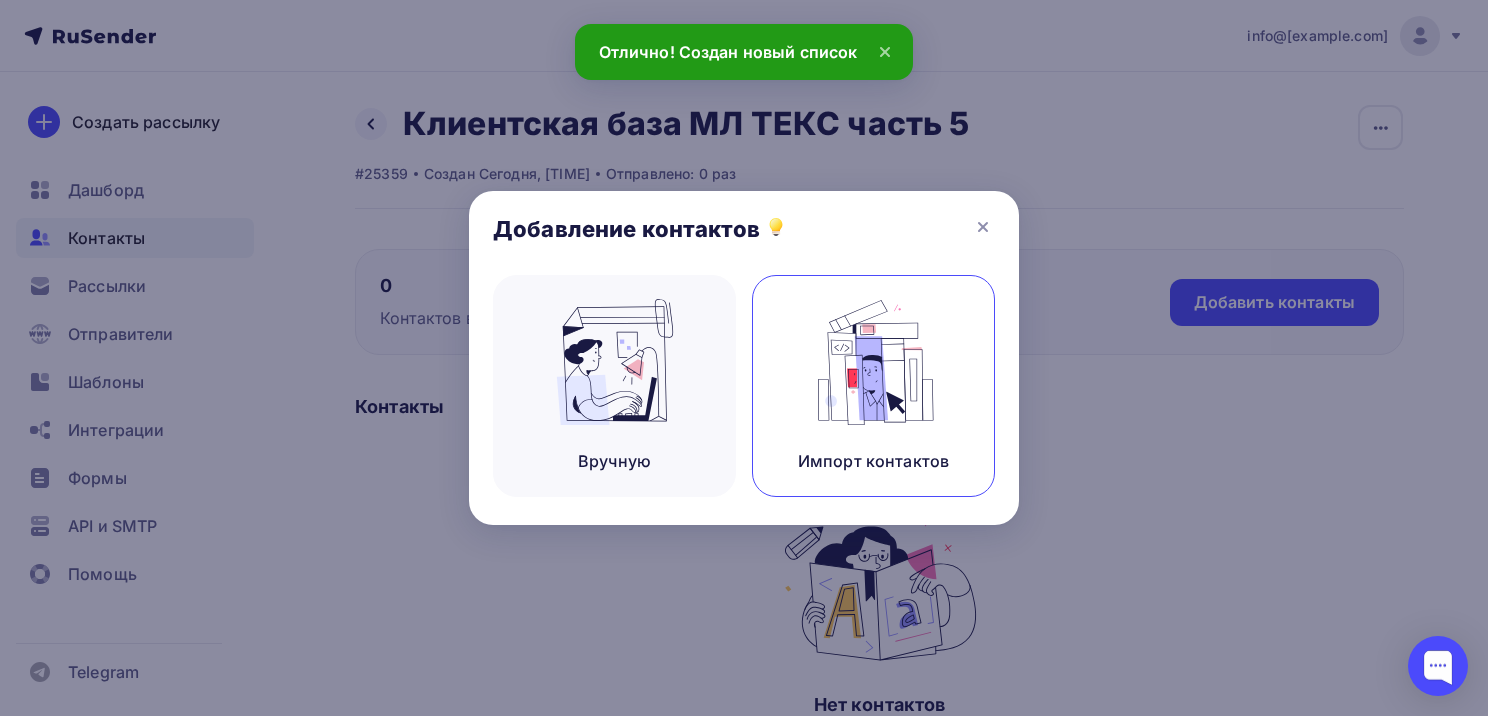 click at bounding box center (874, 362) 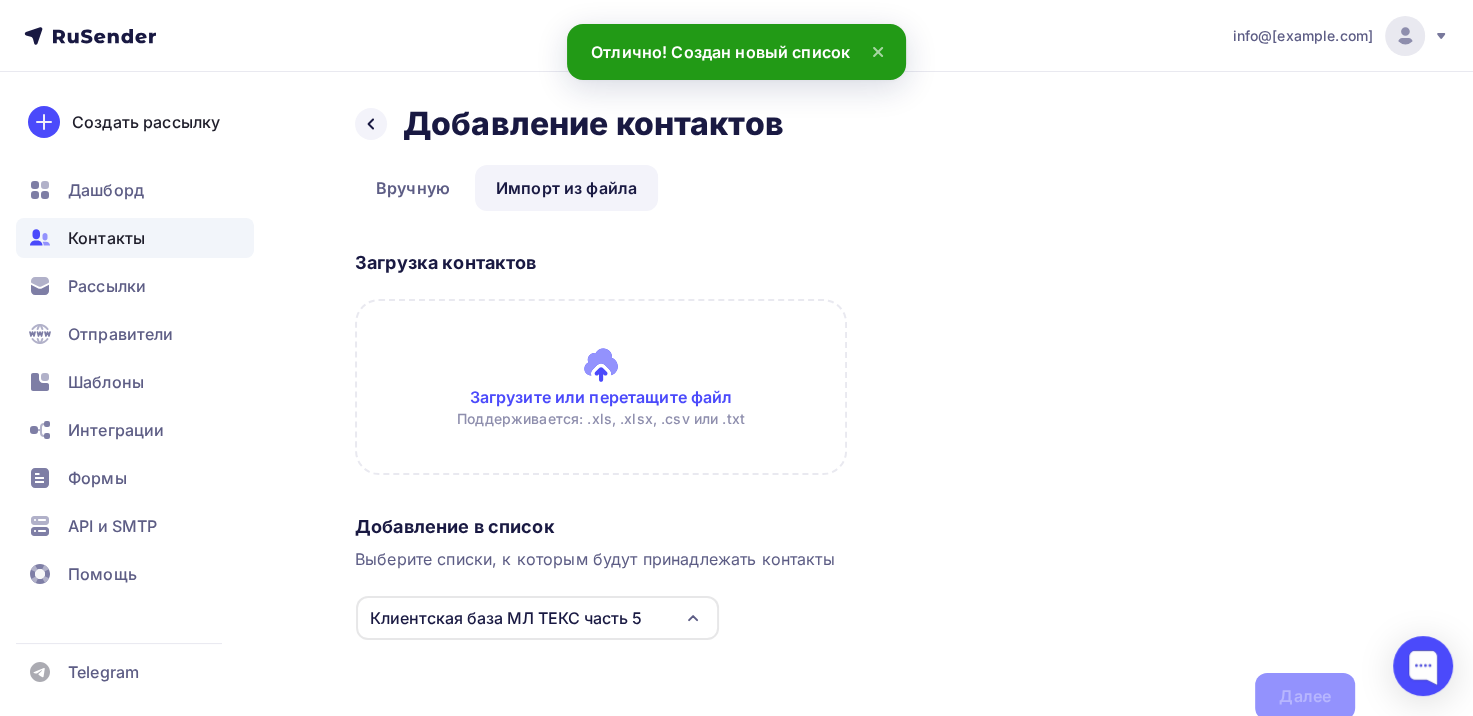 click at bounding box center [601, 387] 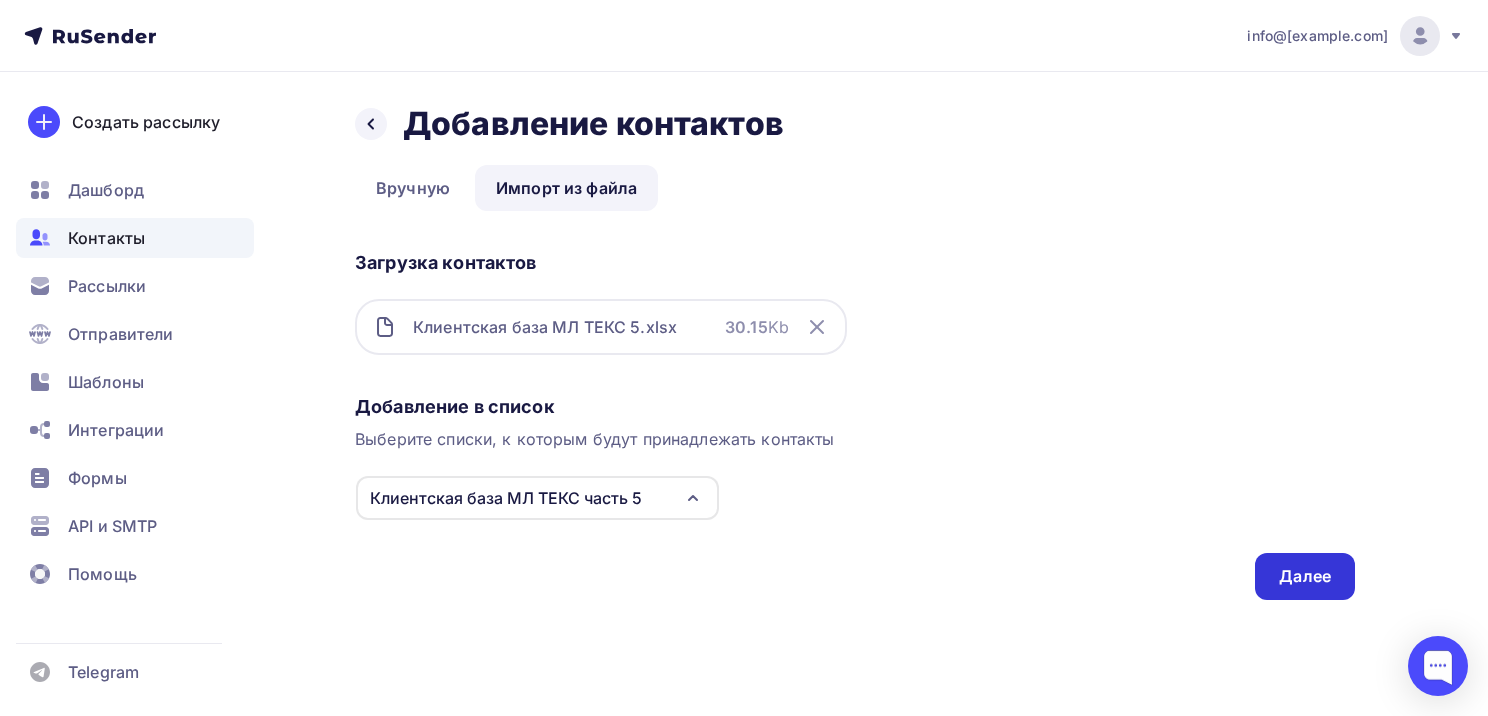 click on "Далее" at bounding box center (1305, 576) 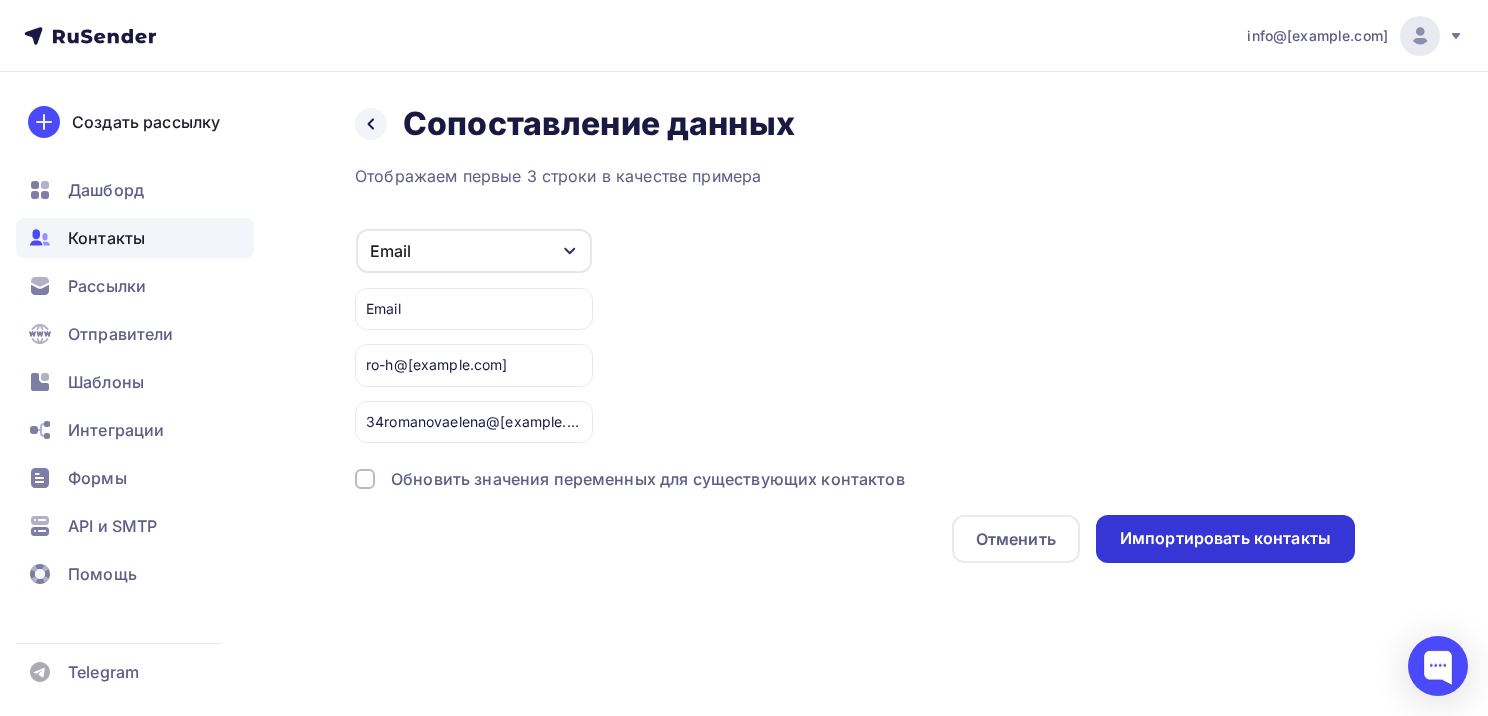 click on "Импортировать контакты" at bounding box center [1225, 539] 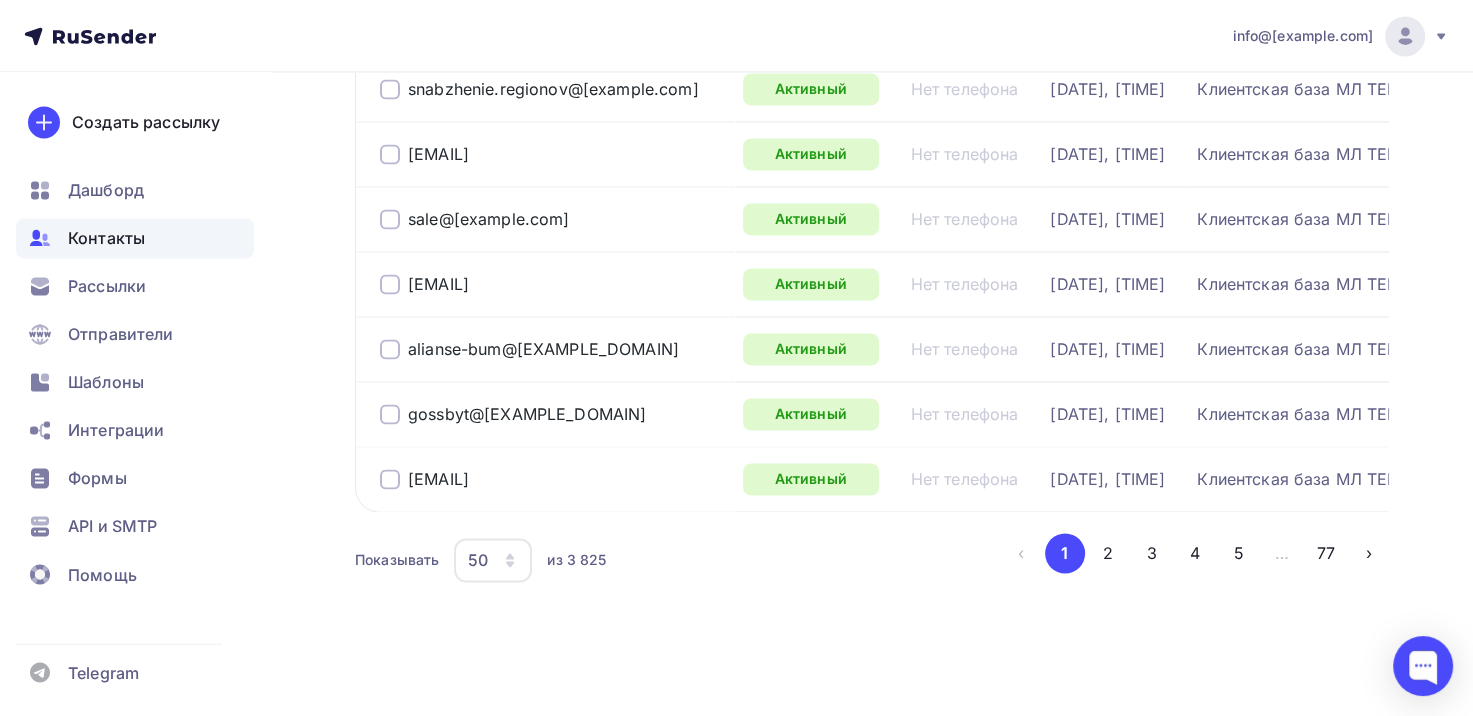 scroll, scrollTop: 3119, scrollLeft: 0, axis: vertical 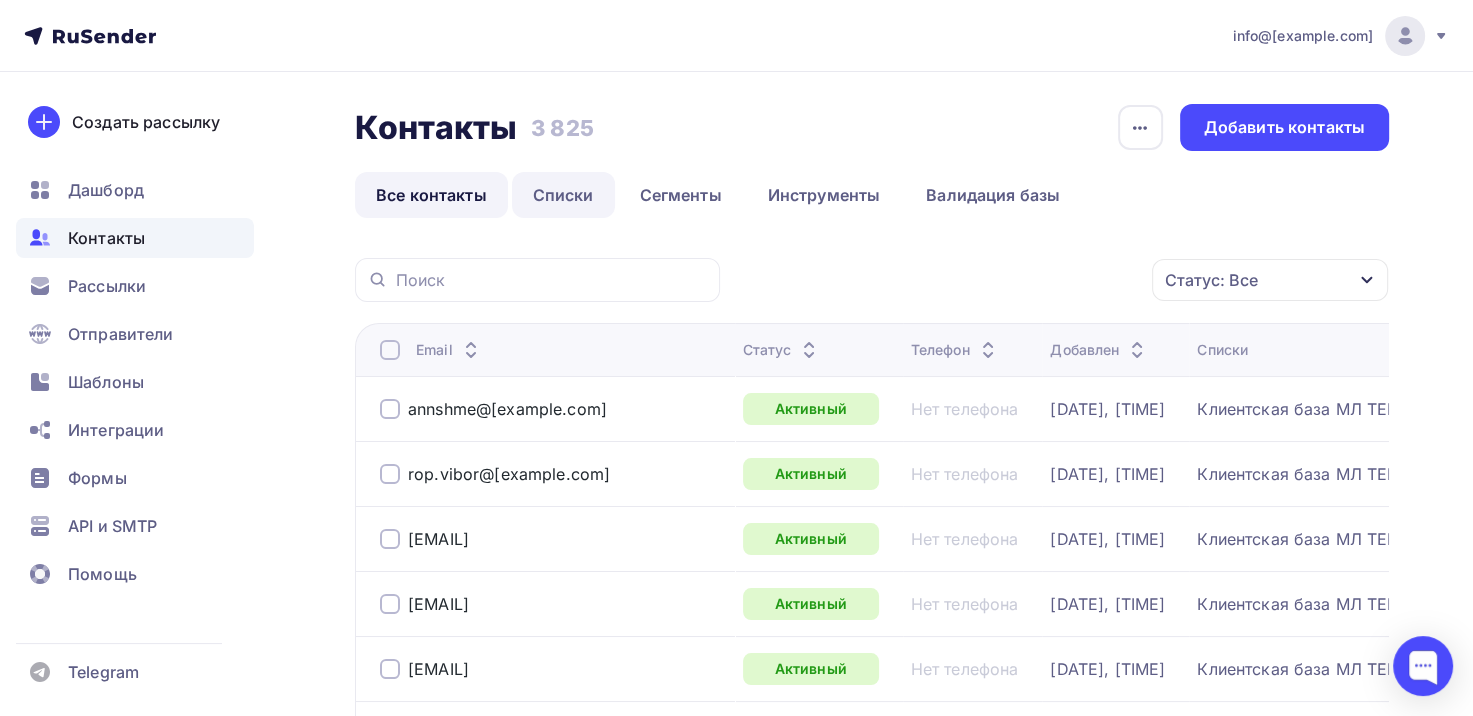 click on "Списки" at bounding box center (563, 195) 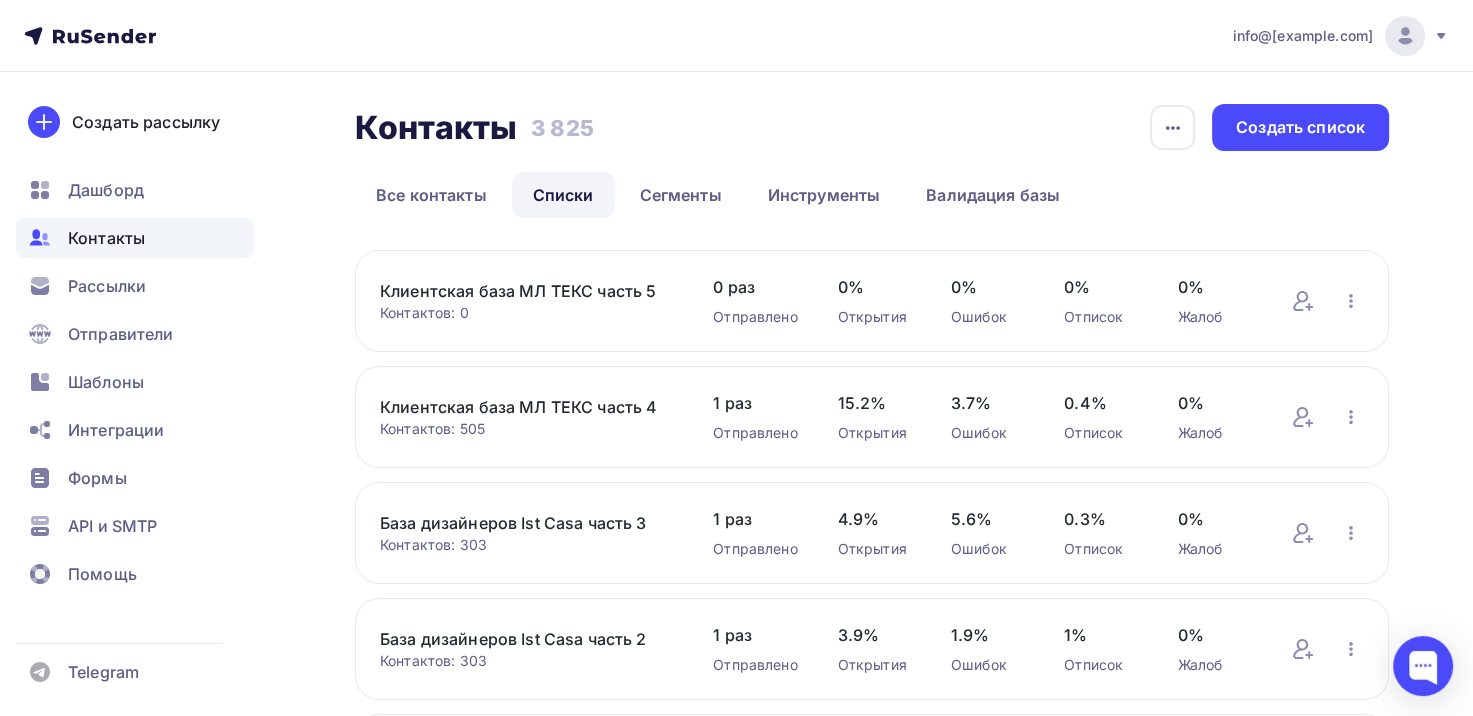 click on "Клиентская база МЛ ТЕКС часть 5" at bounding box center (526, 291) 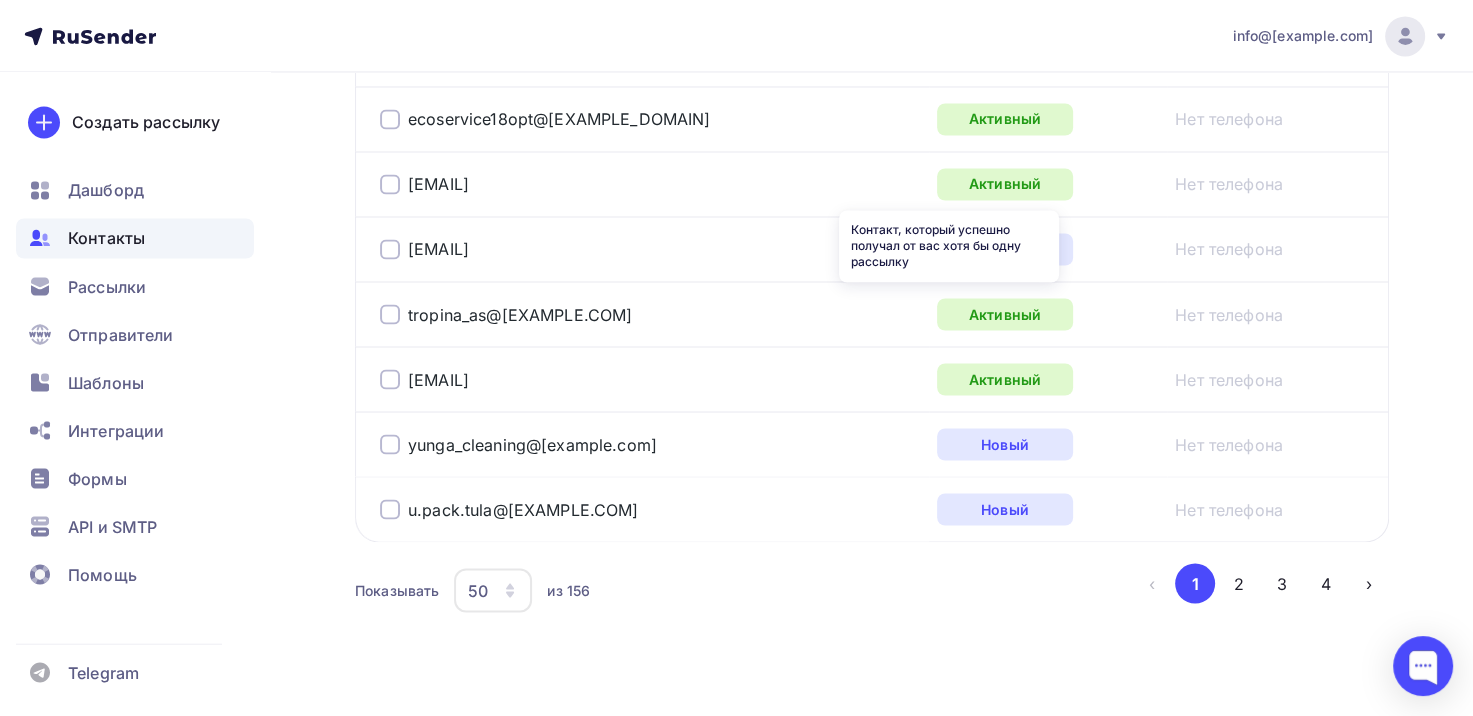 scroll, scrollTop: 3432, scrollLeft: 0, axis: vertical 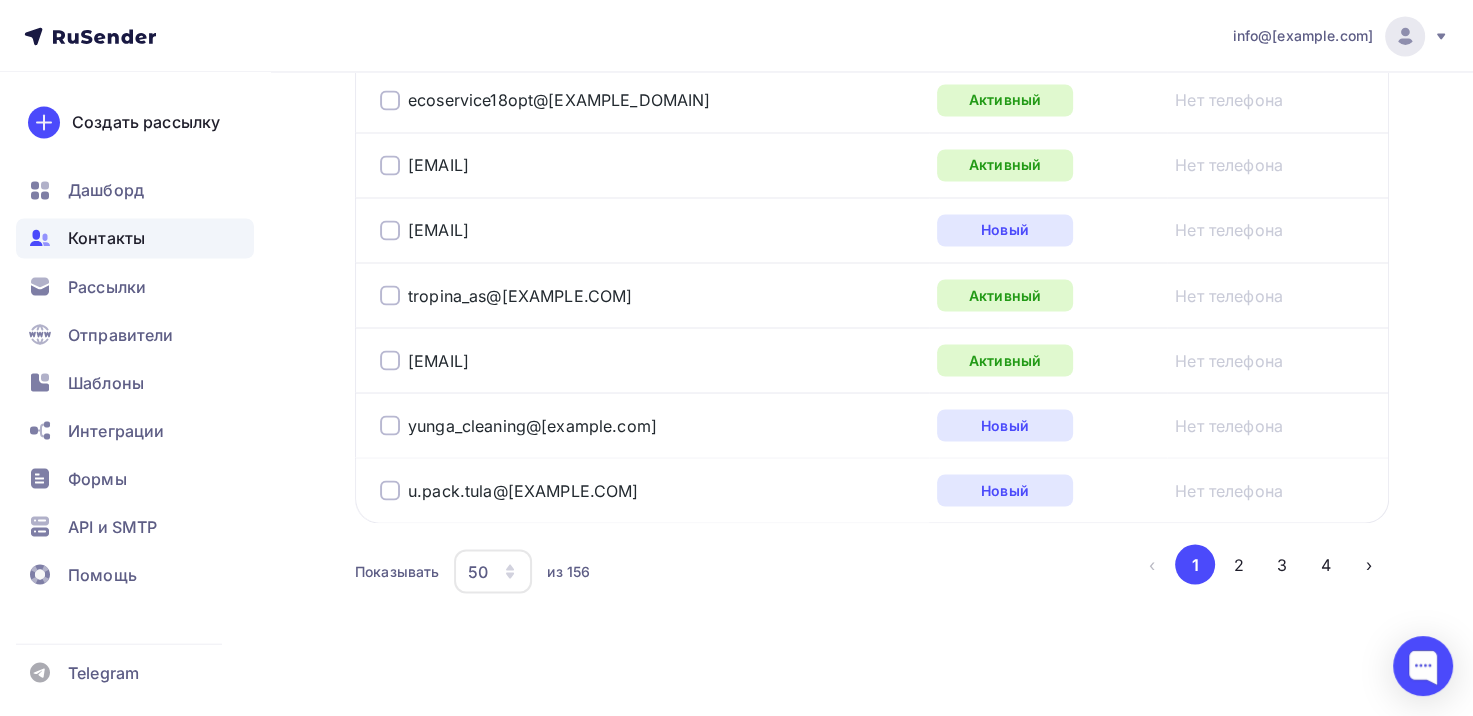 click on "50" at bounding box center (478, 571) 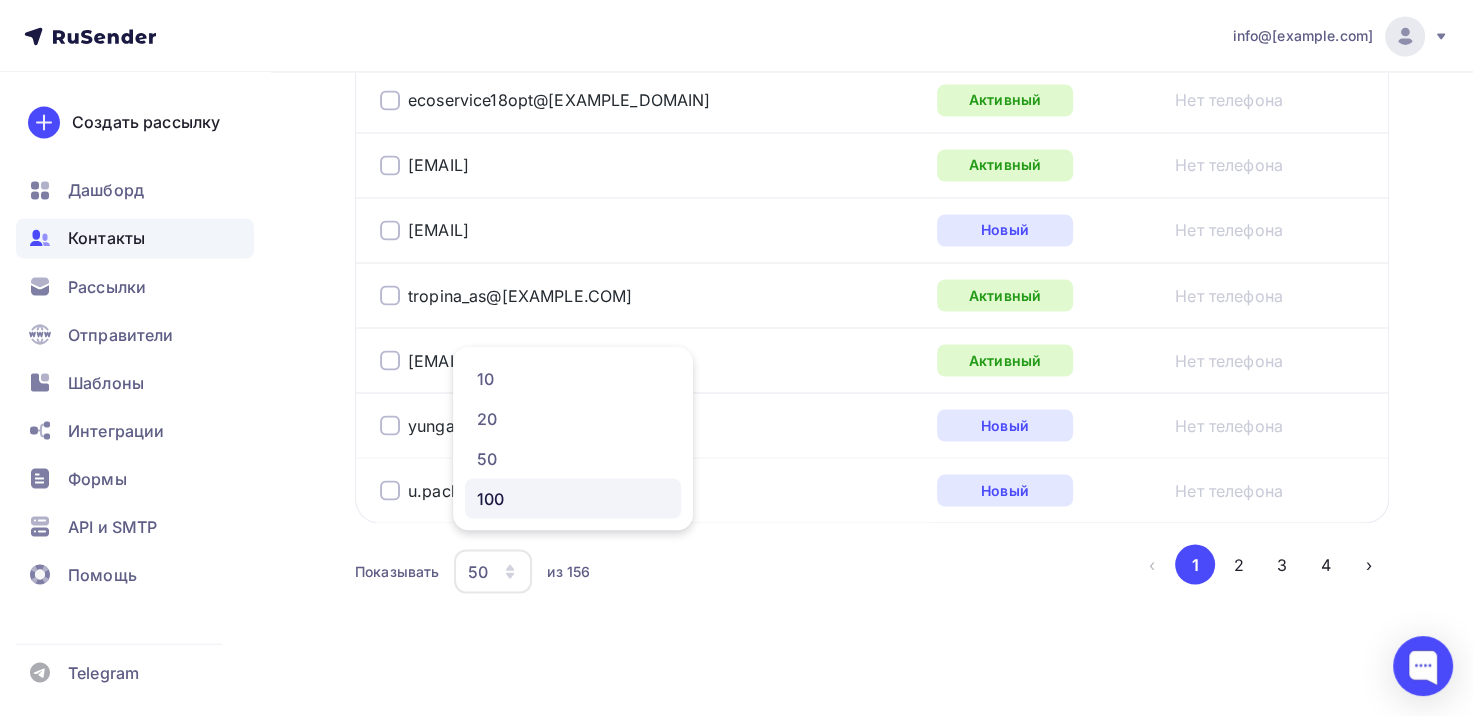 click on "100" at bounding box center [573, 498] 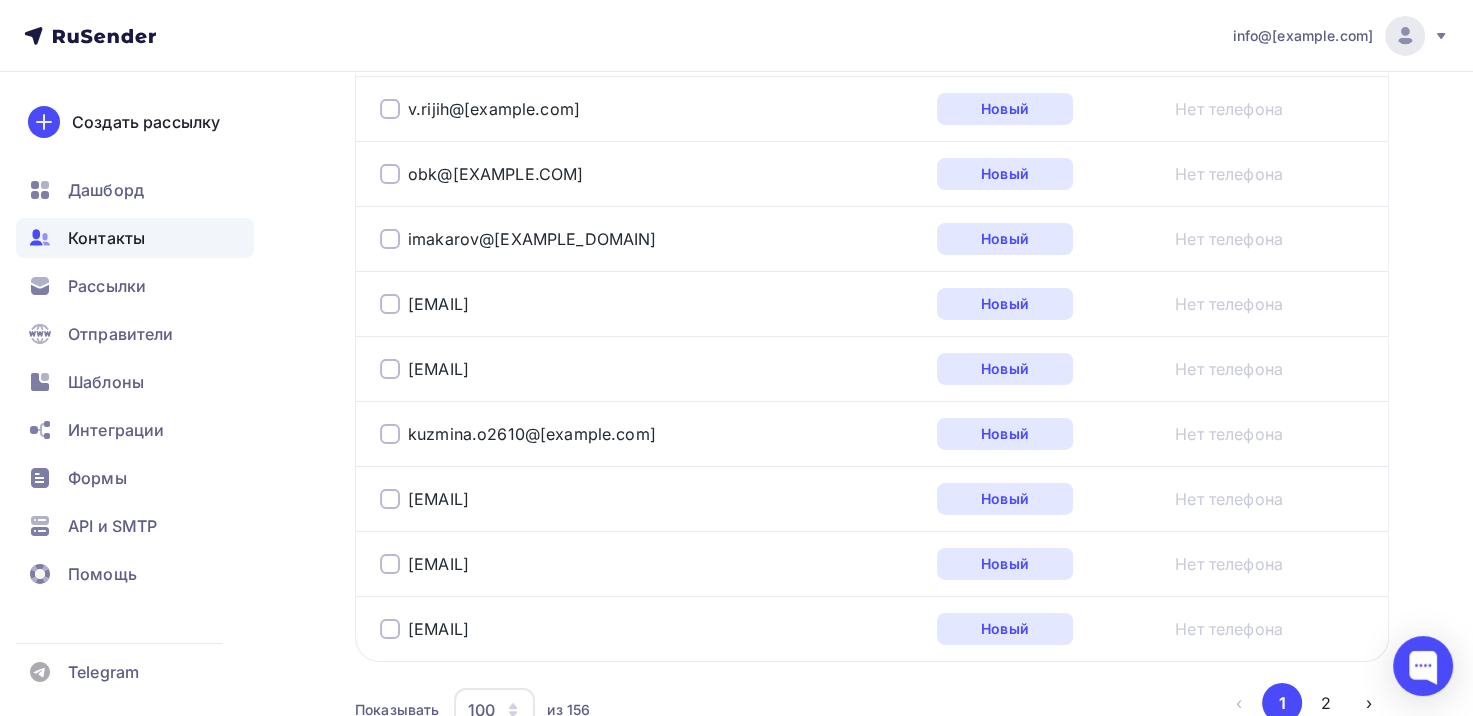 scroll, scrollTop: 6672, scrollLeft: 0, axis: vertical 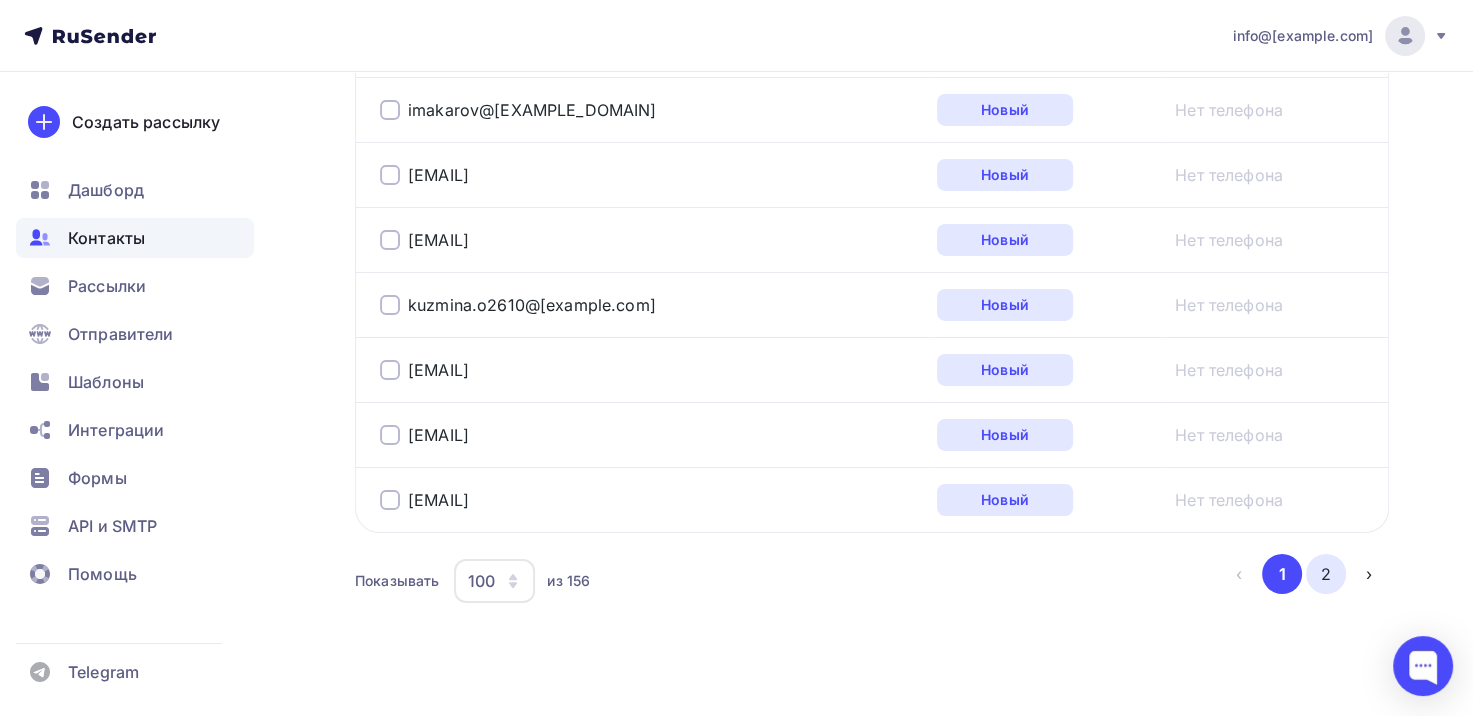 click on "2" at bounding box center [1326, 574] 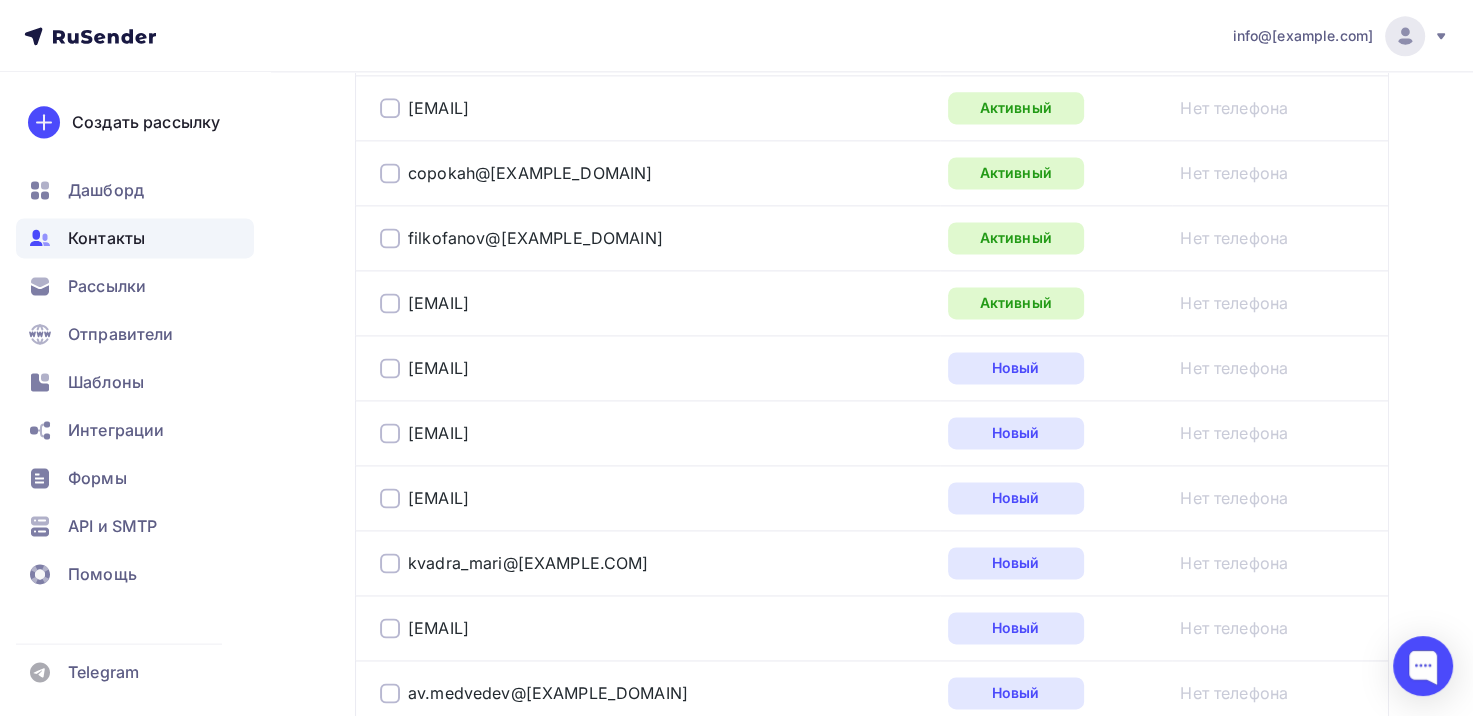 scroll, scrollTop: 3820, scrollLeft: 0, axis: vertical 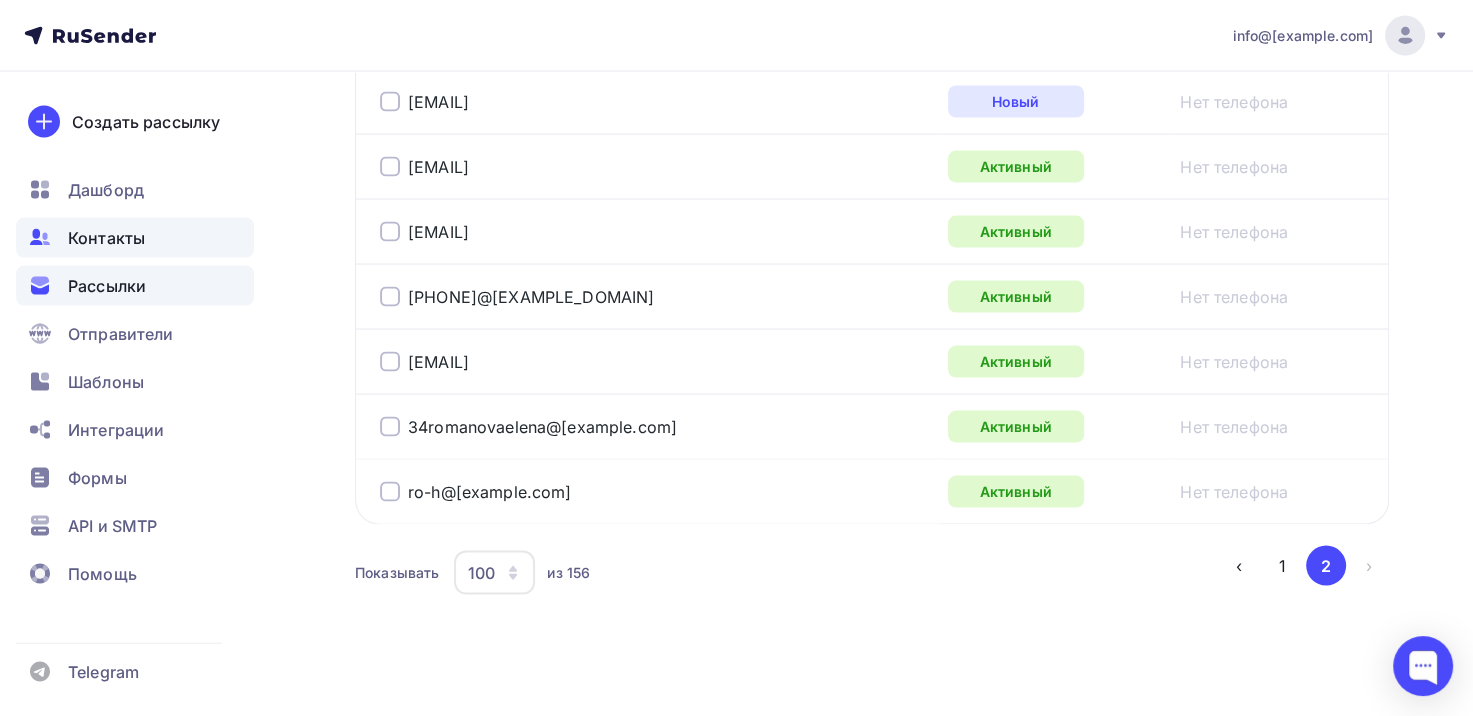 click on "Рассылки" at bounding box center (107, 286) 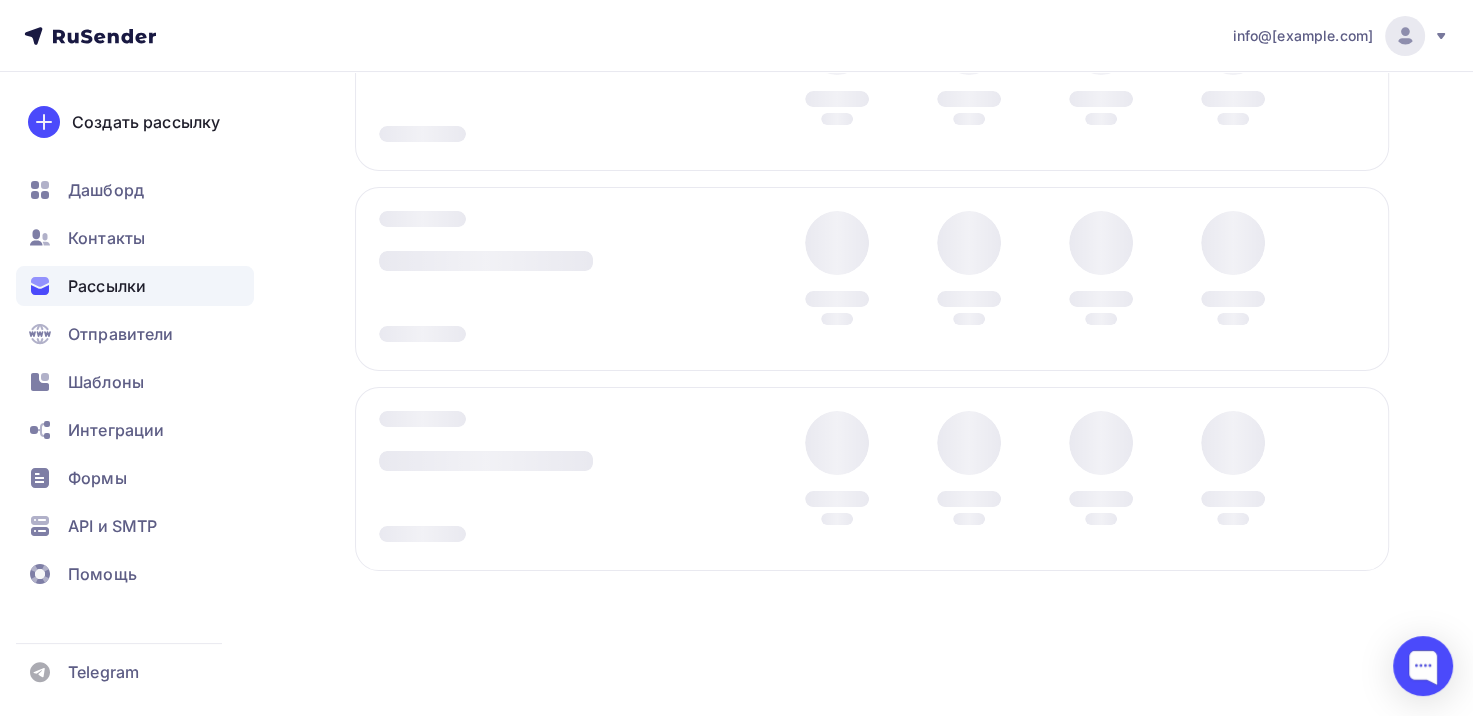 scroll, scrollTop: 0, scrollLeft: 0, axis: both 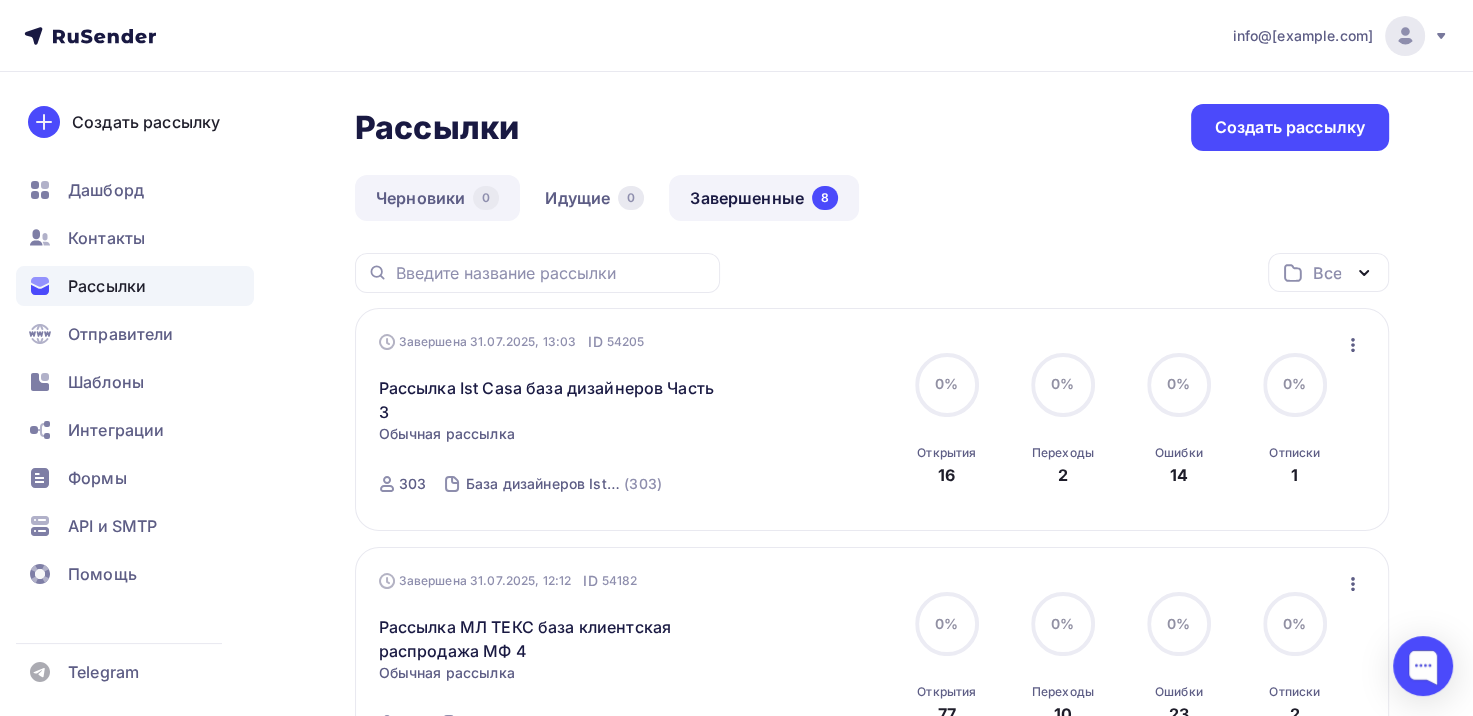 click on "Черновики
0" at bounding box center (437, 198) 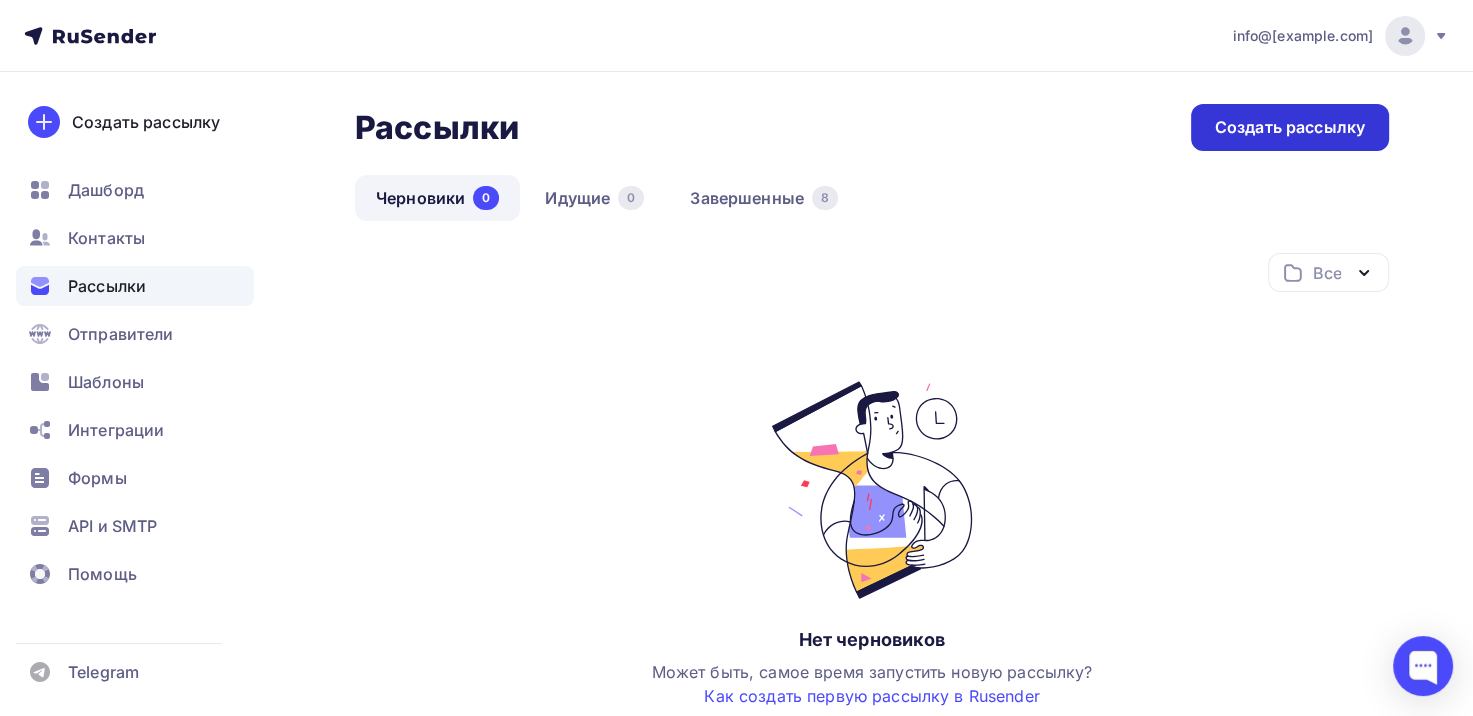 click on "Создать рассылку" at bounding box center (1290, 127) 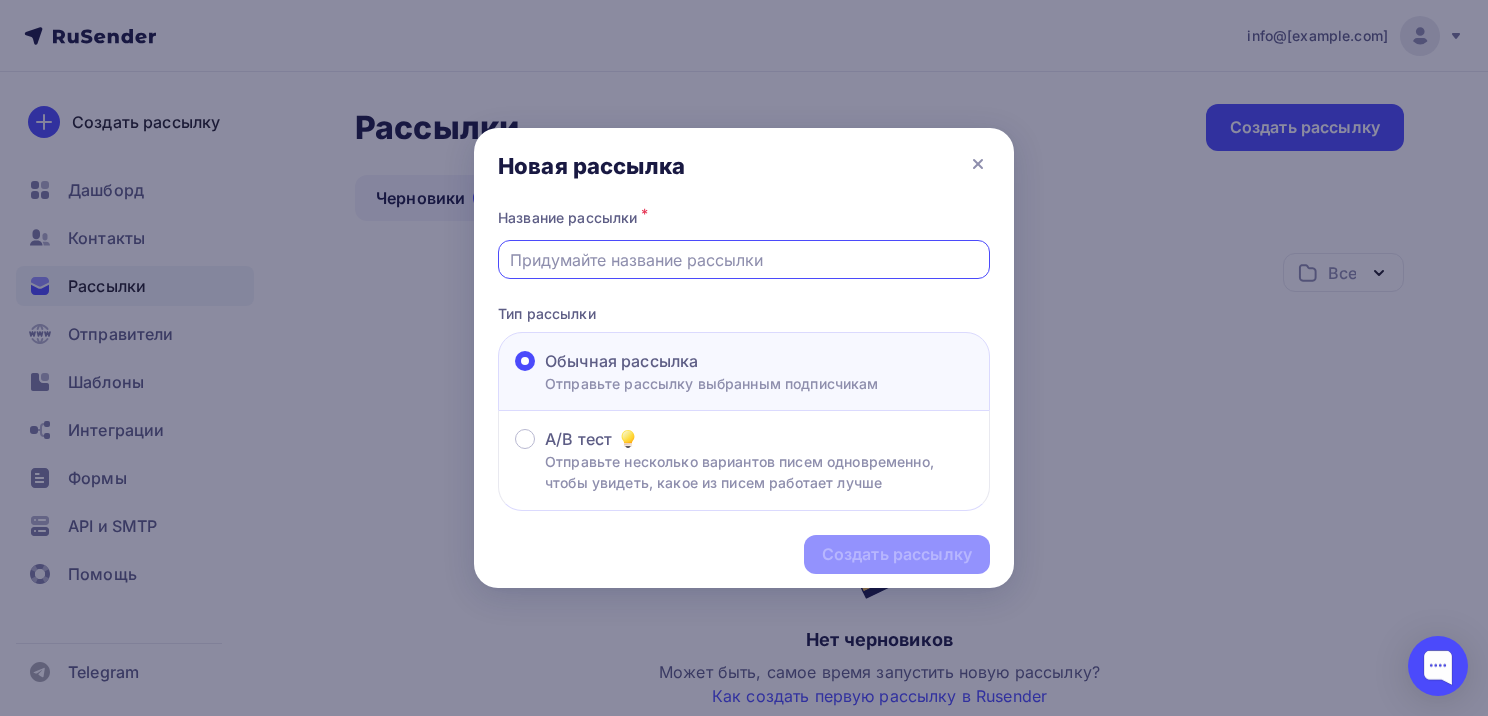 click at bounding box center (744, 260) 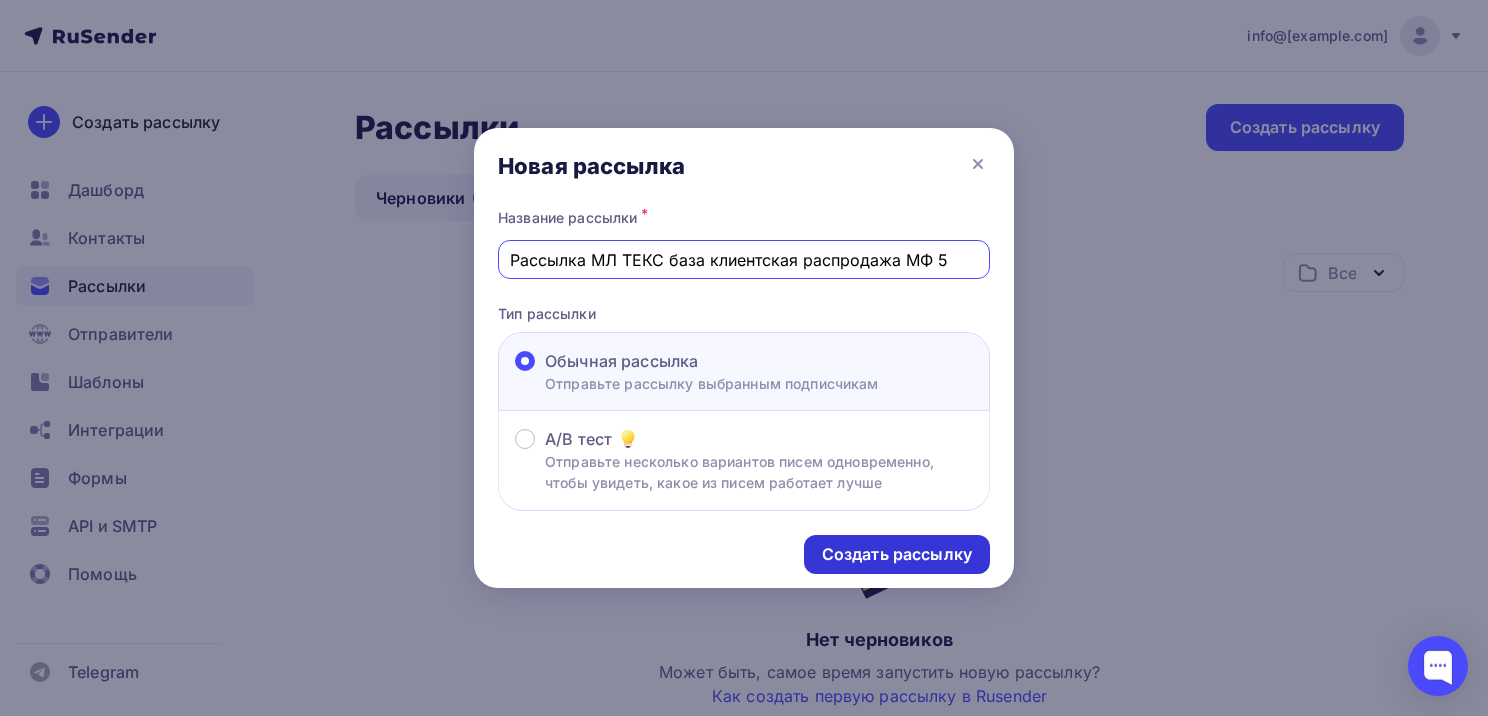 type on "Рассылка МЛ ТЕКС база клиентская распродажа МФ 5" 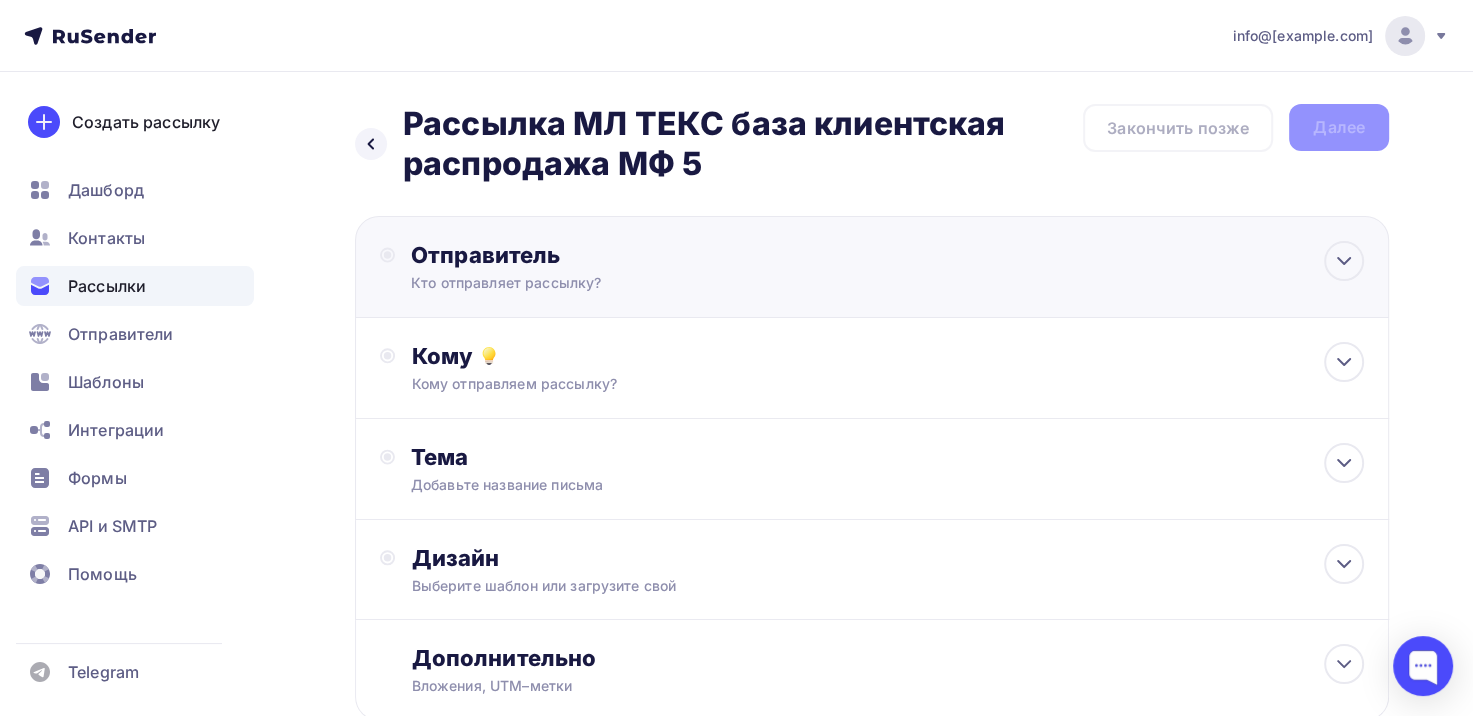 click on "Кто отправляет рассылку?" at bounding box center (606, 283) 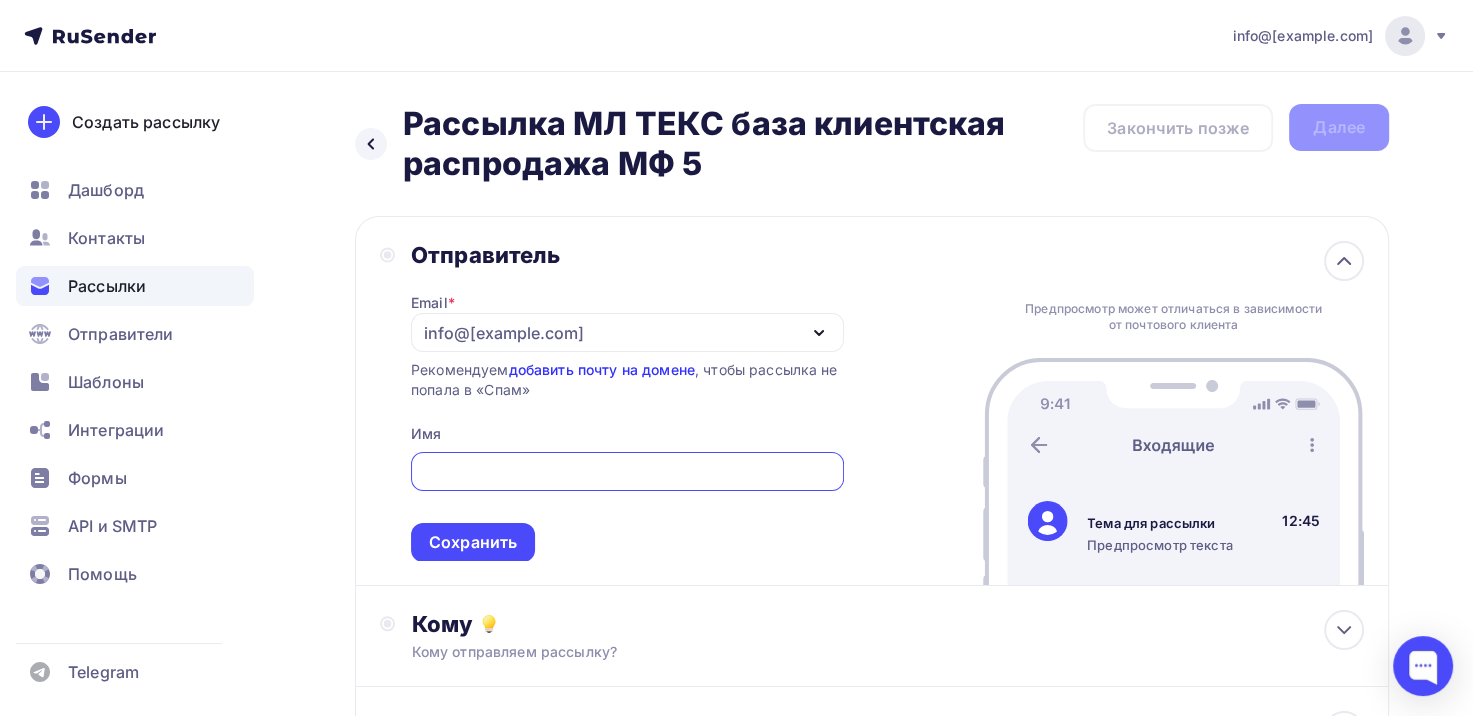 scroll, scrollTop: 0, scrollLeft: 0, axis: both 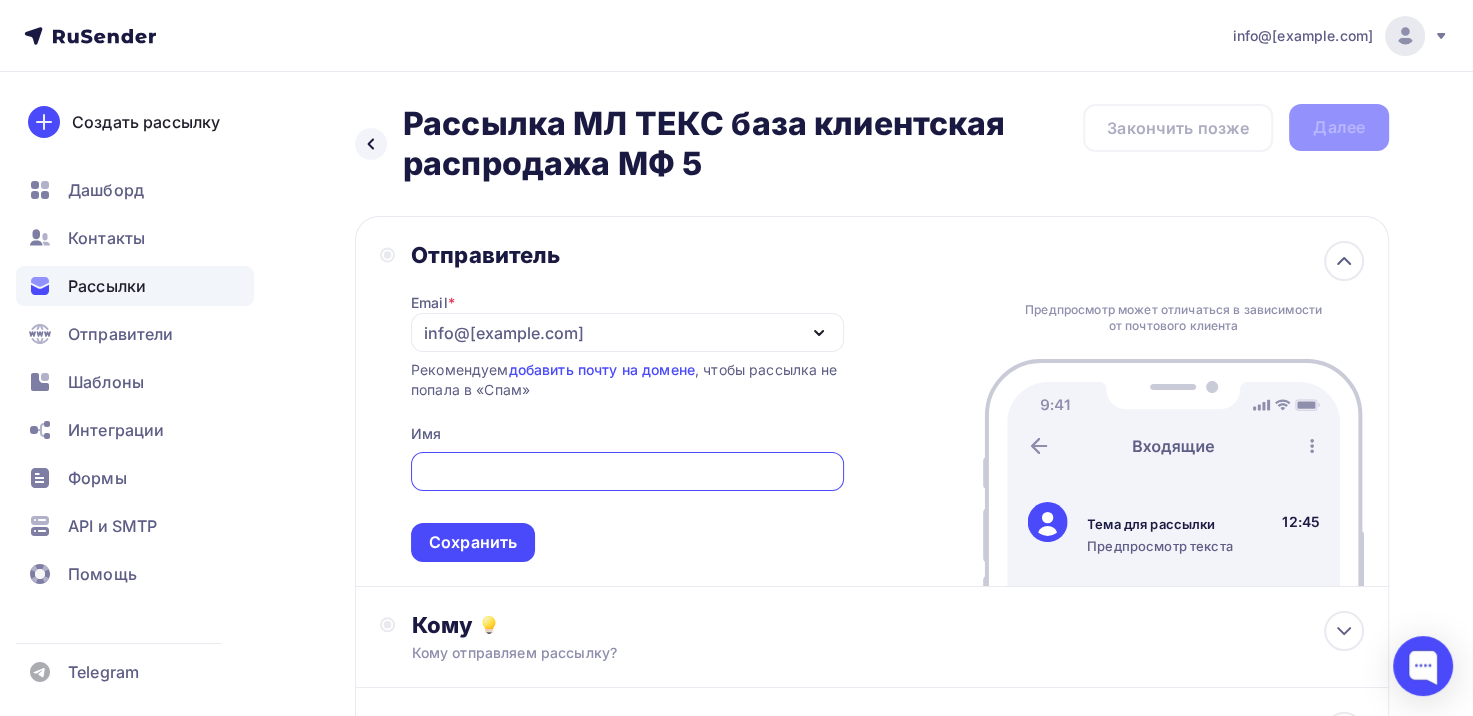 click on "[EMAIL]" at bounding box center [504, 333] 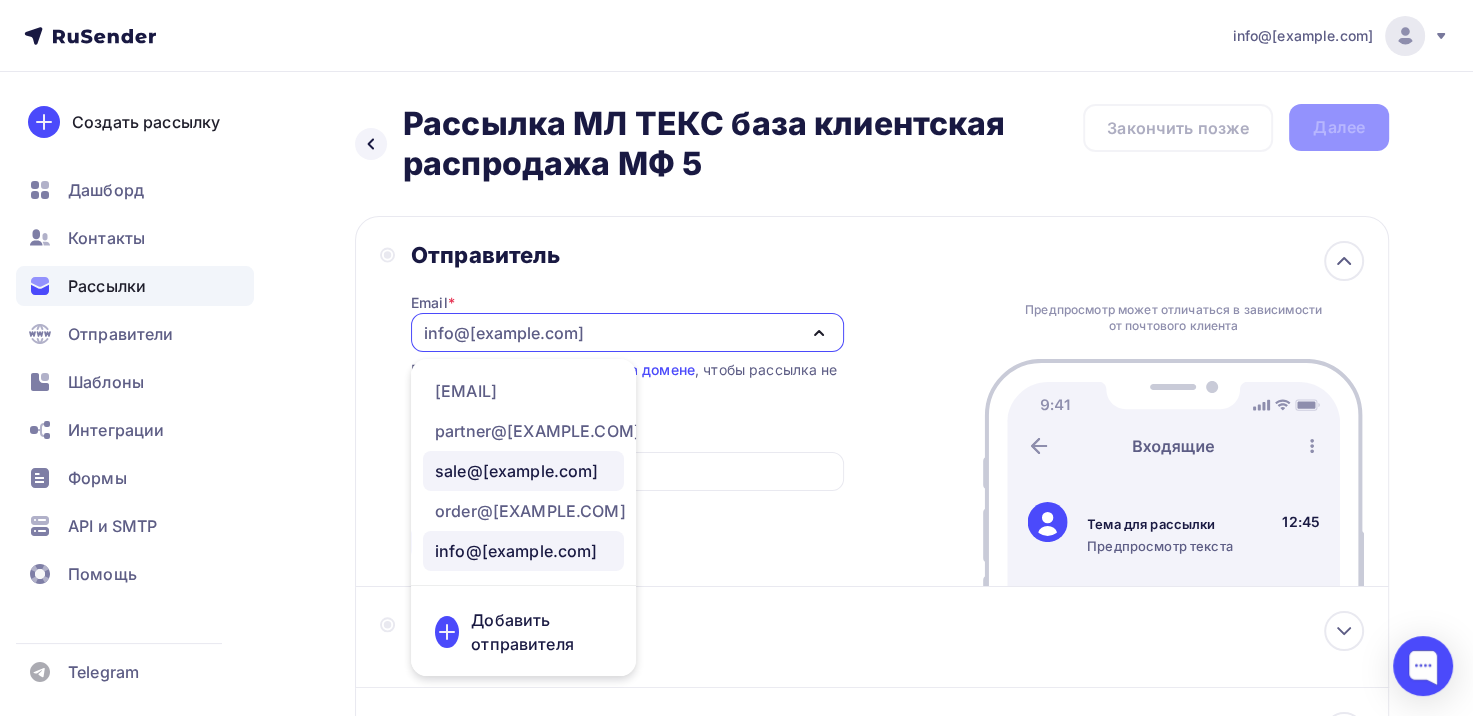 click on "sale@ml-teks.ru" at bounding box center (517, 471) 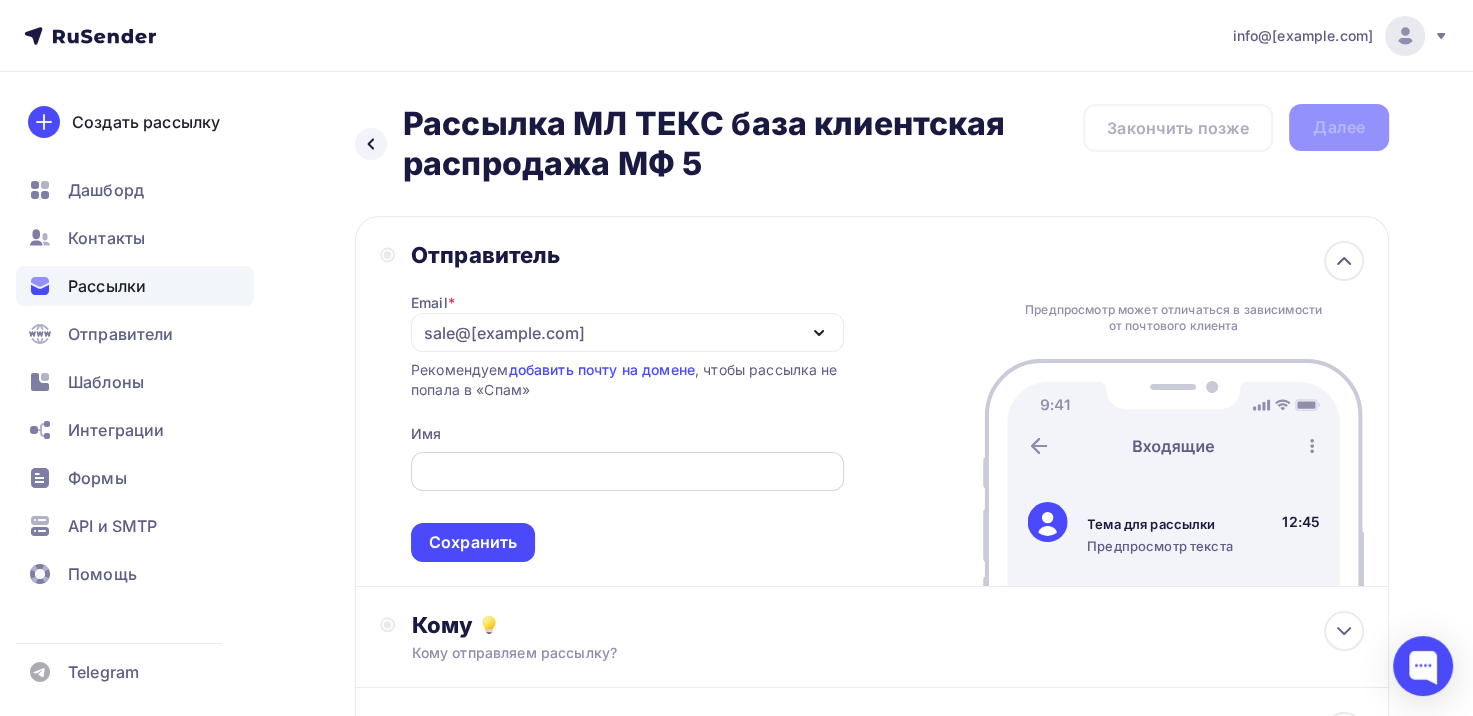 click at bounding box center (627, 472) 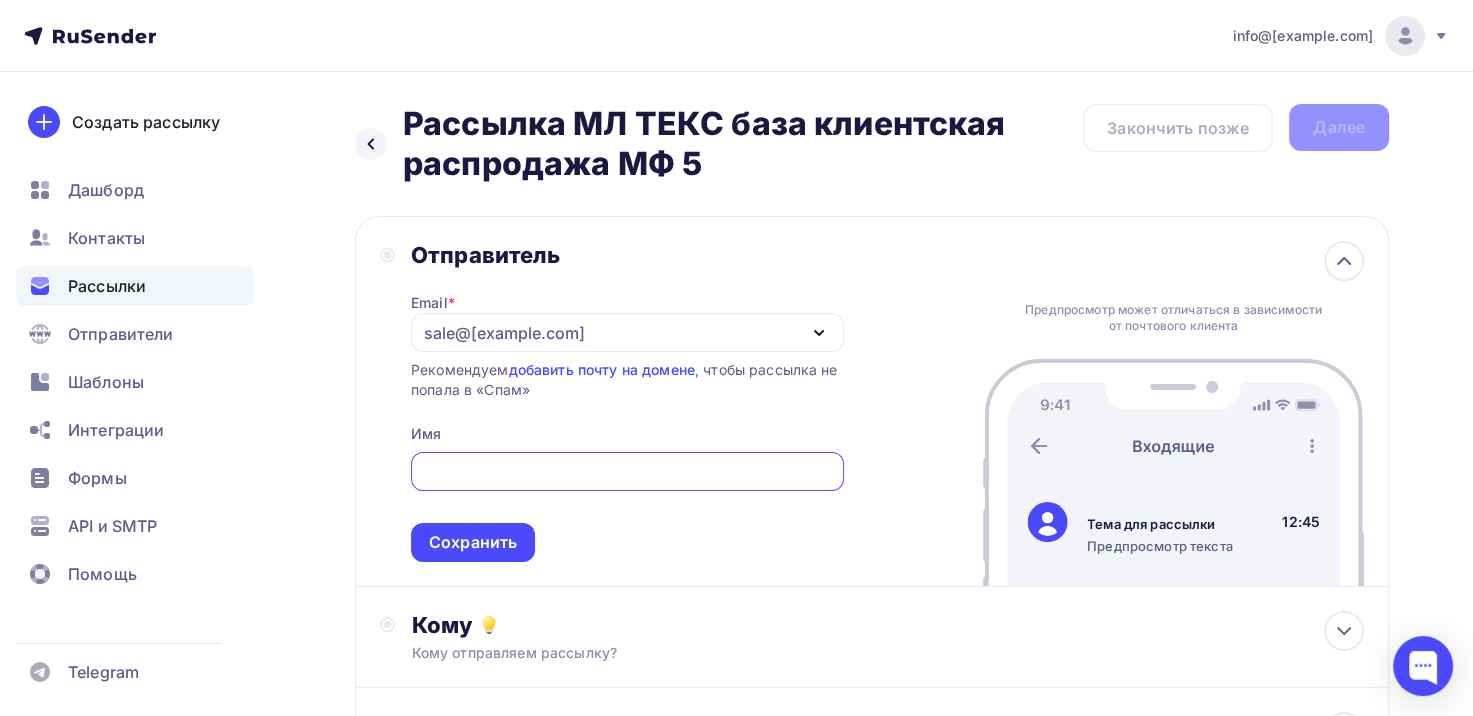 paste on "Компания МЛ ТЕКС" 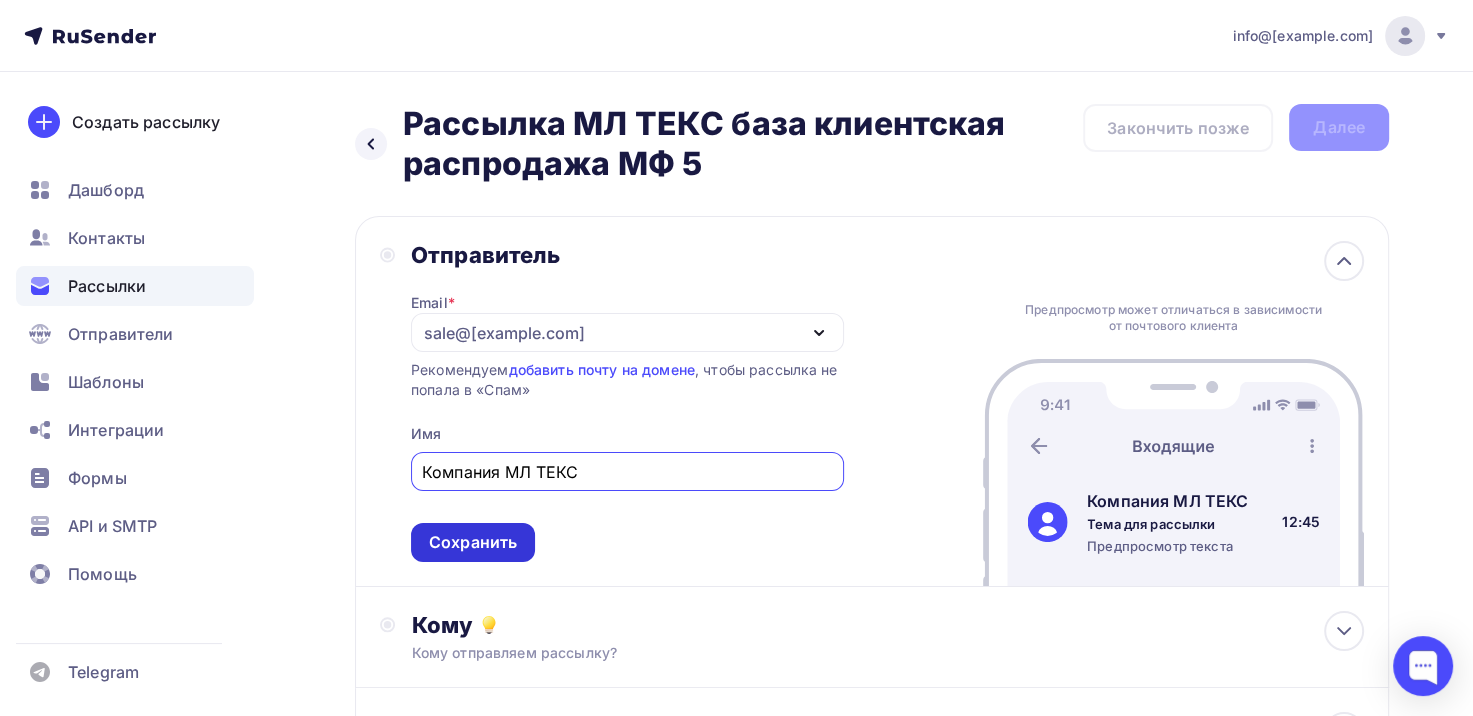 type on "Компания МЛ ТЕКС" 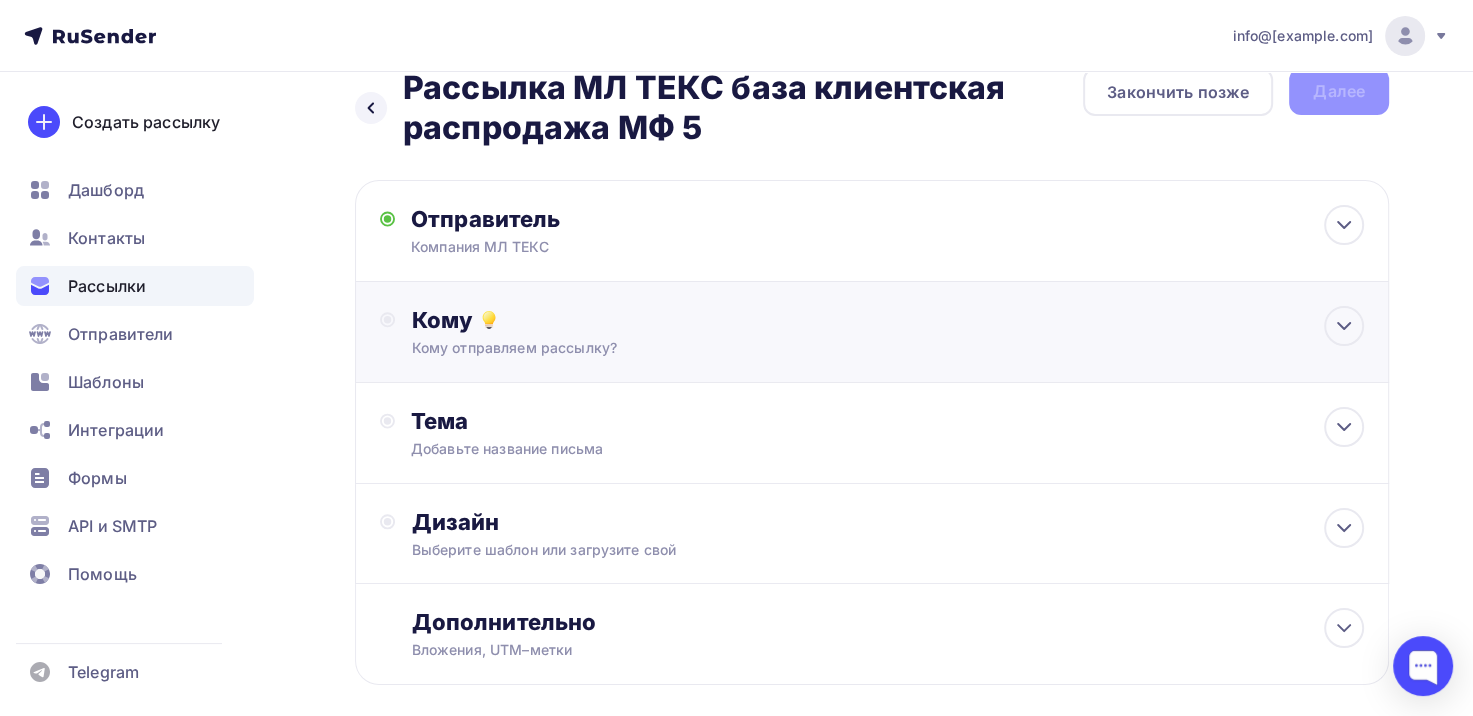 scroll, scrollTop: 100, scrollLeft: 0, axis: vertical 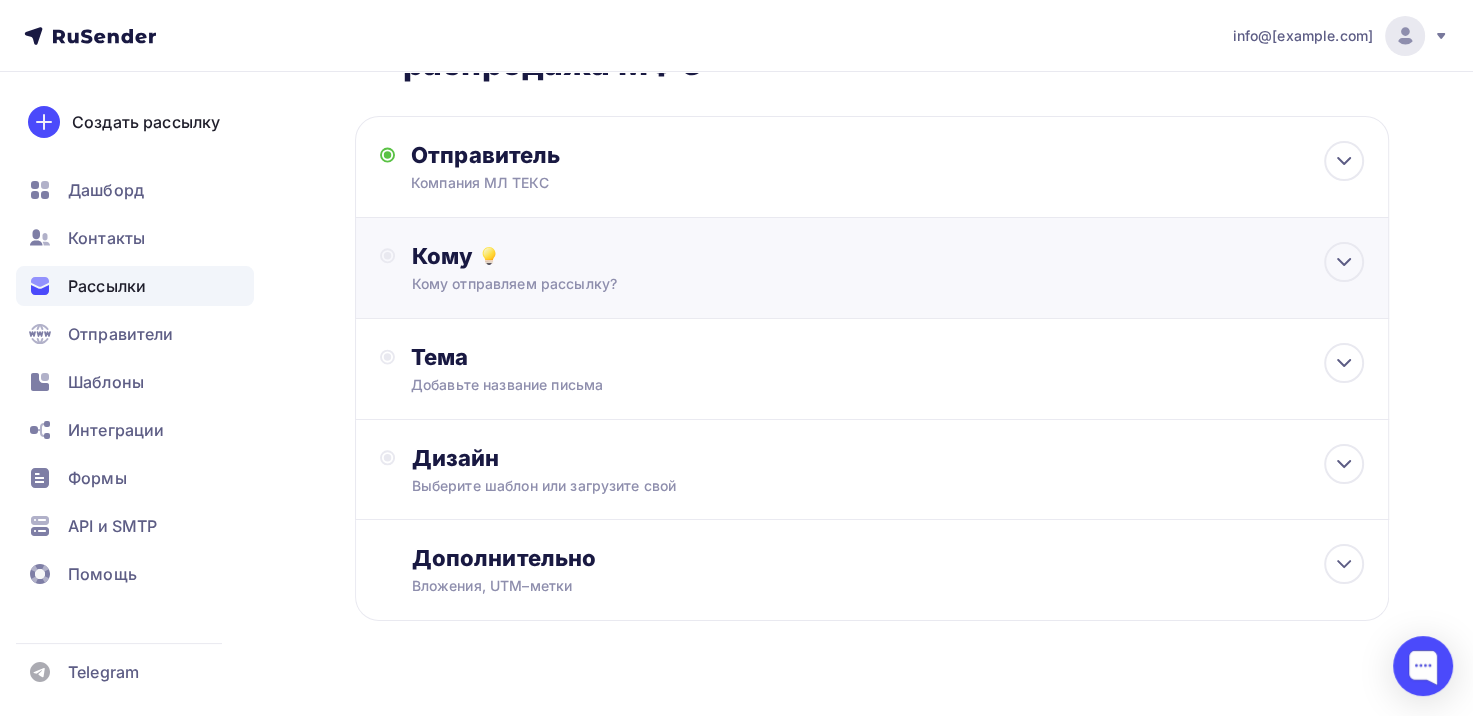 click on "Кому" at bounding box center [887, 256] 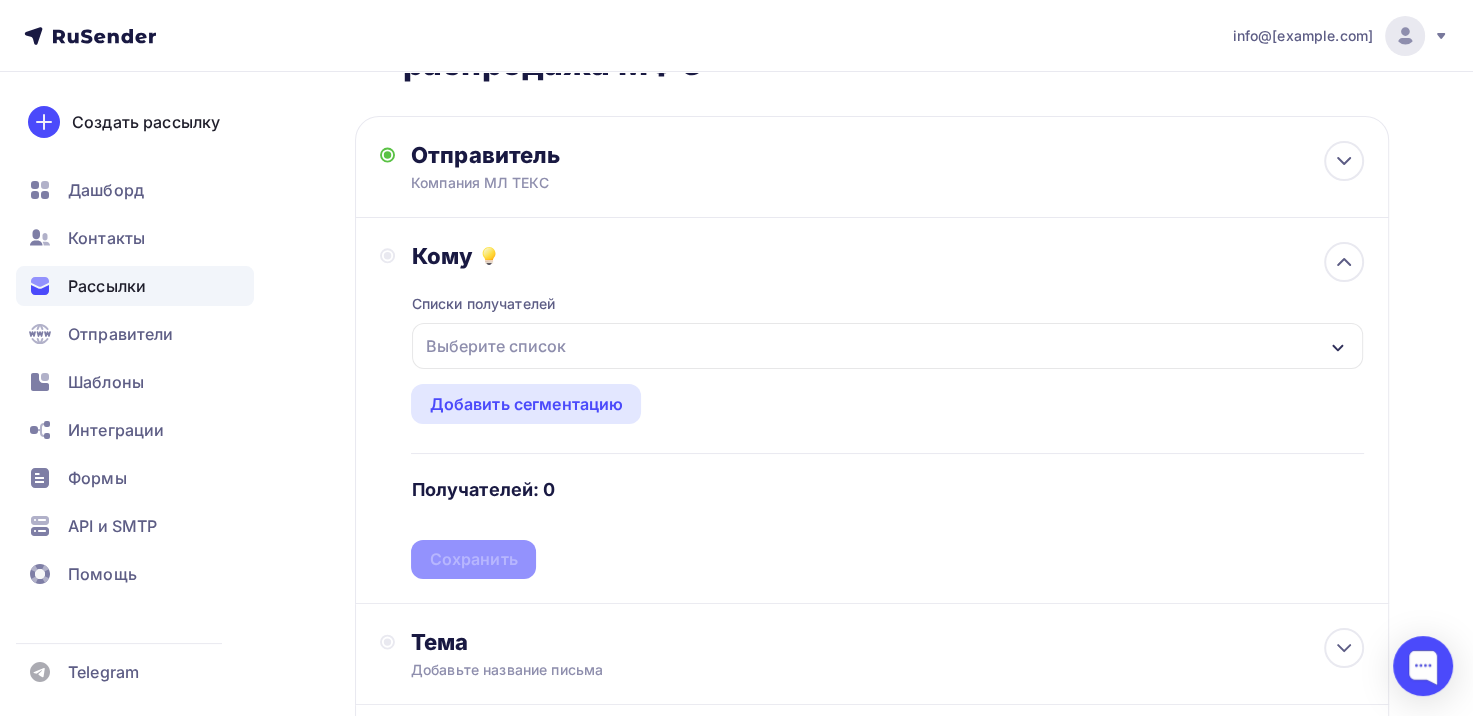 click on "Выберите список" at bounding box center [887, 346] 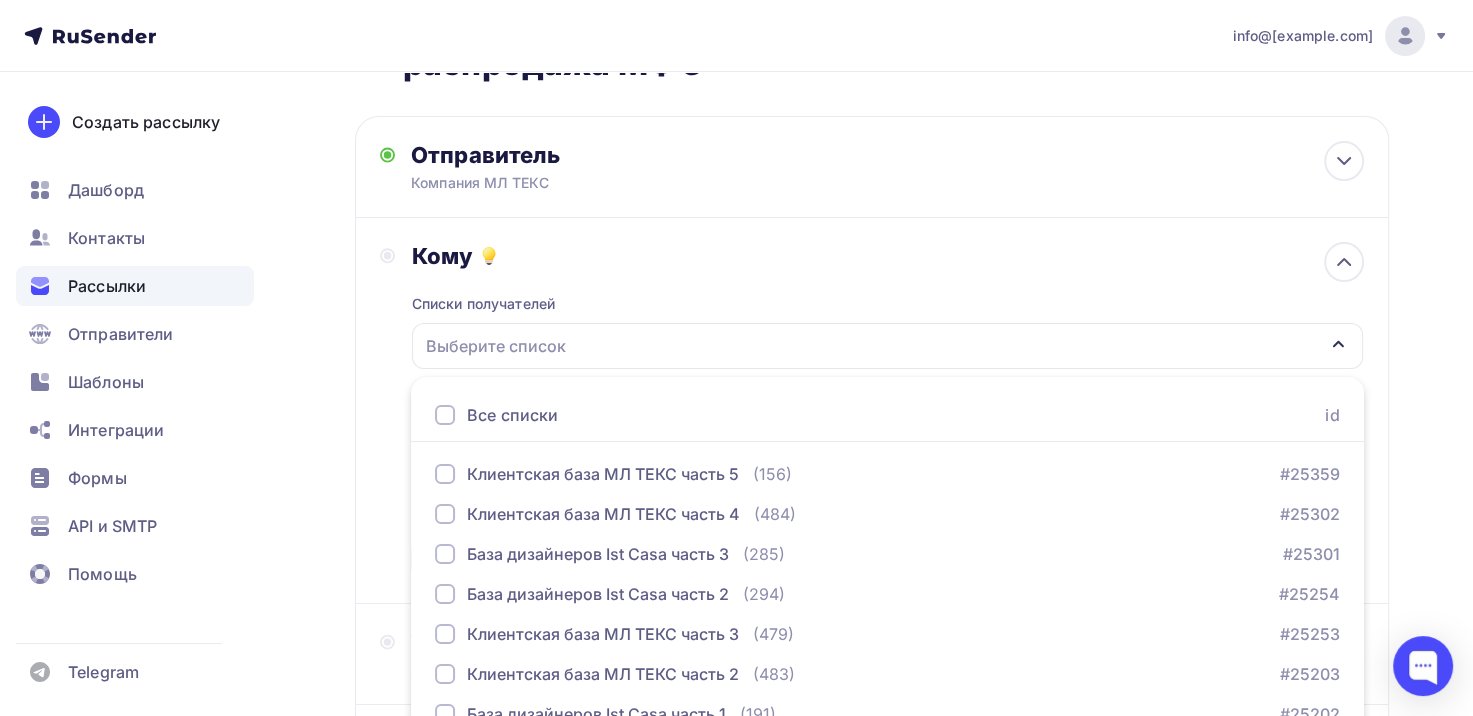 scroll, scrollTop: 278, scrollLeft: 0, axis: vertical 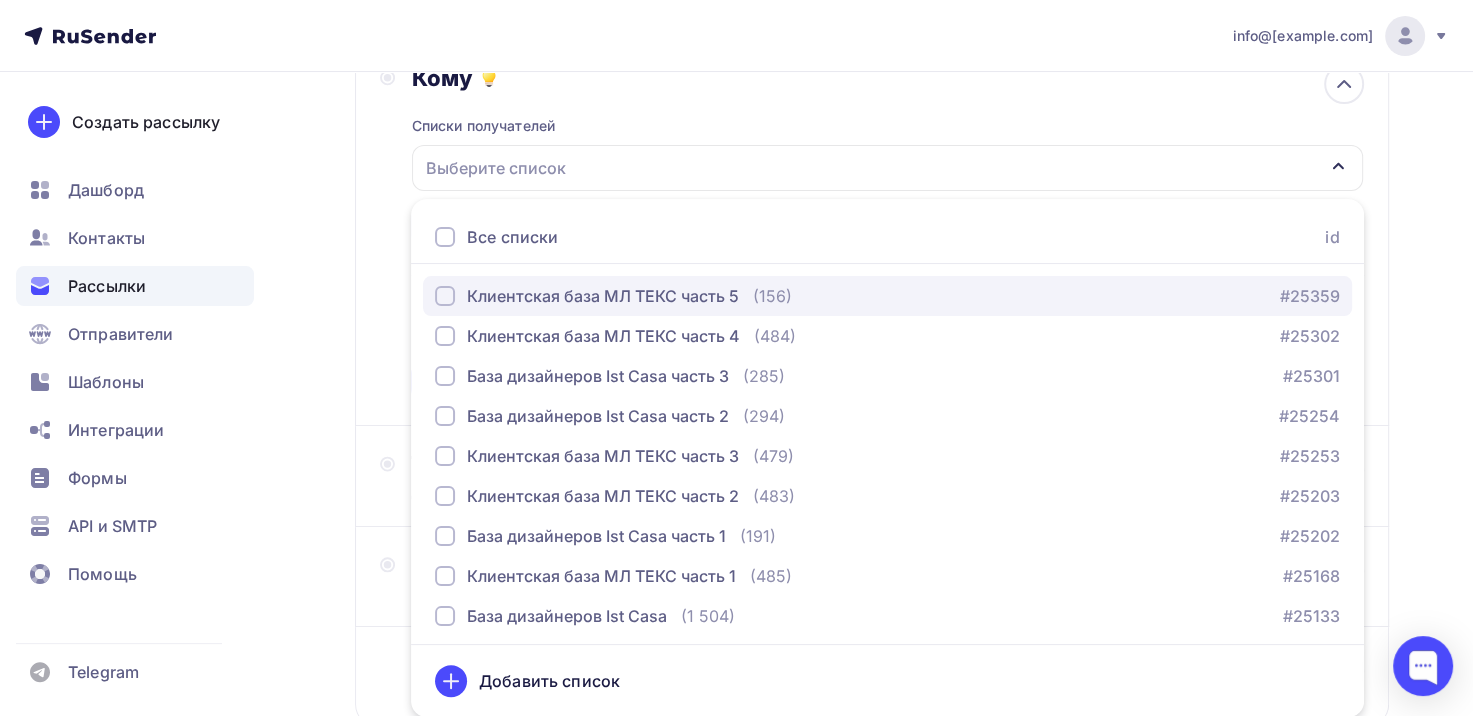 click on "Клиентская база МЛ ТЕКС часть 5" at bounding box center [603, 296] 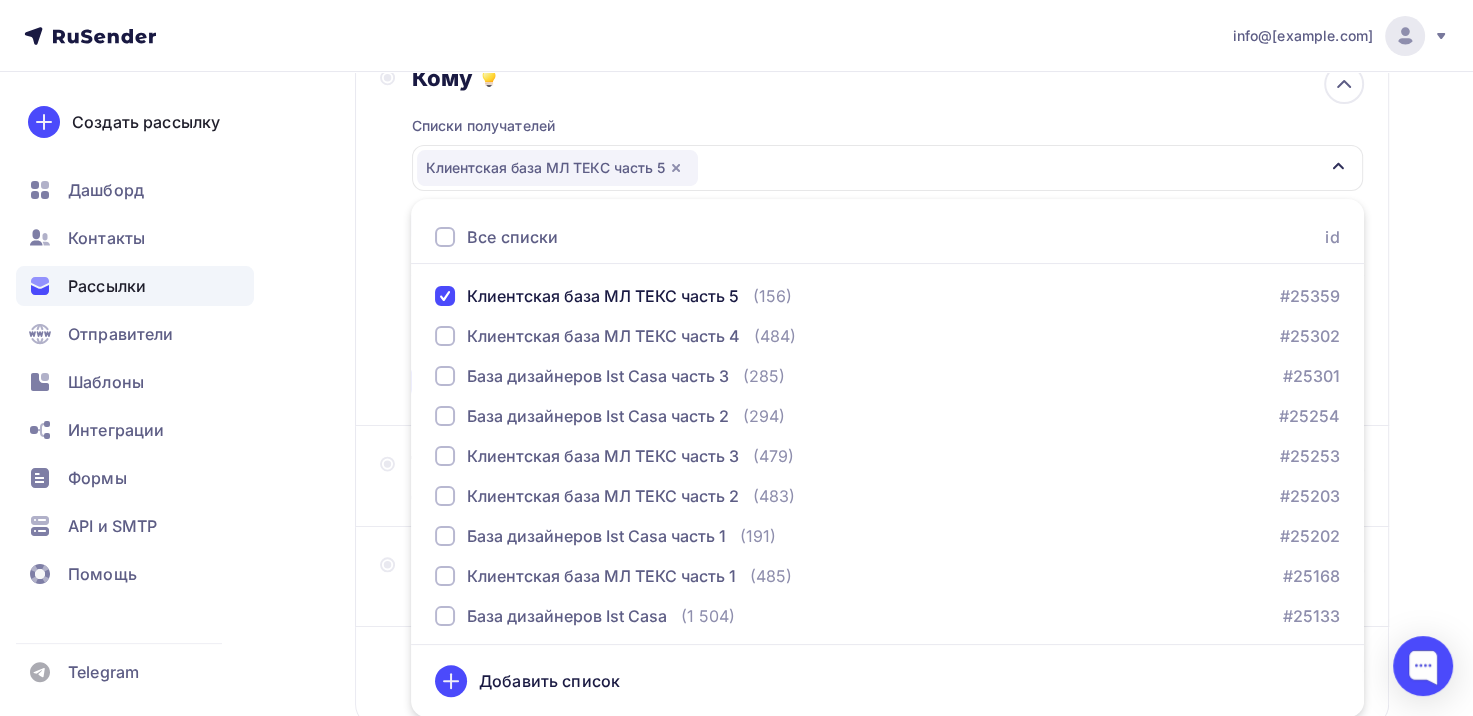 click on "Назад
Рассылка МЛ ТЕКС база клиентская распродажа МФ 5
Рассылка МЛ ТЕКС база клиентская распродажа МФ 5
Закончить позже
Далее
Отправитель
Компания МЛ ТЕКС
Email  *
sale@ml-teks.ru
sale@ist-casa.ru           partner@ist-casa.ru           sale@ml-teks.ru           order@zapchasti-dlya-faw.ru           info@greenleadgroup.ru               Добавить отправителя
Рекомендуем  добавить почту на домене , чтобы рассылка не попала в «Спам»
Имя     Компания МЛ ТЕКС             Сохранить
12:45
Кому" at bounding box center (736, 325) 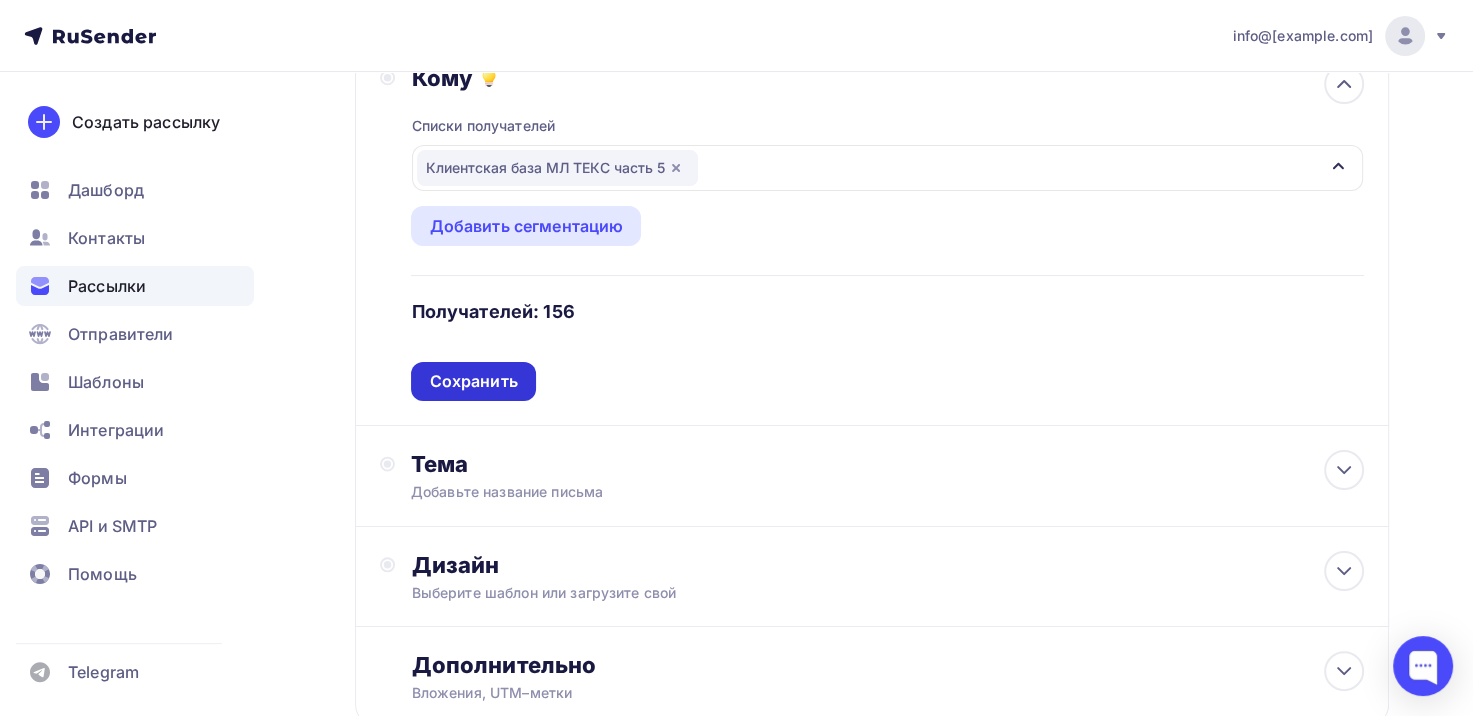click on "Сохранить" at bounding box center (473, 381) 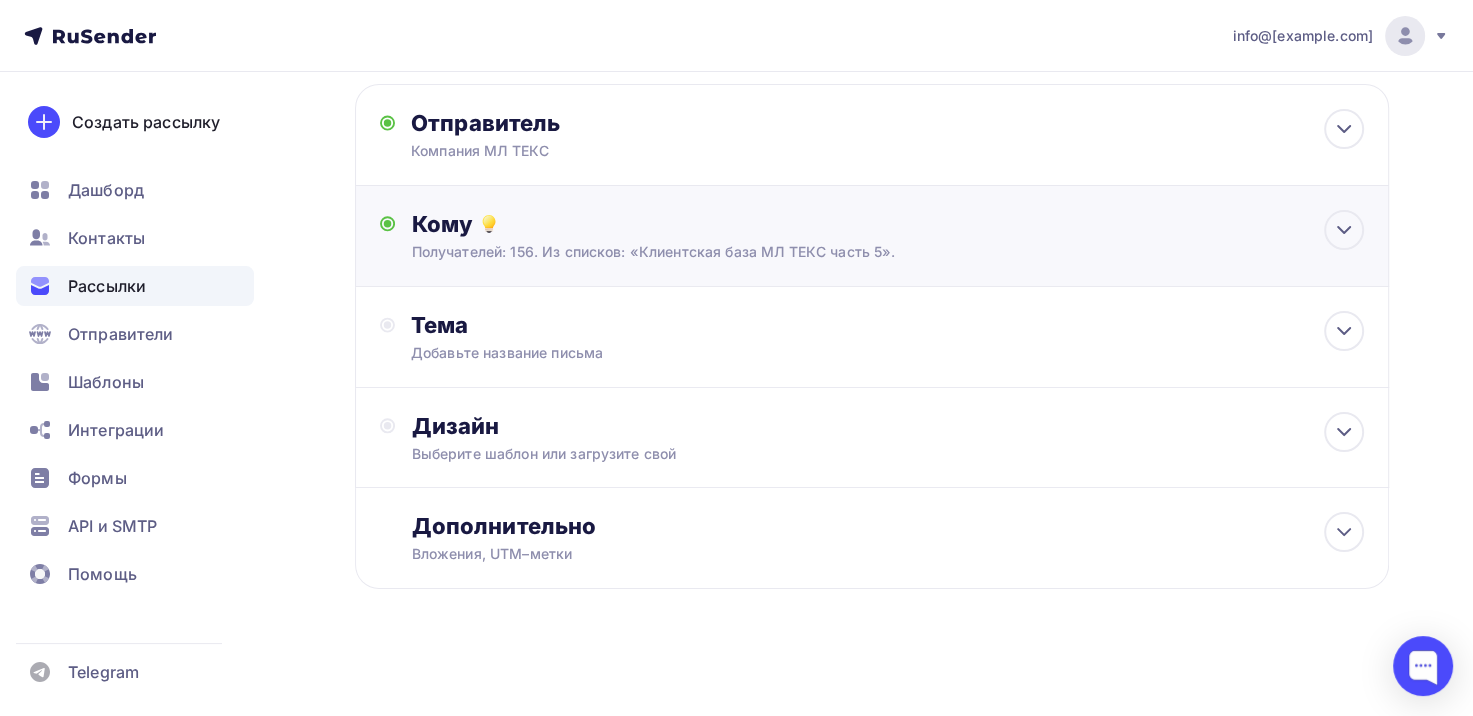 click on "Тема
Добавьте название письма
Тема  *
Рекомендуем использовать не более 150 символов
Прехедер               Сохранить
Предпросмотр может отличаться  в зависимости от почтового клиента
Компания МЛ ТЕКС
Тема для рассылки
Предпросмотр текста
12:45" at bounding box center (872, 337) 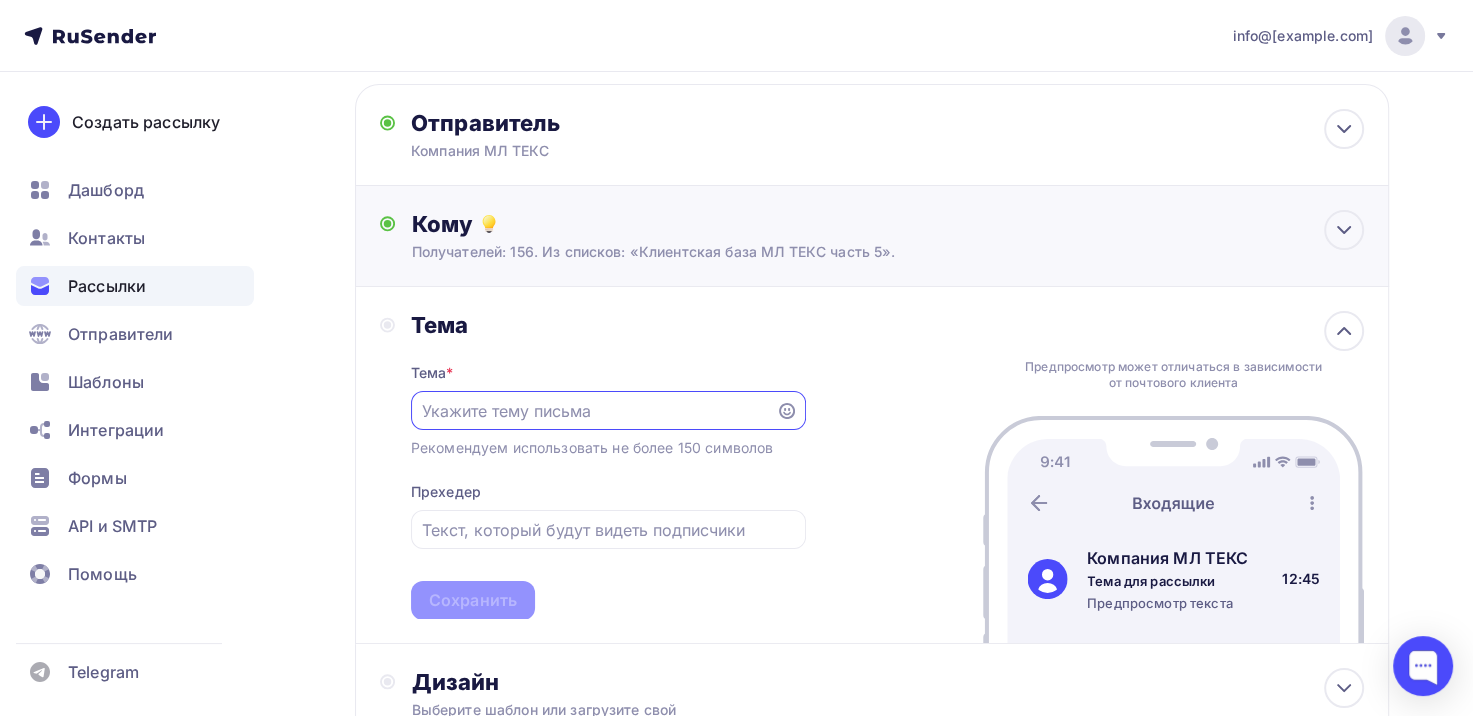 scroll, scrollTop: 132, scrollLeft: 0, axis: vertical 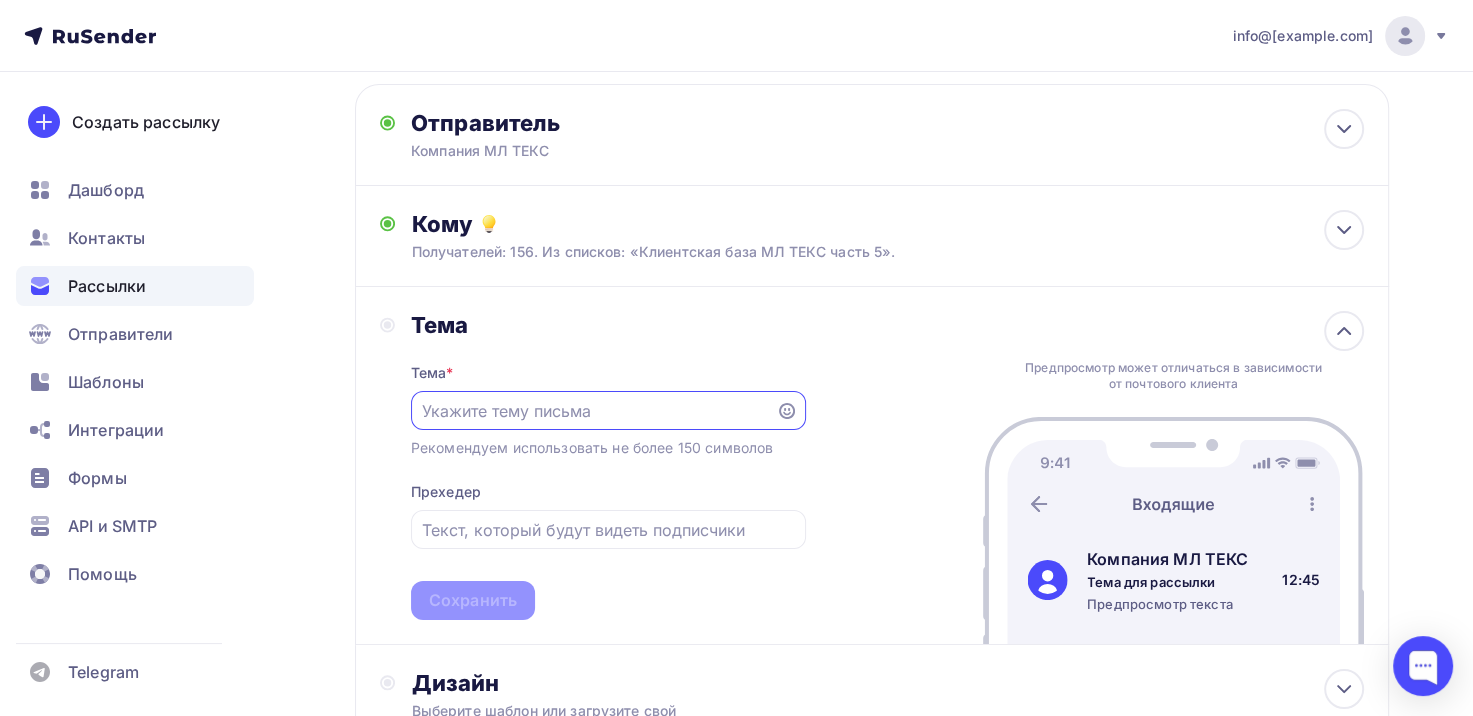 paste on "Снижение цен на остатки микрофибры!" 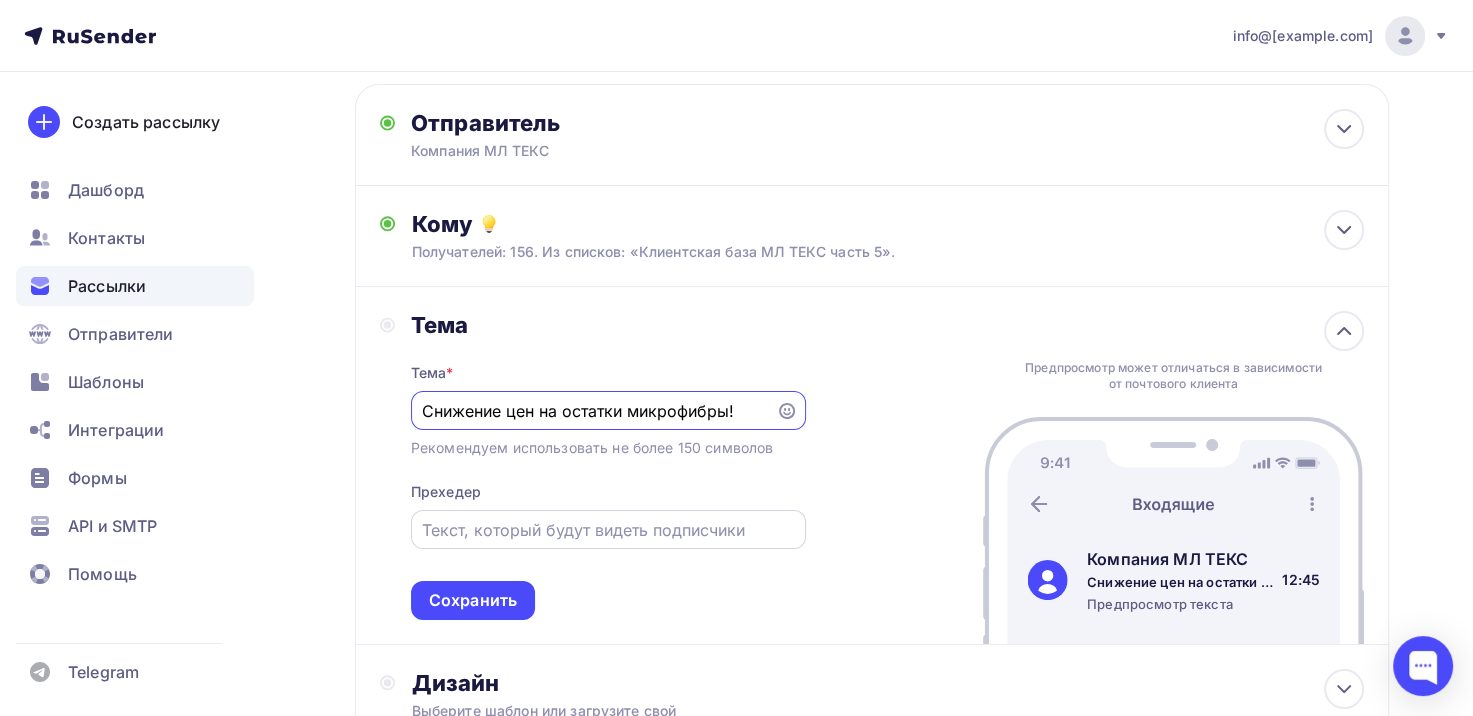 type on "Снижение цен на остатки микрофибры!" 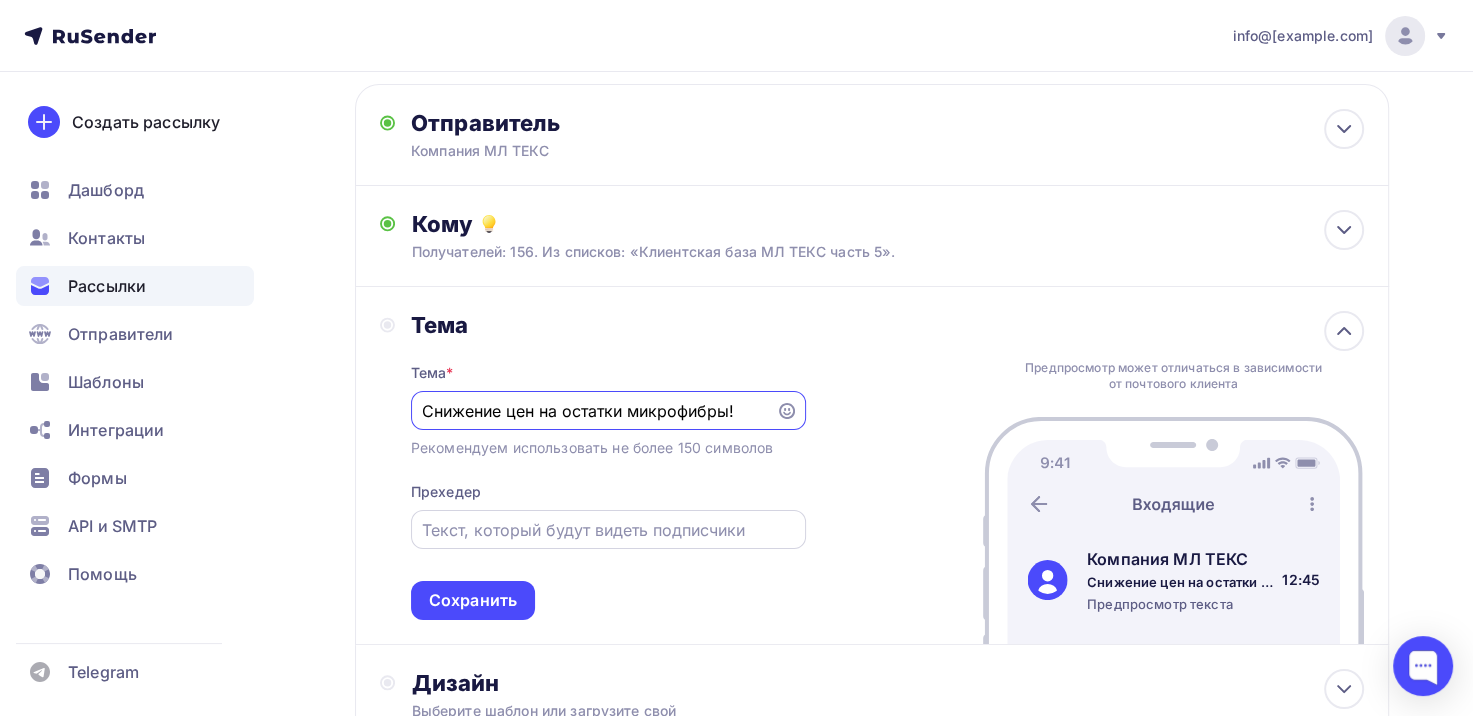 click at bounding box center [608, 530] 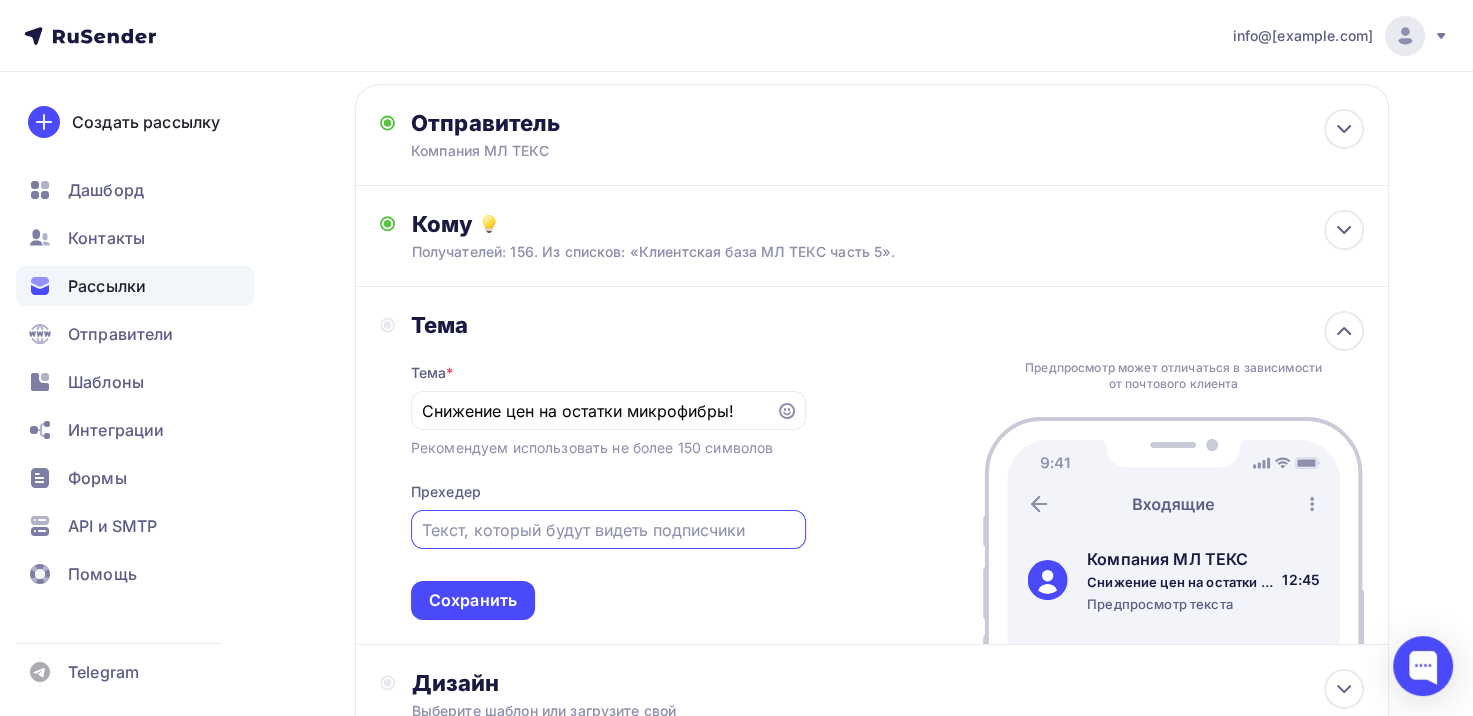 paste on "Выгодные цены на салфетки и рулоны - успейте купить!!" 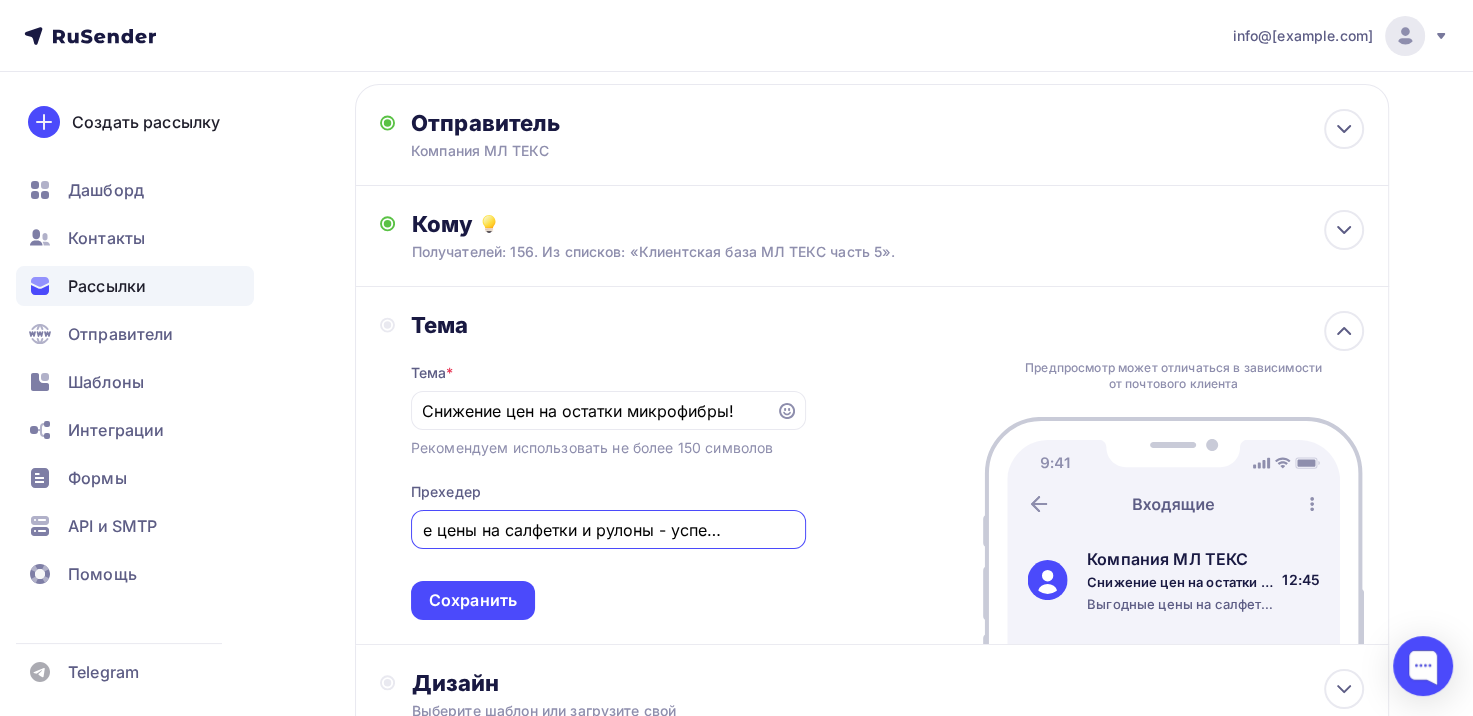 scroll, scrollTop: 0, scrollLeft: 68, axis: horizontal 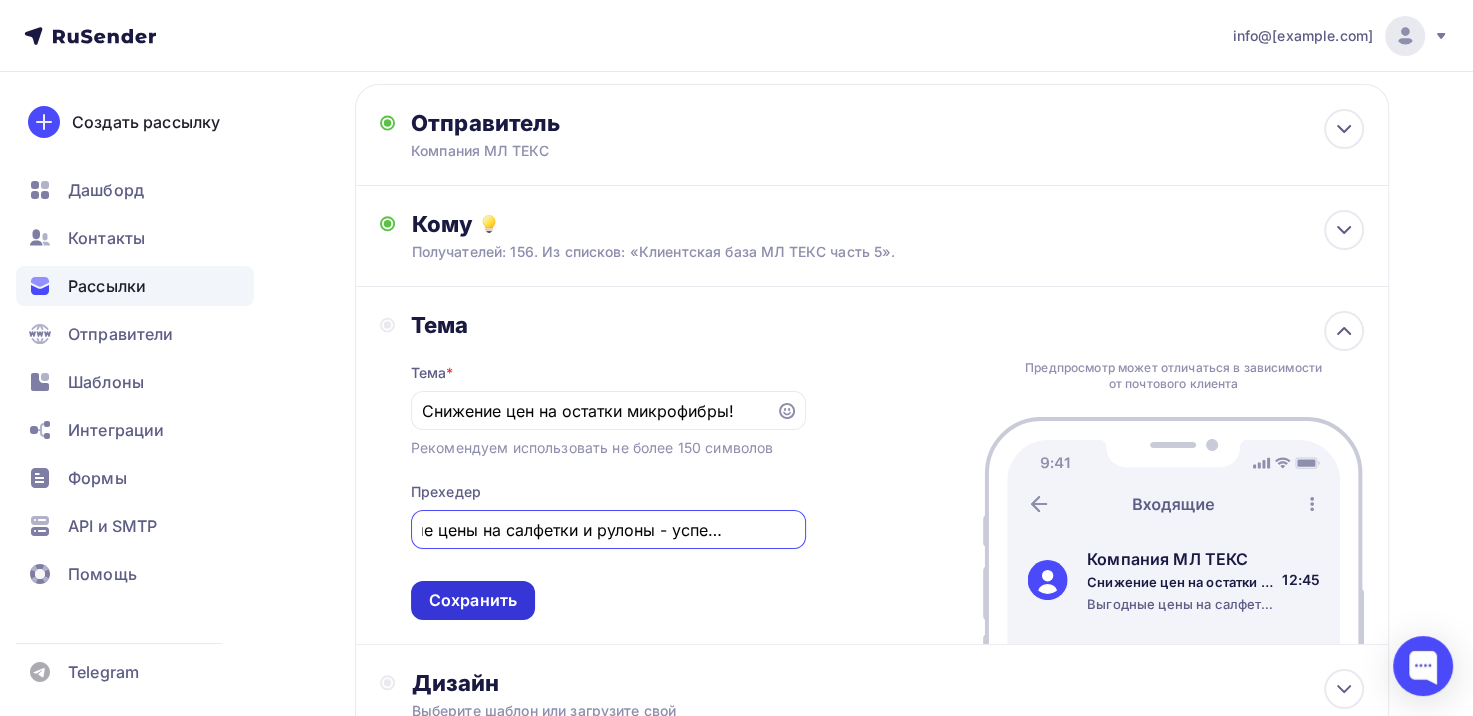 type on "Выгодные цены на салфетки и рулоны - успейте купить!" 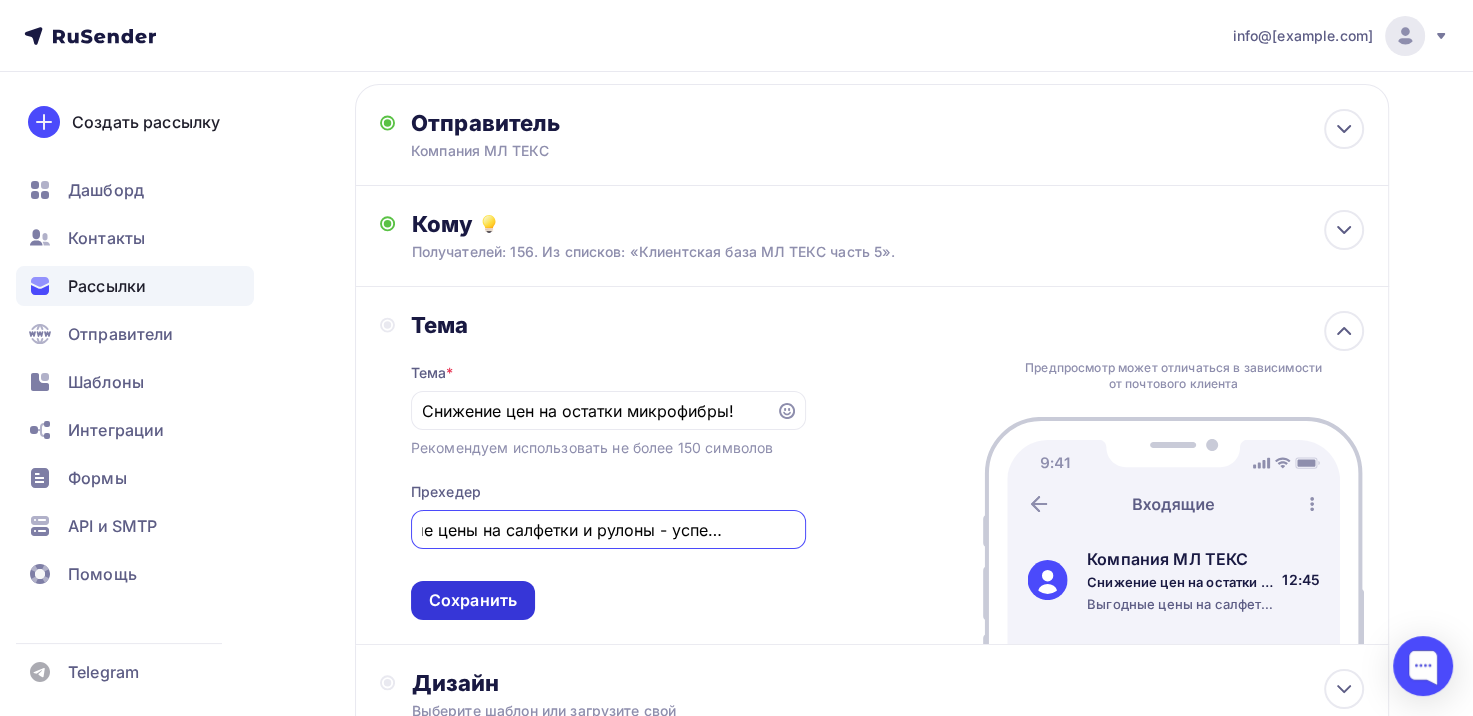 scroll, scrollTop: 0, scrollLeft: 0, axis: both 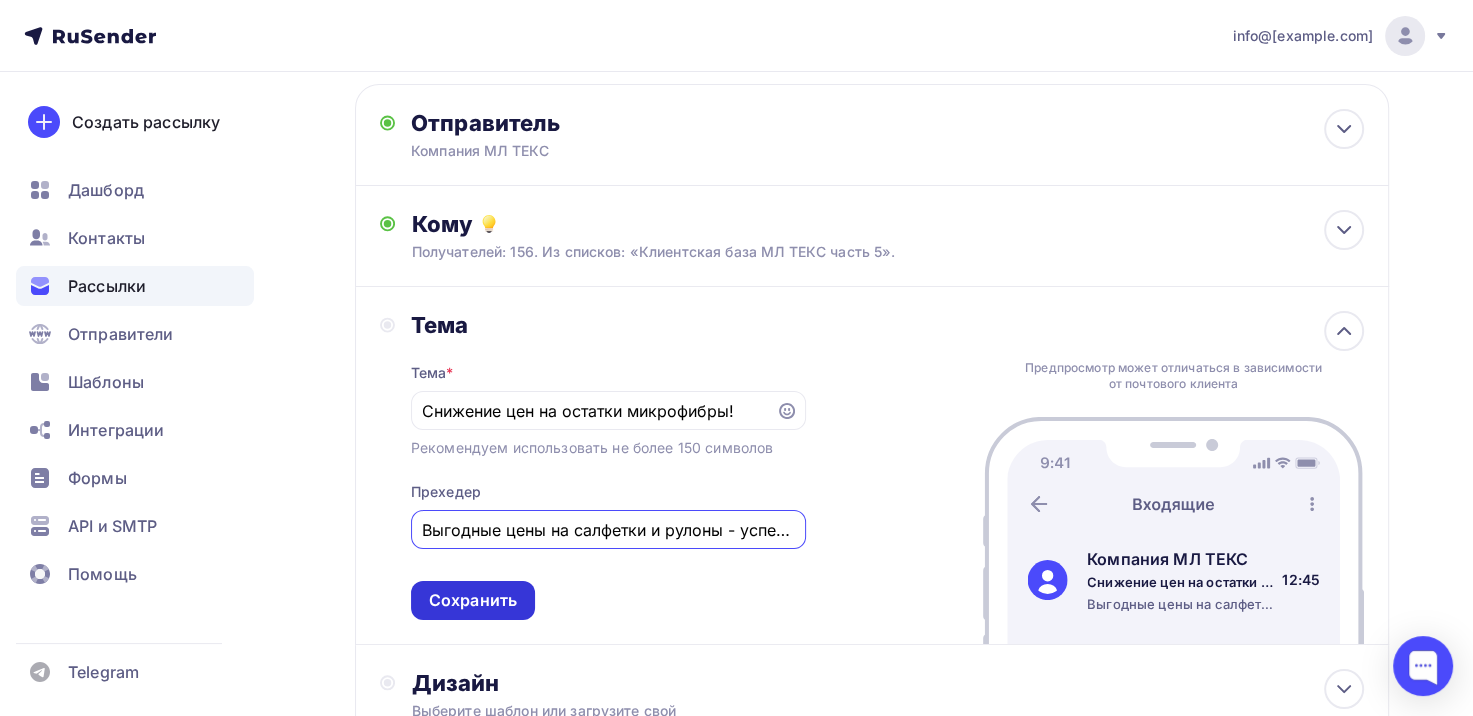 click on "Сохранить" at bounding box center [473, 600] 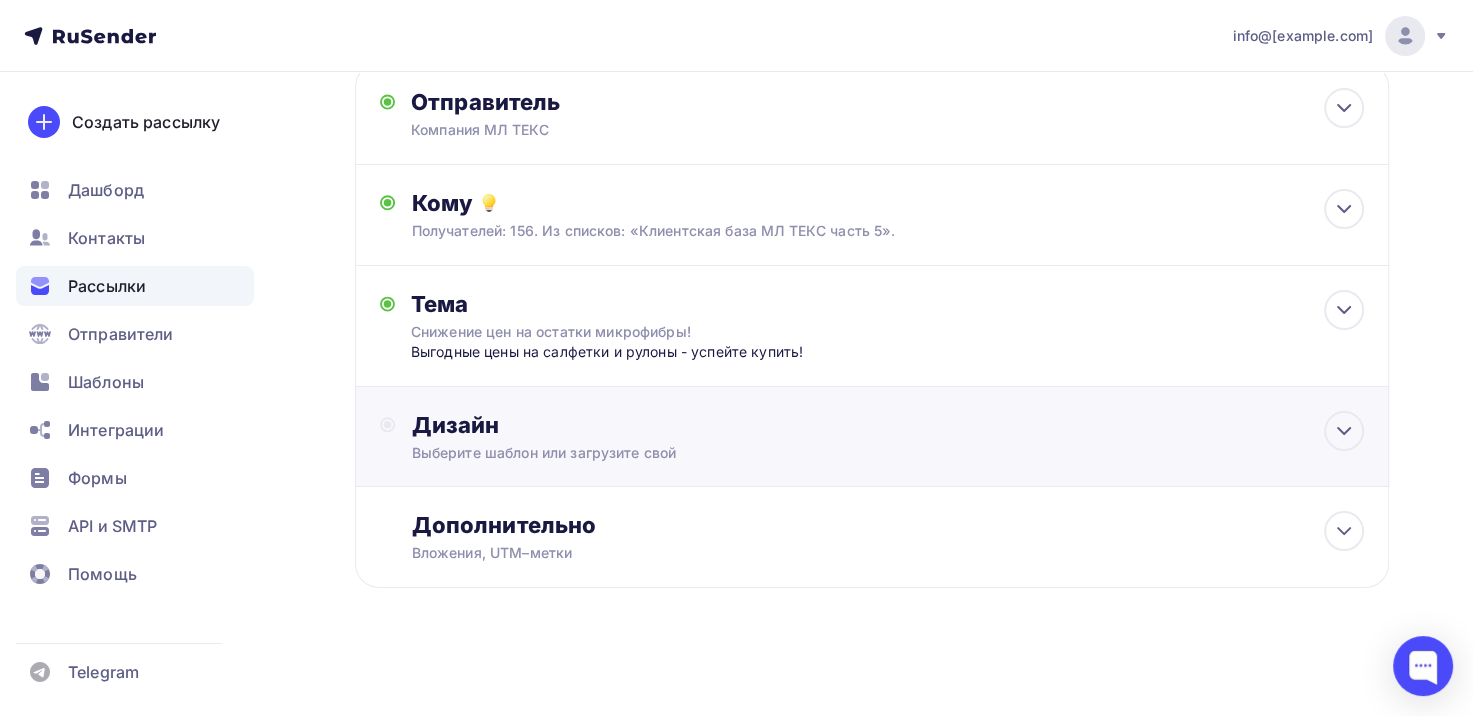 click on "Дизайн" at bounding box center (887, 425) 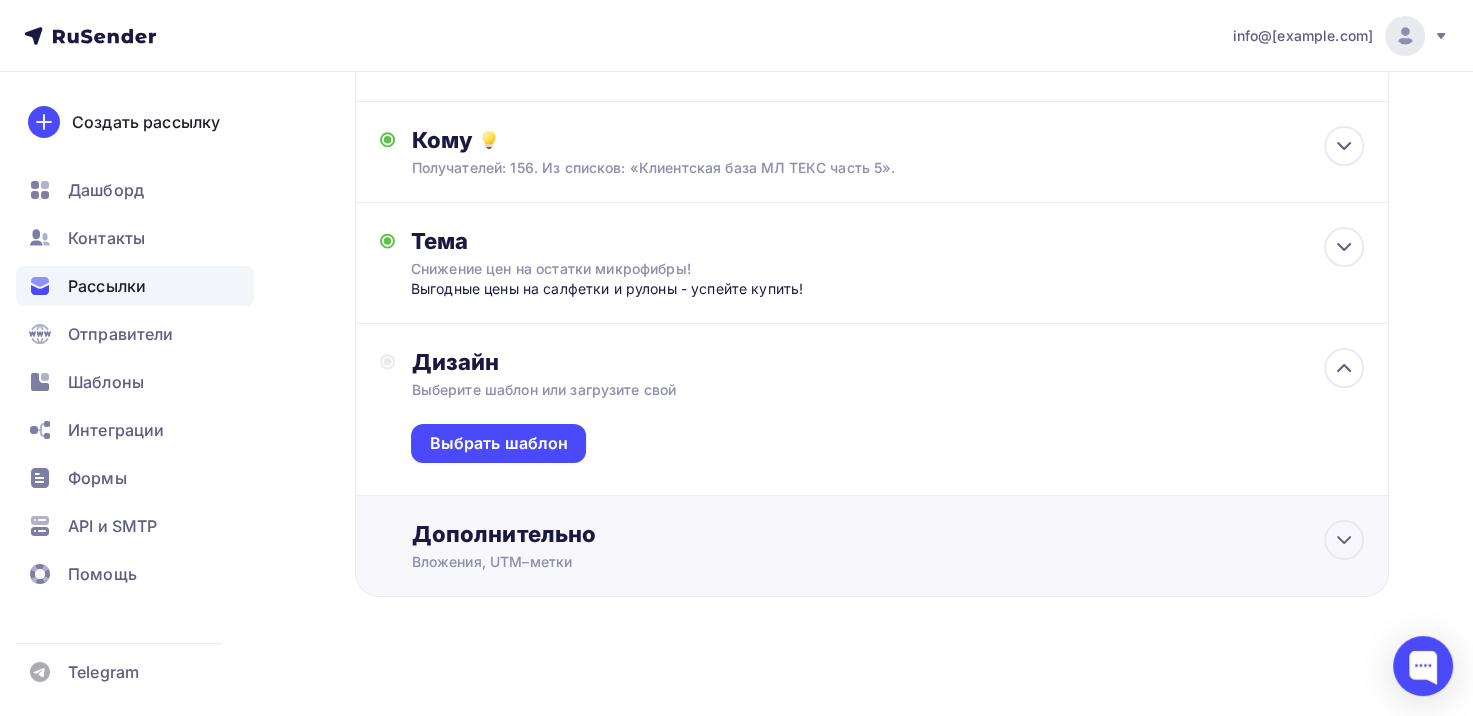scroll, scrollTop: 224, scrollLeft: 0, axis: vertical 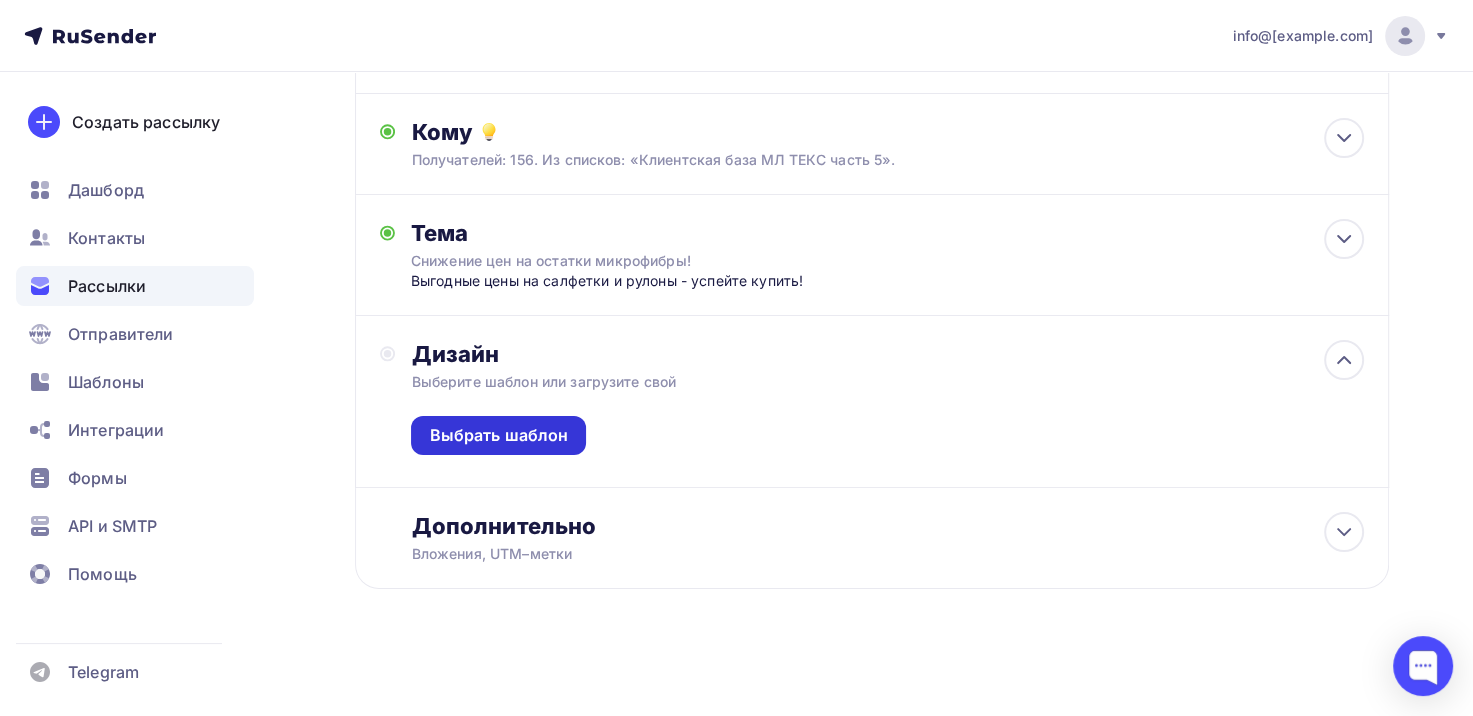 click on "Выбрать шаблон" at bounding box center [498, 435] 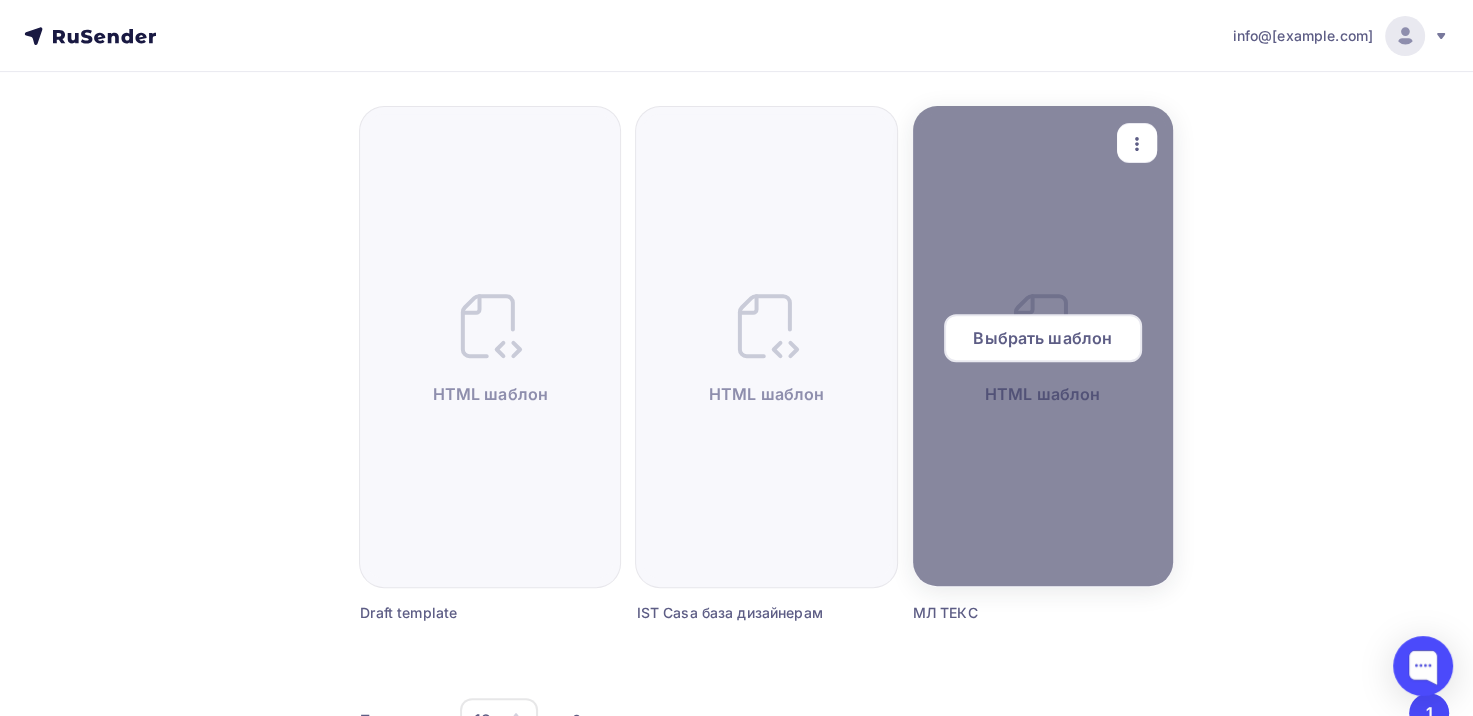 scroll, scrollTop: 700, scrollLeft: 0, axis: vertical 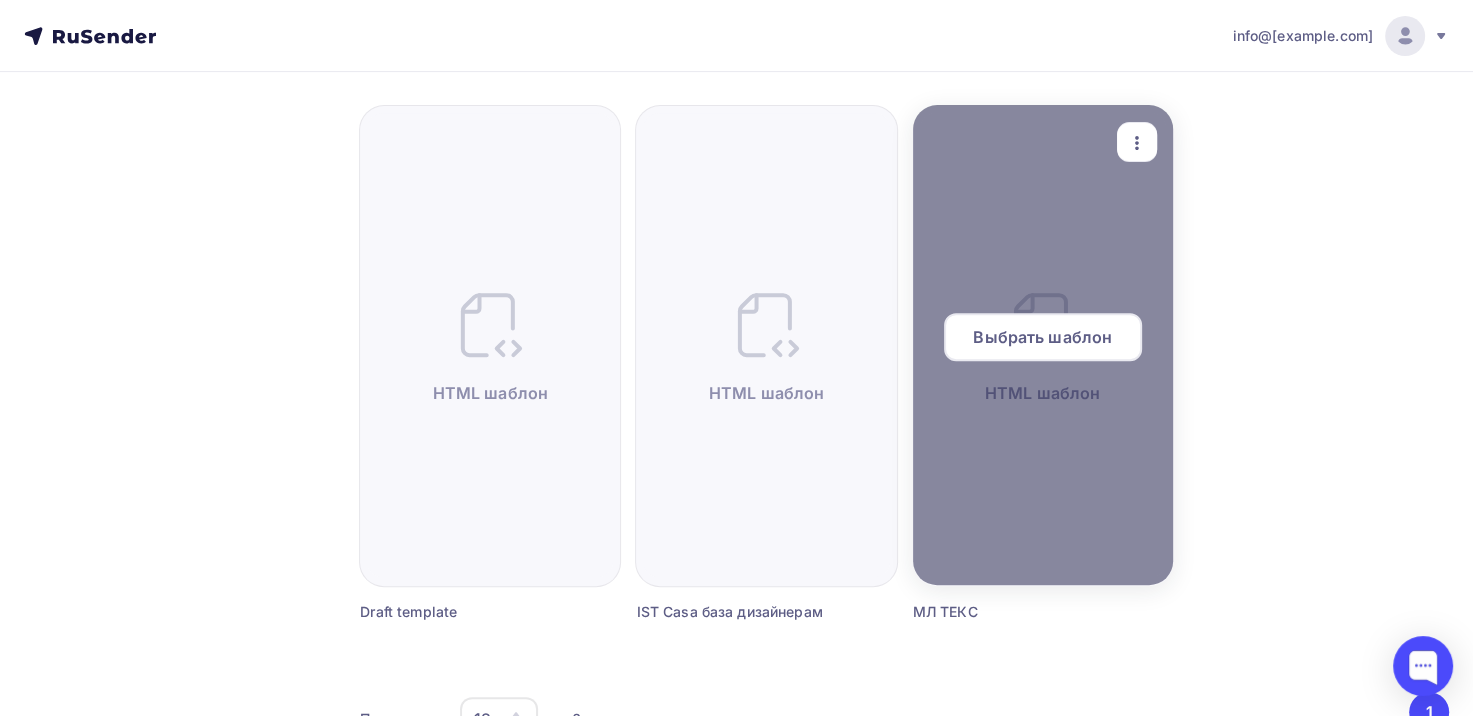 click on "Выбрать шаблон" at bounding box center [1042, 337] 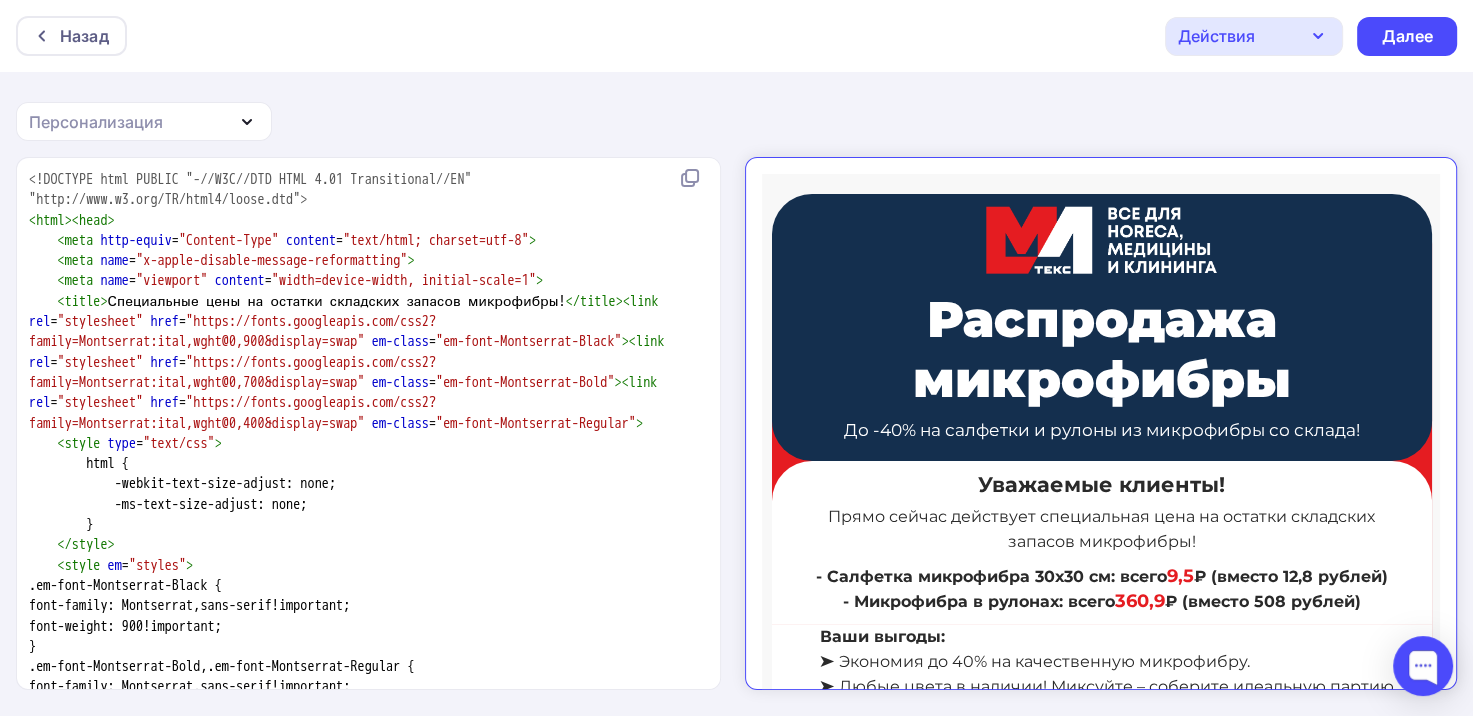 scroll, scrollTop: 0, scrollLeft: 0, axis: both 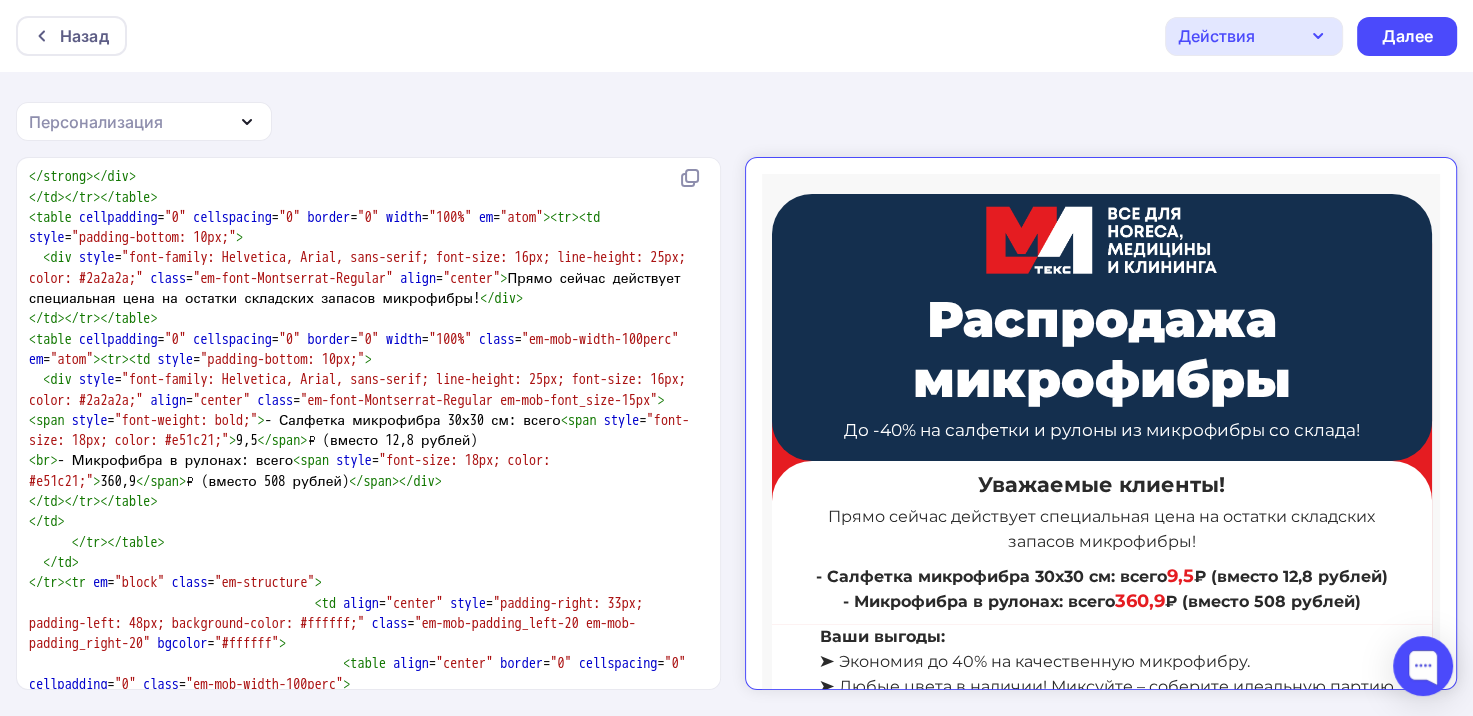 click on "</ td ></ tr ></ table >" at bounding box center (364, 319) 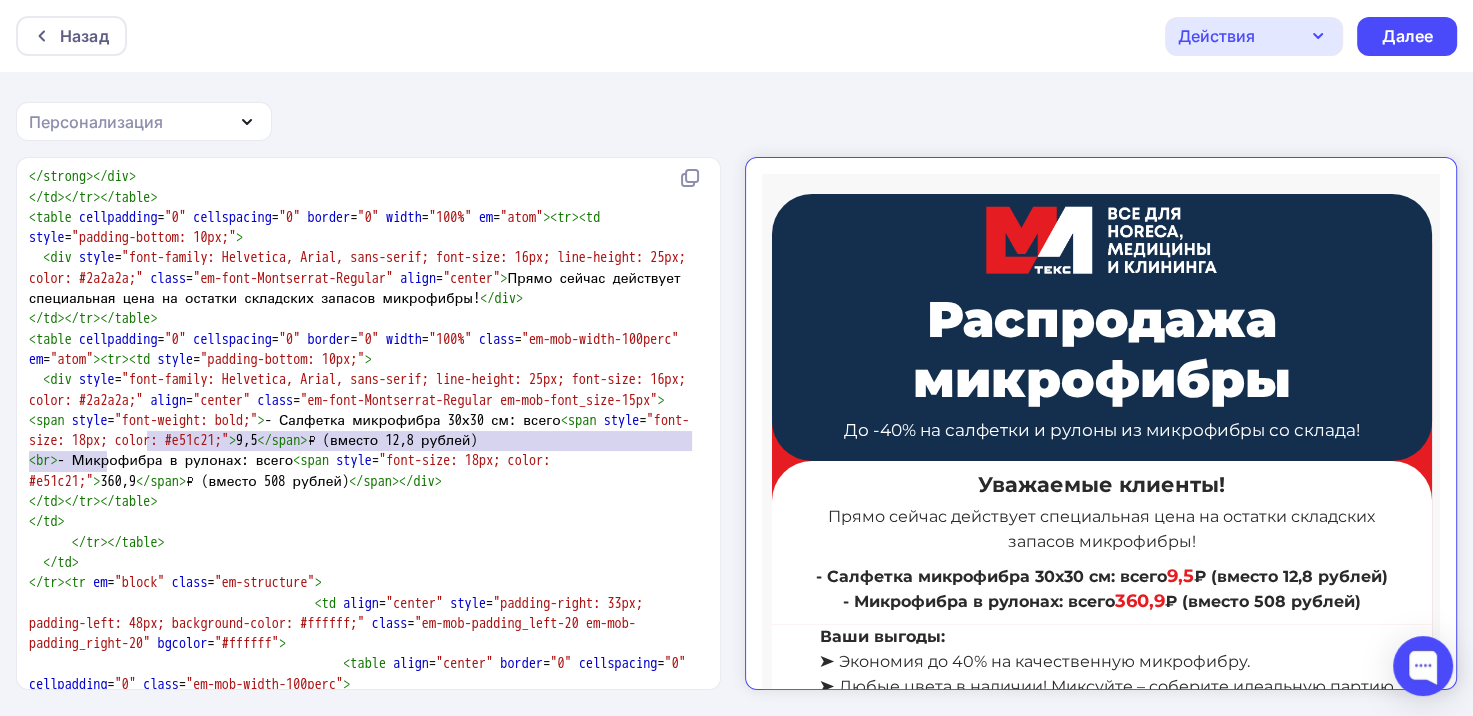 type on "Прямо сейчас действует специальная цена на остатки складских запасов микрофибры!" 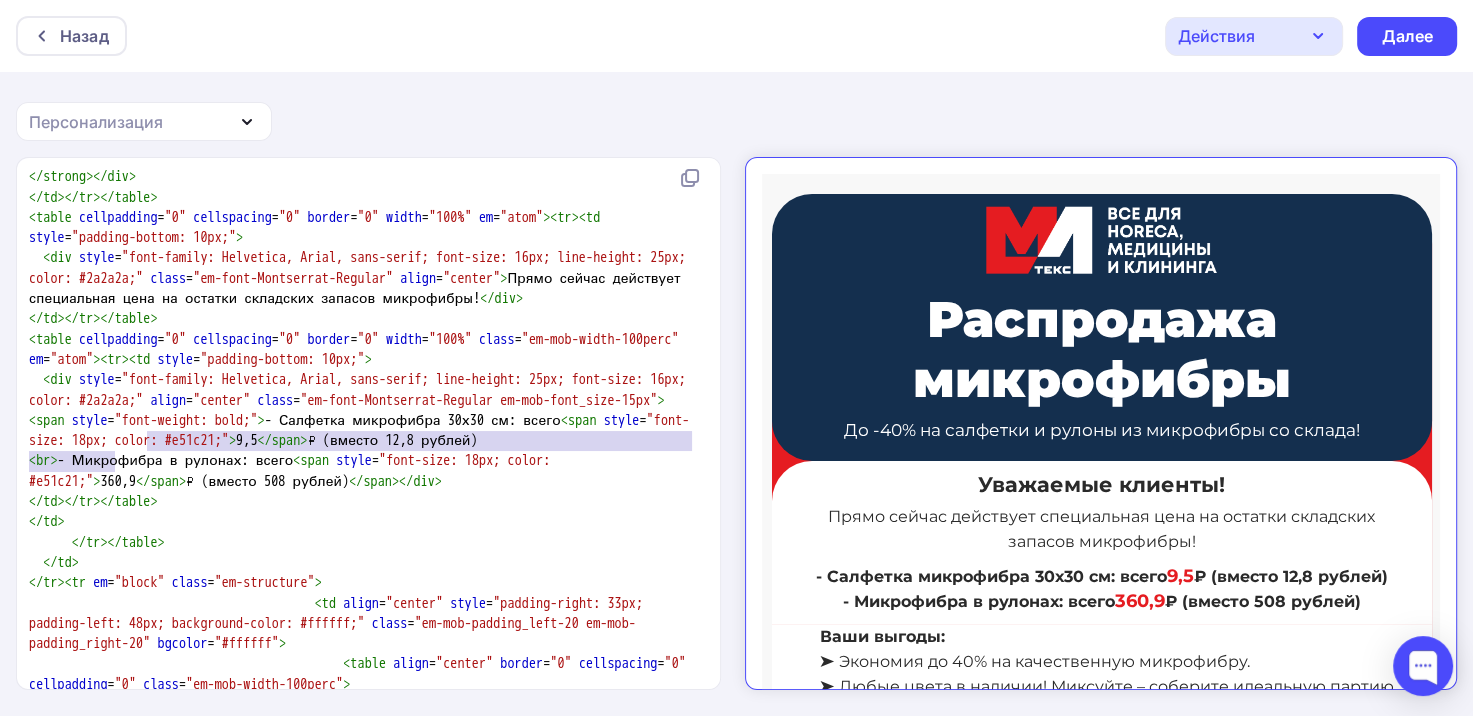 drag, startPoint x: 149, startPoint y: 438, endPoint x: 112, endPoint y: 461, distance: 43.56604 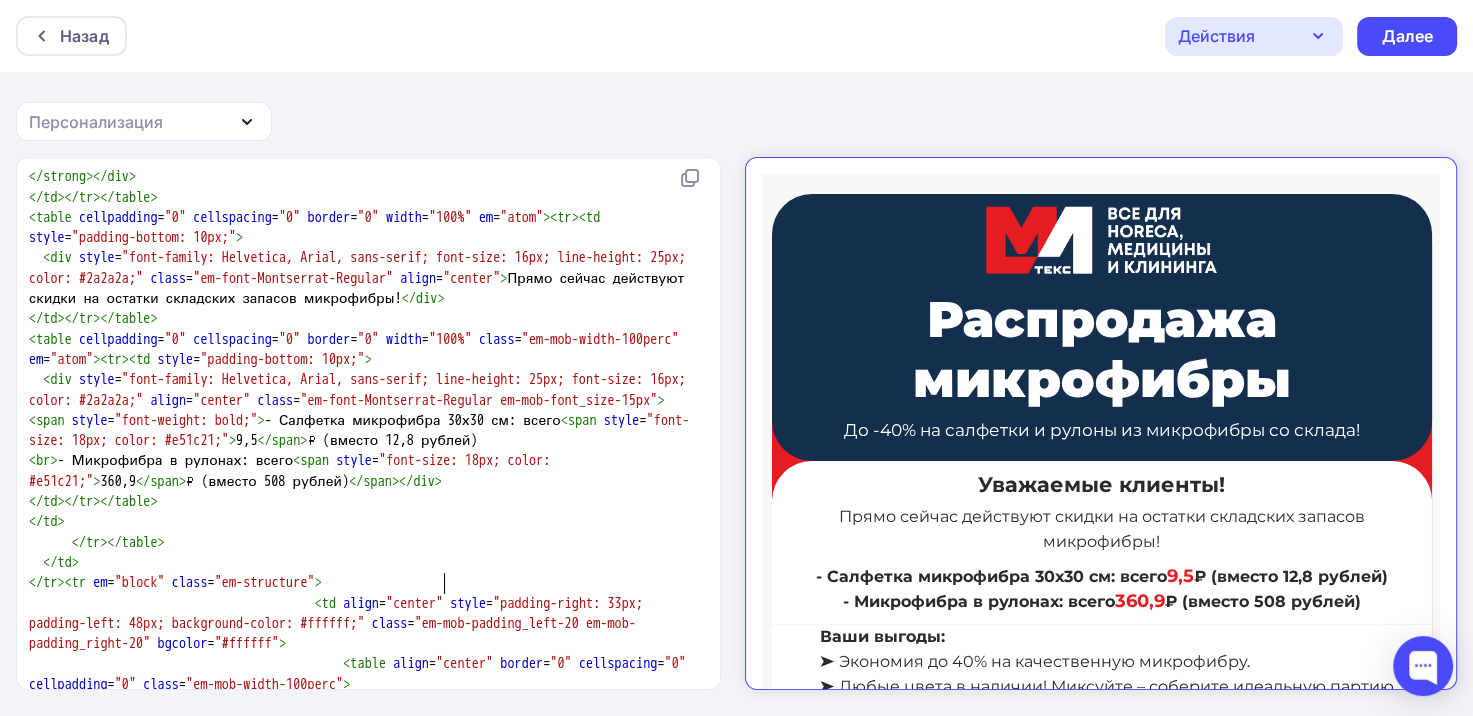 click on "< div   style = "font-family: Helvetica, Arial, sans-serif; line-height: 25px; font-size: 16px; color: #2a2a2a;"   align = "center"   class = "em-font-Montserrat-Regular em-mob-font_size-15px" >< span   style = "font-weight: bold;" > - Салфетка микрофибра 30х30 см: всего  < span   style = "font-size: 18px; color: #e51c21;" > 9,5 </ span >  ₽ (вместо 12,8 рублей)" at bounding box center (361, 410) 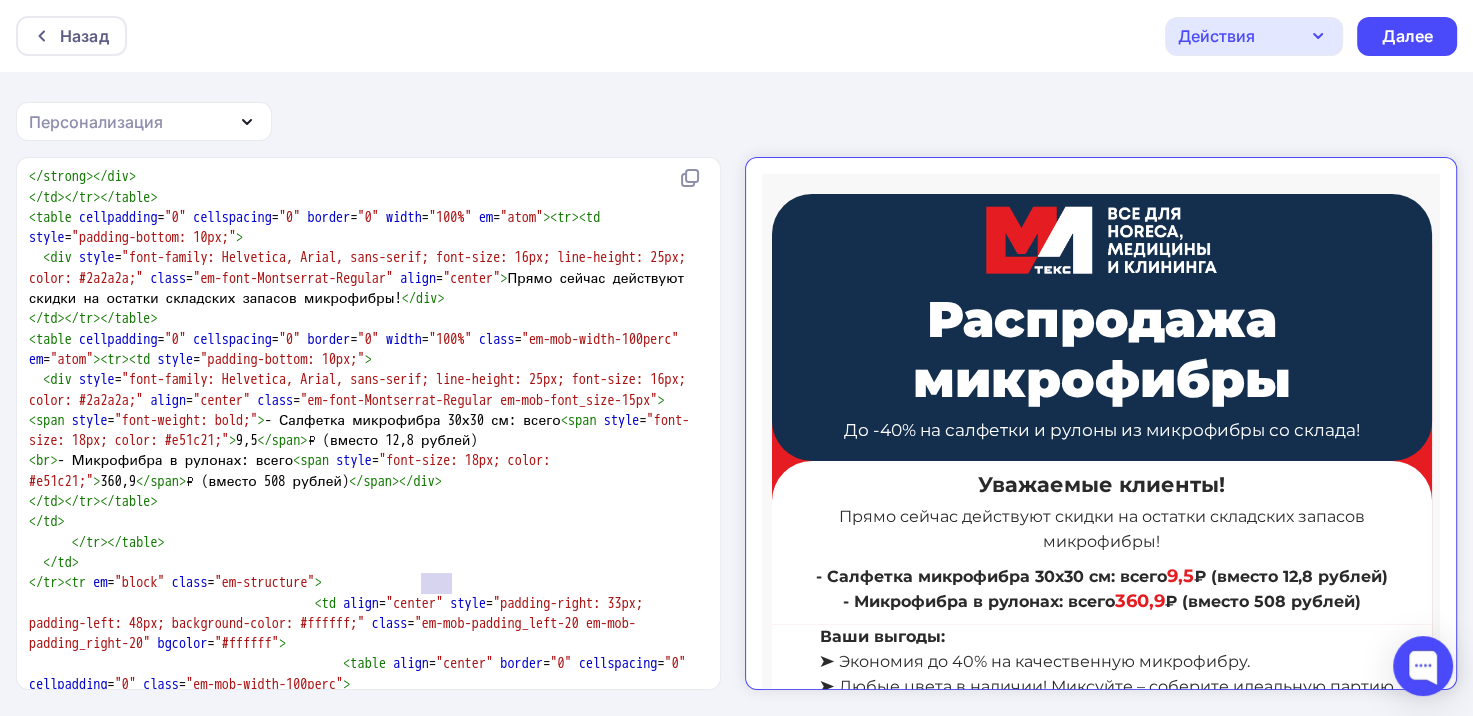 click on "< div   style = "font-family: Helvetica, Arial, sans-serif; line-height: 25px; font-size: 16px; color: #2a2a2a;"   align = "center"   class = "em-font-Montserrat-Regular em-mob-font_size-15px" >< span   style = "font-weight: bold;" > - Салфетка микрофибра 30х30 см: всего  < span   style = "font-size: 18px; color: #e51c21;" > 9,5 </ span >  ₽ (вместо 12,8 рублей)" at bounding box center [361, 410] 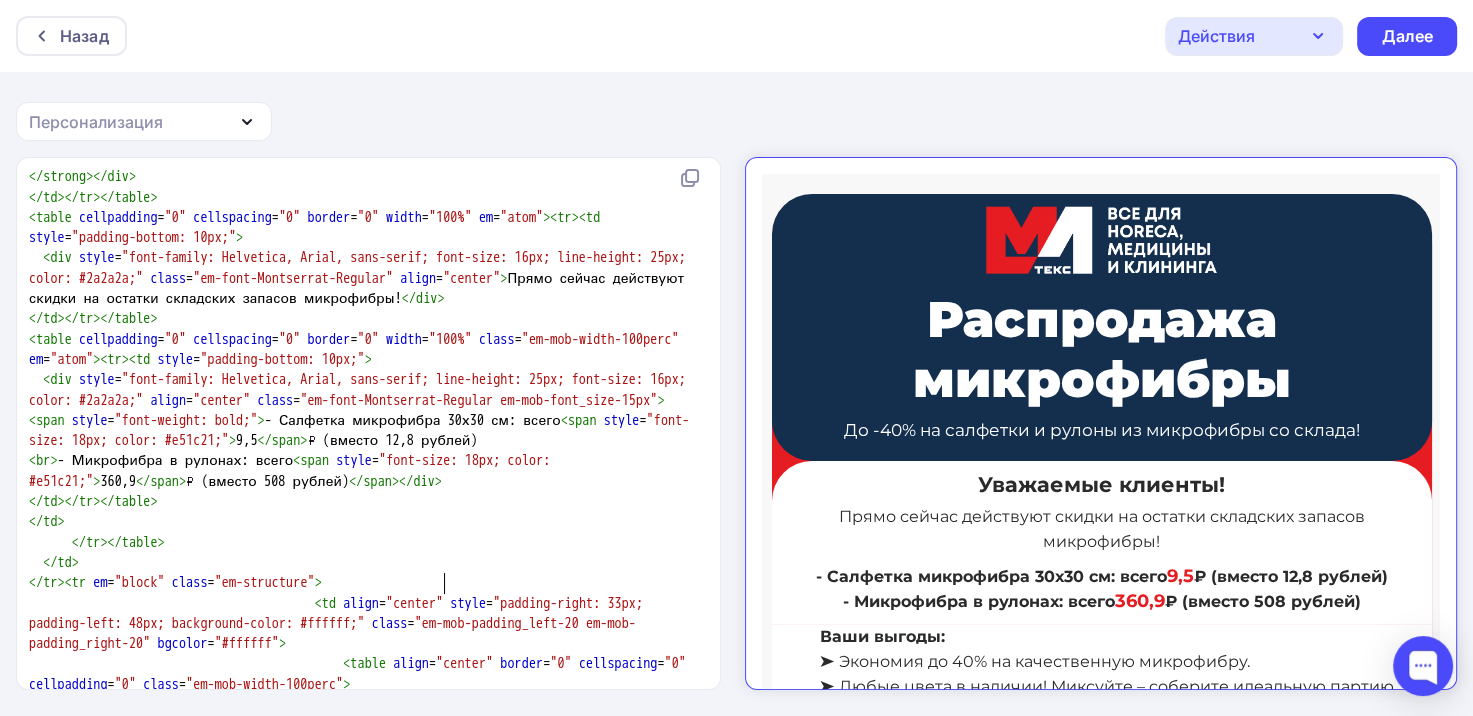 click on "< div   style = "font-family: Helvetica, Arial, sans-serif; line-height: 25px; font-size: 16px; color: #2a2a2a;"   align = "center"   class = "em-font-Montserrat-Regular em-mob-font_size-15px" >< span   style = "font-weight: bold;" > - Салфетка микрофибра 30х30 см: всего  < span   style = "font-size: 18px; color: #e51c21;" > 9,5 </ span >  ₽ (вместо 12,8 рублей)" at bounding box center (361, 410) 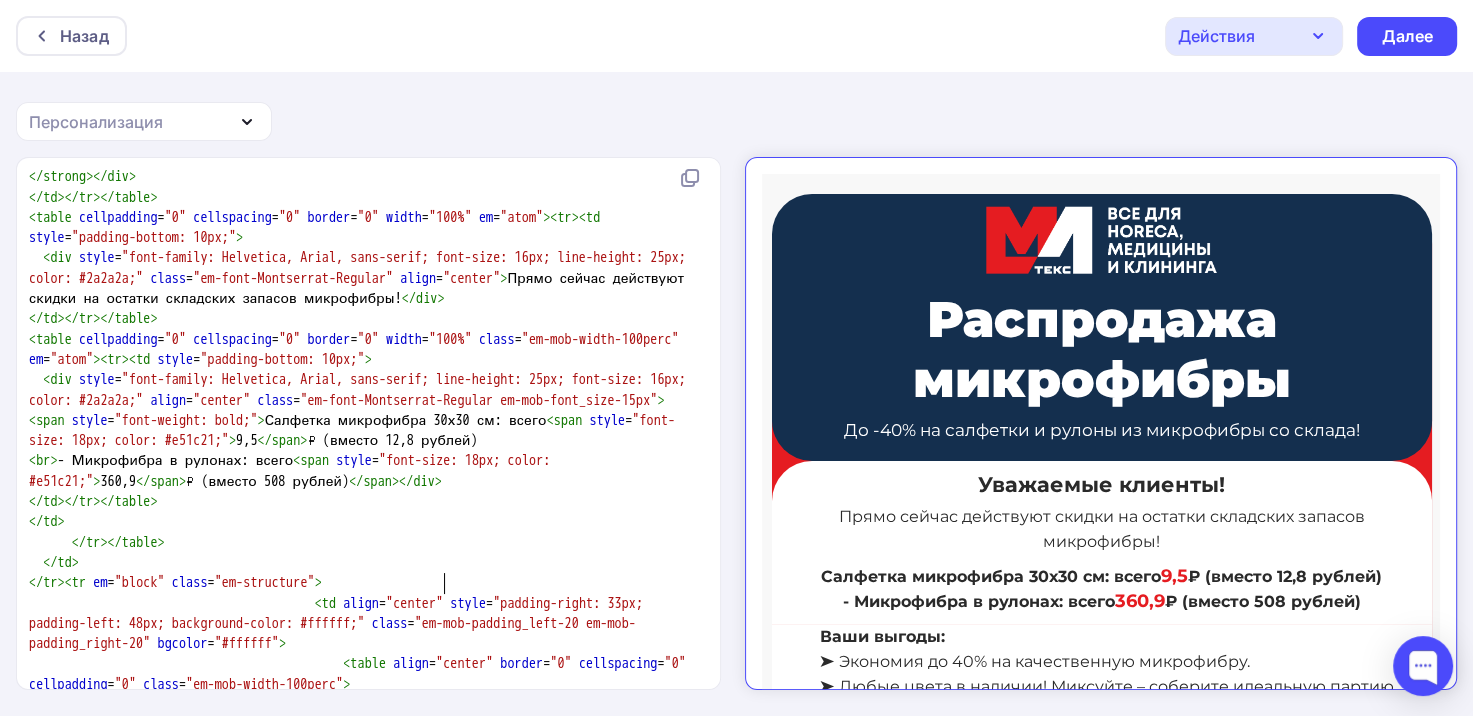 paste on "-" 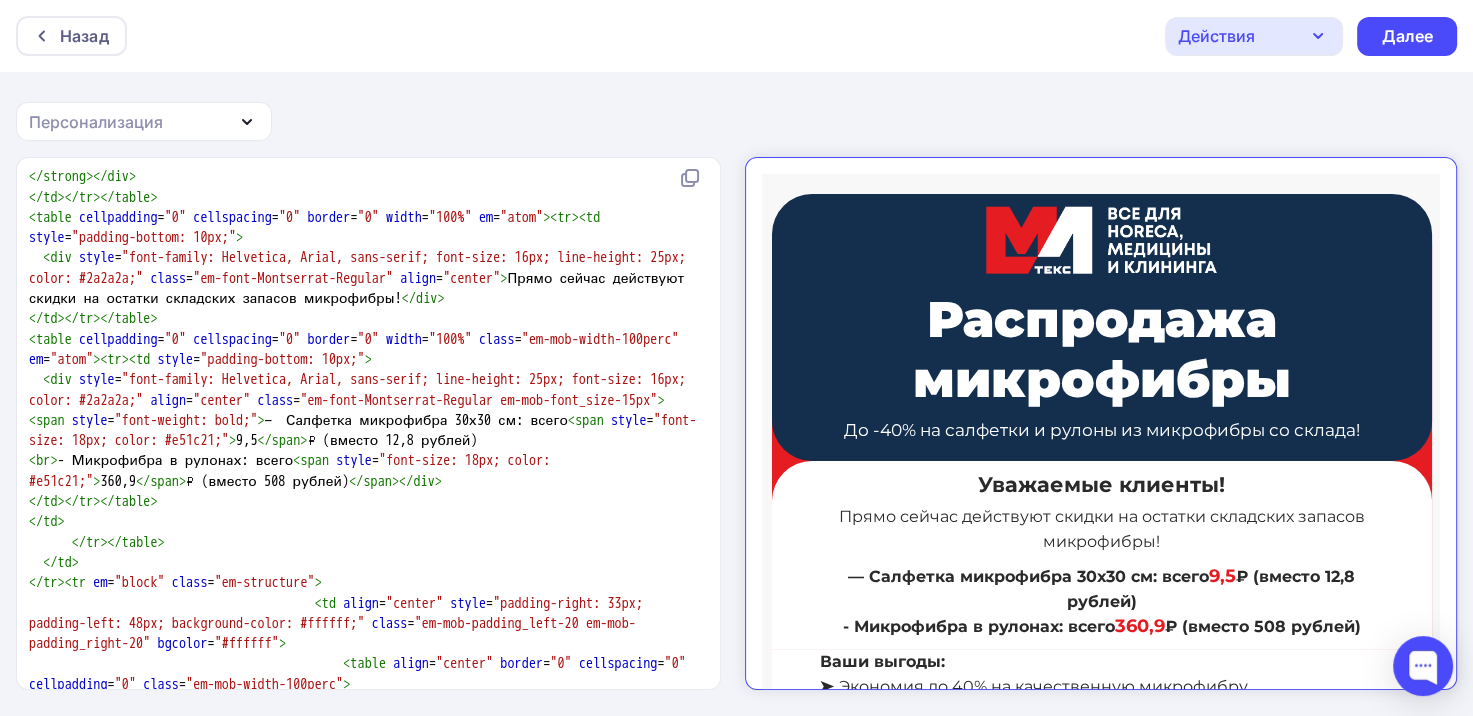 type on "-" 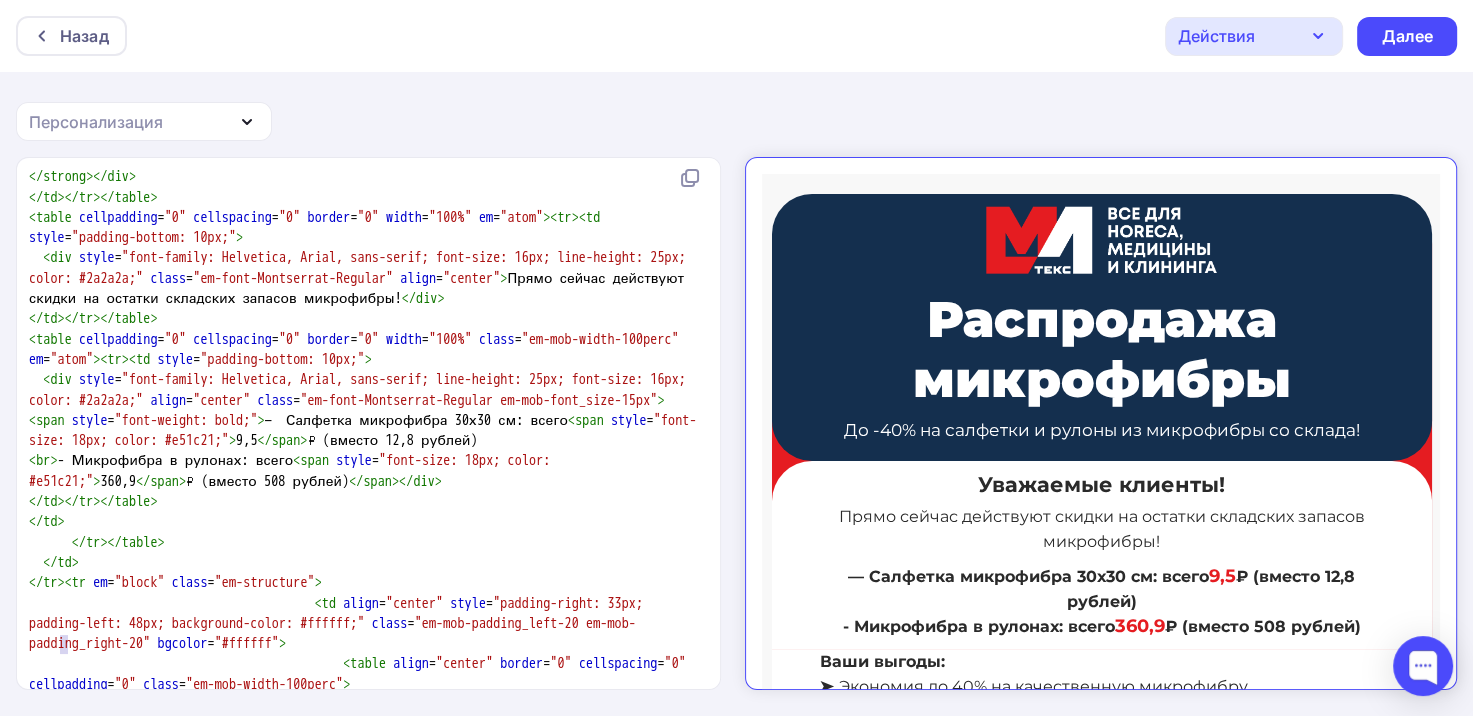 click on "< br > - Микрофибра в рулонах: всего  < span   style = "font-size: 18px; color: #e51c21;" > 360,9 </ span >  ₽ (вместо 508 рублей) </ span ></ div >" at bounding box center [293, 470] 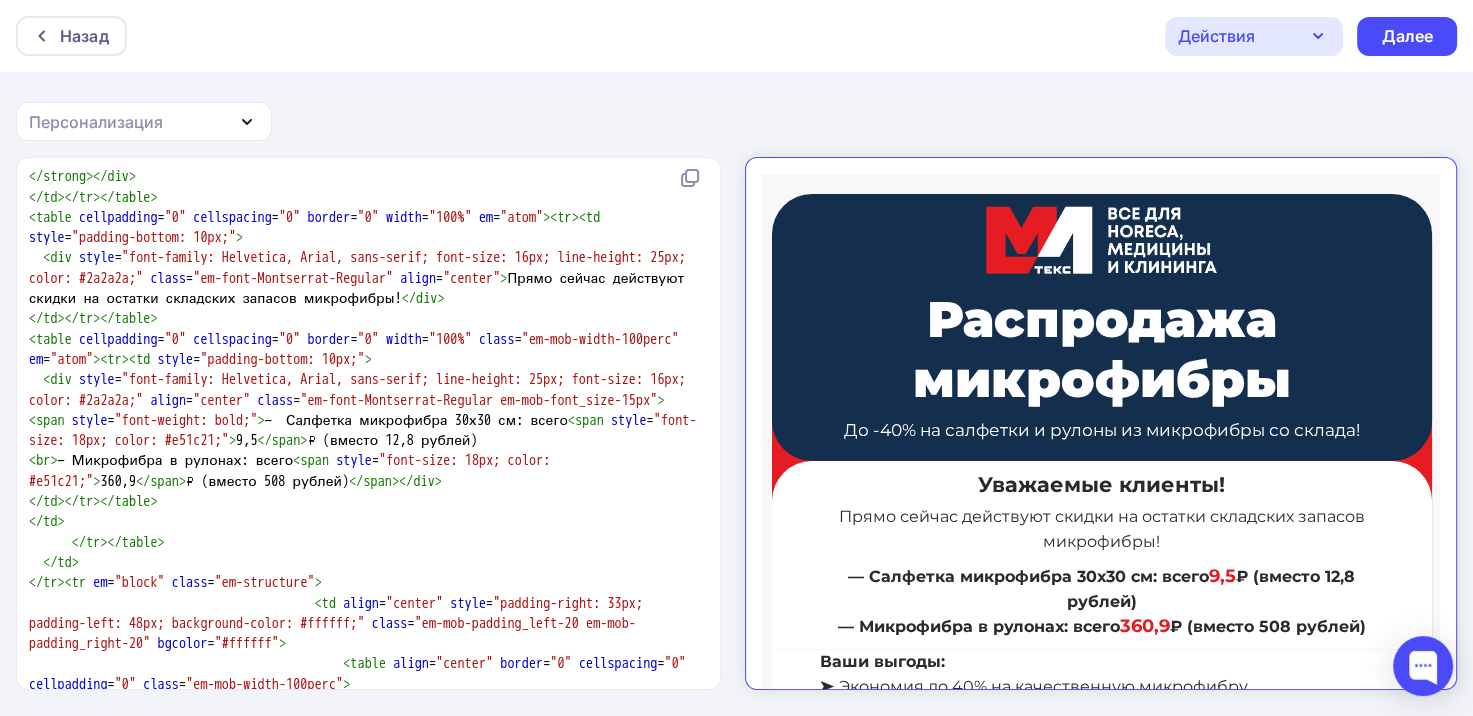click on "< div   style = "font-family: Helvetica, Arial, sans-serif; line-height: 25px; font-size: 16px; color: #2a2a2a;"   align = "center"   class = "em-font-Montserrat-Regular em-mob-font_size-15px" >< span   style = "font-weight: bold;" > —  Салфетка микрофибра 30х30 см: всего  < span   style = "font-size: 18px; color: #e51c21;" > 9,5 </ span >  ₽ (вместо 12,8 рублей)" at bounding box center [363, 410] 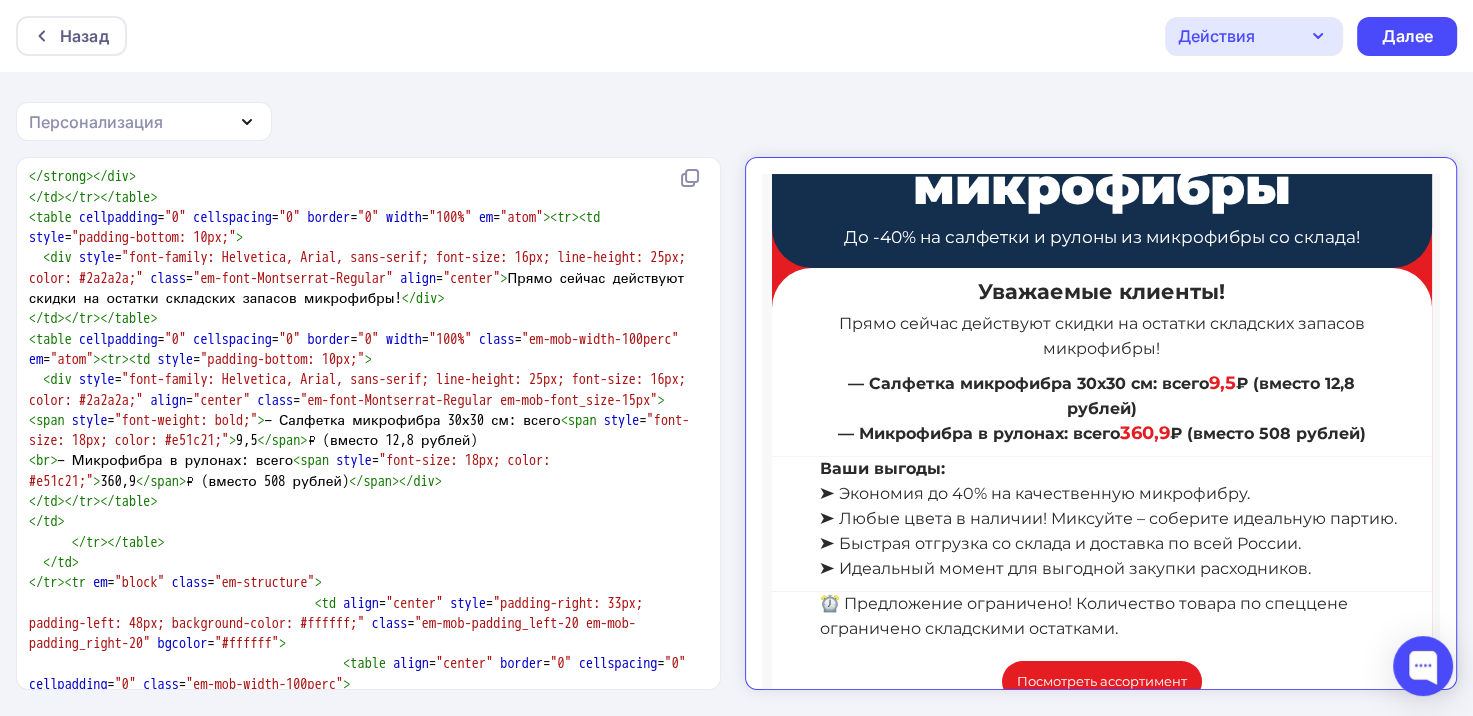 scroll, scrollTop: 200, scrollLeft: 0, axis: vertical 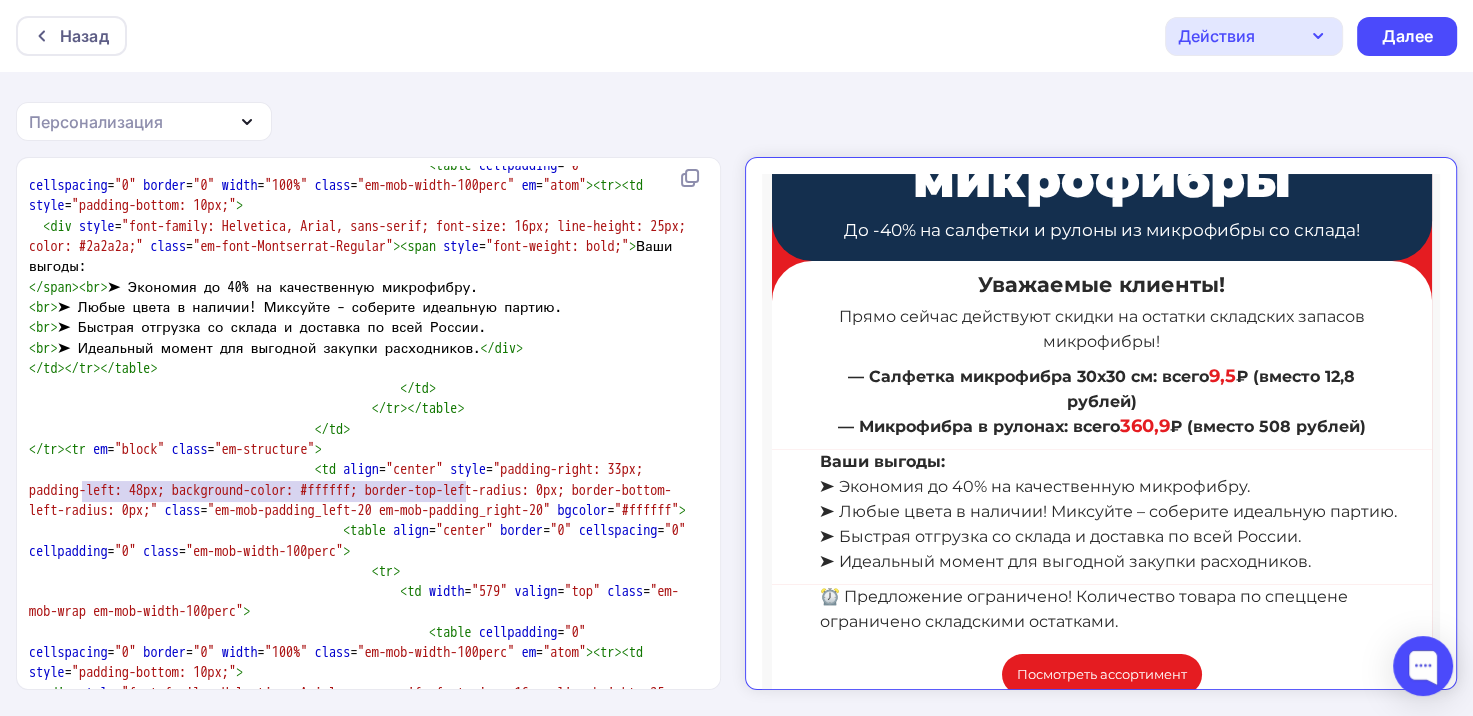 type on "Любые цвета в наличии! Миксуйте – соберите идеальную партию." 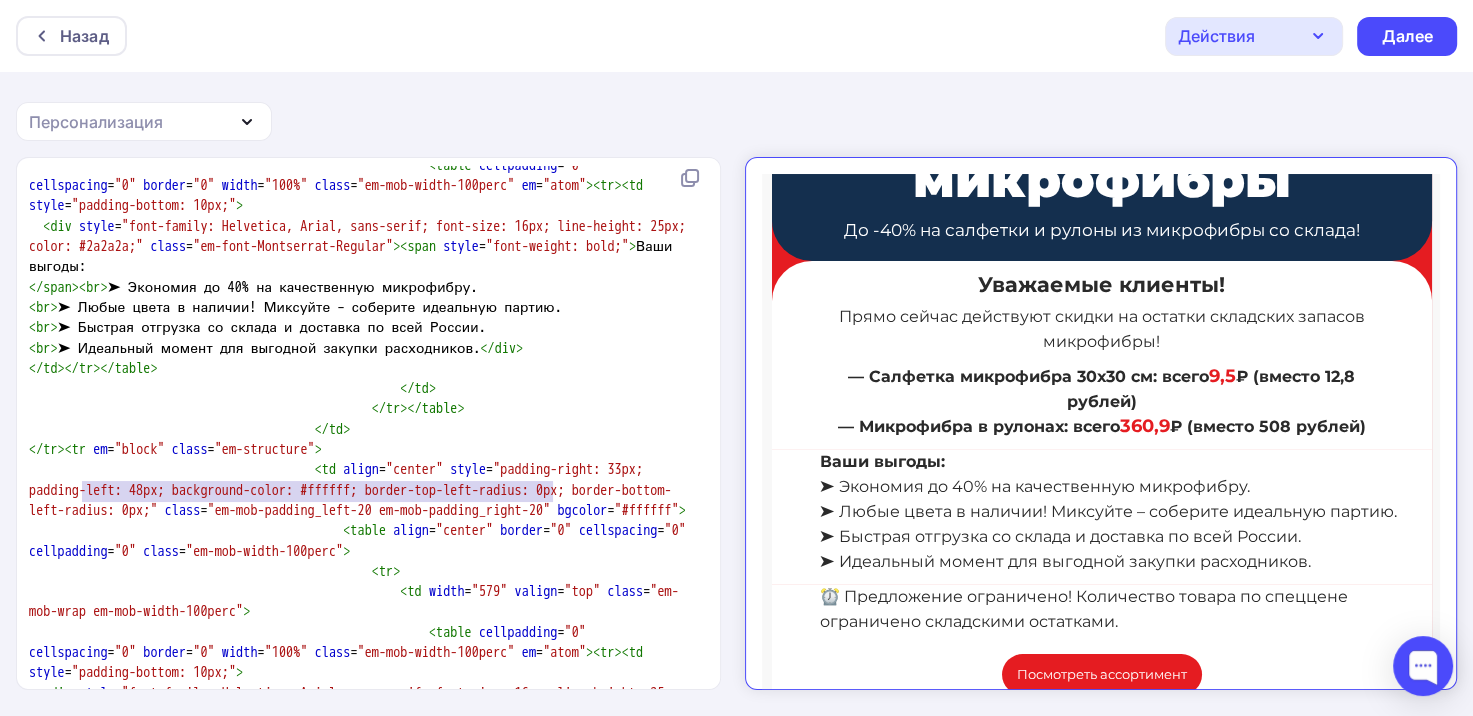 drag, startPoint x: 84, startPoint y: 488, endPoint x: 556, endPoint y: 497, distance: 472.0858 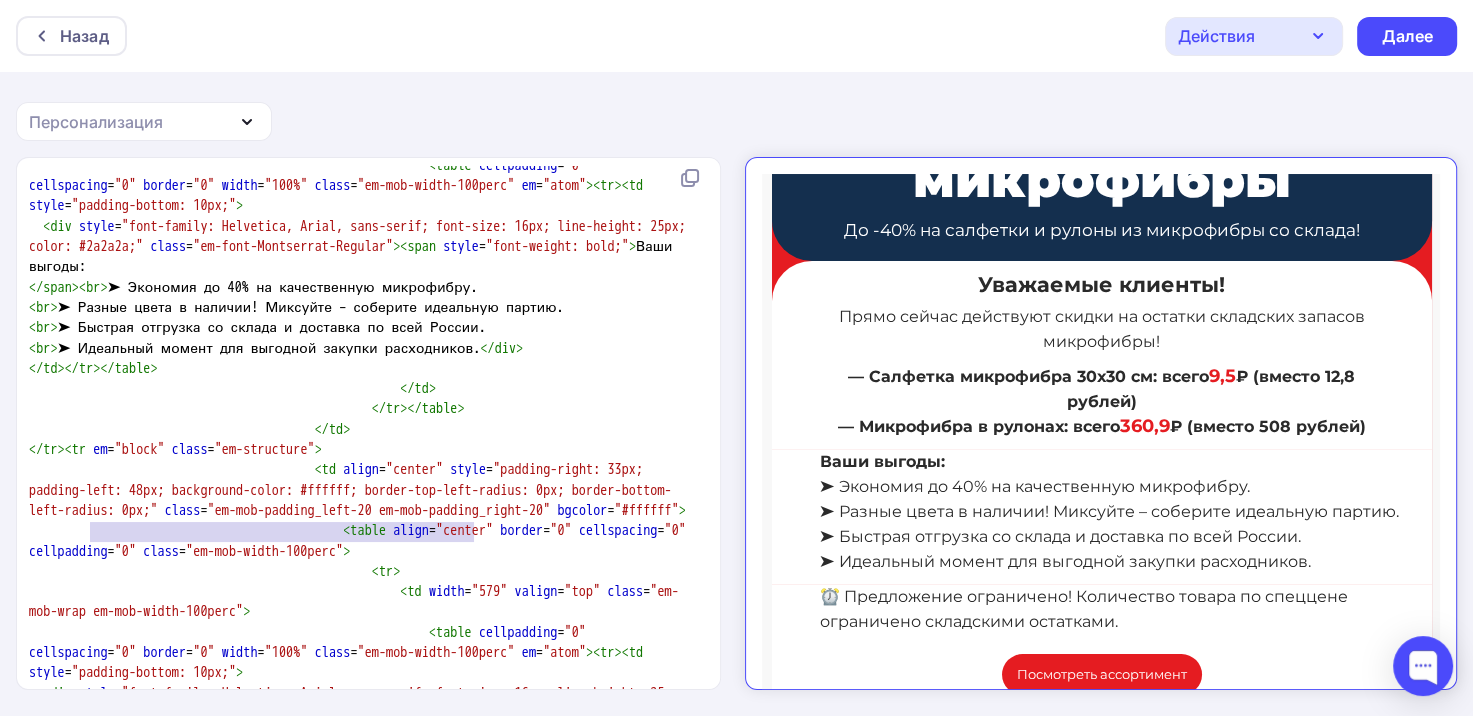 type on "Идеальный момент для выгодной закупки расходников." 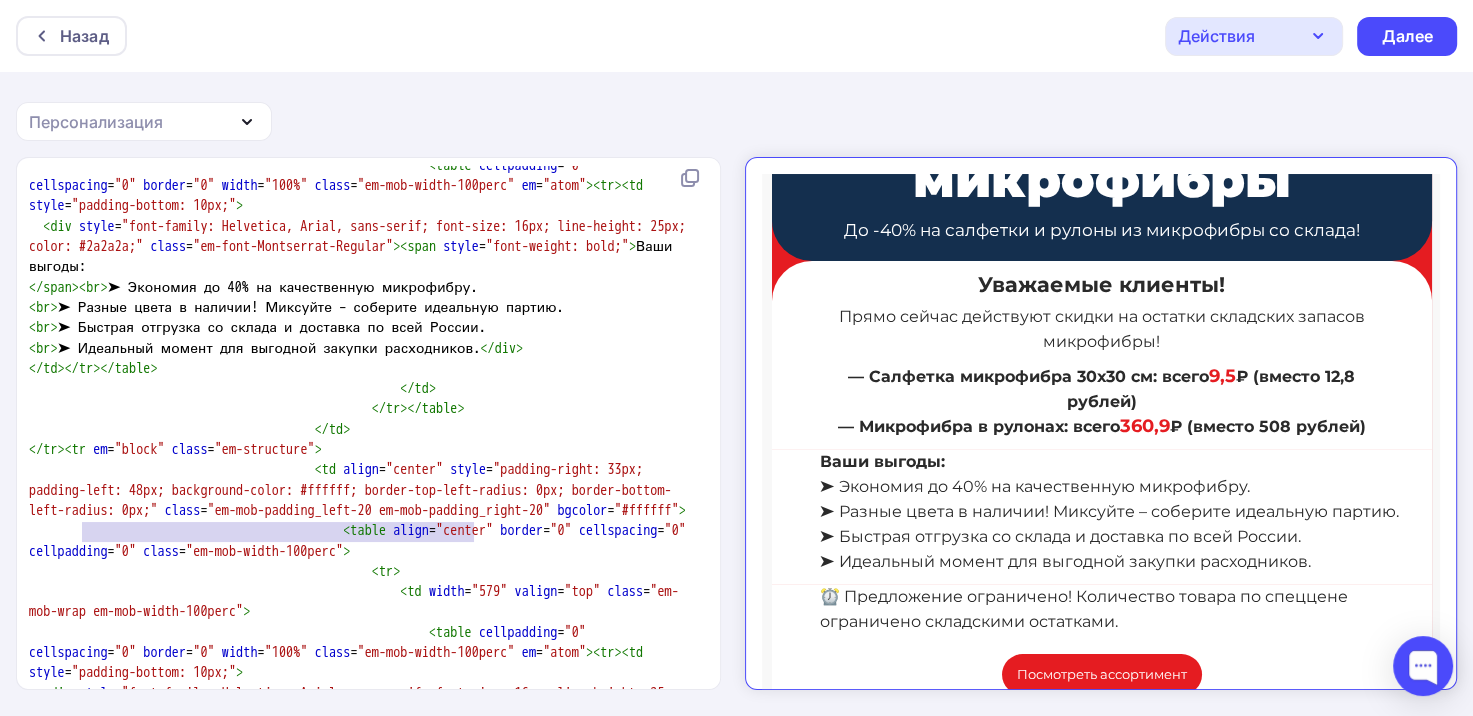 drag, startPoint x: 471, startPoint y: 532, endPoint x: 84, endPoint y: 526, distance: 387.0465 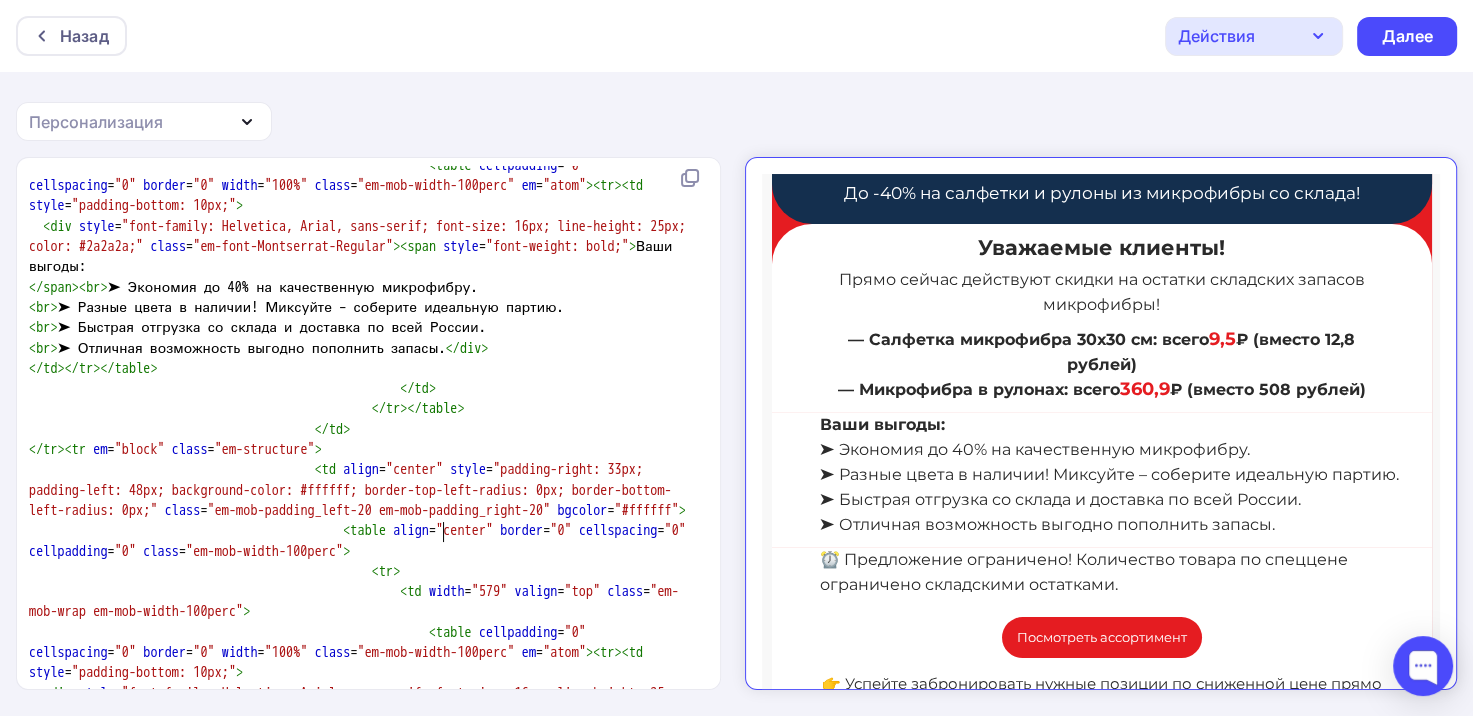 scroll, scrollTop: 300, scrollLeft: 0, axis: vertical 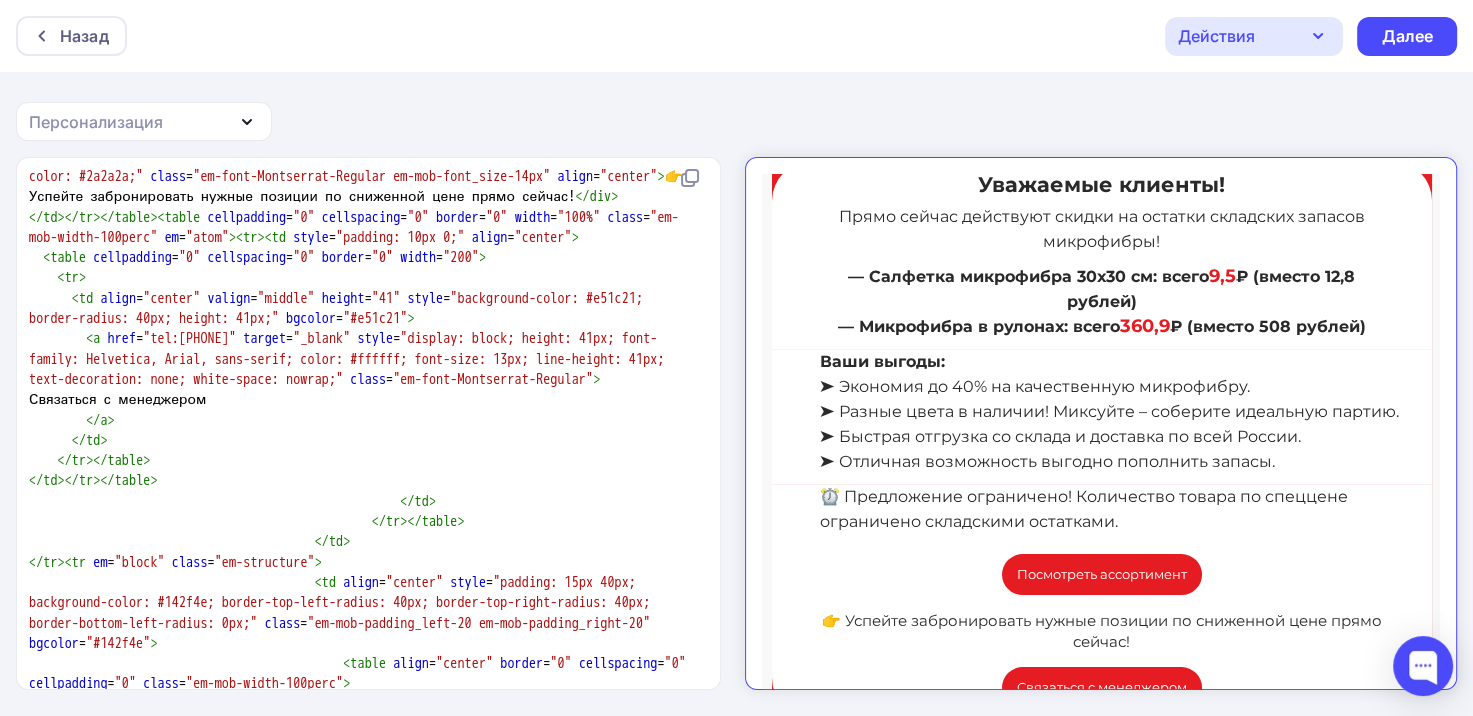 click on "< div   style = "font-family: Helvetica, Arial, sans-serif; font-size: 15px; line-height: 21px; color: #2a2a2a;"   class = "em-font-Montserrat-Regular em-mob-font_size-14px"   align = "center" > 👉 Успейте забронировать нужные позиции по сниженной цене прямо сейчас! </ div >" at bounding box center [364, 177] 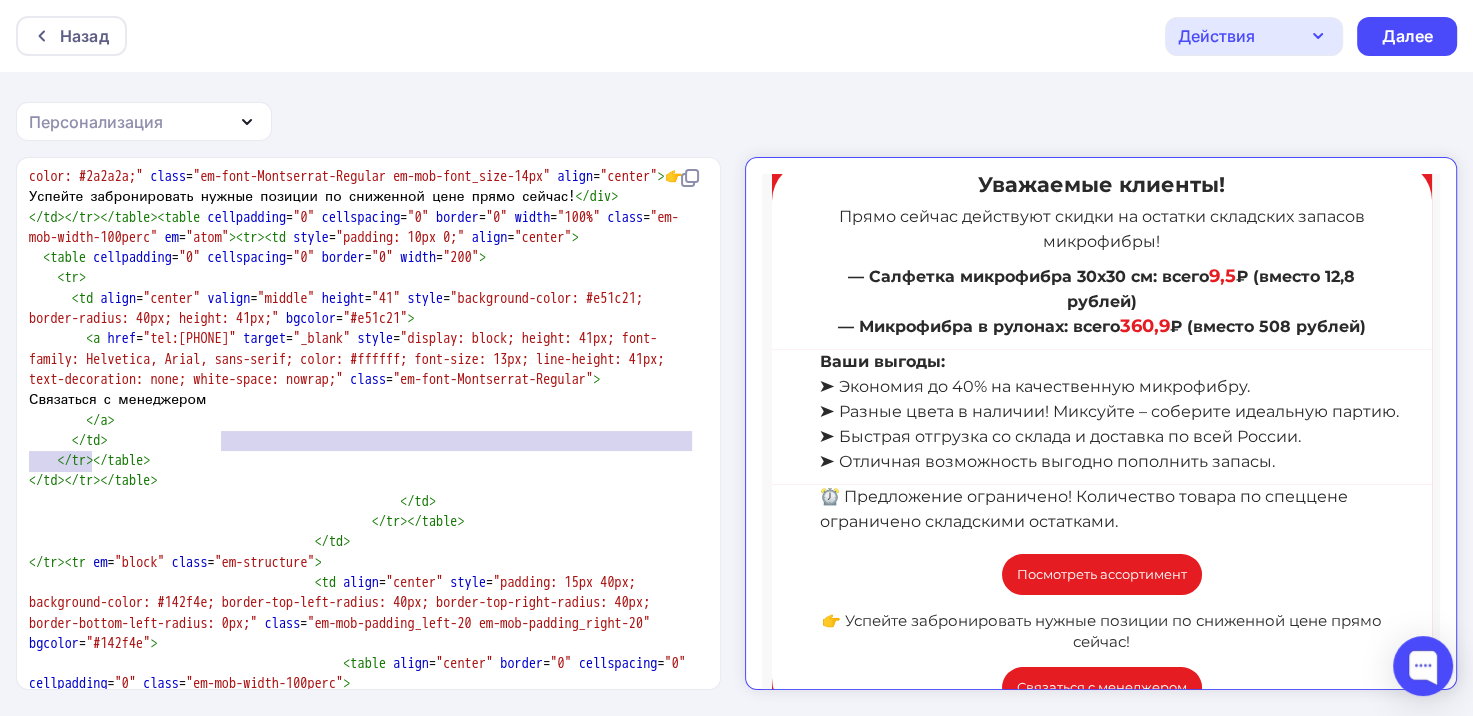 type on "Успейте забронировать нужные позиции по сниженной цене прямо сейчас!" 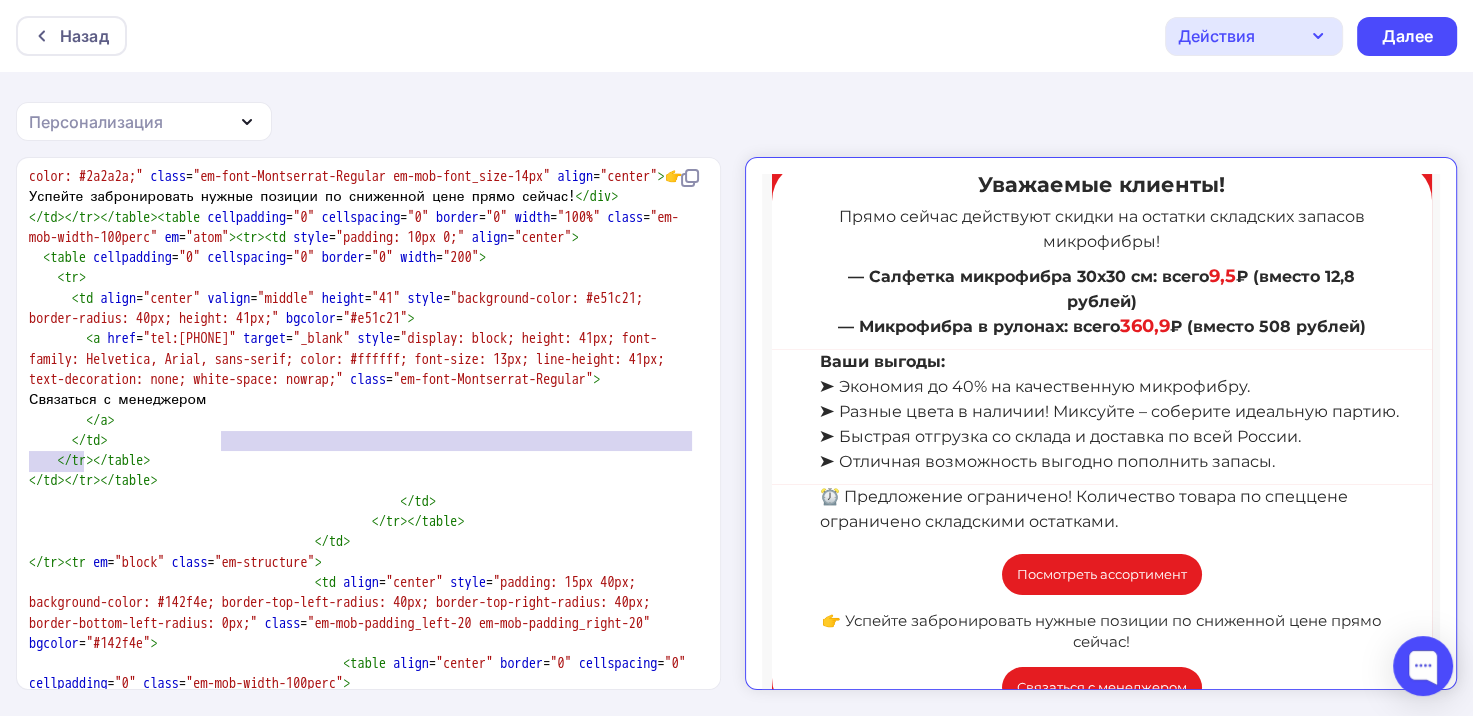 drag, startPoint x: 218, startPoint y: 441, endPoint x: 84, endPoint y: 463, distance: 135.79396 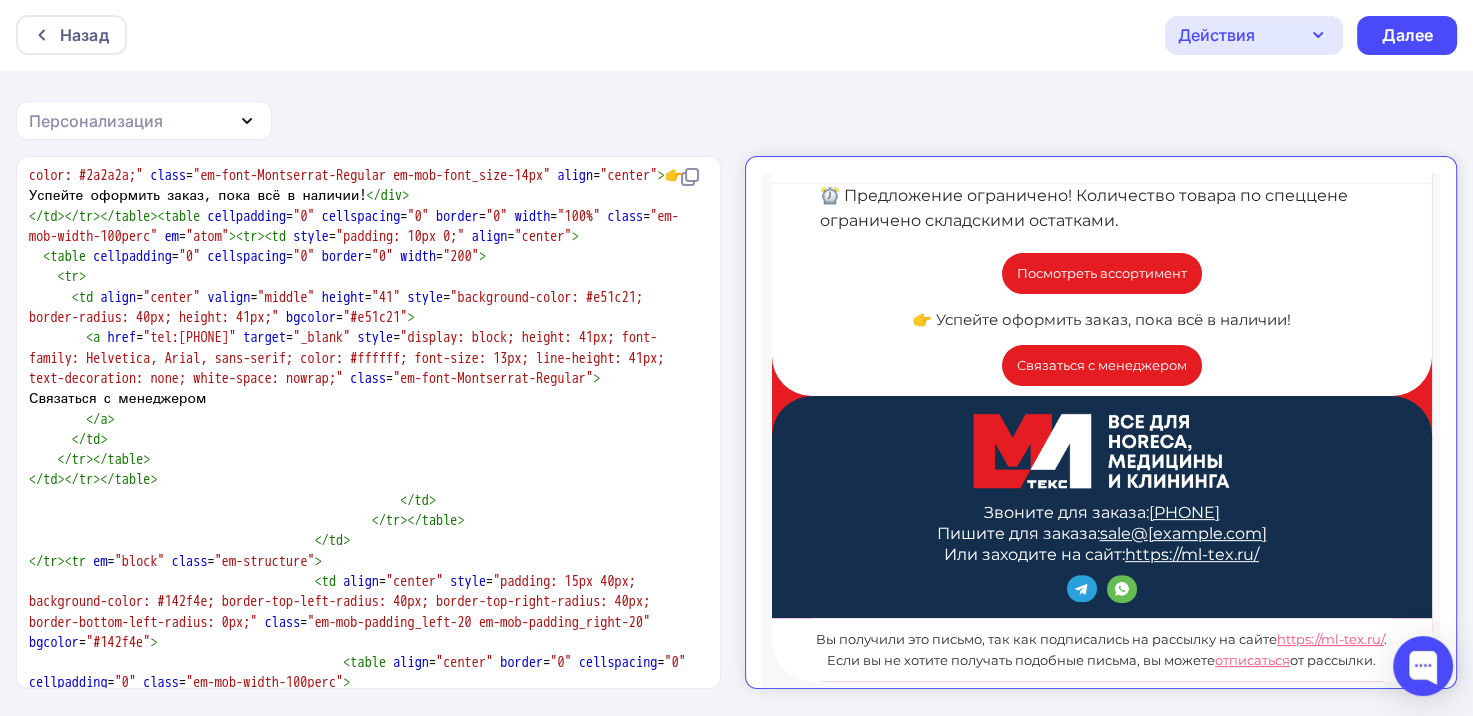 type 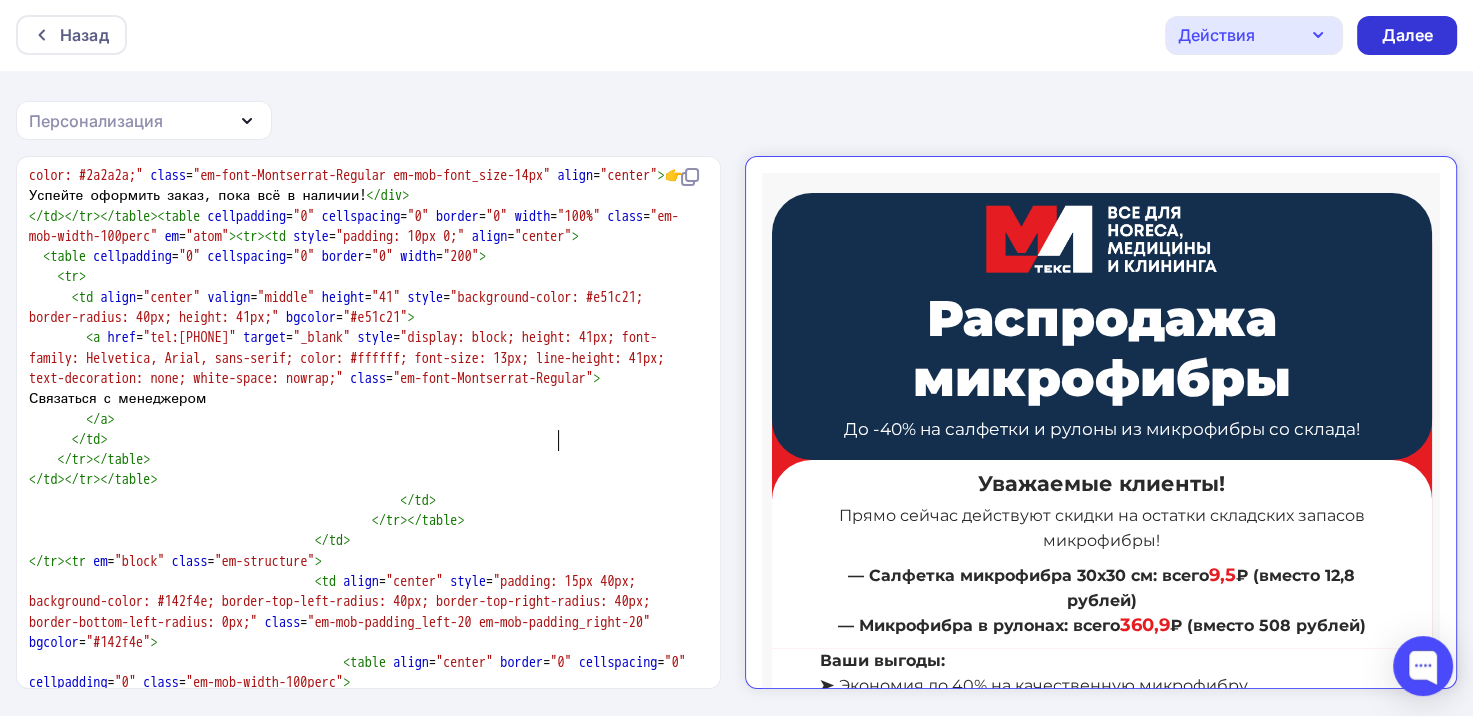 click on "Далее" at bounding box center [1407, 35] 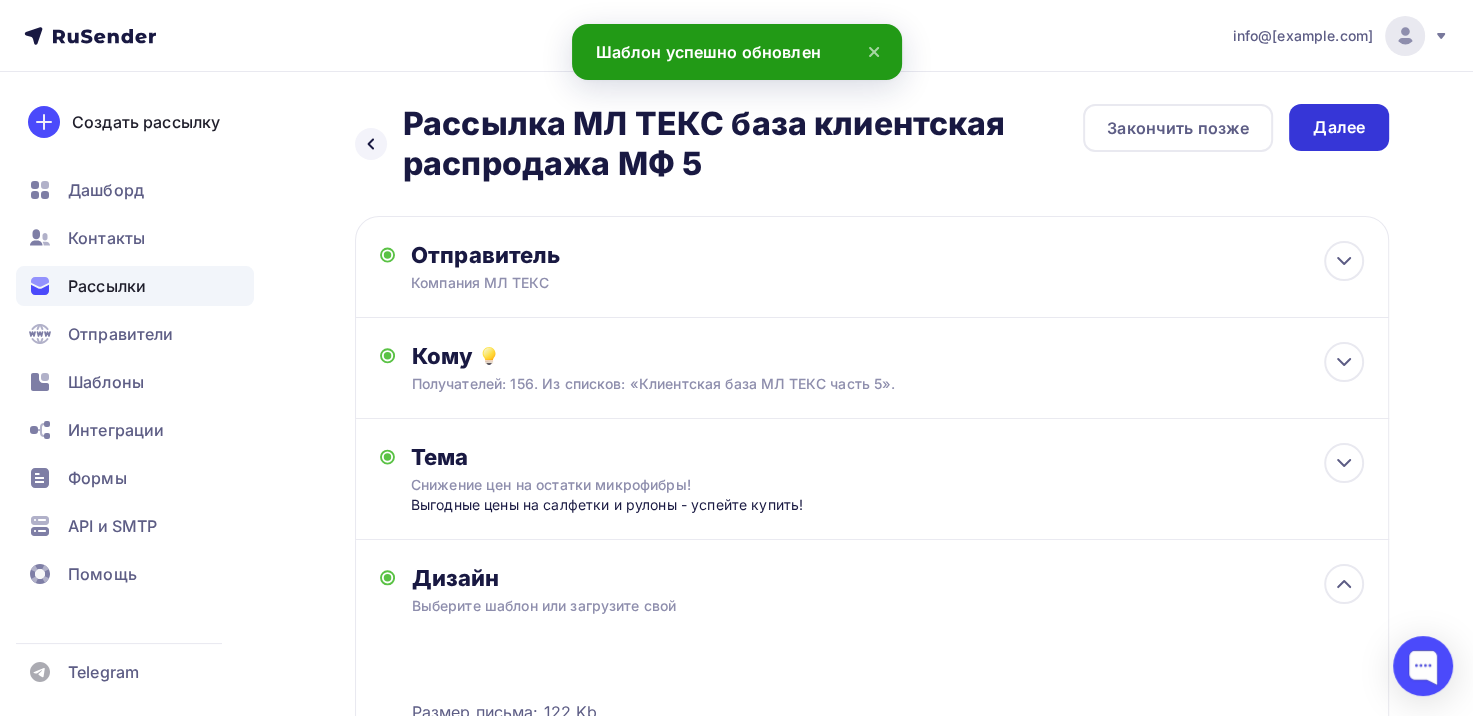 click on "Далее" at bounding box center (1339, 127) 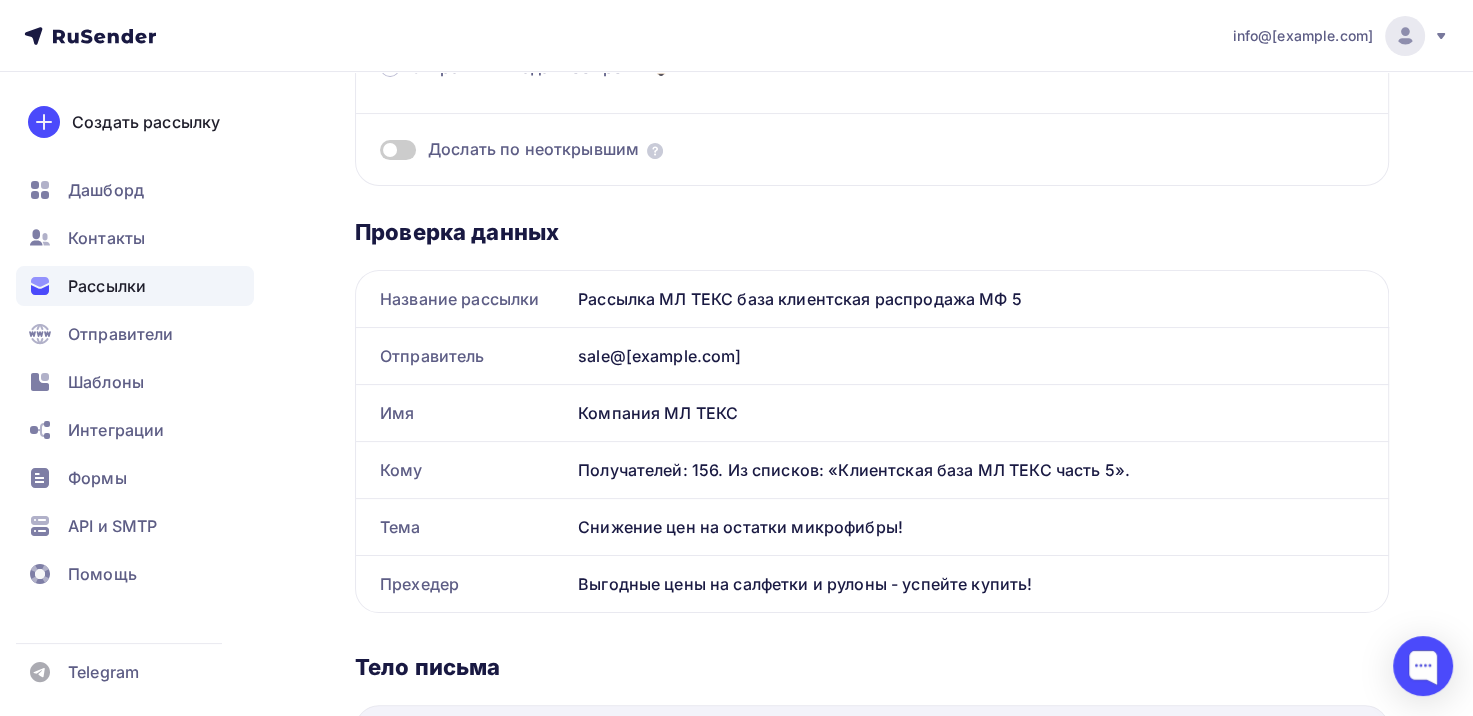scroll, scrollTop: 193, scrollLeft: 0, axis: vertical 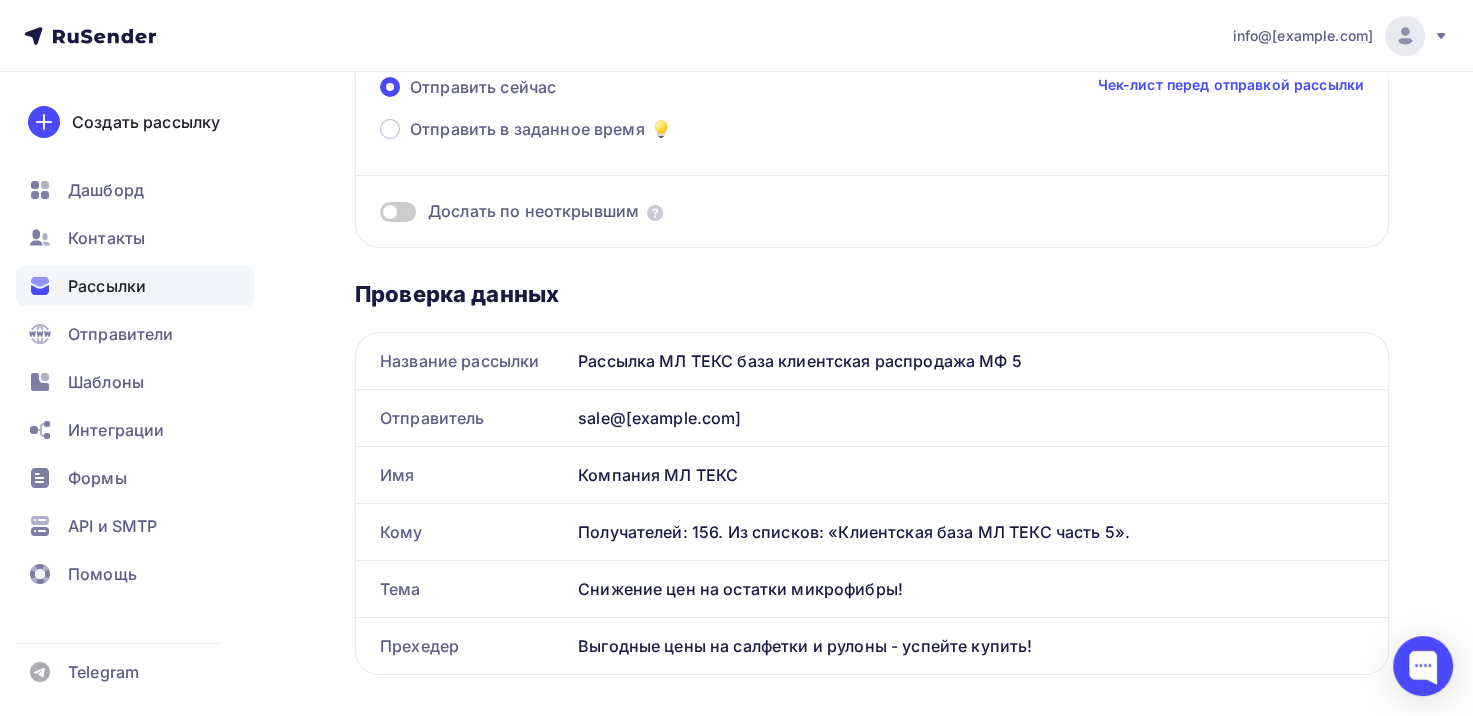 click 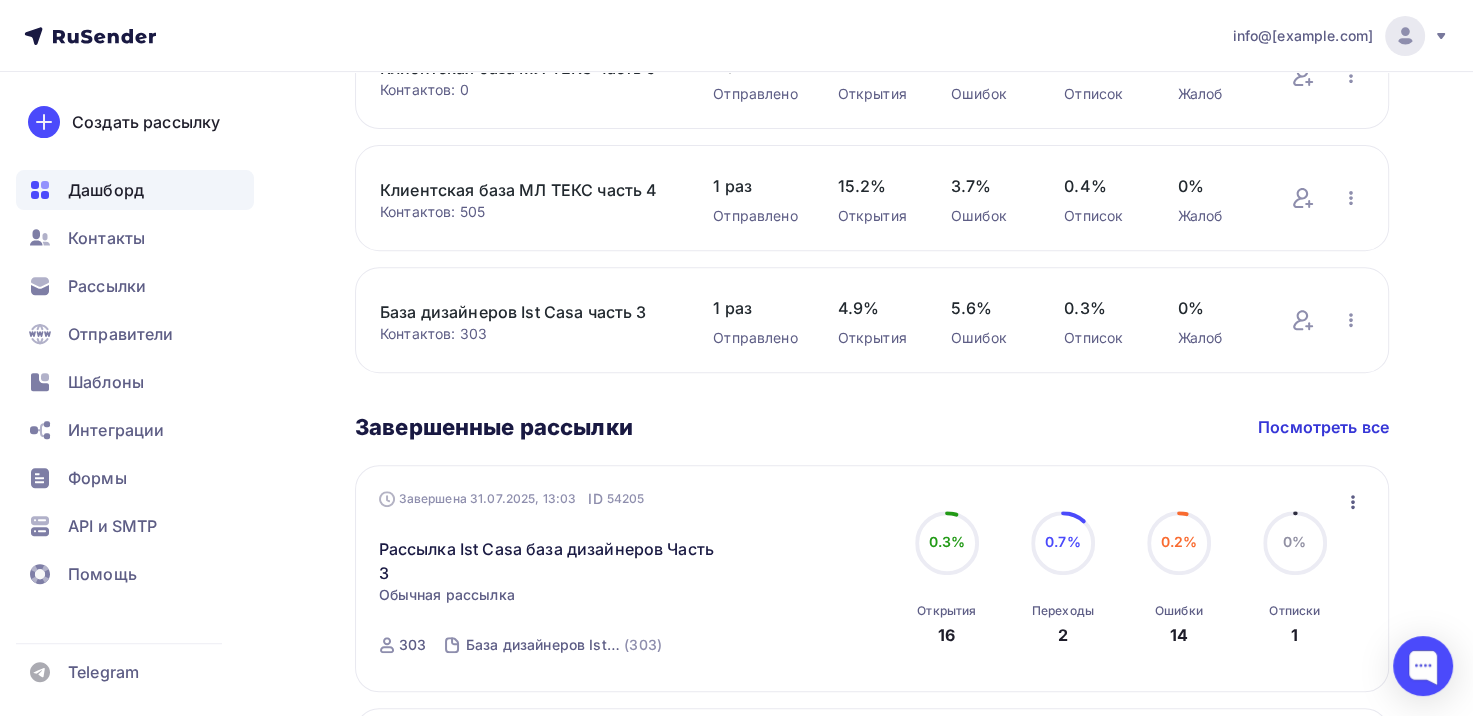 scroll, scrollTop: 400, scrollLeft: 0, axis: vertical 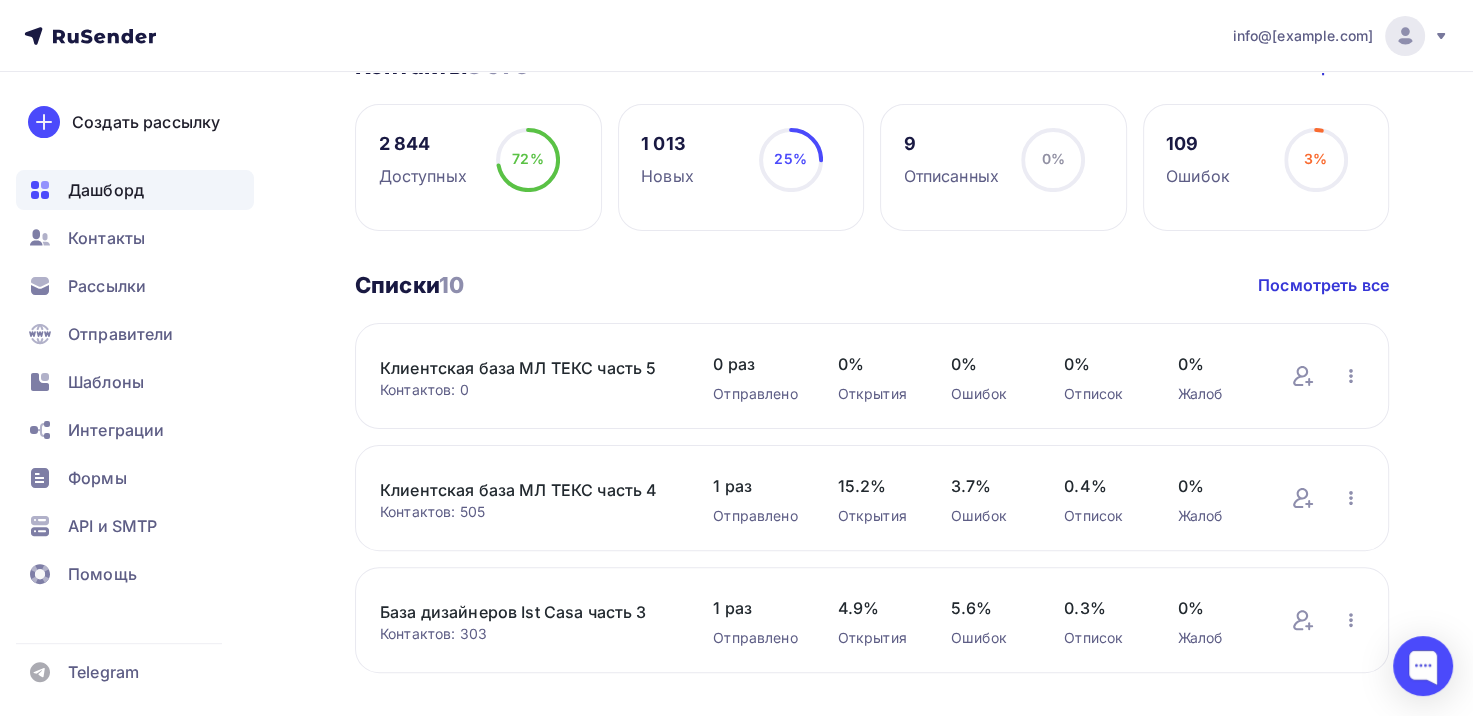click on "Клиентская база МЛ ТЕКС часть 4" at bounding box center [526, 490] 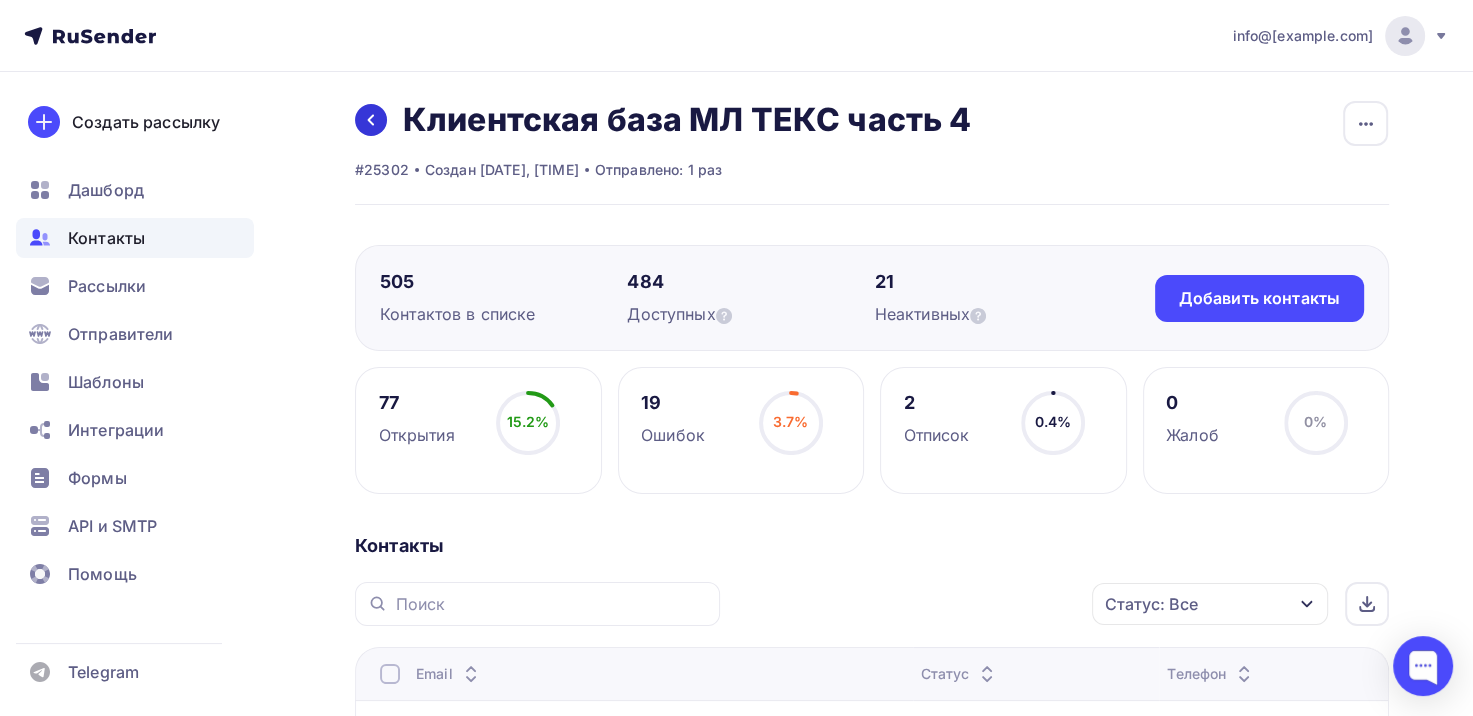 scroll, scrollTop: 0, scrollLeft: 0, axis: both 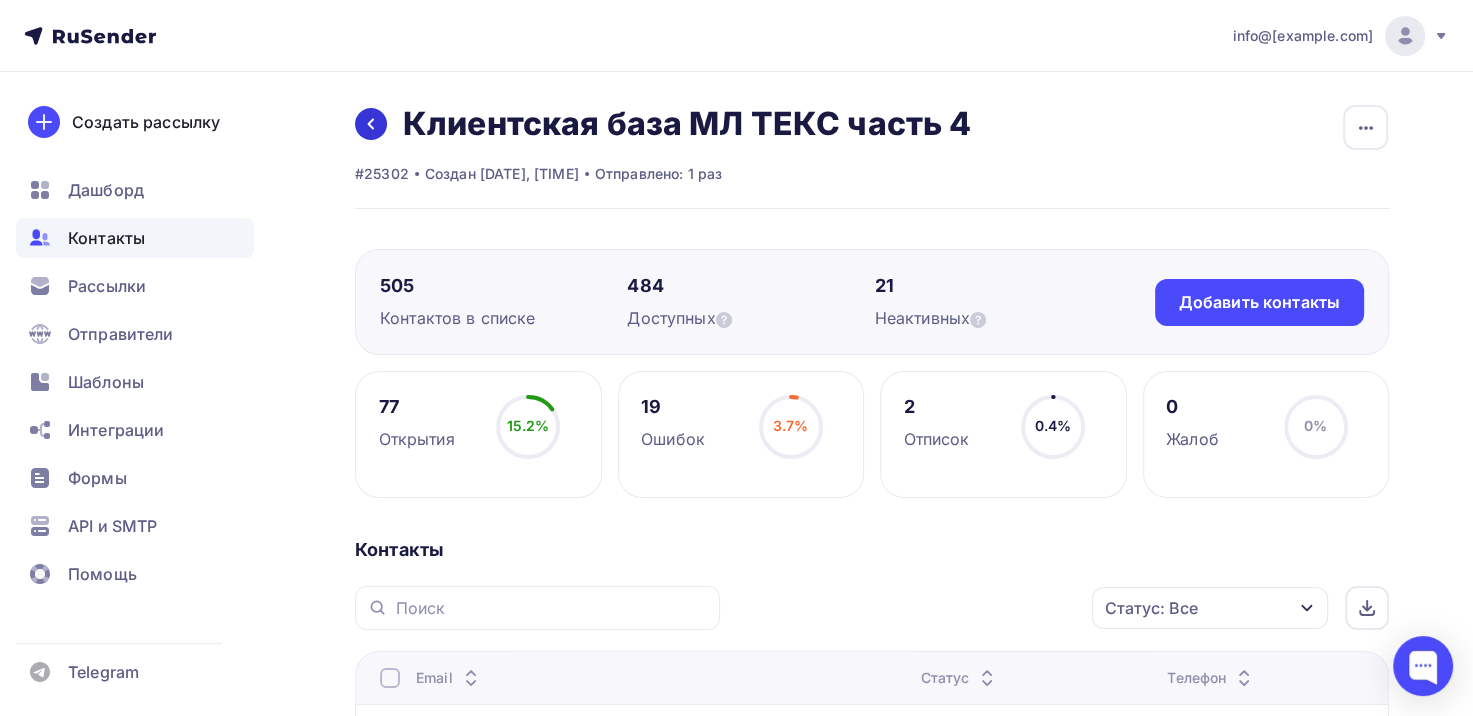 click 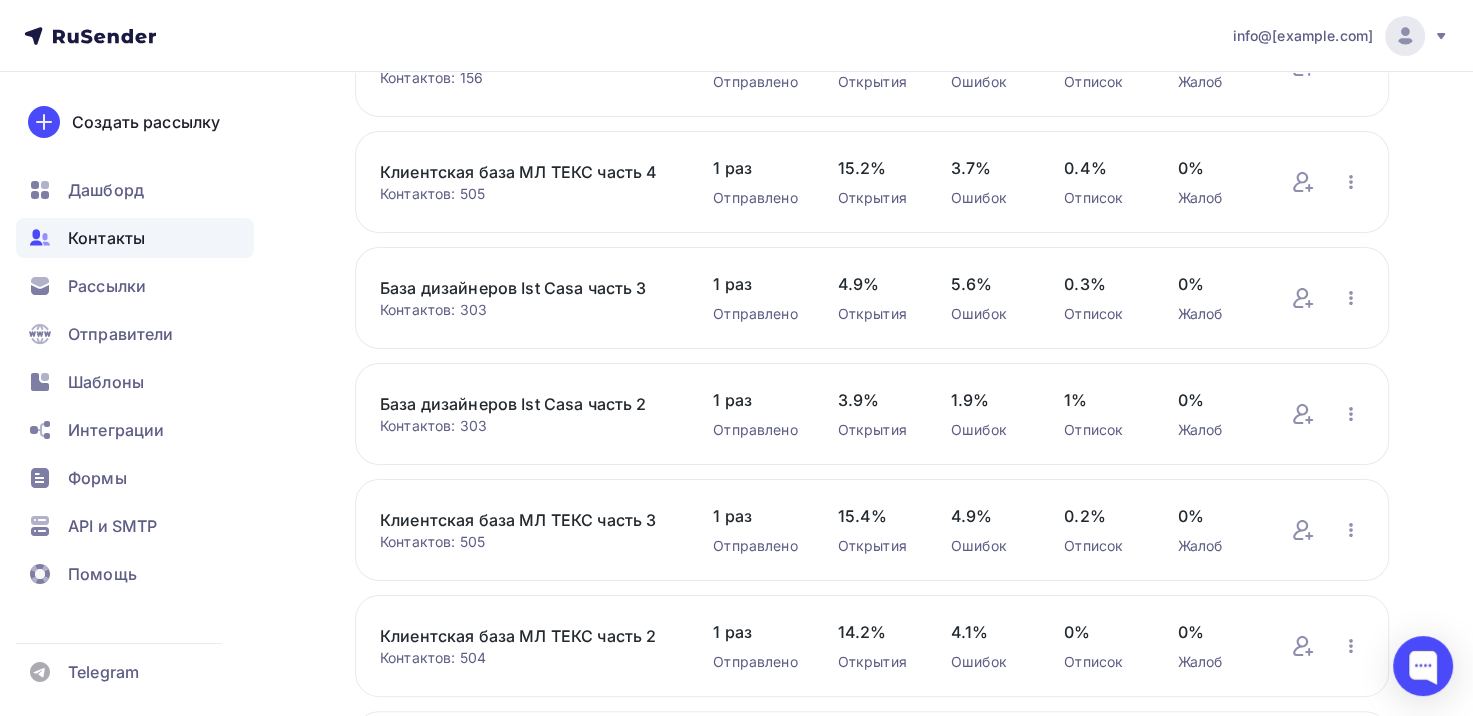 scroll, scrollTop: 231, scrollLeft: 0, axis: vertical 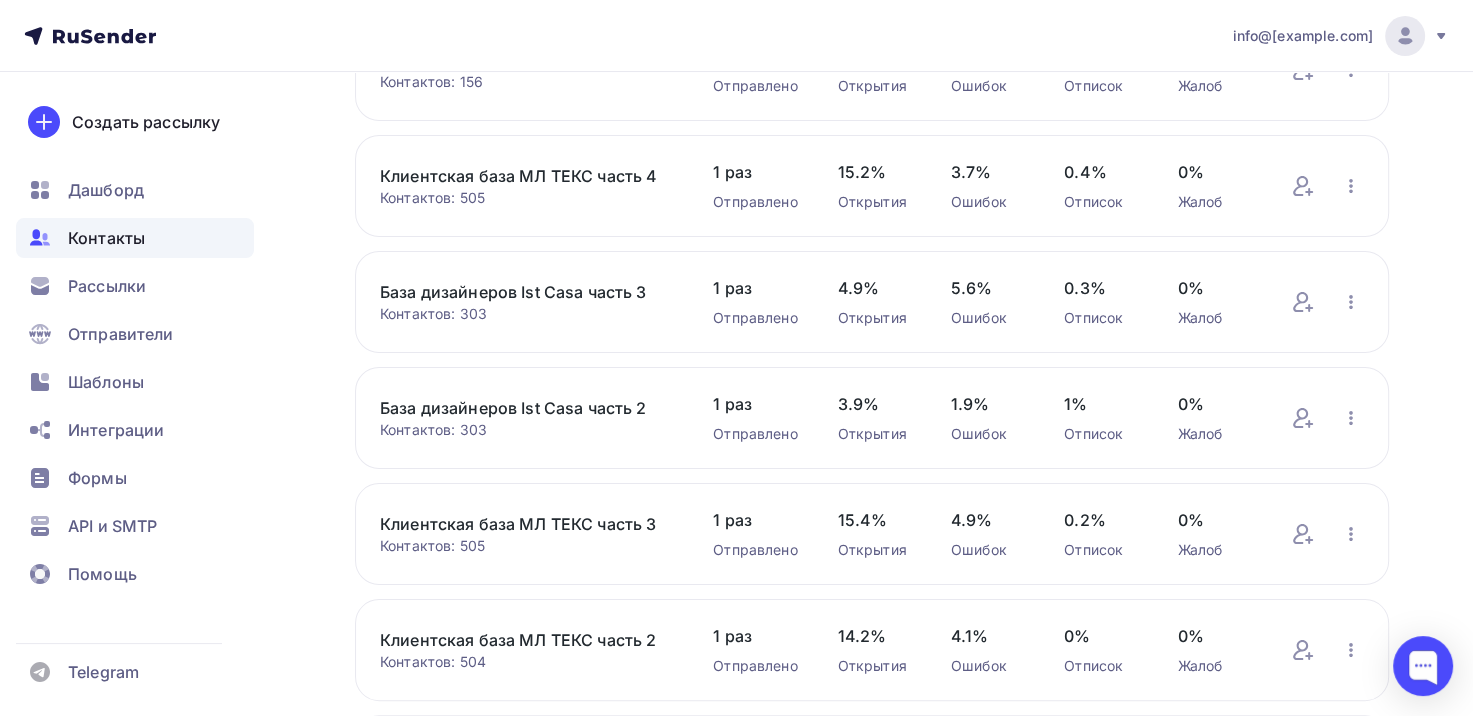 click on "Клиентская база МЛ ТЕКС часть 4" at bounding box center (526, 176) 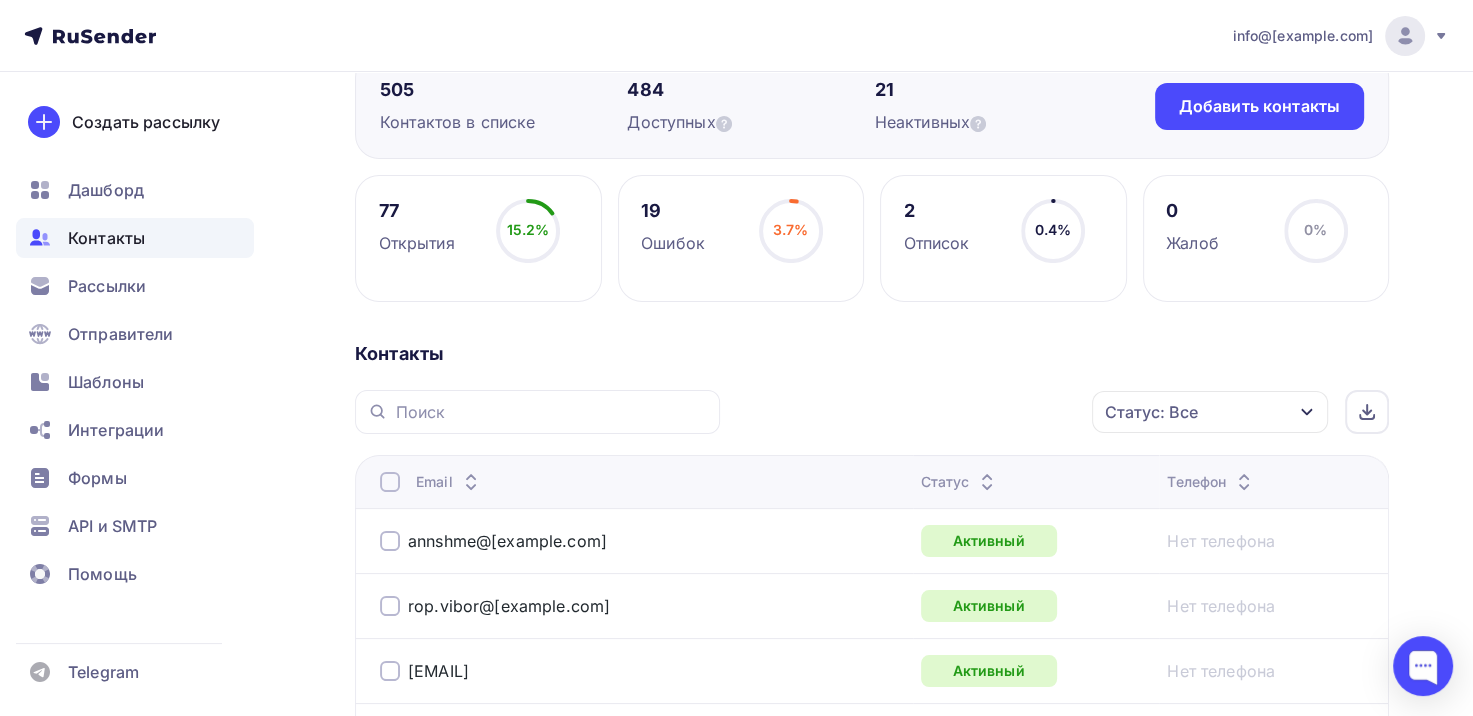scroll, scrollTop: 200, scrollLeft: 0, axis: vertical 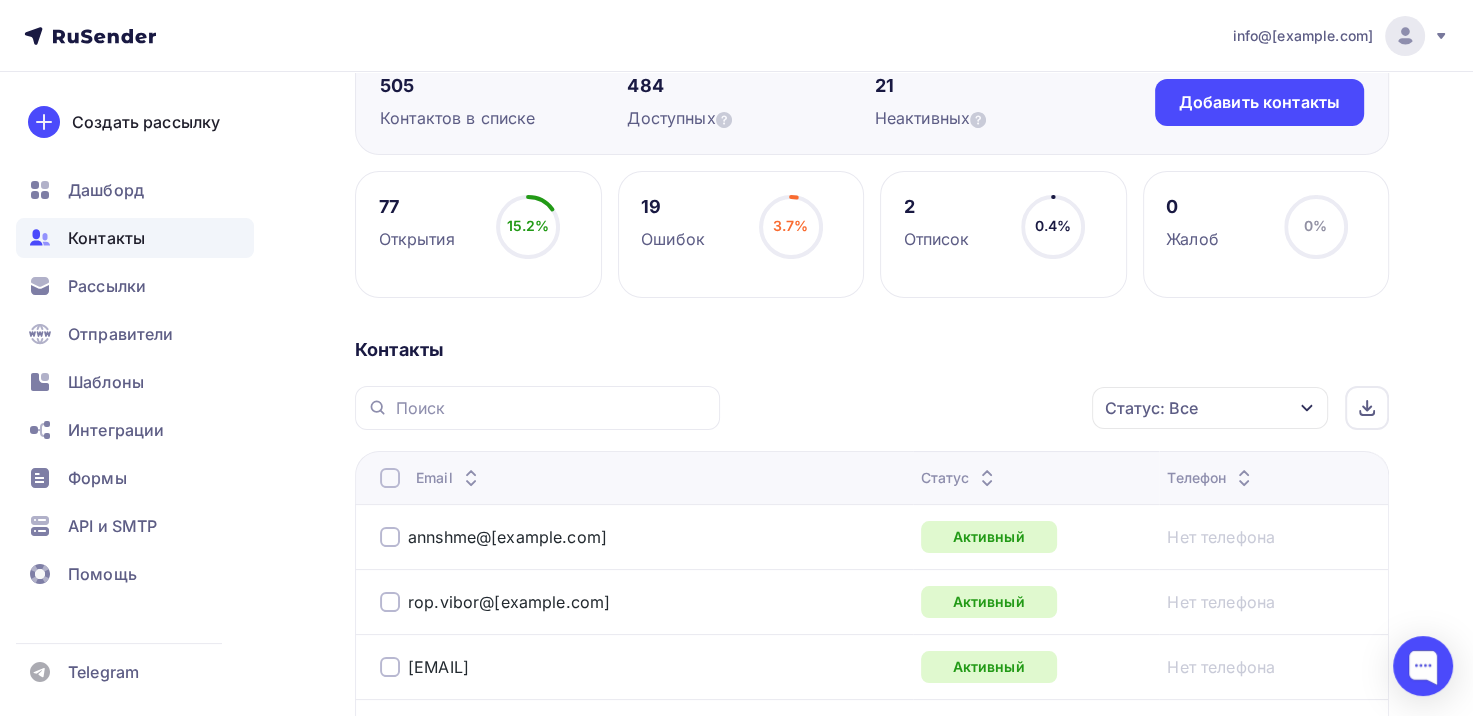 click 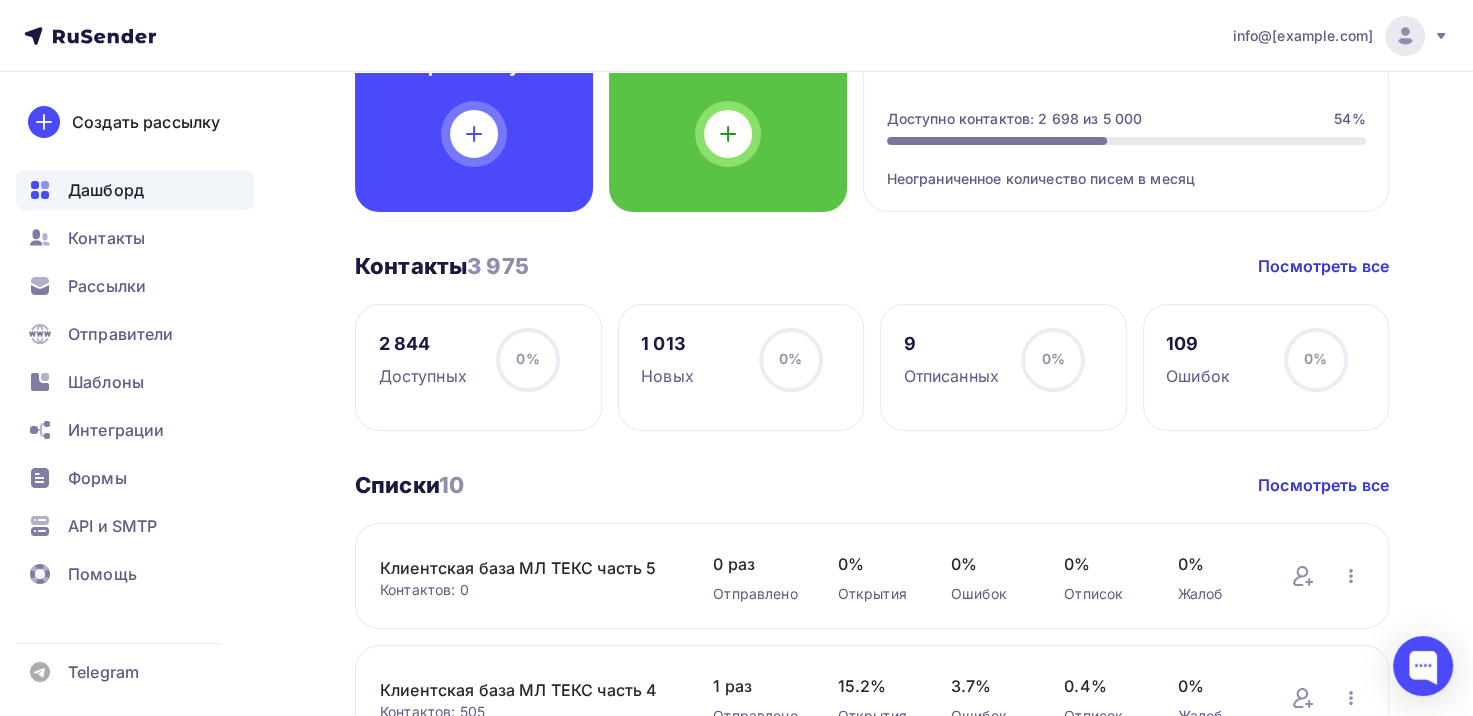 scroll, scrollTop: 0, scrollLeft: 0, axis: both 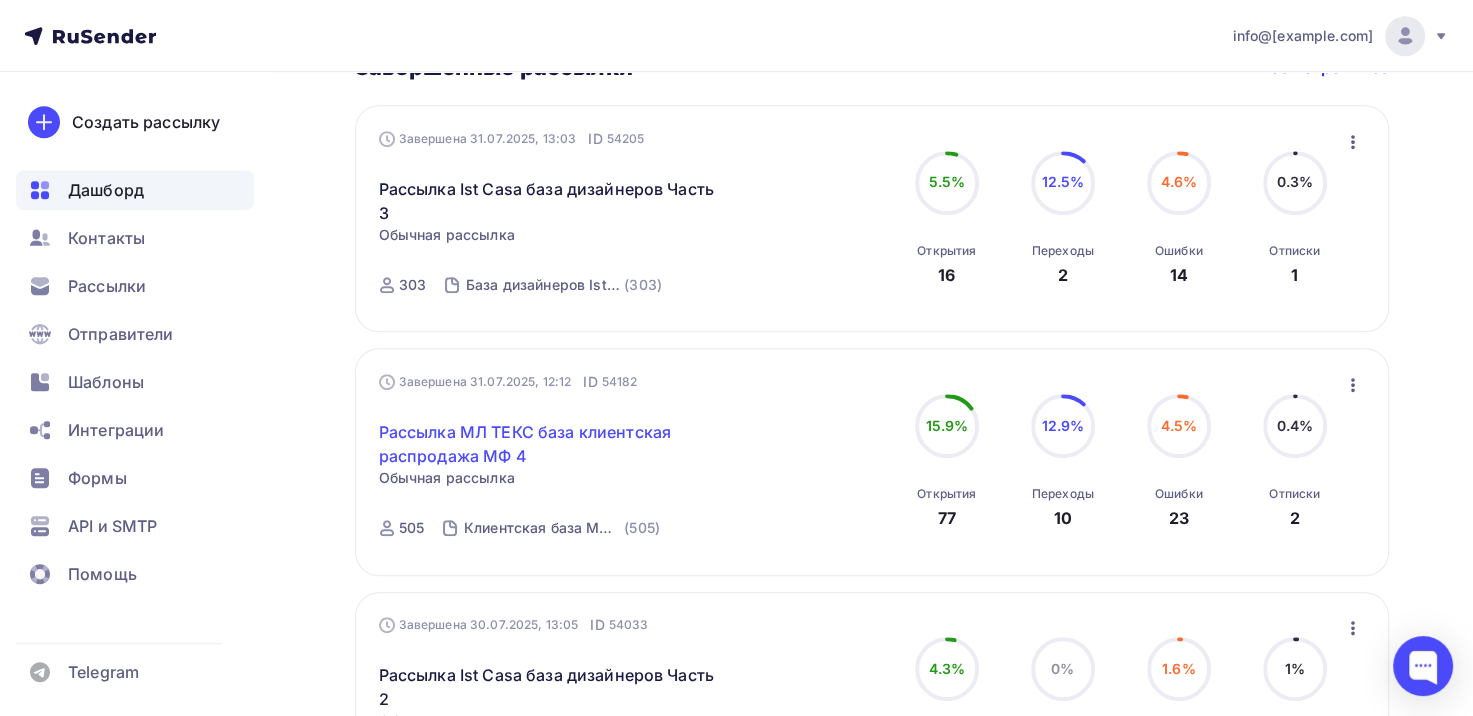 click on "Рассылка МЛ ТЕКС база клиентская распродажа МФ 4" at bounding box center (550, 444) 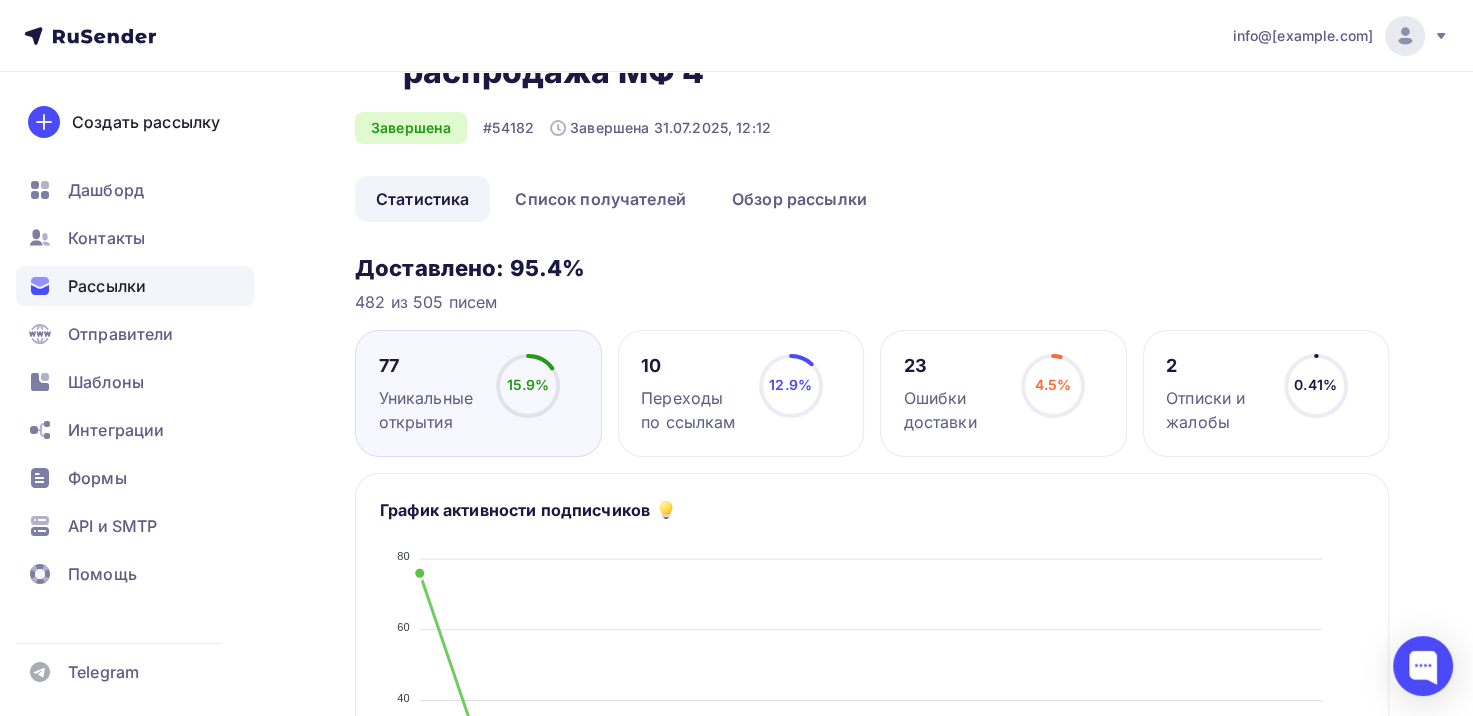 scroll, scrollTop: 100, scrollLeft: 0, axis: vertical 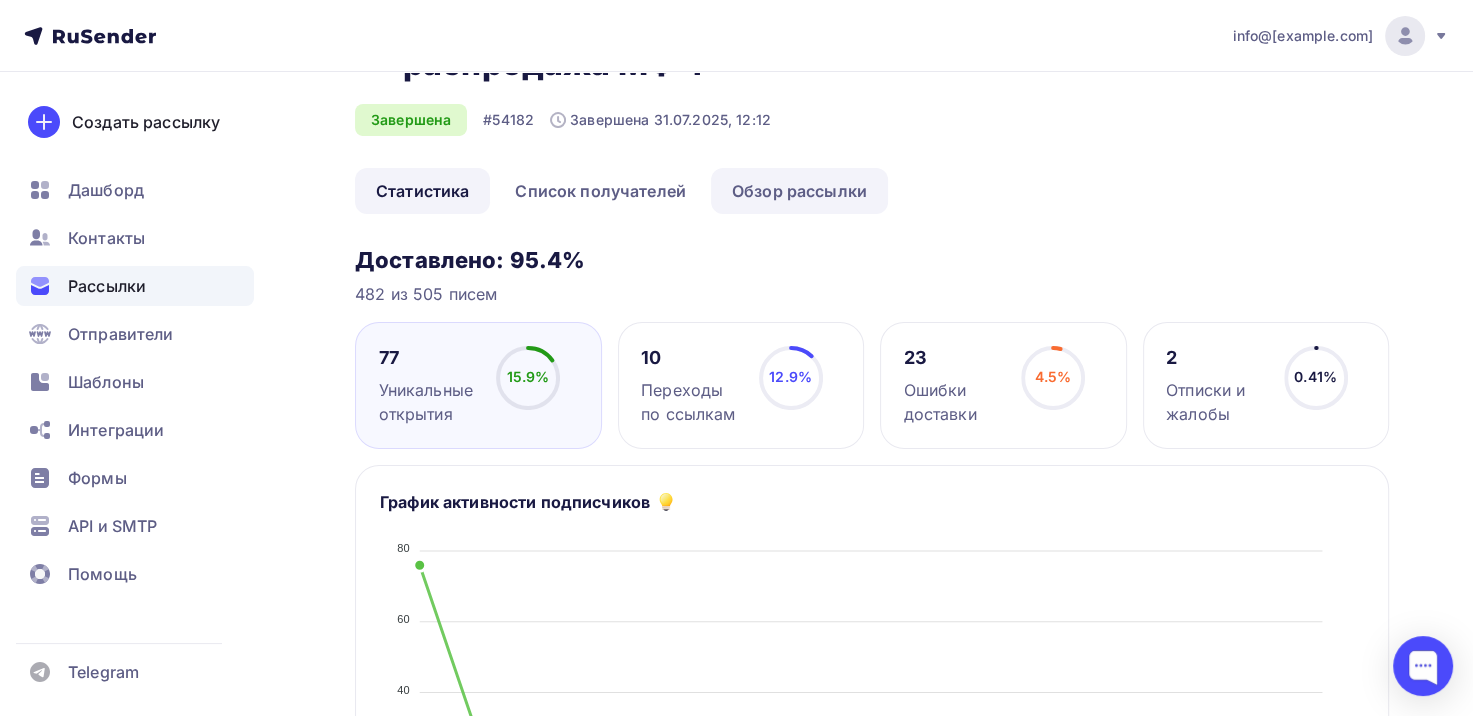 click on "Обзор рассылки" at bounding box center (799, 191) 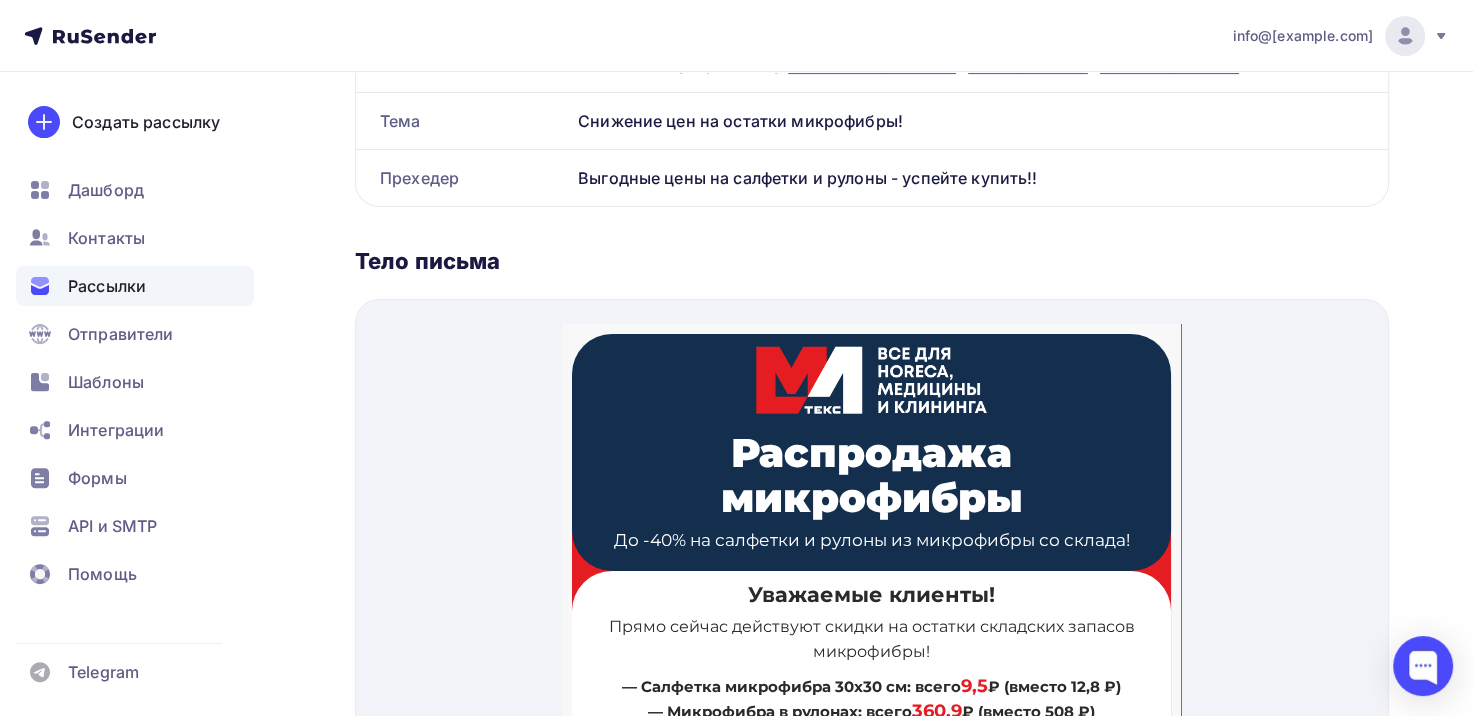 scroll, scrollTop: 400, scrollLeft: 0, axis: vertical 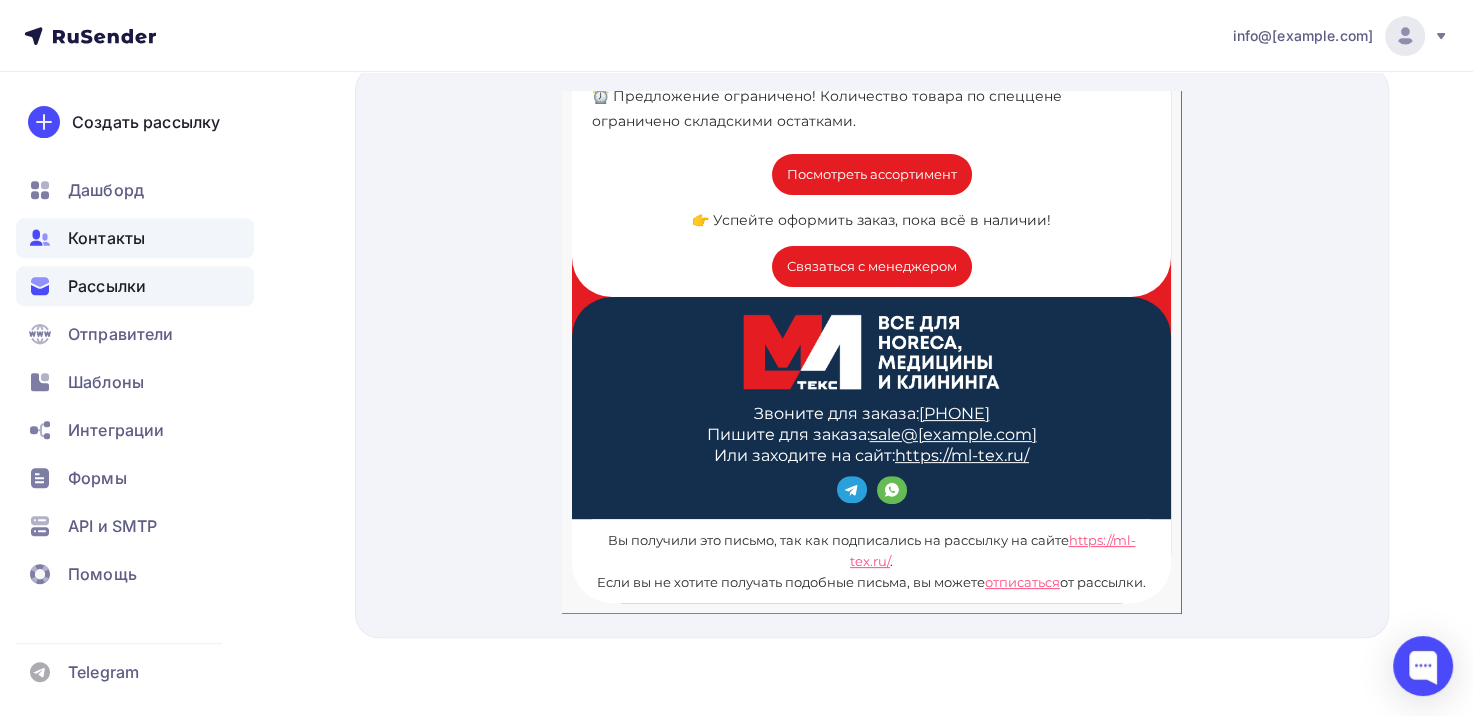 click on "Контакты" at bounding box center (135, 238) 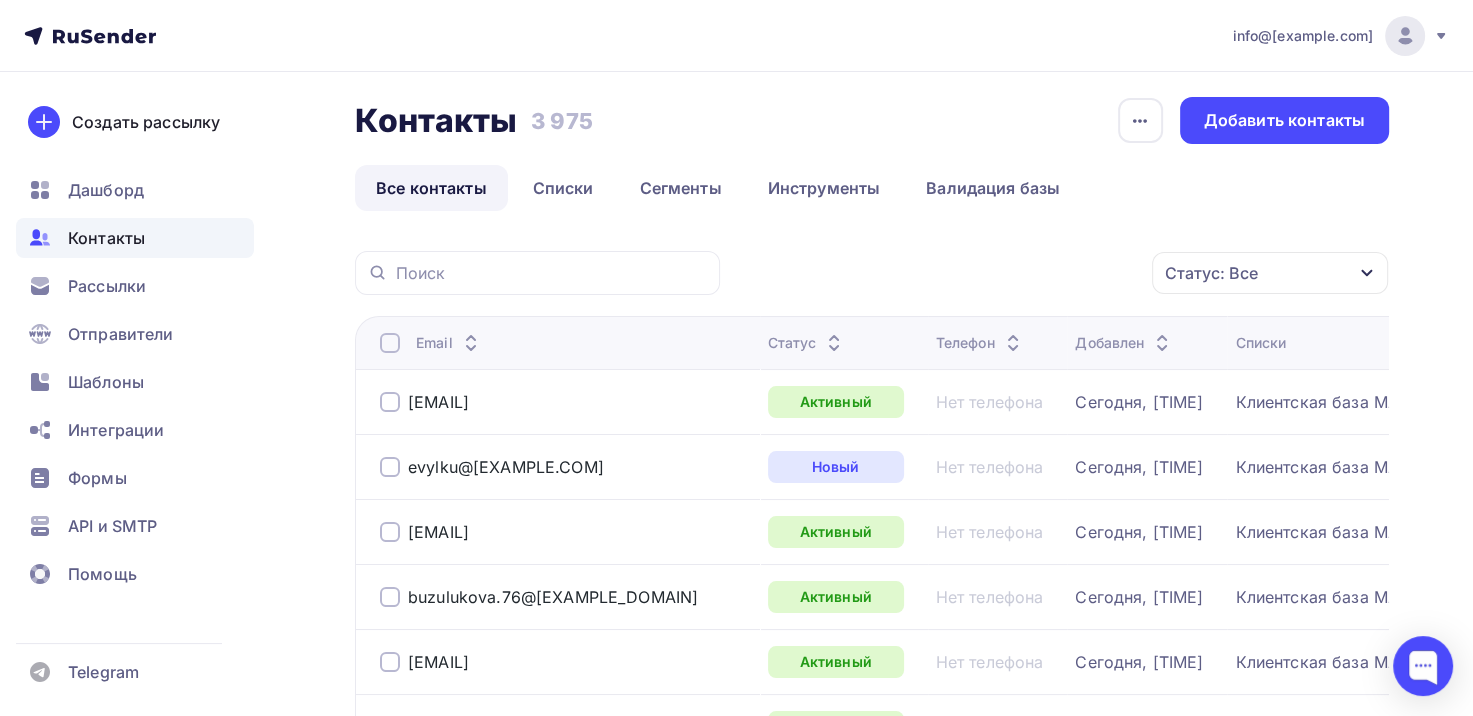 scroll, scrollTop: 0, scrollLeft: 0, axis: both 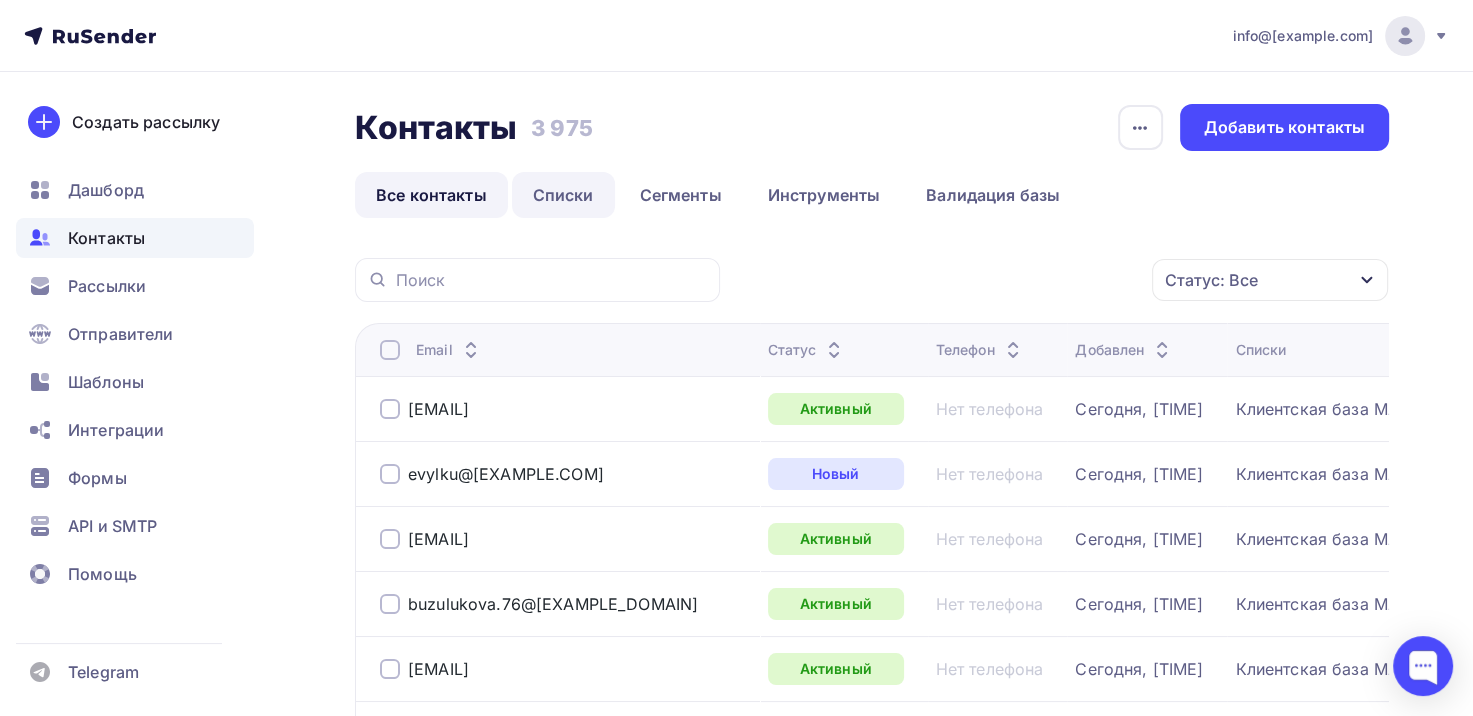 click on "Списки" at bounding box center [563, 195] 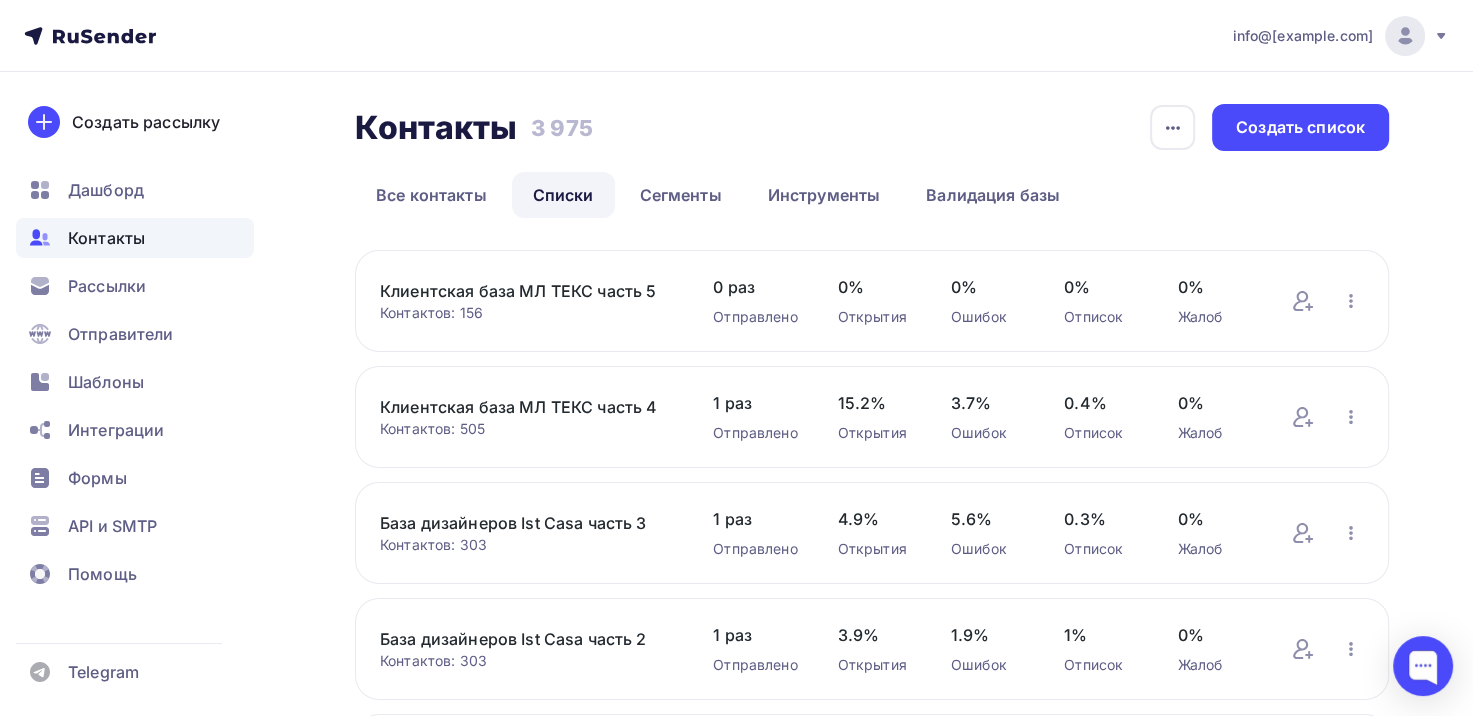 click on "info@greenleadgroup.ru             Аккаунт         Тарифы       Выйти
Создать рассылку
Дашборд
Контакты
Рассылки
Отправители
Шаблоны
Интеграции
Формы
API и SMTP
Помощь
Telegram
Аккаунт         Тарифы                   Помощь       Выйти" at bounding box center (736, 36) 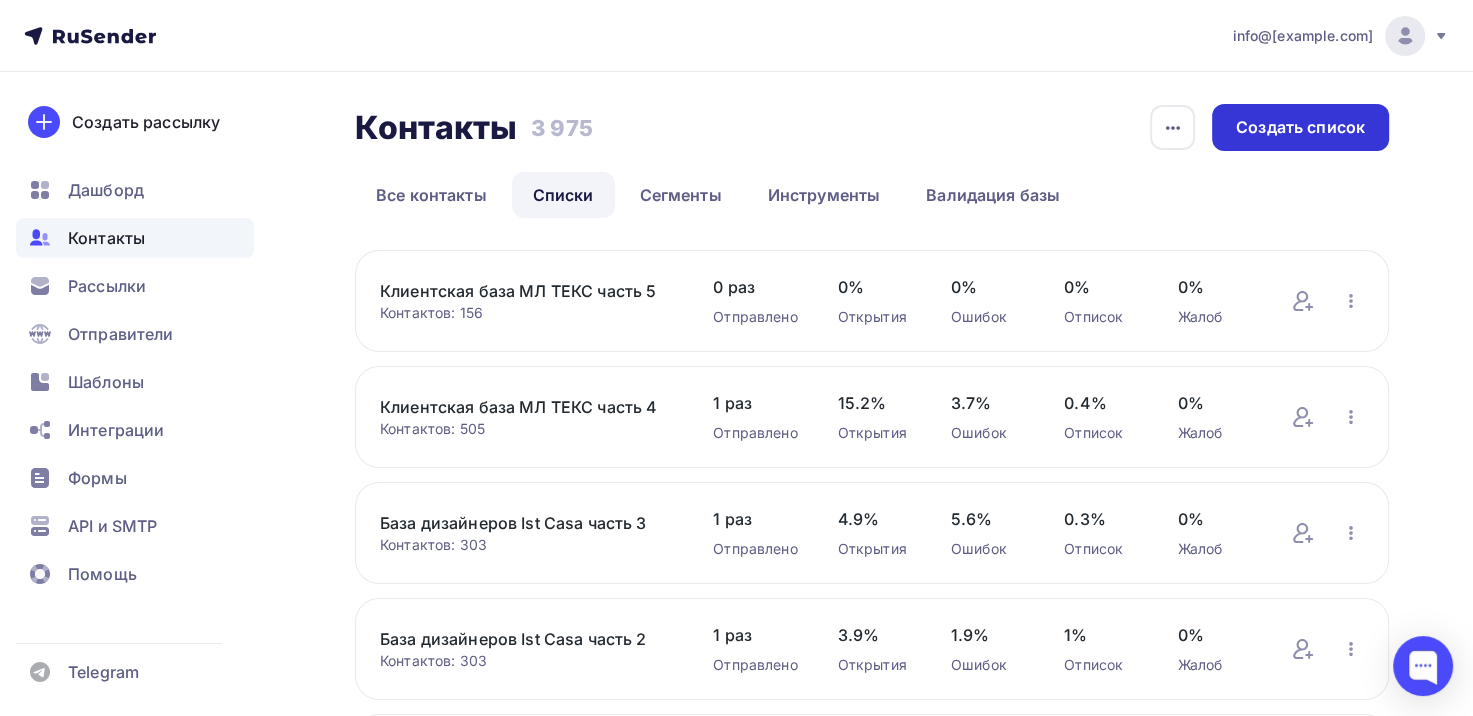 click on "Создать список" at bounding box center (1300, 127) 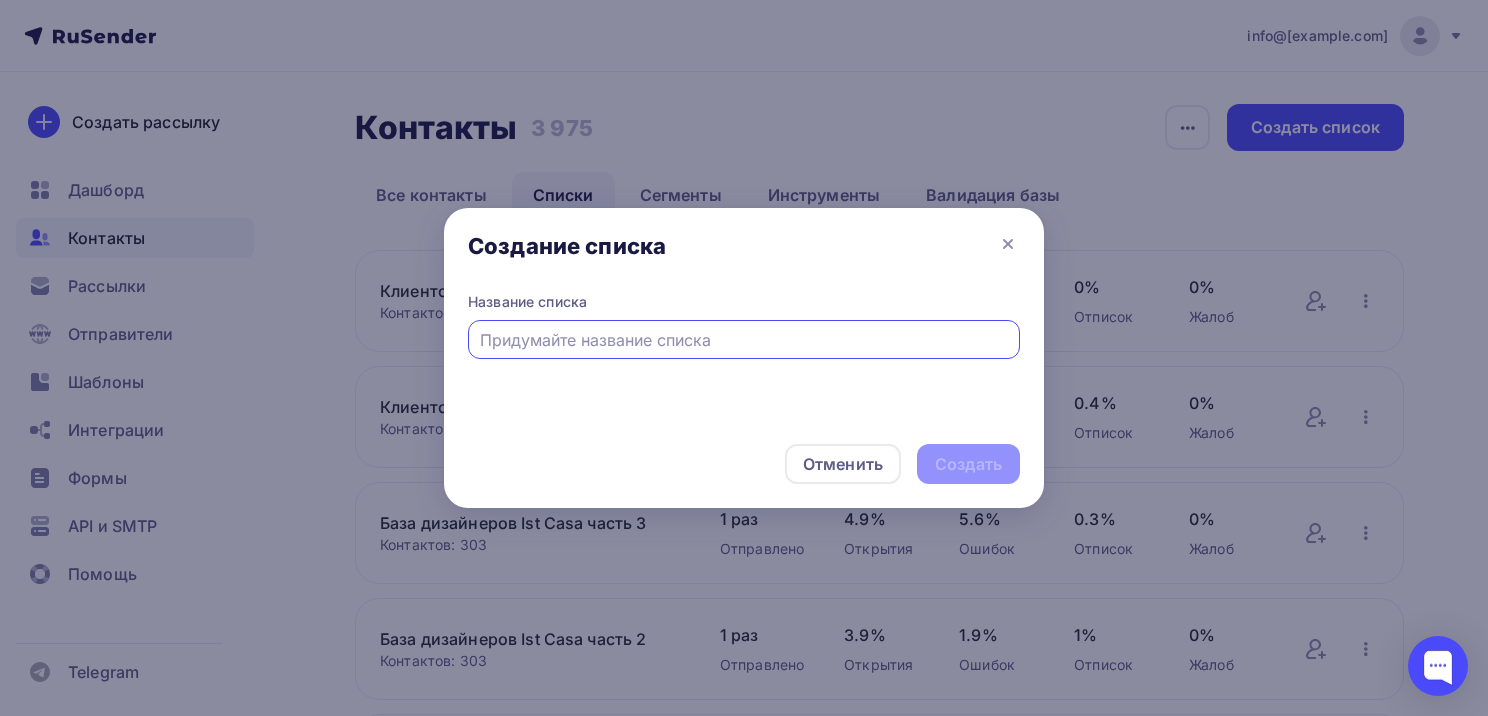 click at bounding box center [744, 340] 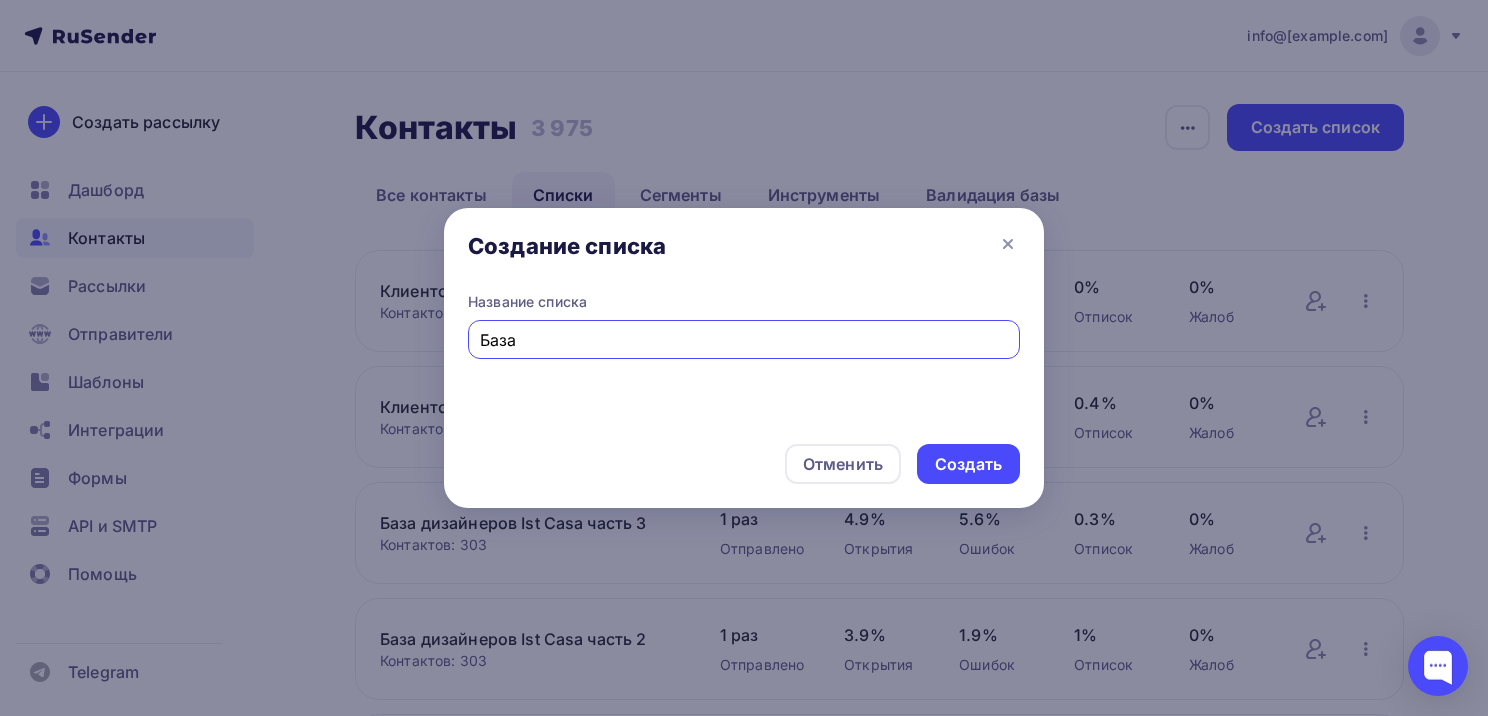 type on "База" 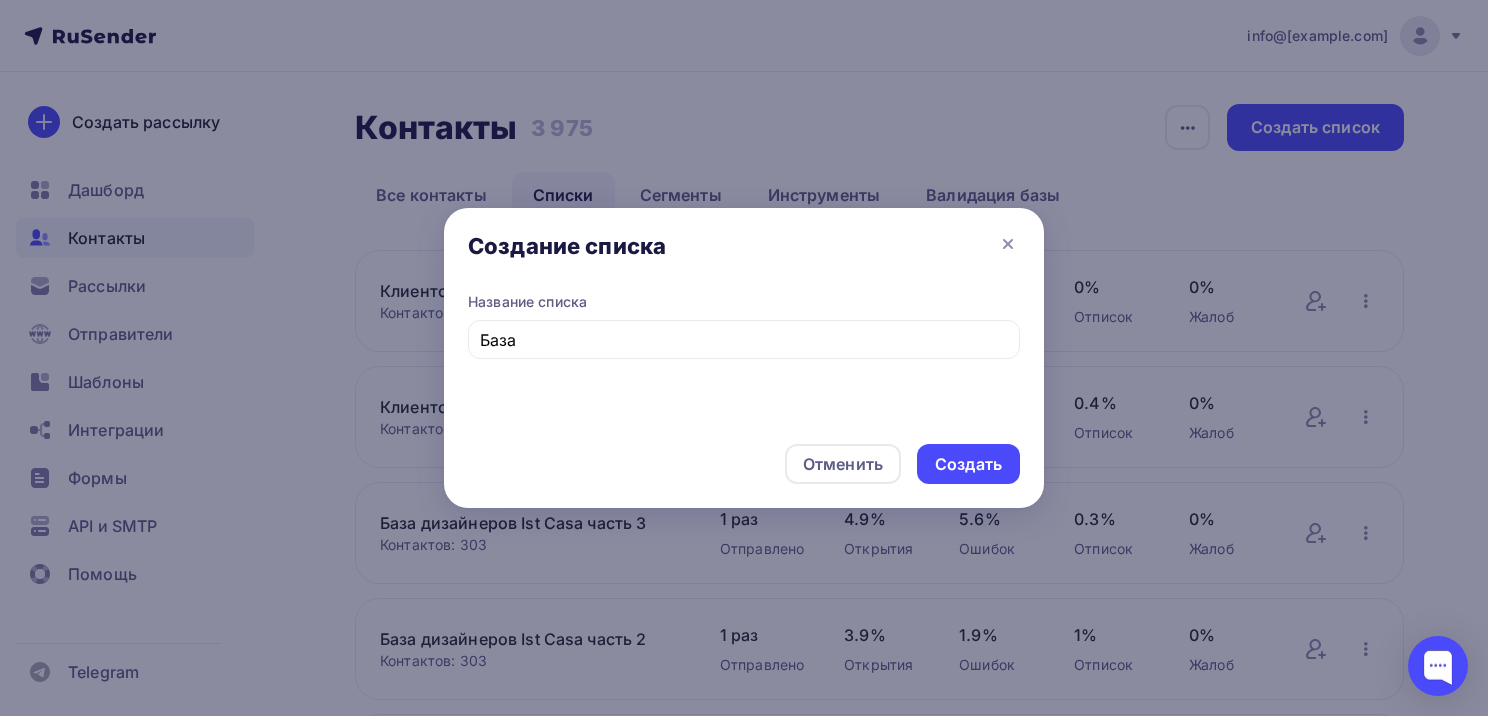click on "Создание списка" at bounding box center [744, 250] 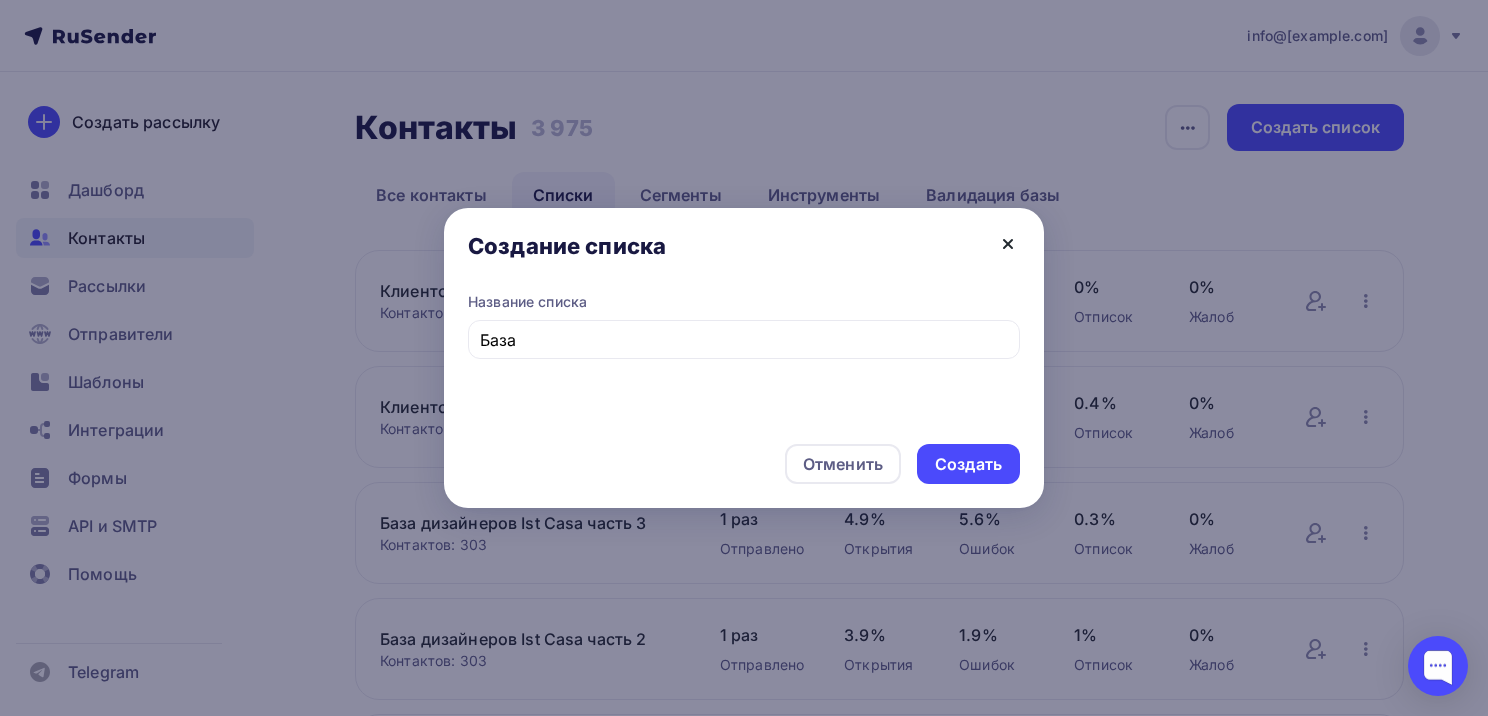 click 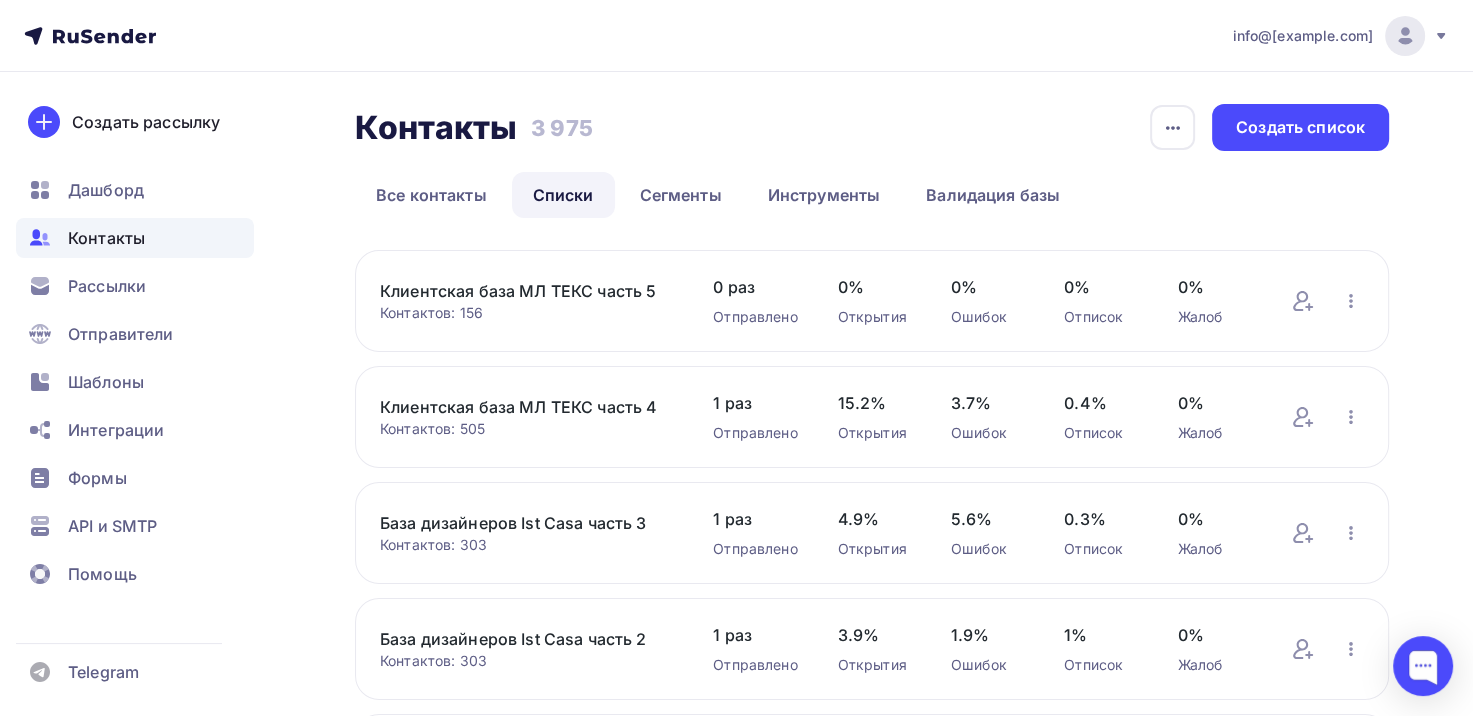 click on "База дизайнеров Ist Casa часть 3" at bounding box center (526, 523) 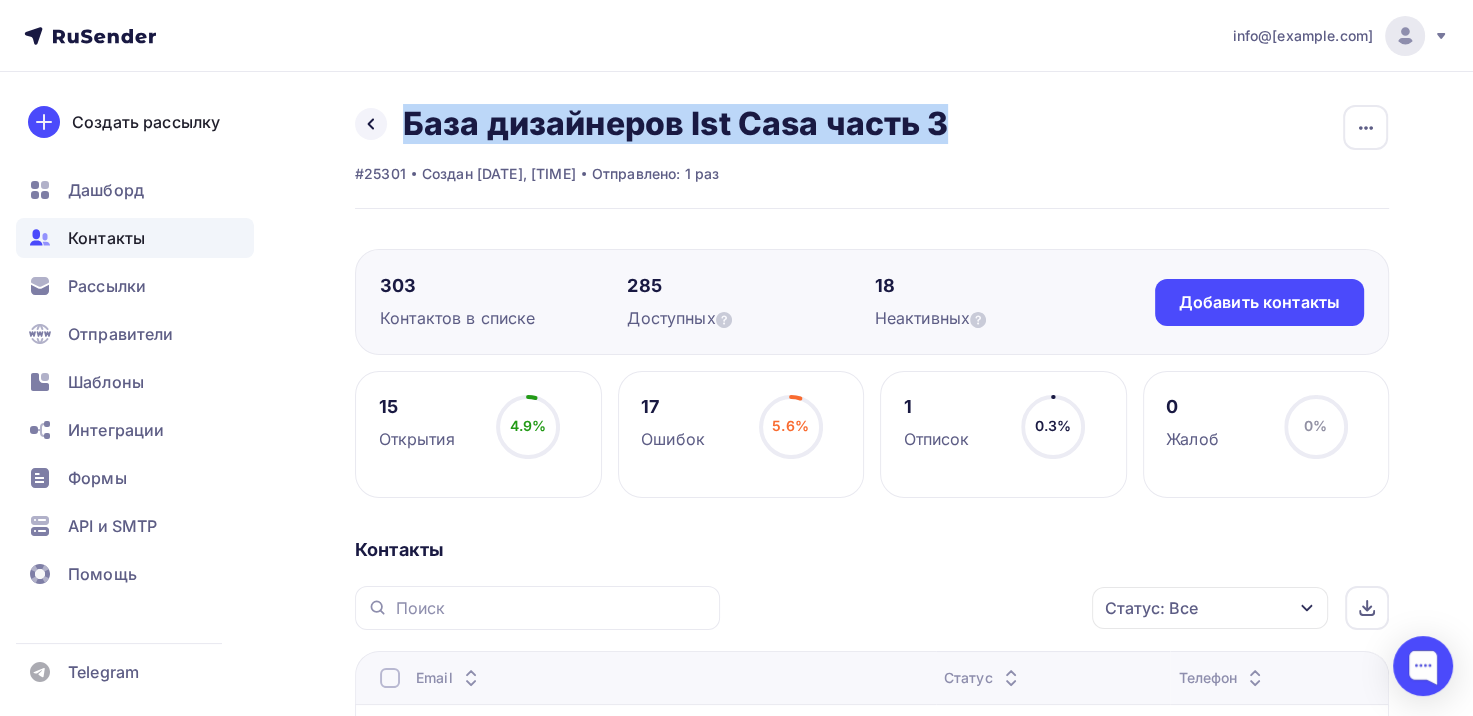 drag, startPoint x: 986, startPoint y: 112, endPoint x: 396, endPoint y: 131, distance: 590.30585 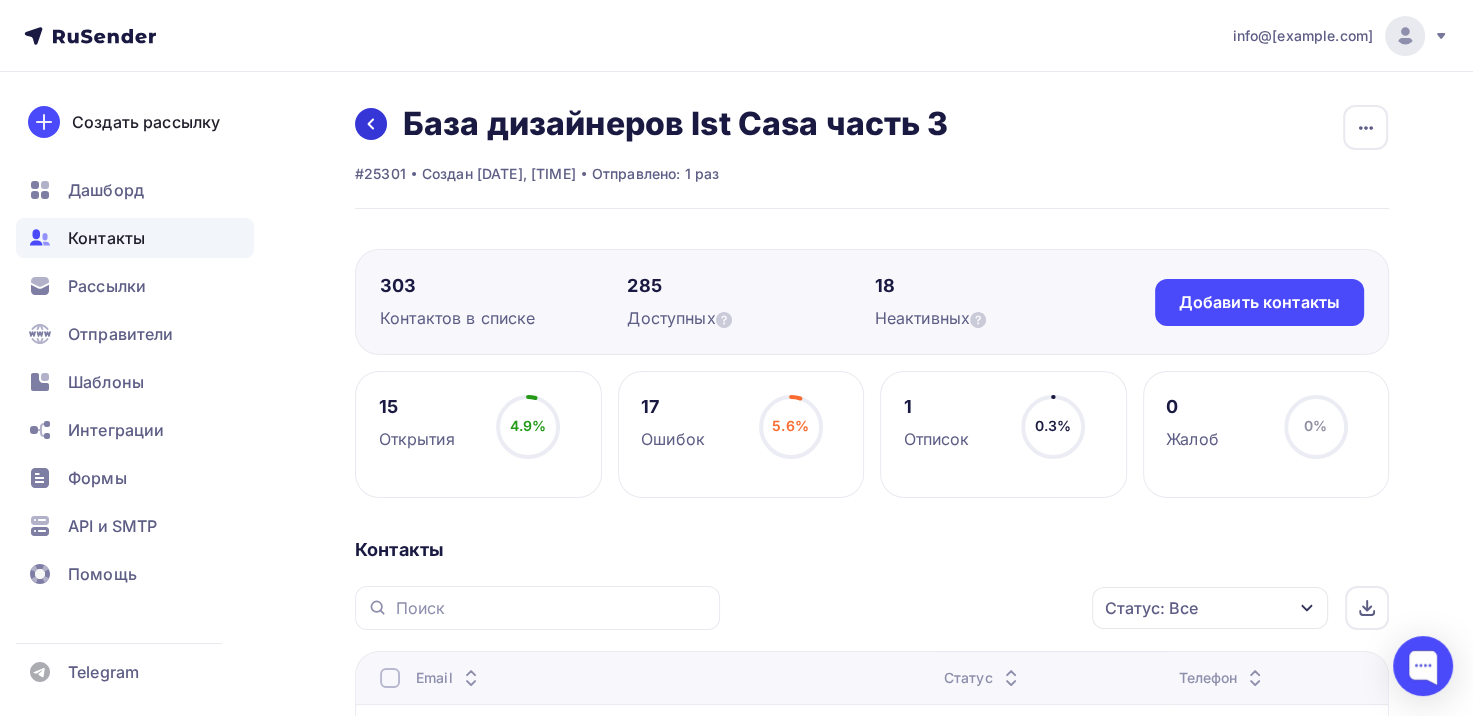click 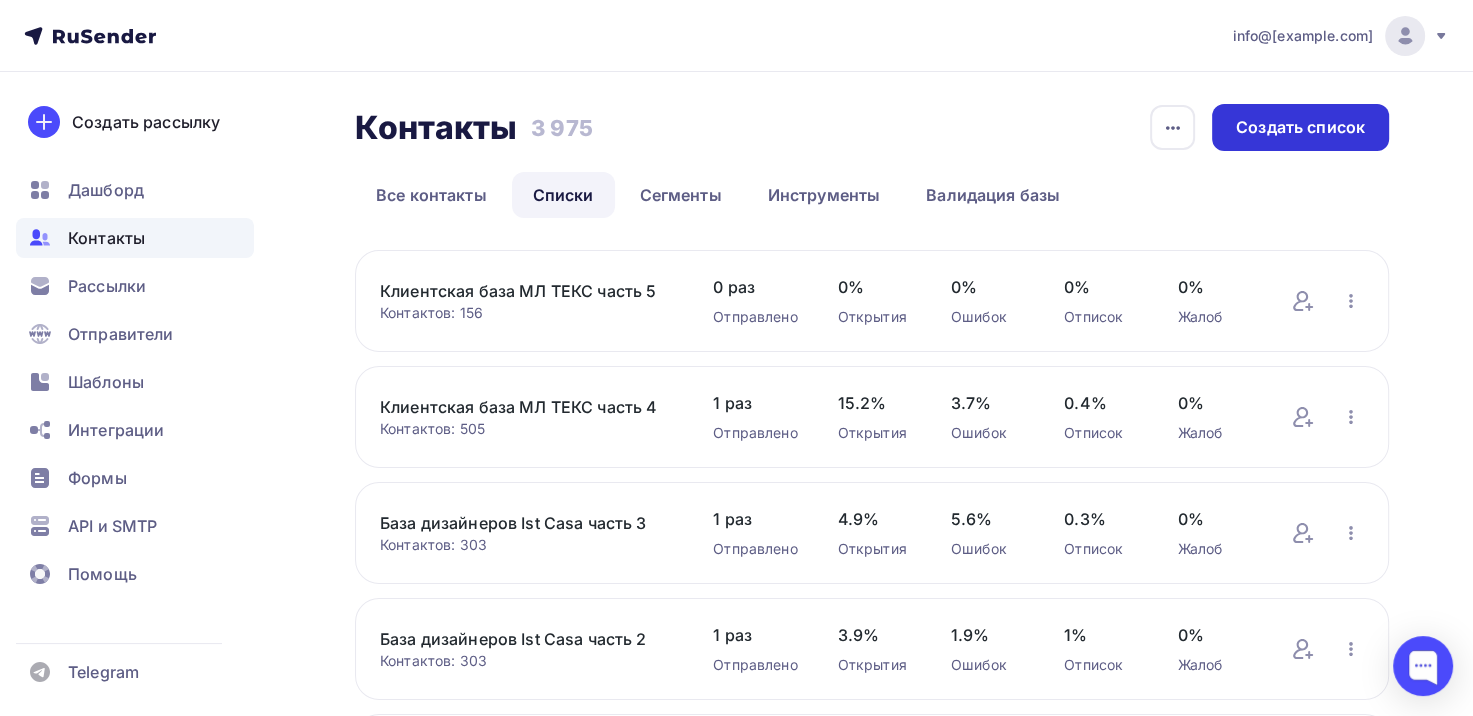 click on "Создать список" at bounding box center (1300, 127) 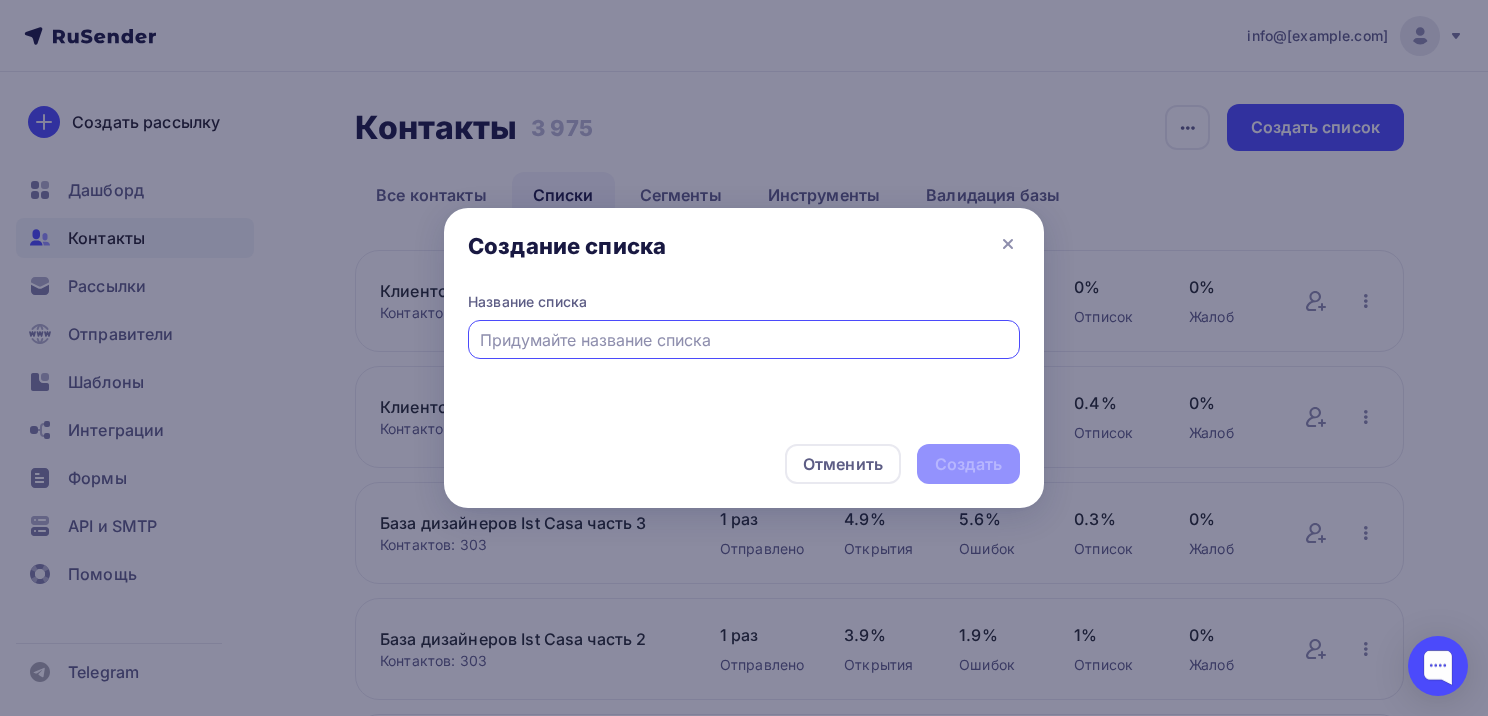 paste on "База дизайнеров Ist Casa часть 3" 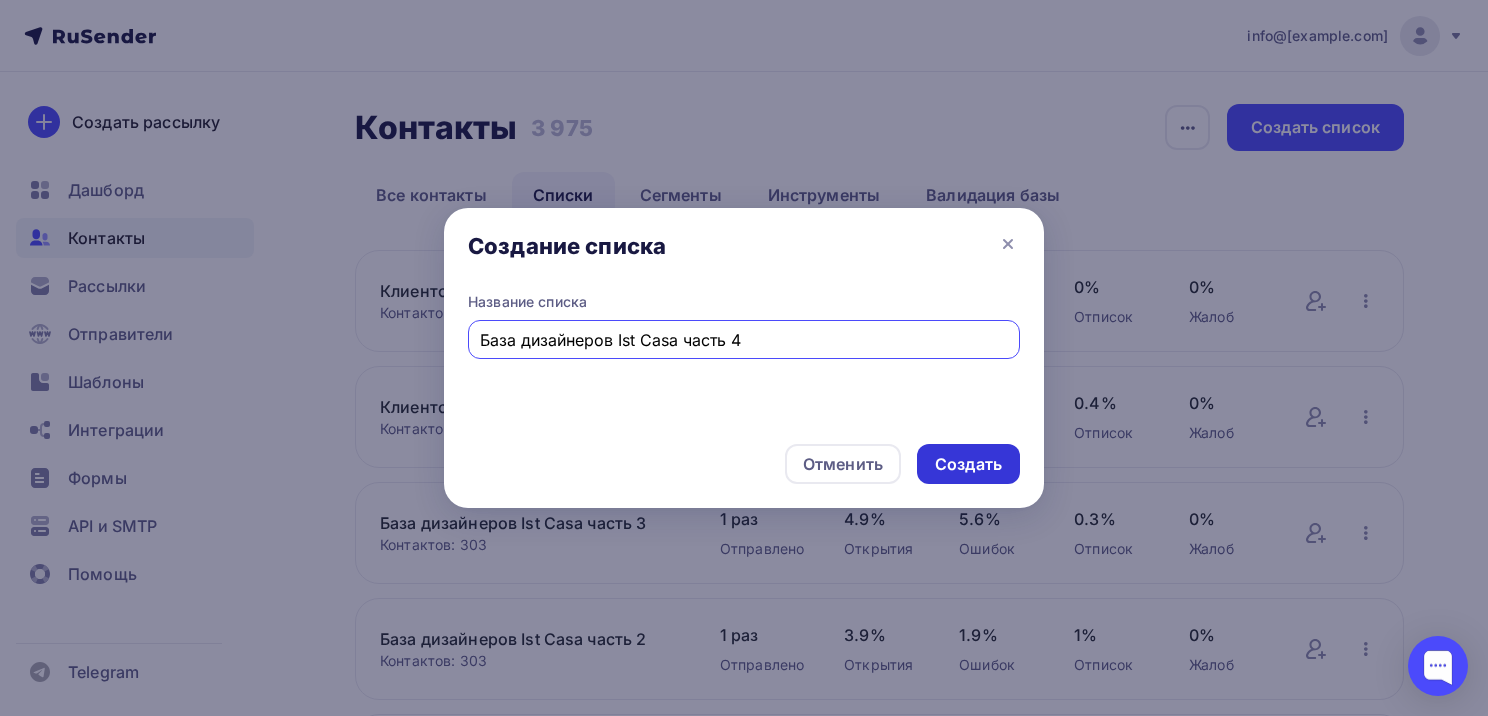 type on "База дизайнеров Ist Casa часть 4" 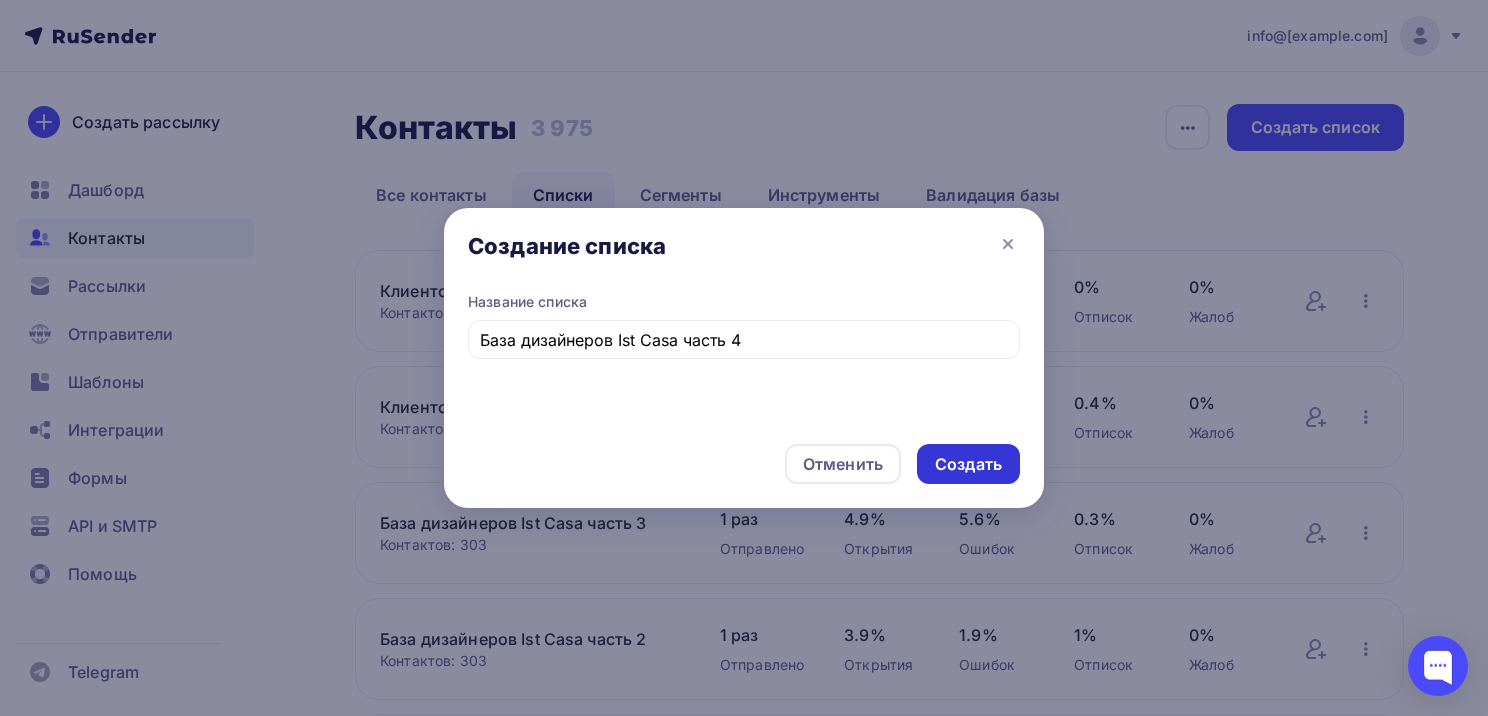 click on "Создать" at bounding box center [968, 464] 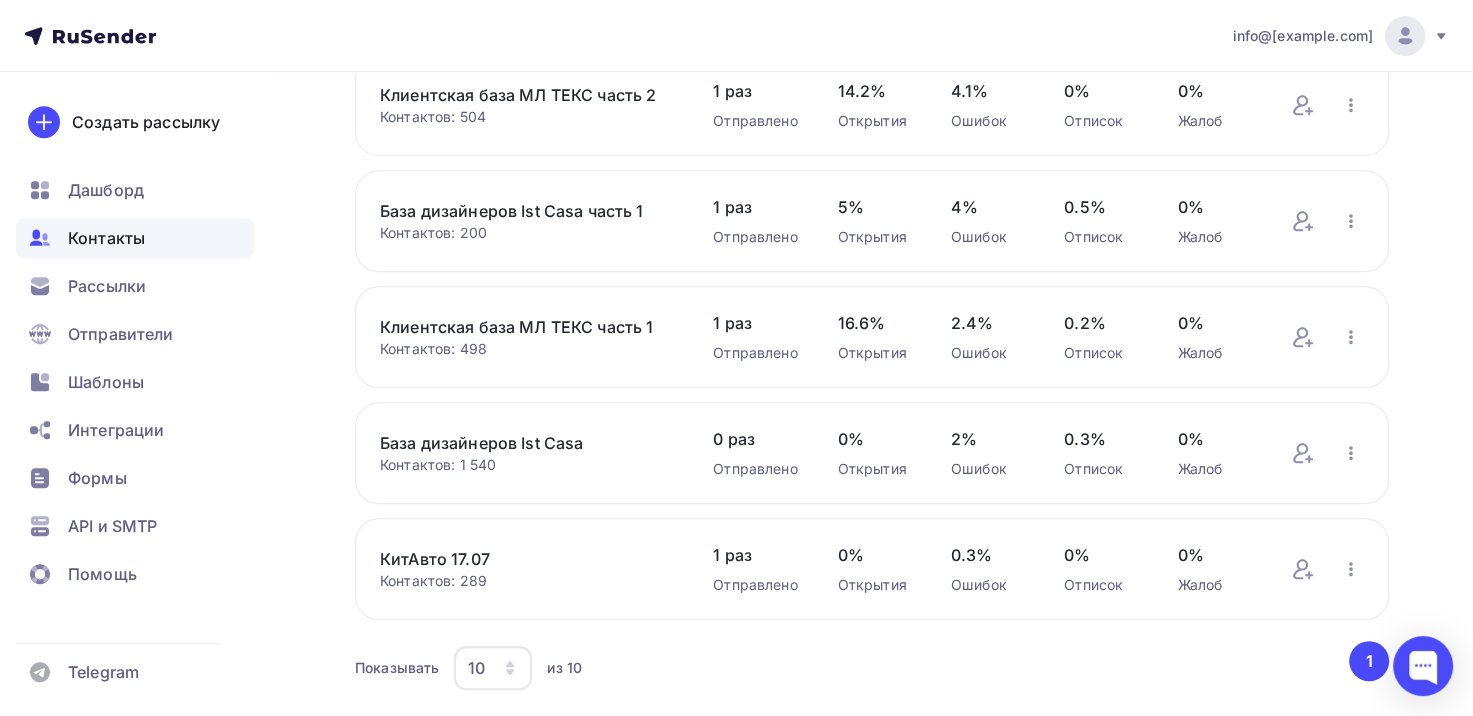 scroll, scrollTop: 900, scrollLeft: 0, axis: vertical 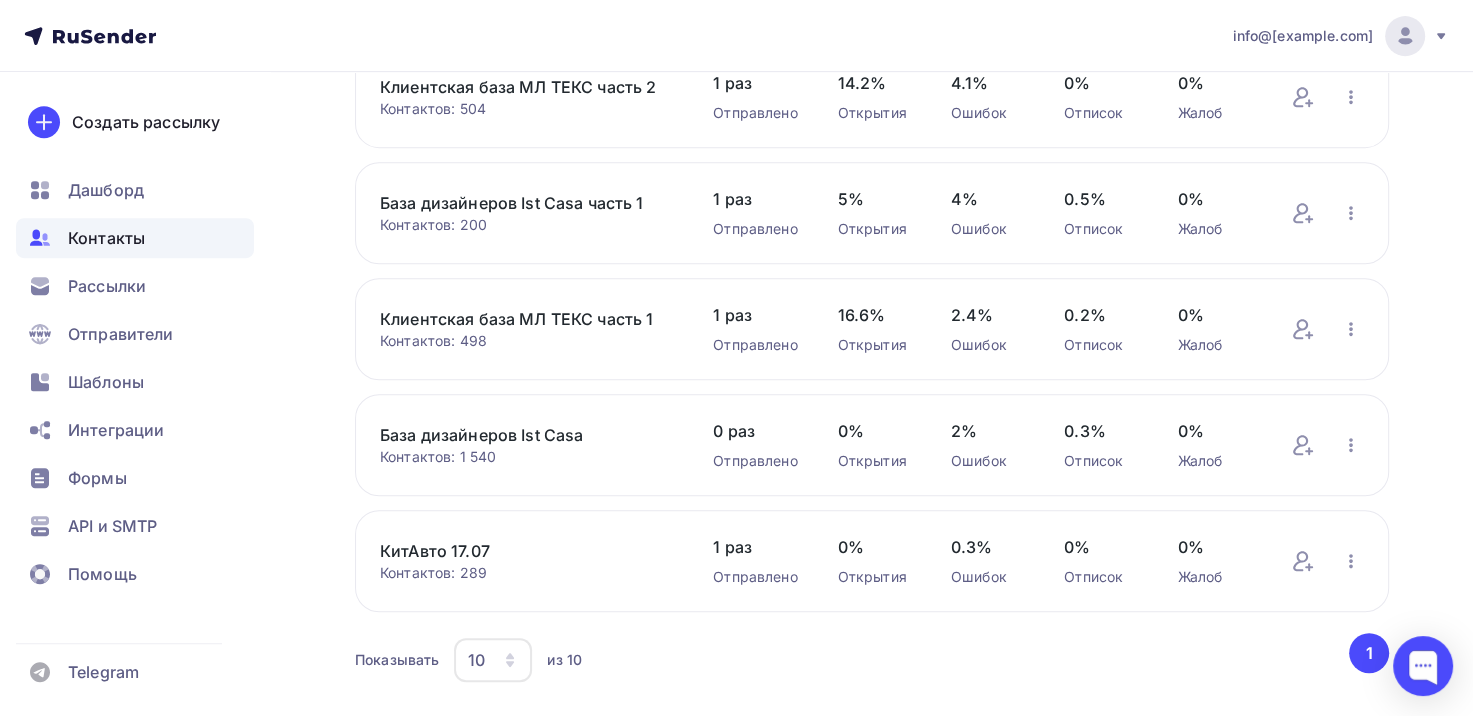 click on "База дизайнеров Ist Casa" at bounding box center [526, 435] 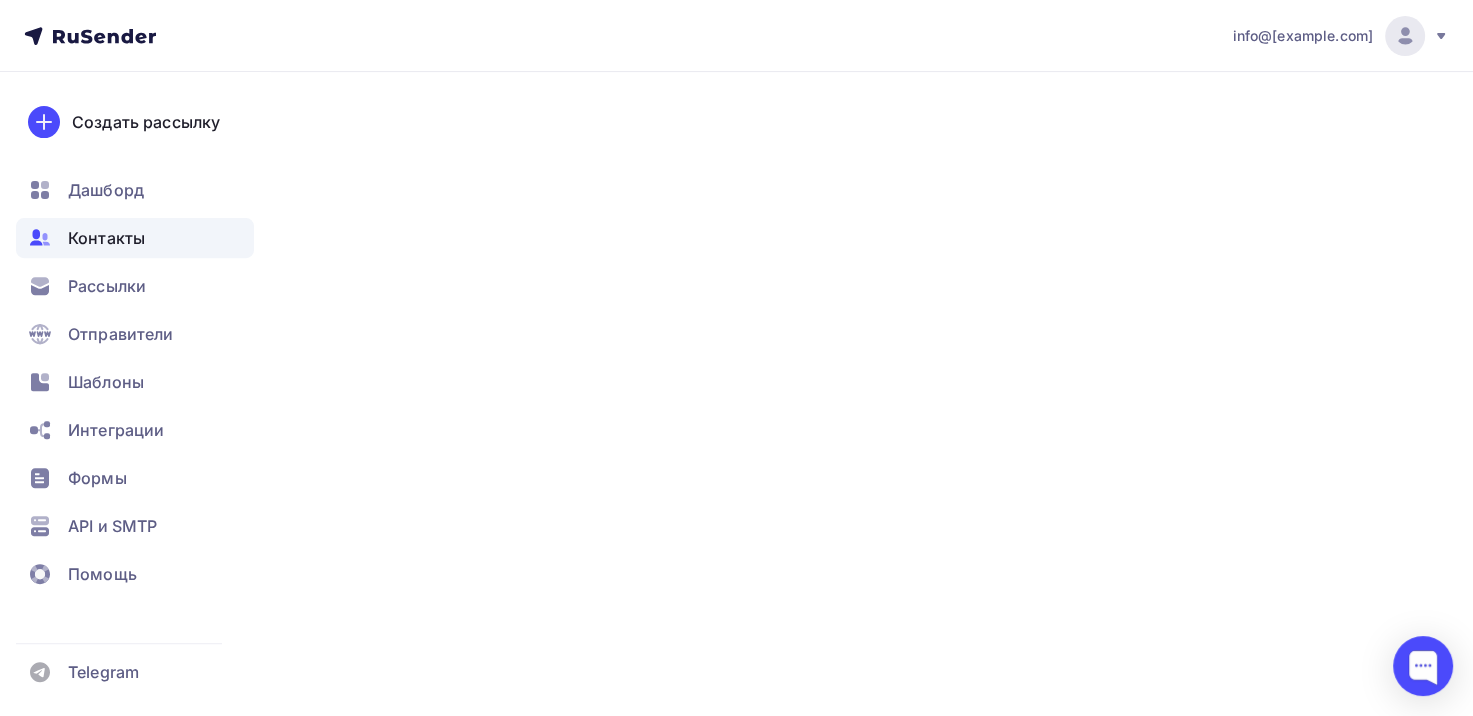 scroll, scrollTop: 0, scrollLeft: 0, axis: both 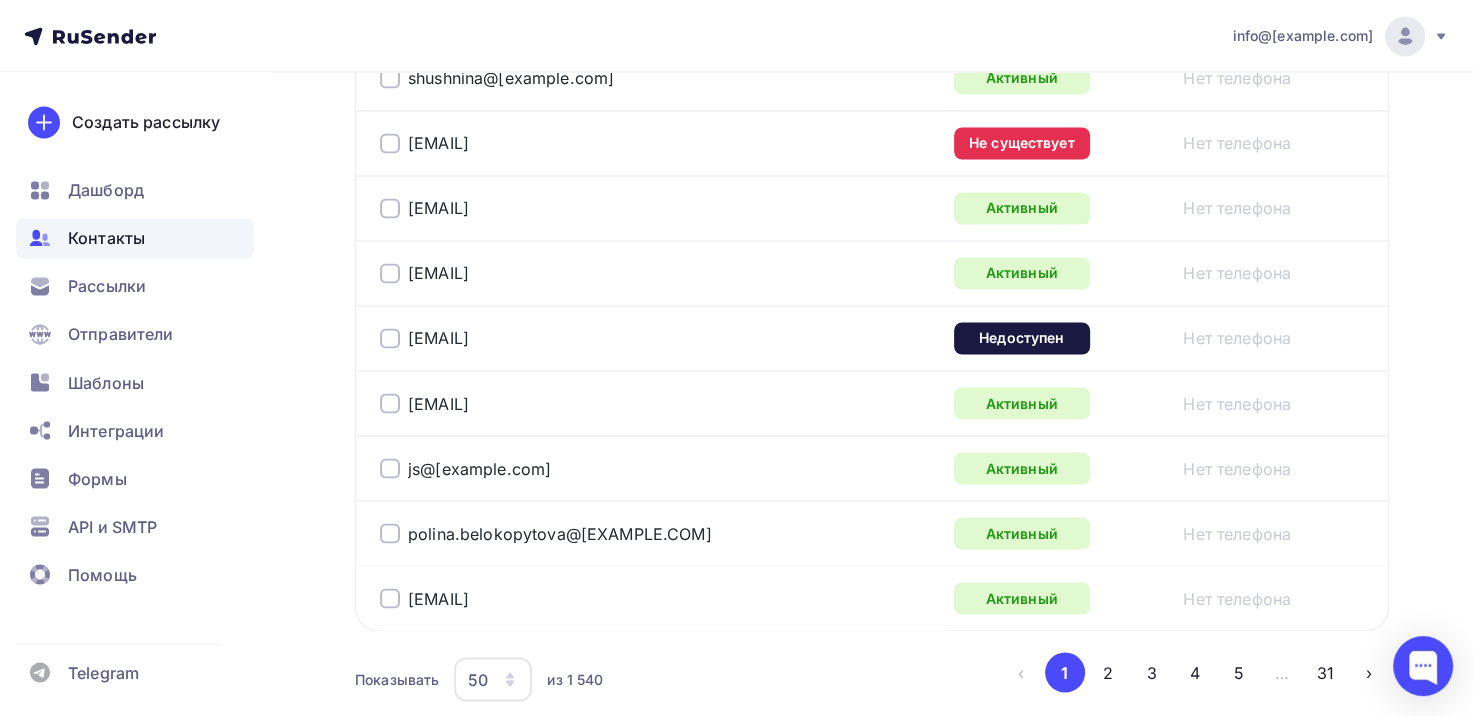 click on "50" at bounding box center (478, 679) 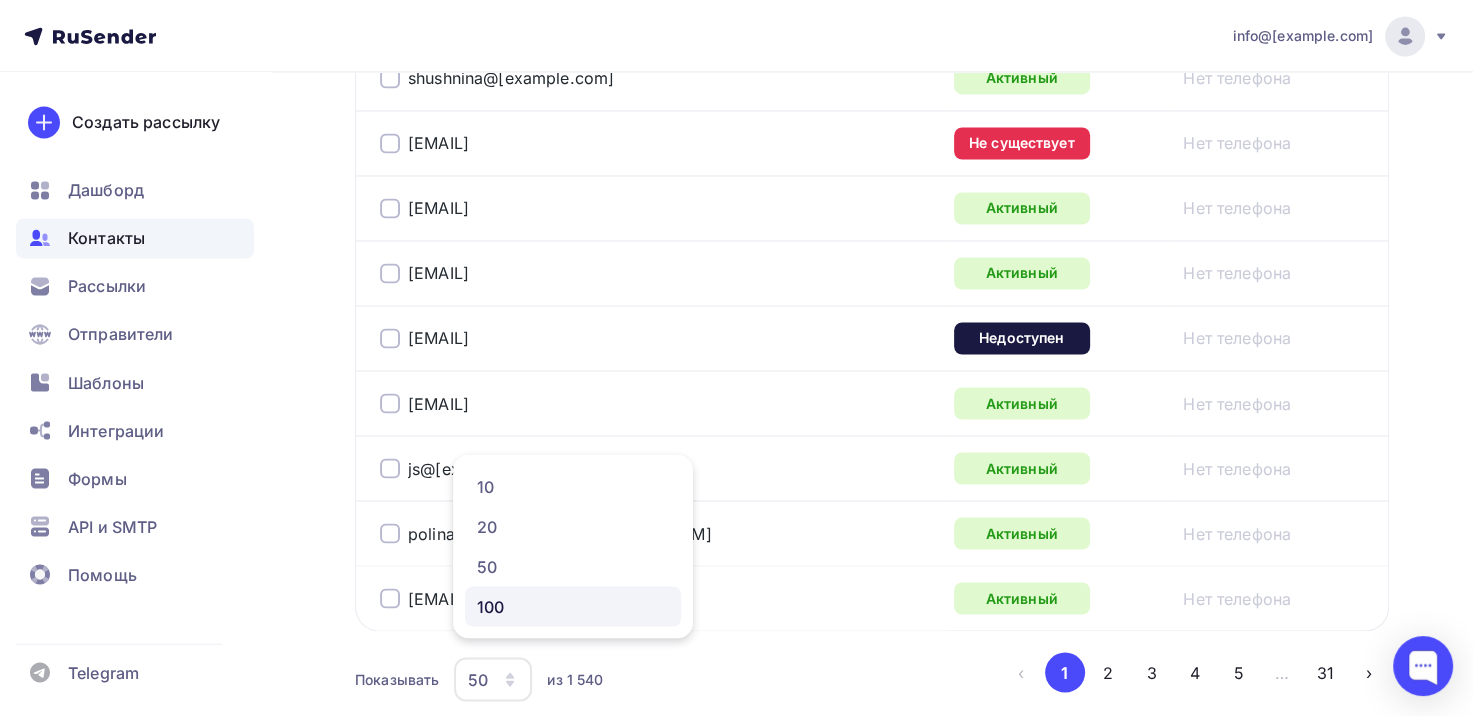 click on "100" at bounding box center [573, 606] 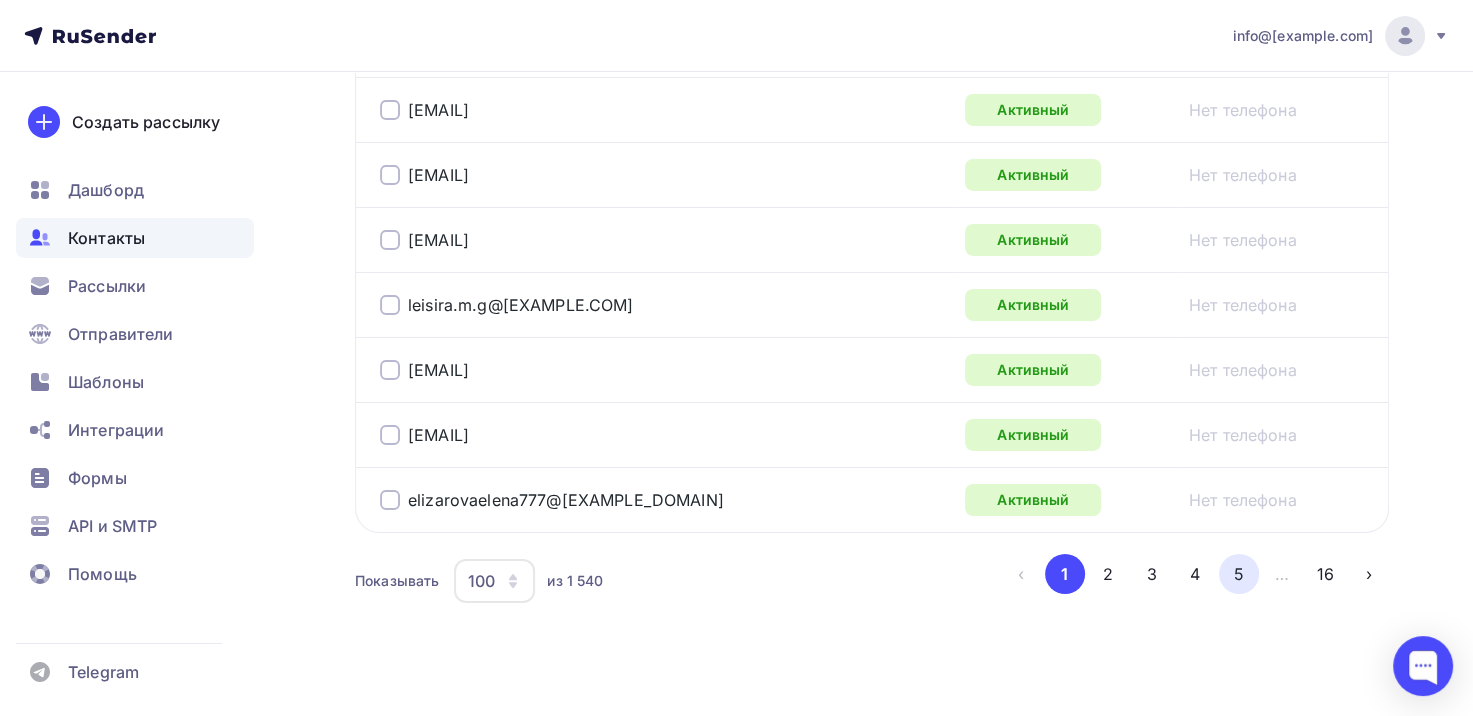 click on "5" at bounding box center (1239, 574) 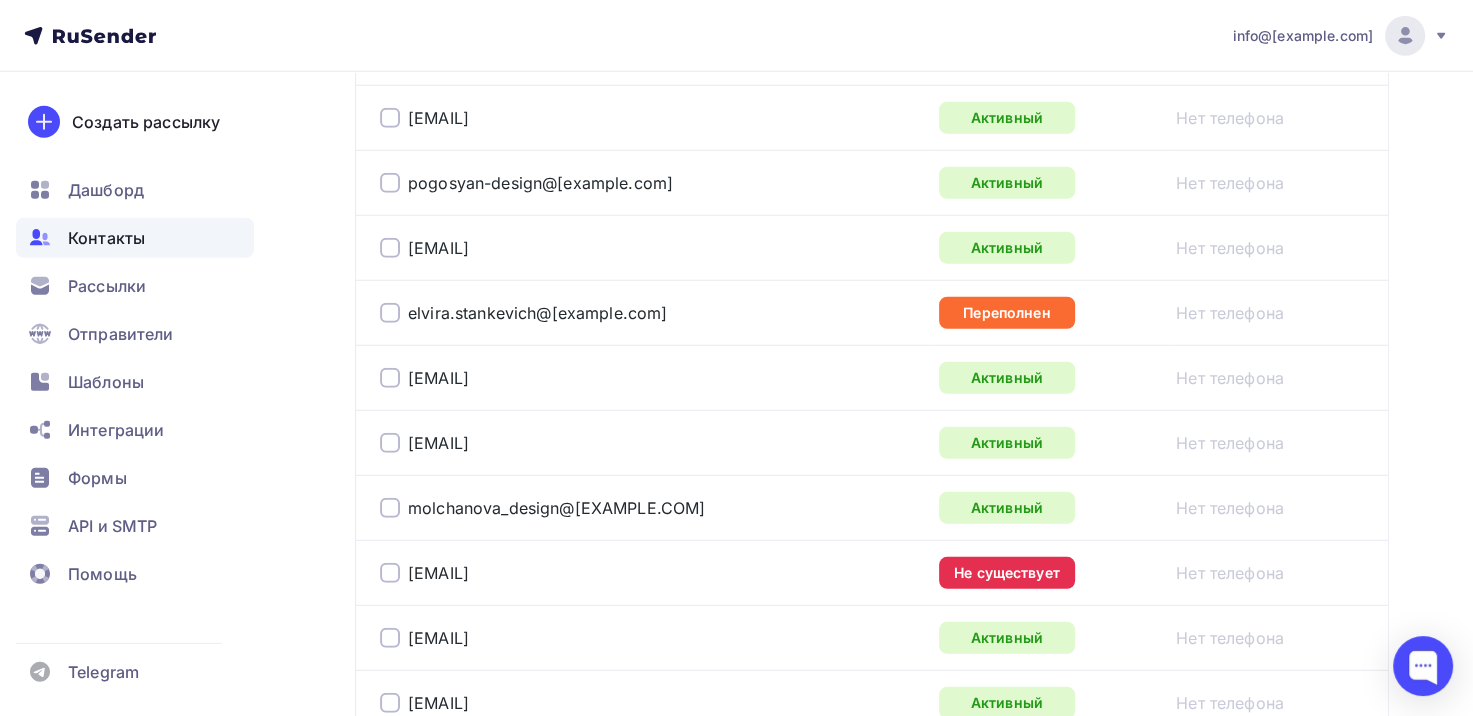 scroll, scrollTop: 6672, scrollLeft: 0, axis: vertical 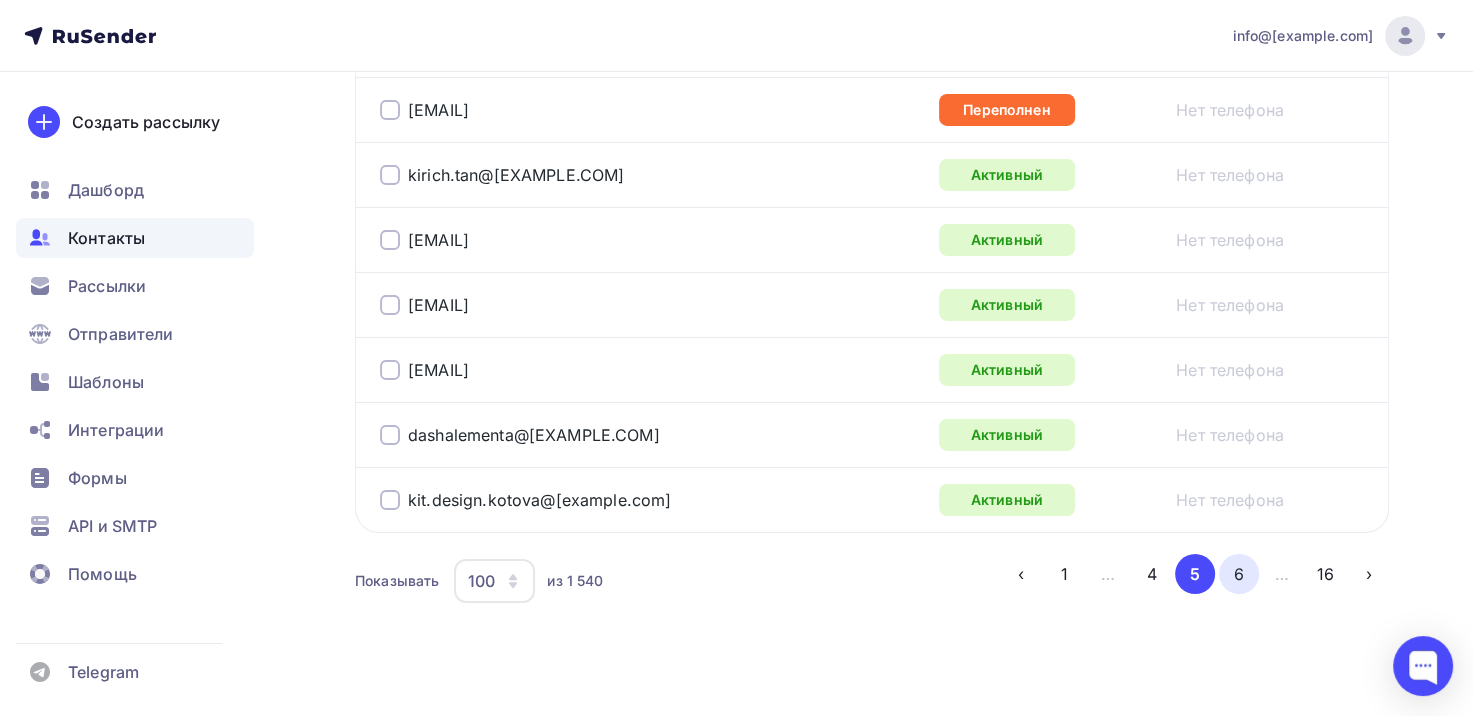 click on "6" at bounding box center [1239, 574] 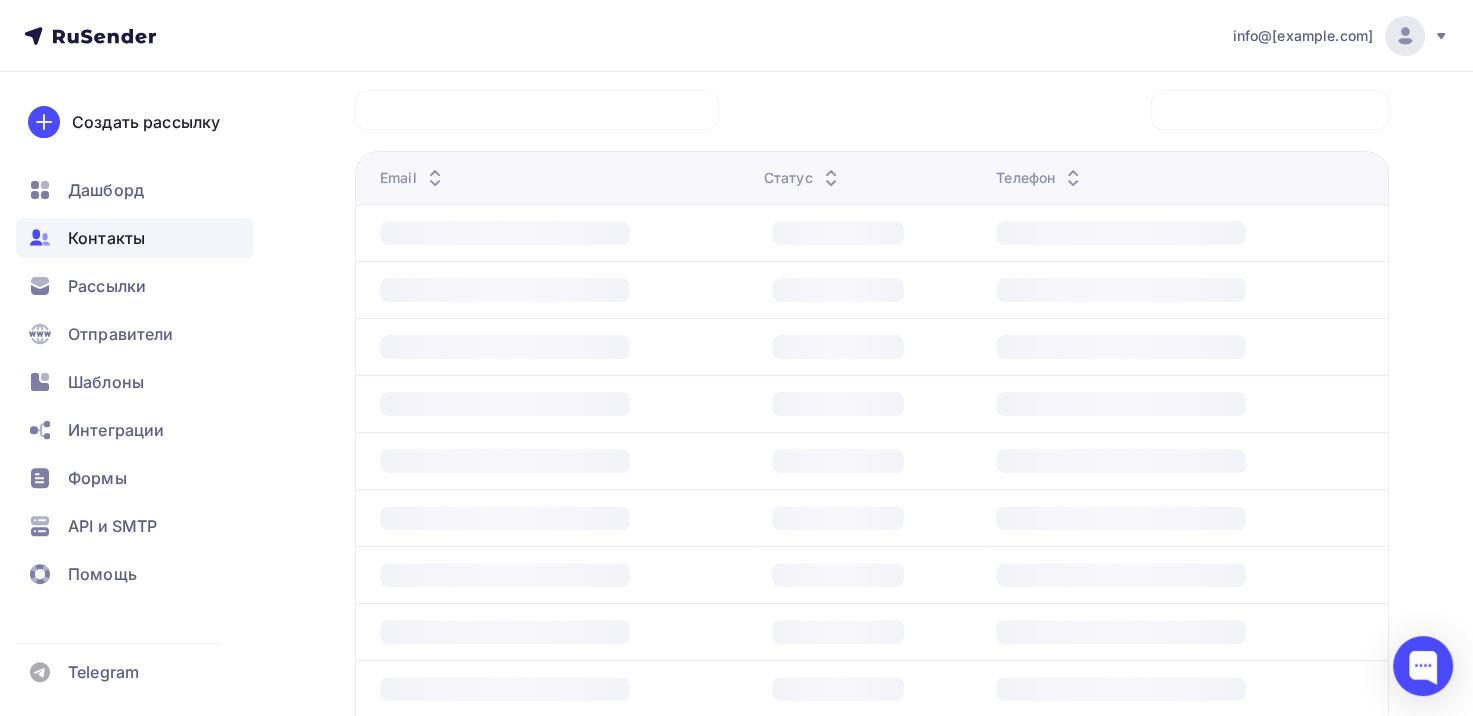 scroll, scrollTop: 484, scrollLeft: 0, axis: vertical 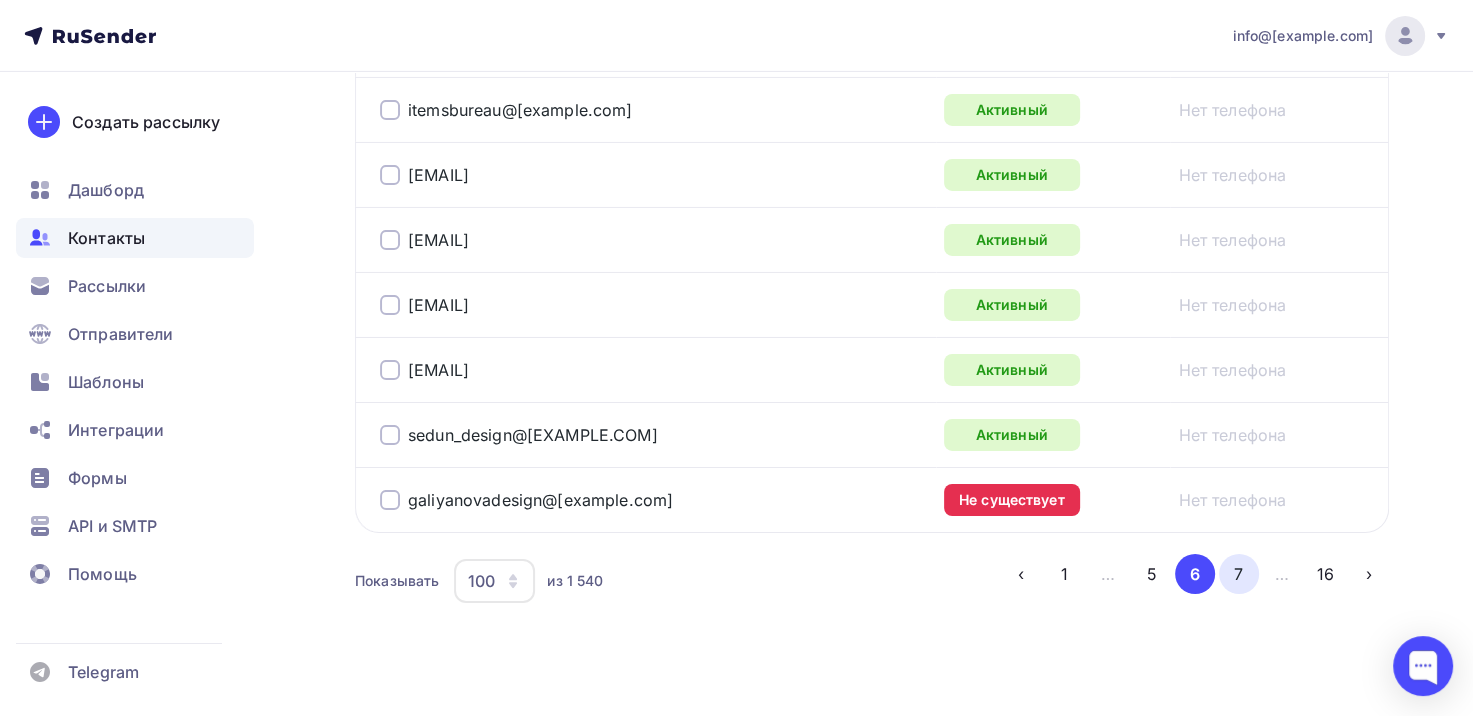click on "7" at bounding box center [1239, 574] 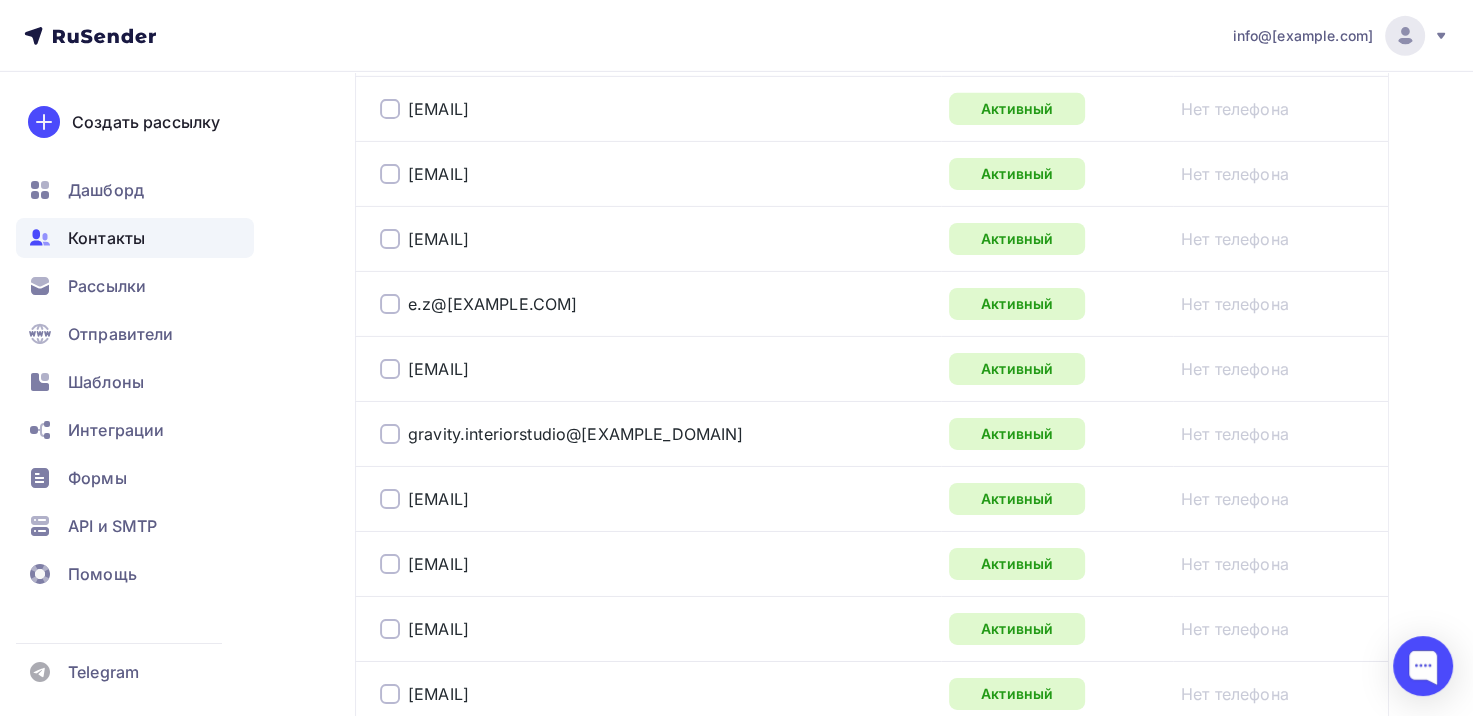 scroll, scrollTop: 6672, scrollLeft: 0, axis: vertical 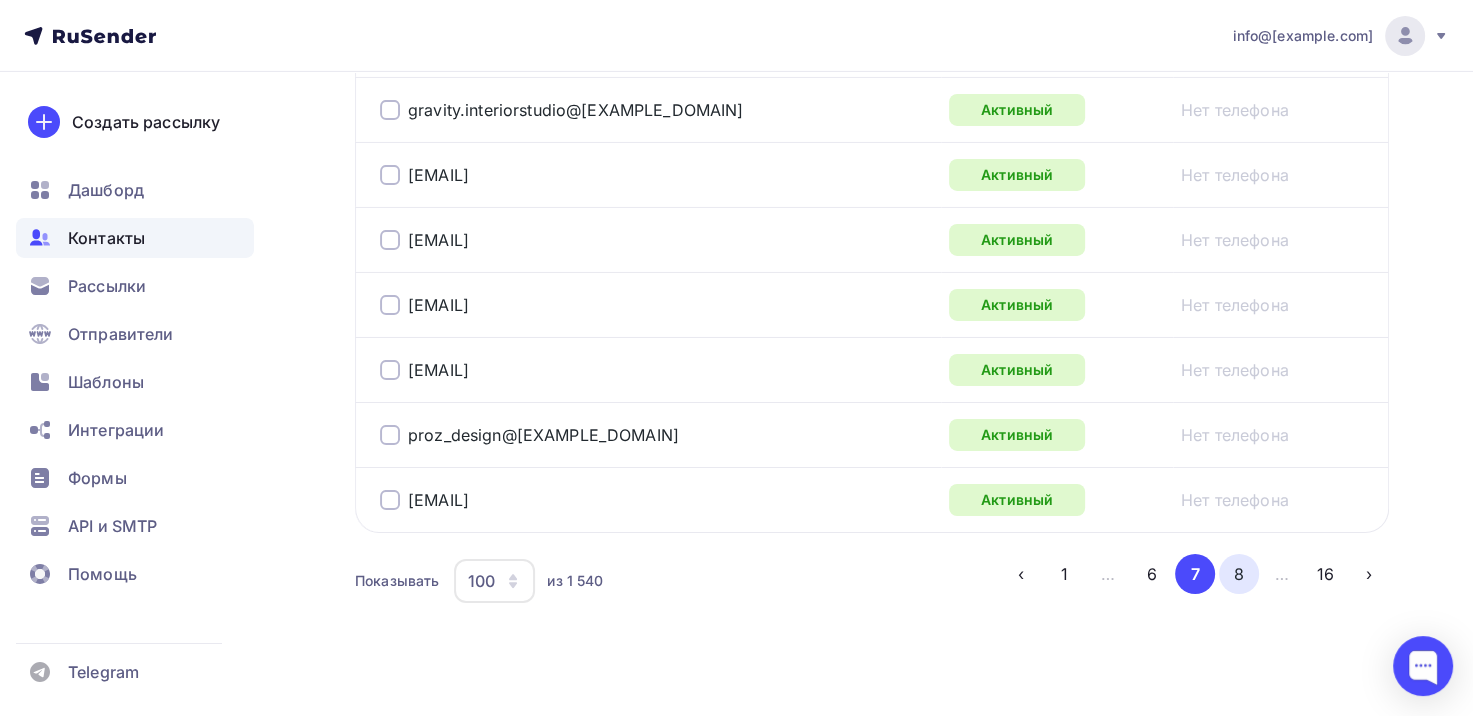 click on "8" at bounding box center [1239, 574] 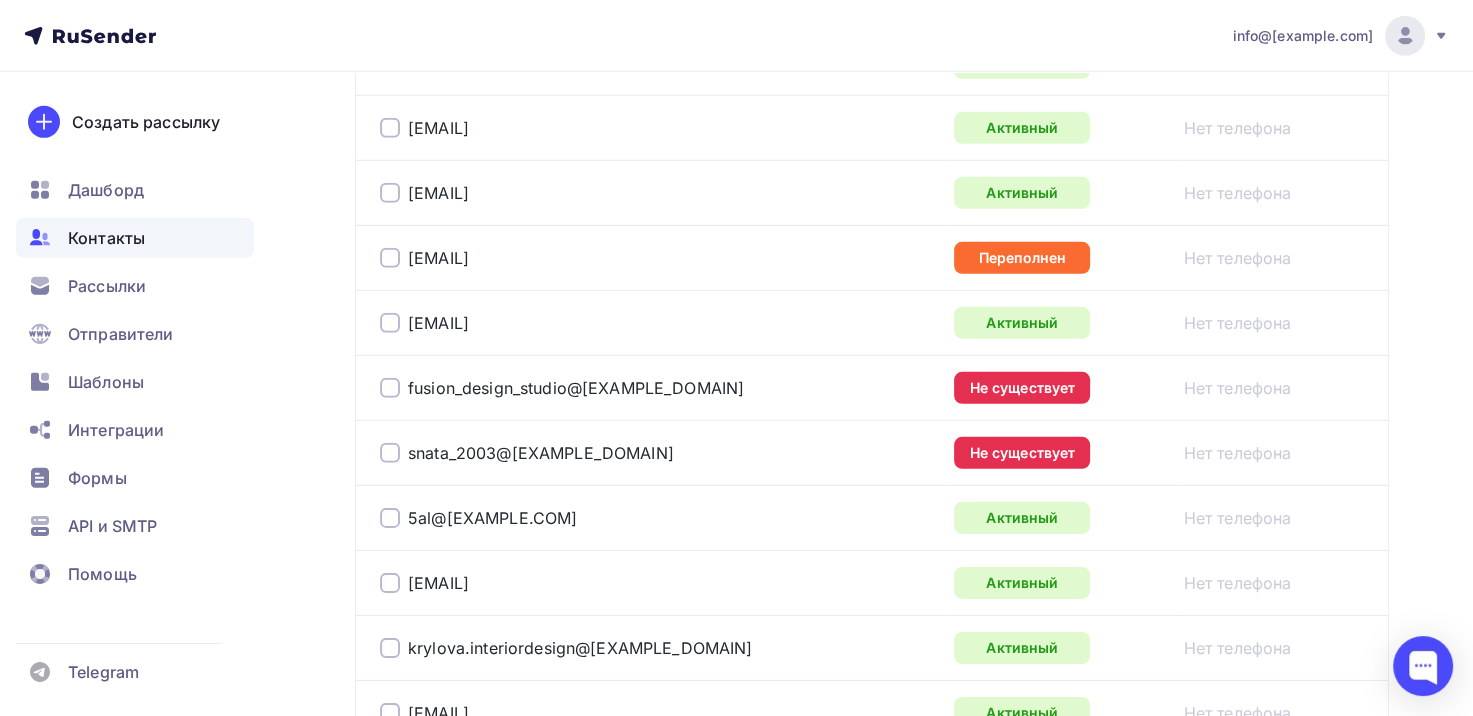 scroll, scrollTop: 6672, scrollLeft: 0, axis: vertical 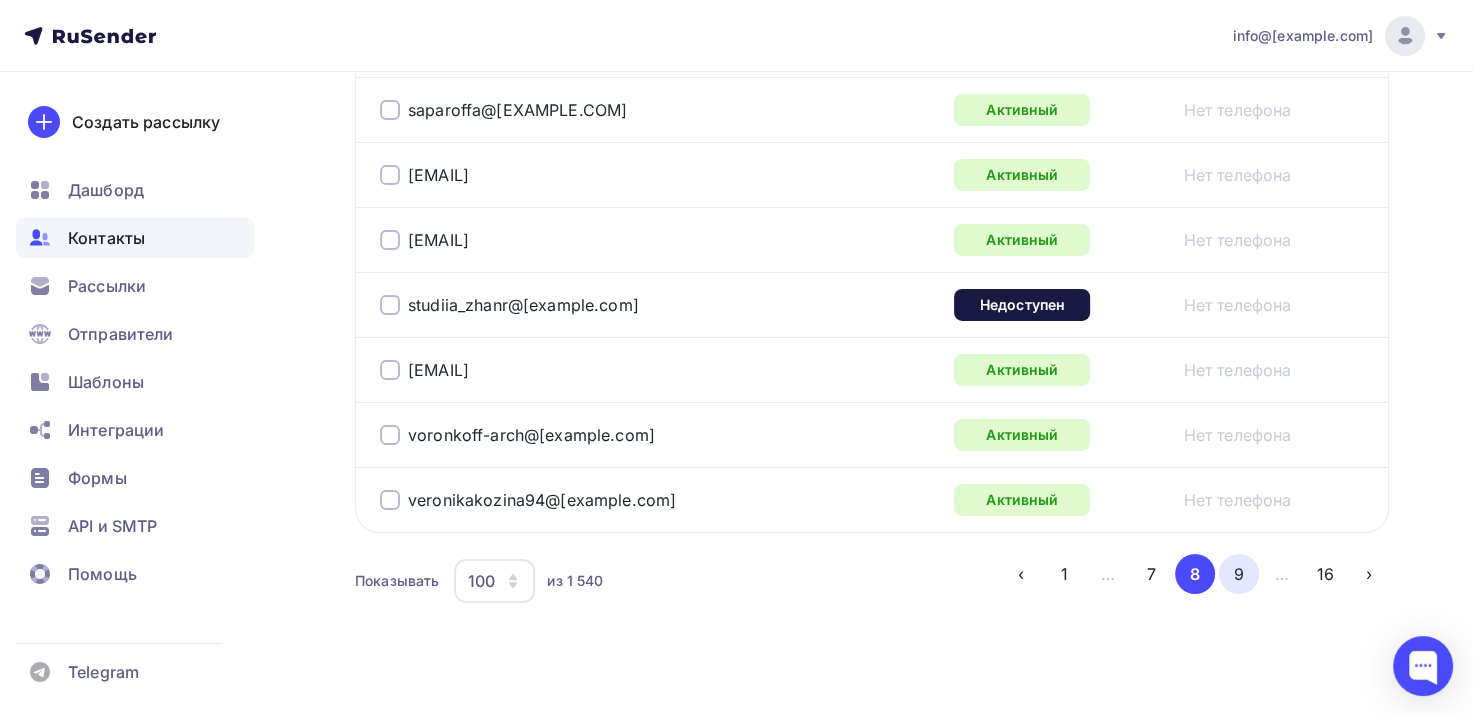 click on "9" at bounding box center [1239, 574] 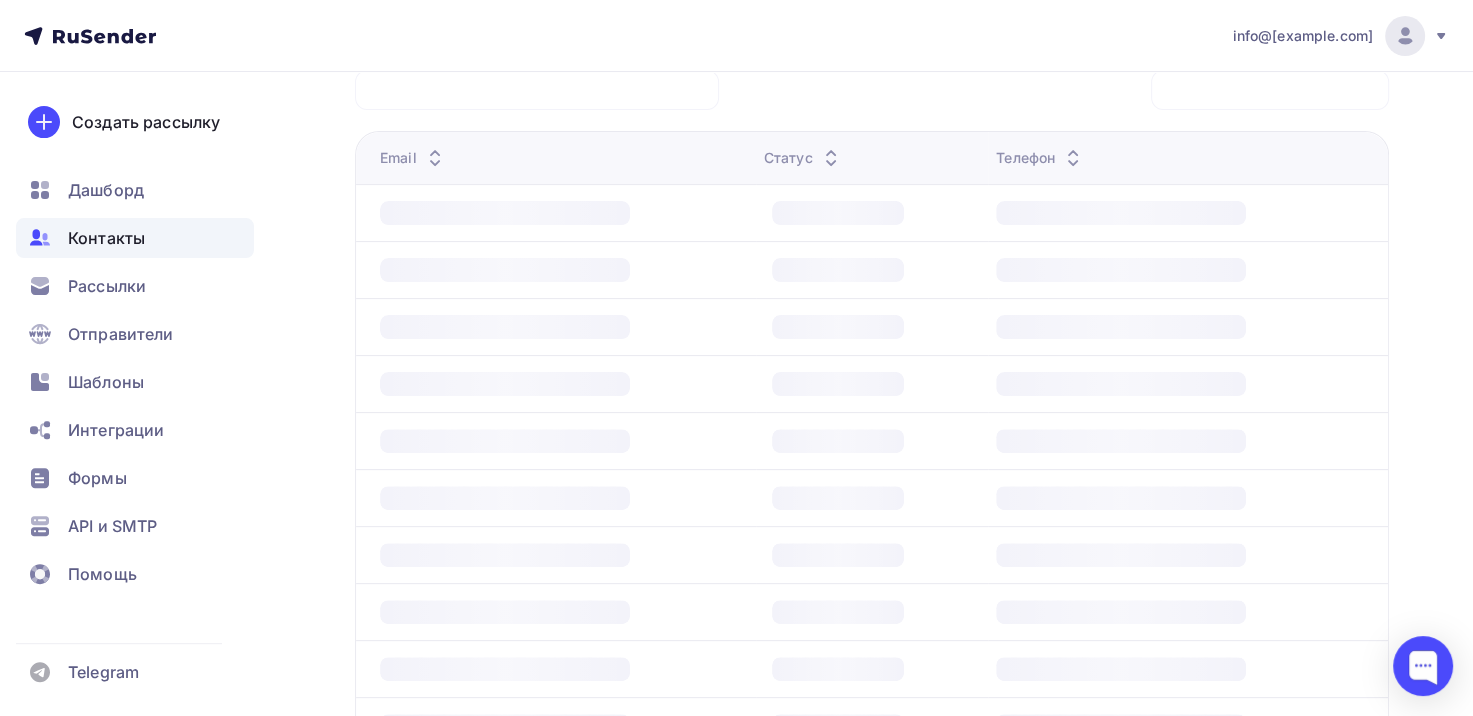 scroll, scrollTop: 484, scrollLeft: 0, axis: vertical 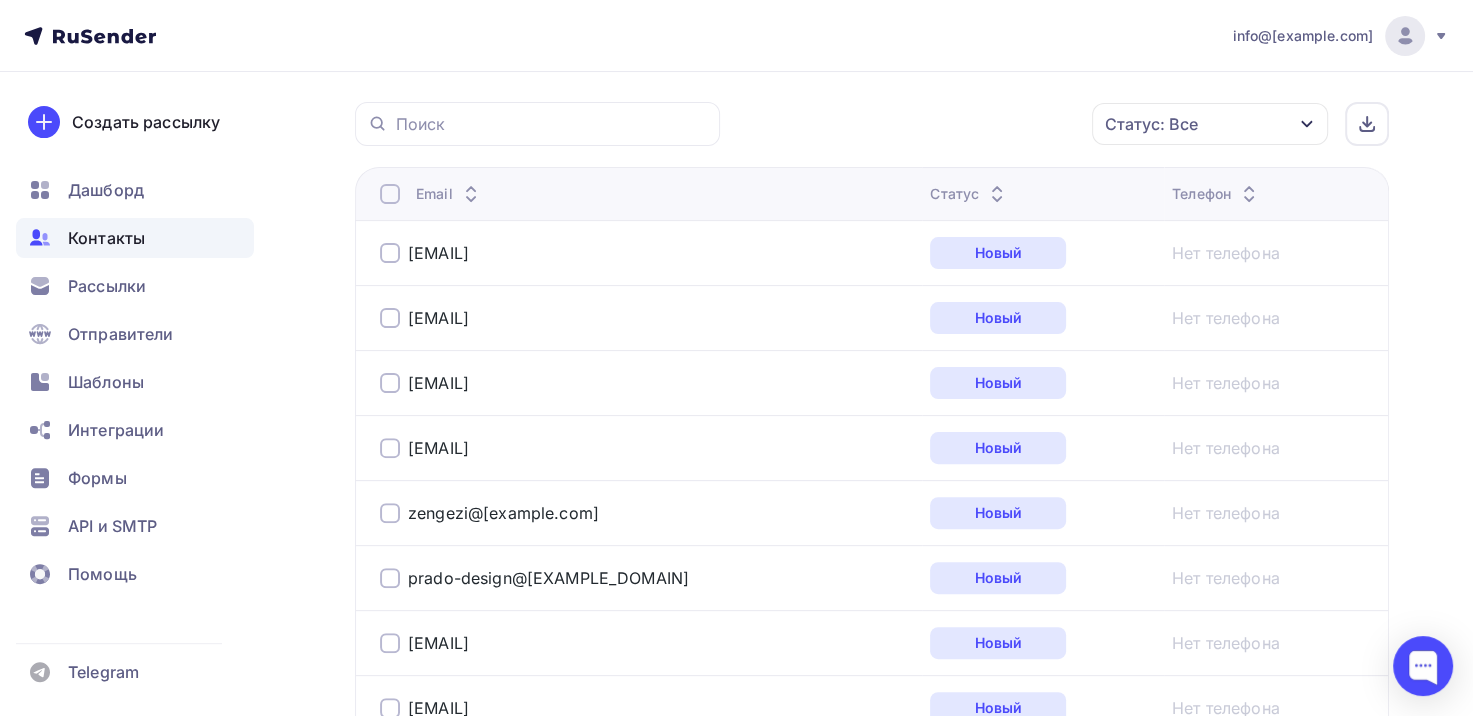 click at bounding box center (390, 194) 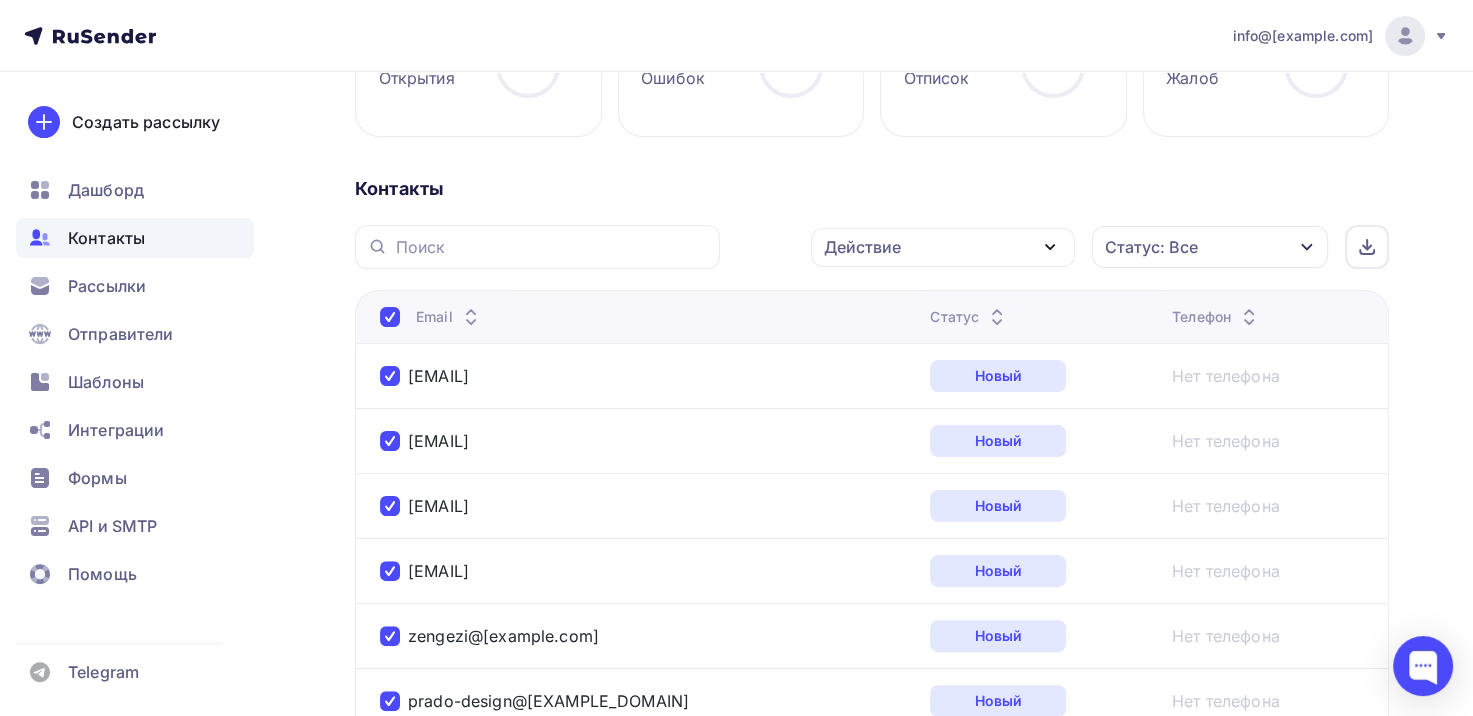 scroll, scrollTop: 0, scrollLeft: 0, axis: both 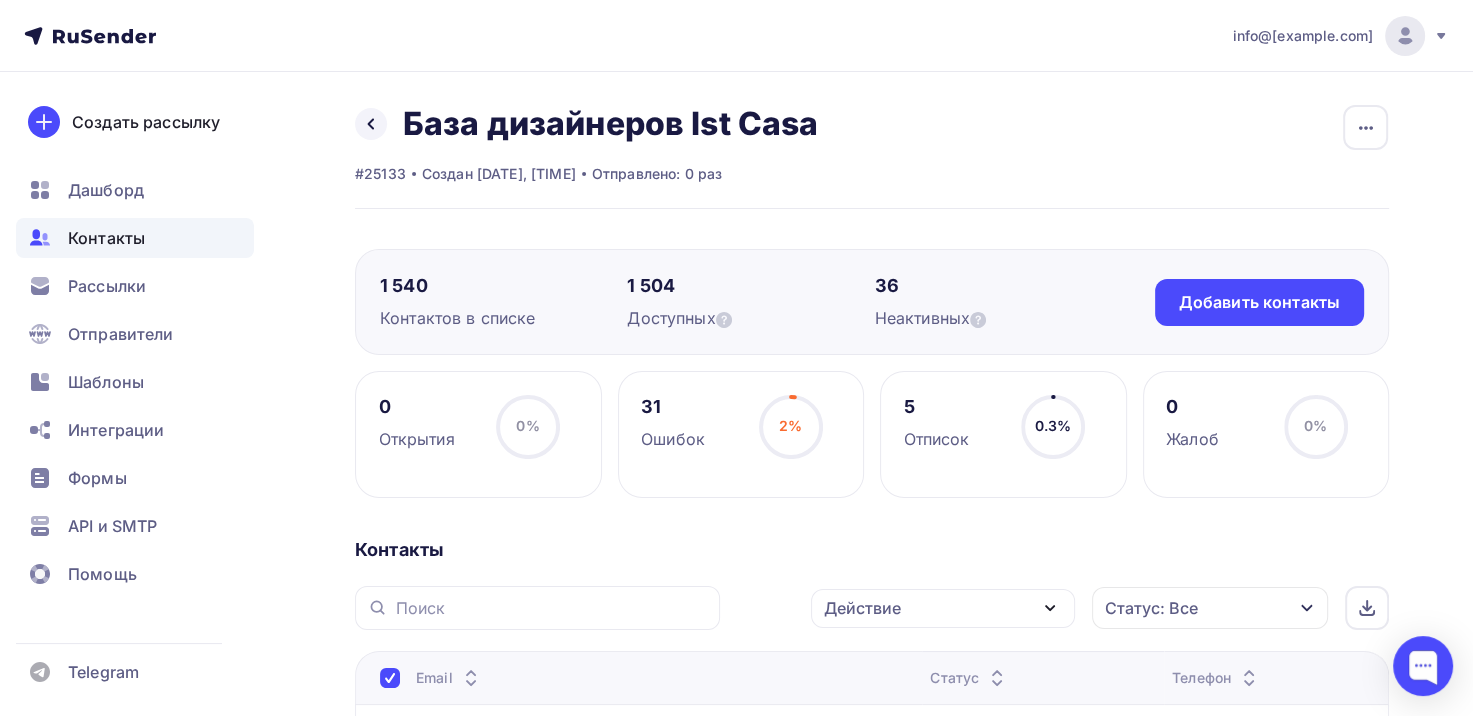 click on "Действие" at bounding box center (943, 608) 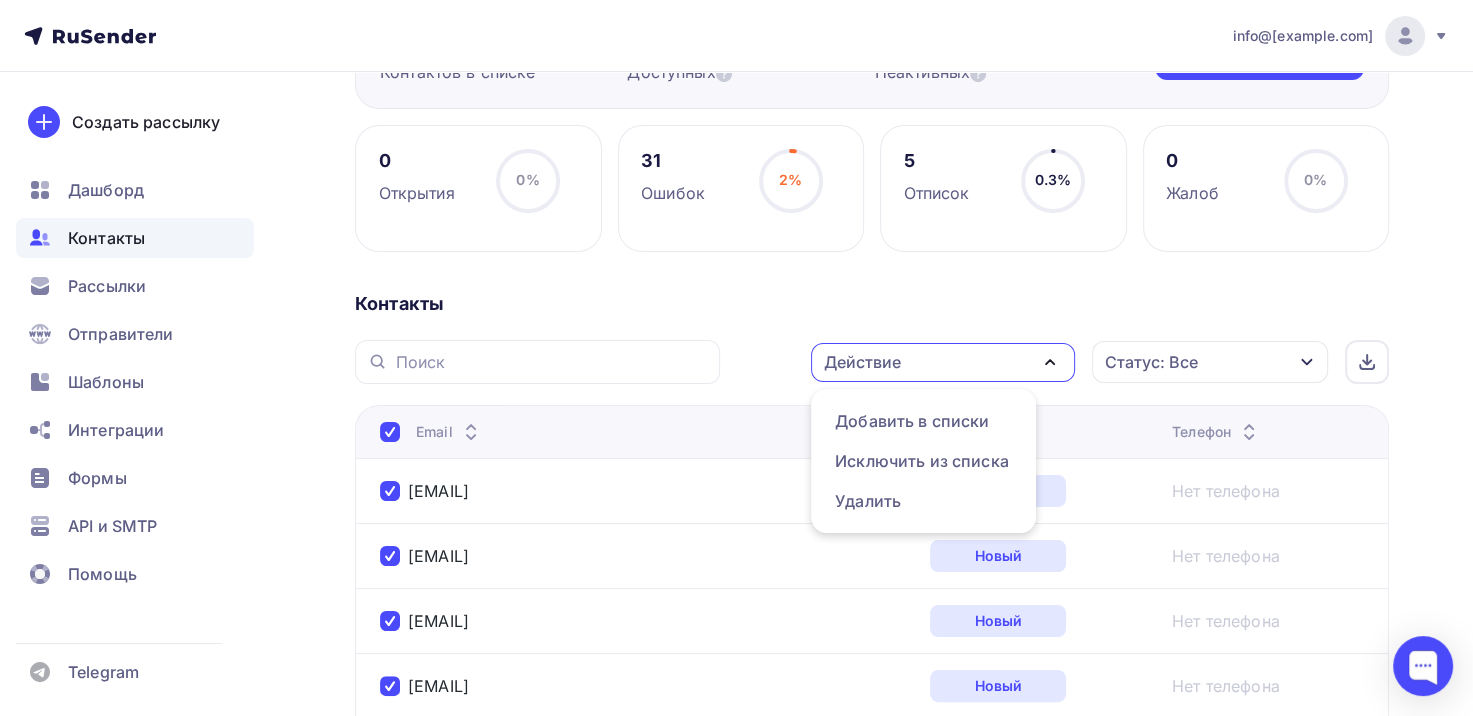 scroll, scrollTop: 264, scrollLeft: 0, axis: vertical 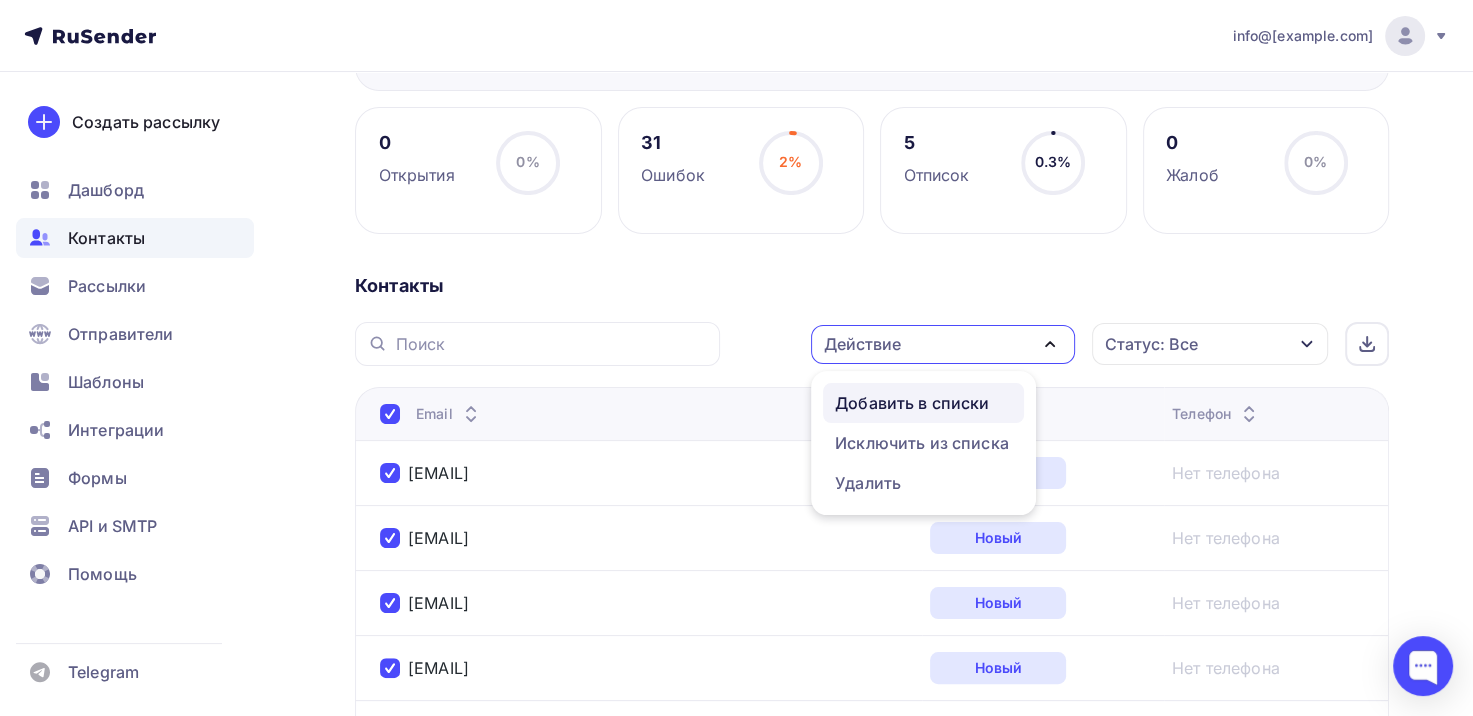 click on "Добавить в списки" at bounding box center [912, 403] 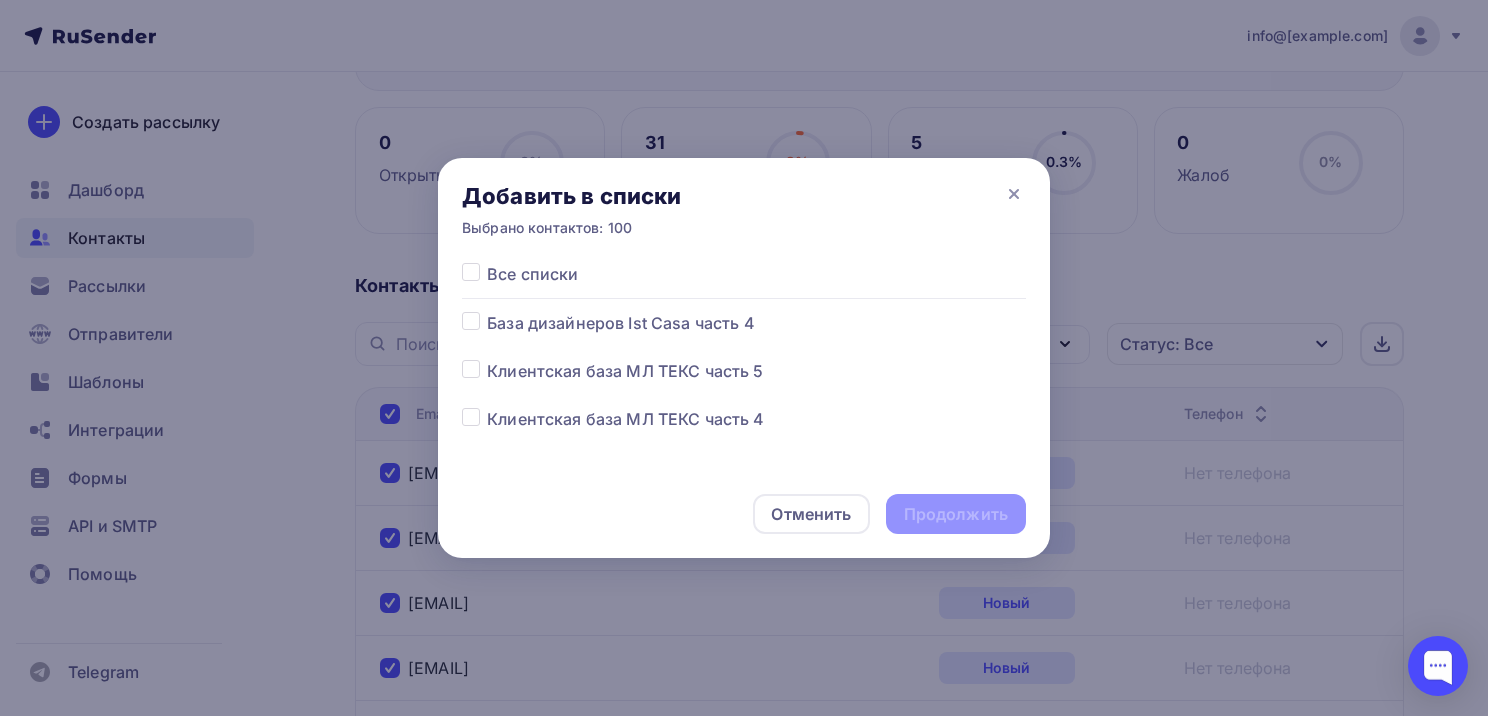 click at bounding box center [487, 311] 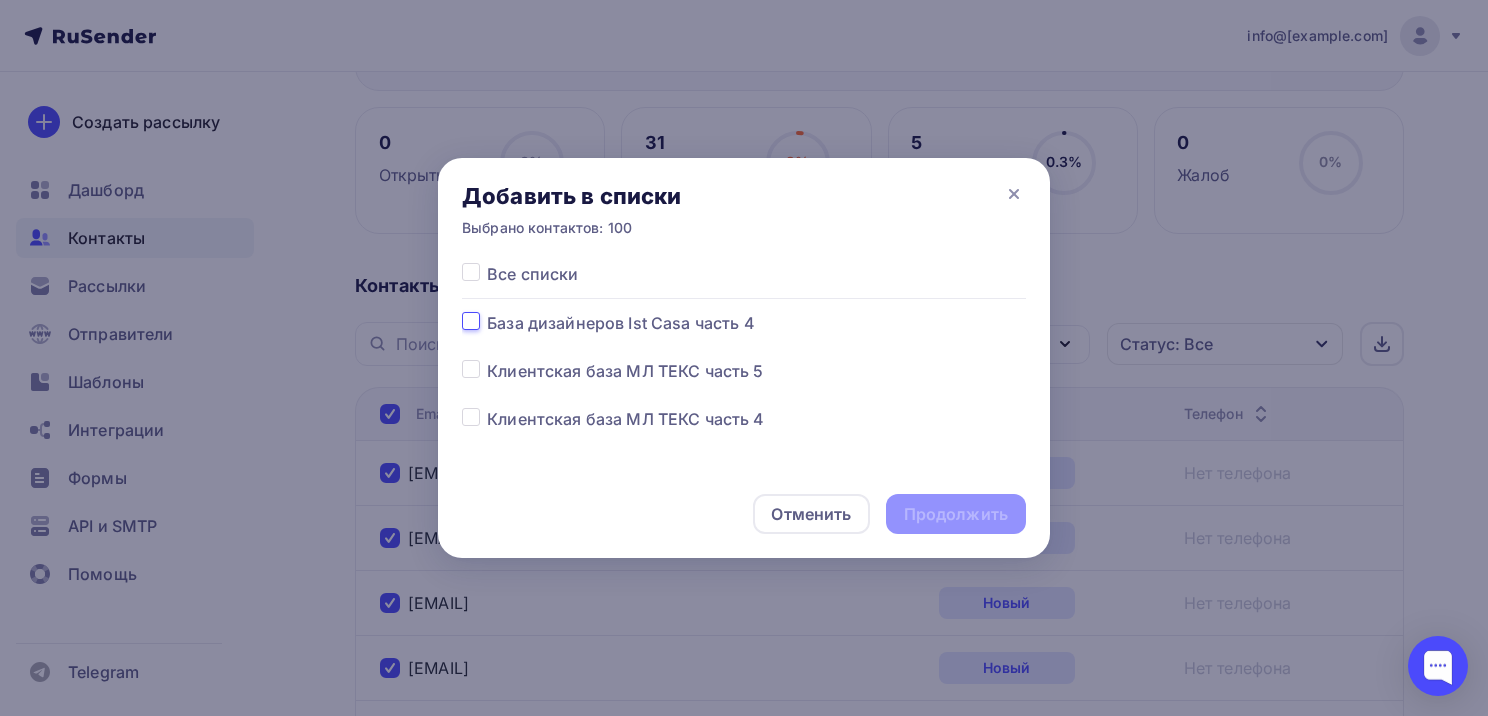 click at bounding box center [471, 320] 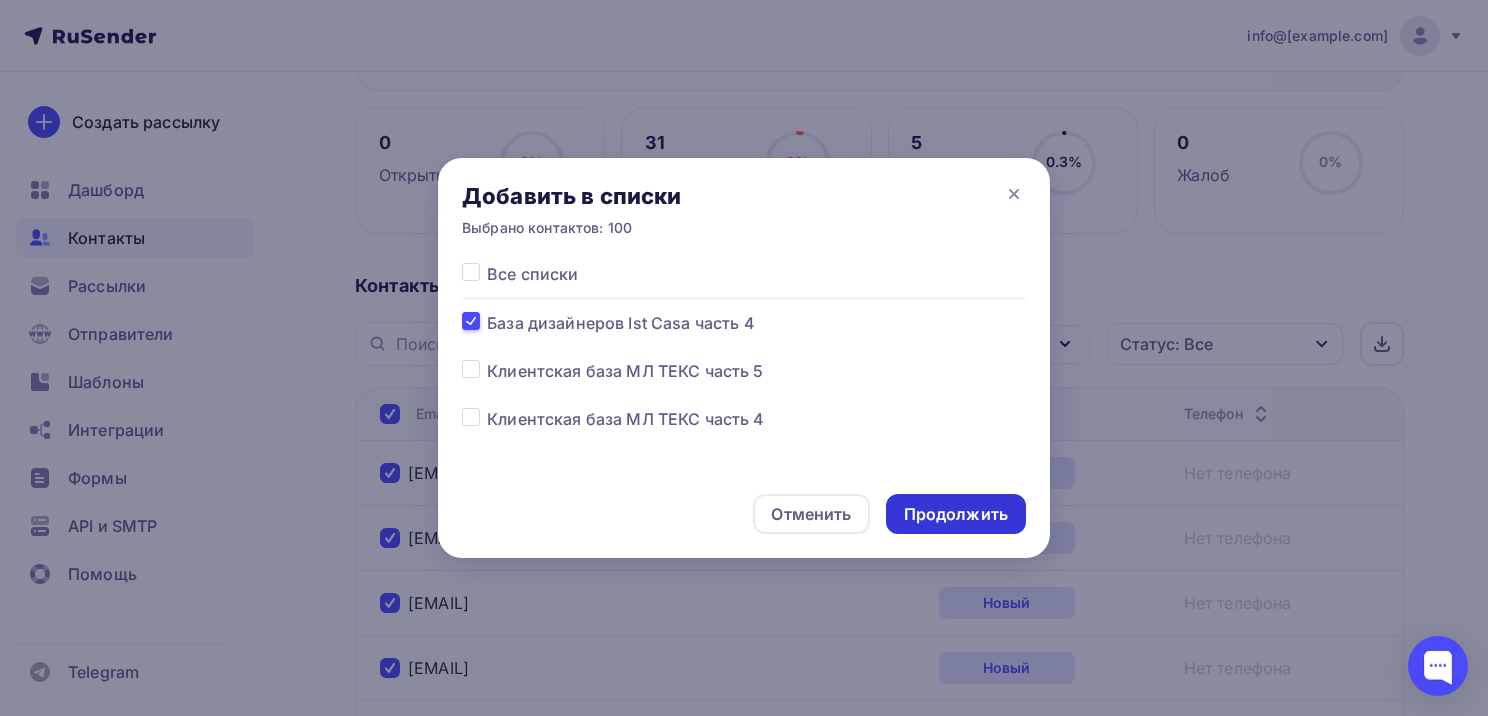 click on "Продолжить" at bounding box center [956, 514] 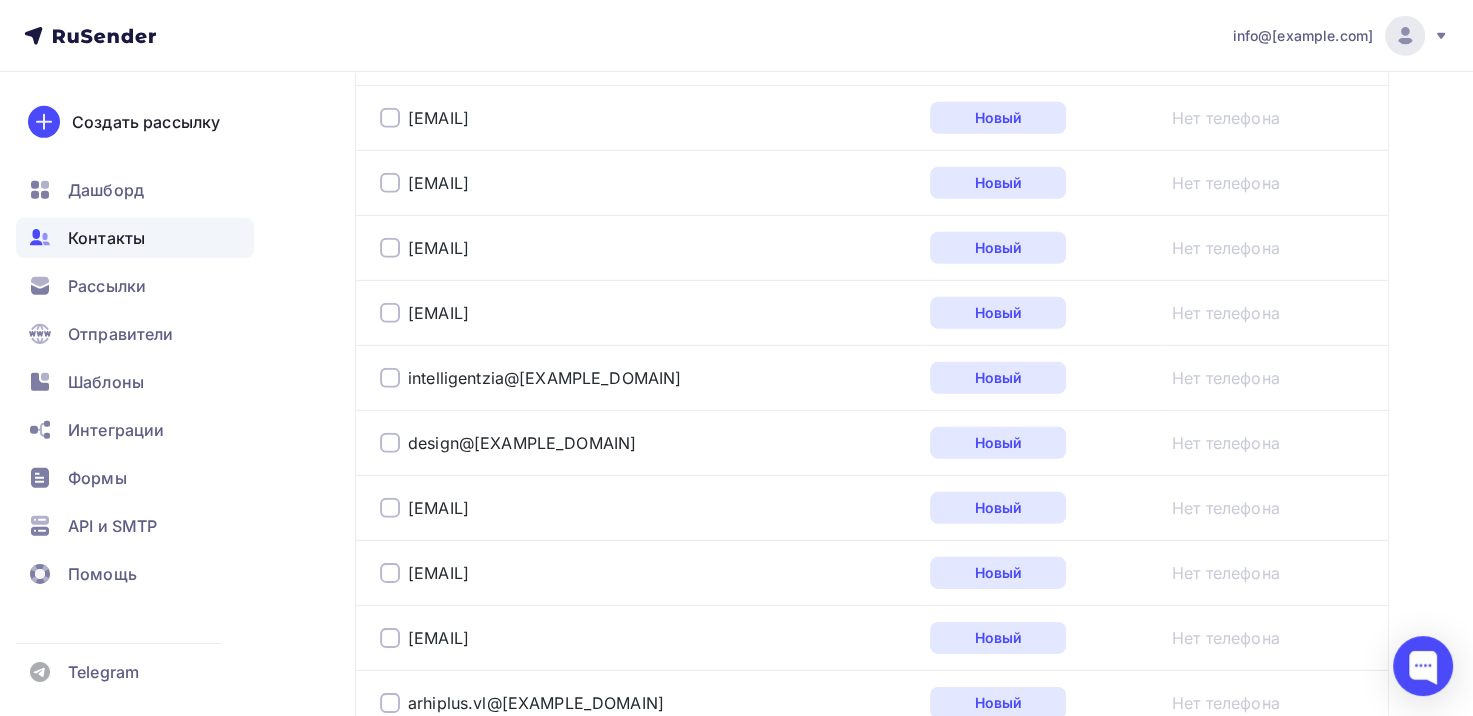 scroll, scrollTop: 6672, scrollLeft: 0, axis: vertical 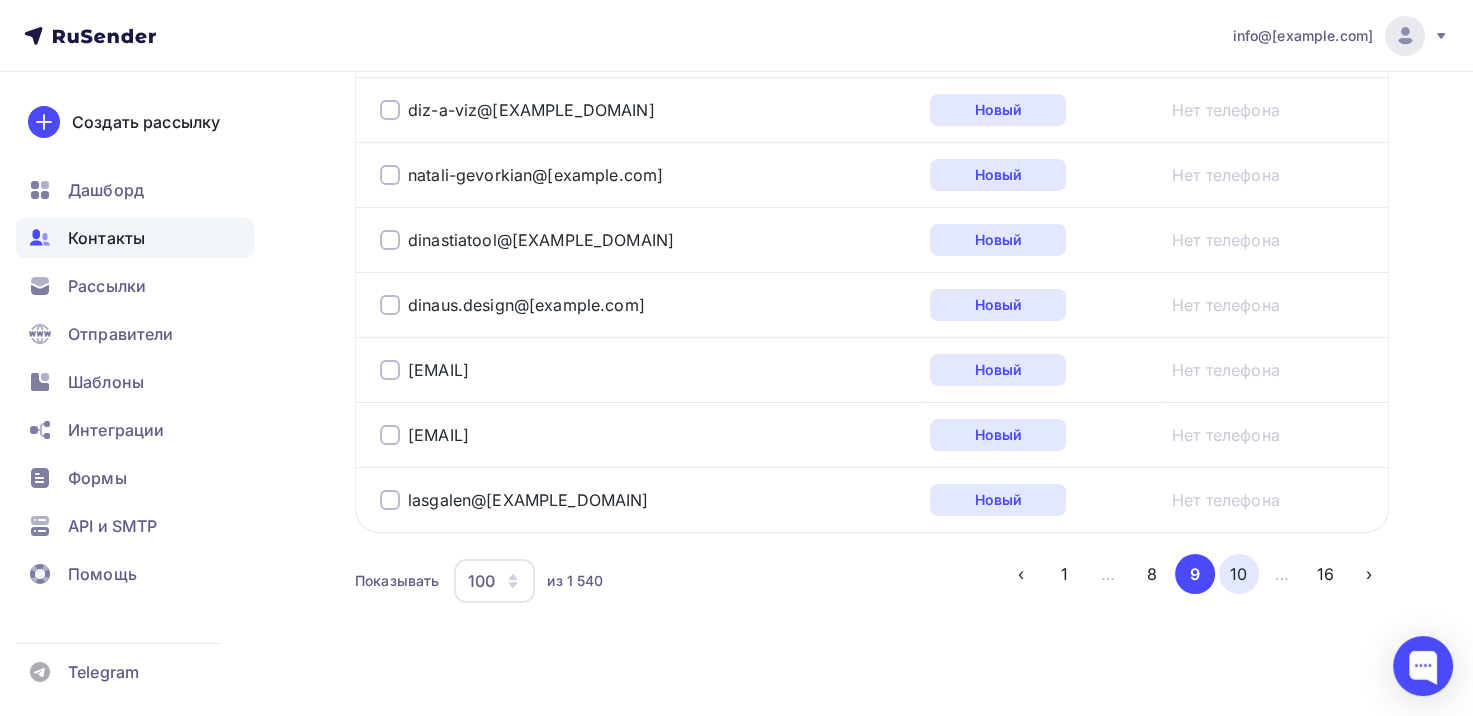 click on "10" at bounding box center [1239, 574] 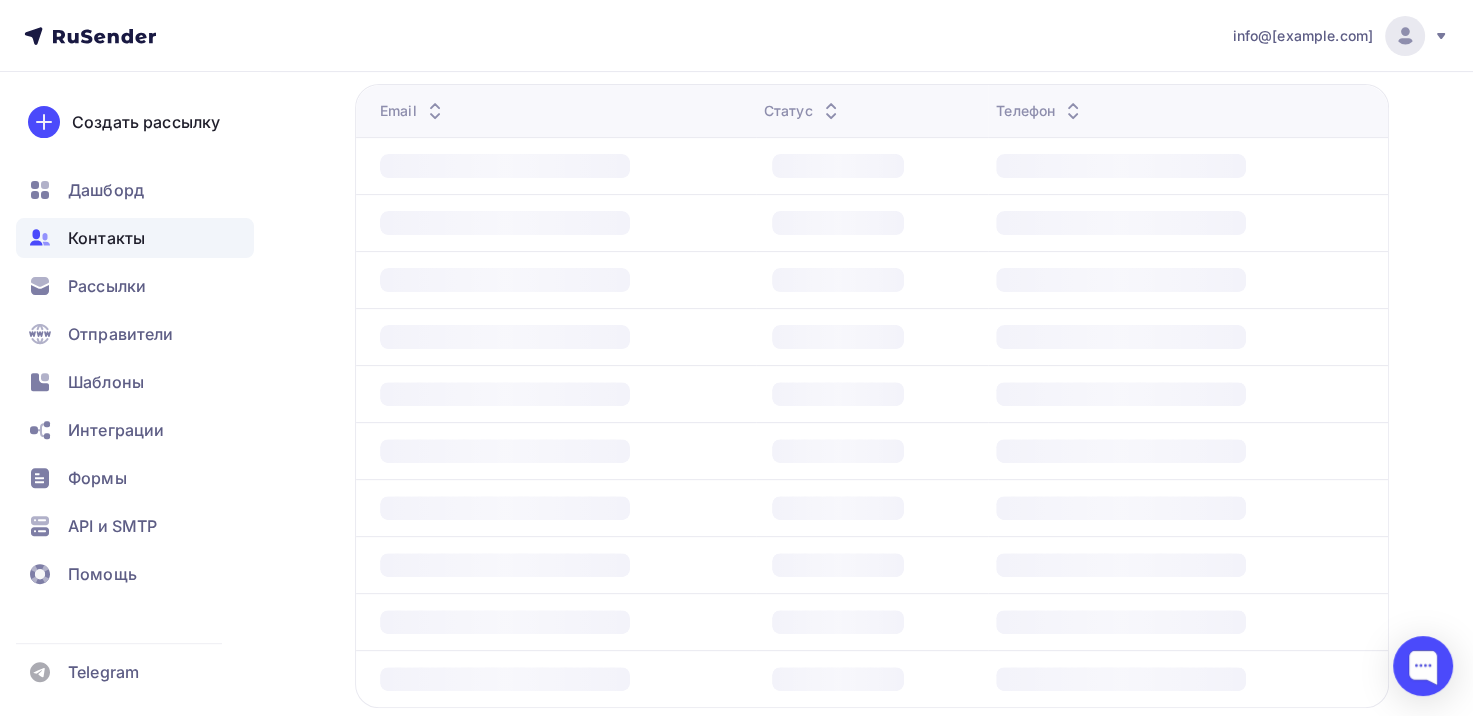 scroll, scrollTop: 484, scrollLeft: 0, axis: vertical 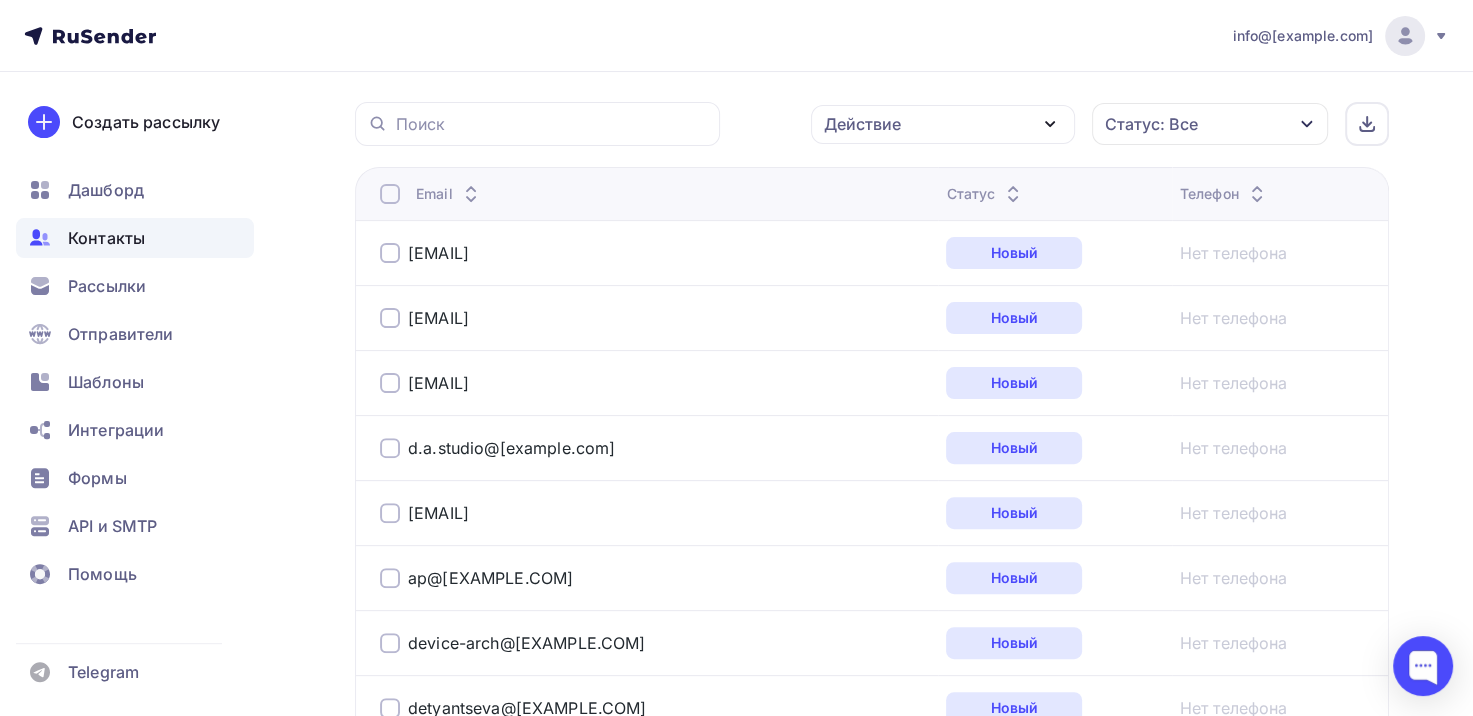 click at bounding box center (390, 194) 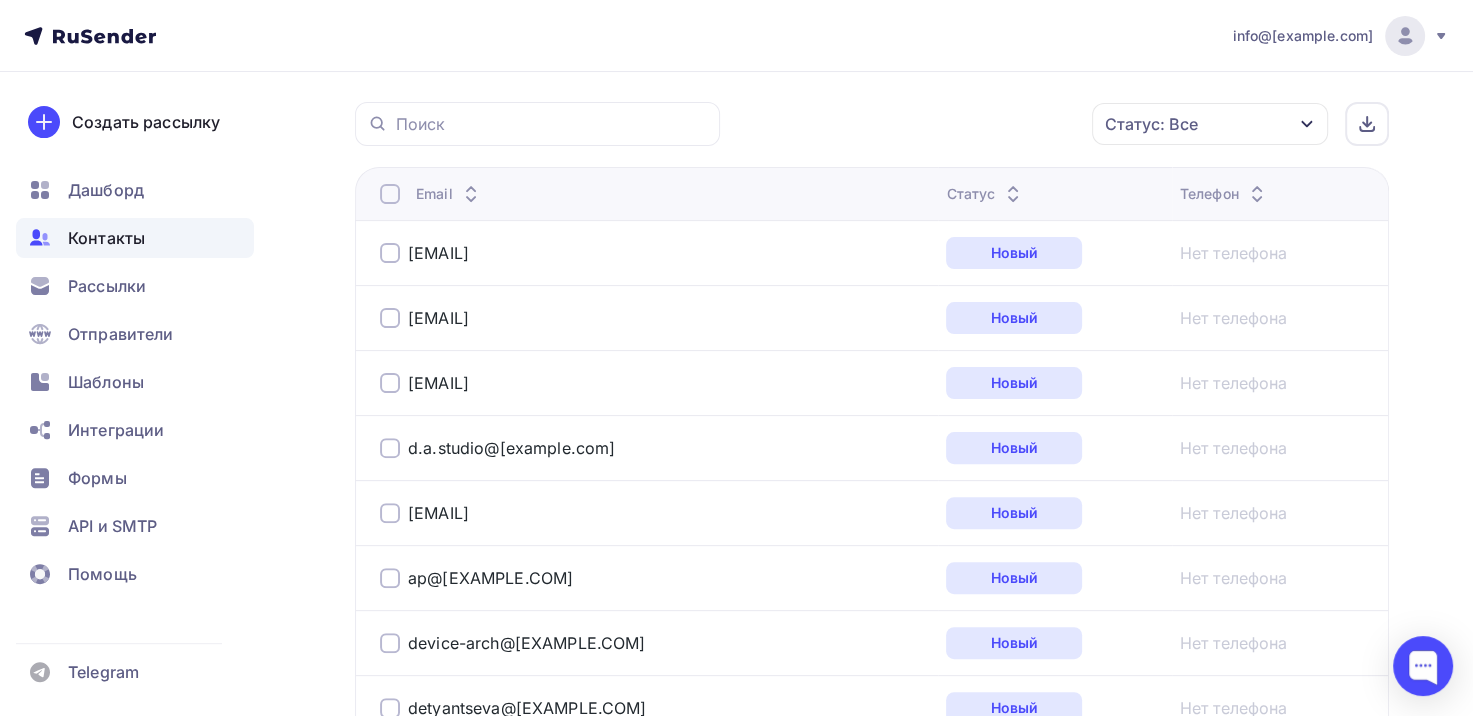 click at bounding box center [390, 194] 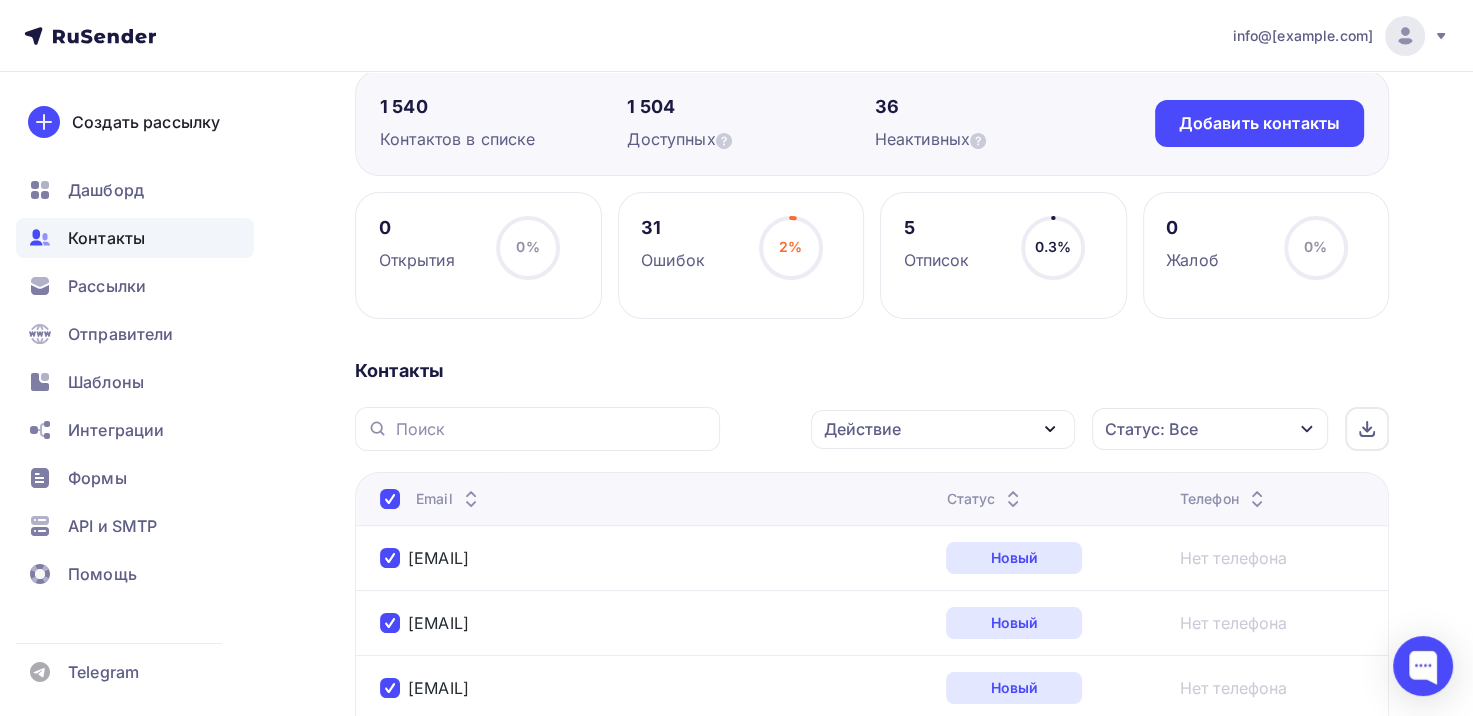 scroll, scrollTop: 200, scrollLeft: 0, axis: vertical 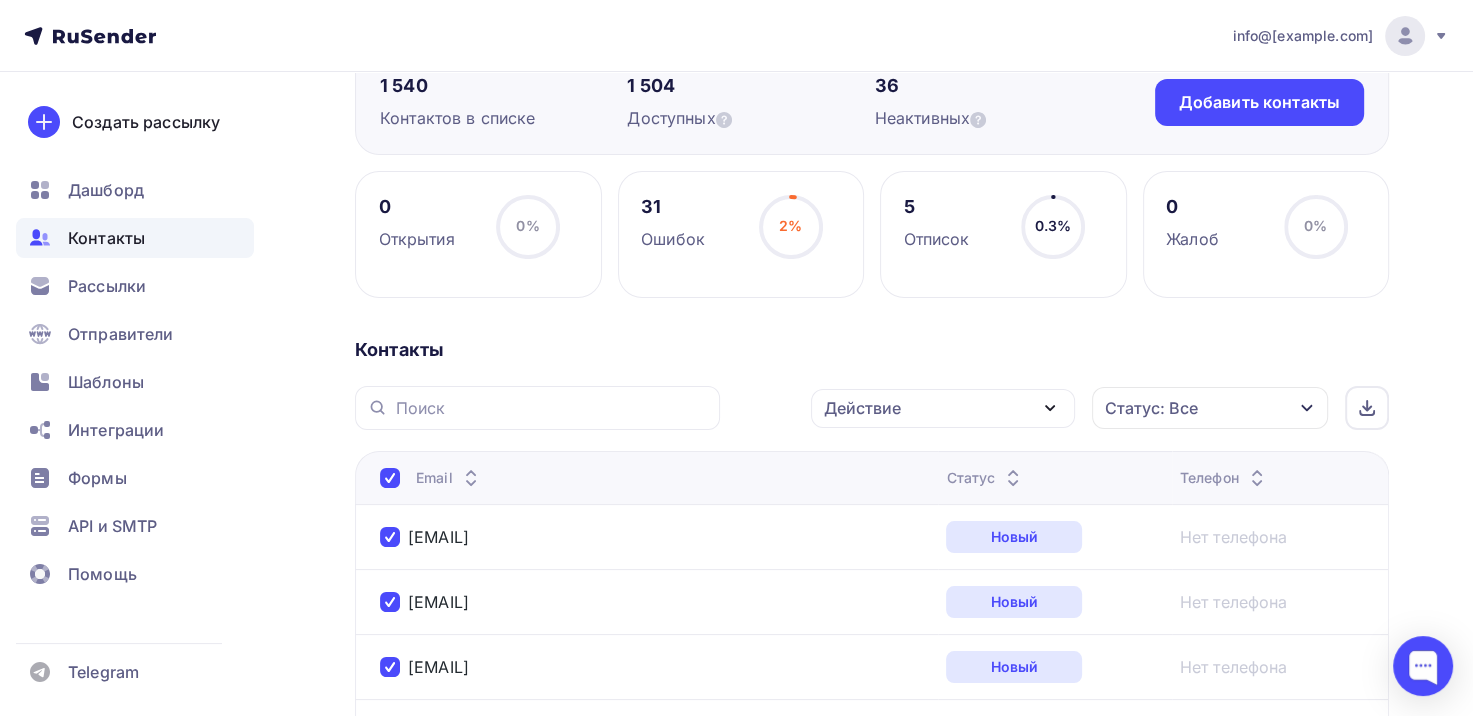 click on "Действие" at bounding box center (943, 408) 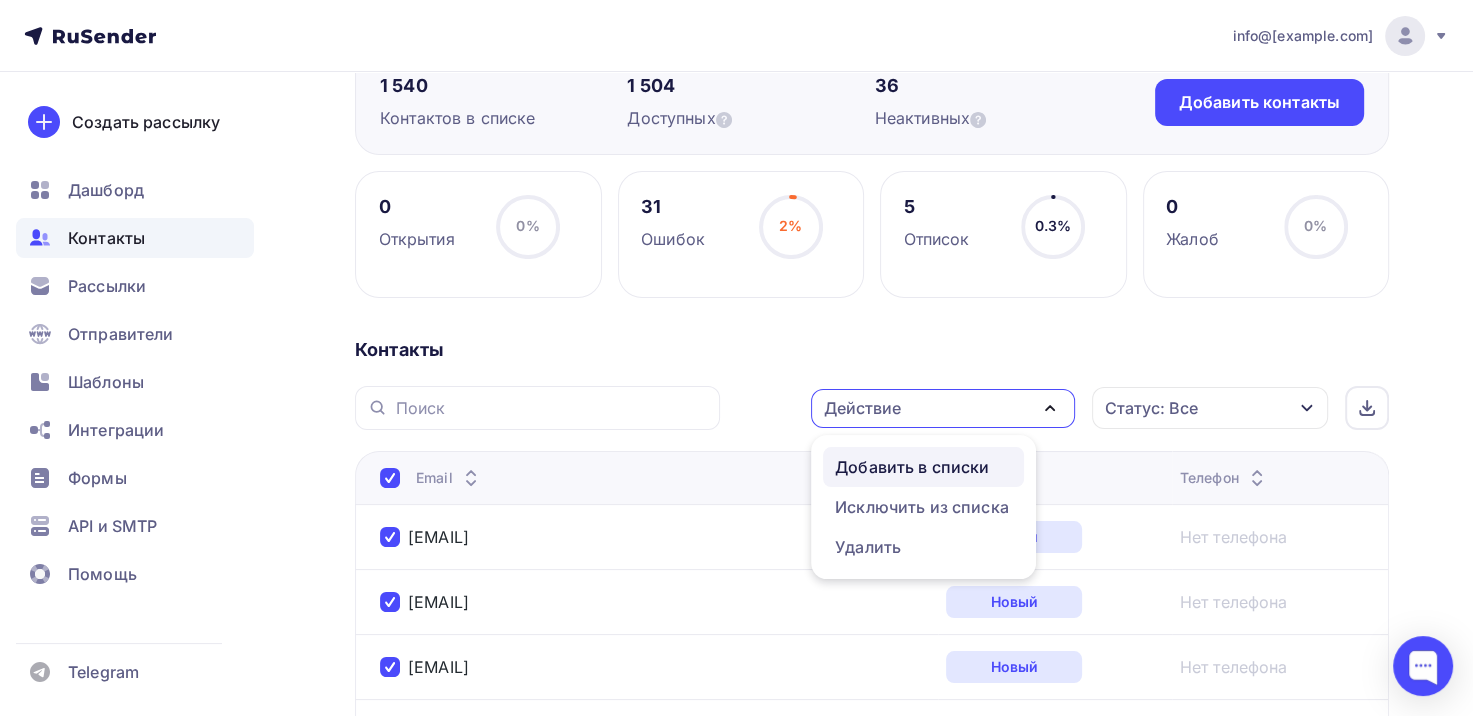 click on "Добавить в списки" at bounding box center (912, 467) 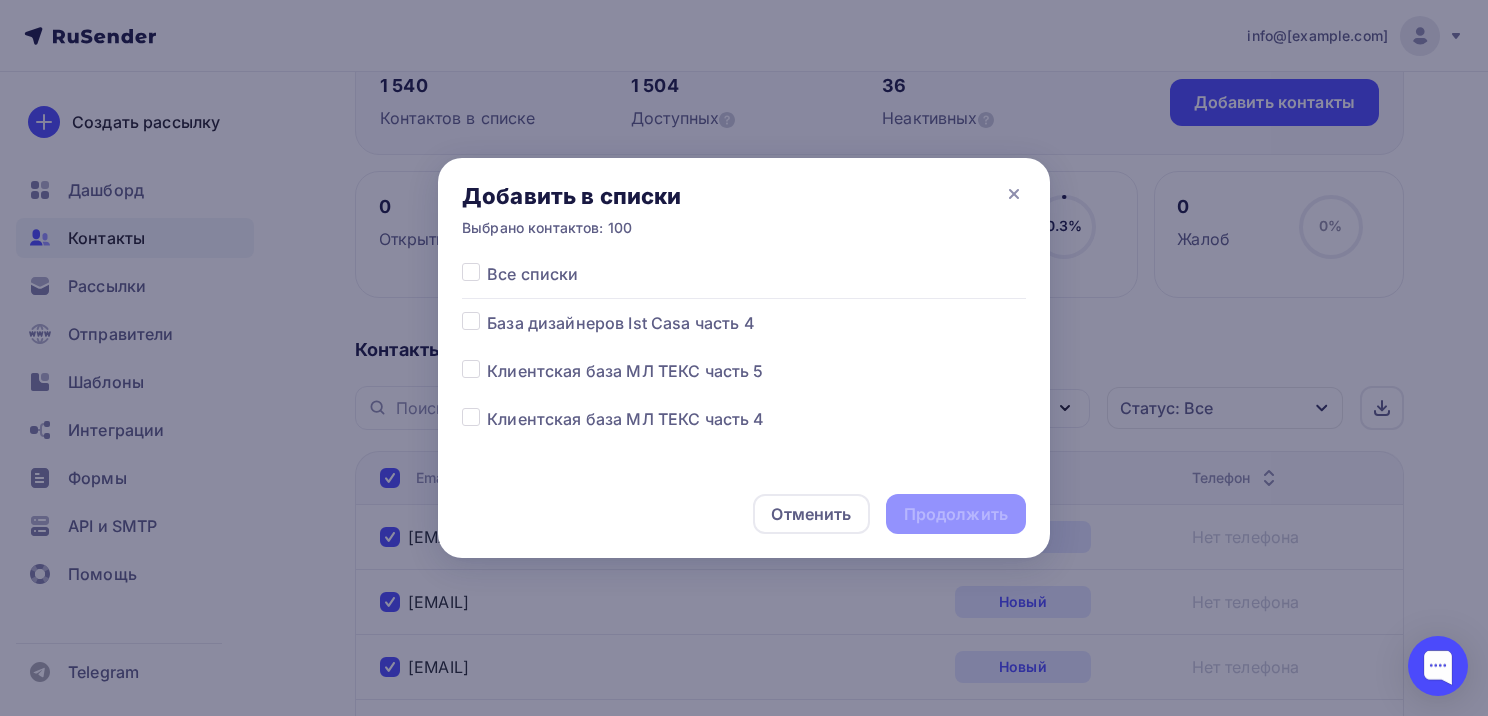 click at bounding box center [487, 311] 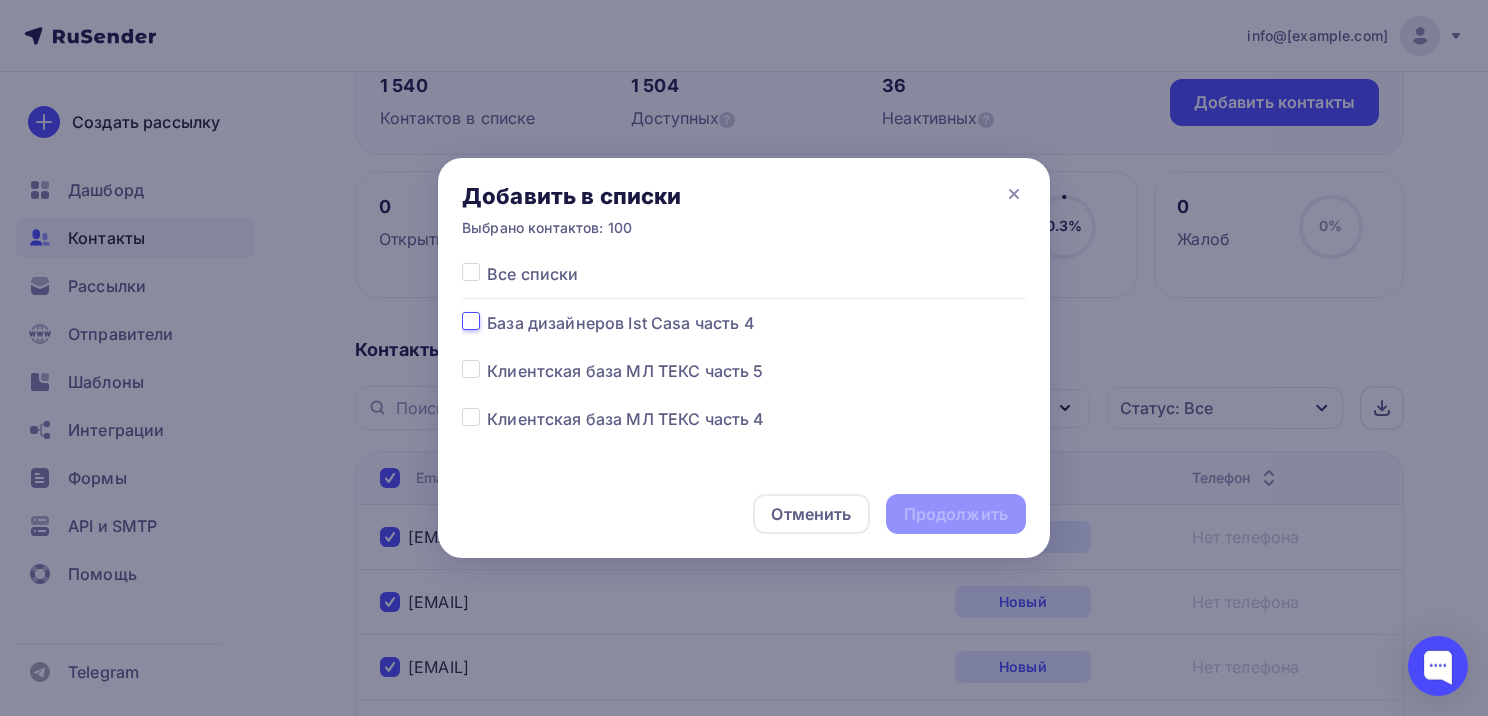 click at bounding box center (471, 320) 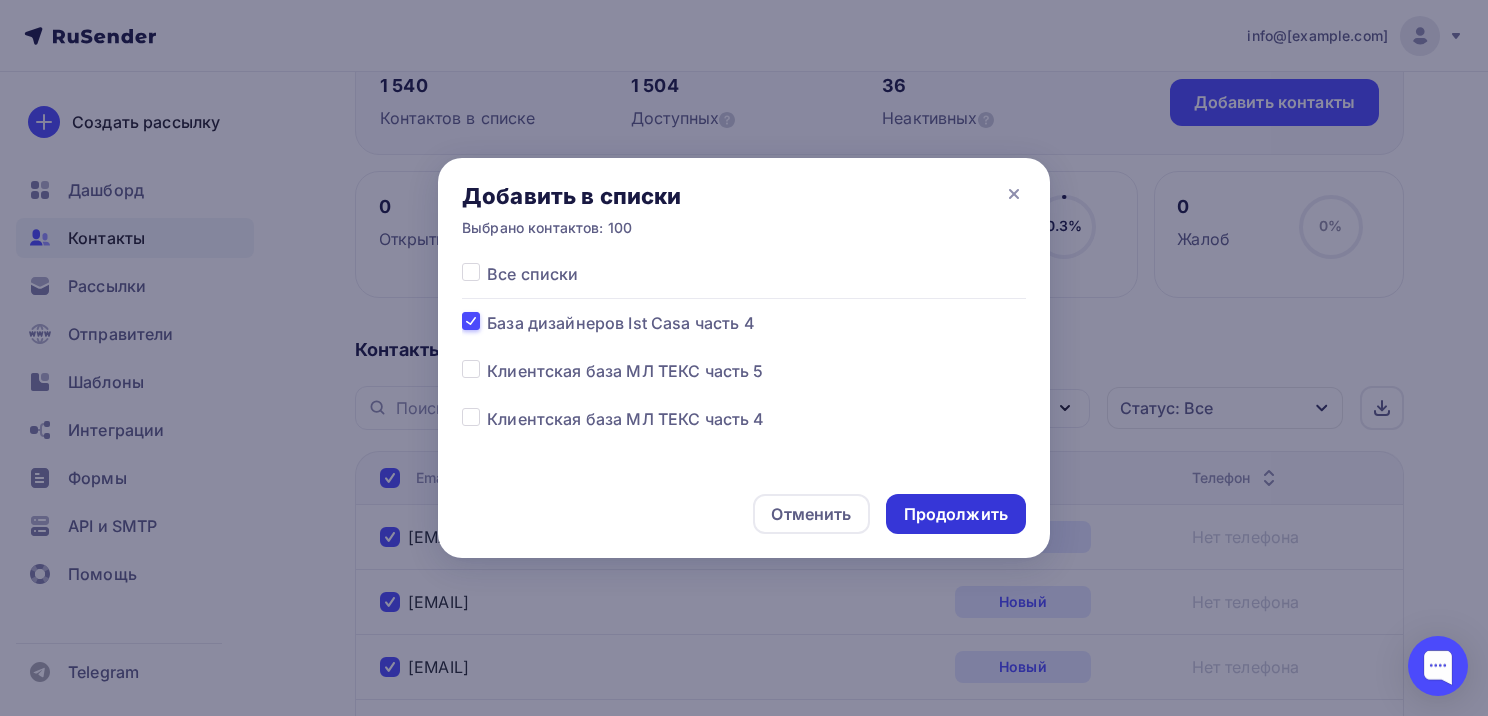 click on "Продолжить" at bounding box center [956, 514] 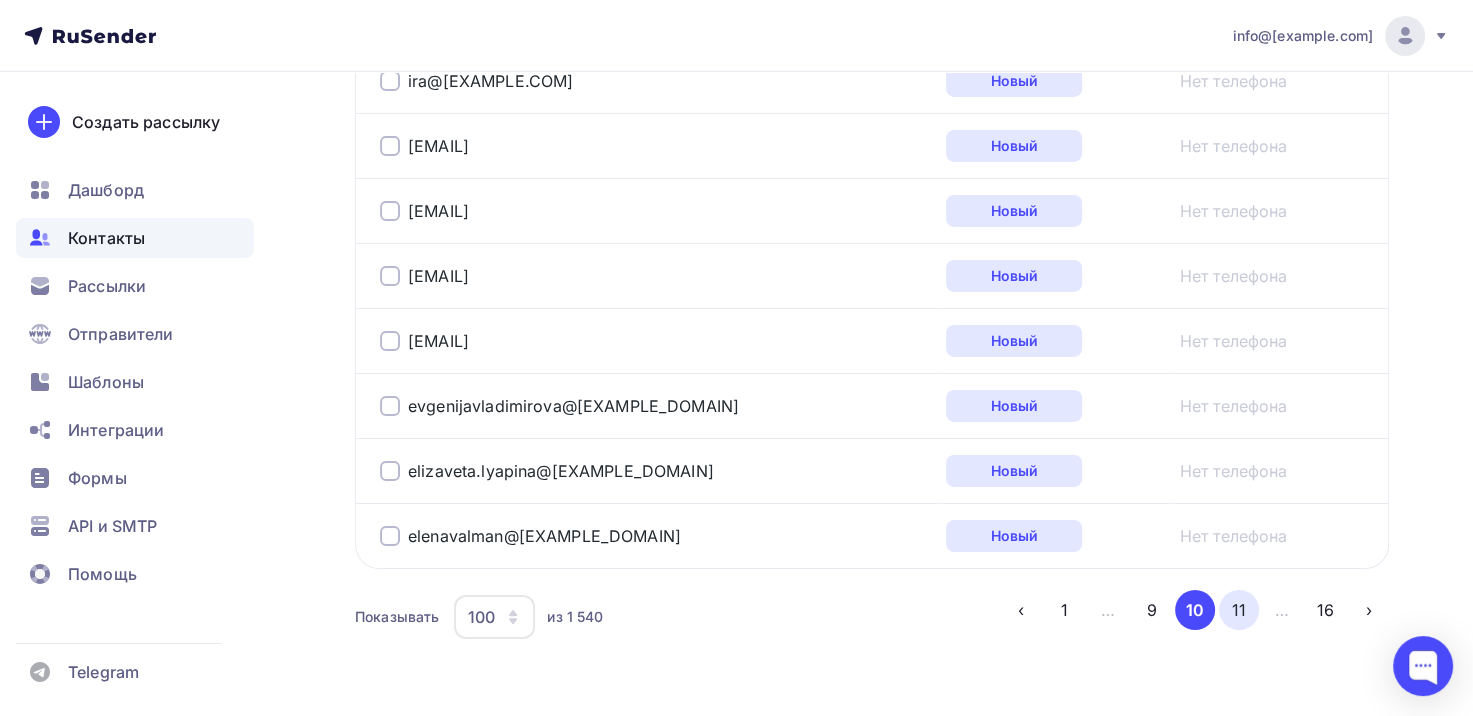 click on "11" at bounding box center (1239, 610) 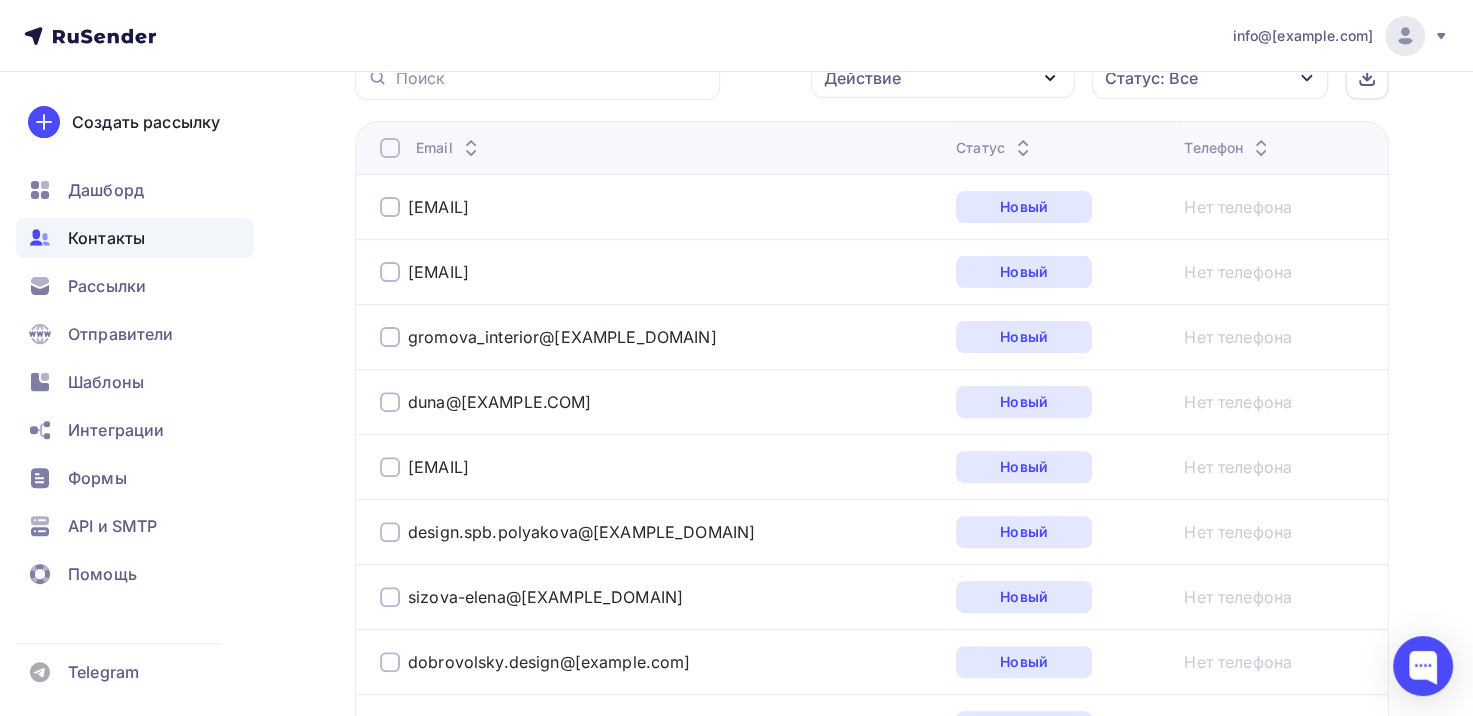 scroll, scrollTop: 484, scrollLeft: 0, axis: vertical 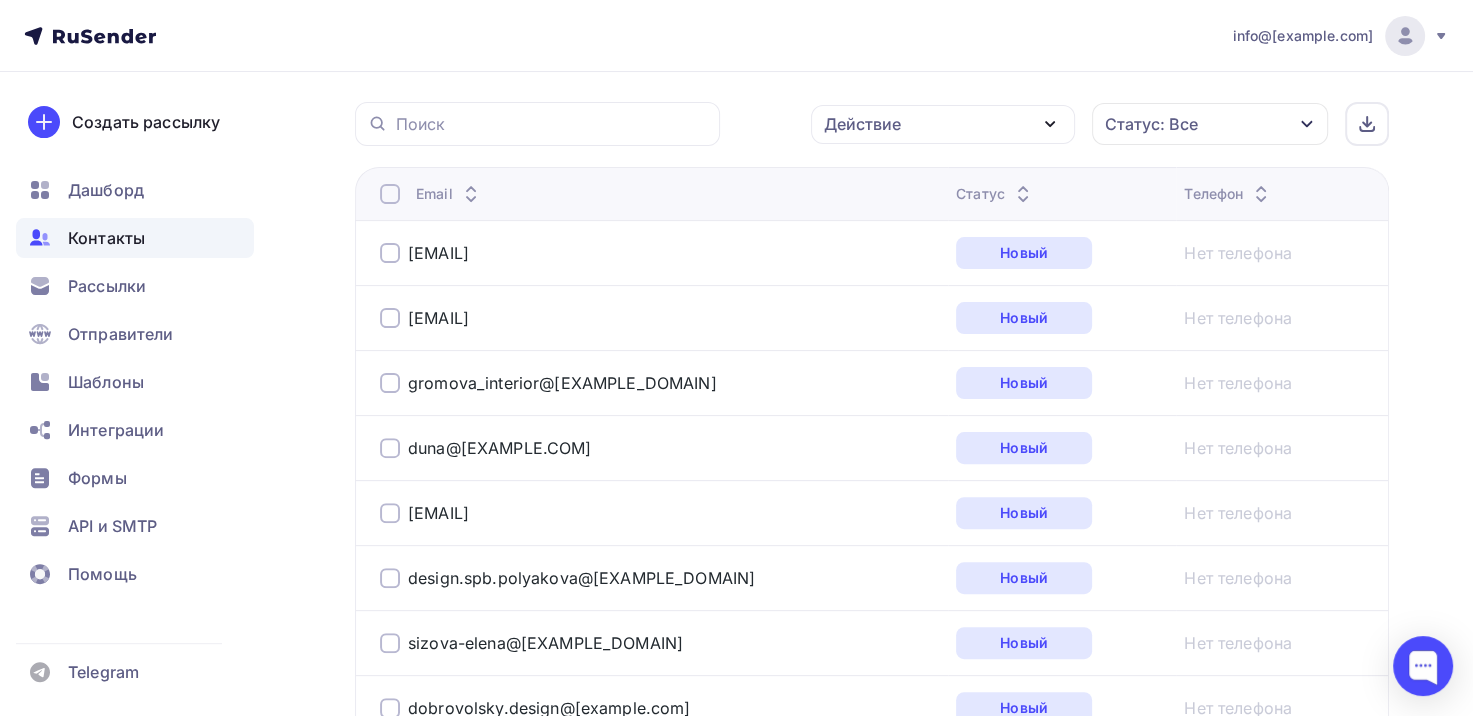 click at bounding box center [390, 194] 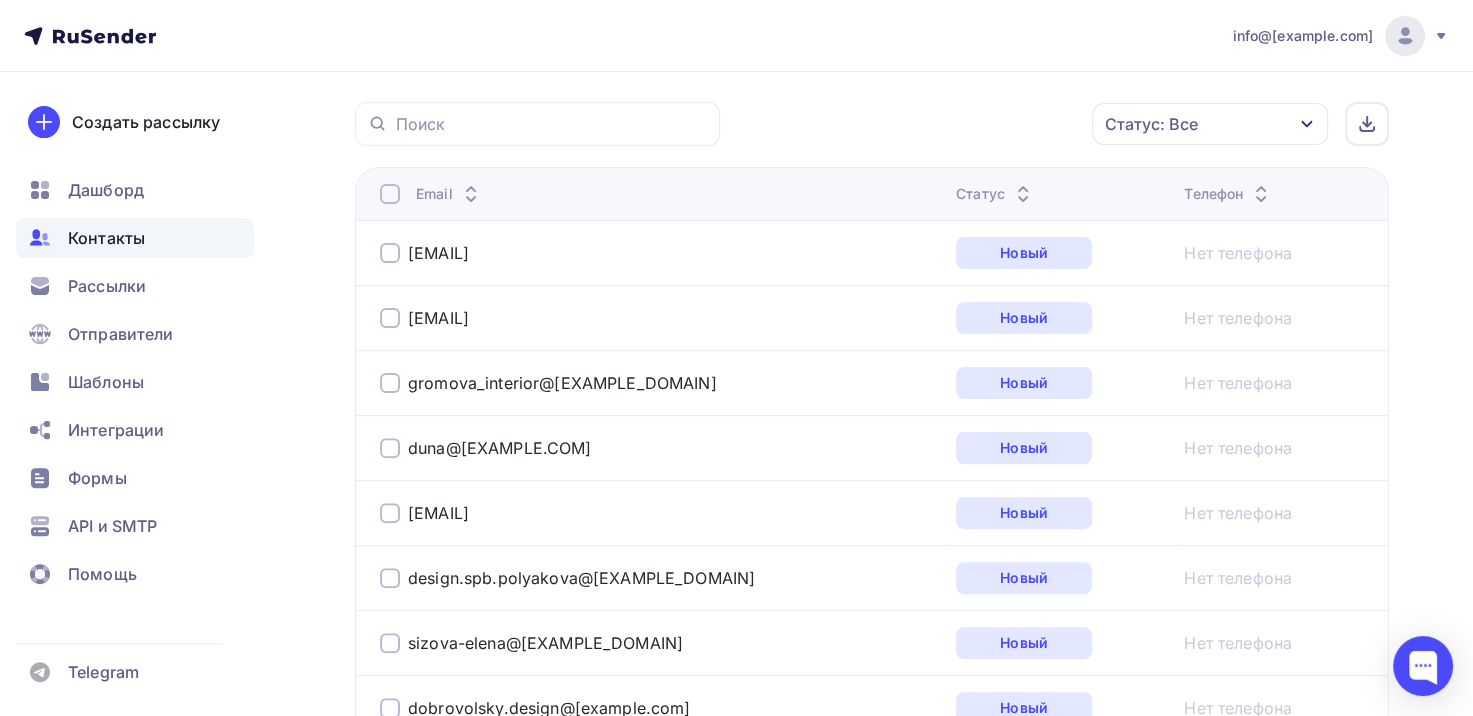 click at bounding box center [390, 194] 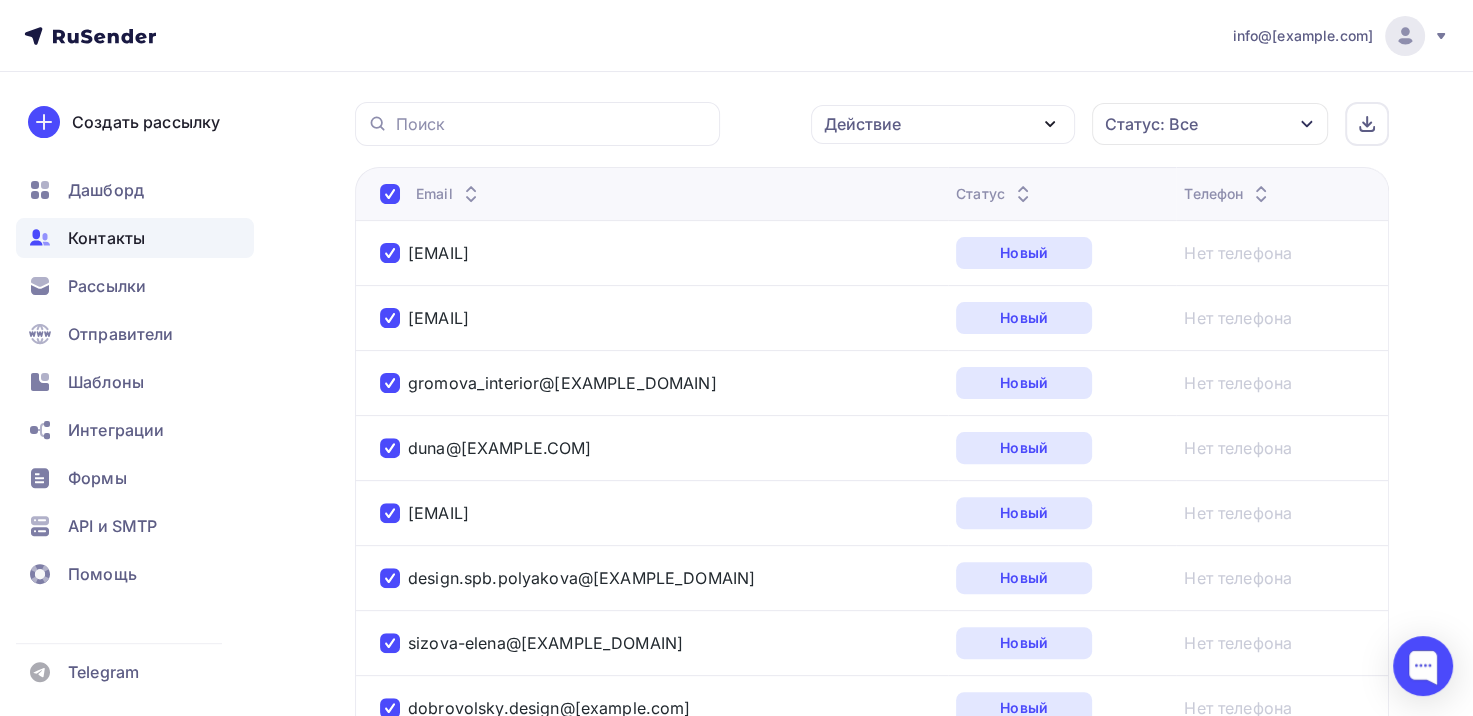 scroll, scrollTop: 0, scrollLeft: 0, axis: both 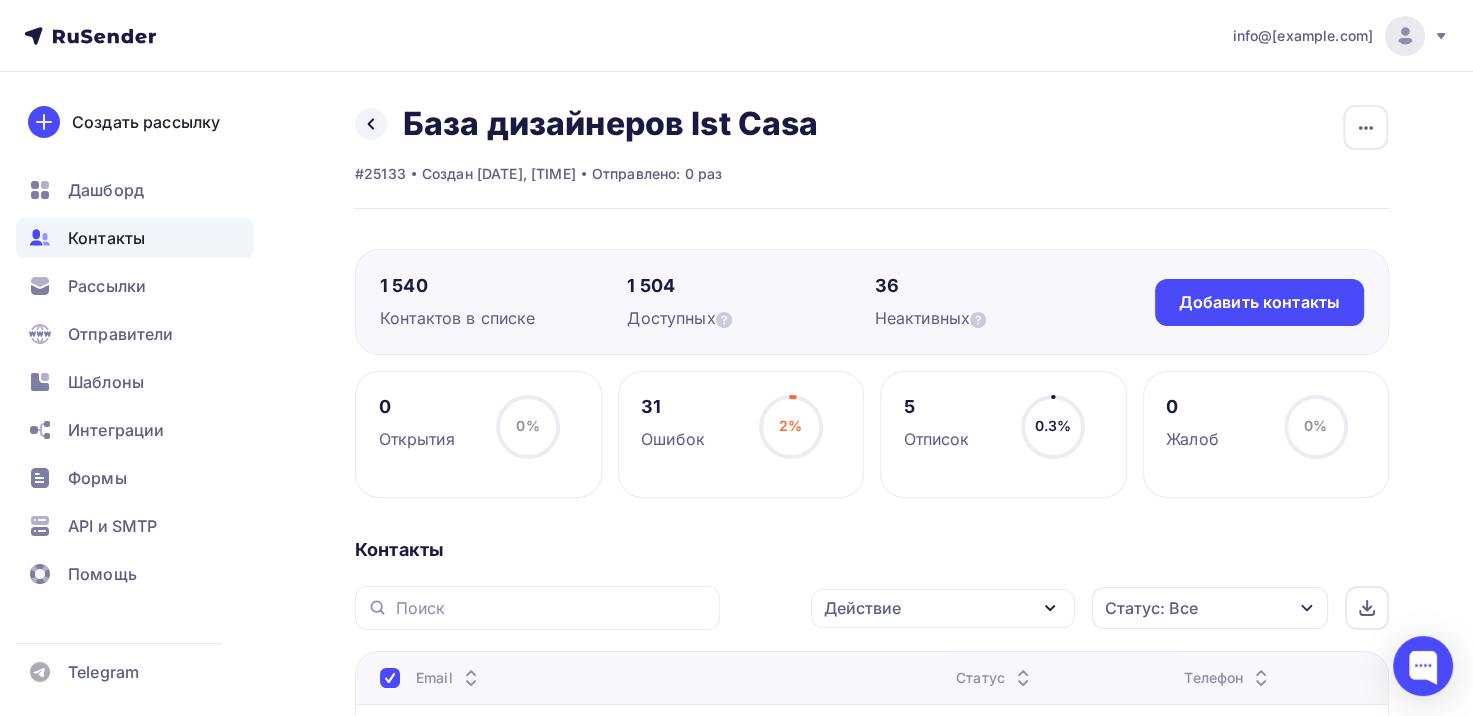 click on "Действие" at bounding box center (943, 608) 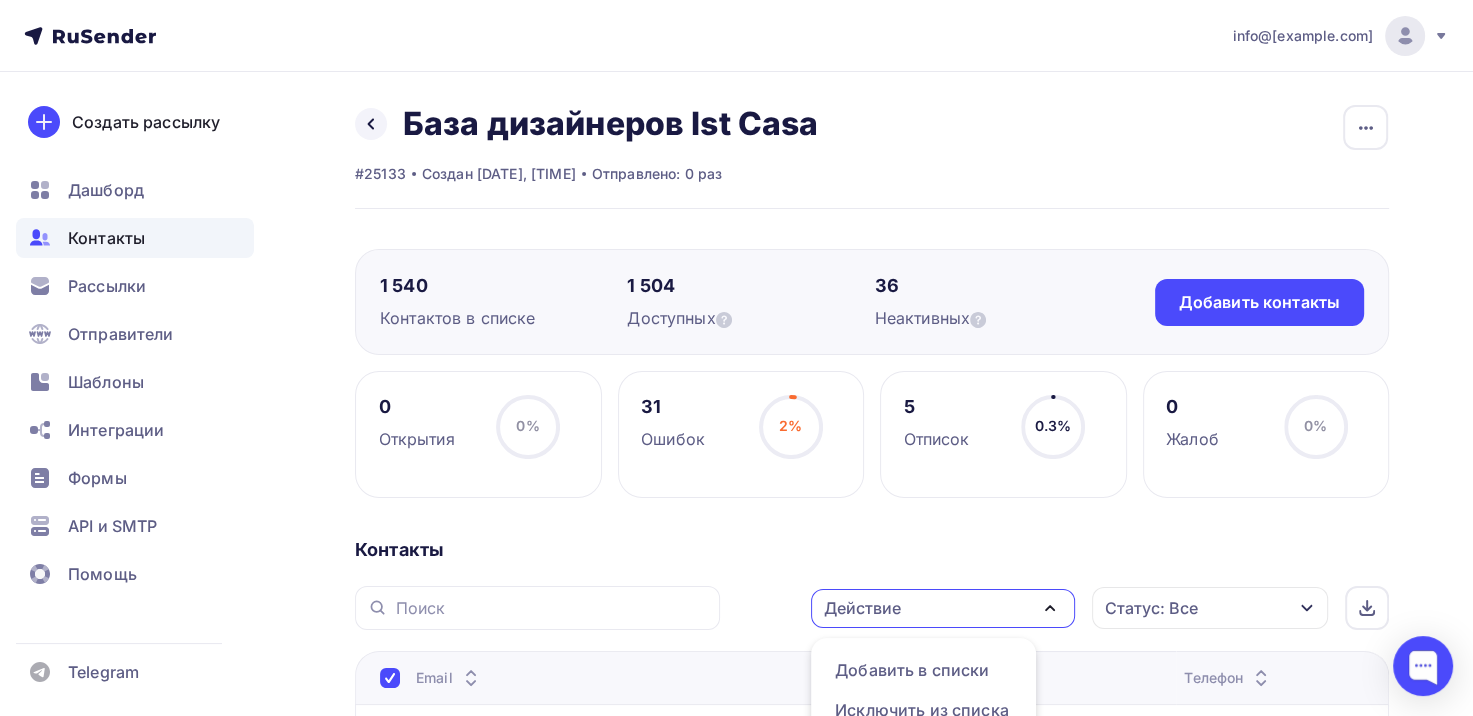 scroll, scrollTop: 64, scrollLeft: 0, axis: vertical 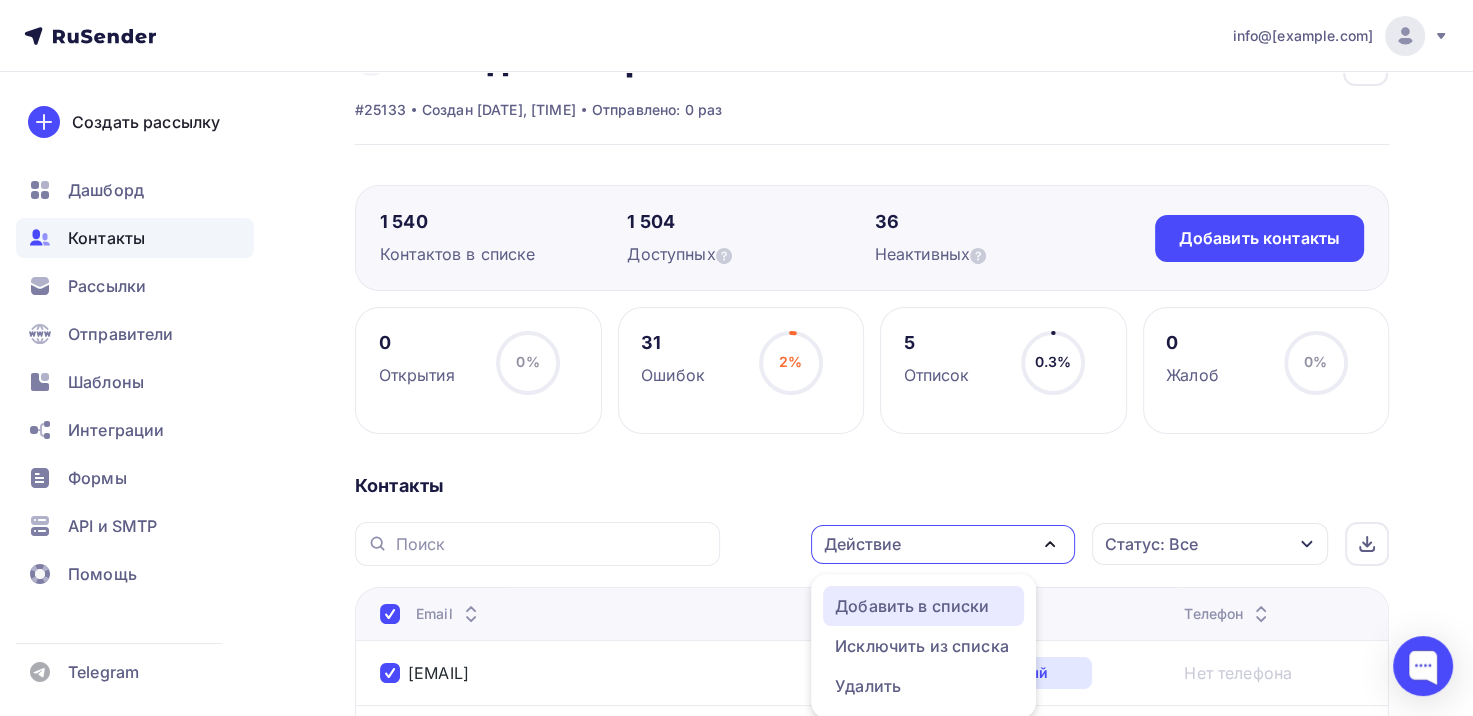 click on "Добавить в списки" at bounding box center (912, 606) 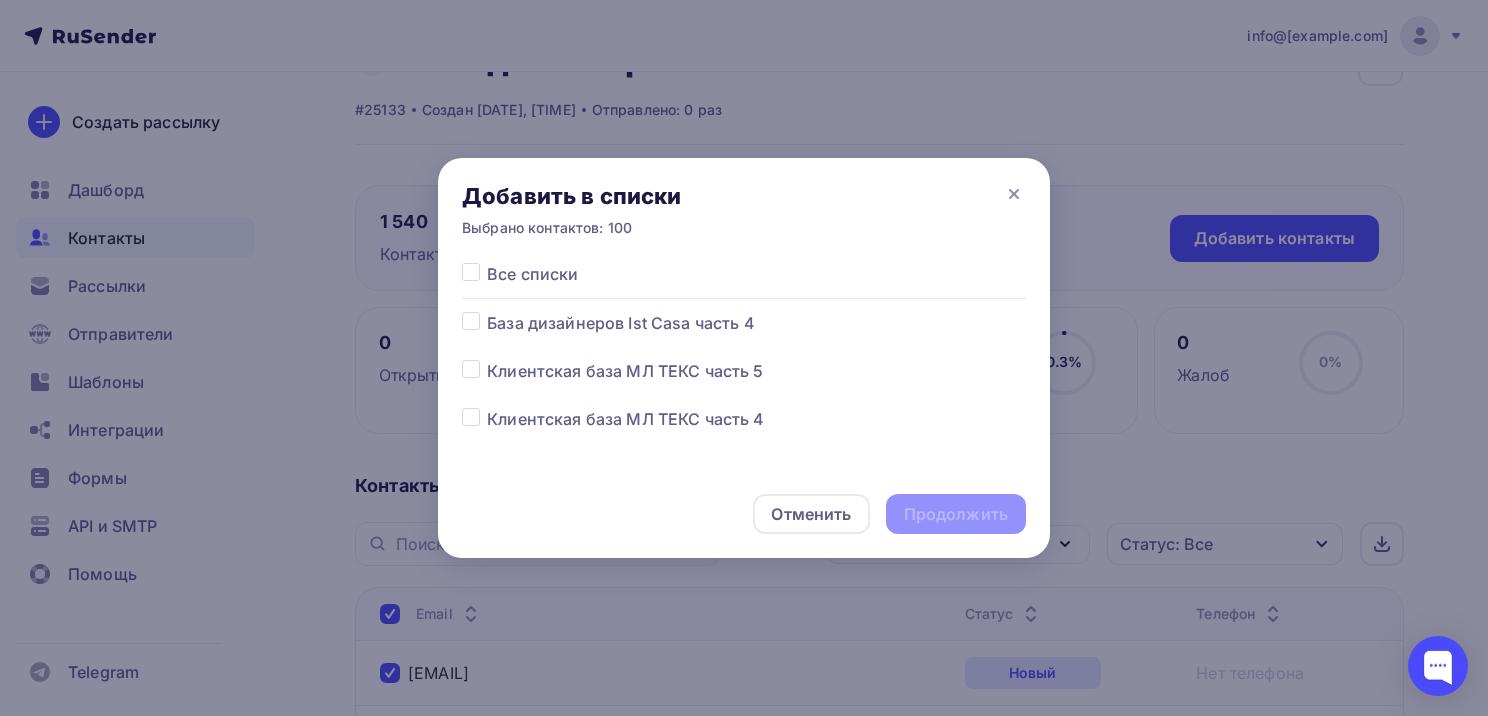 click at bounding box center [487, 311] 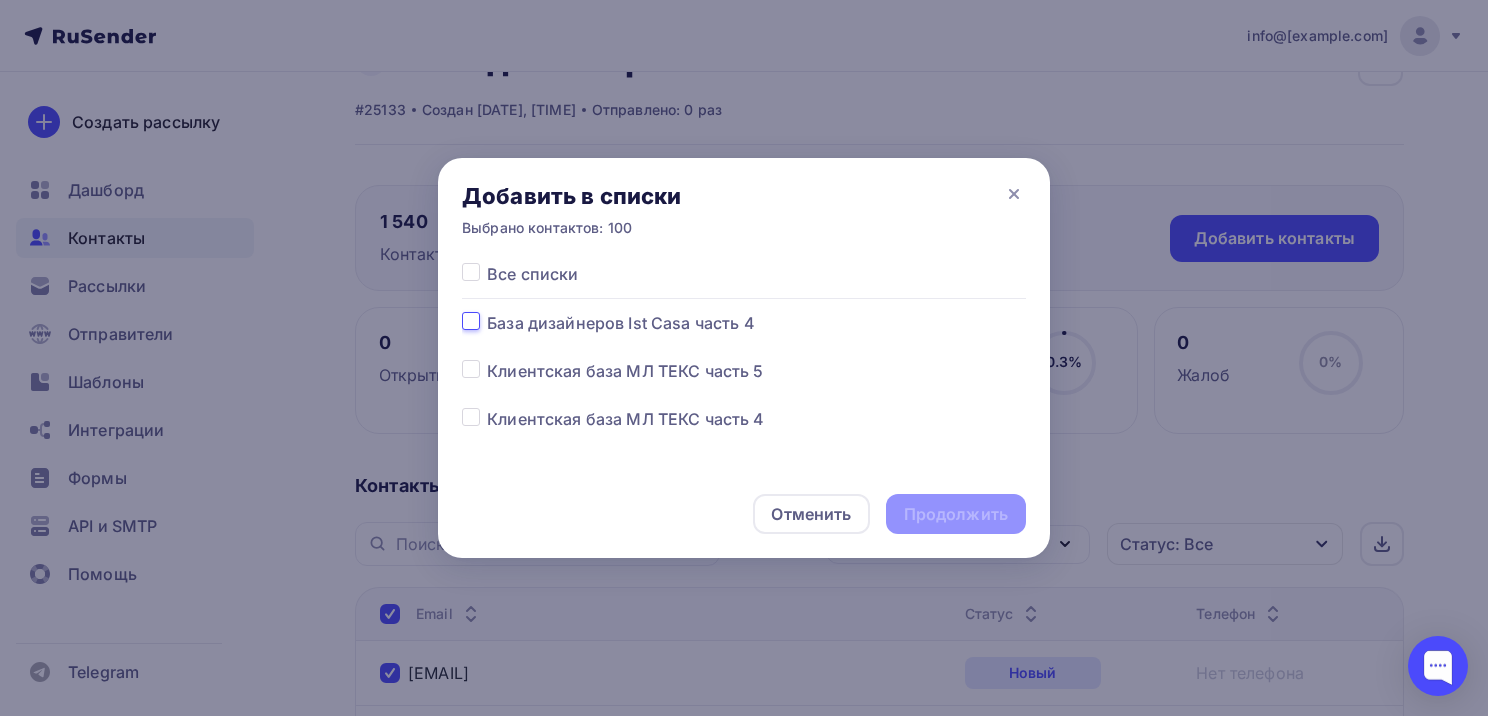checkbox on "true" 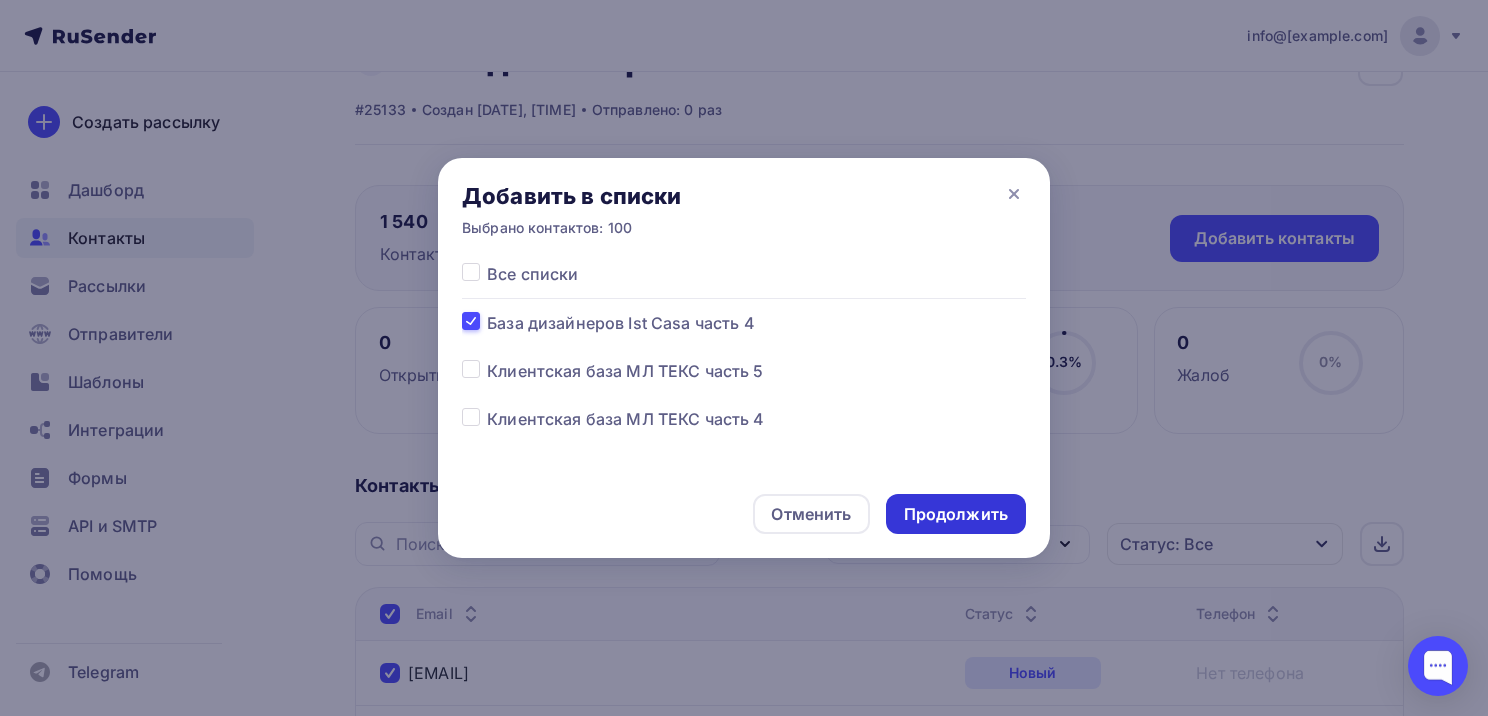 click on "Продолжить" at bounding box center (956, 514) 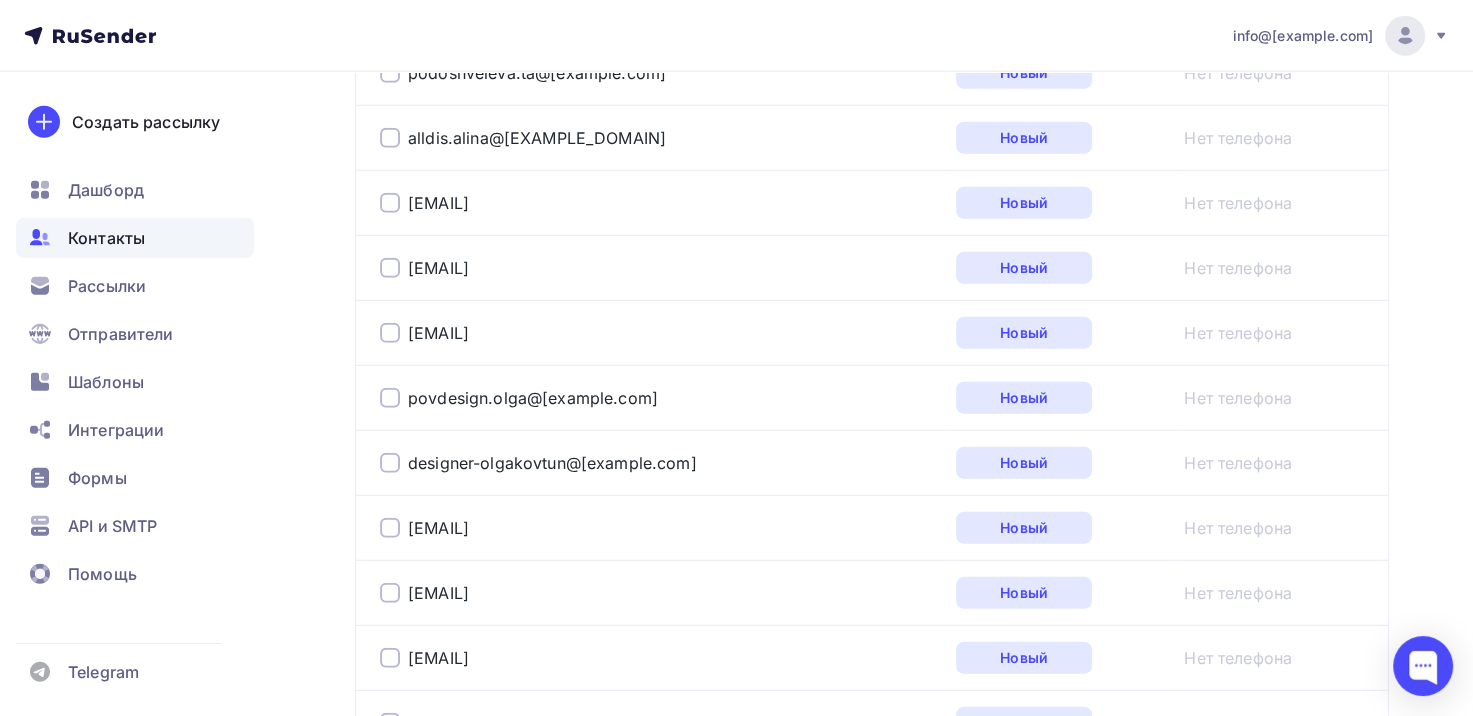 scroll, scrollTop: 6672, scrollLeft: 0, axis: vertical 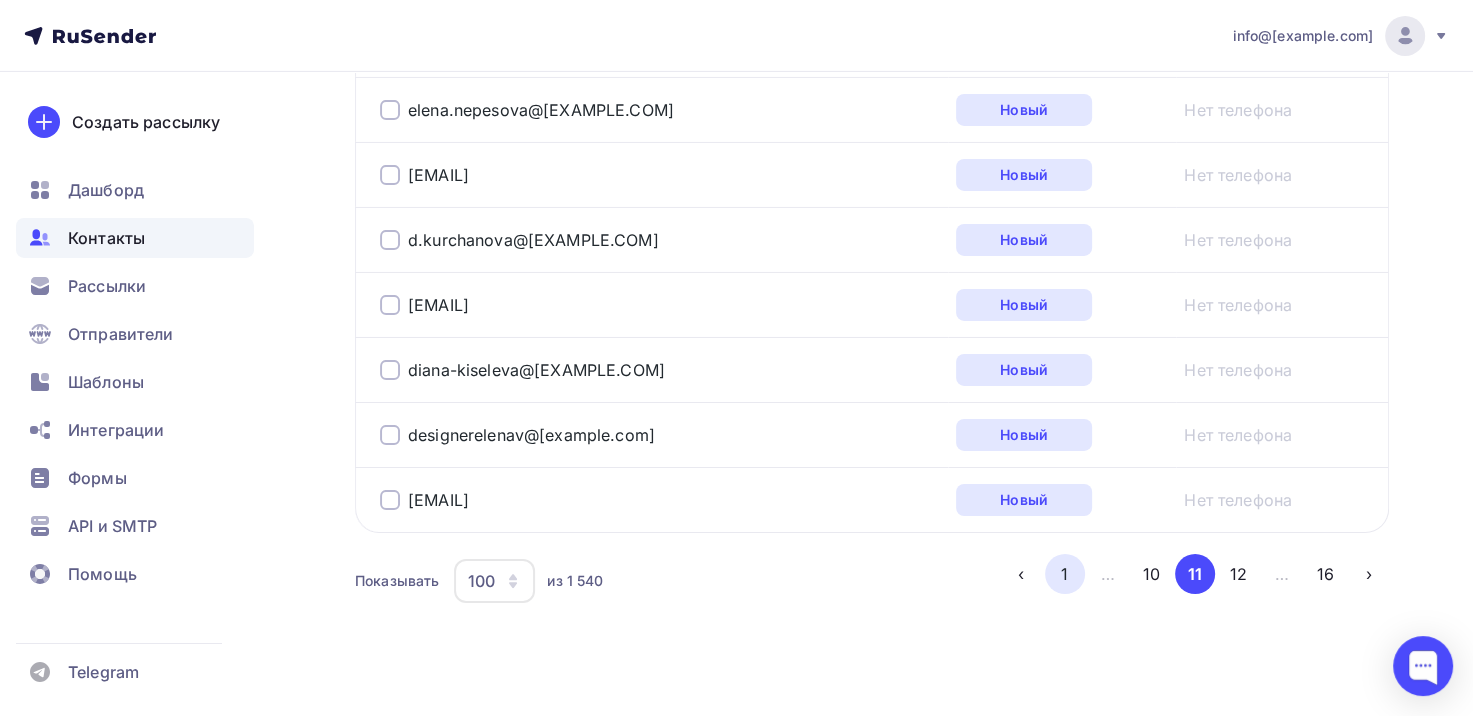click on "1" at bounding box center (1065, 574) 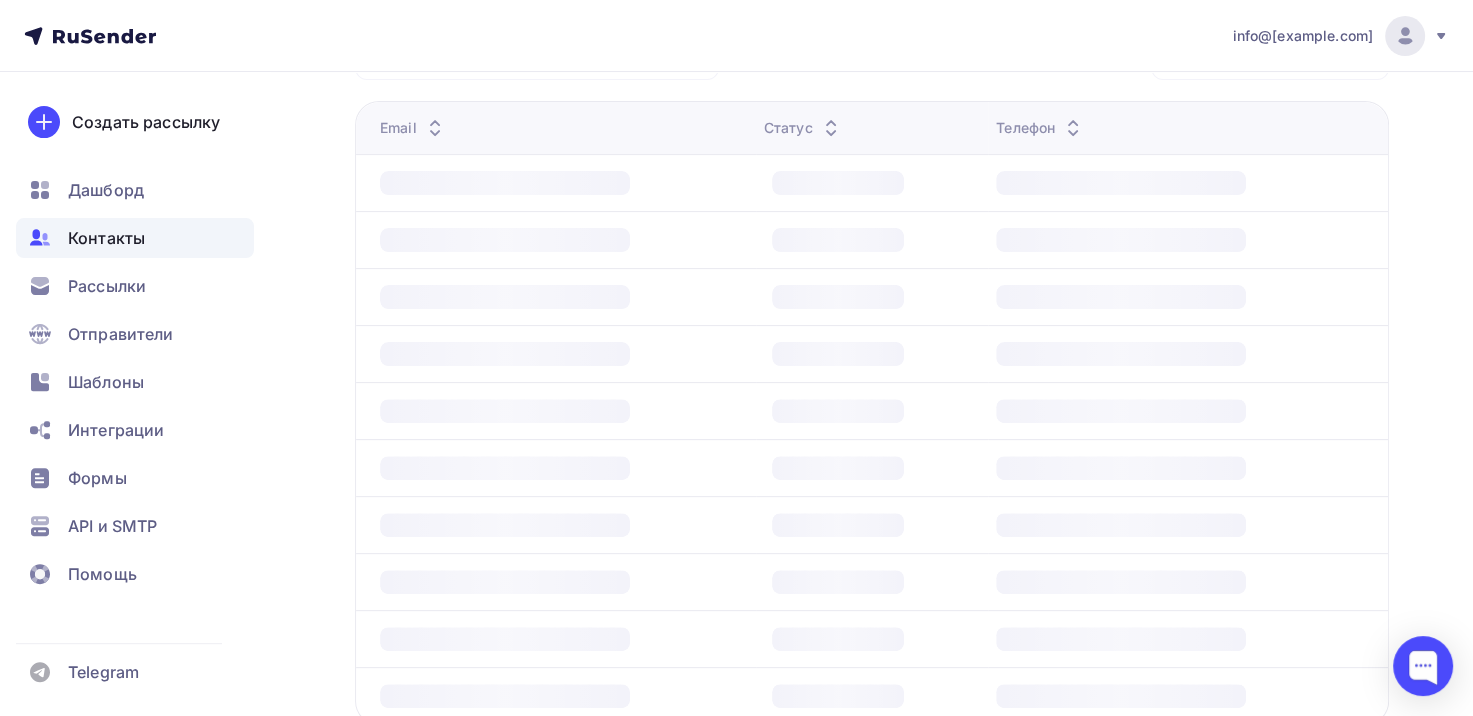 scroll, scrollTop: 484, scrollLeft: 0, axis: vertical 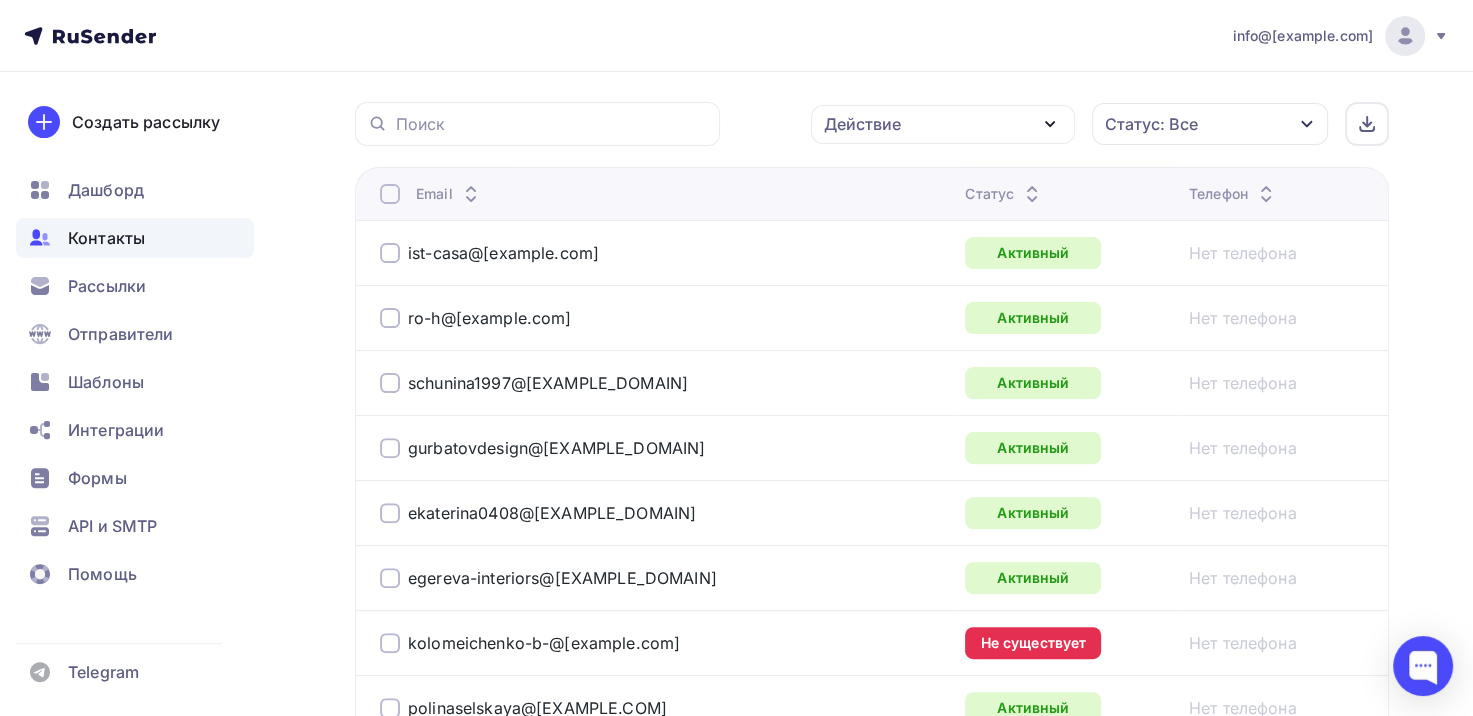 click at bounding box center [390, 383] 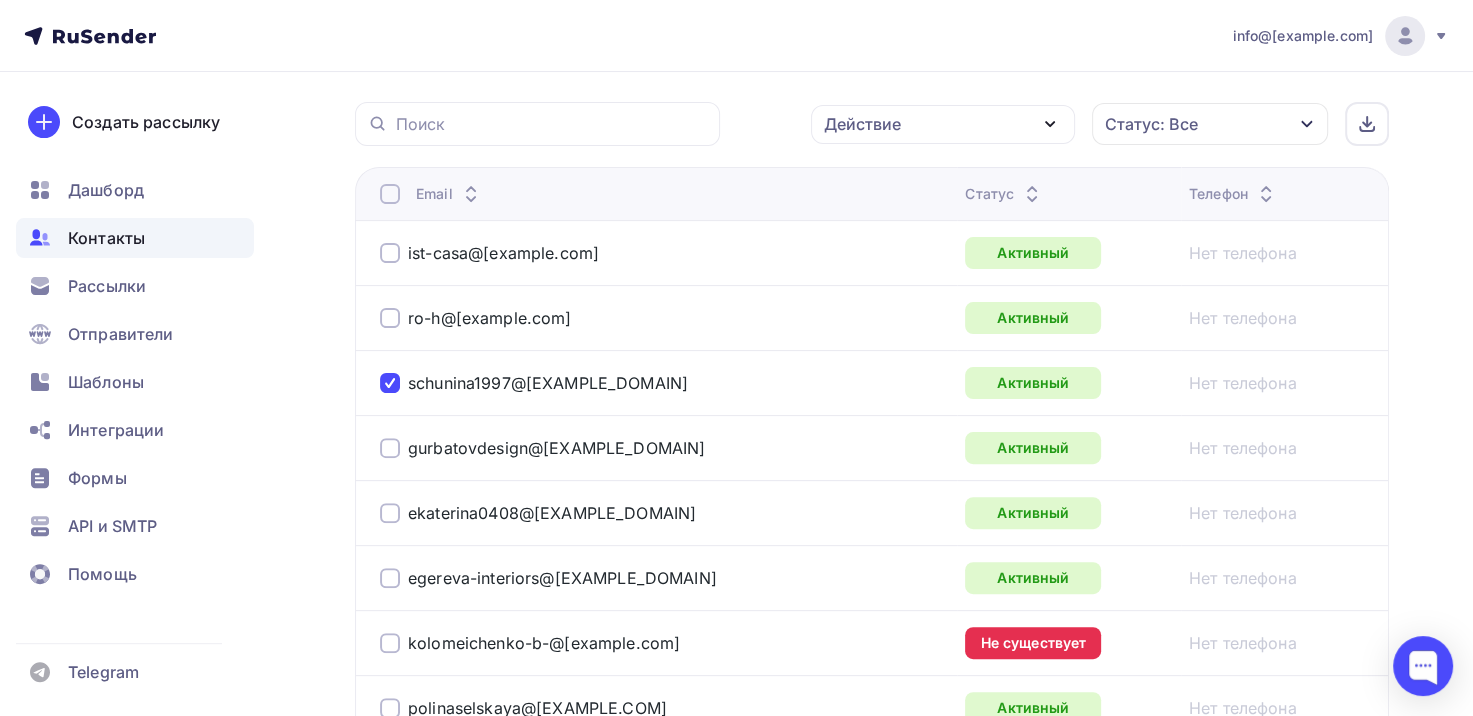 click on "ro-h@mail.ru" at bounding box center [656, 317] 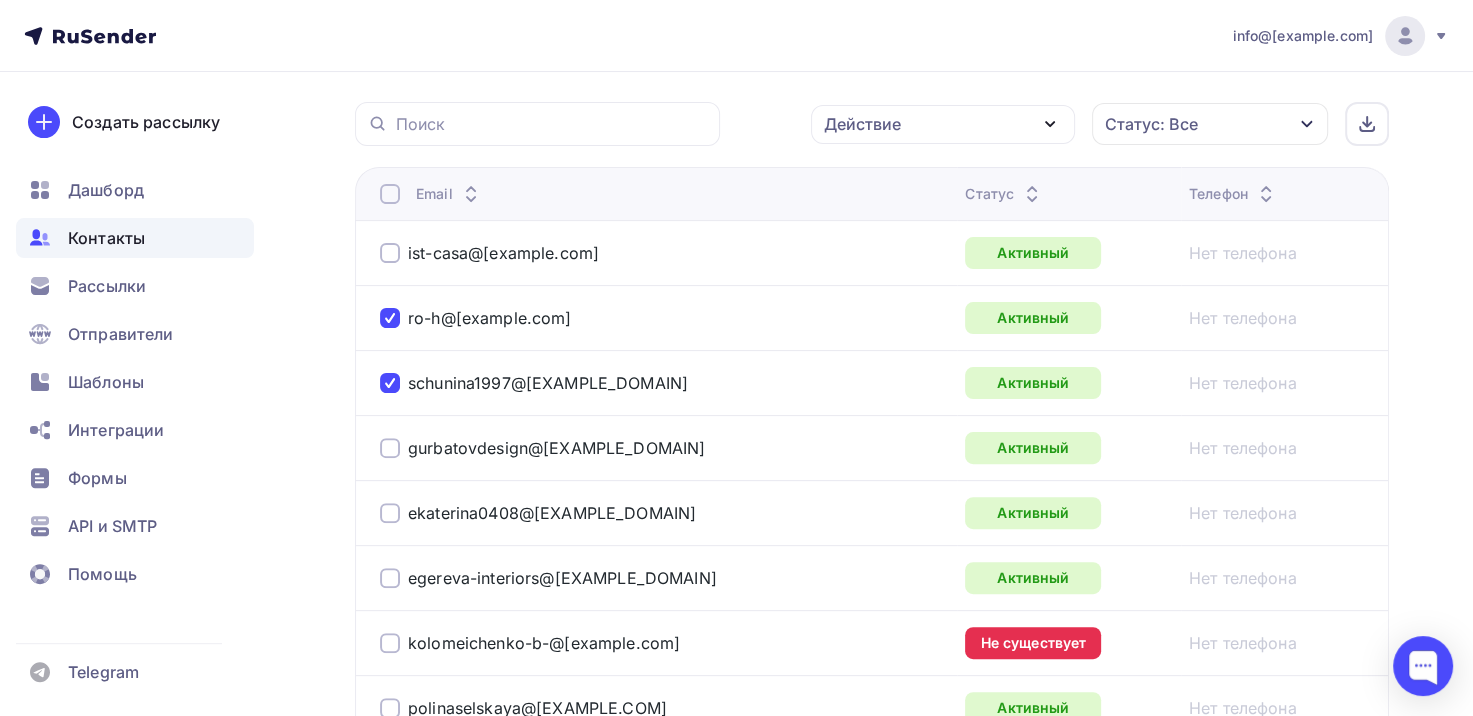 click on "ist-casa@mail.ru" at bounding box center (630, 253) 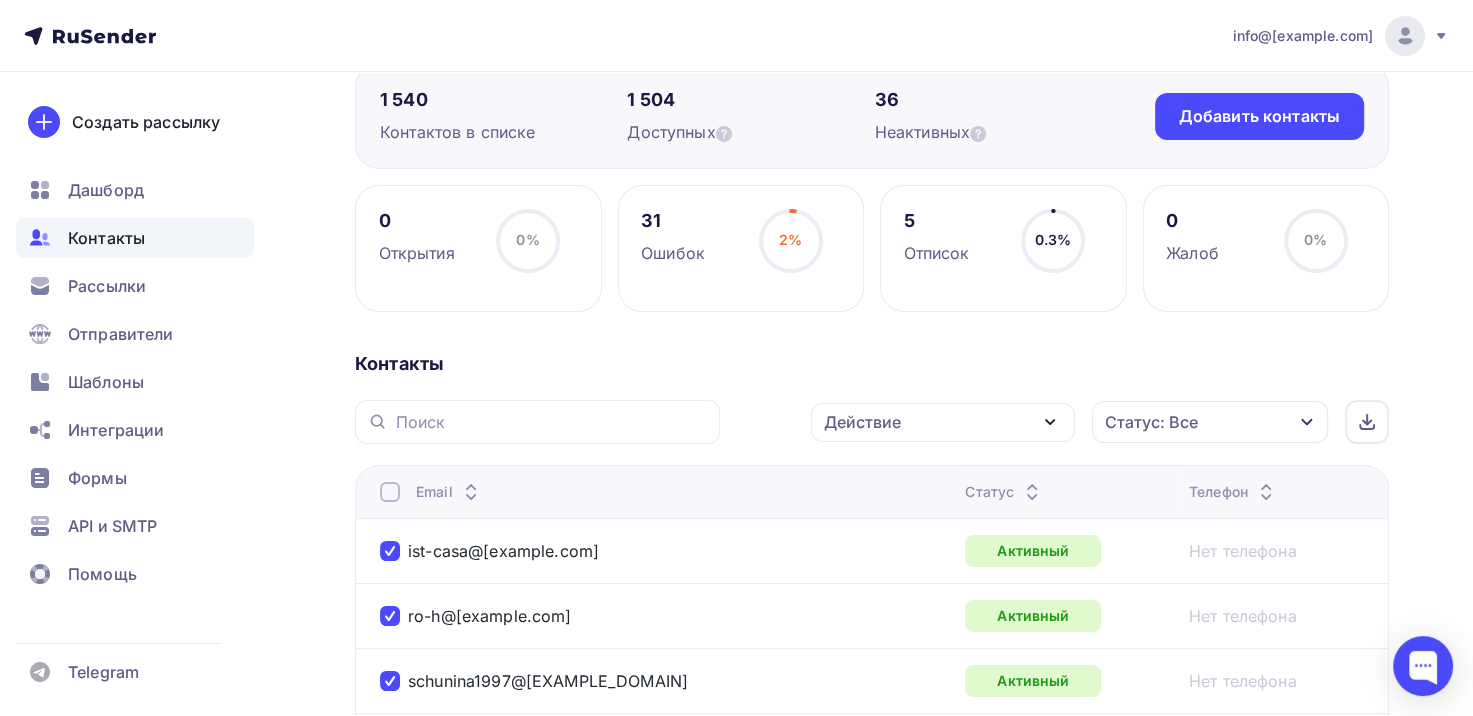 scroll, scrollTop: 184, scrollLeft: 0, axis: vertical 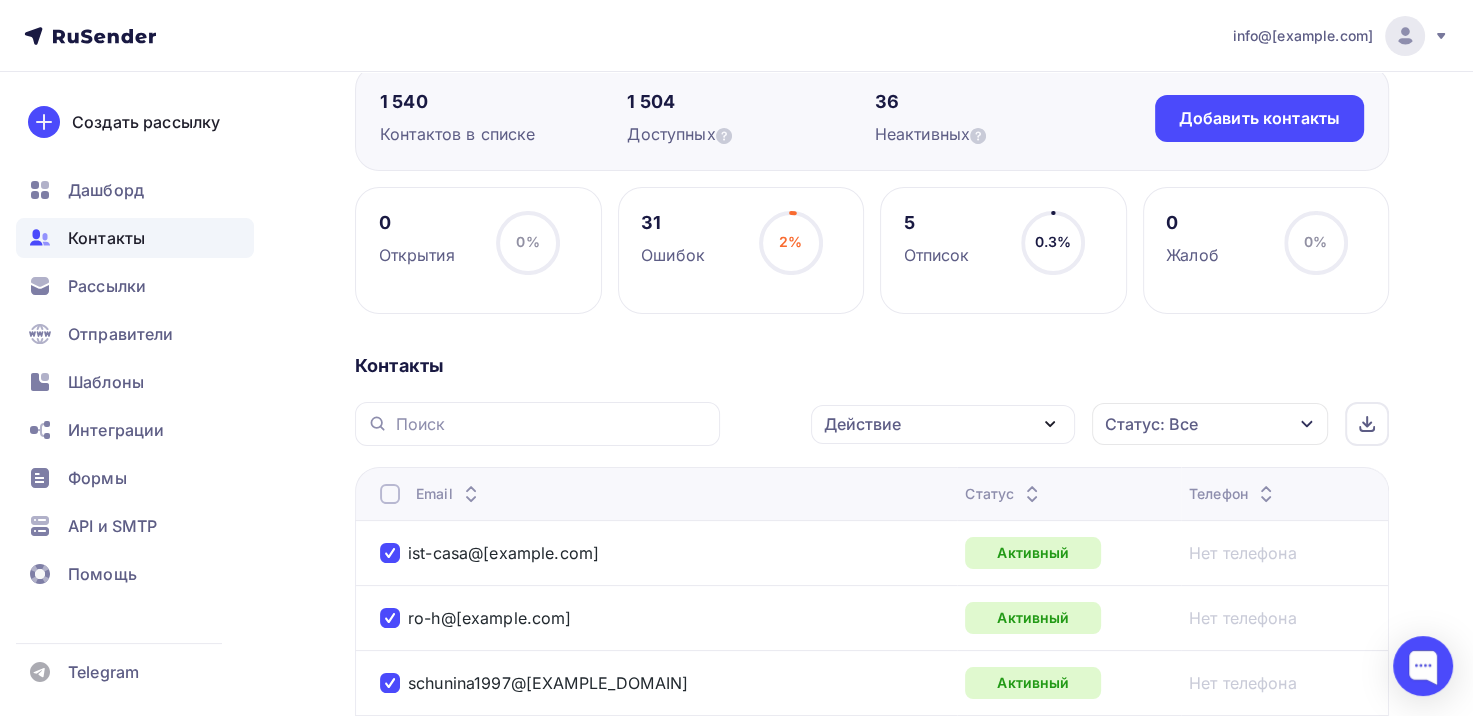 click on "Действие" at bounding box center [943, 424] 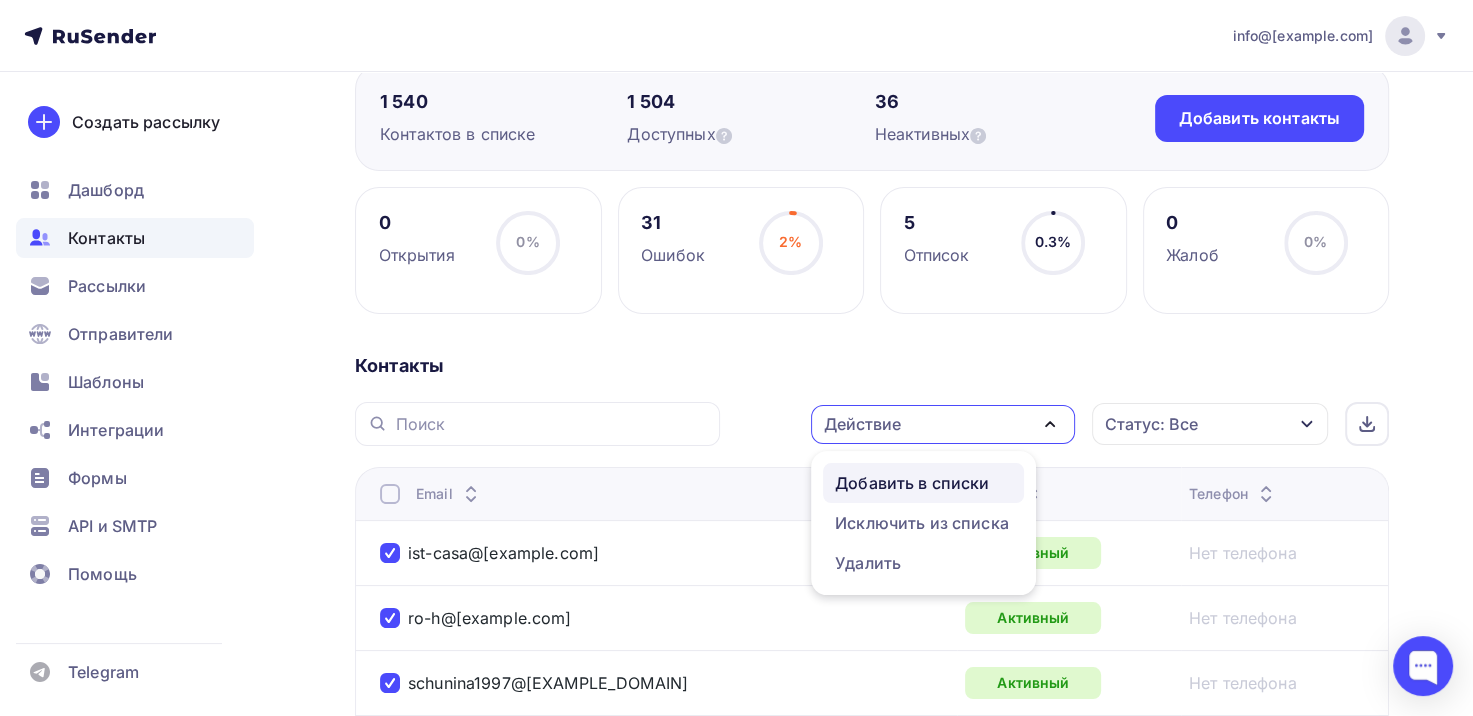 click on "Добавить в списки" at bounding box center [912, 483] 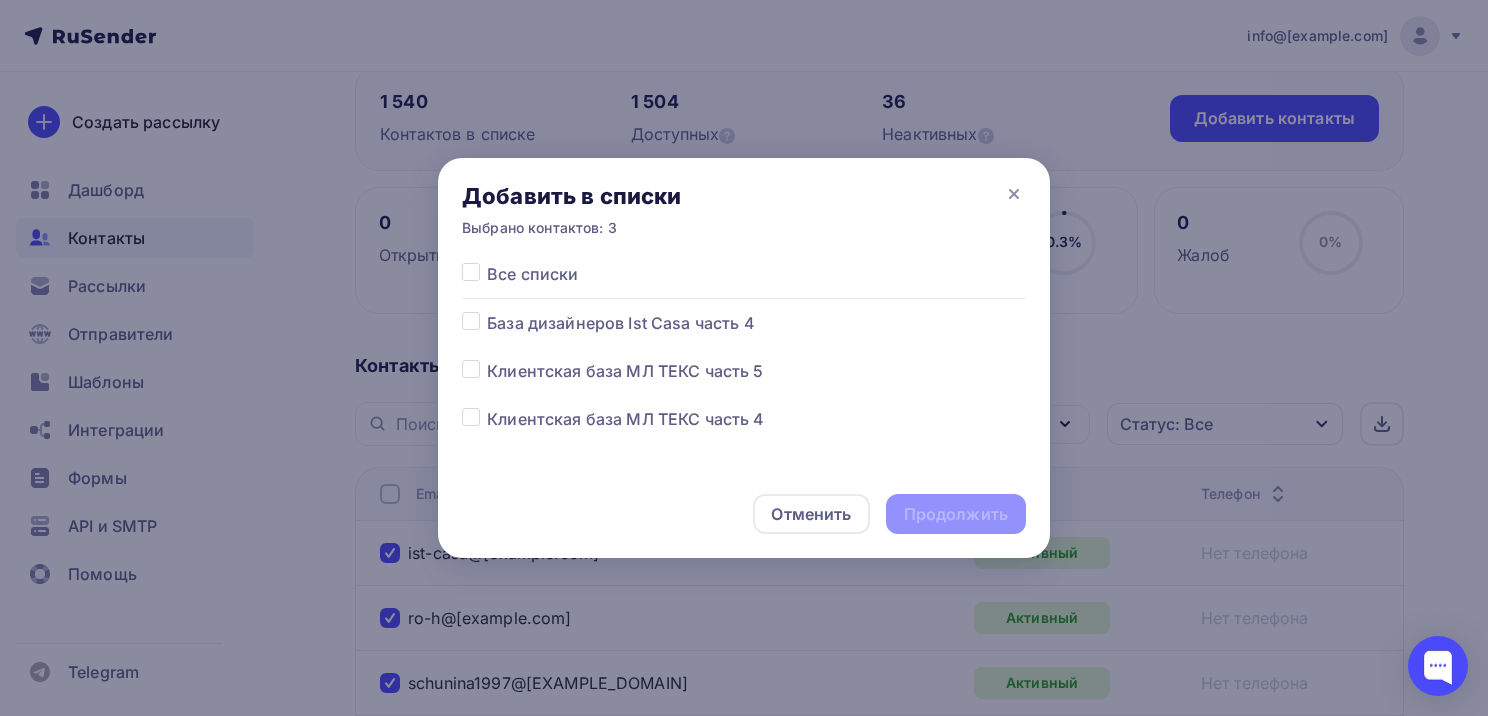 click at bounding box center [487, 311] 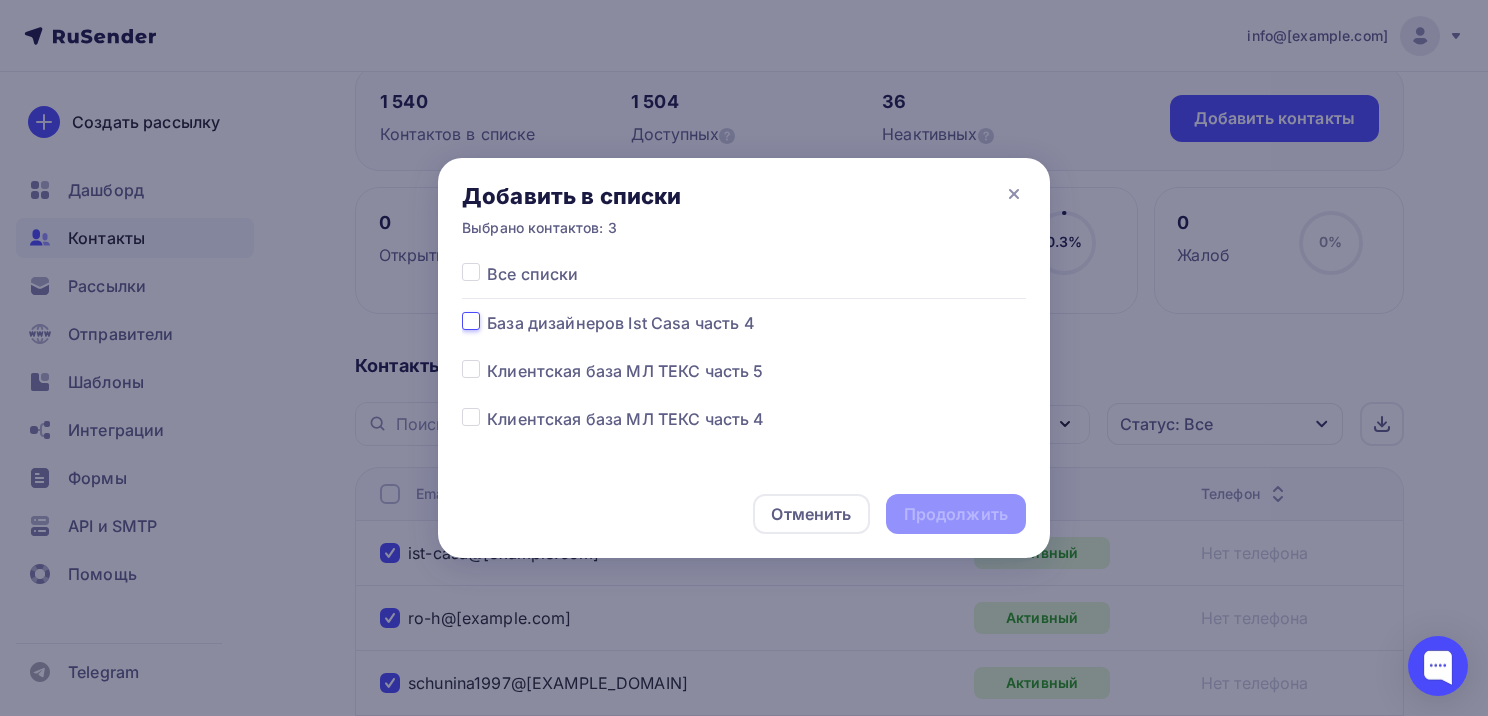 click at bounding box center (471, 320) 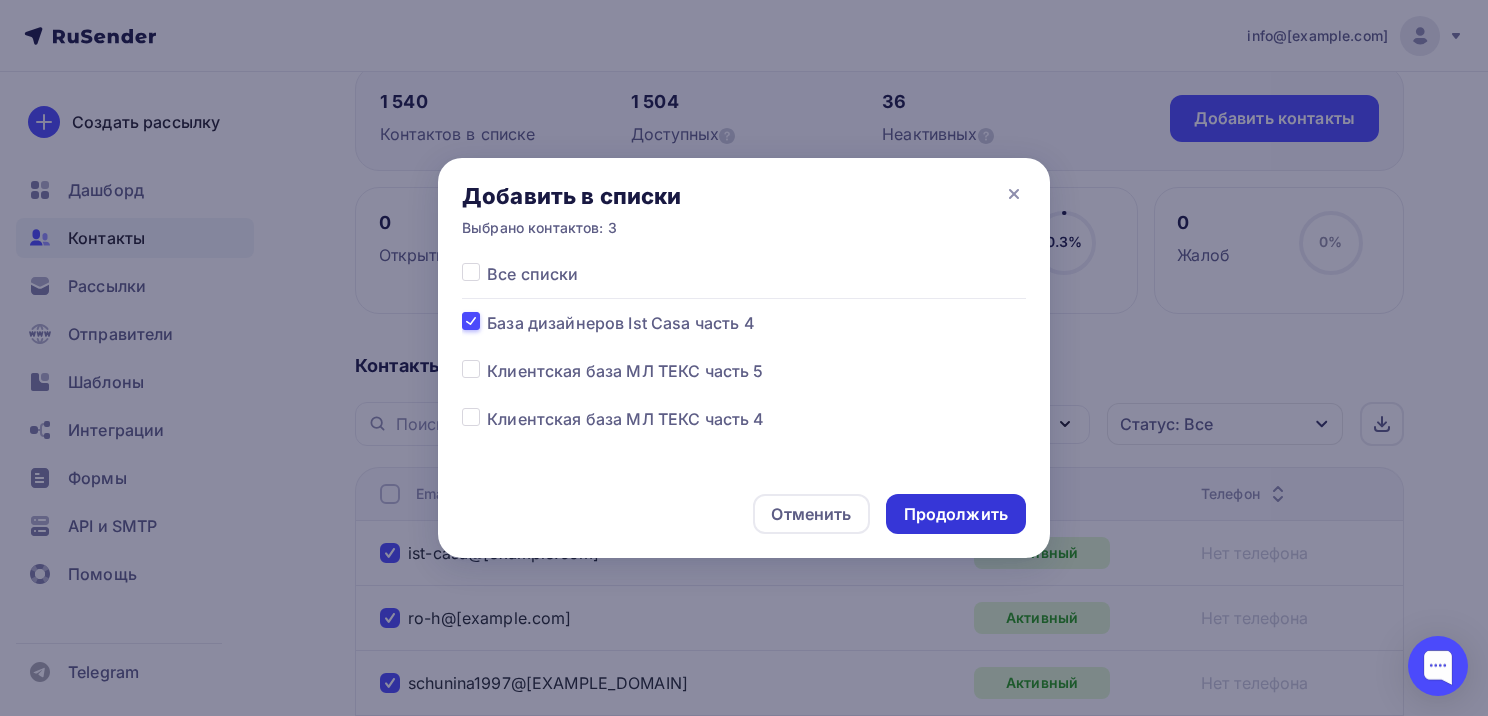 click on "Продолжить" at bounding box center [956, 514] 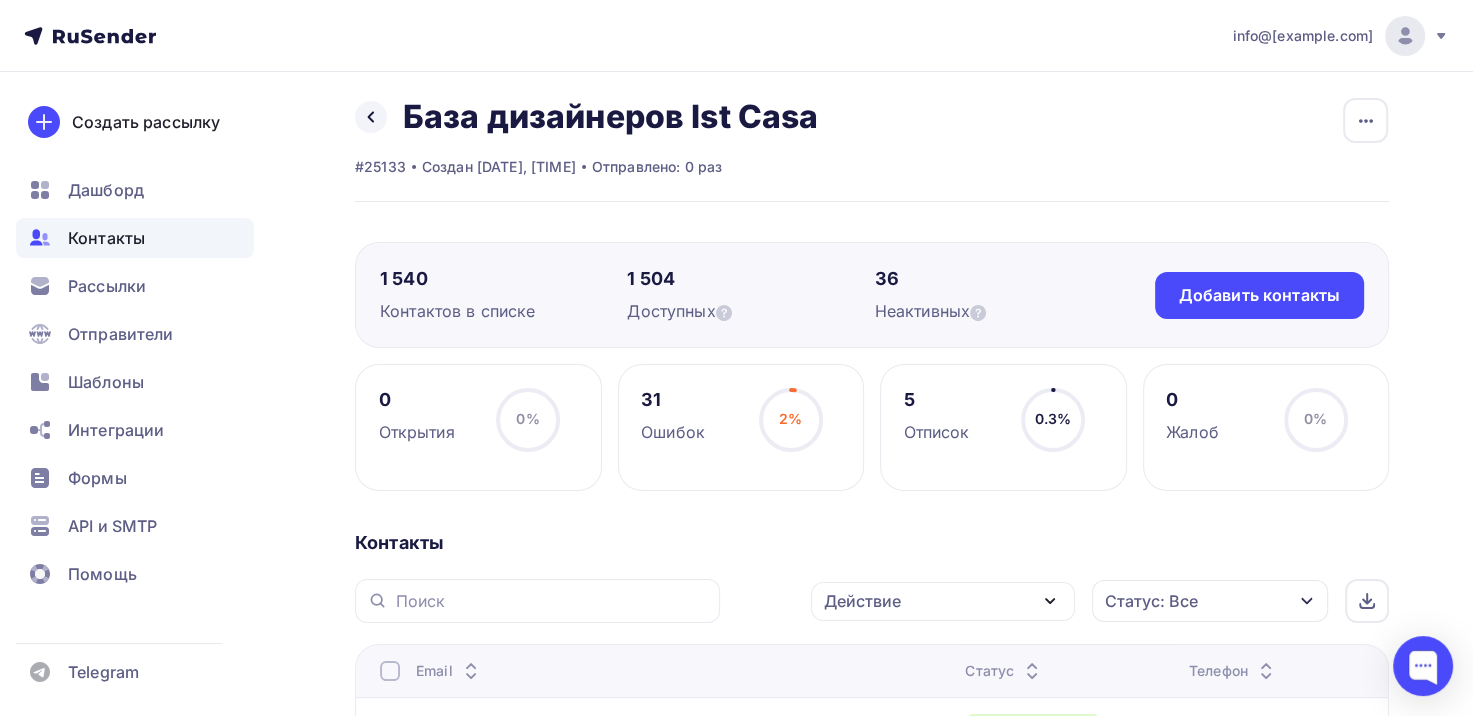 scroll, scrollTop: 0, scrollLeft: 0, axis: both 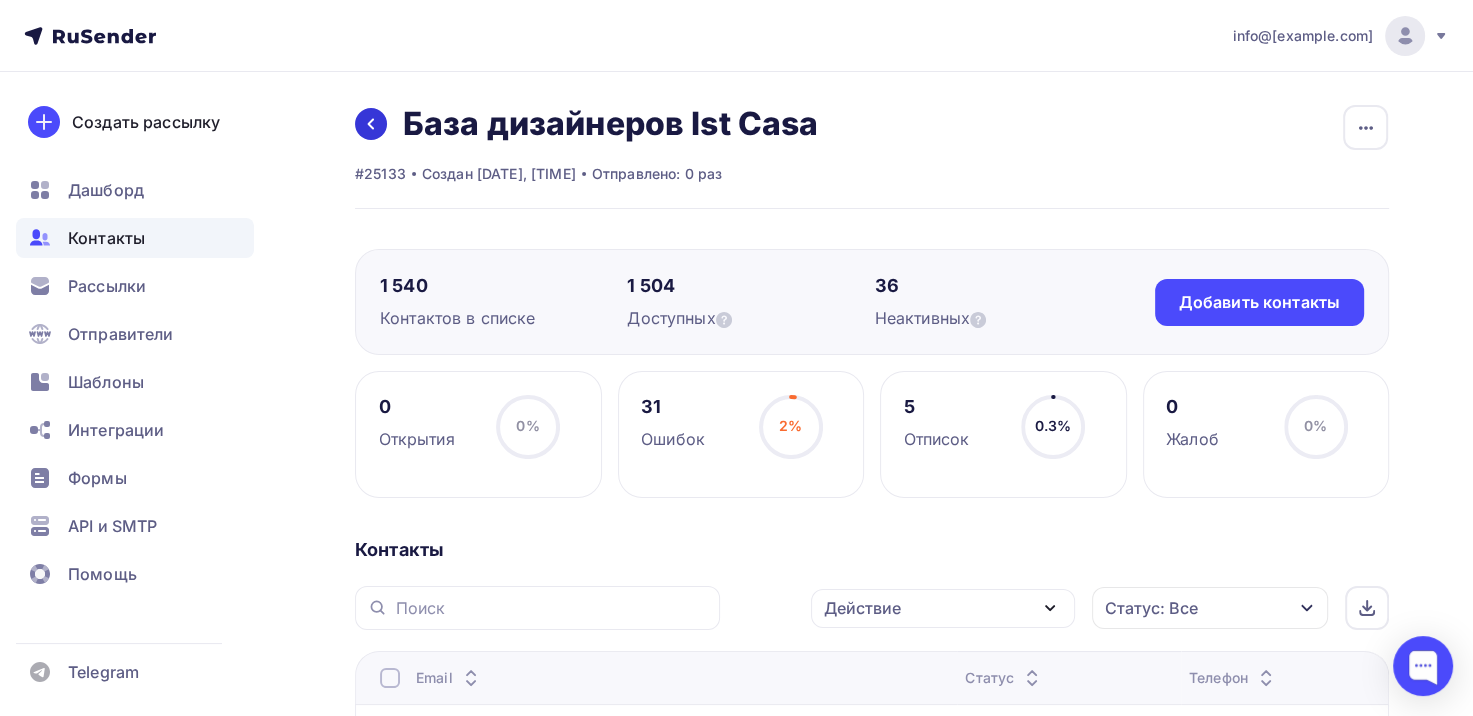 click 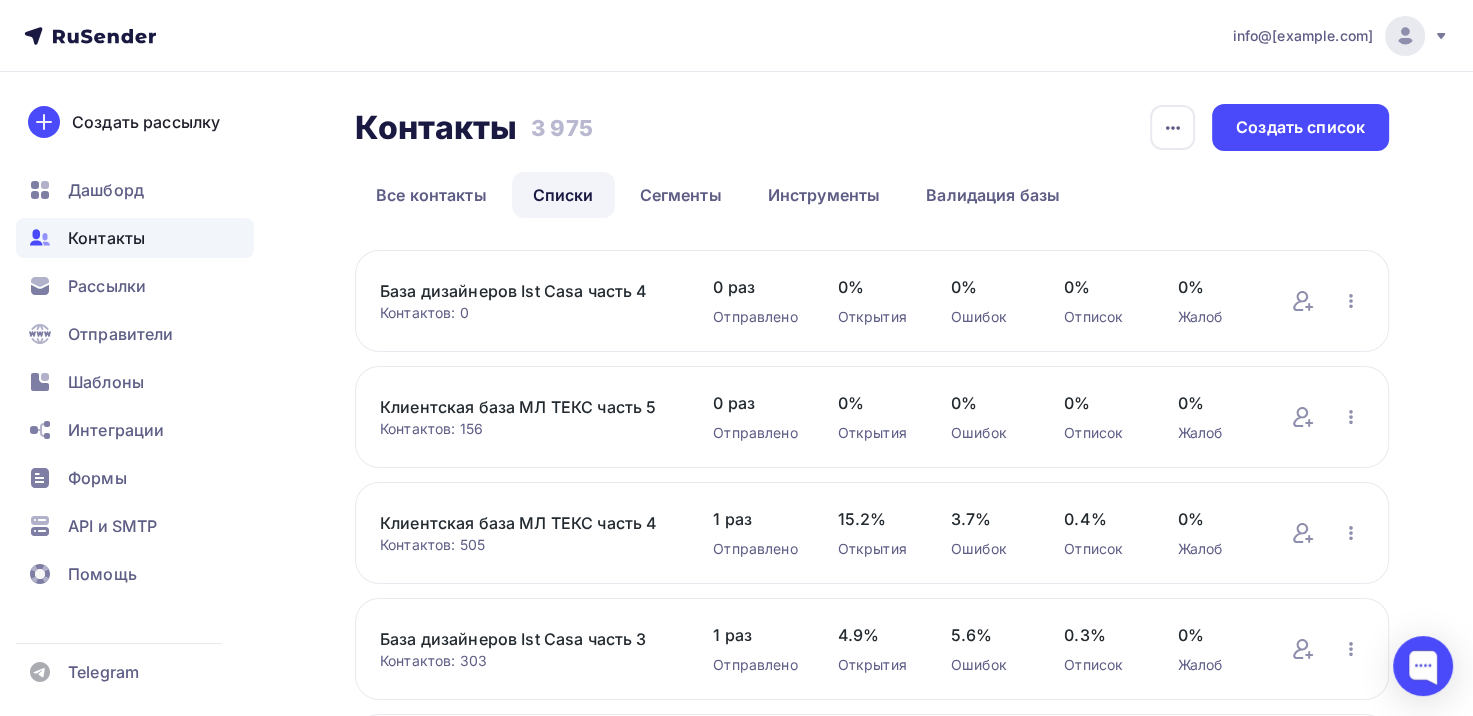 click on "info@greenleadgroup.ru             Аккаунт         Тарифы       Выйти
Создать рассылку
Дашборд
Контакты
Рассылки
Отправители
Шаблоны
Интеграции
Формы
API и SMTP
Помощь
Telegram
Аккаунт         Тарифы                   Помощь       Выйти" at bounding box center (736, 36) 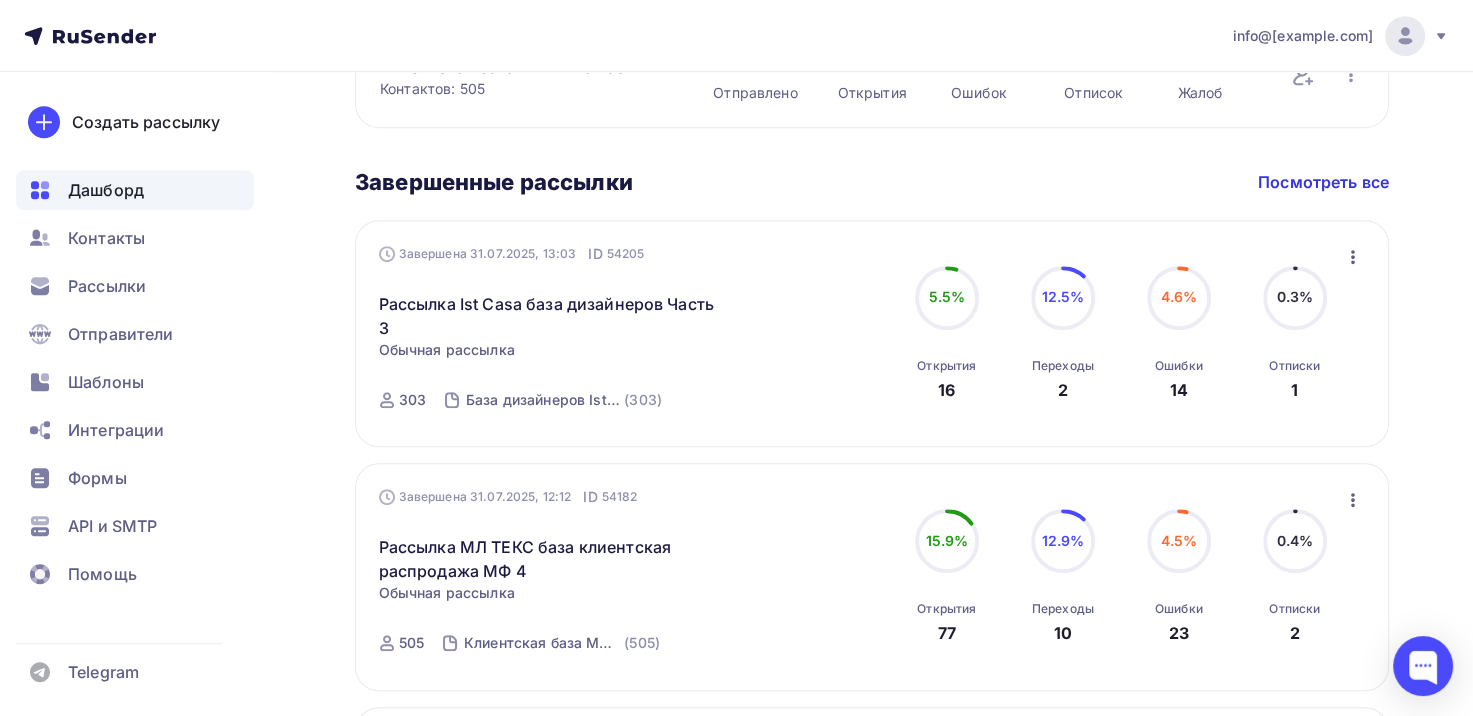 scroll, scrollTop: 895, scrollLeft: 0, axis: vertical 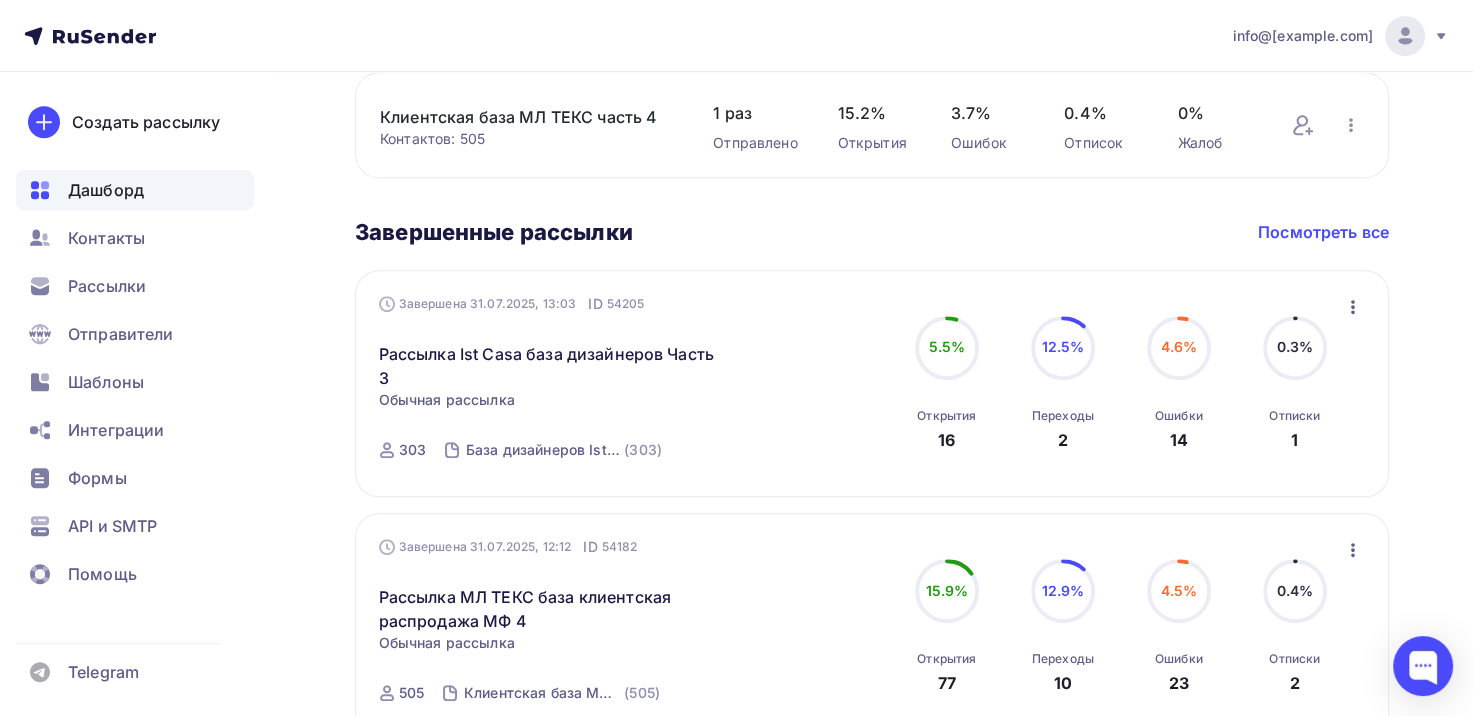 click on "Посмотреть все" at bounding box center [1323, 232] 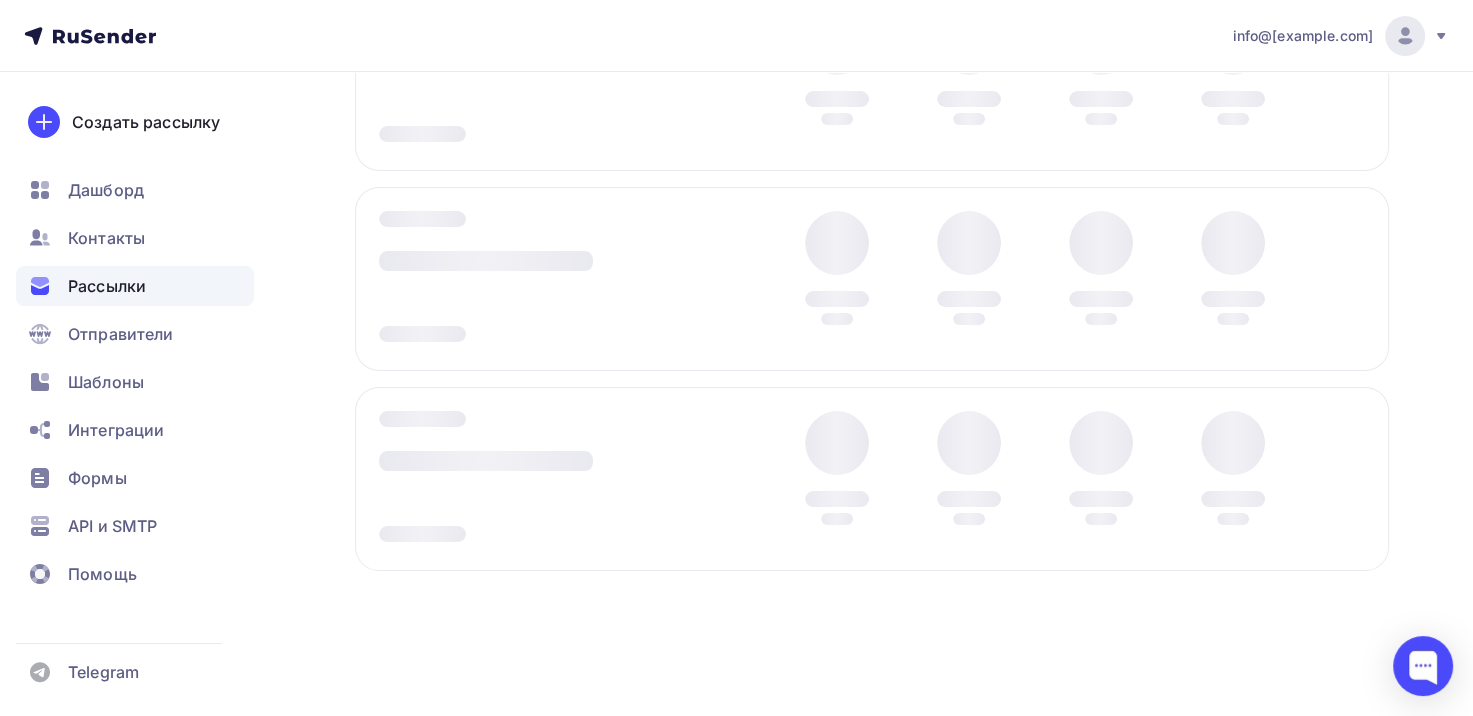 scroll, scrollTop: 0, scrollLeft: 0, axis: both 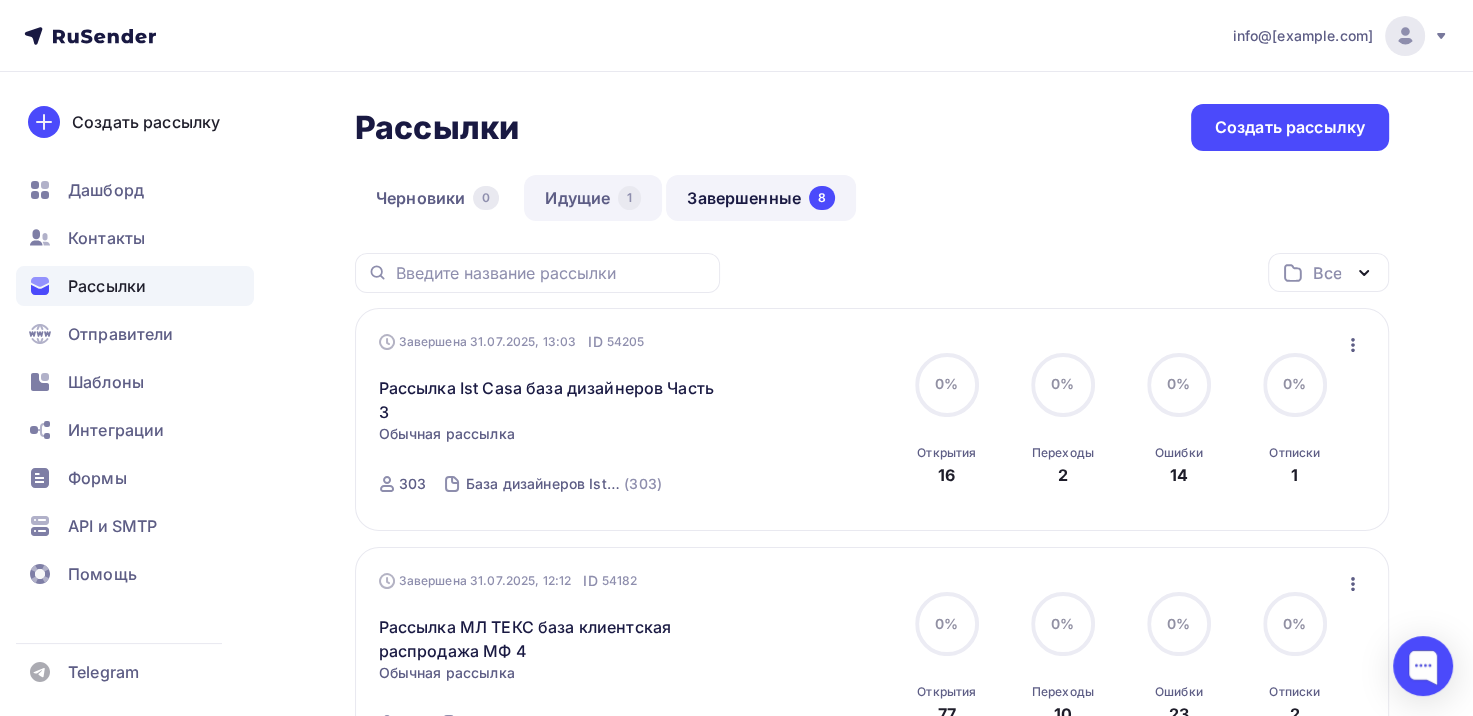 click on "Идущие
1" at bounding box center (593, 198) 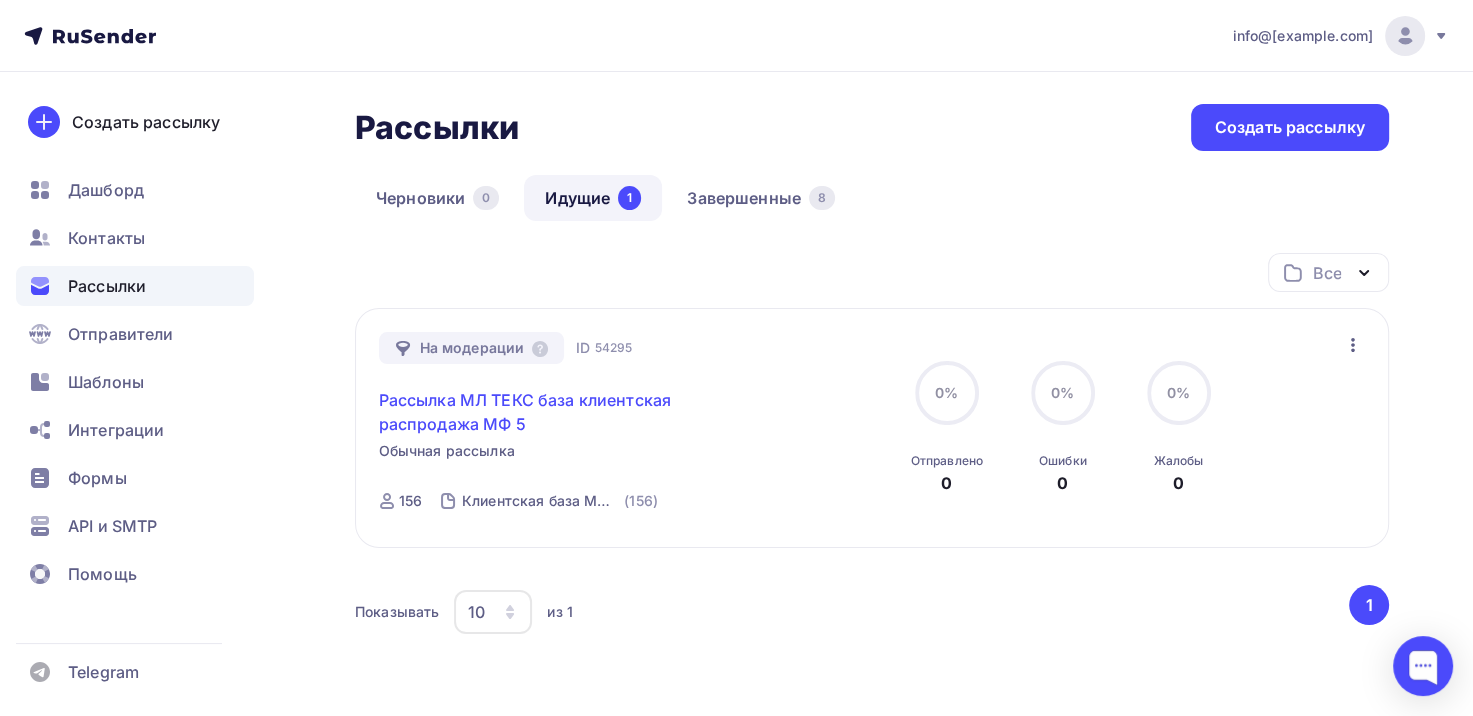 click on "Рассылка МЛ ТЕКС база клиентская распродажа МФ 5" at bounding box center (550, 412) 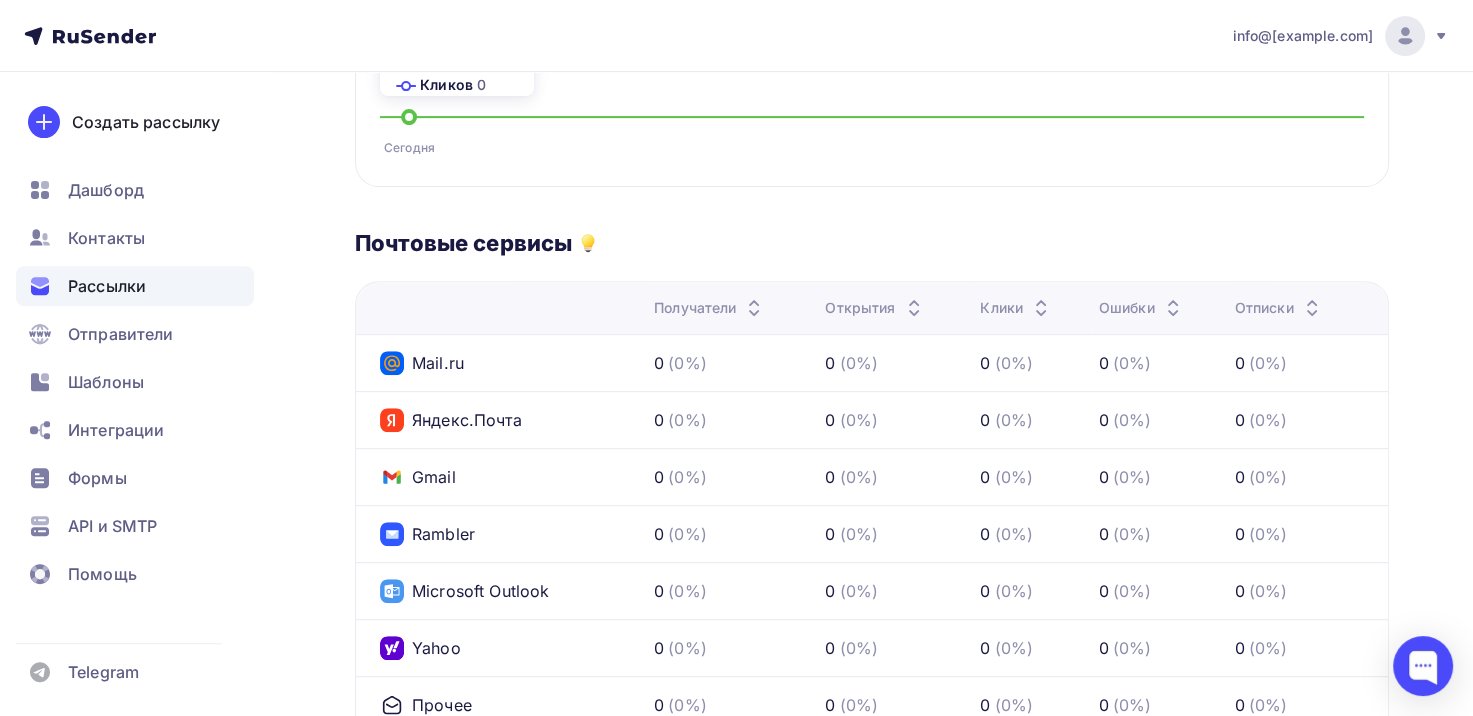 scroll, scrollTop: 700, scrollLeft: 0, axis: vertical 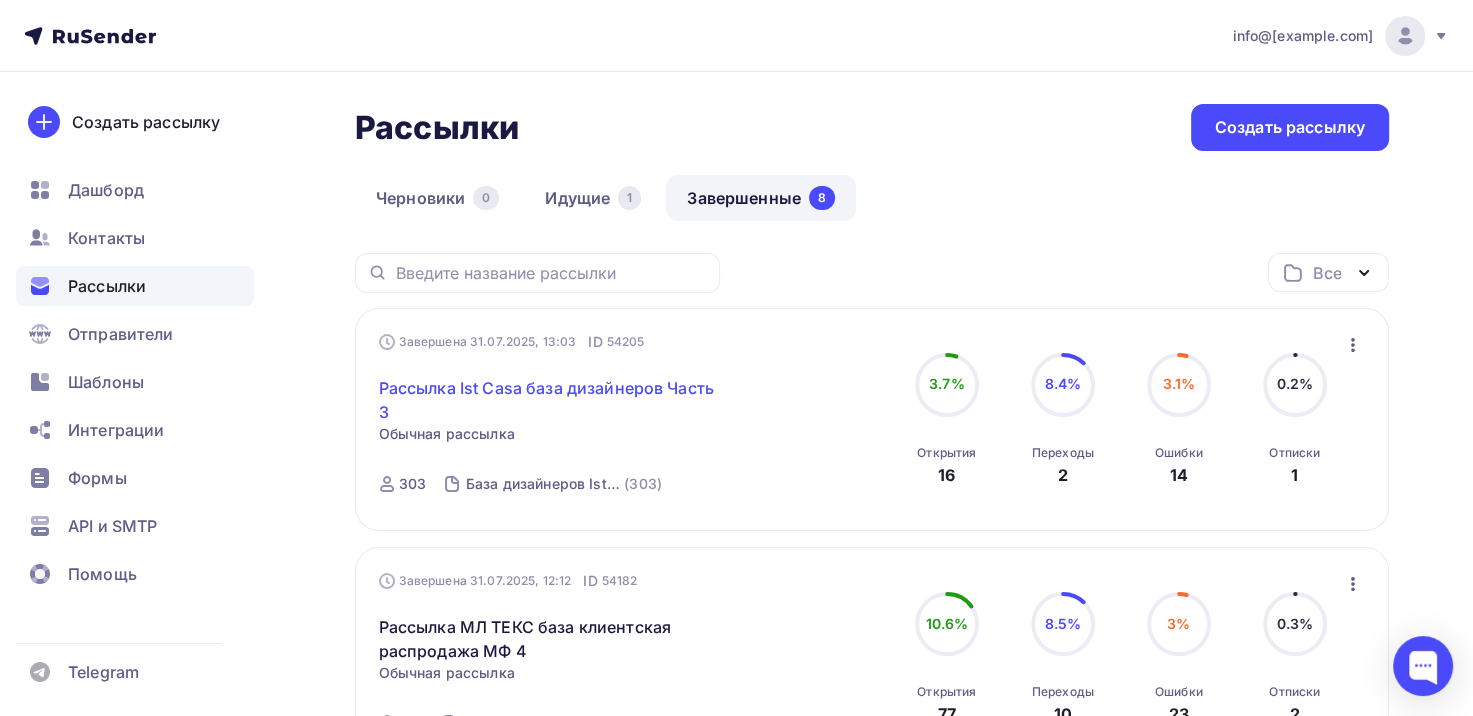 click on "Рассылка Ist Casa база дизайнеров Часть 3" at bounding box center [550, 400] 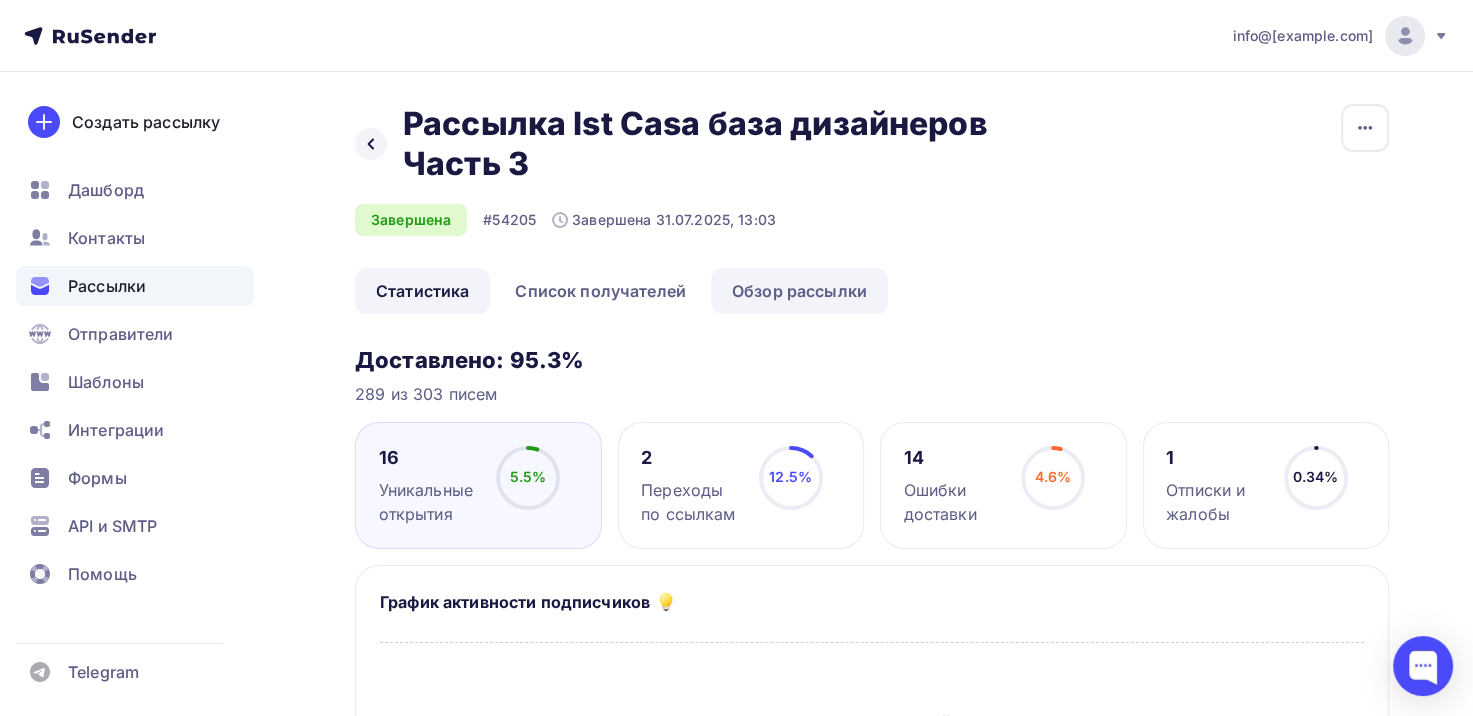 click on "Обзор рассылки" at bounding box center [799, 291] 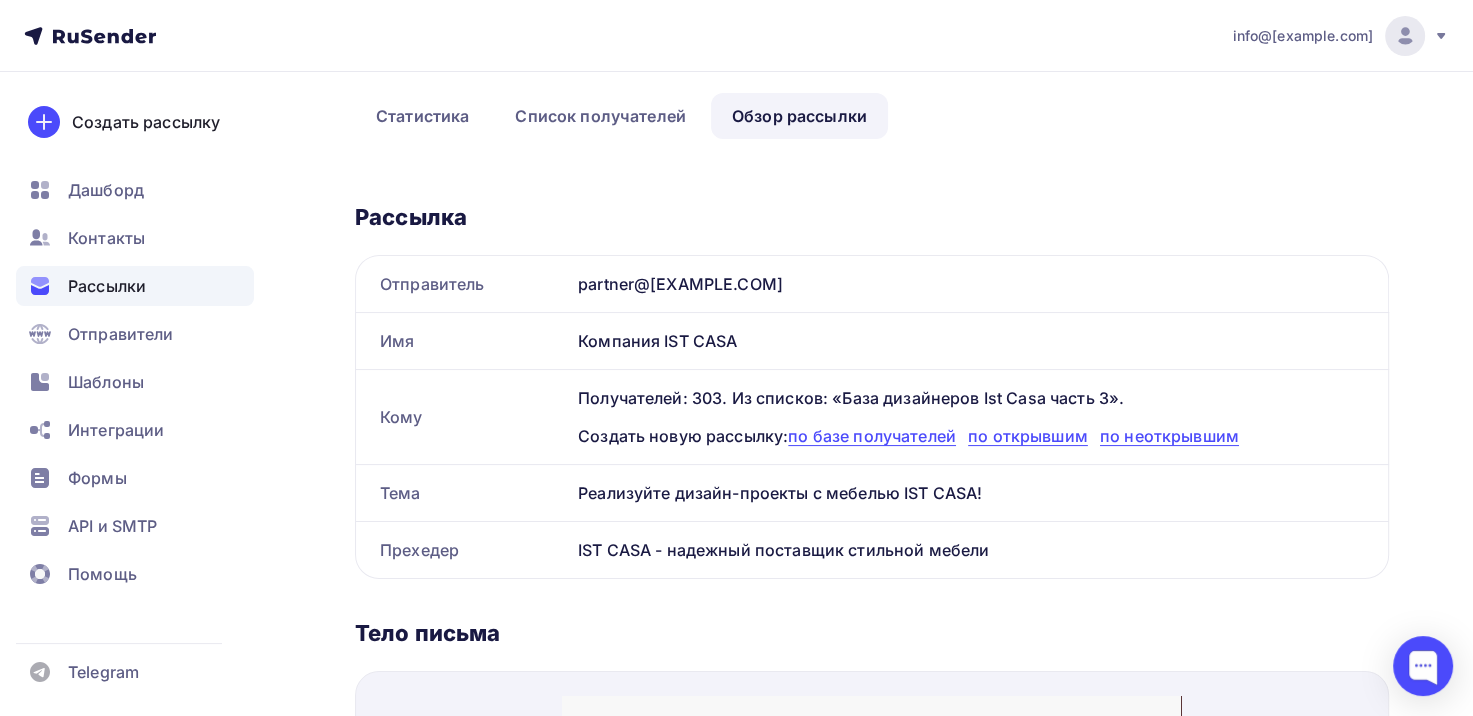 scroll, scrollTop: 200, scrollLeft: 0, axis: vertical 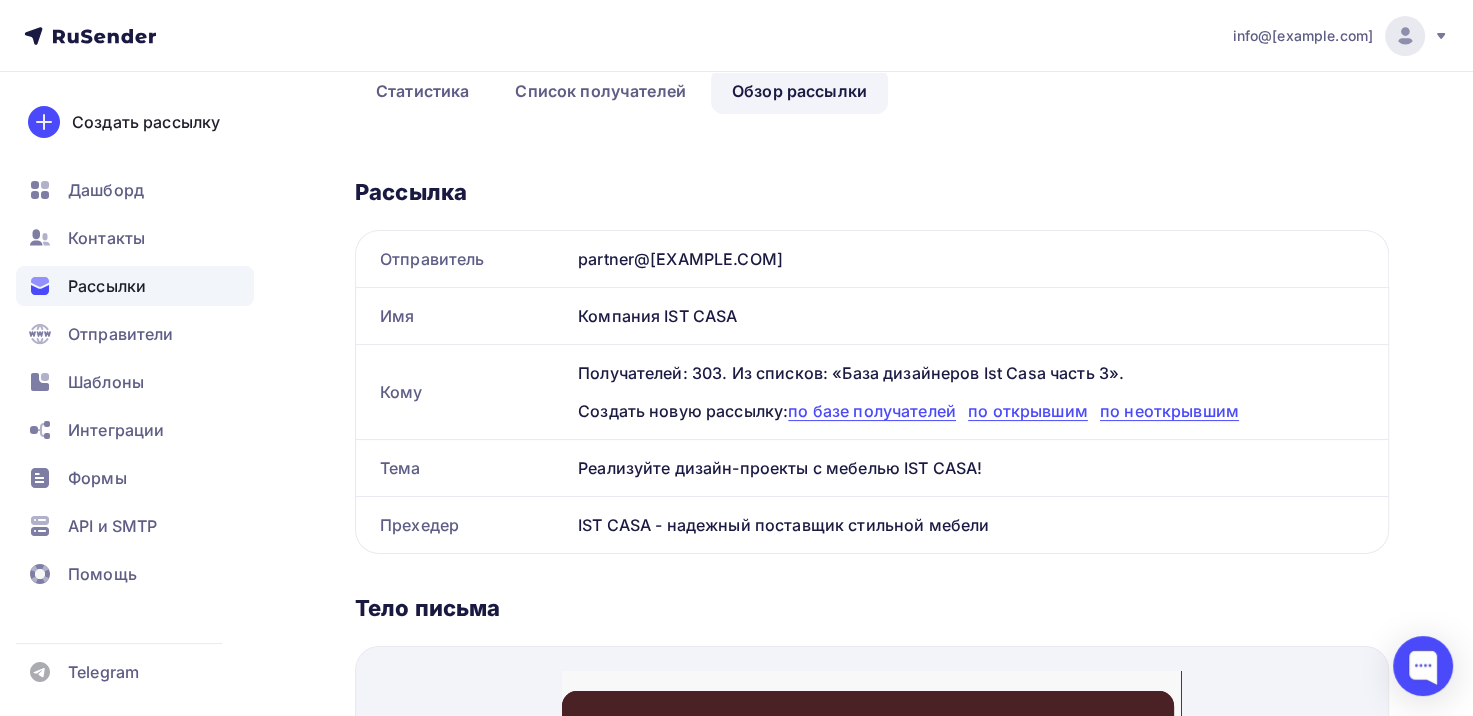 drag, startPoint x: 760, startPoint y: 260, endPoint x: 560, endPoint y: 258, distance: 200.01 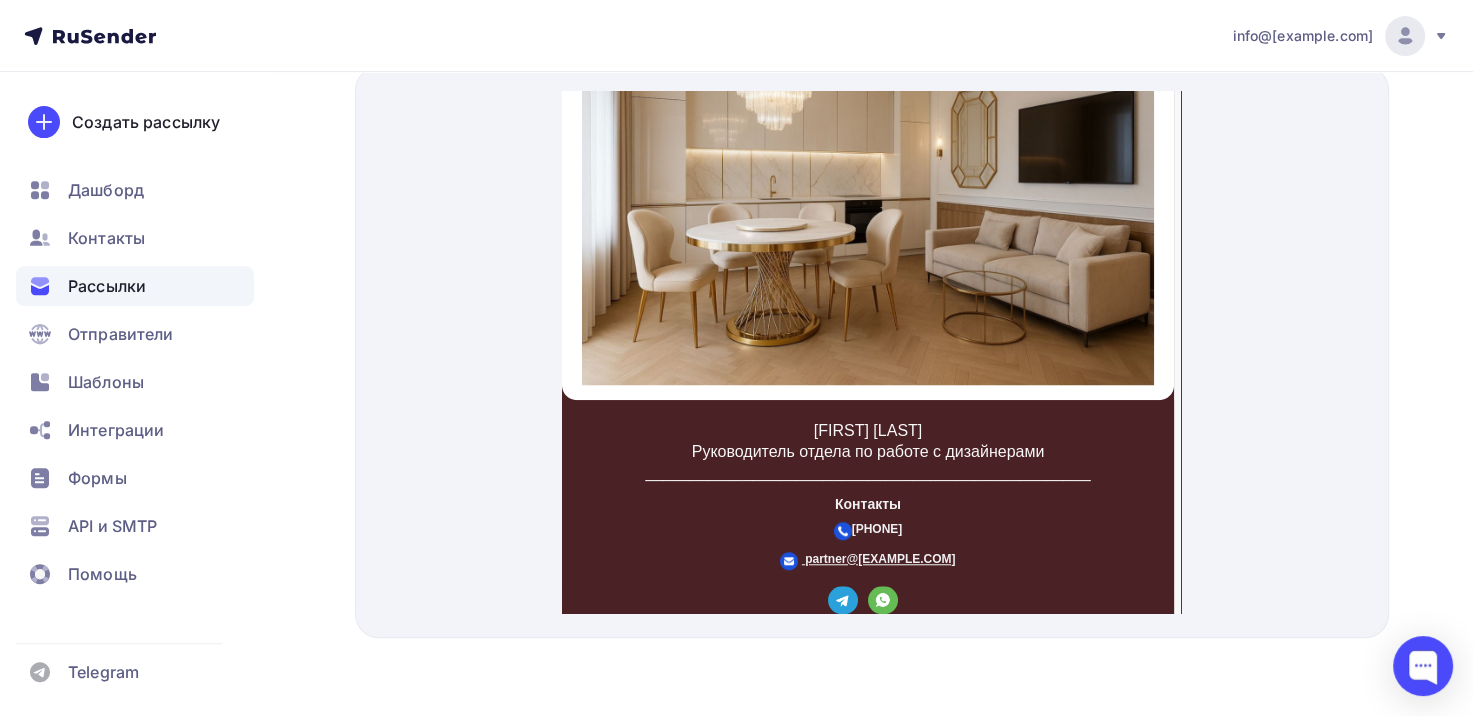 scroll, scrollTop: 1726, scrollLeft: 0, axis: vertical 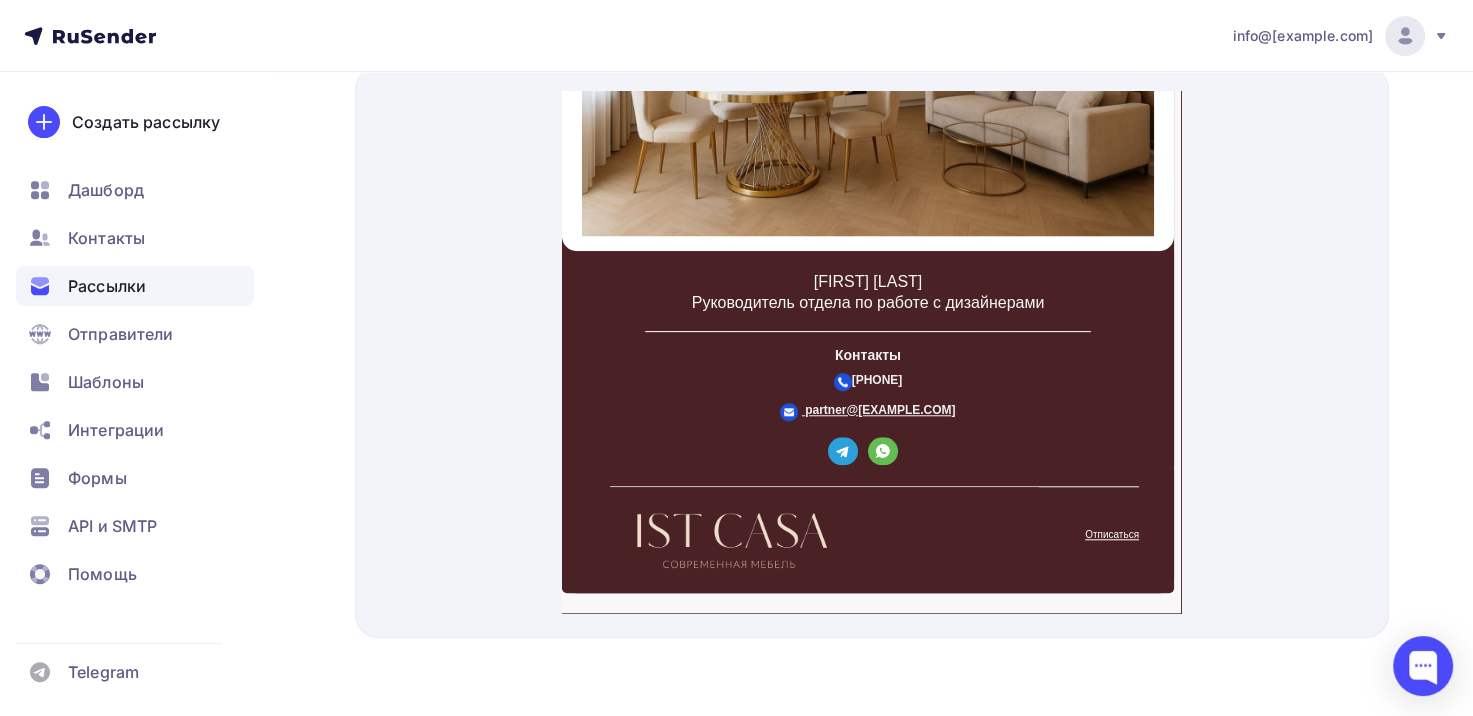 click on "info@greenleadgroup.ru             Аккаунт         Тарифы       Выйти
Создать рассылку
Дашборд
Контакты
Рассылки
Отправители
Шаблоны
Интеграции
Формы
API и SMTP
Помощь
Telegram
Аккаунт         Тарифы                   Помощь       Выйти" at bounding box center [736, 36] 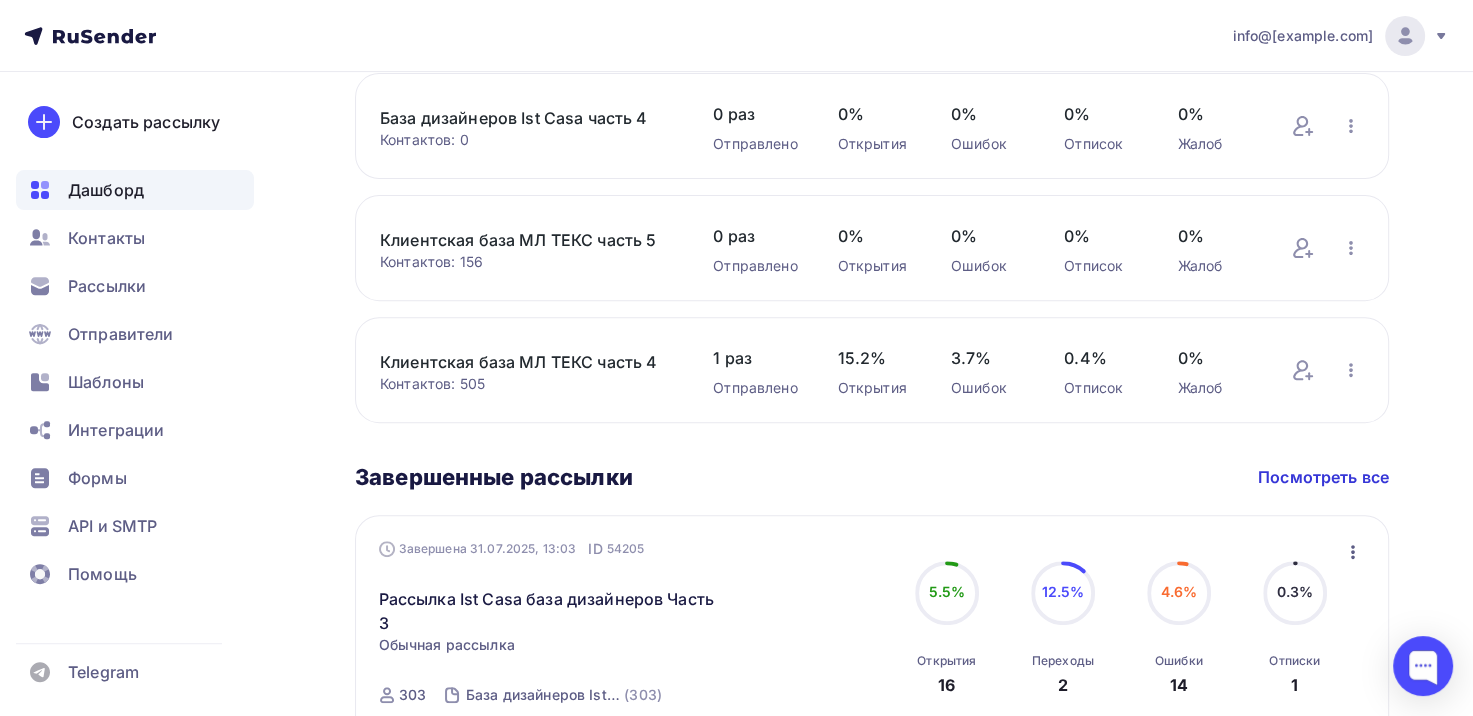 scroll, scrollTop: 600, scrollLeft: 0, axis: vertical 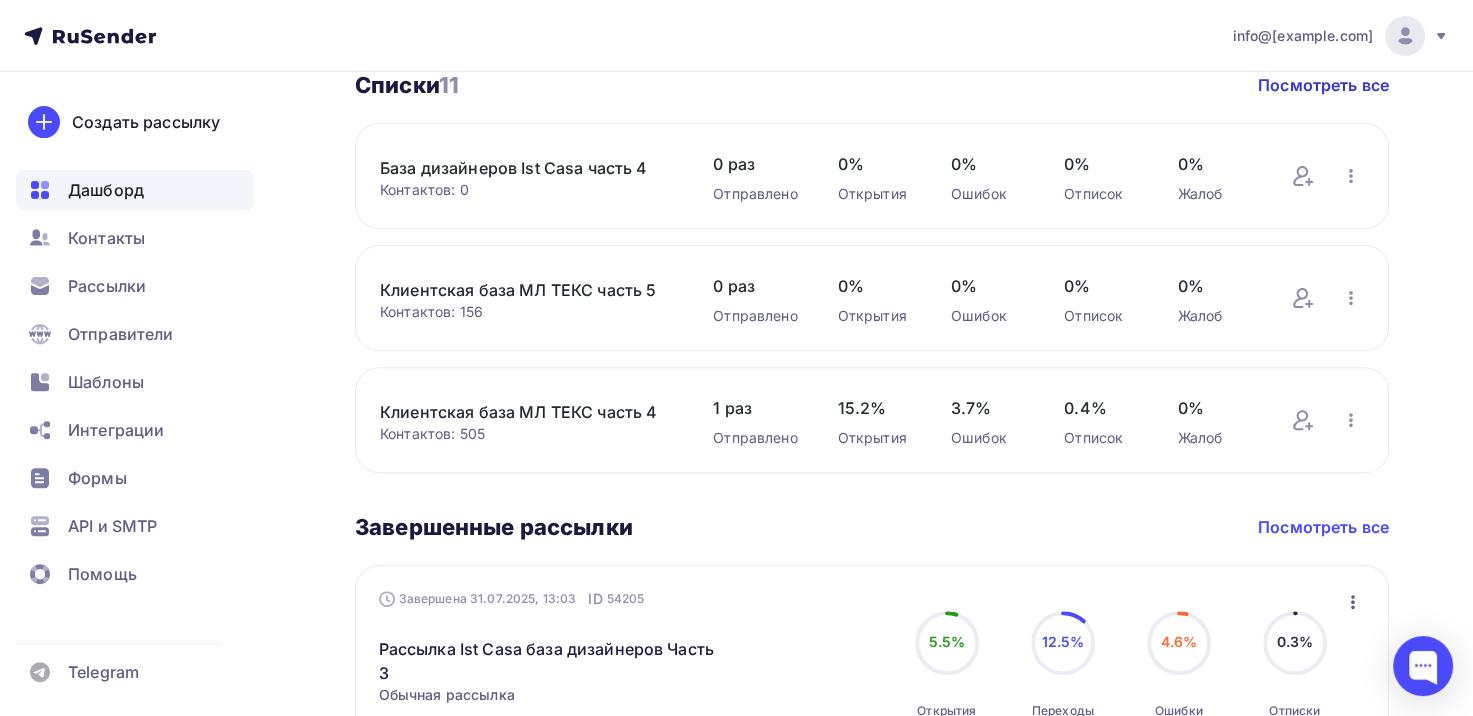 click on "Посмотреть все" at bounding box center [1323, 527] 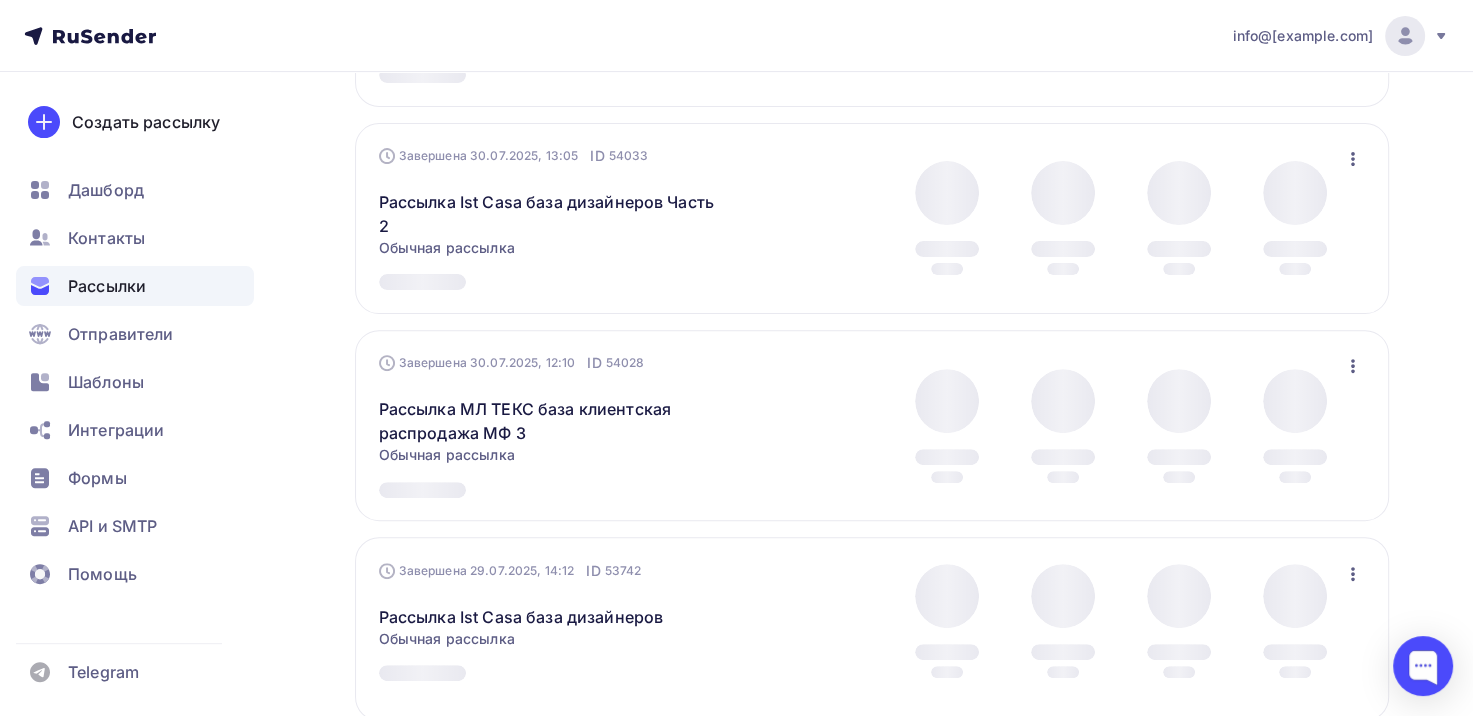 scroll, scrollTop: 0, scrollLeft: 0, axis: both 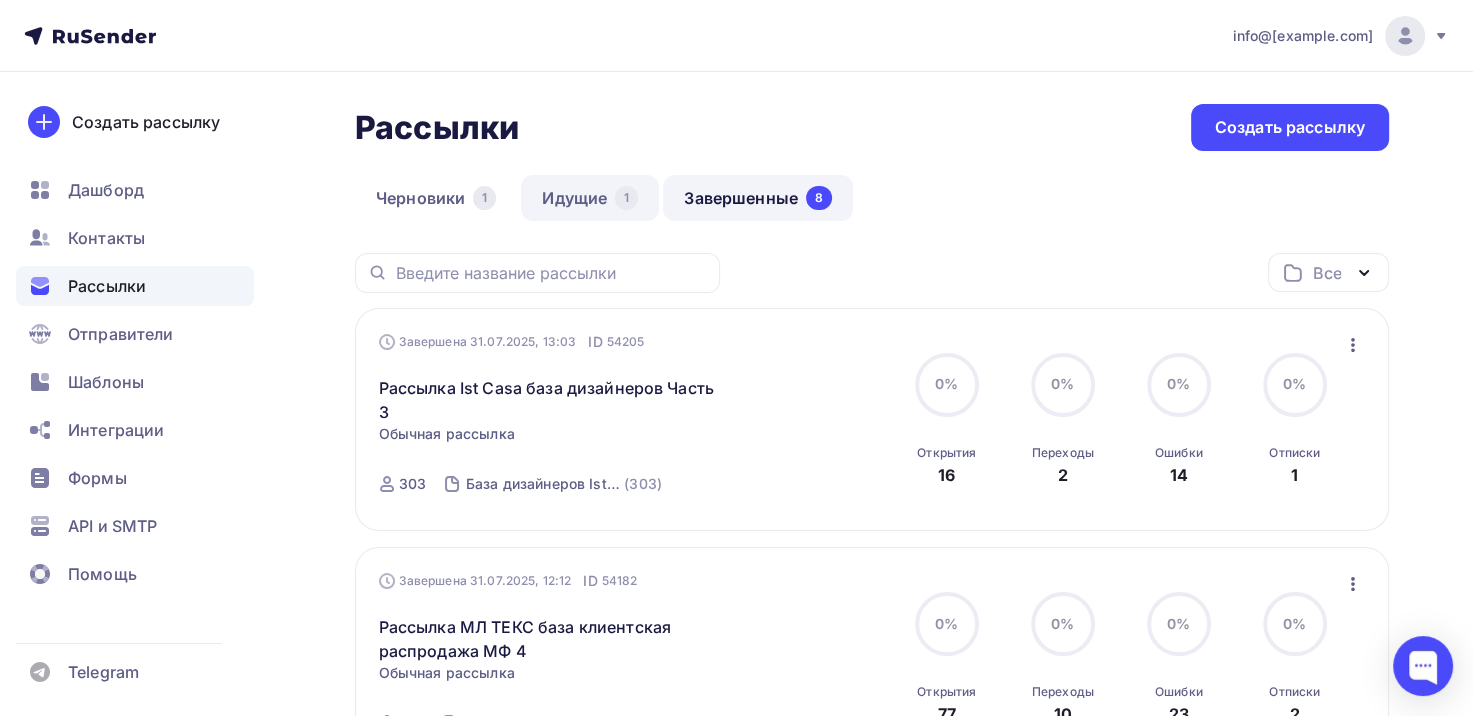click on "Идущие
1" at bounding box center [590, 198] 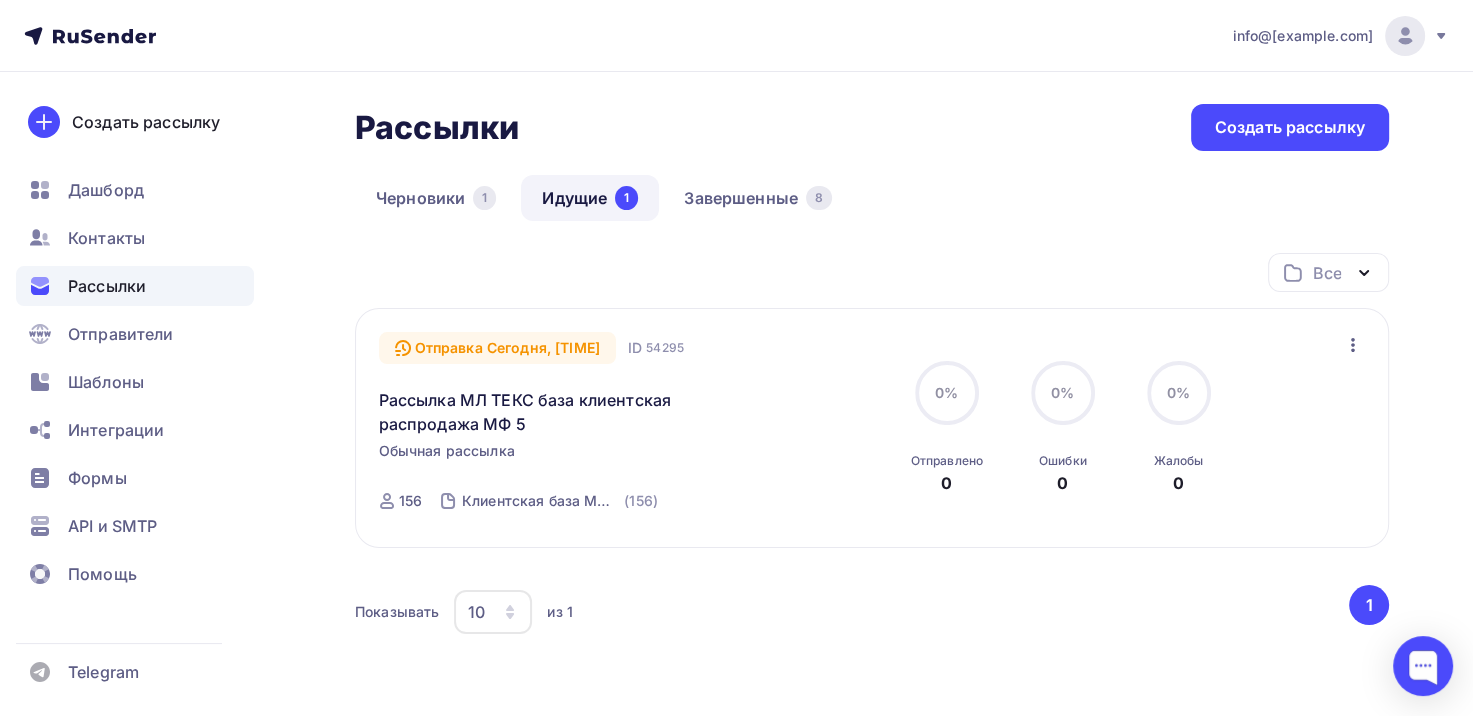 click 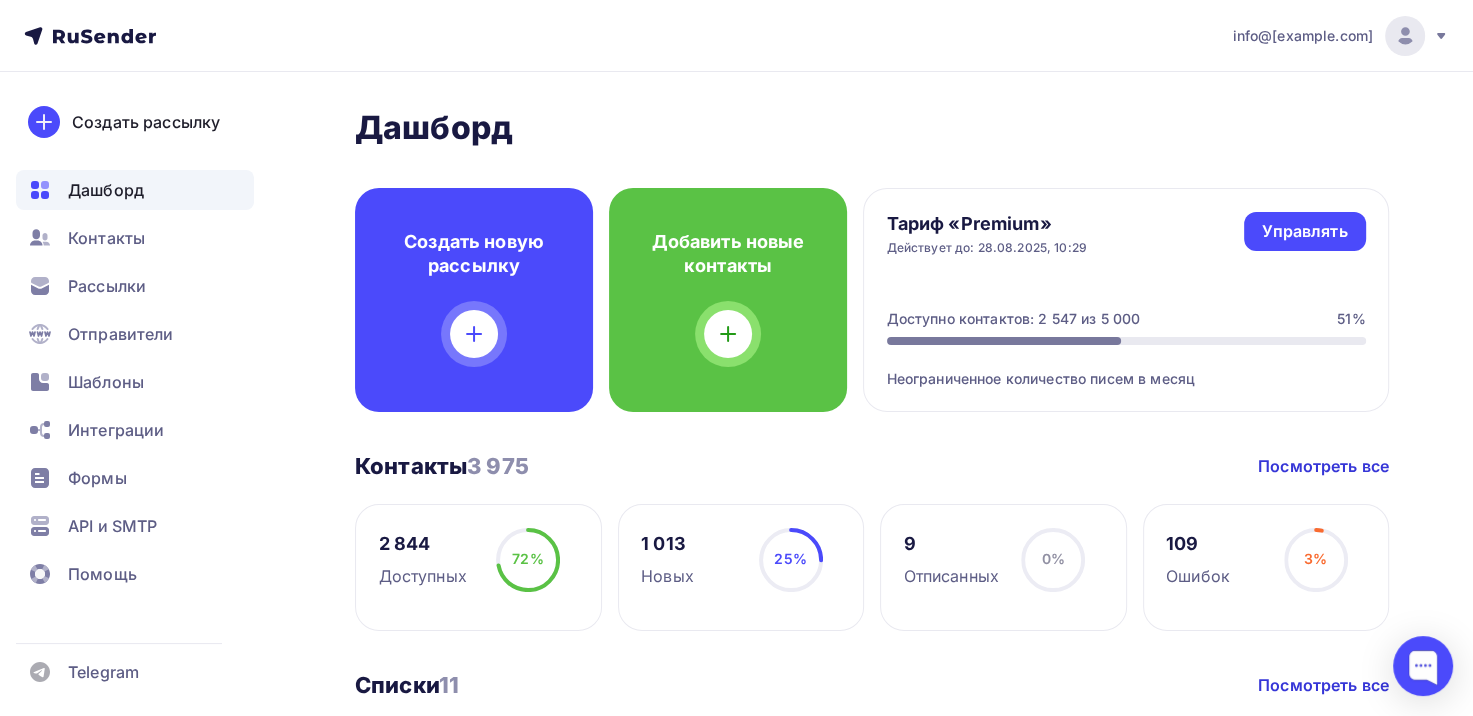 click 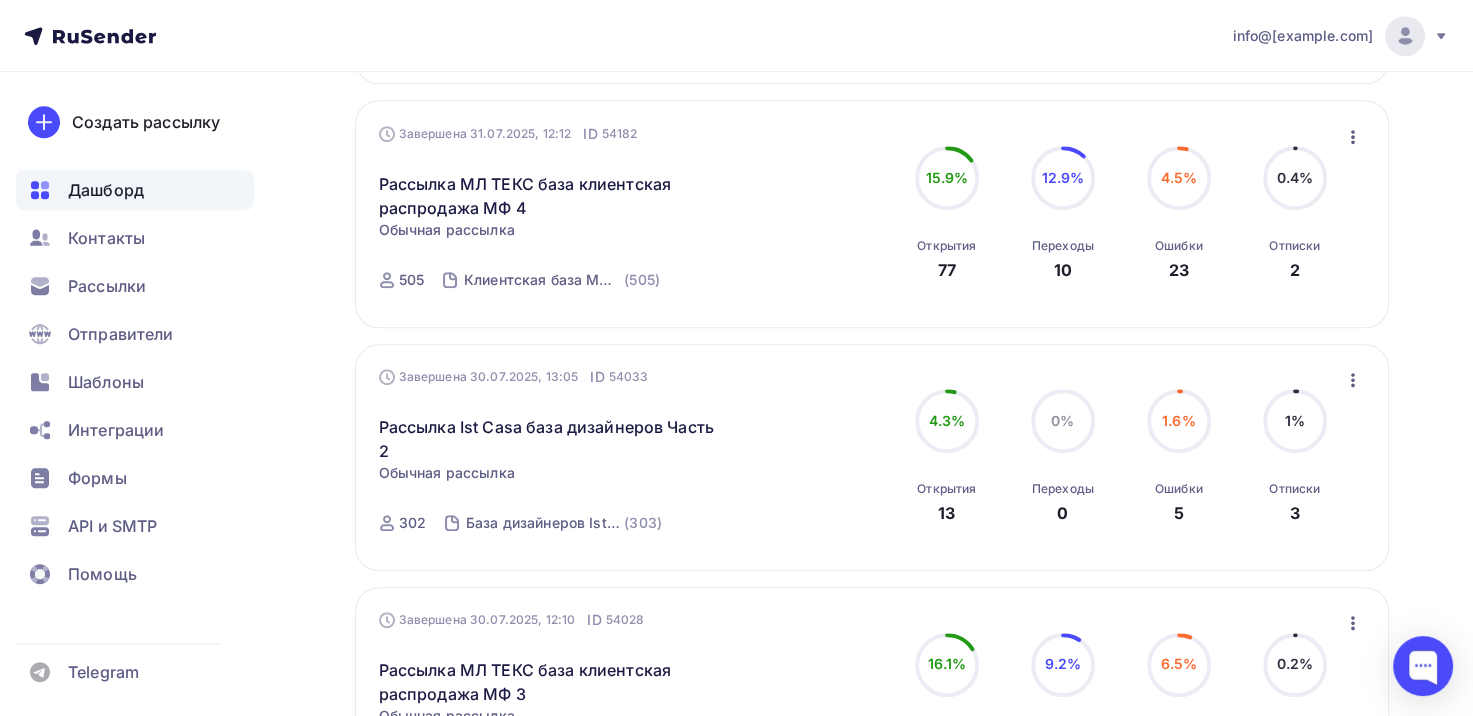 scroll, scrollTop: 895, scrollLeft: 0, axis: vertical 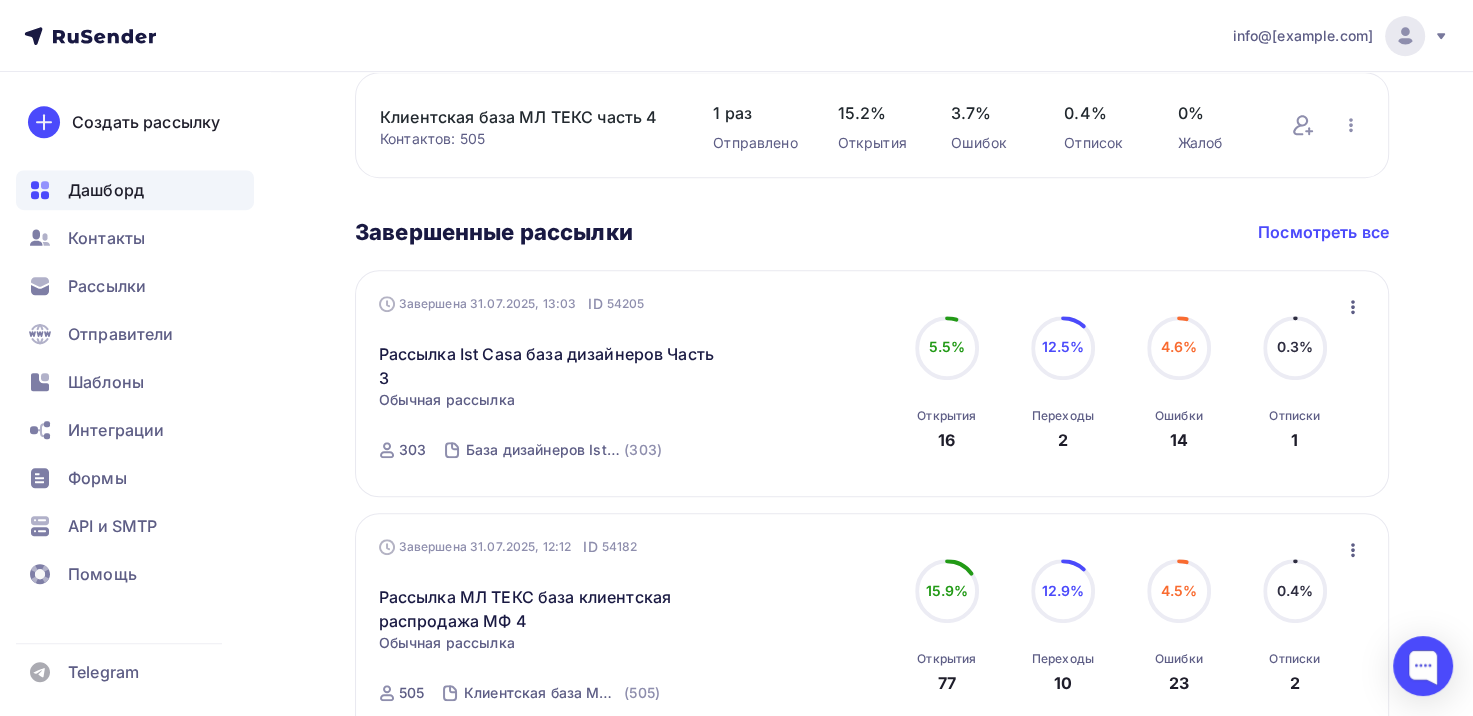 click on "Посмотреть все" at bounding box center (1323, 232) 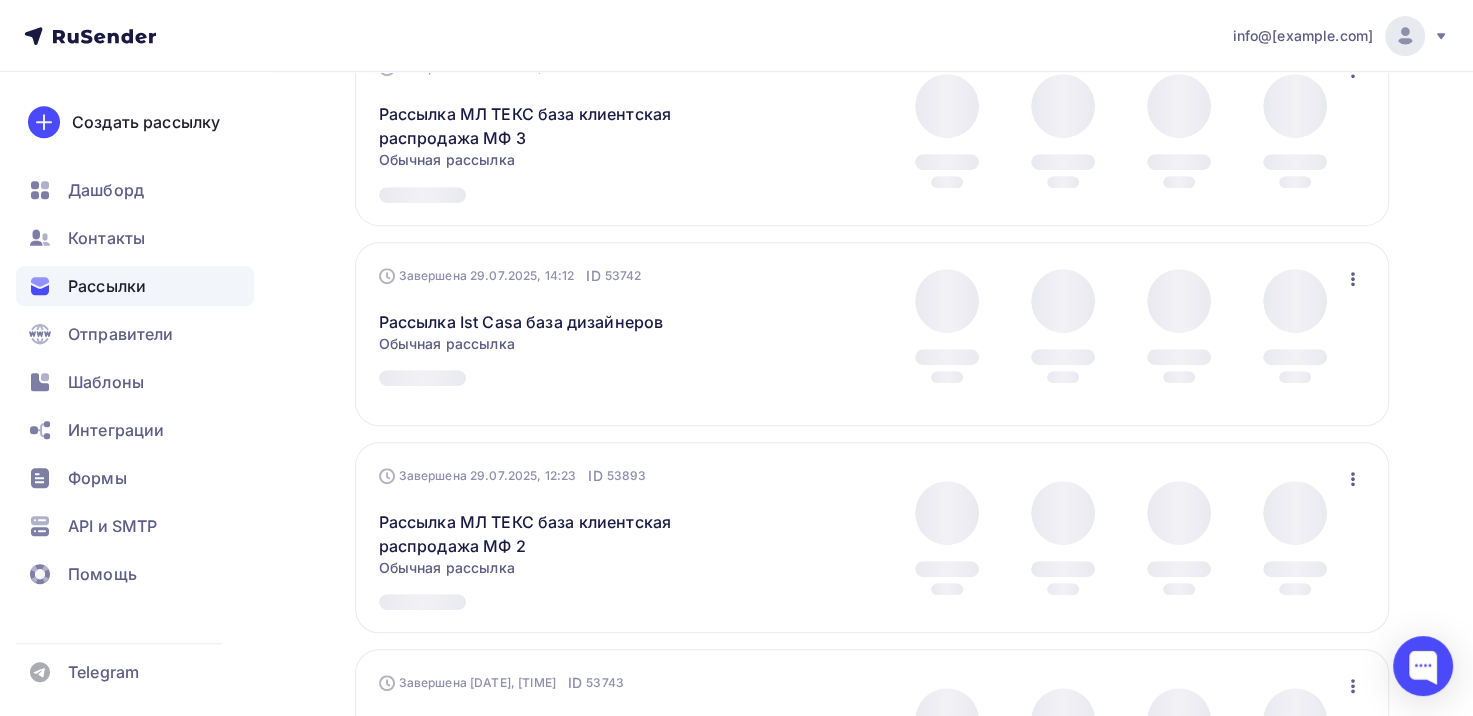 scroll, scrollTop: 0, scrollLeft: 0, axis: both 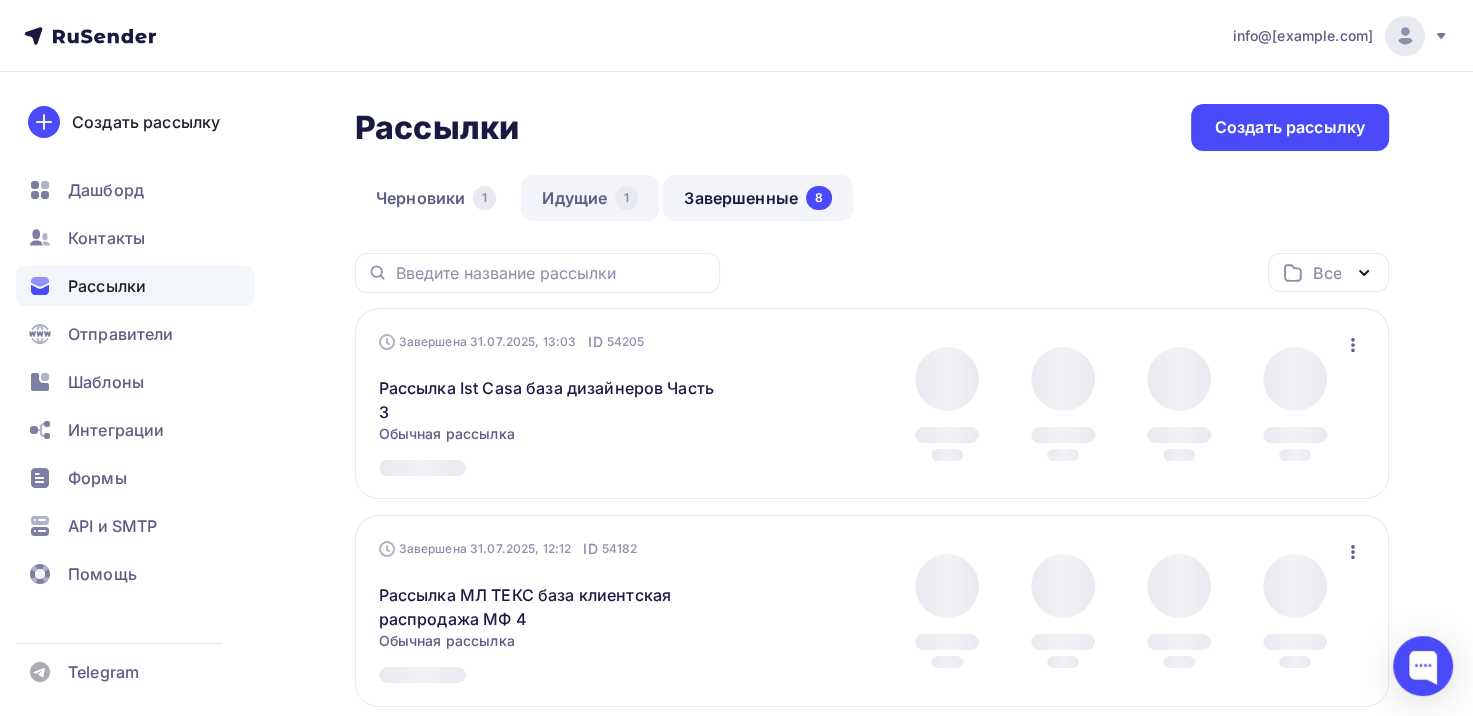 click on "Идущие
1" at bounding box center [590, 198] 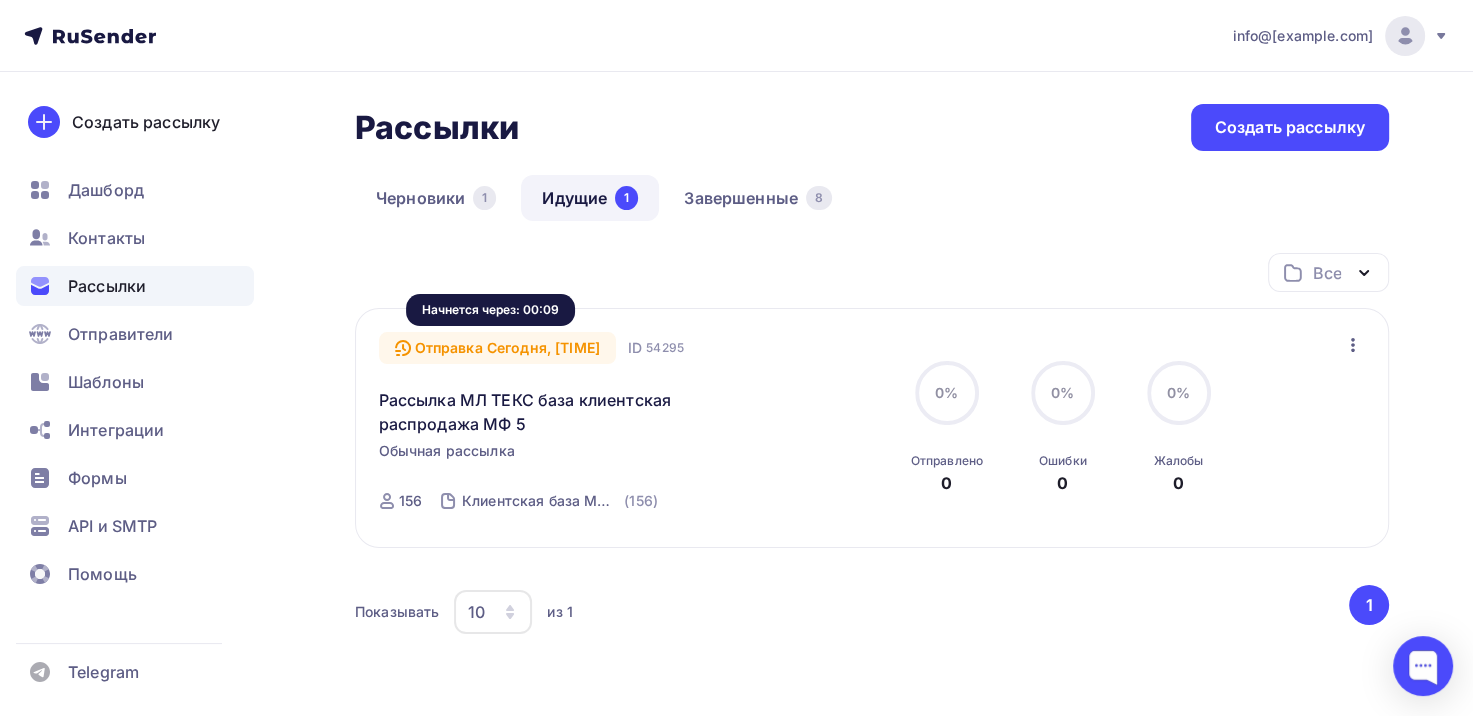 click on "Отправка
Сегодня, 11:30" at bounding box center (497, 348) 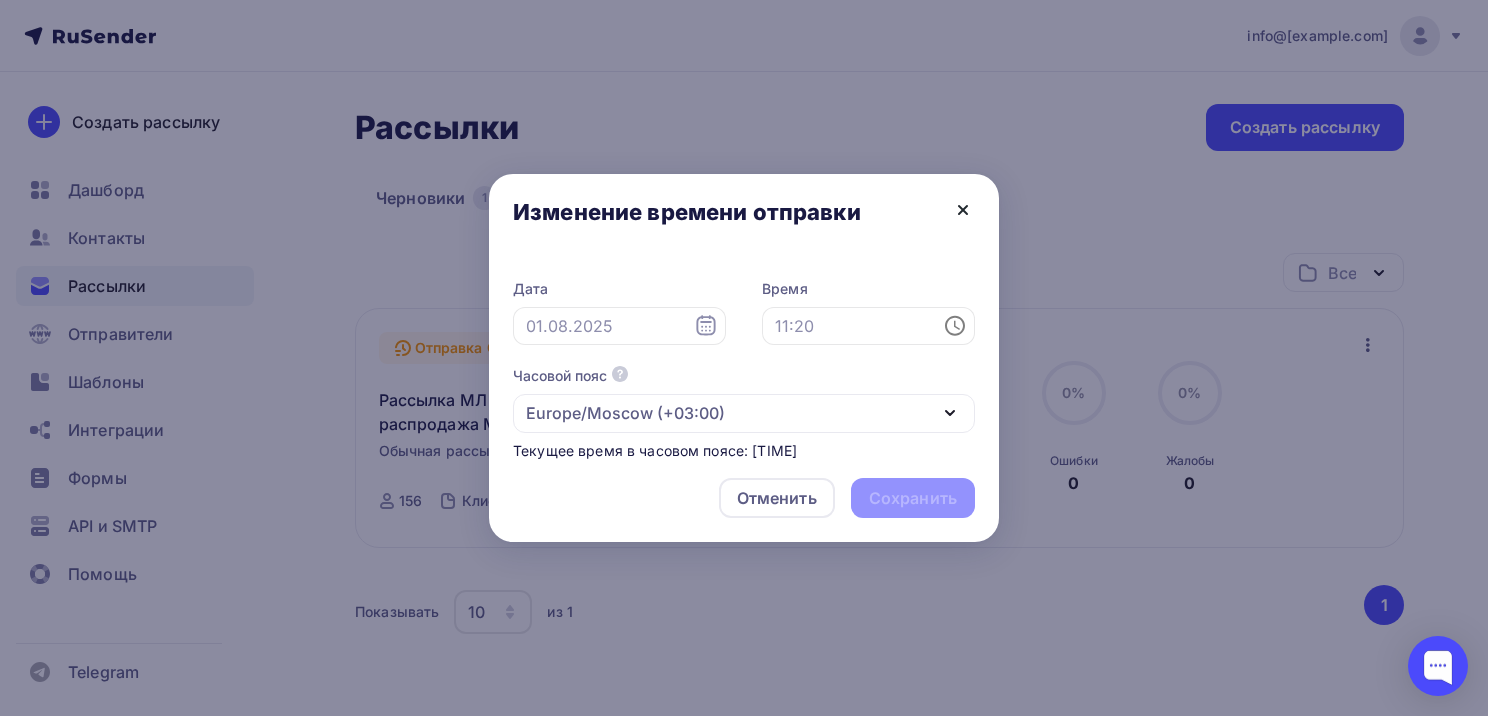 click 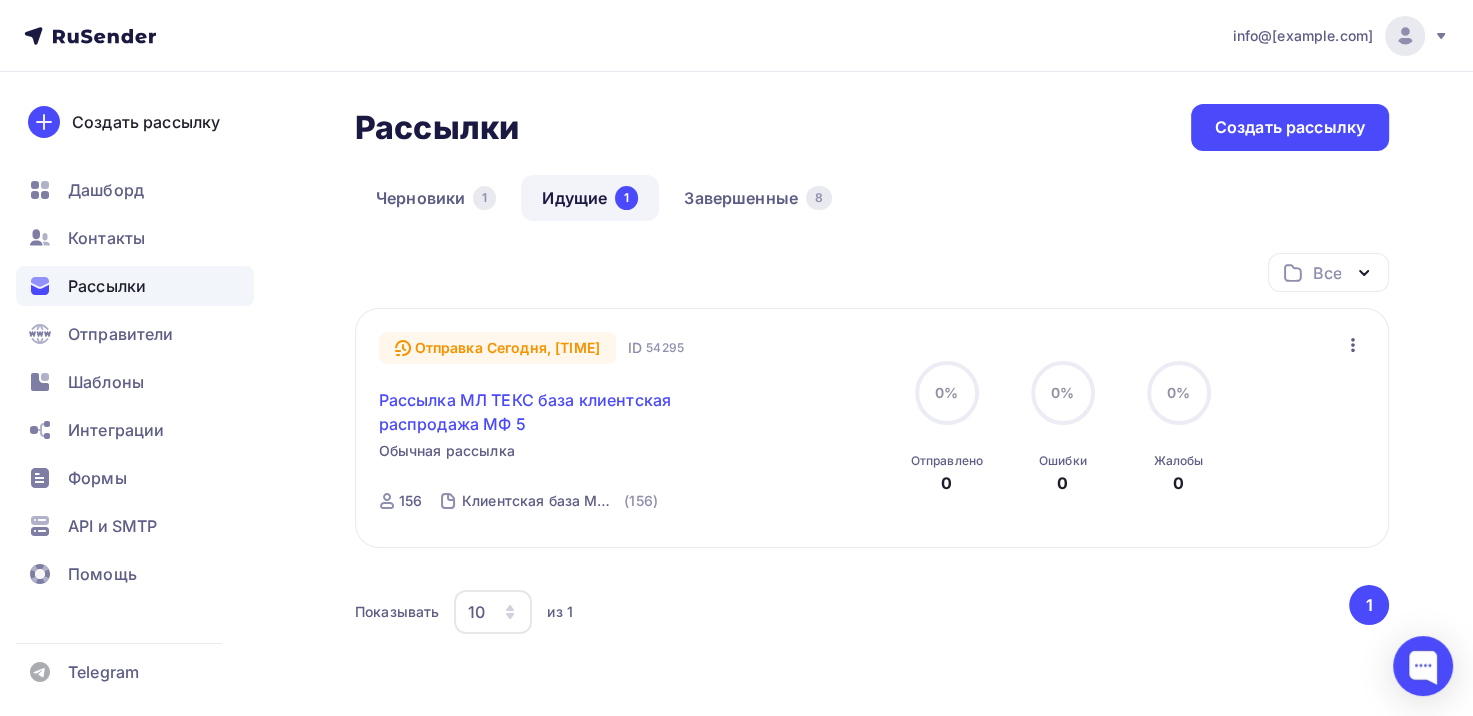 click on "Рассылка МЛ ТЕКС база клиентская распродажа МФ 5" at bounding box center [550, 412] 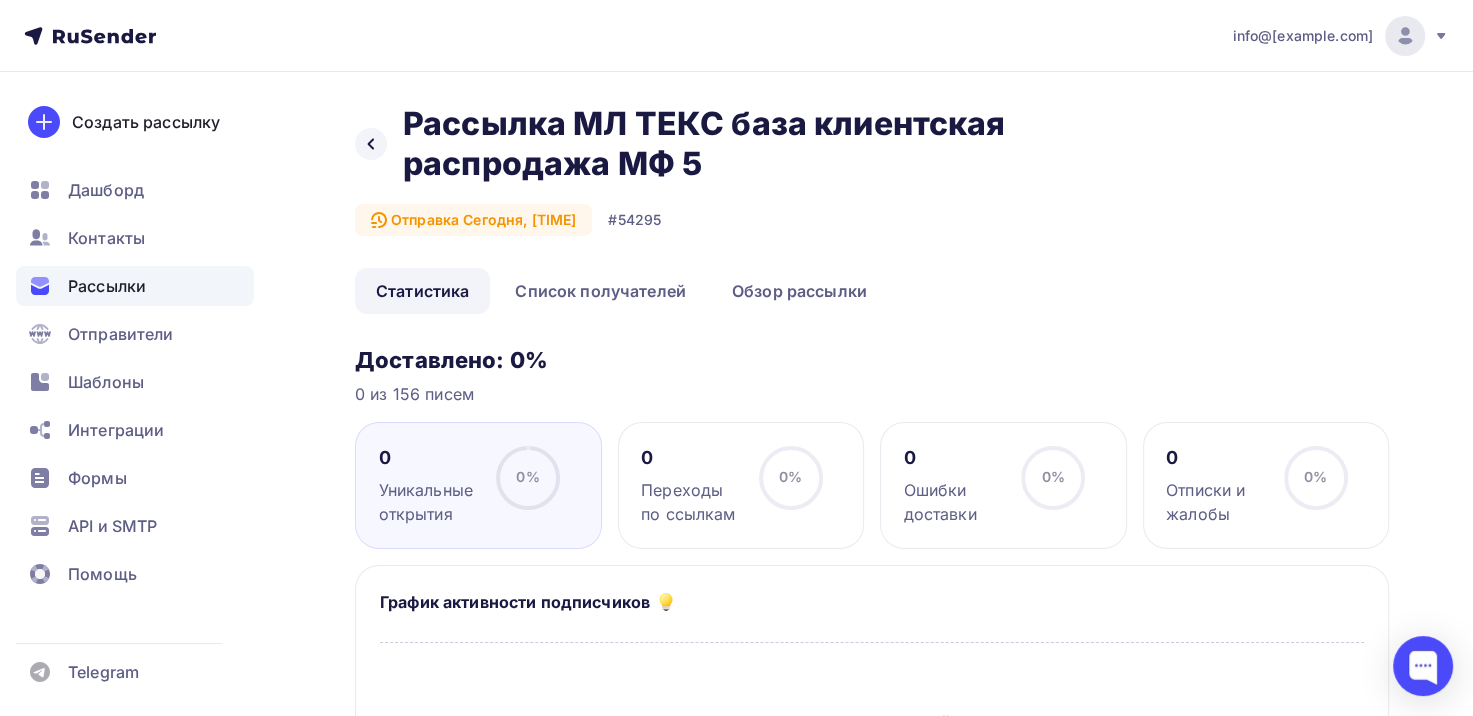 click on "Назад
Рассылка МЛ ТЕКС база клиентская распродажа МФ 5
Рассылка МЛ ТЕКС база клиентская распродажа МФ 5
Отправка
Сегодня, 11:30
#54295" at bounding box center (872, 186) 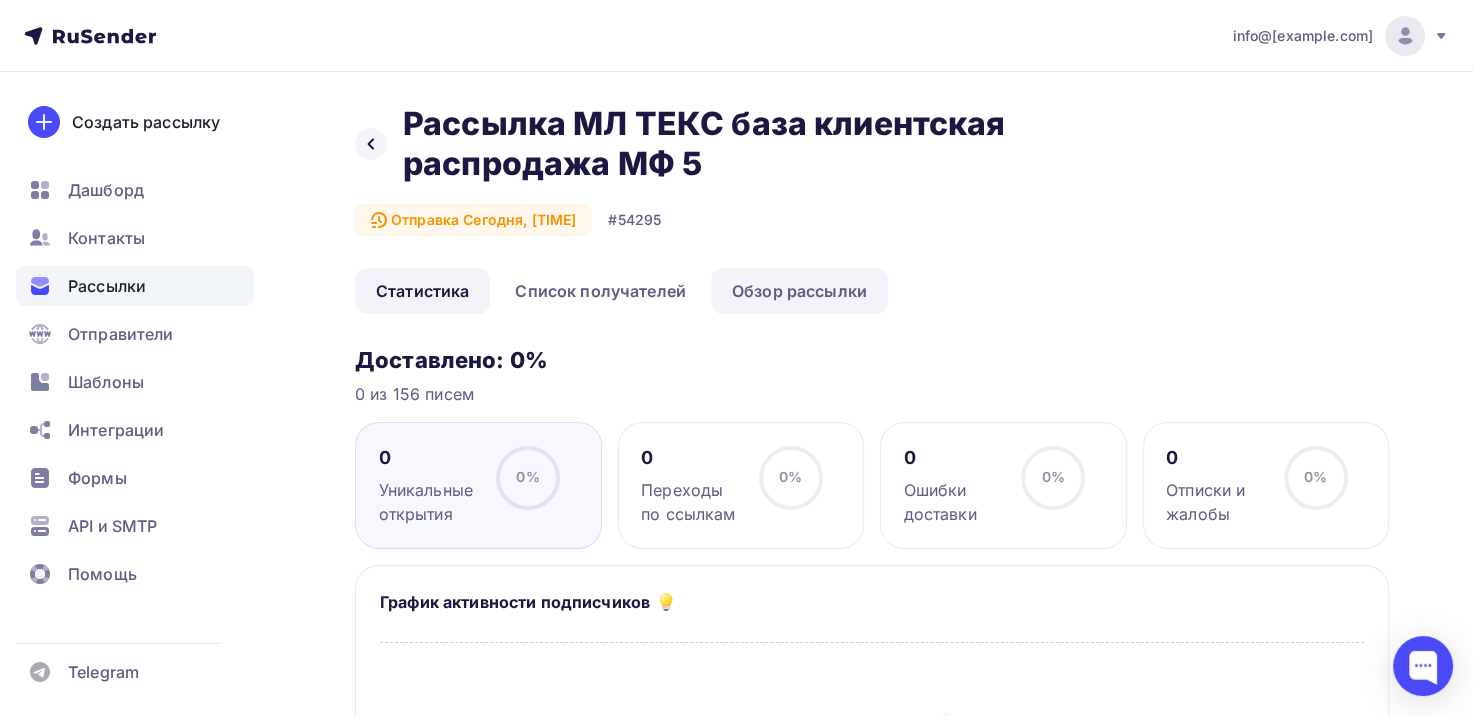 click on "Обзор рассылки" at bounding box center [799, 291] 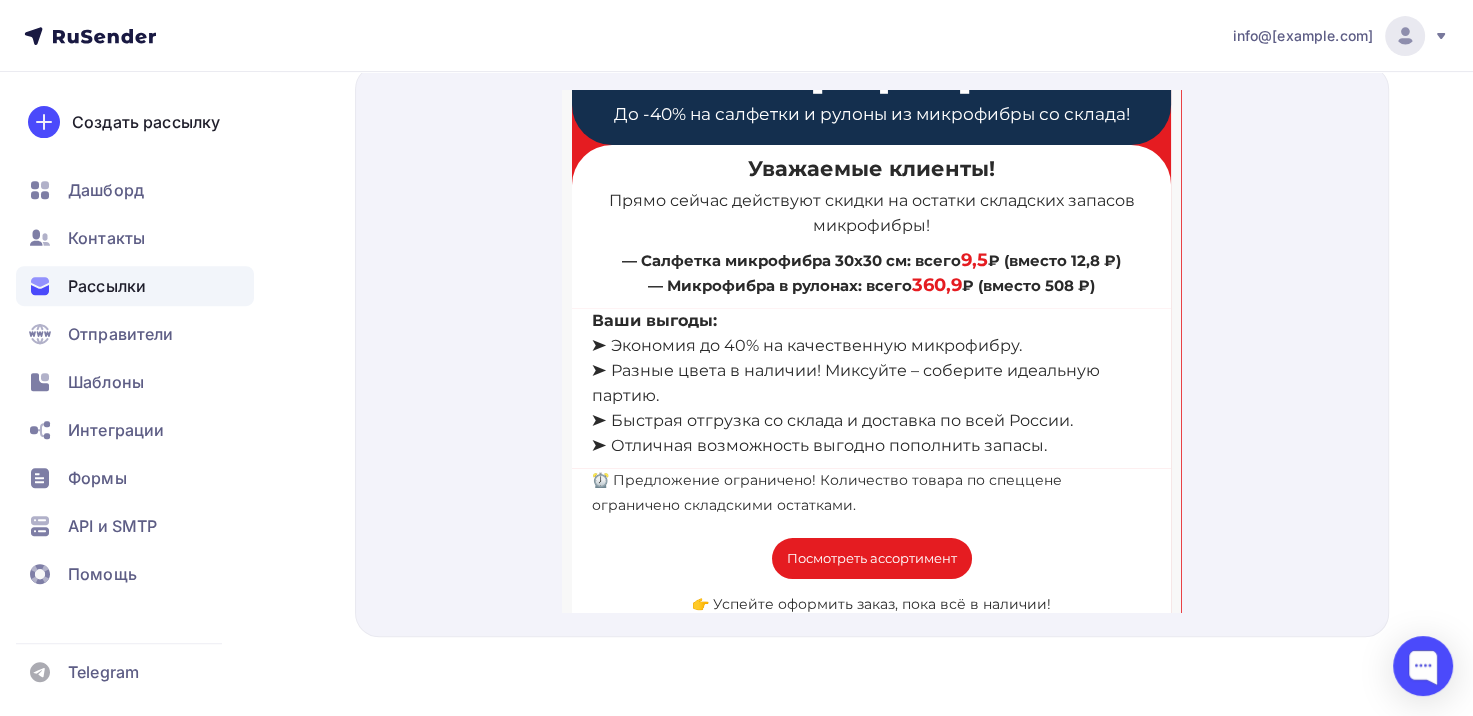 scroll, scrollTop: 200, scrollLeft: 0, axis: vertical 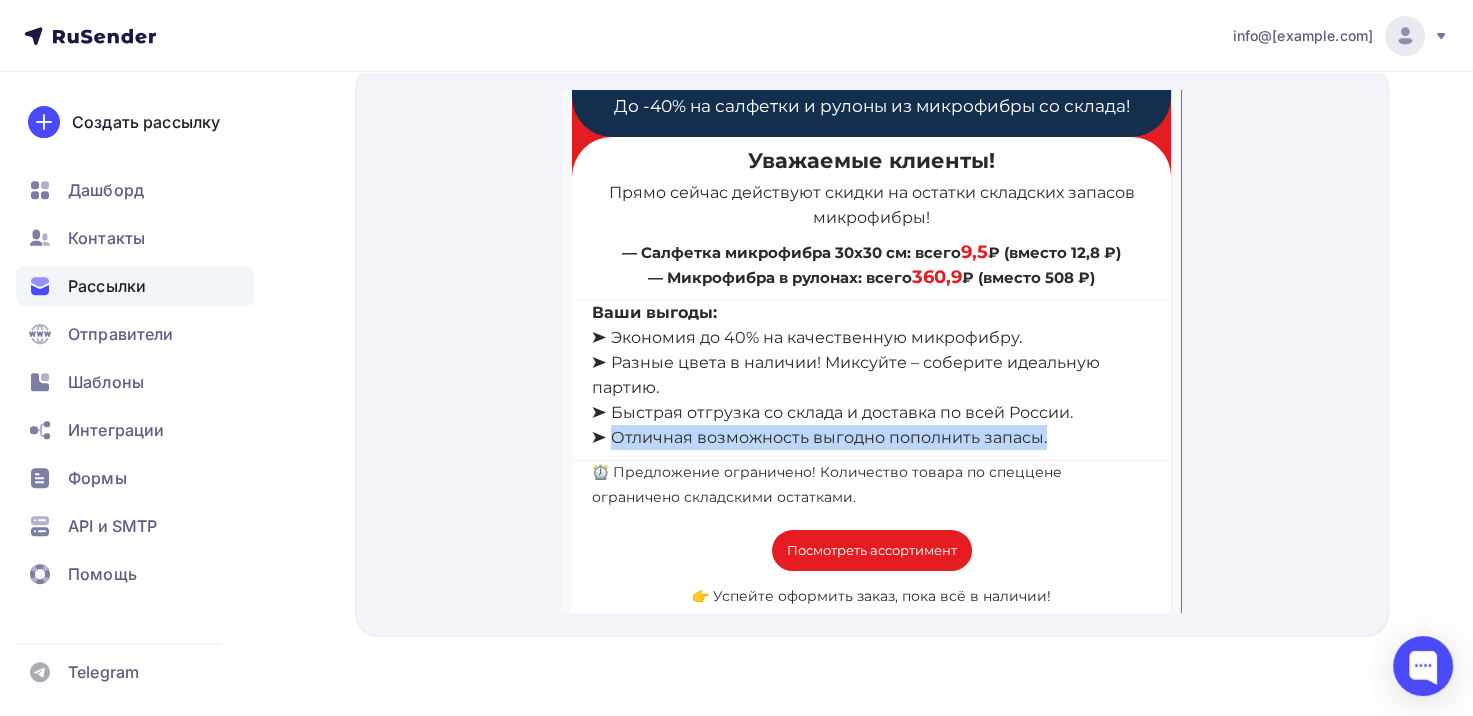 drag, startPoint x: 1074, startPoint y: 412, endPoint x: 610, endPoint y: 424, distance: 464.15515 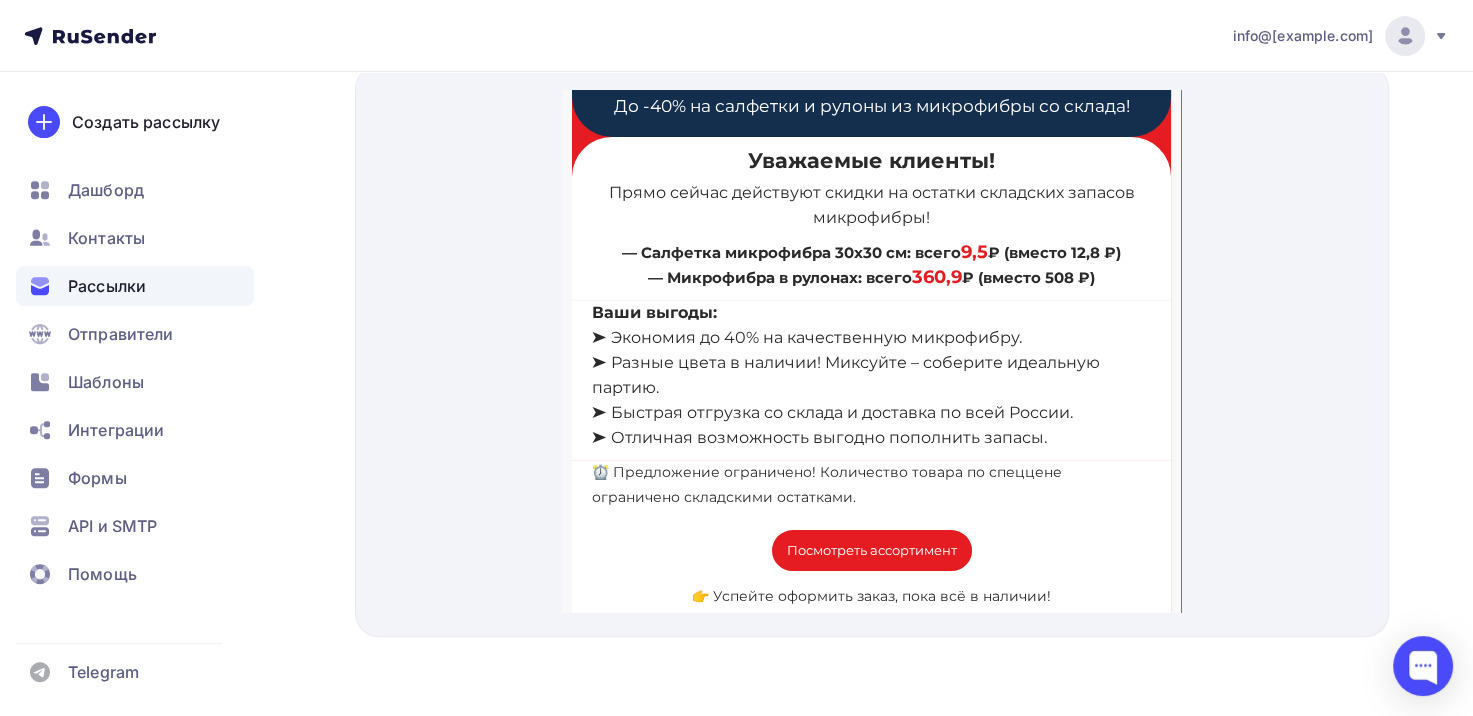 click on "Ваши выгоды:
➤ Экономия до 40% на качественную микрофибру.
➤ Разные цвета в наличии! Миксуйте – соберите идеальную партию.
➤ Быстрая отгрузка со склада и доставка по всей России.
➤ Отличная возможность выгодно пополнить запасы." at bounding box center (871, 351) 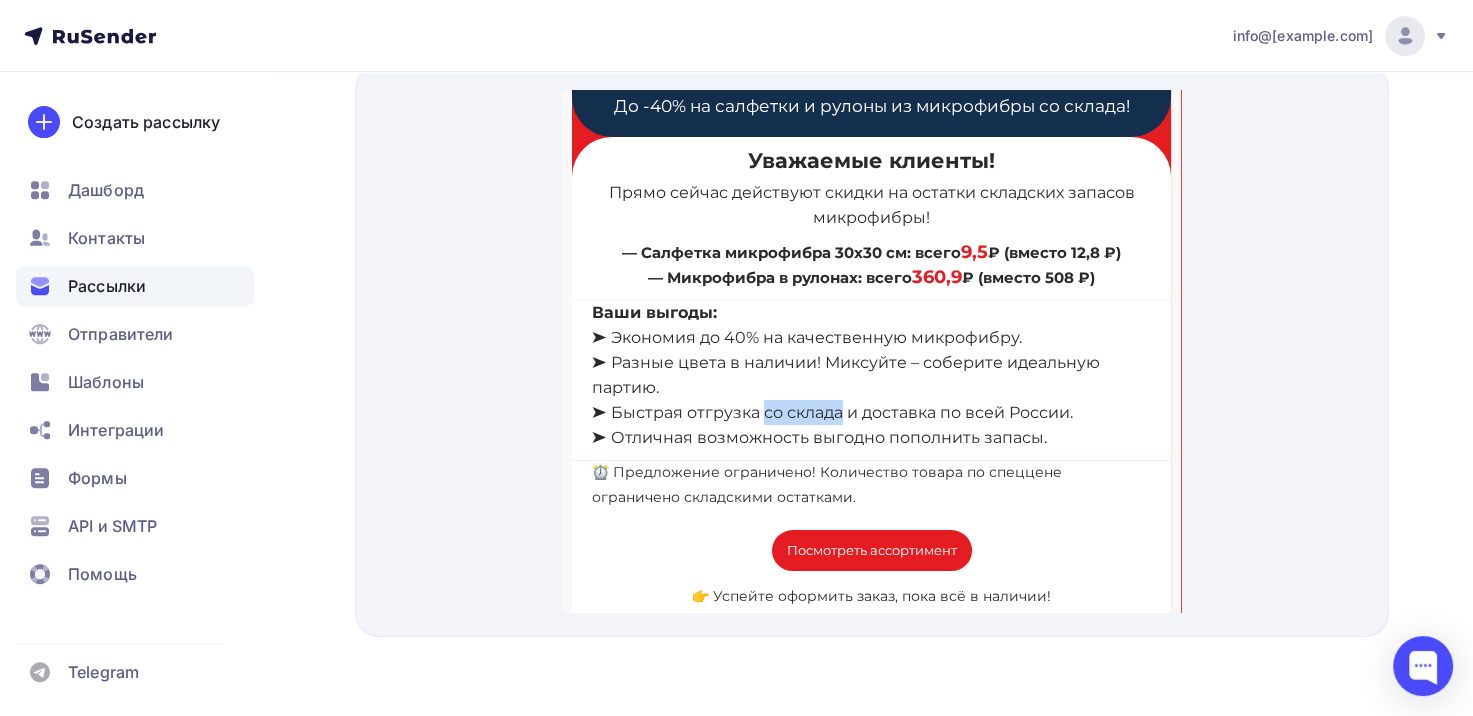 drag, startPoint x: 845, startPoint y: 391, endPoint x: 763, endPoint y: 391, distance: 82 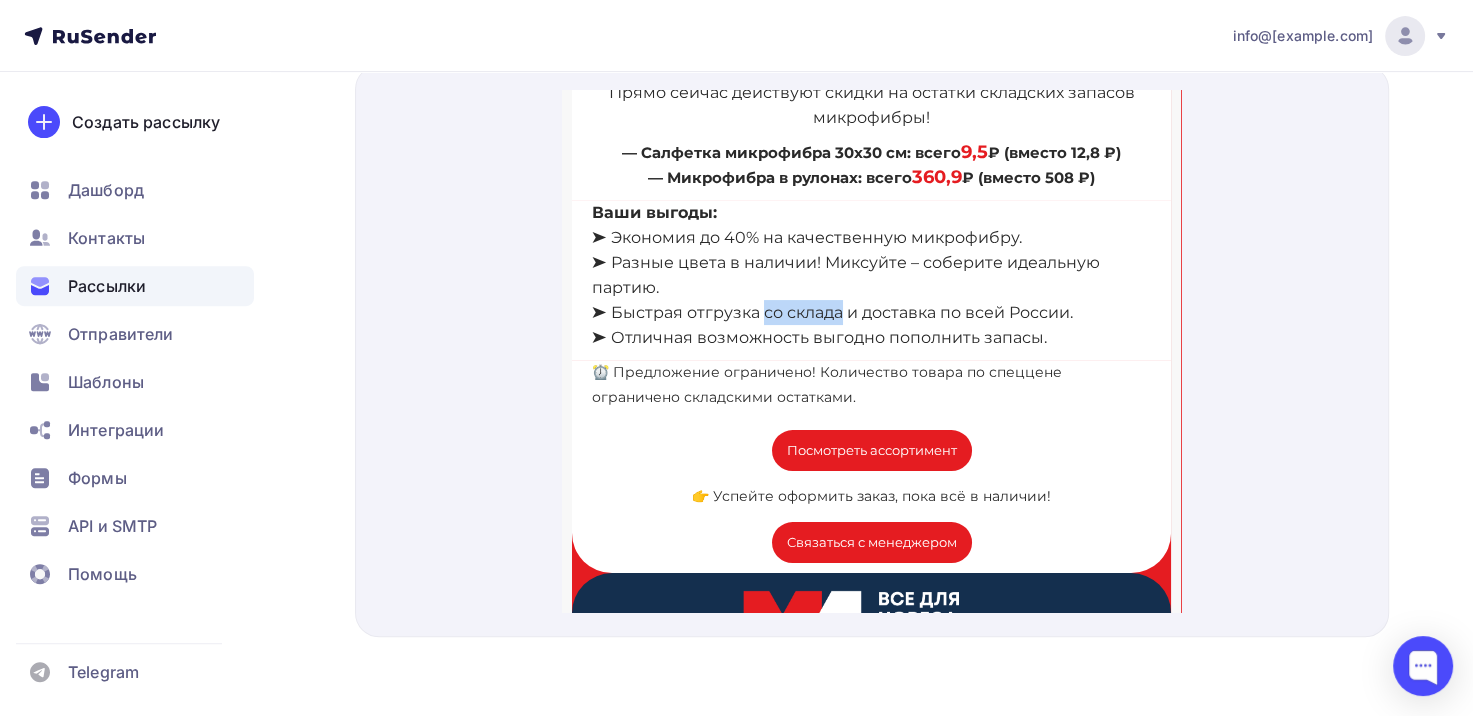 scroll, scrollTop: 0, scrollLeft: 0, axis: both 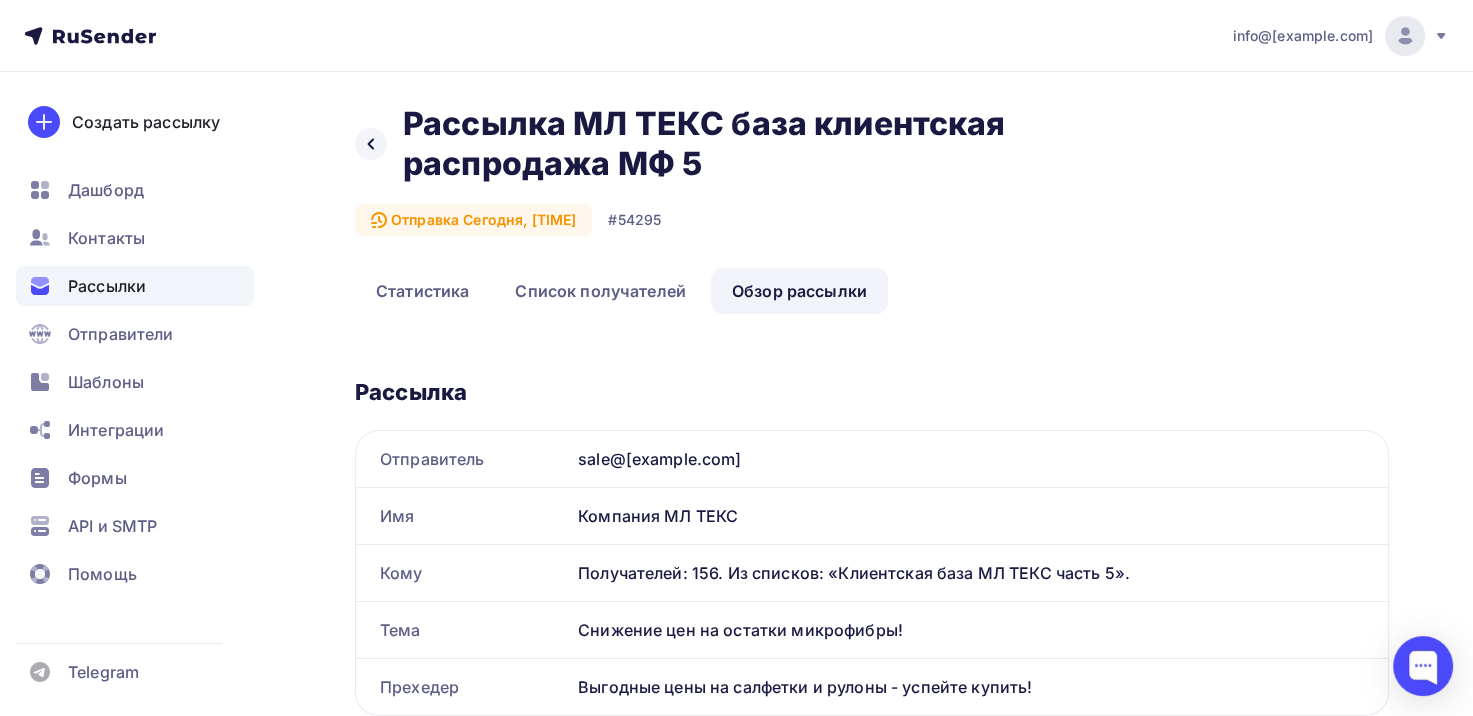 click on "info@greenleadgroup.ru             Аккаунт         Тарифы       Выйти
Создать рассылку
Дашборд
Контакты
Рассылки
Отправители
Шаблоны
Интеграции
Формы
API и SMTP
Помощь
Telegram
Аккаунт         Тарифы                   Помощь       Выйти" at bounding box center (736, 36) 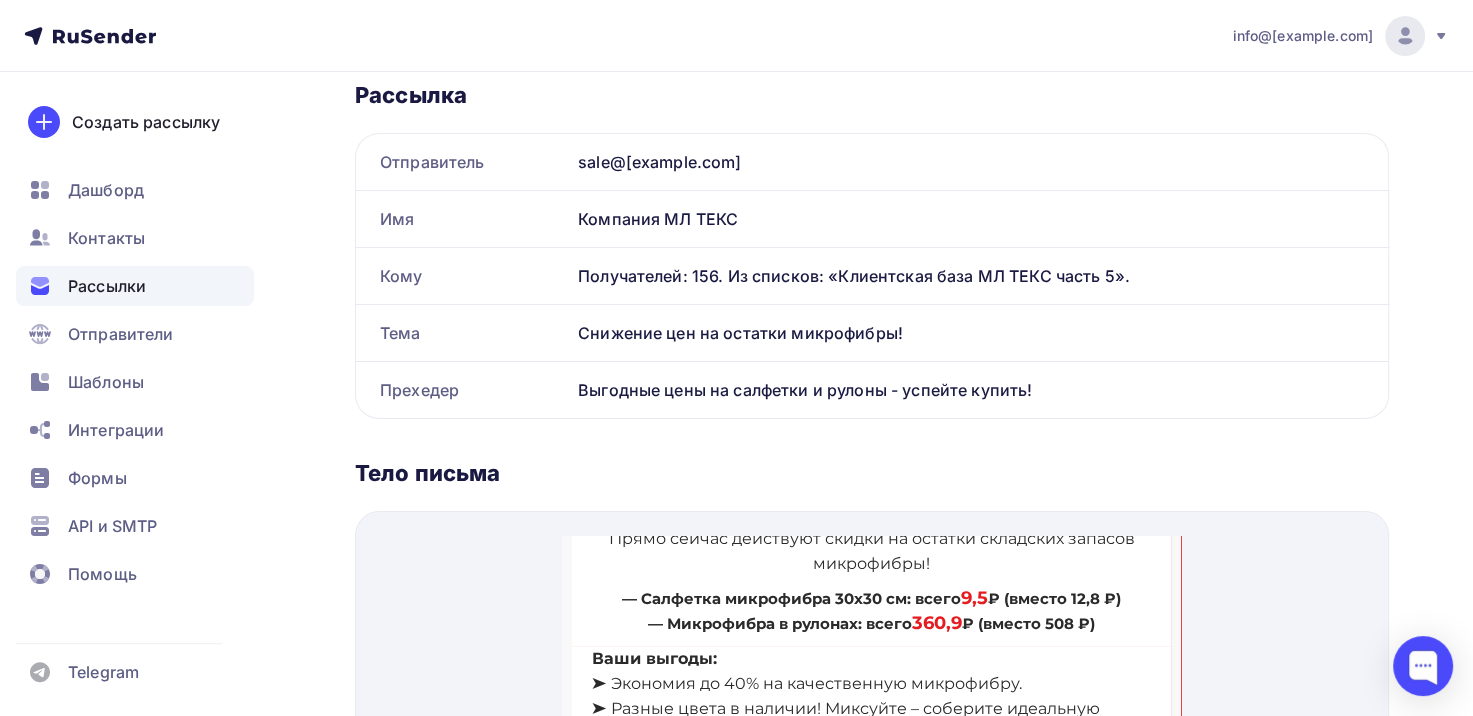scroll, scrollTop: 0, scrollLeft: 0, axis: both 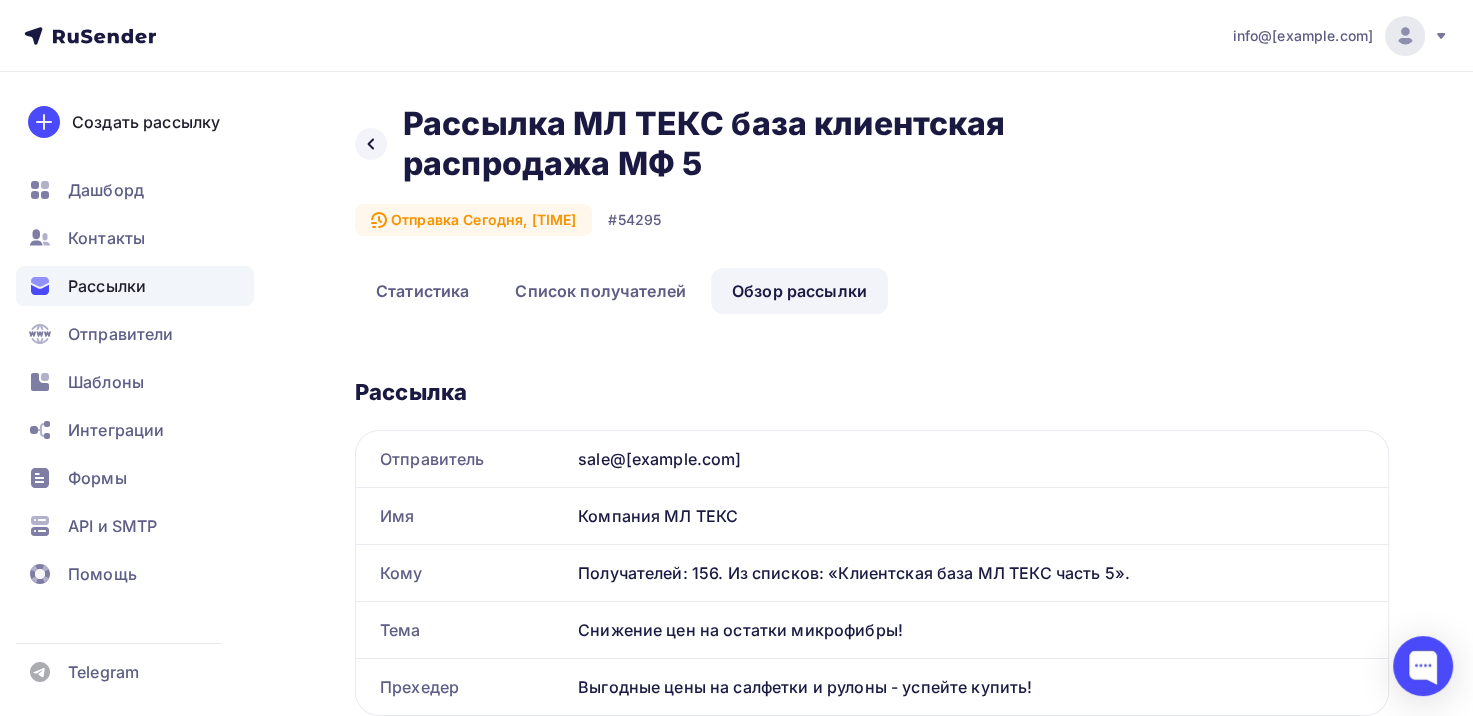 click 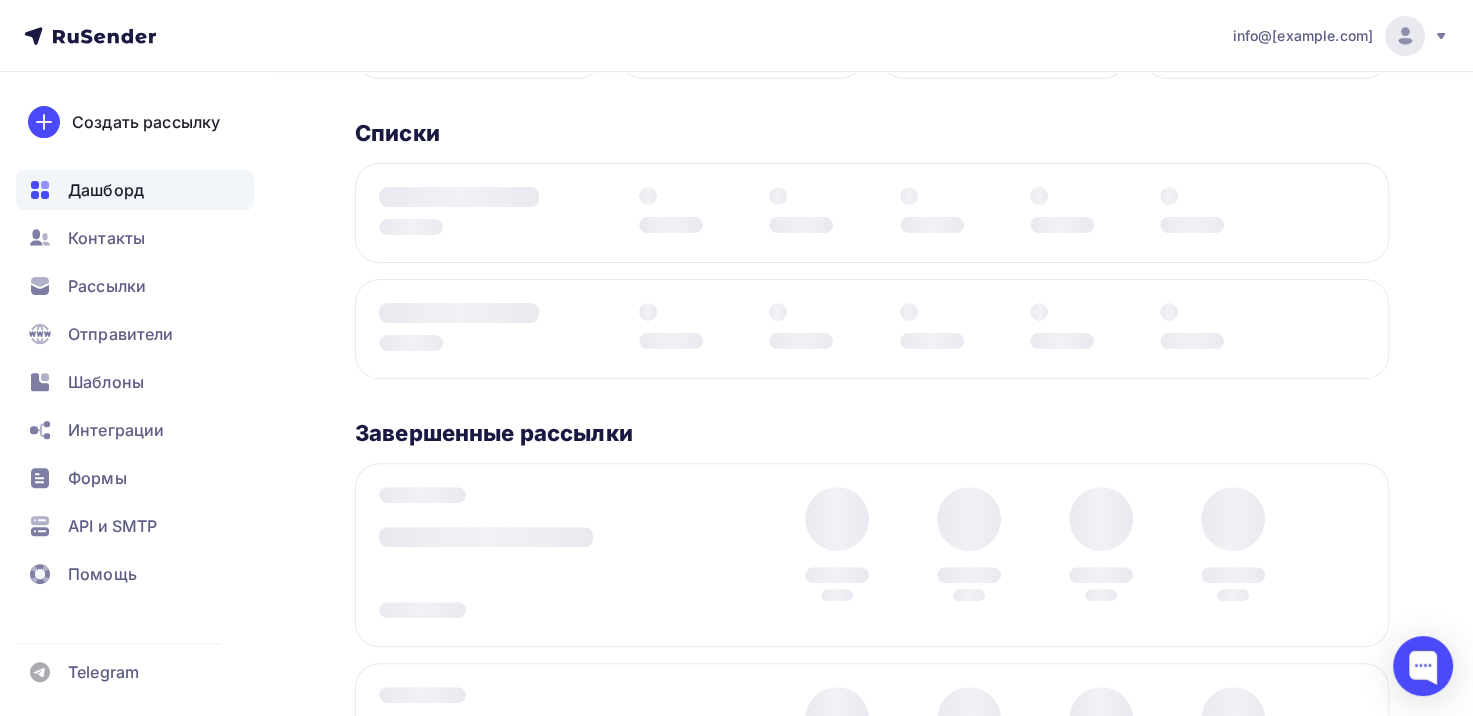 scroll, scrollTop: 782, scrollLeft: 0, axis: vertical 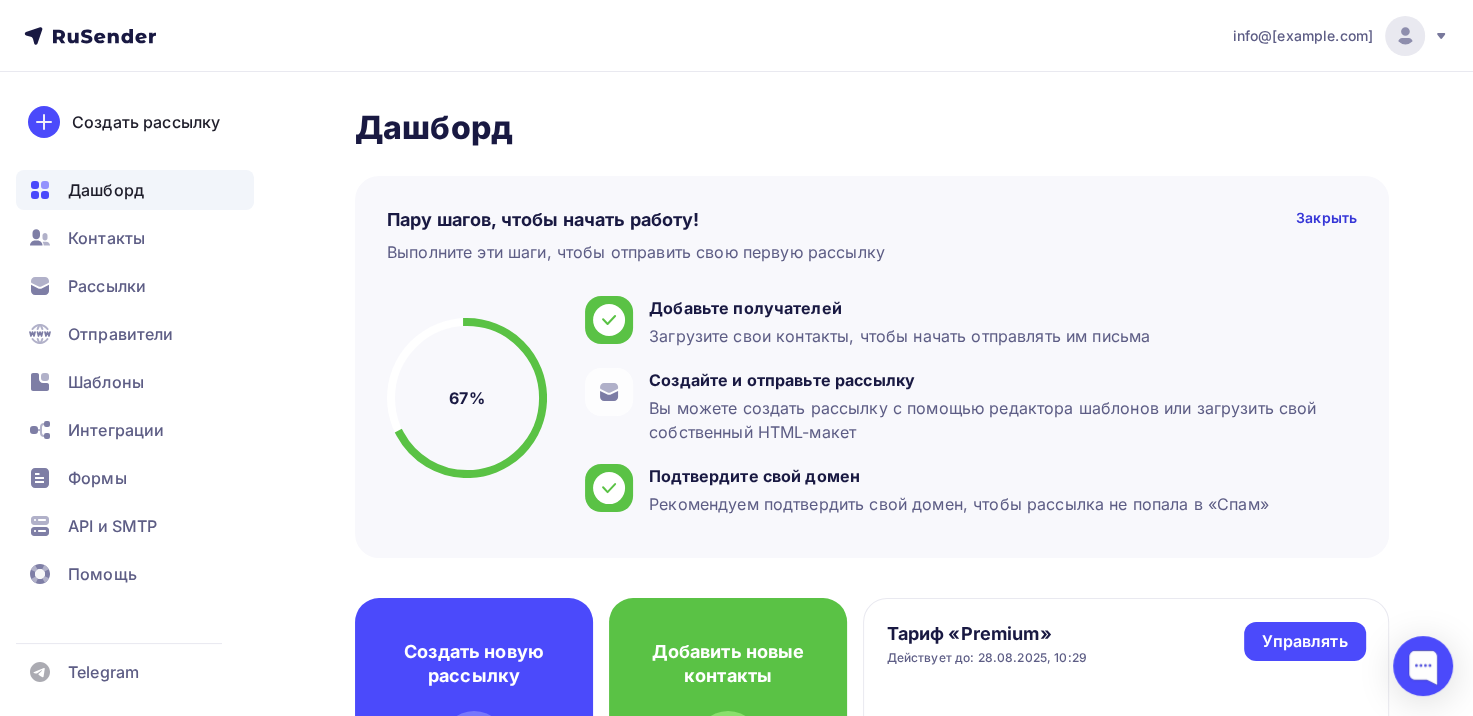 click 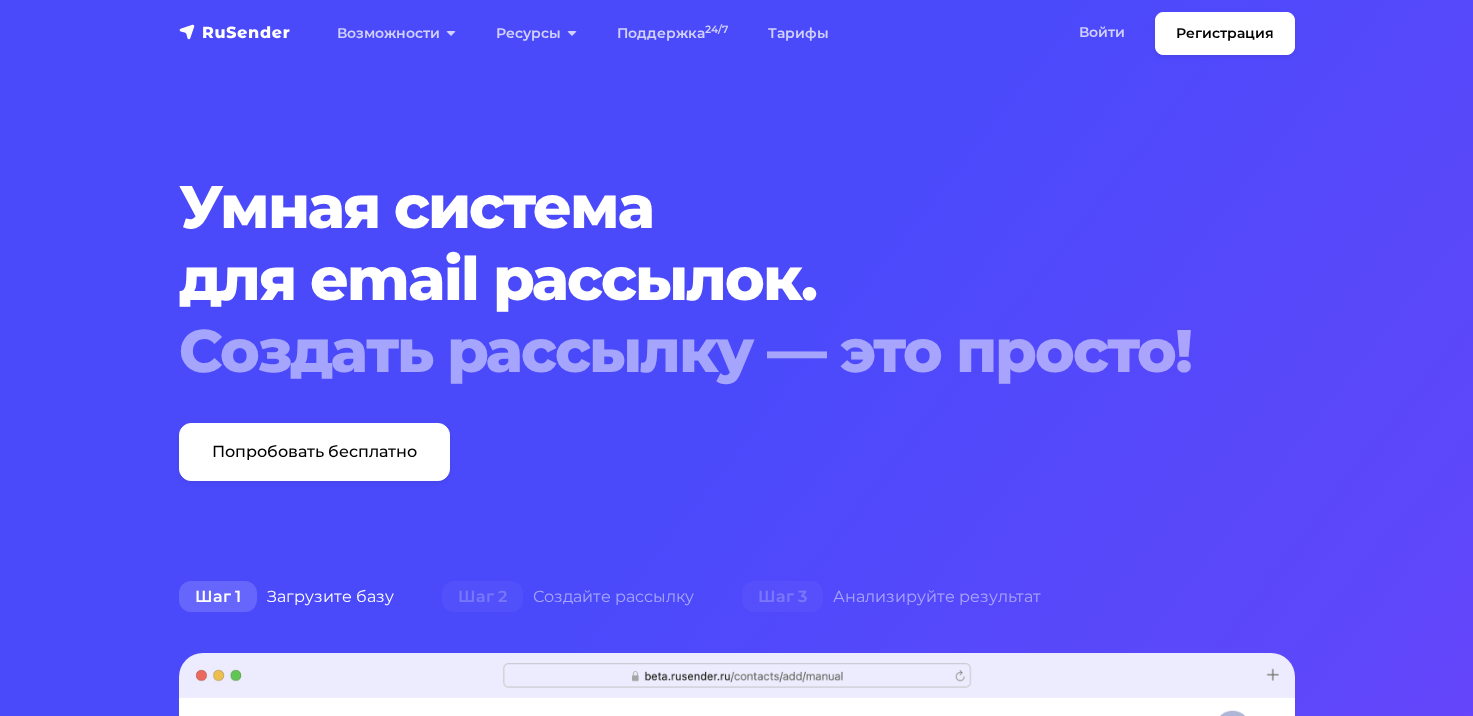 scroll, scrollTop: 0, scrollLeft: 0, axis: both 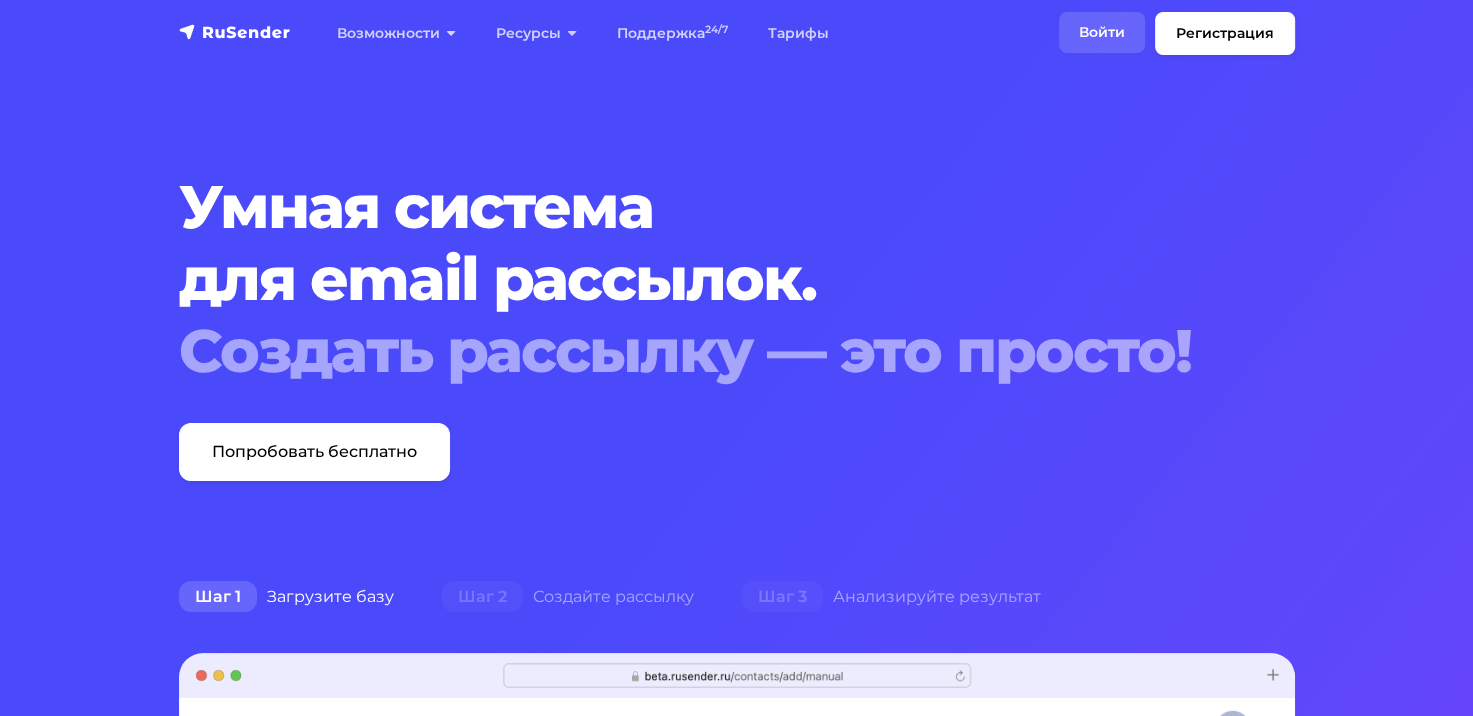 click on "Войти" at bounding box center (1102, 32) 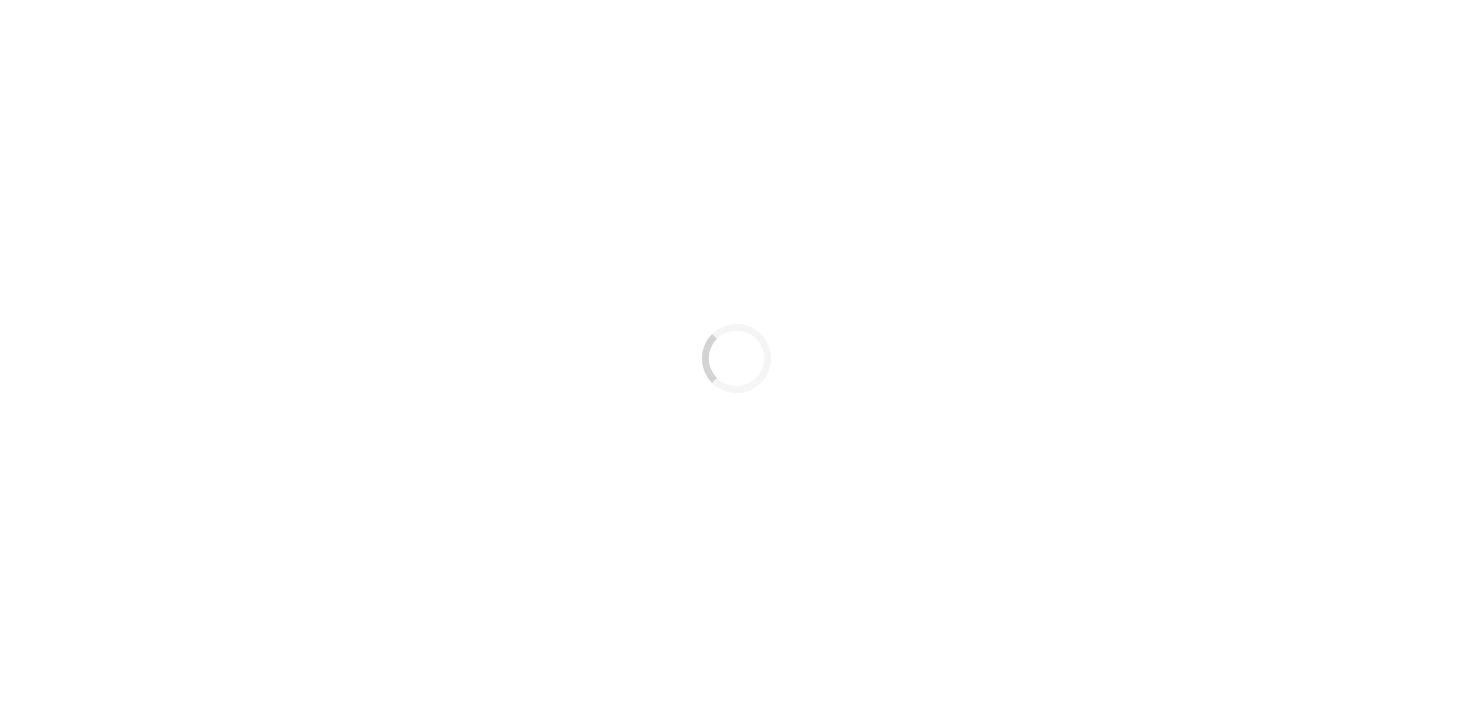 scroll, scrollTop: 0, scrollLeft: 0, axis: both 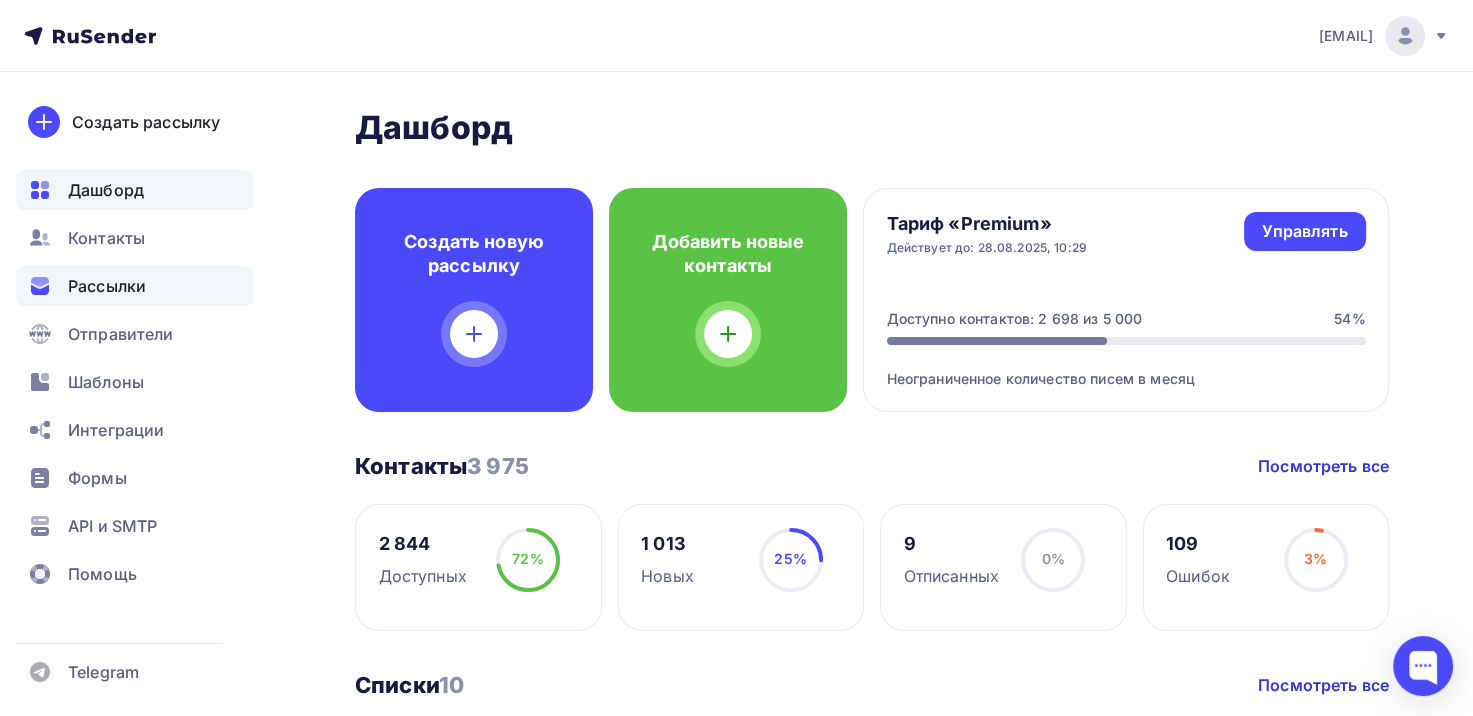 click on "Рассылки" at bounding box center [135, 286] 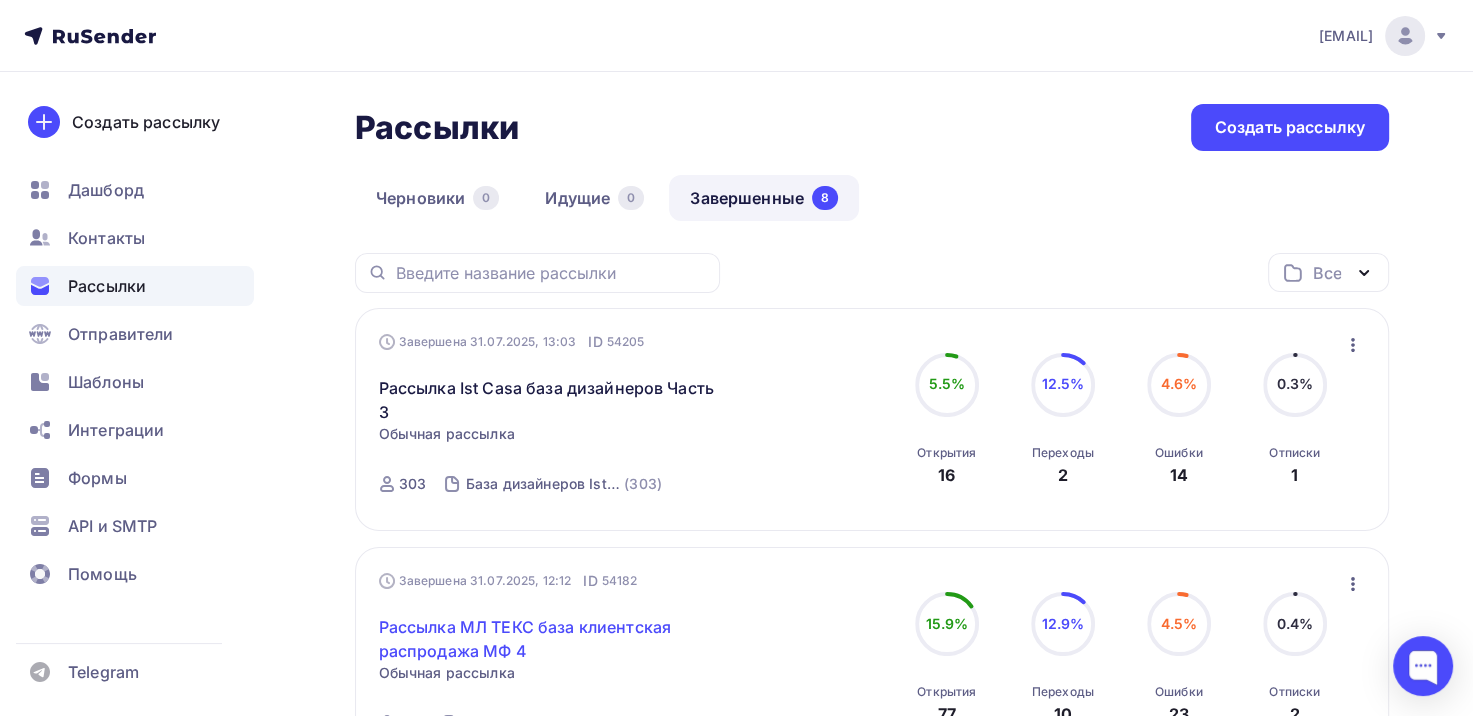 click on "Рассылка МЛ ТЕКС база клиентская распродажа МФ 4" at bounding box center [550, 639] 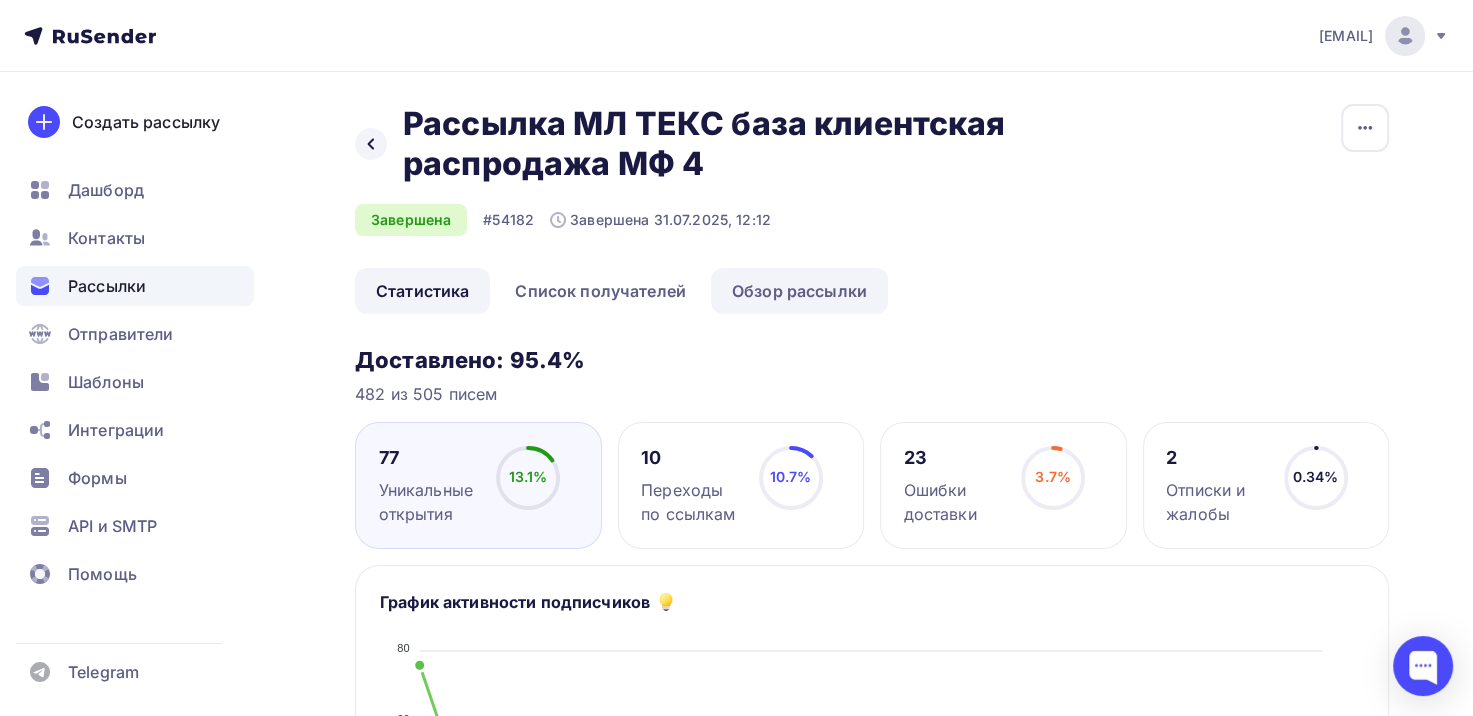 click on "Обзор рассылки" at bounding box center (799, 291) 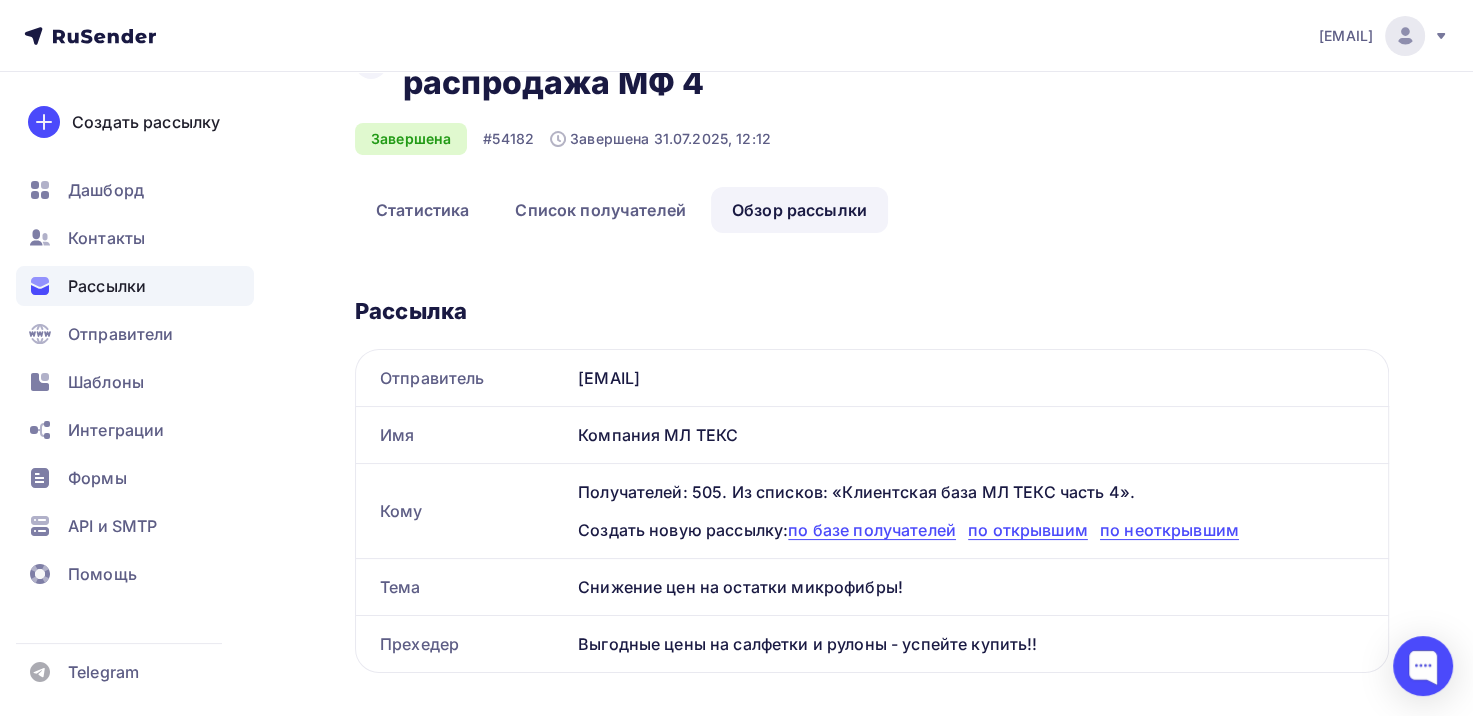 scroll, scrollTop: 100, scrollLeft: 0, axis: vertical 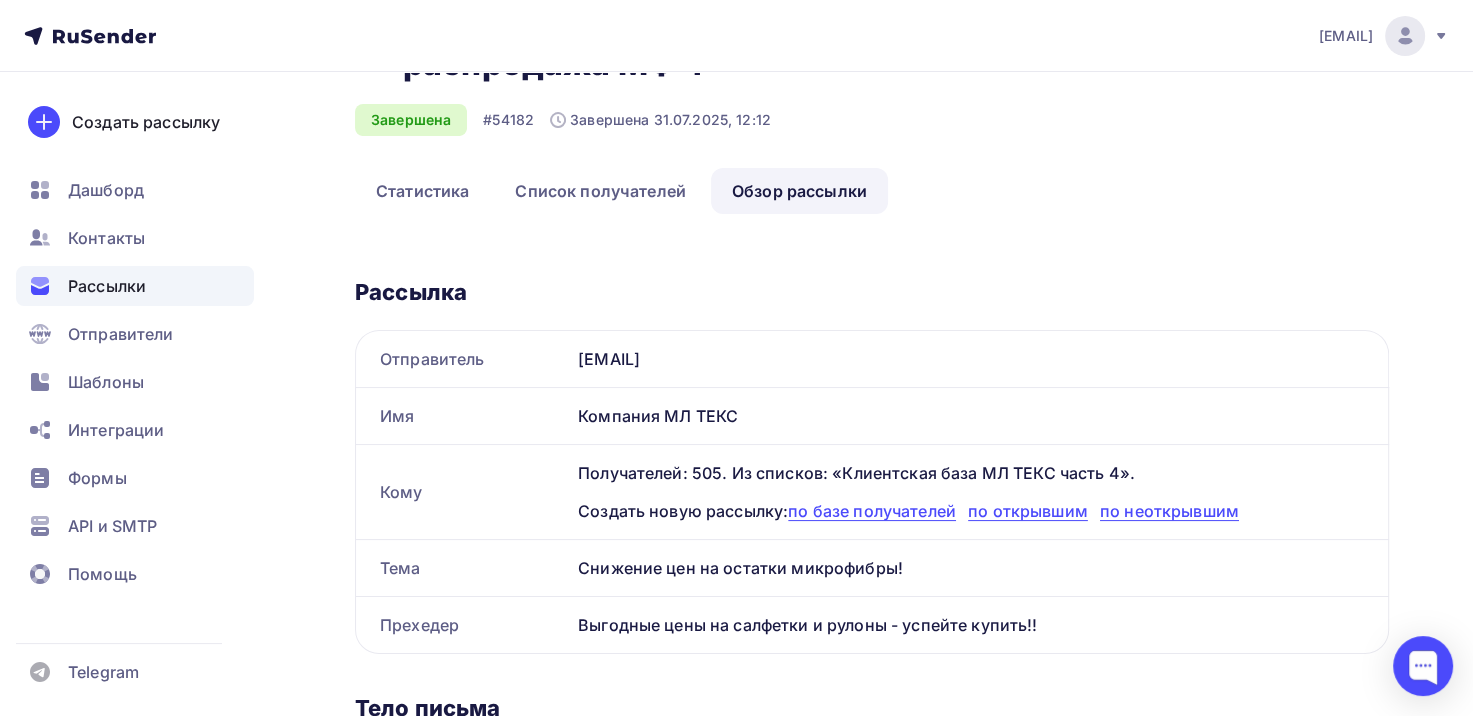 drag, startPoint x: 713, startPoint y: 412, endPoint x: 574, endPoint y: 412, distance: 139 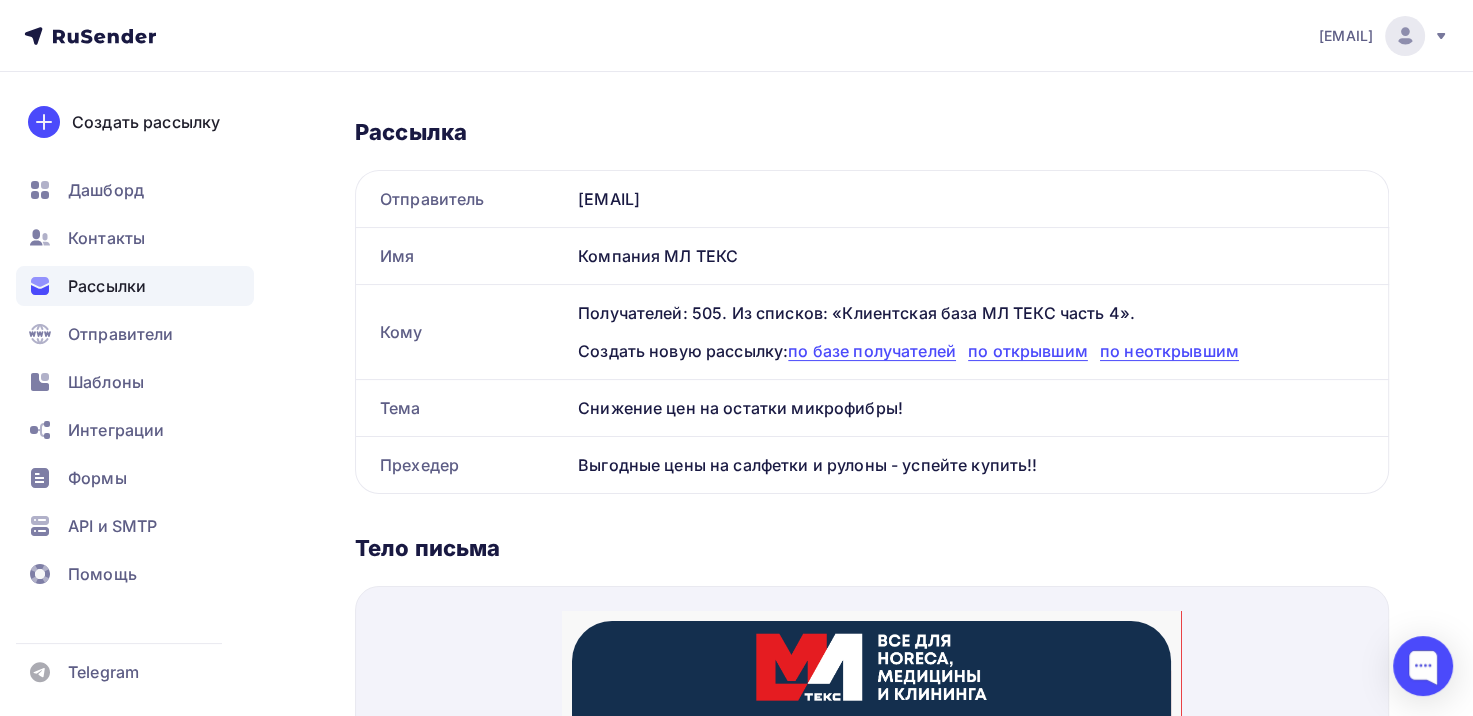scroll, scrollTop: 300, scrollLeft: 0, axis: vertical 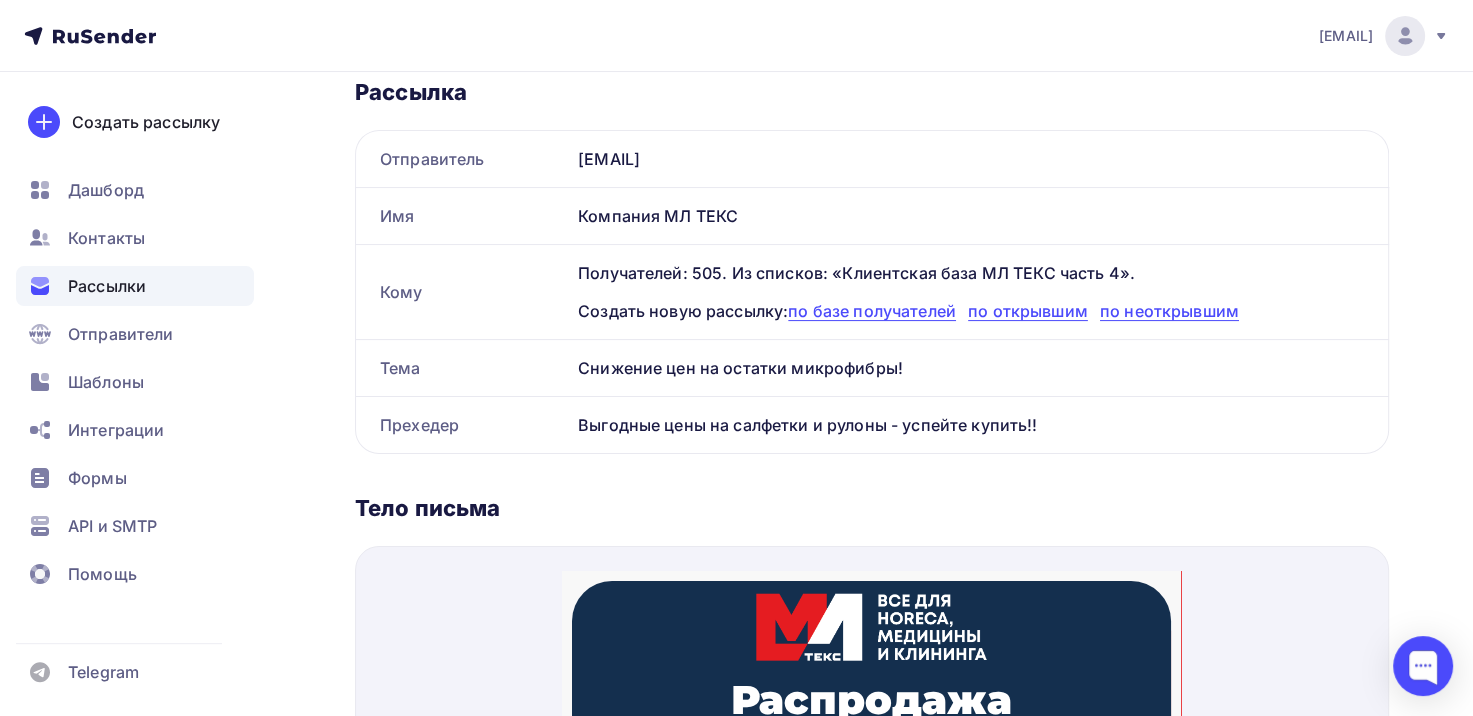 drag, startPoint x: 896, startPoint y: 365, endPoint x: 577, endPoint y: 364, distance: 319.00156 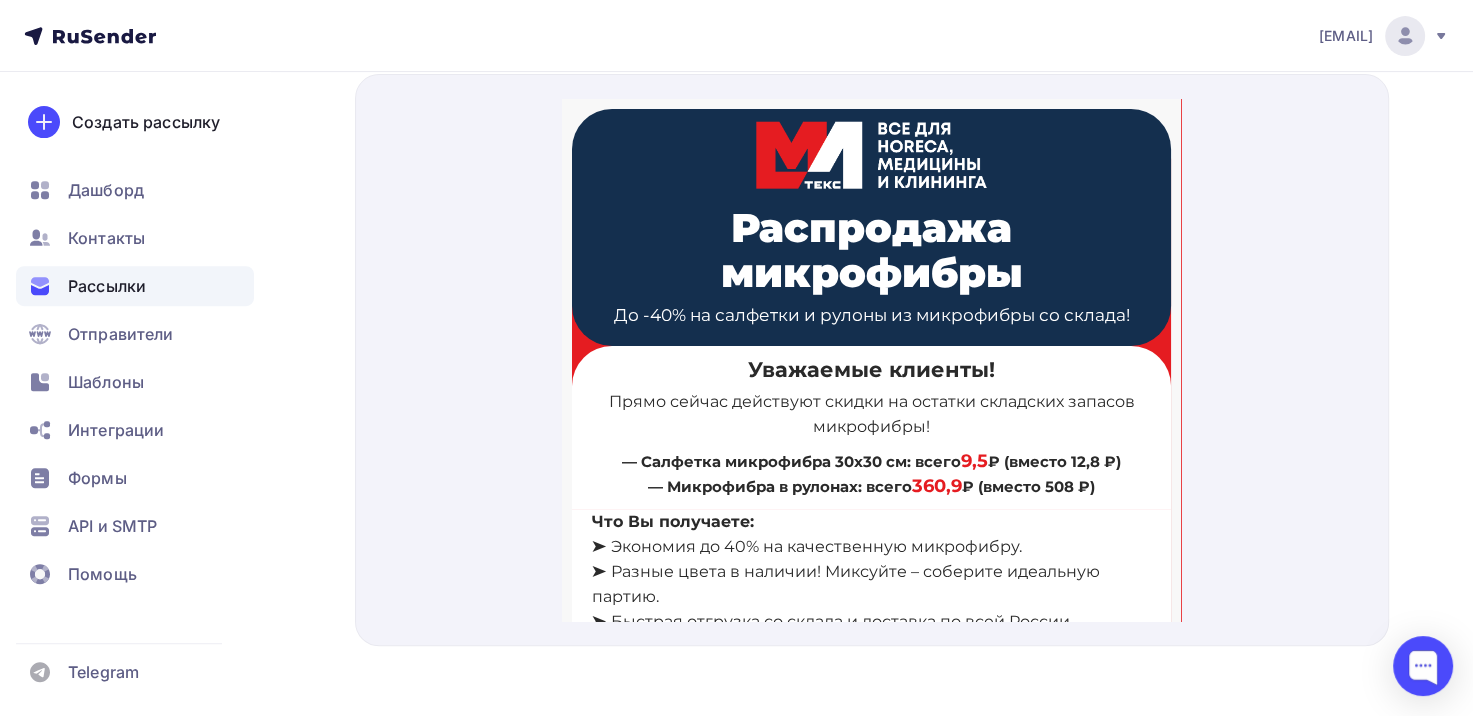 scroll, scrollTop: 780, scrollLeft: 0, axis: vertical 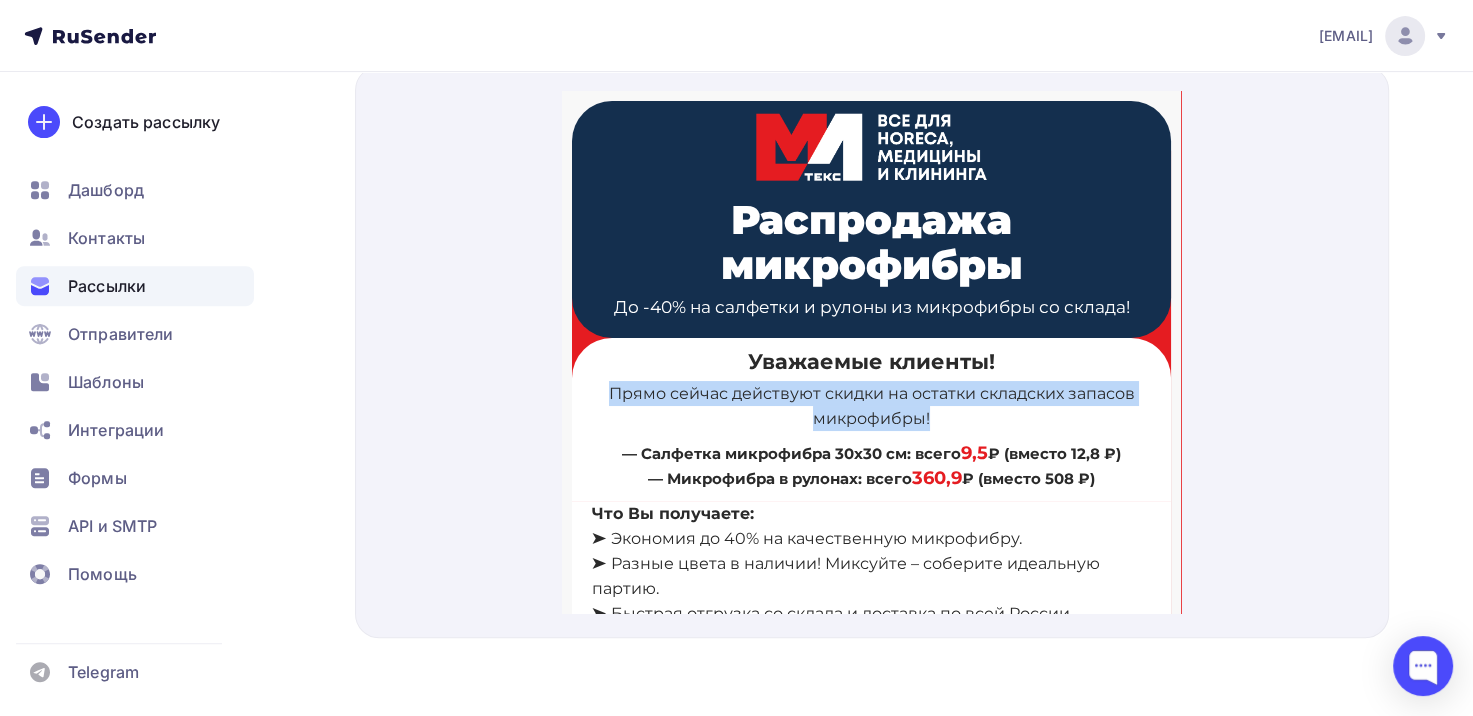 drag, startPoint x: 599, startPoint y: 363, endPoint x: 924, endPoint y: 397, distance: 326.77362 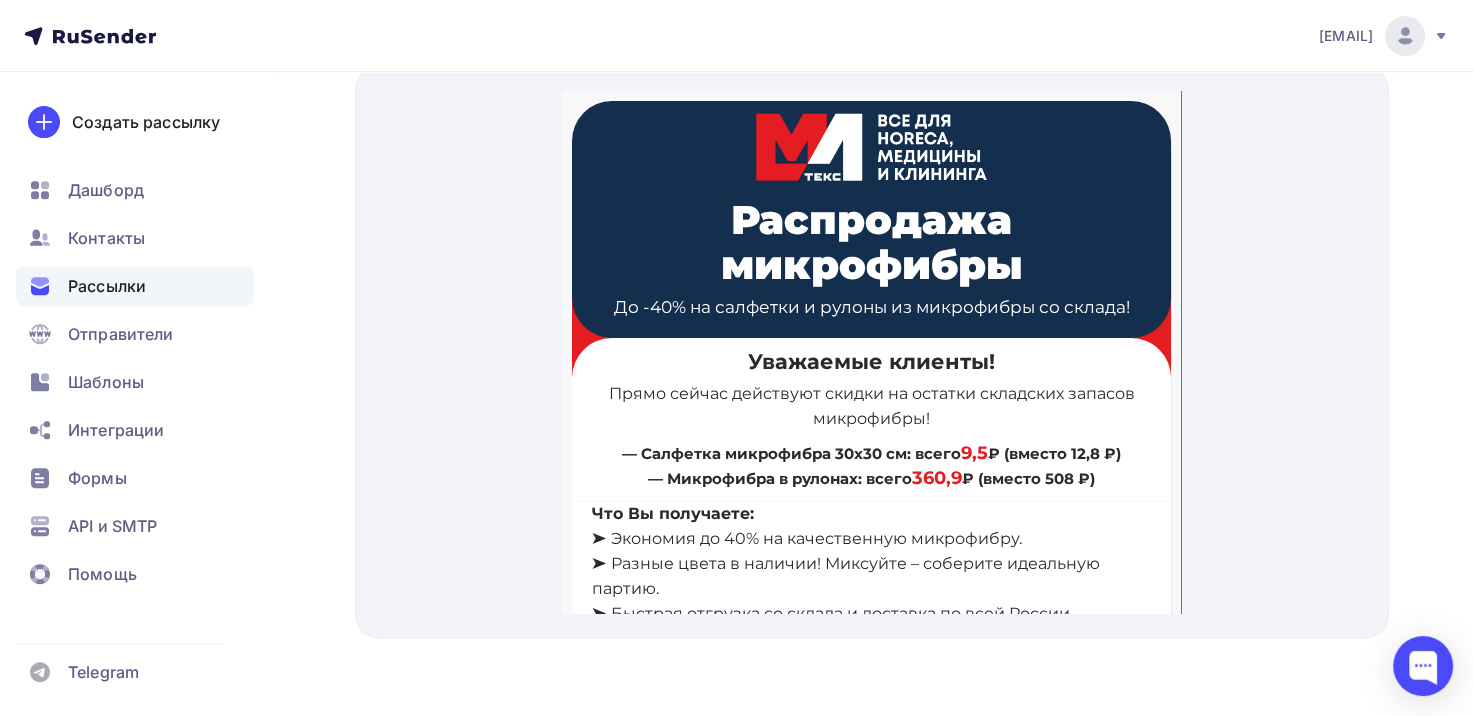 click on "— Салфетка микрофибра 30х30 см: всего  9,5  ₽ (вместо 12,8 ₽)
—  Микрофибра в рулонах: всего  360,9  ₽ (вместо 508 ₽)" at bounding box center (871, 442) 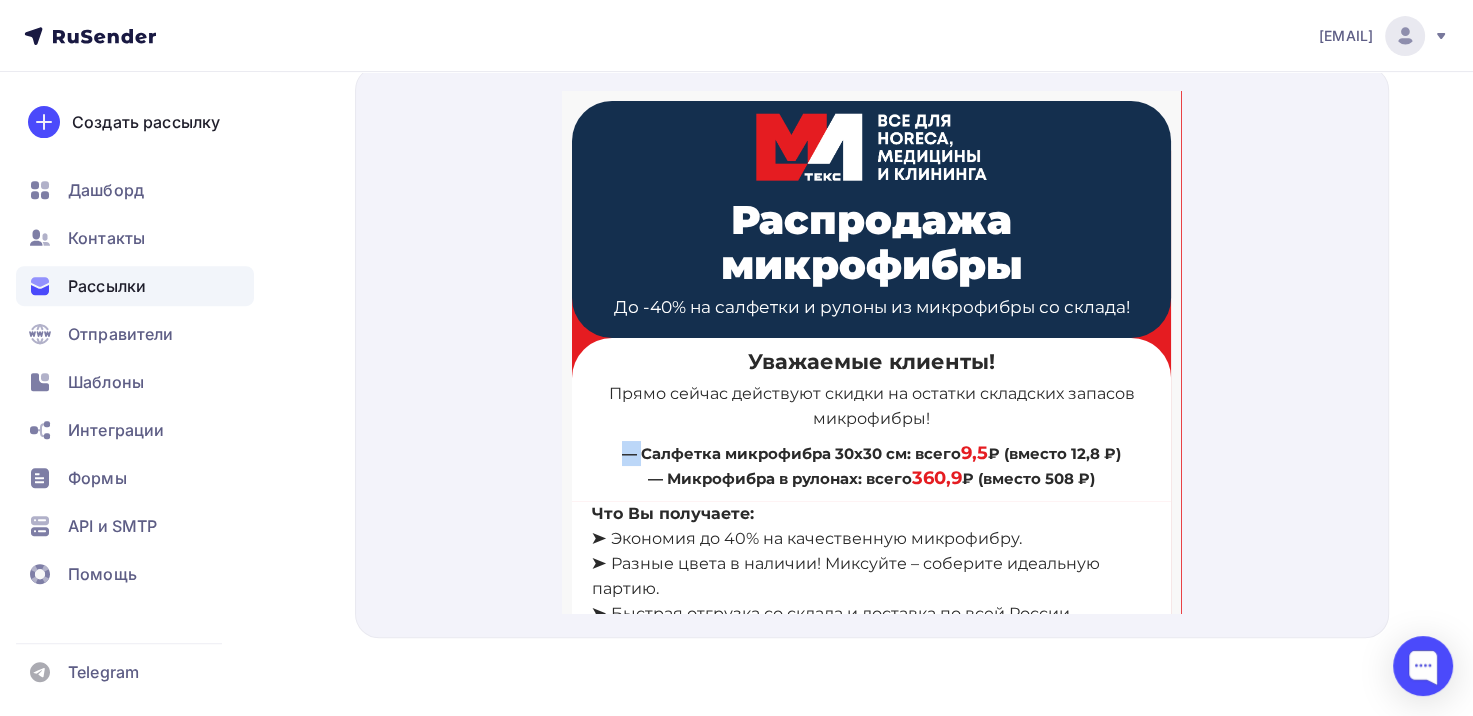 click on "— Салфетка микрофибра 30х30 см: всего  9,5  ₽ (вместо 12,8 ₽)
—  Микрофибра в рулонах: всего  360,9  ₽ (вместо 508 ₽)" at bounding box center [871, 442] 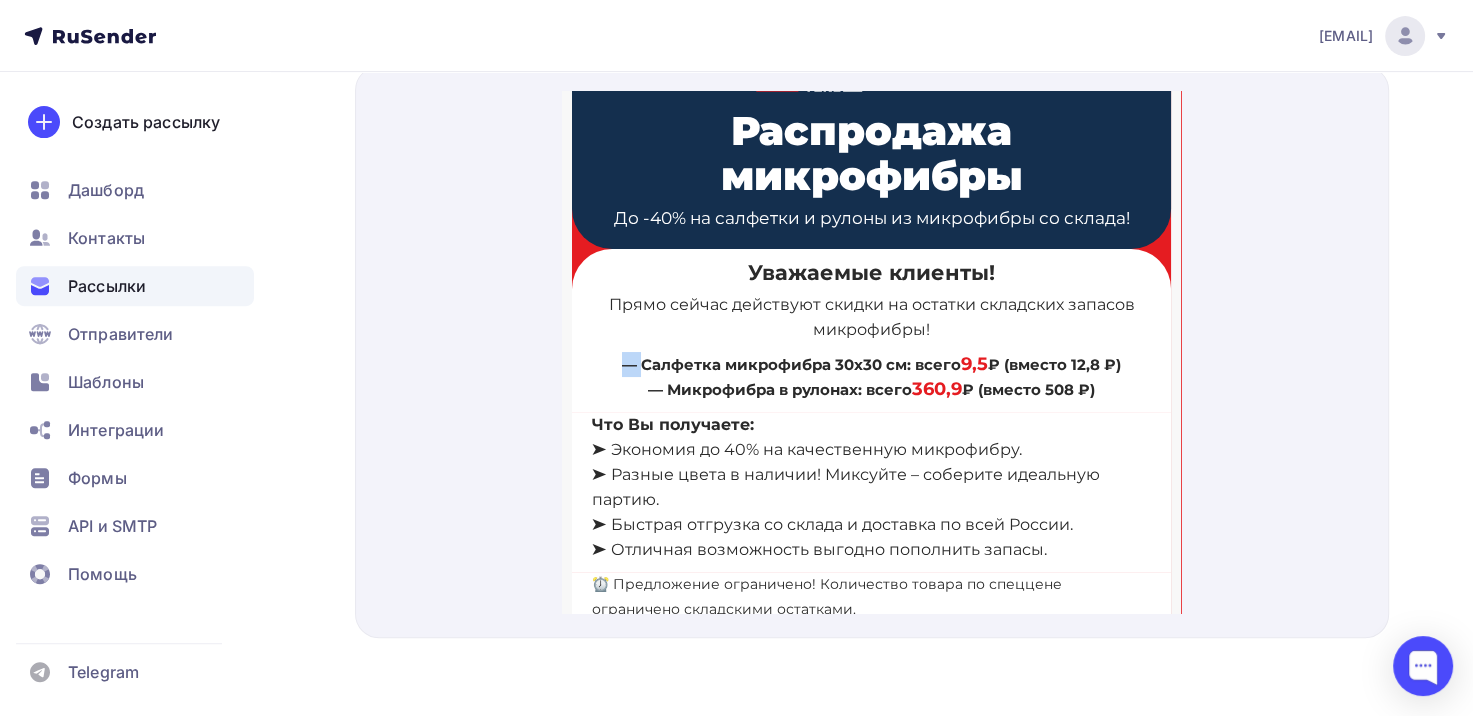 scroll, scrollTop: 100, scrollLeft: 0, axis: vertical 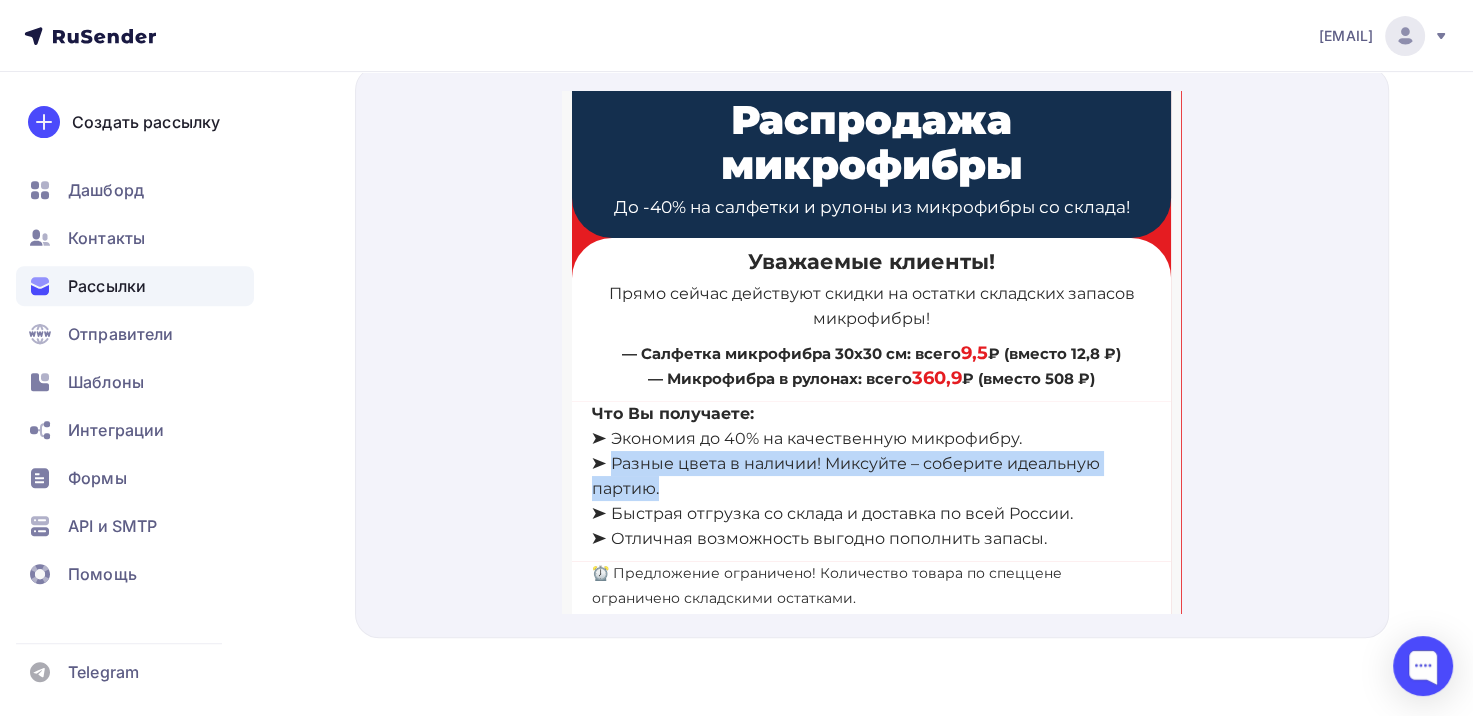 drag, startPoint x: 666, startPoint y: 463, endPoint x: 613, endPoint y: 440, distance: 57.77543 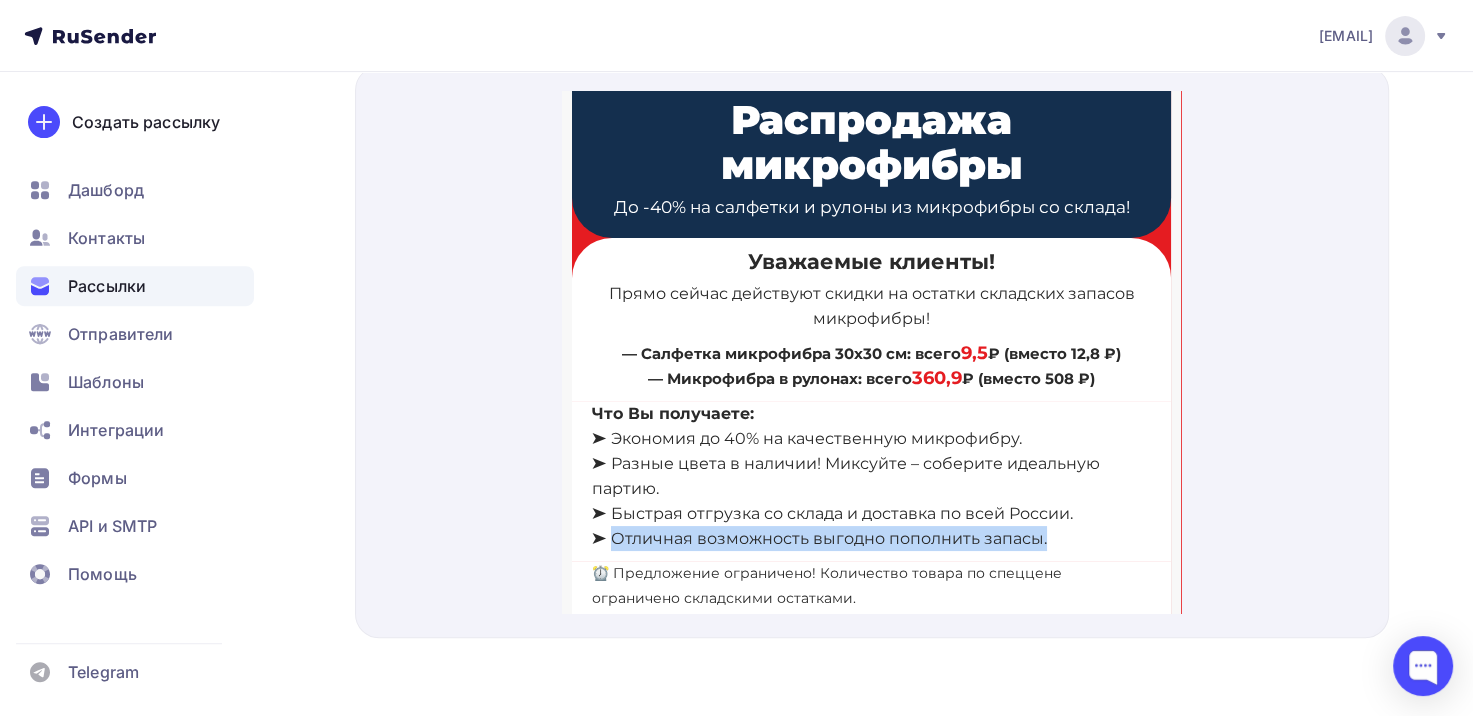 drag, startPoint x: 973, startPoint y: 518, endPoint x: 614, endPoint y: 514, distance: 359.02228 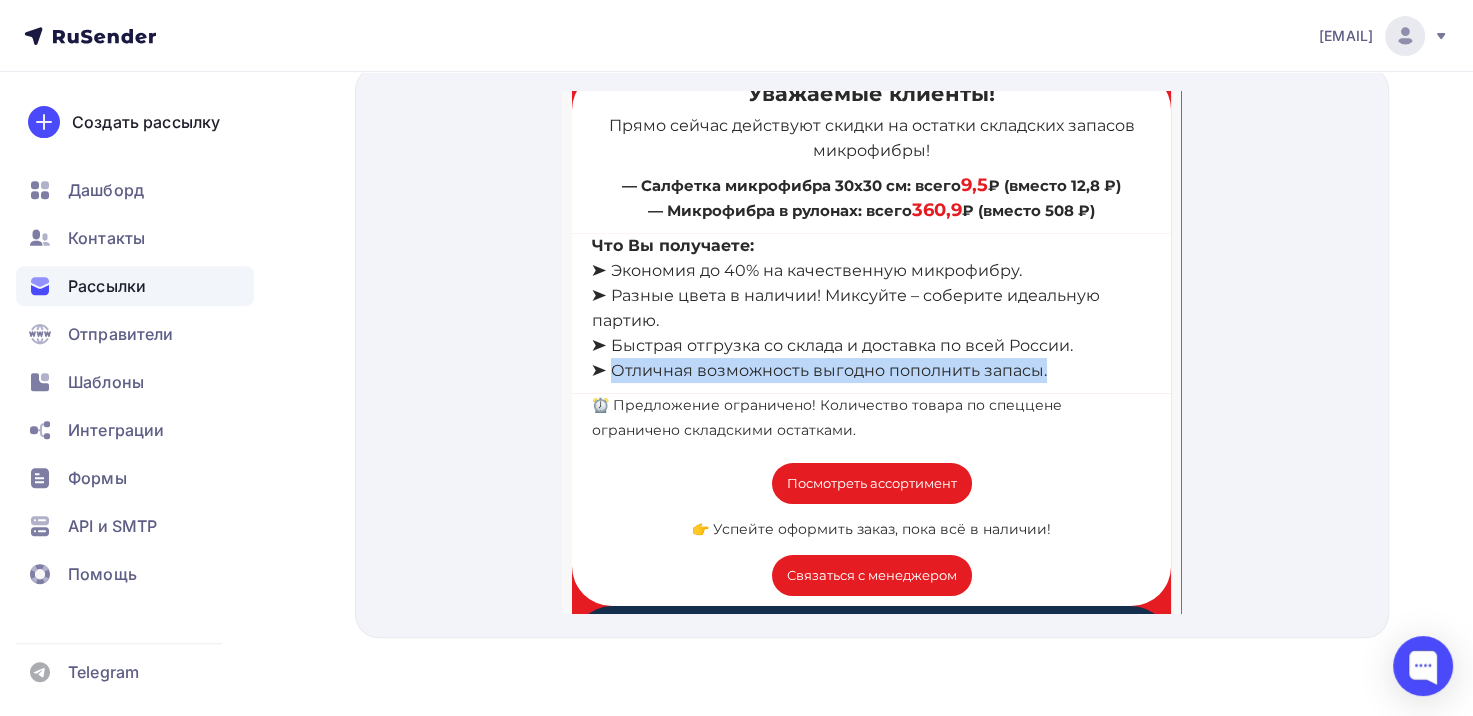 scroll, scrollTop: 300, scrollLeft: 0, axis: vertical 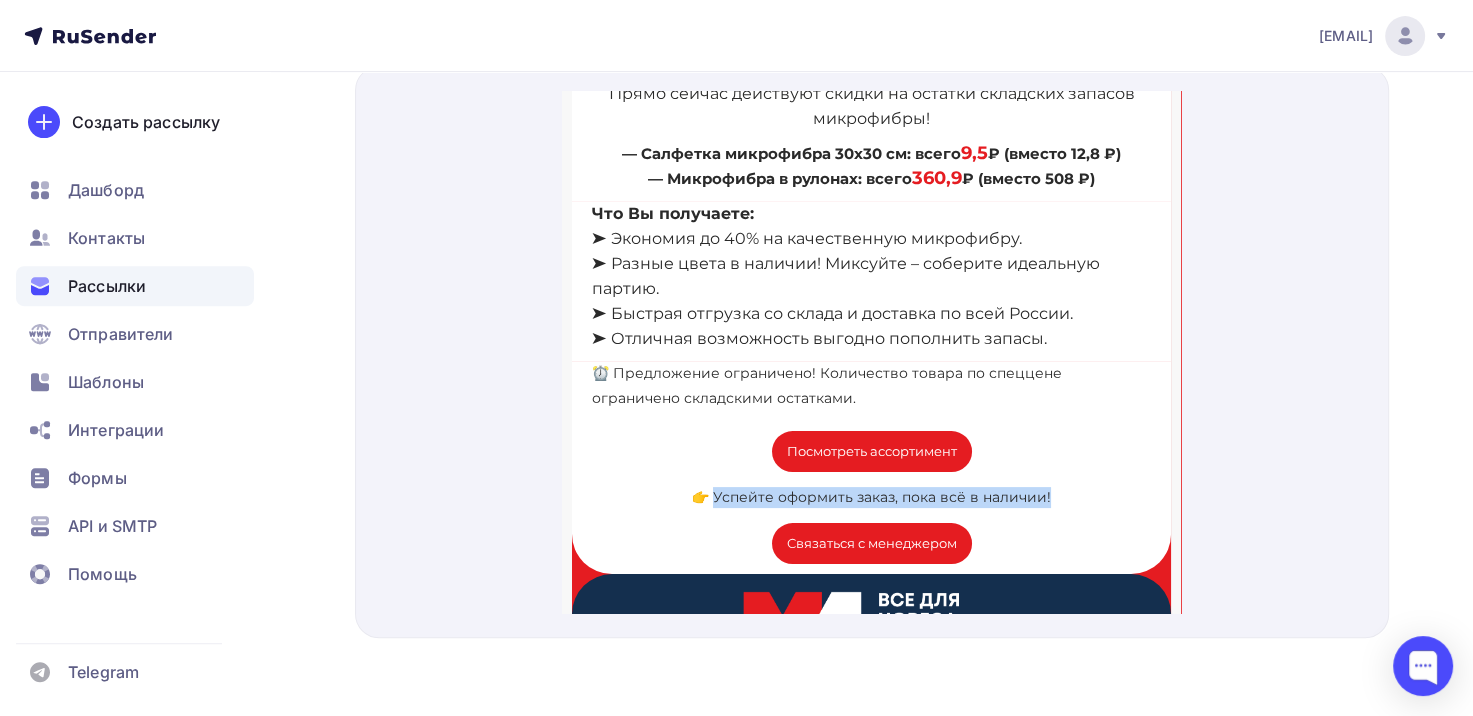 drag, startPoint x: 1053, startPoint y: 475, endPoint x: 709, endPoint y: 467, distance: 344.09302 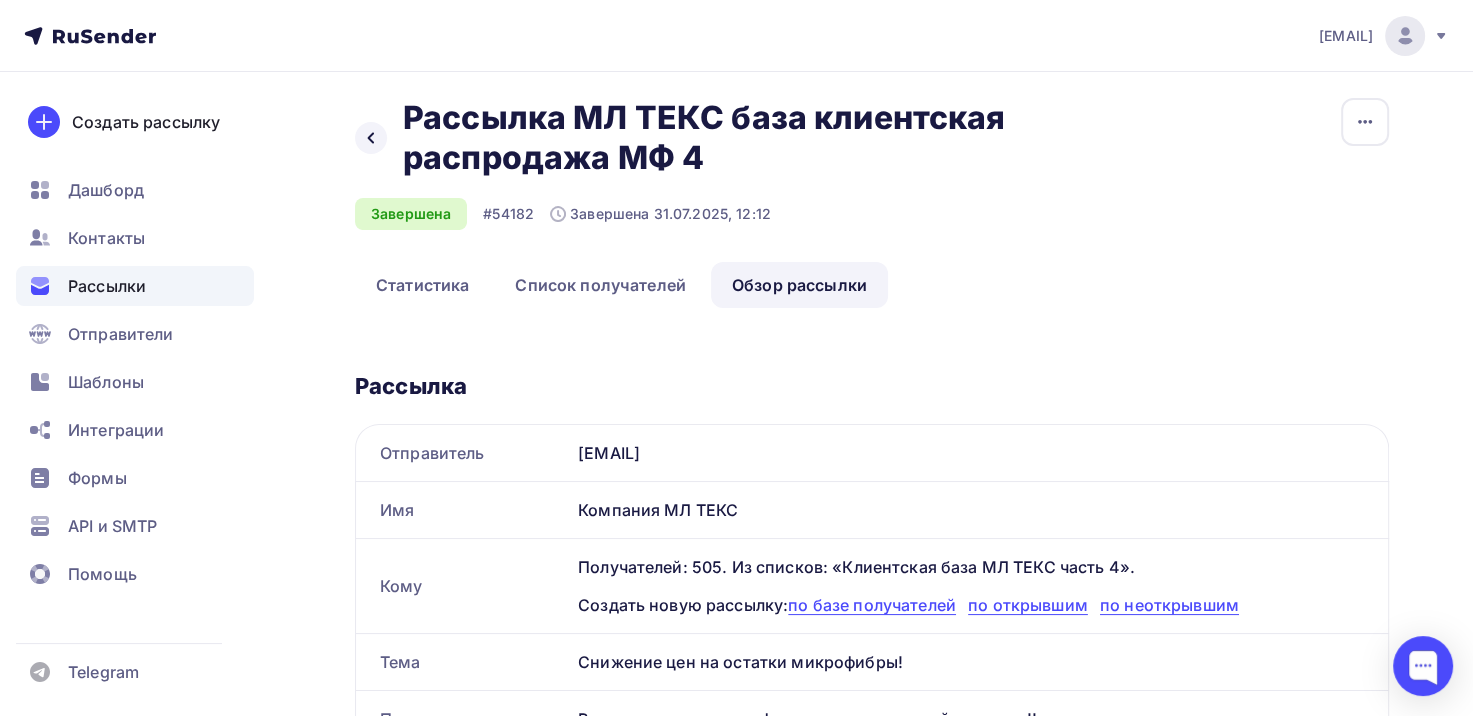 scroll, scrollTop: 0, scrollLeft: 0, axis: both 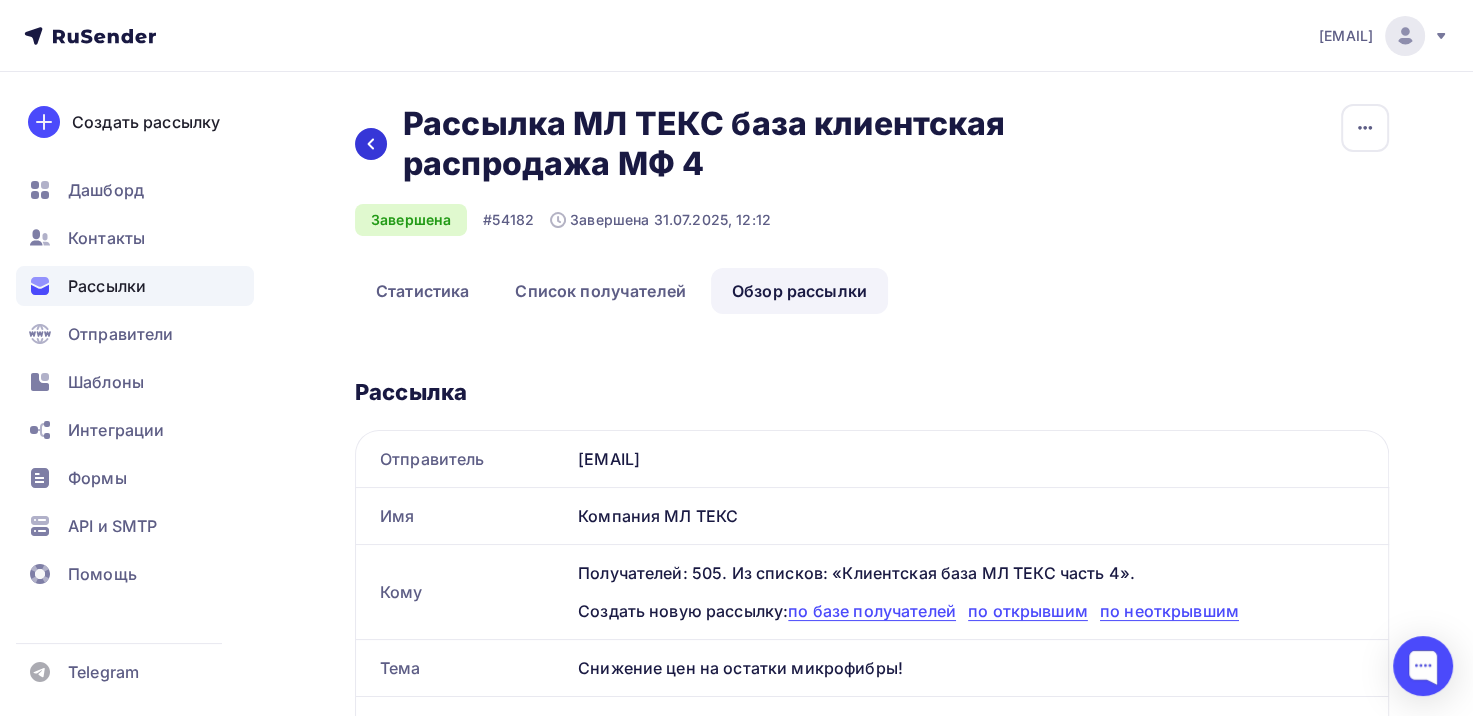 click 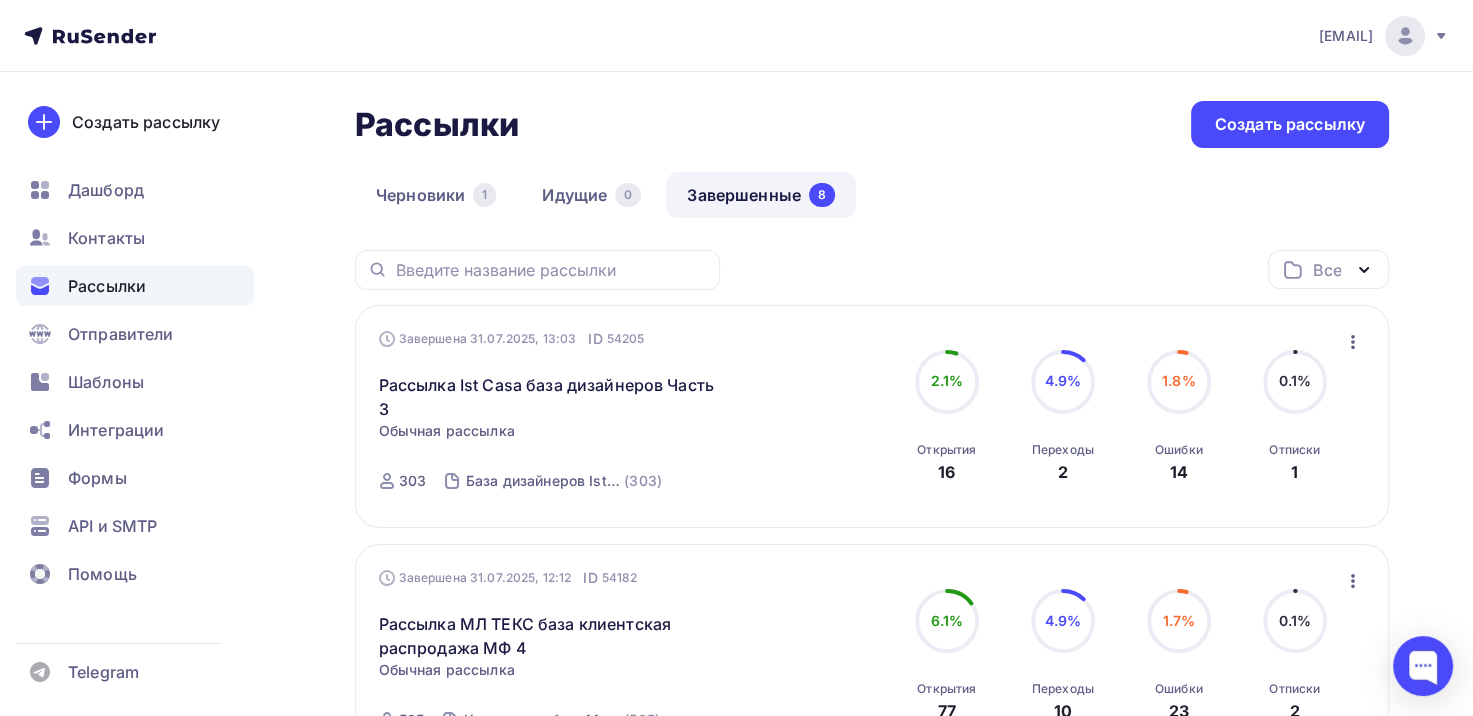 scroll, scrollTop: 0, scrollLeft: 0, axis: both 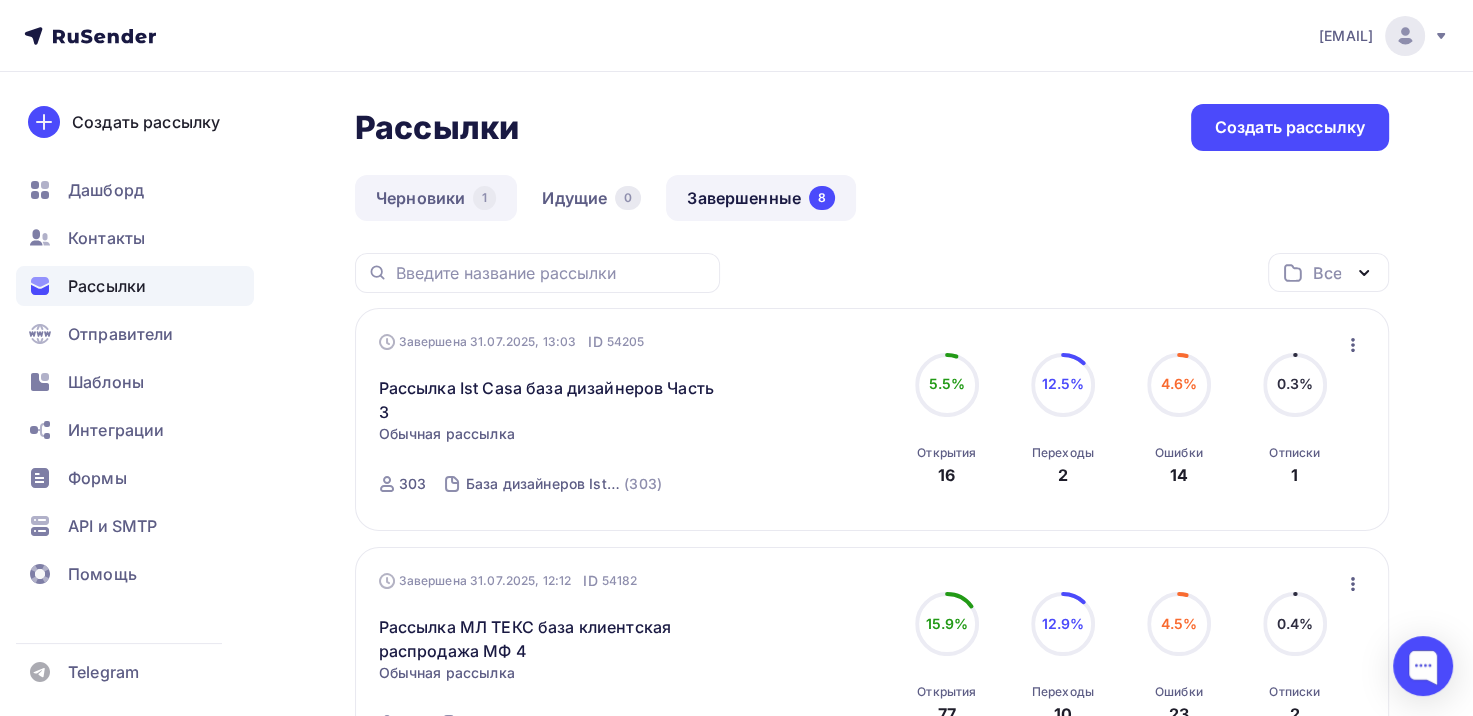 click on "1" at bounding box center (484, 198) 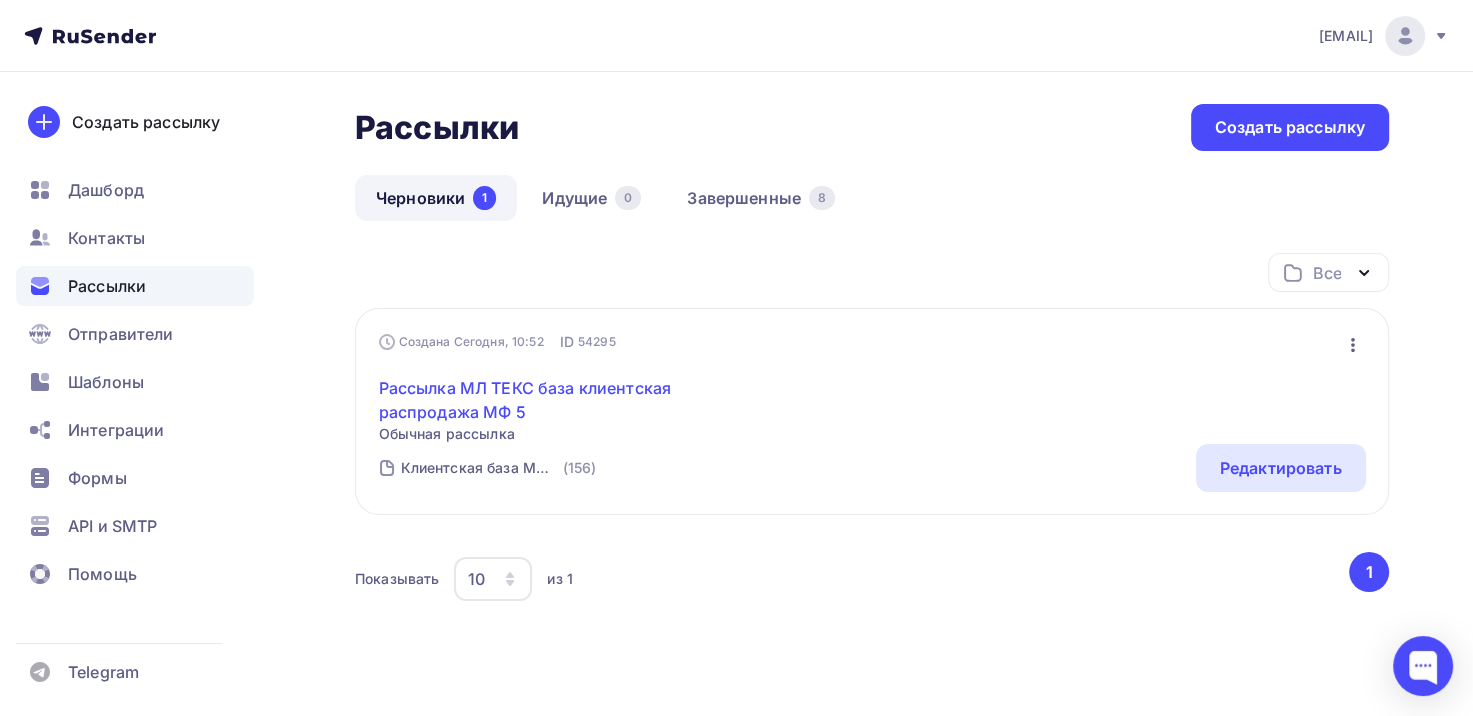 click on "Рассылка МЛ ТЕКС база клиентская распродажа МФ 5" at bounding box center [550, 400] 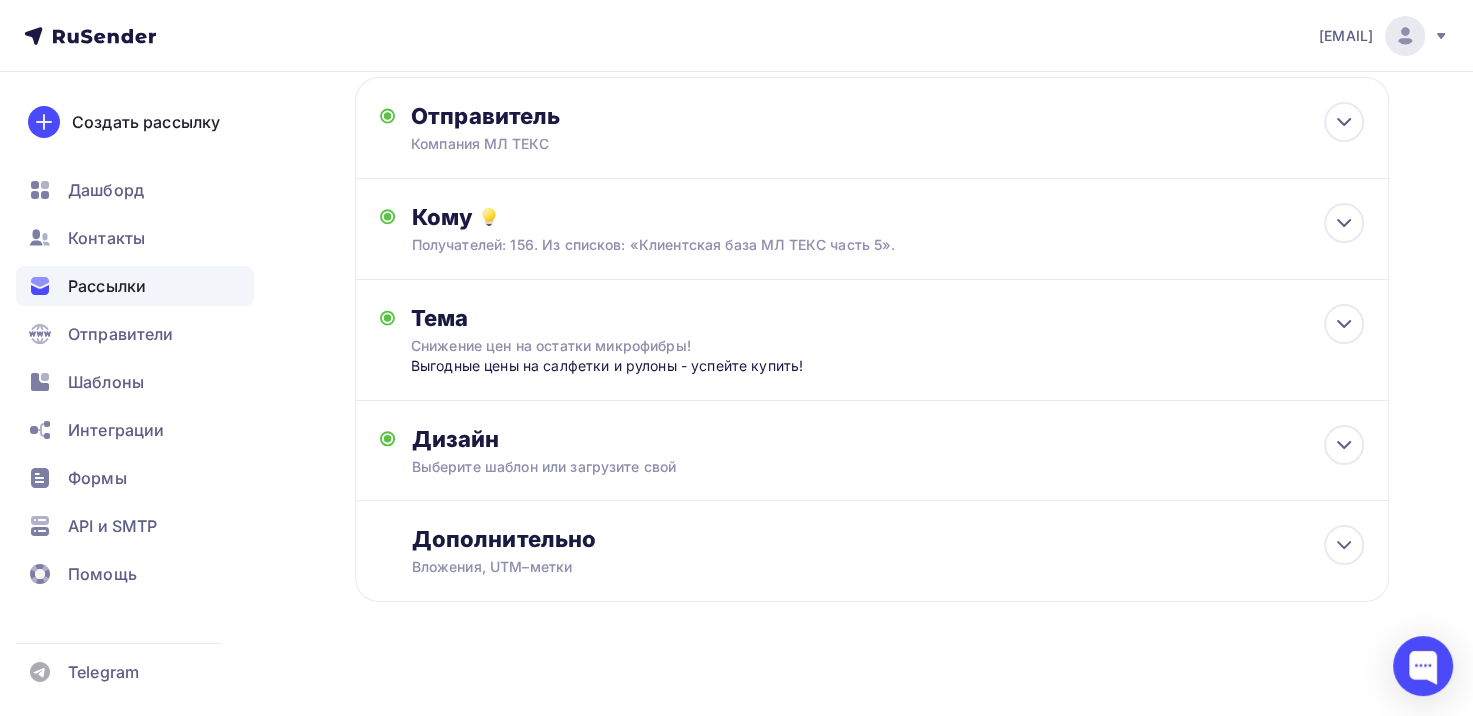 scroll, scrollTop: 153, scrollLeft: 0, axis: vertical 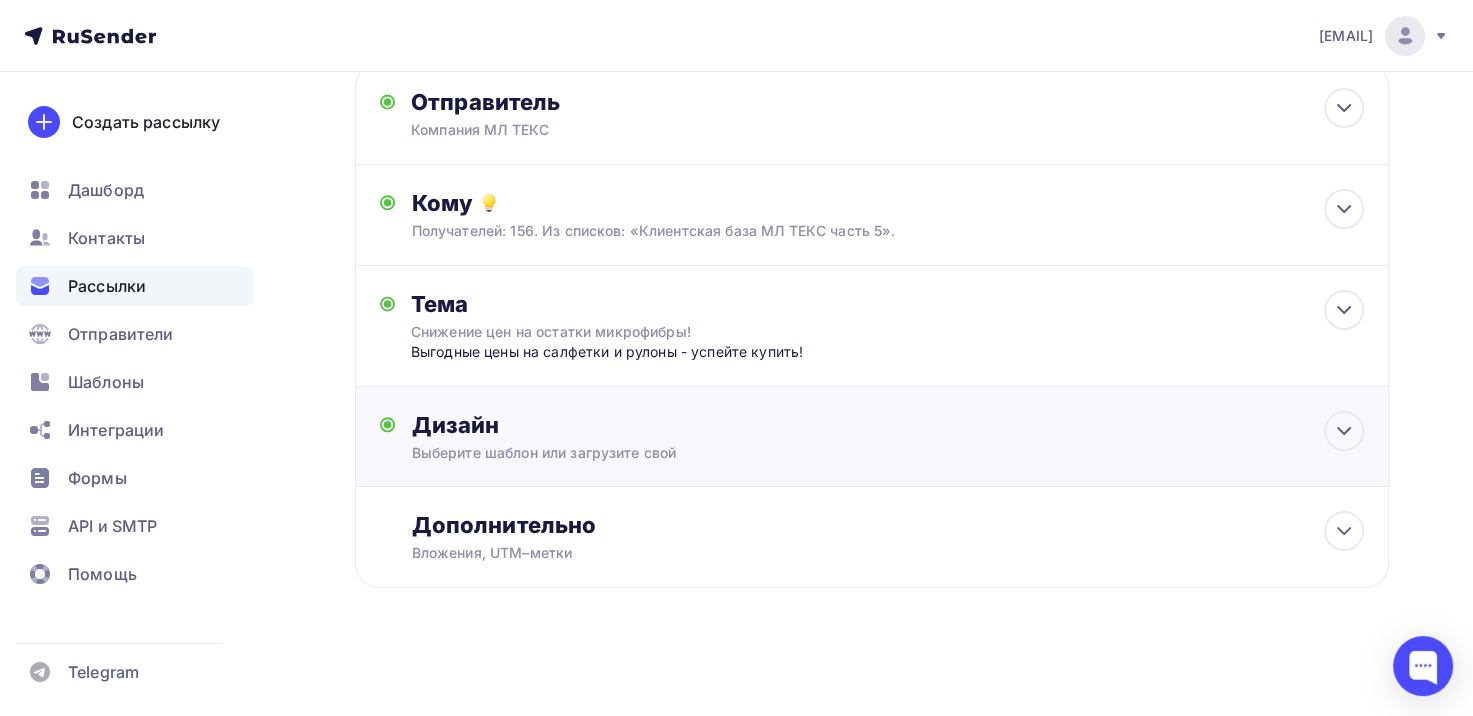 click on "Выберите шаблон или загрузите свой" at bounding box center [839, 453] 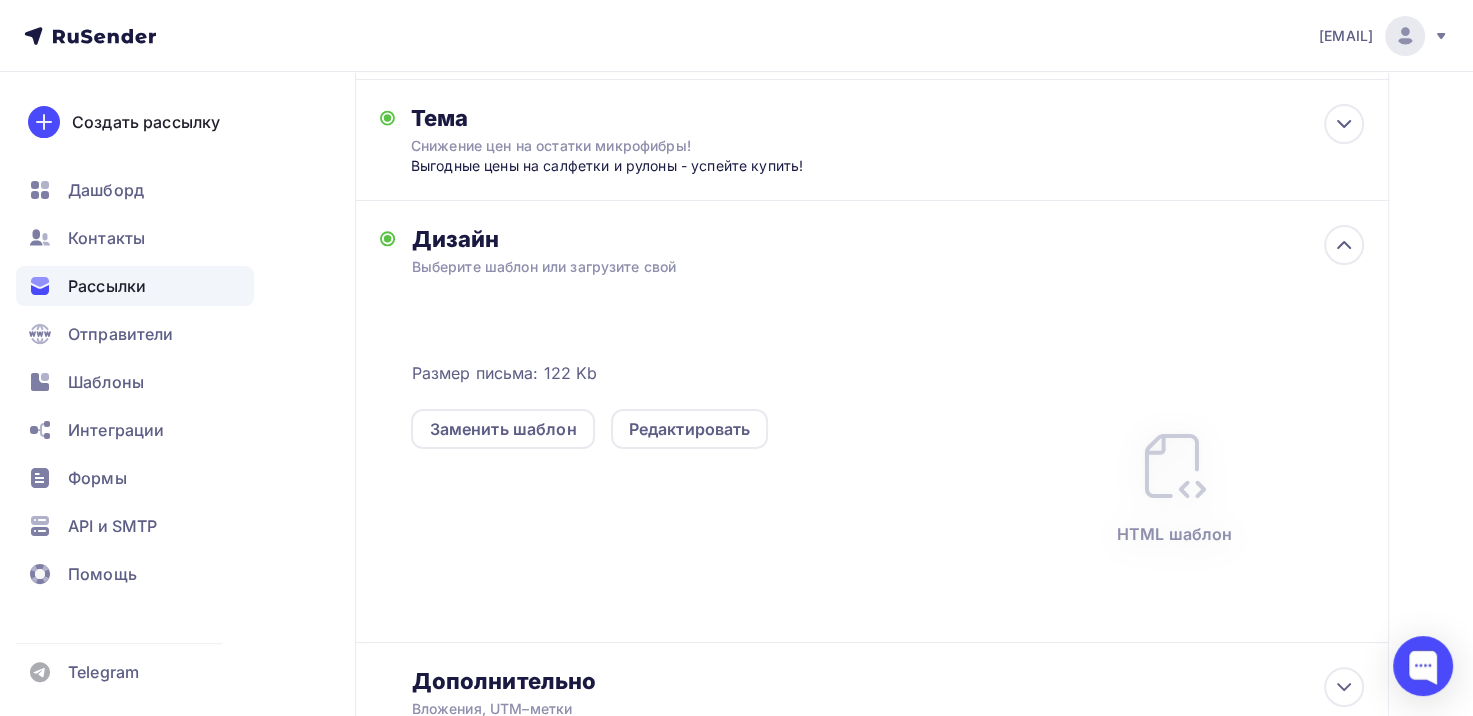 scroll, scrollTop: 353, scrollLeft: 0, axis: vertical 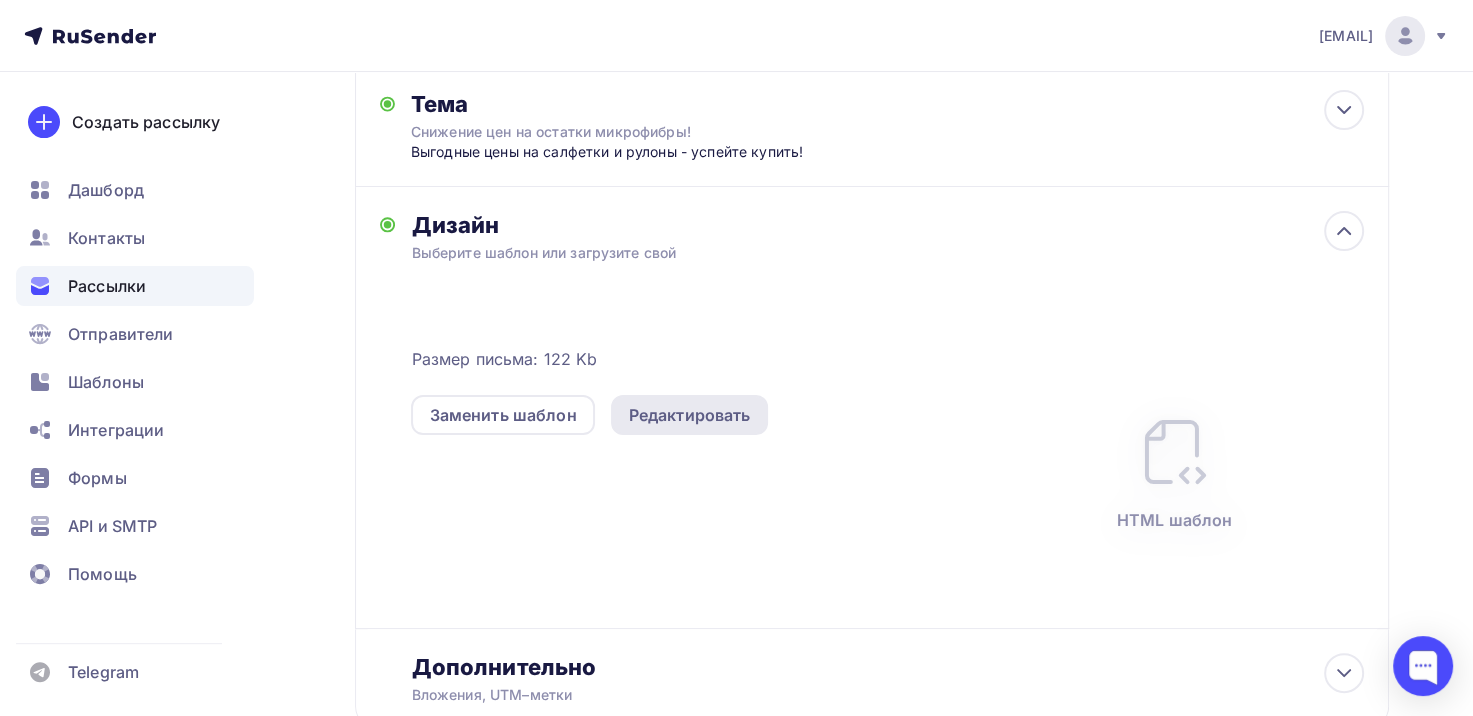 click on "Редактировать" at bounding box center (690, 415) 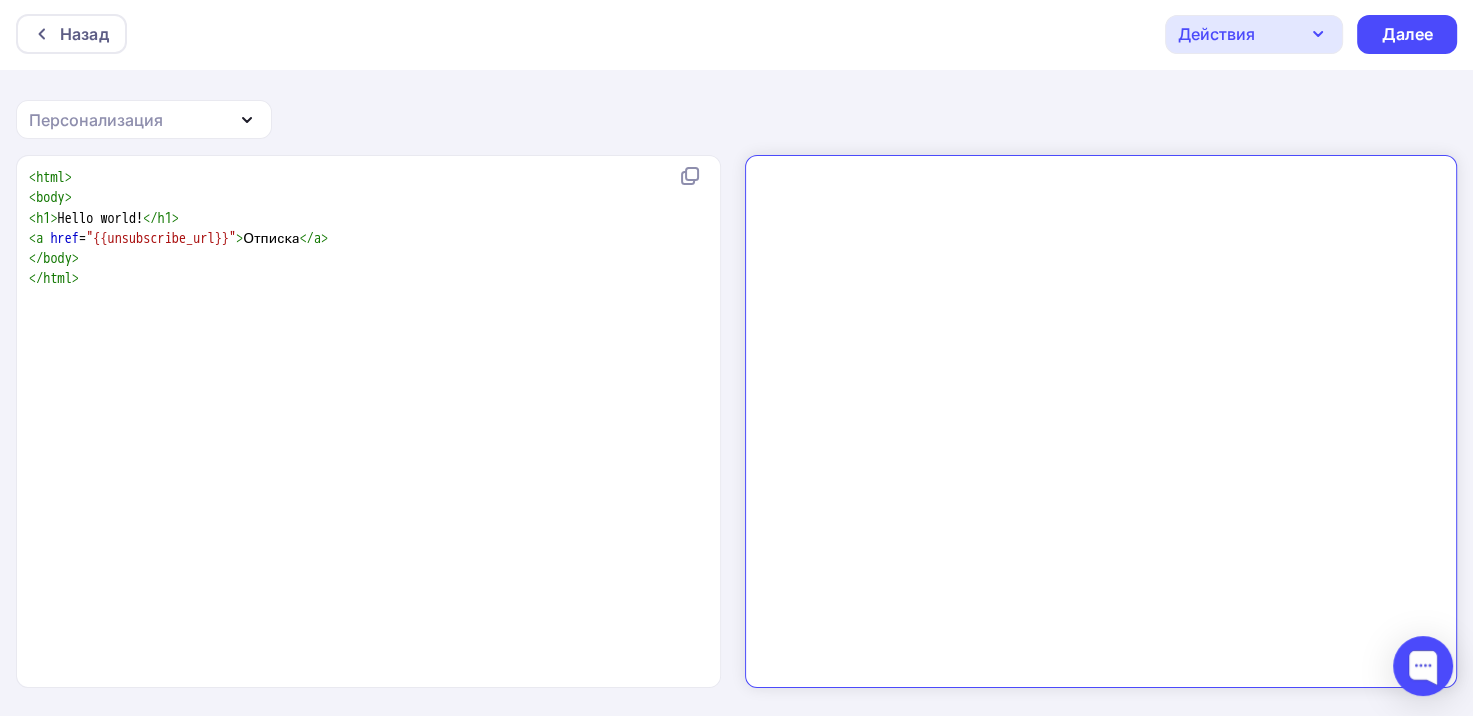scroll, scrollTop: 0, scrollLeft: 0, axis: both 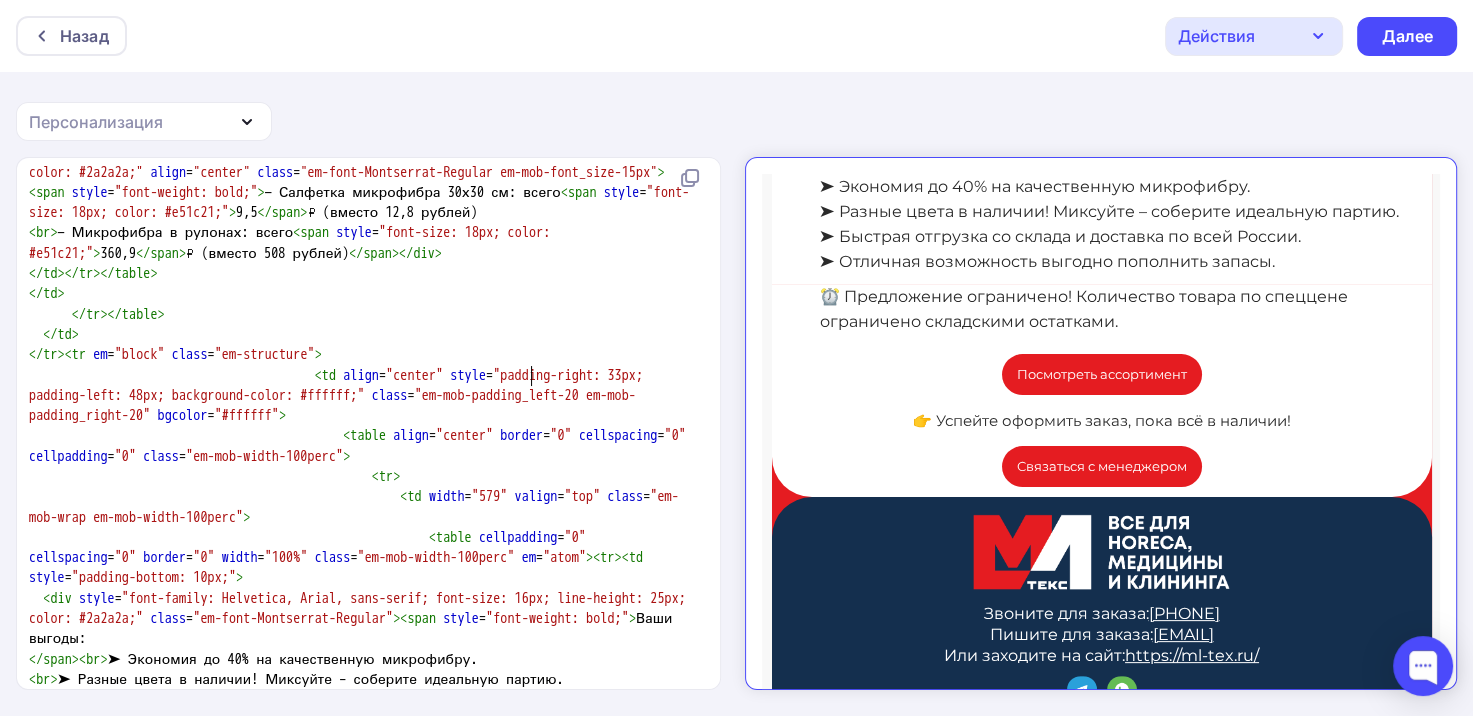 click on "< div   style = "font-family: Helvetica, Arial, sans-serif; line-height: 25px; font-size: 16px; color: #2a2a2a;"   align = "center"   class = "em-font-Montserrat-Regular em-mob-font_size-15px" >< span   style = "font-weight: bold;" > — Салфетка микрофибра 30х30 см: всего  < span   style = "font-size: 18px; color: #e51c21;" > 9,5 </ span >  ₽ (вместо 12,8 рублей)" at bounding box center [361, 182] 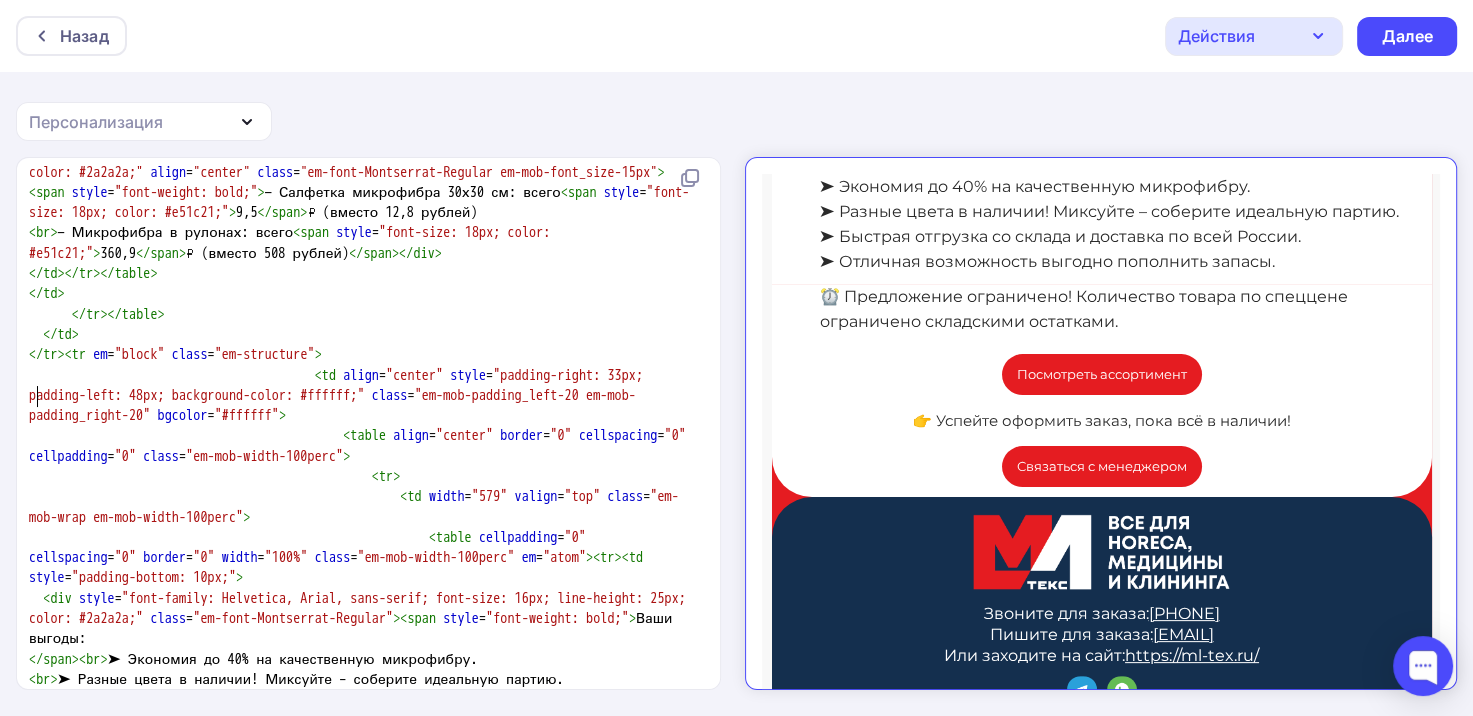 click on "< div   style = "font-family: Helvetica, Arial, sans-serif; line-height: 25px; font-size: 16px; color: #2a2a2a;"   align = "center"   class = "em-font-Montserrat-Regular em-mob-font_size-15px" >< span   style = "font-weight: bold;" > — Салфетка микрофибра 30х30 см: всего  < span   style = "font-size: 18px; color: #e51c21;" > 9,5 </ span >  ₽ (вместо 12,8 рублей)" at bounding box center [361, 182] 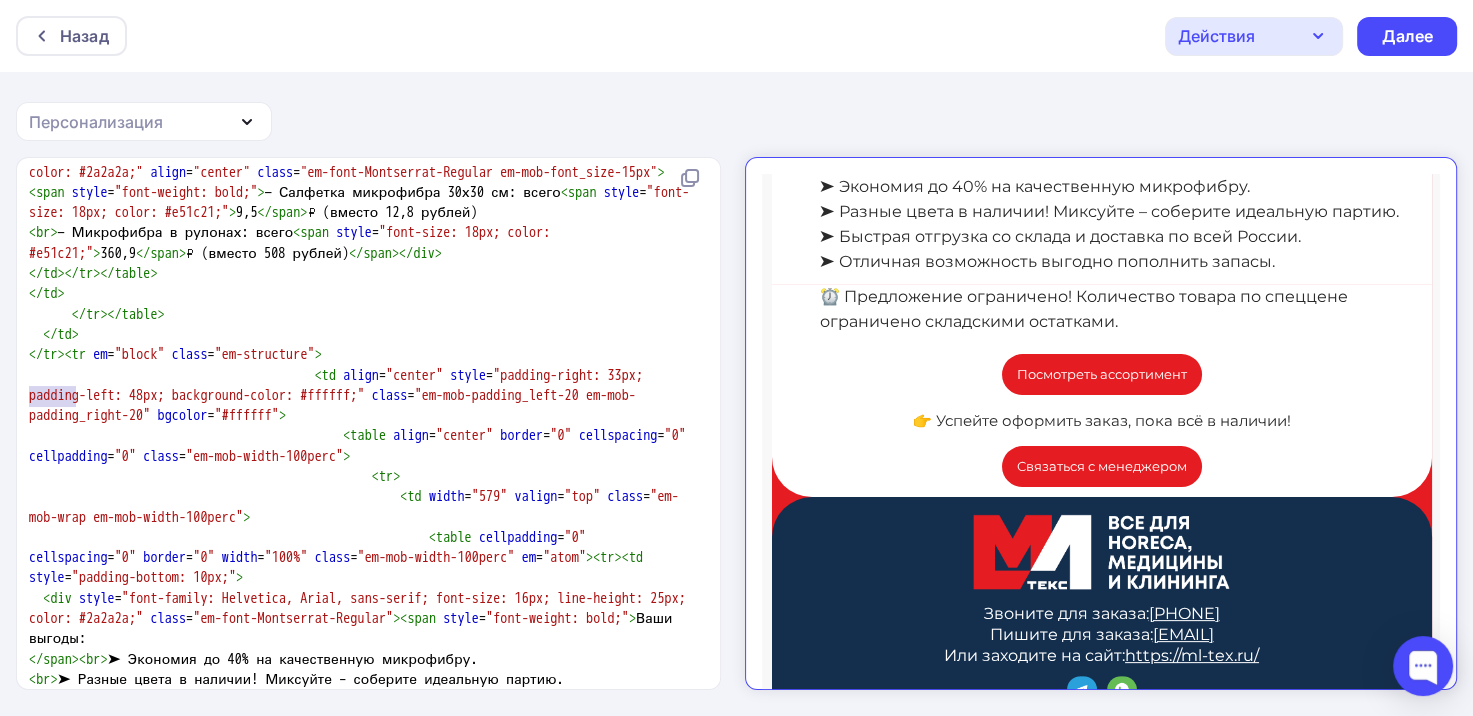 paste 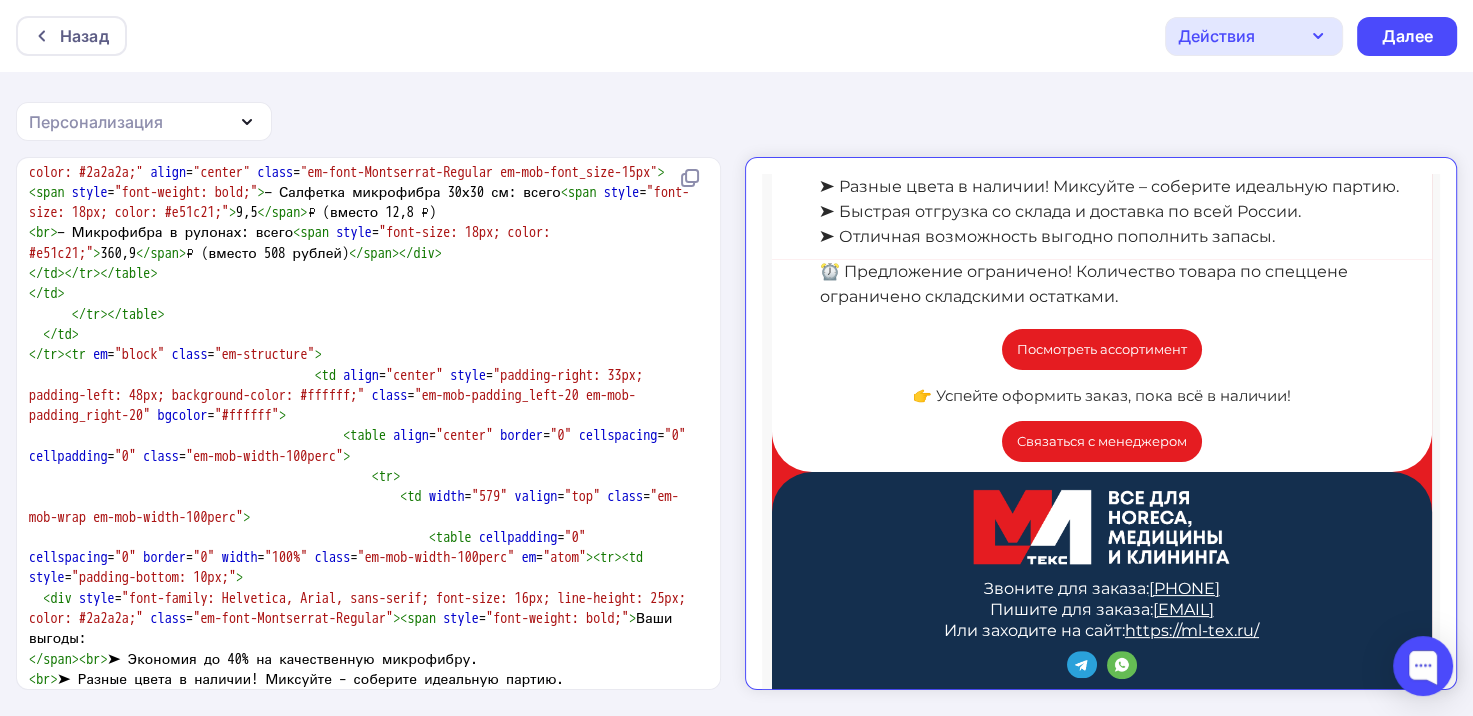 click on "< br > — Микрофибра в рулонах: всего  < span   style = "font-size: 18px; color: #e51c21;" > 360,9 </ span >  ₽ (вместо 508 рублей) </ span ></ div >" at bounding box center (293, 242) 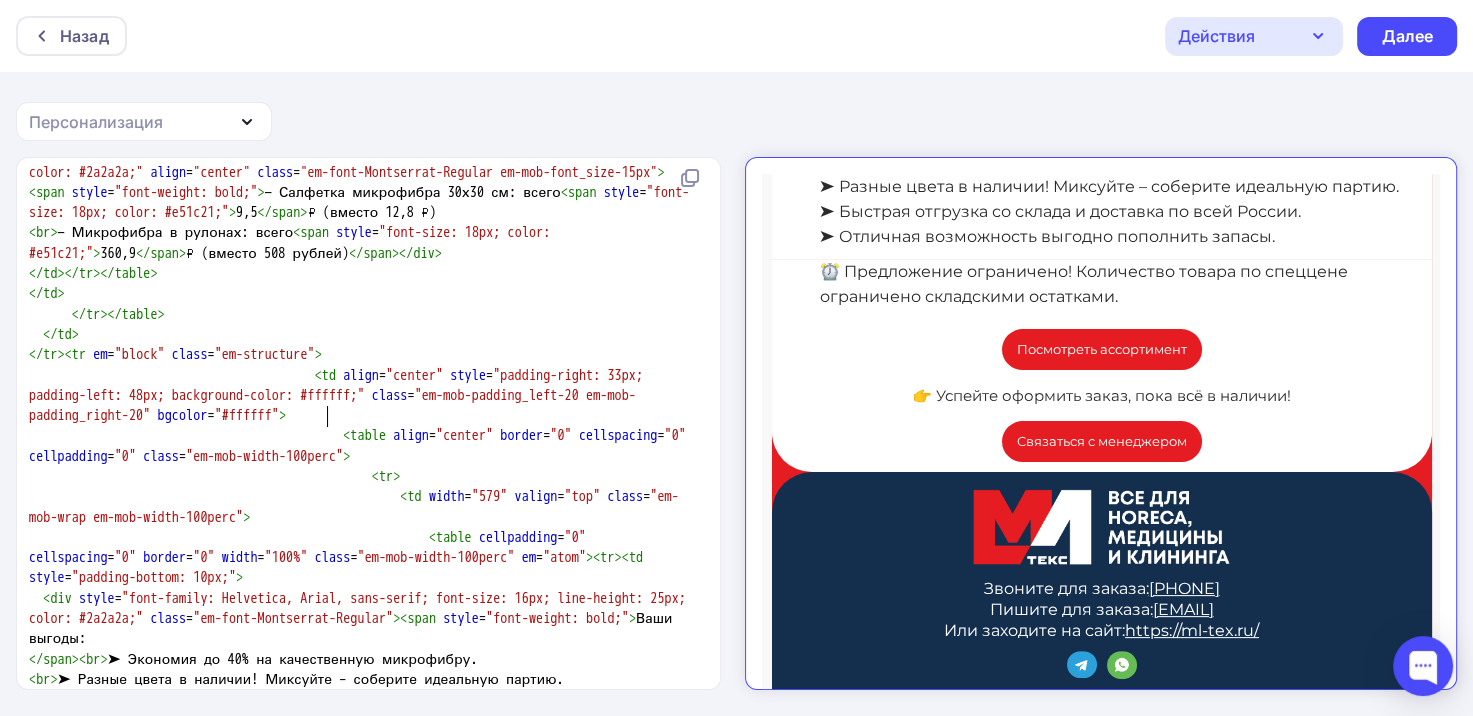 type on "рублей" 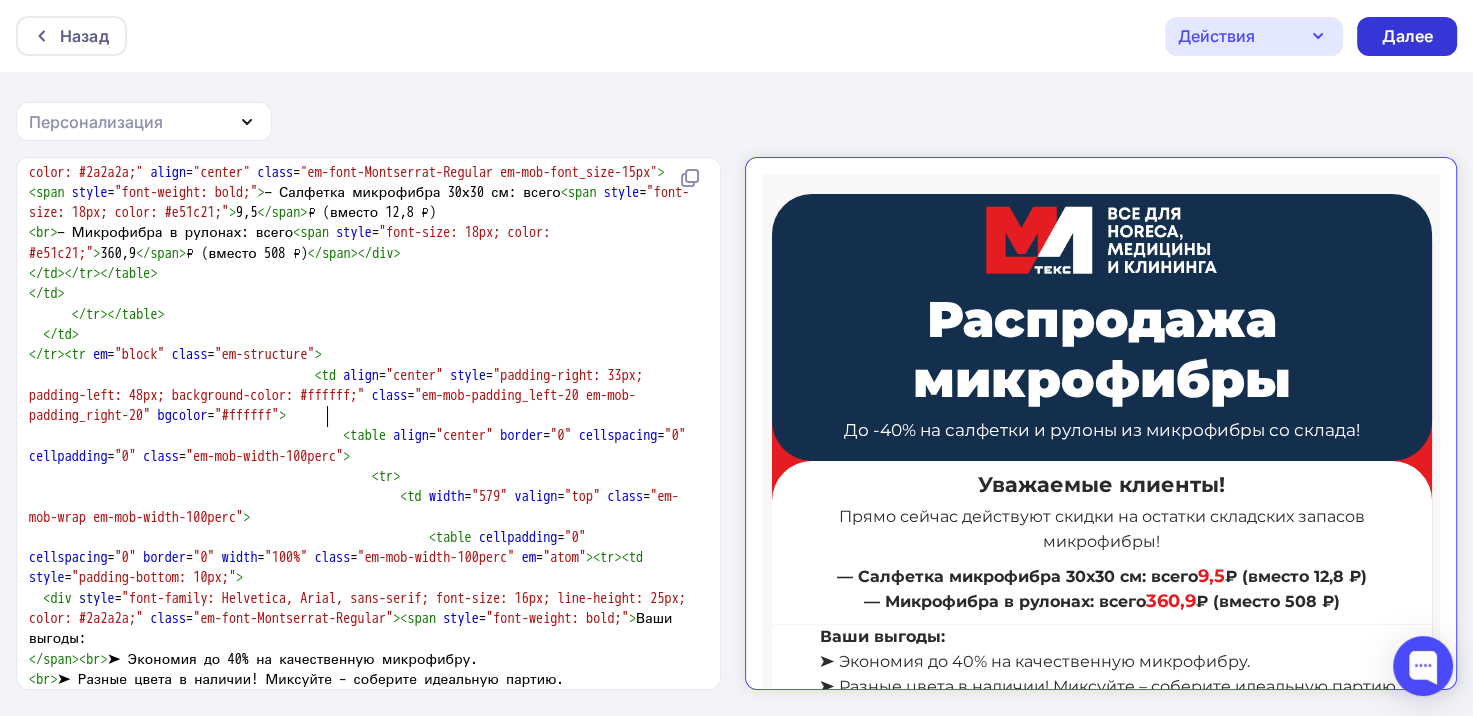 click on "Далее" at bounding box center (1407, 36) 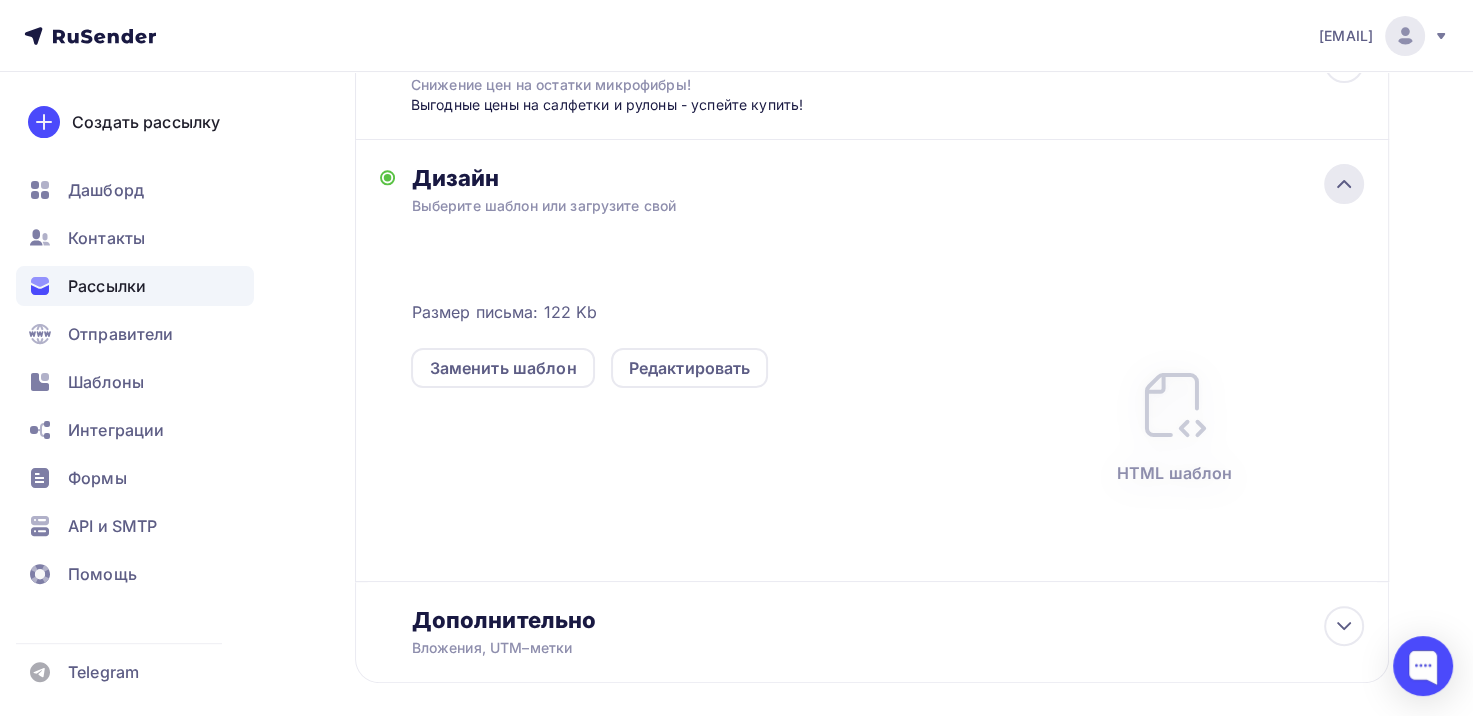 click 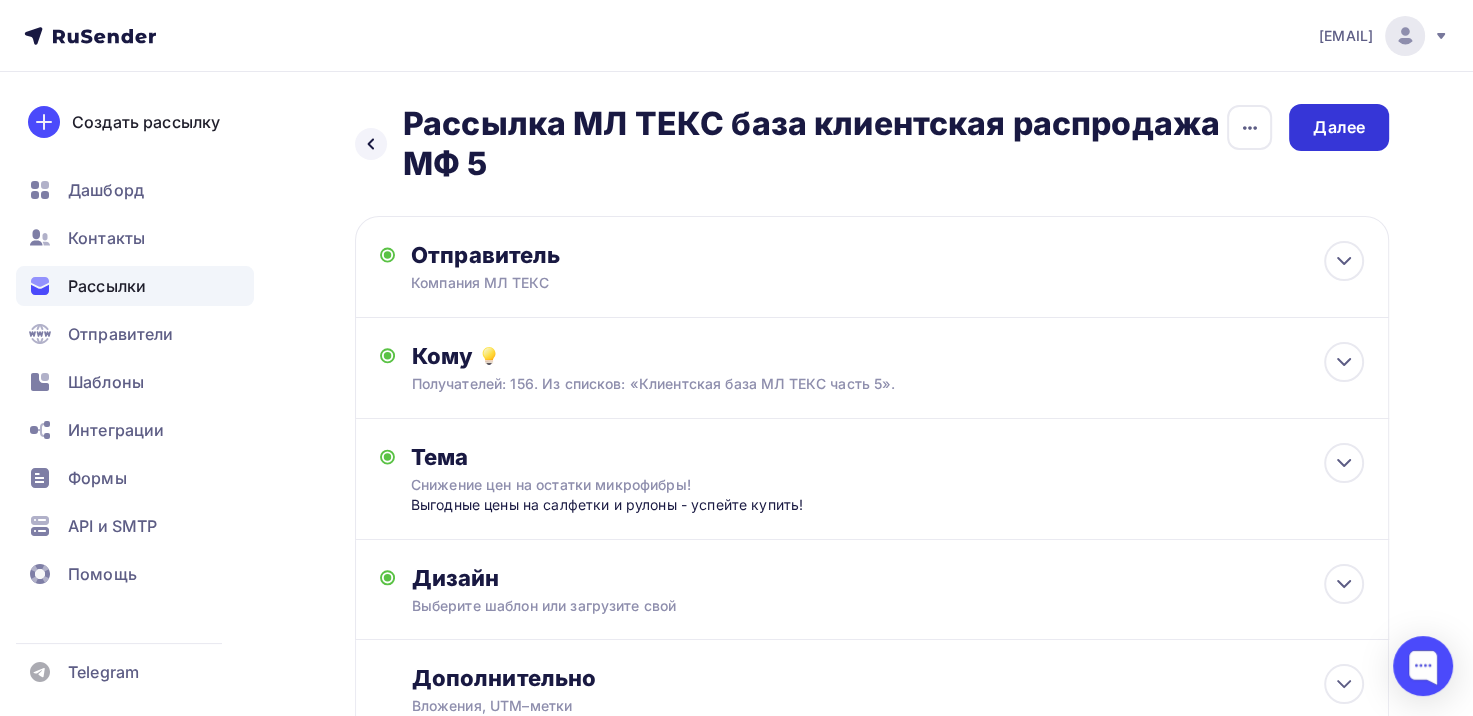 click on "Далее" at bounding box center [1339, 127] 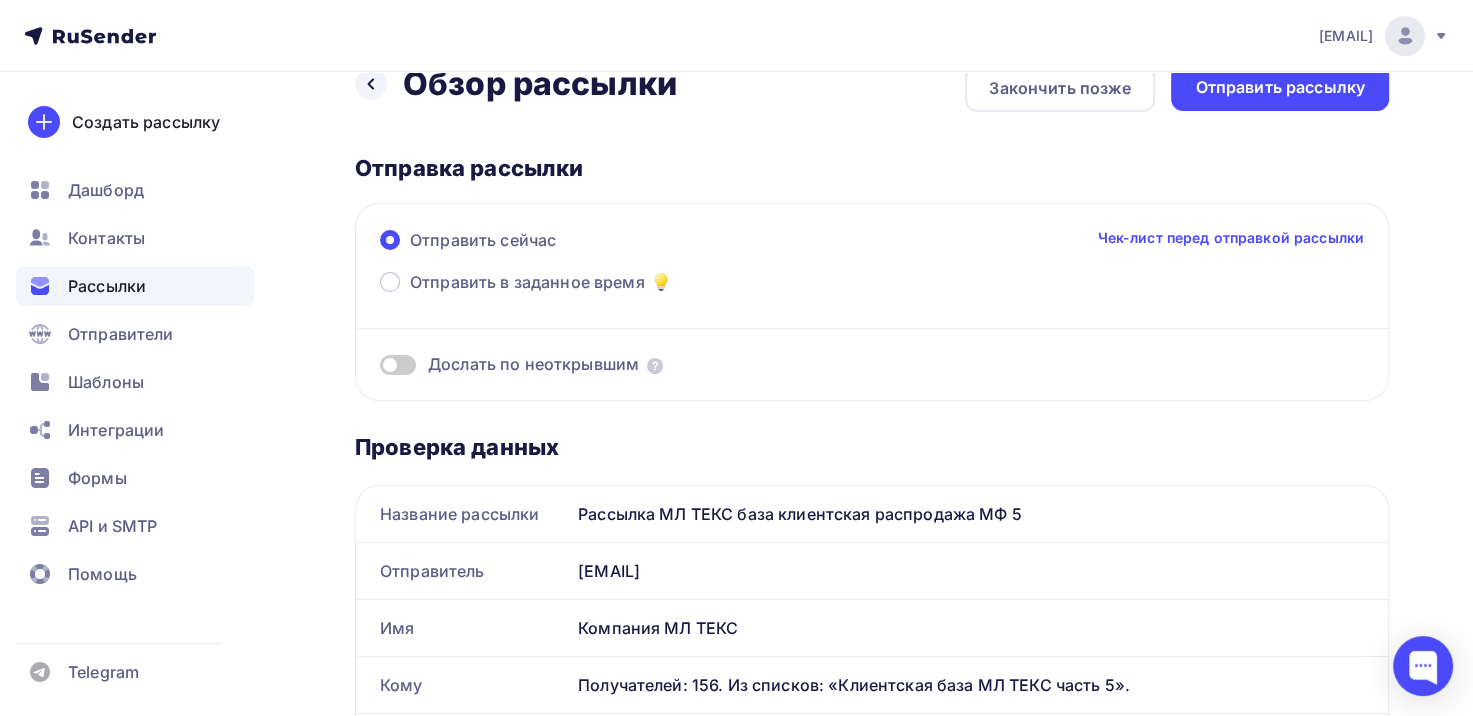 scroll, scrollTop: 0, scrollLeft: 0, axis: both 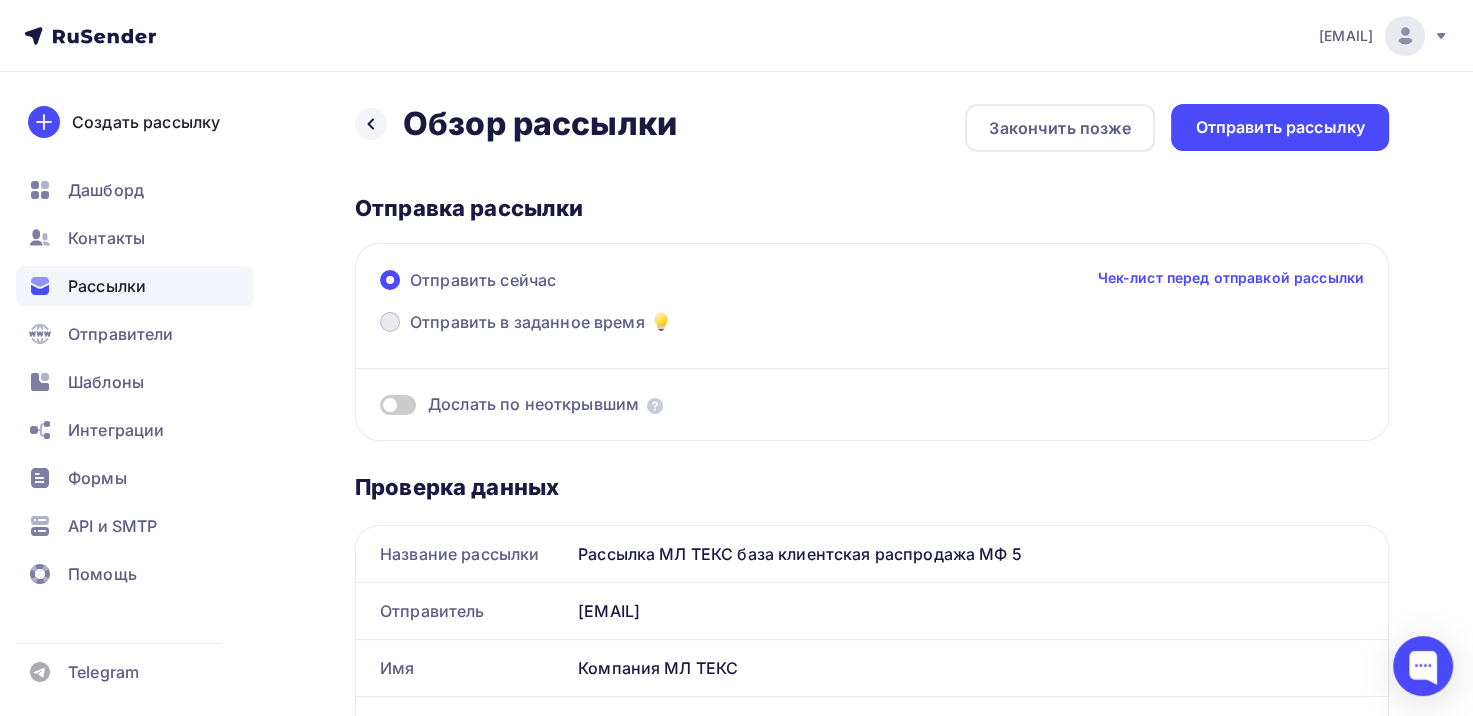 click on "Отправить в заданное время" at bounding box center (526, 324) 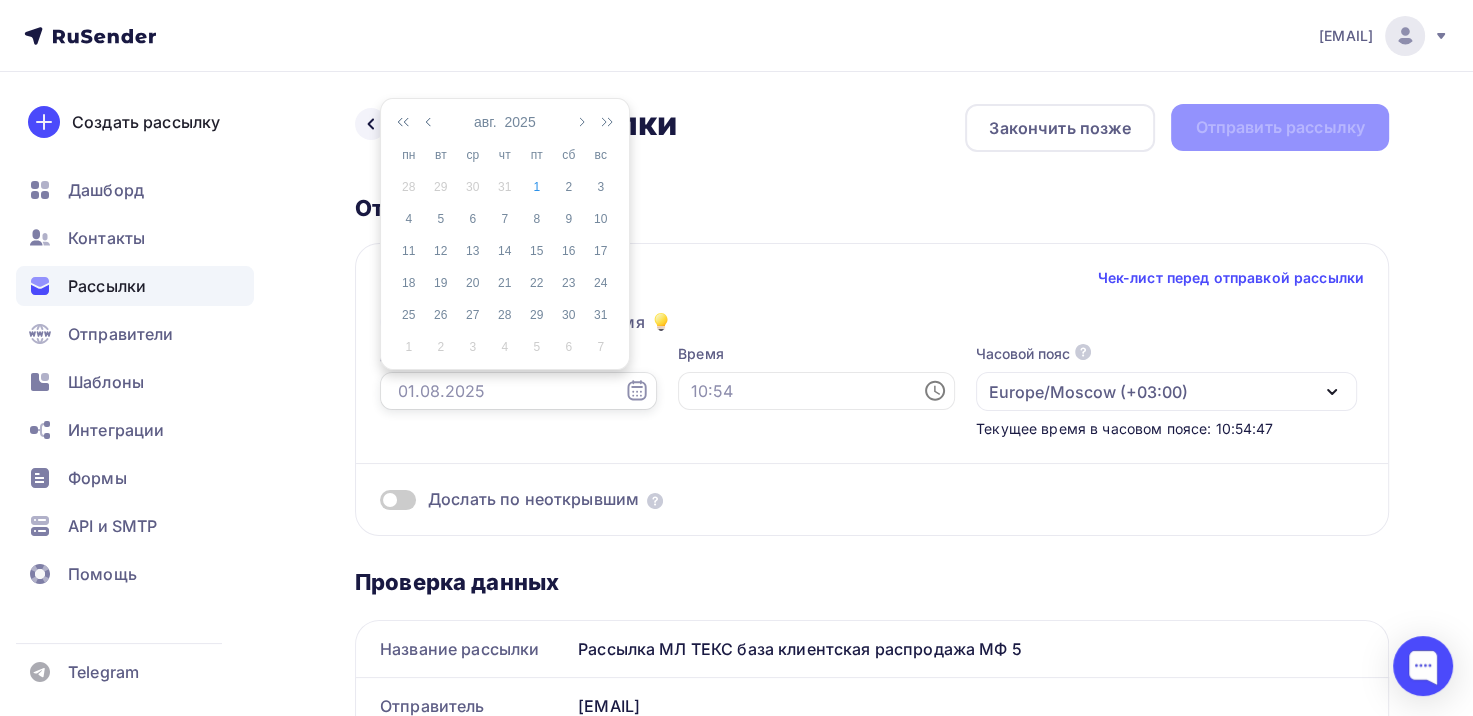 click at bounding box center [518, 391] 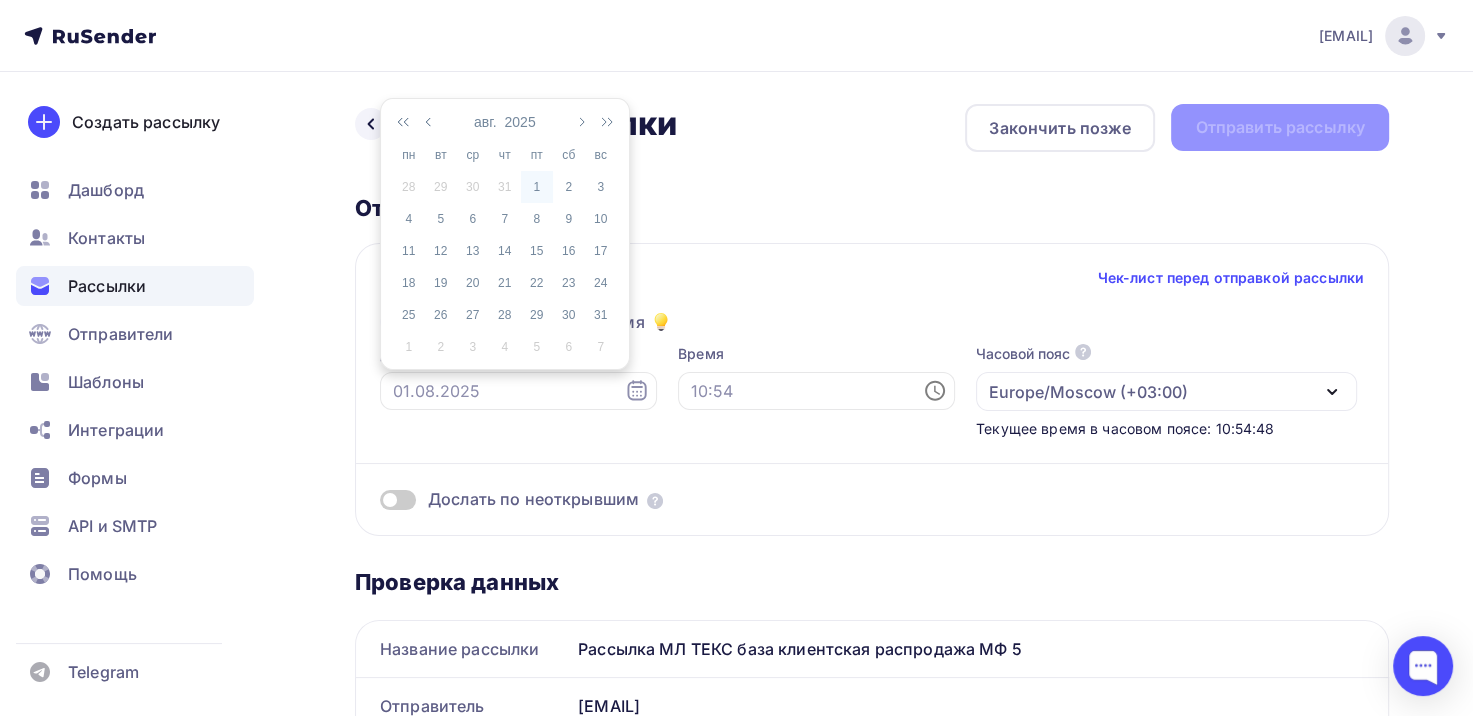click on "1" at bounding box center (537, 187) 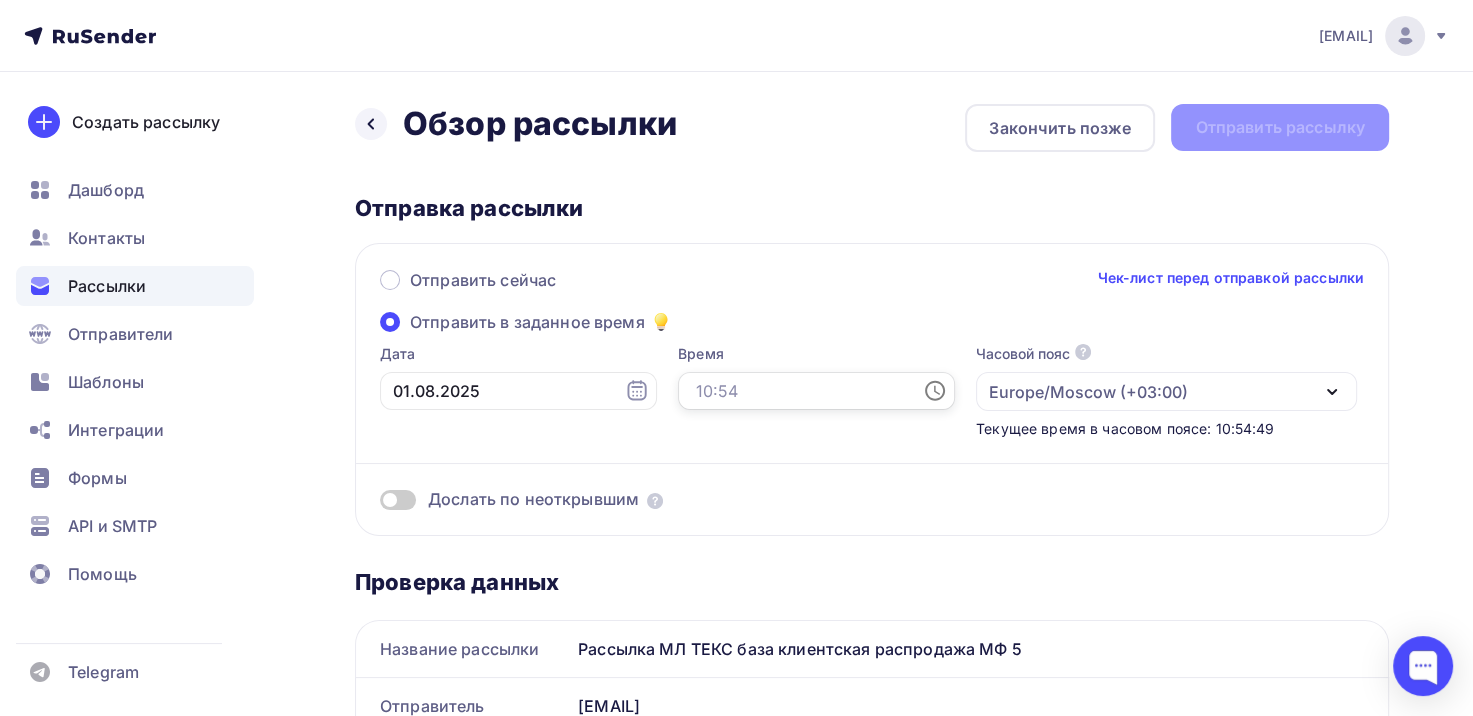 click at bounding box center (816, 391) 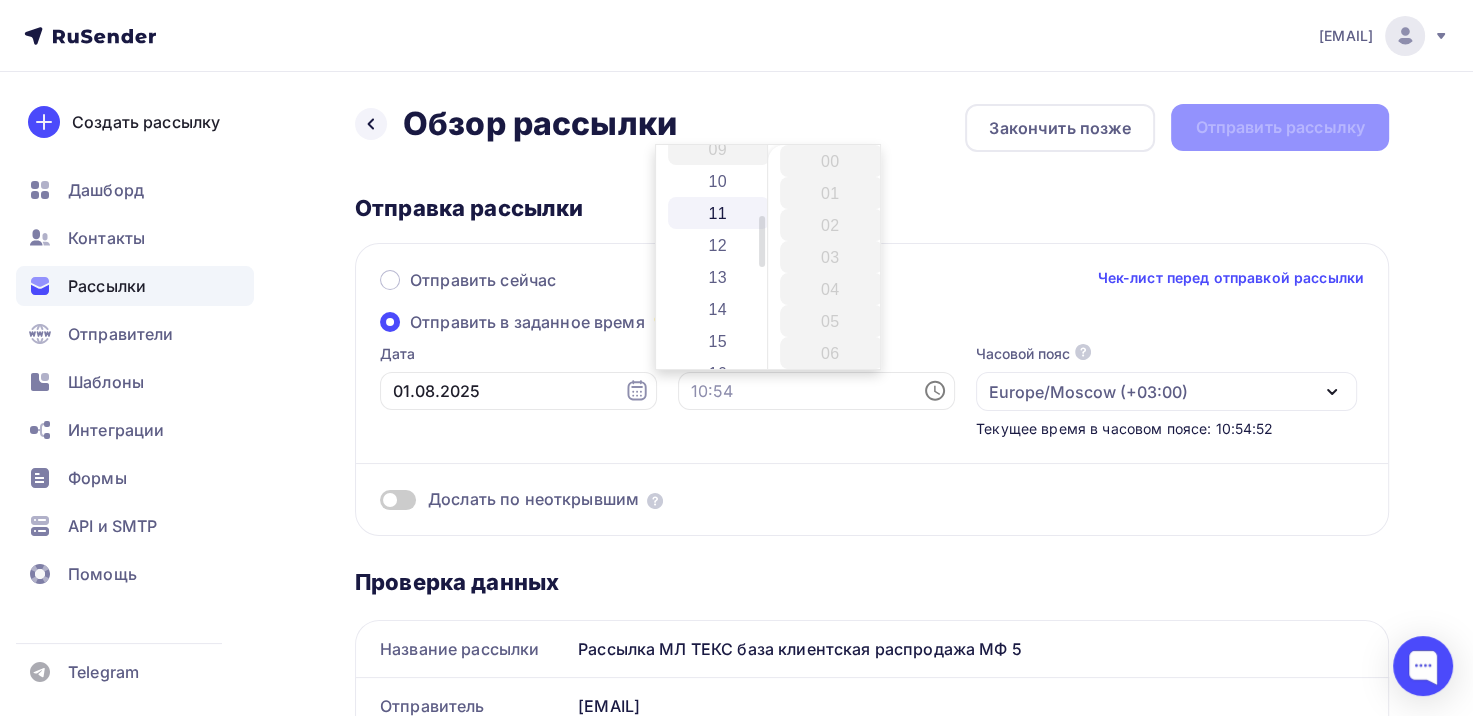 click on "11" at bounding box center (719, 213) 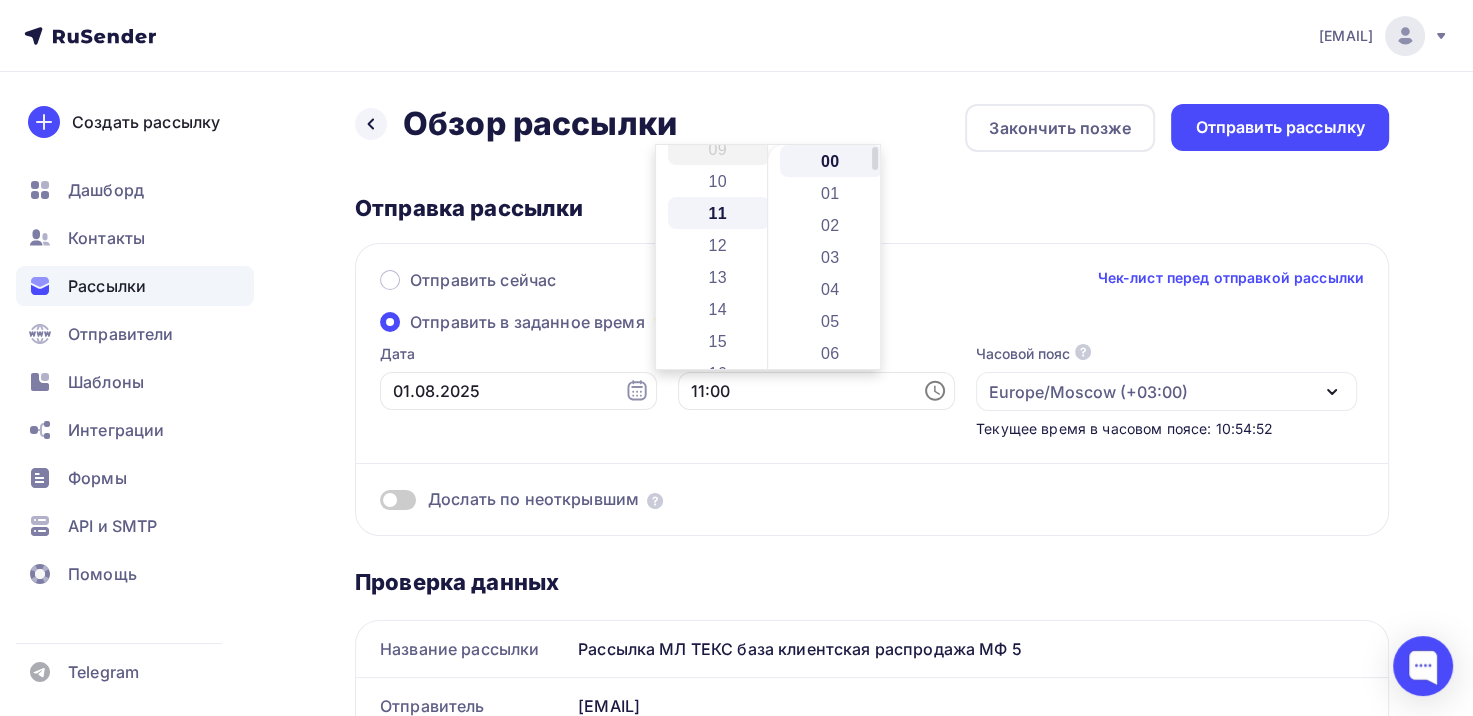 scroll, scrollTop: 352, scrollLeft: 0, axis: vertical 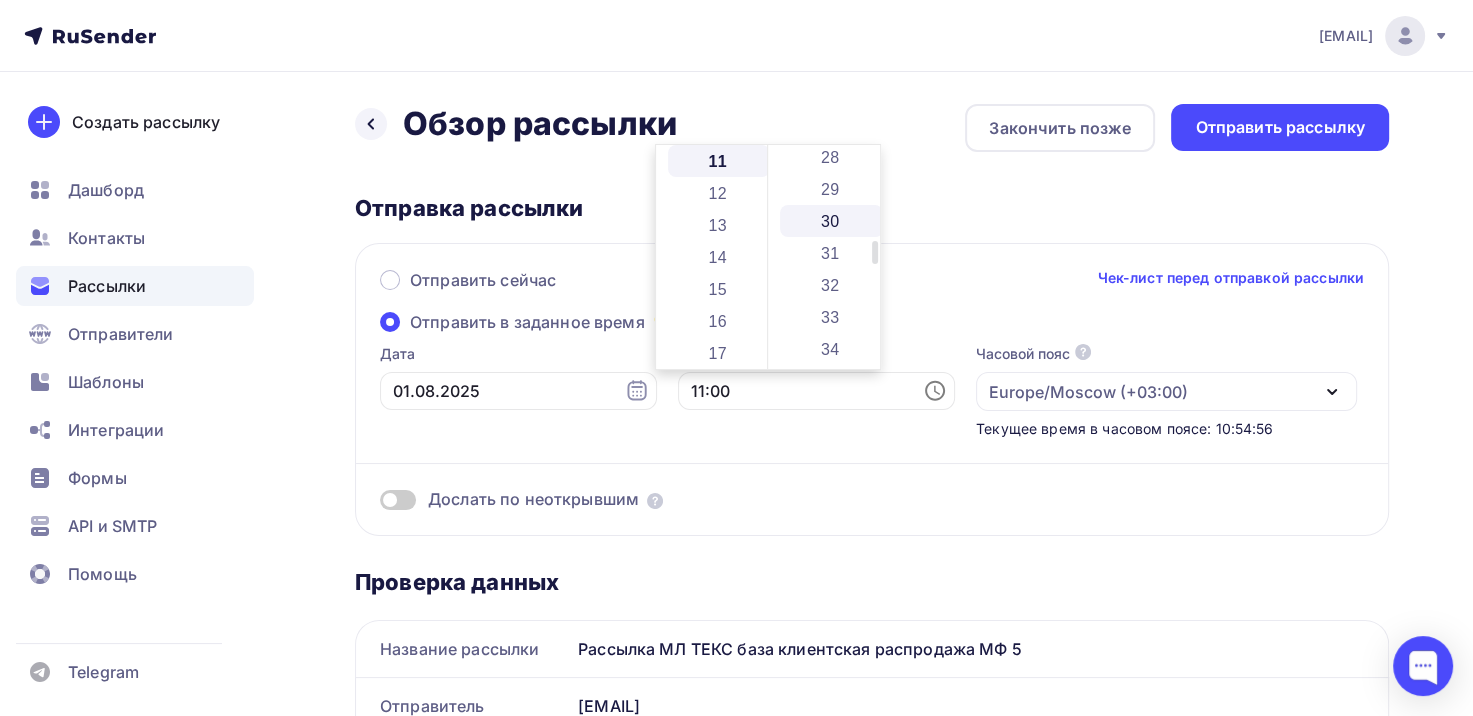 click on "30" at bounding box center (831, 221) 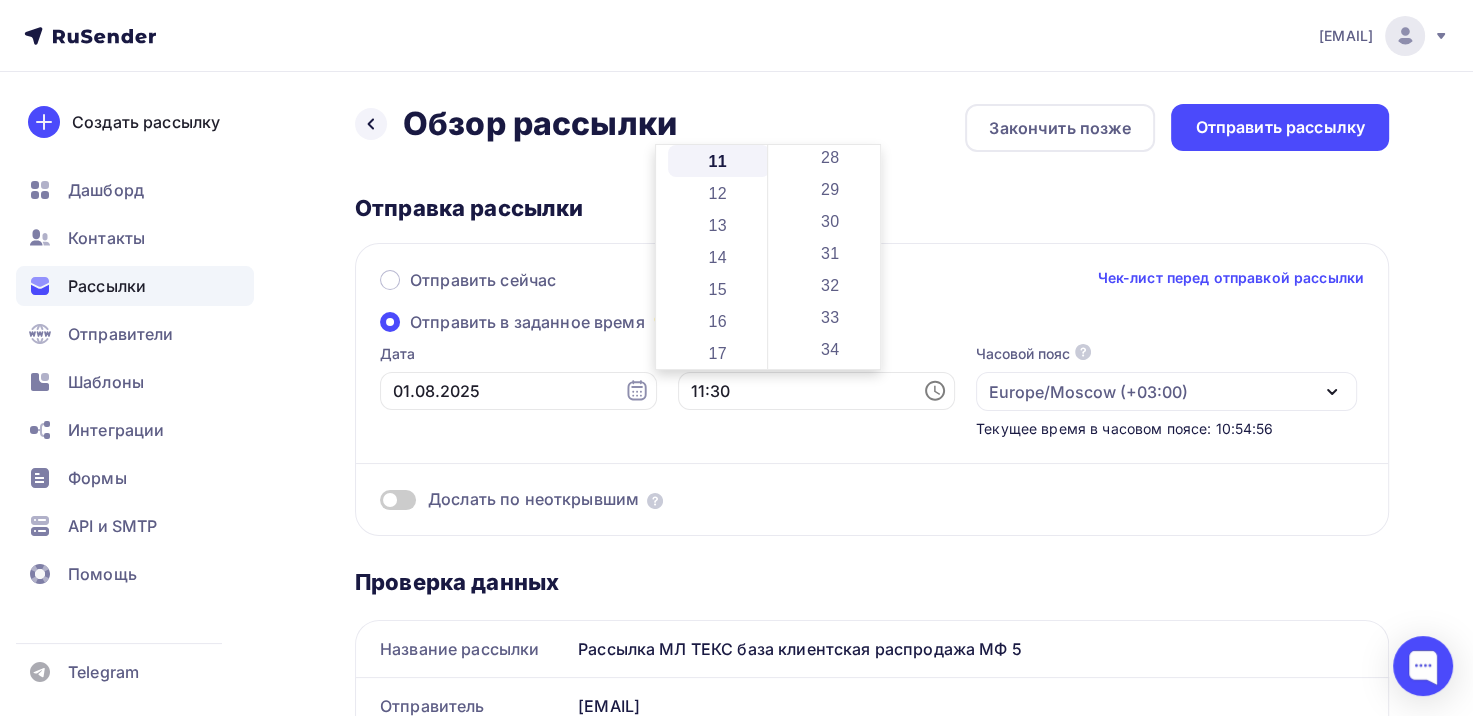 scroll, scrollTop: 960, scrollLeft: 0, axis: vertical 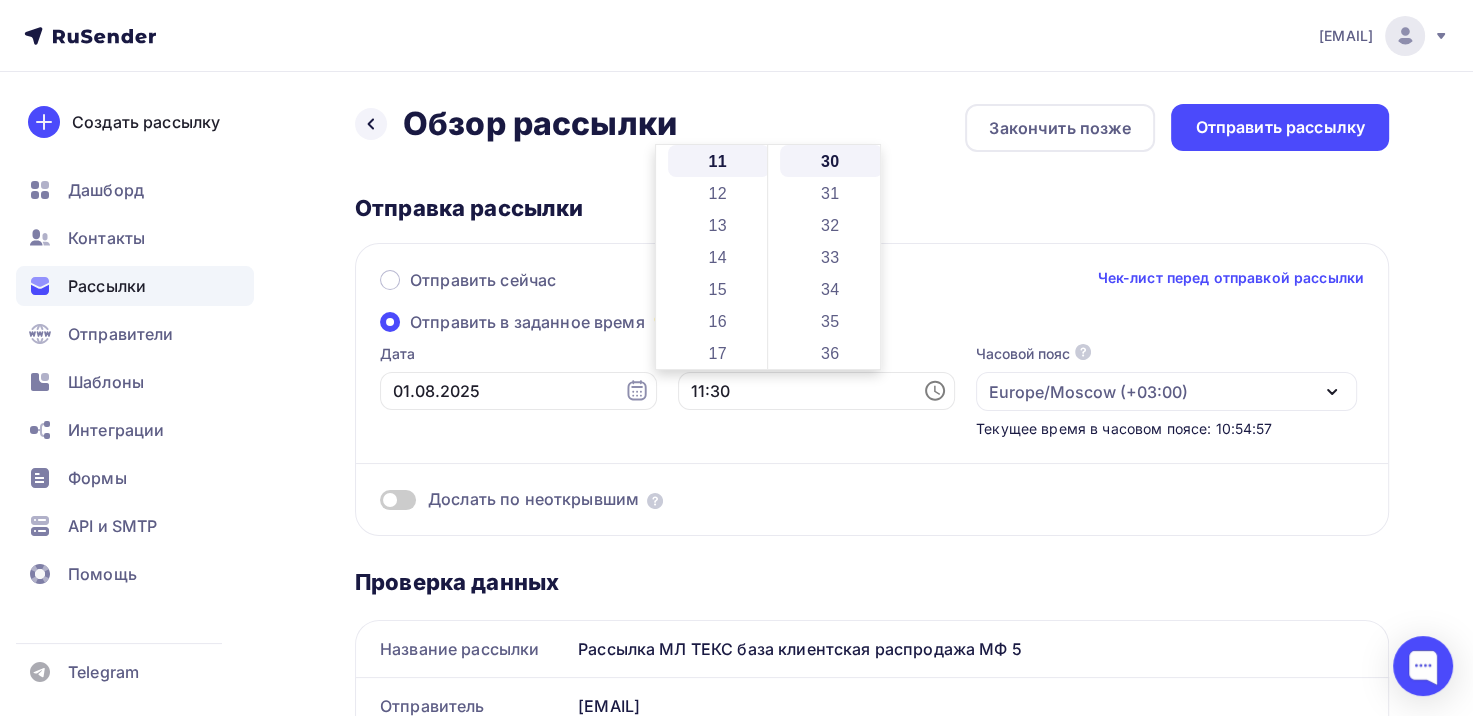 click on "Отправить сейчас             Чек-лист перед отправкой рассылки    Отправить в заданное время                                                                                                     Дата   01.08.2025   Время   11:30
Часовой пояс
По умолчанию используется часовой пояс из настроек вашего акаунта
Europe/Moscow (+03:00)
Africa/Abidjan (+00:00)           Africa/Accra (+00:00)           Africa/Addis_Ababa (+03:00)           Africa/Algiers (+01:00)           Africa/Asmara (+03:00)           Africa/Asmera (+03:00)           Africa/Bamako (+00:00)           Africa/Bangui (+01:00)           Africa/Banjul (+00:00)           Africa/Bissau (+00:00)           Africa/Blantyre (+02:00)           Africa/Brazzaville (+01:00)           Africa/Bujumbura (+02:00)" at bounding box center [872, 389] 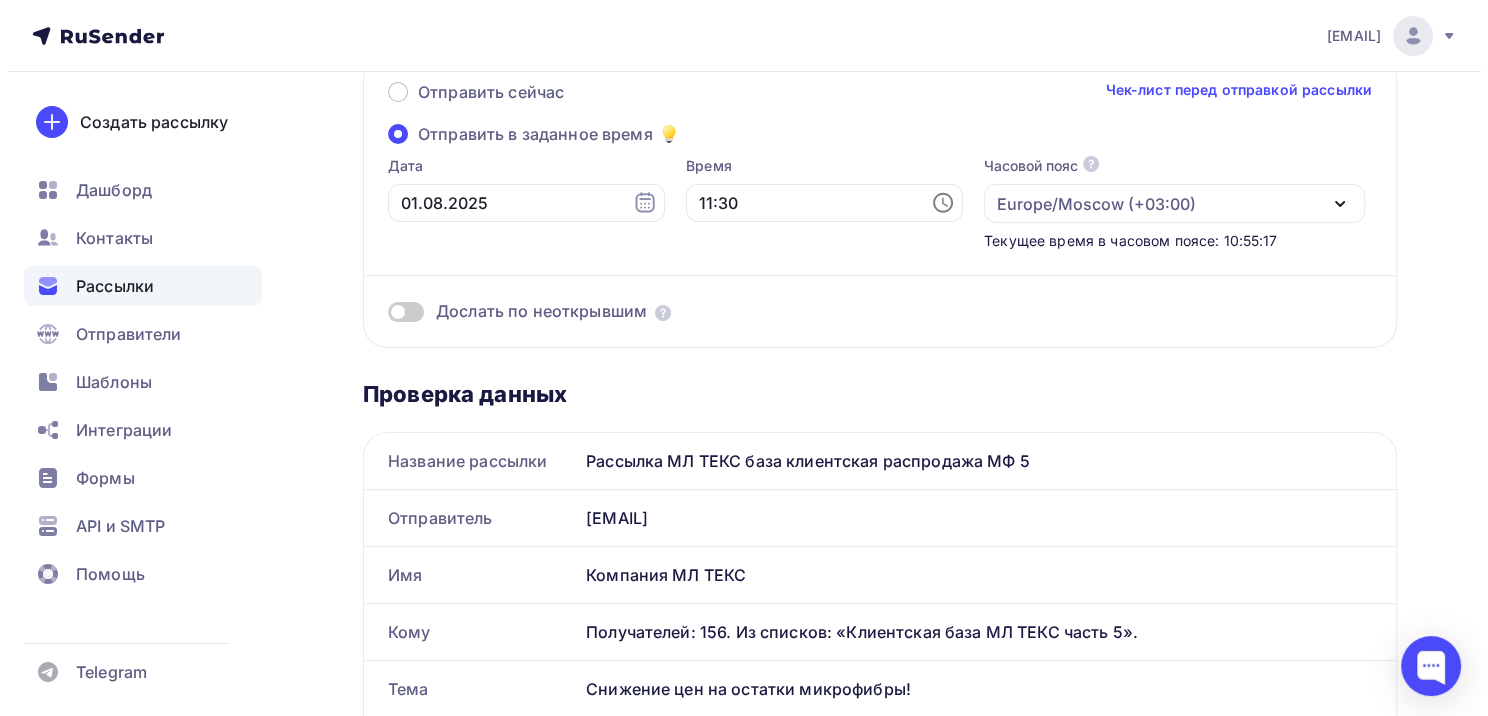 scroll, scrollTop: 0, scrollLeft: 0, axis: both 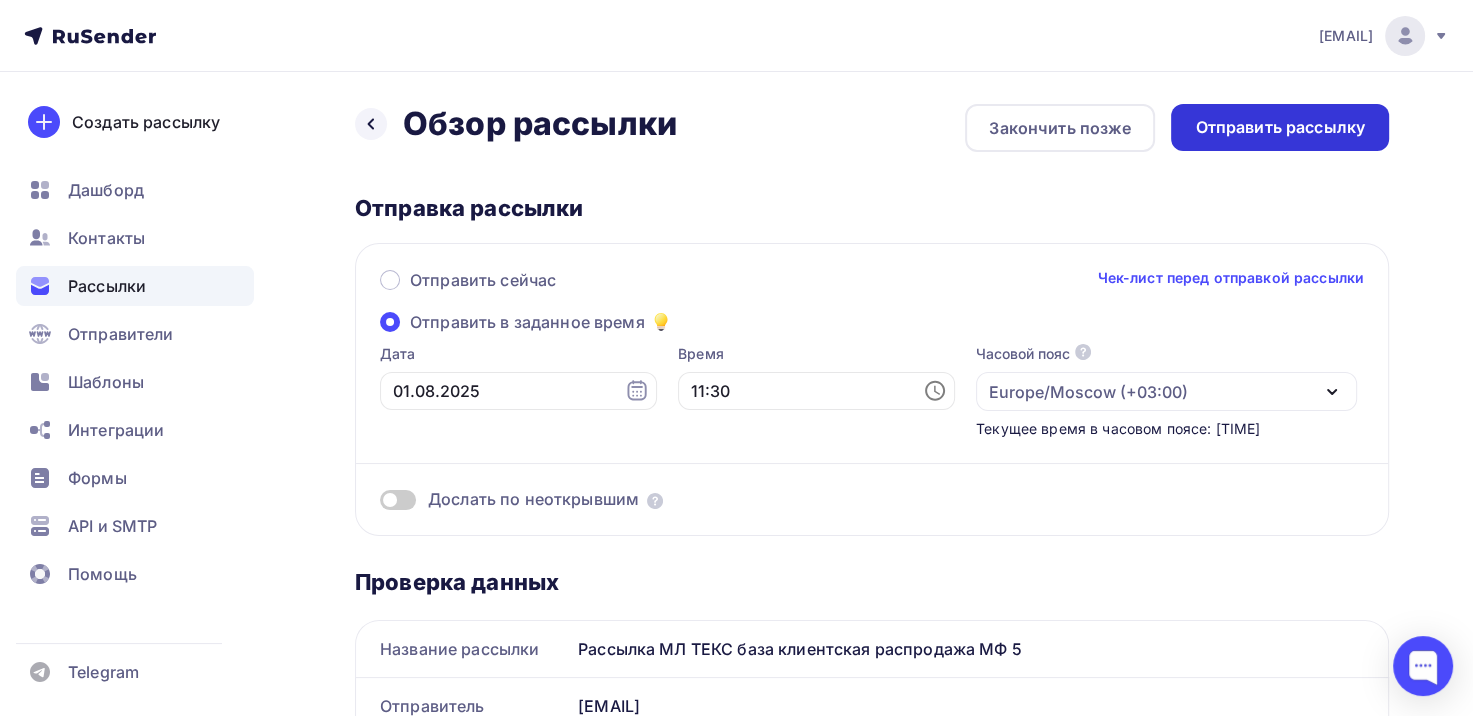 click on "Отправить рассылку" at bounding box center (1280, 127) 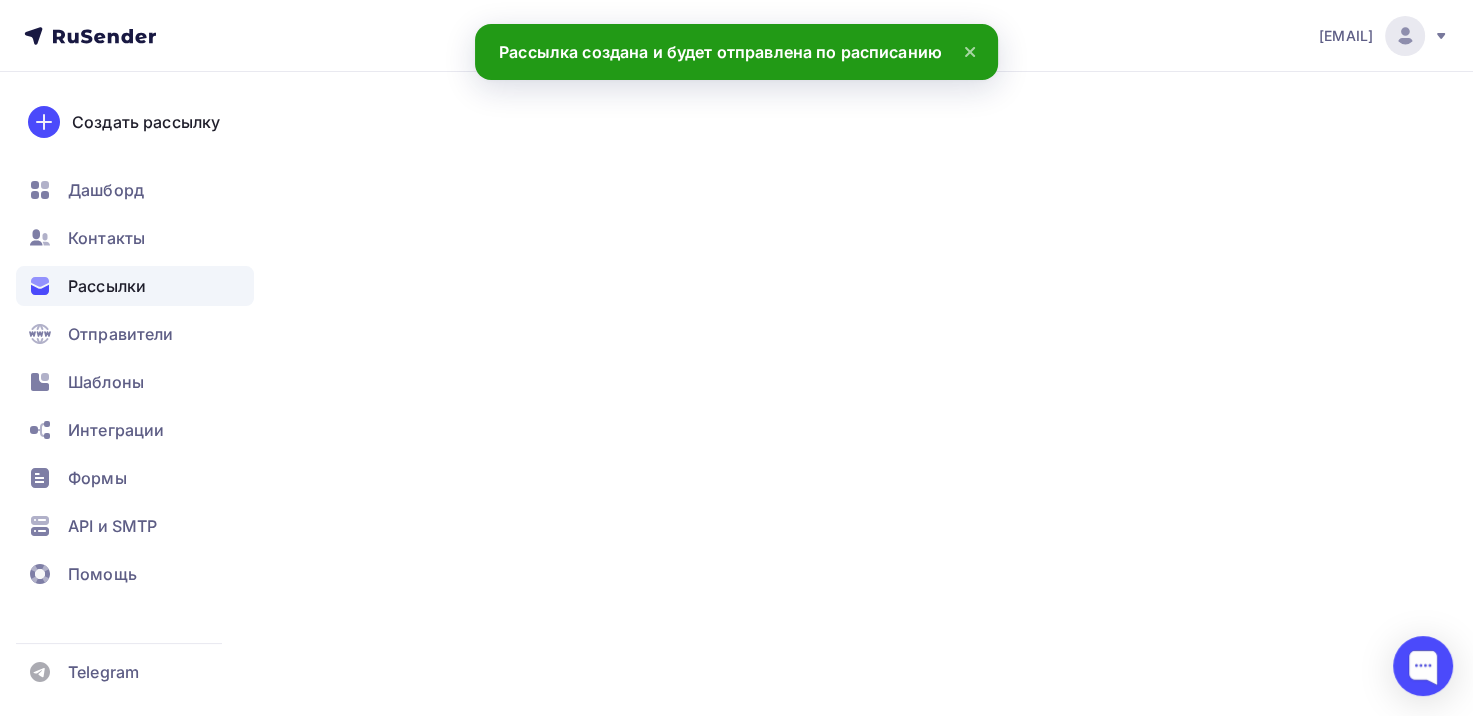 scroll, scrollTop: 0, scrollLeft: 0, axis: both 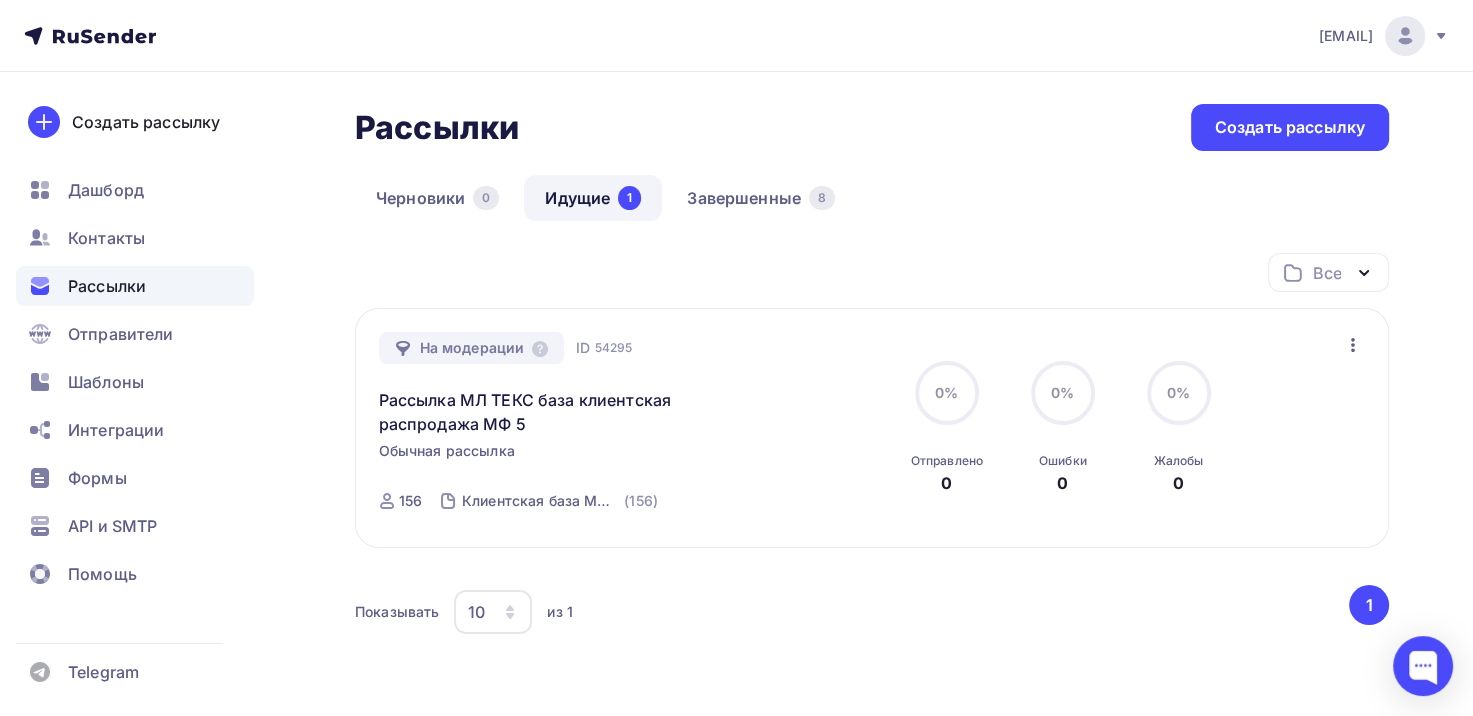 click 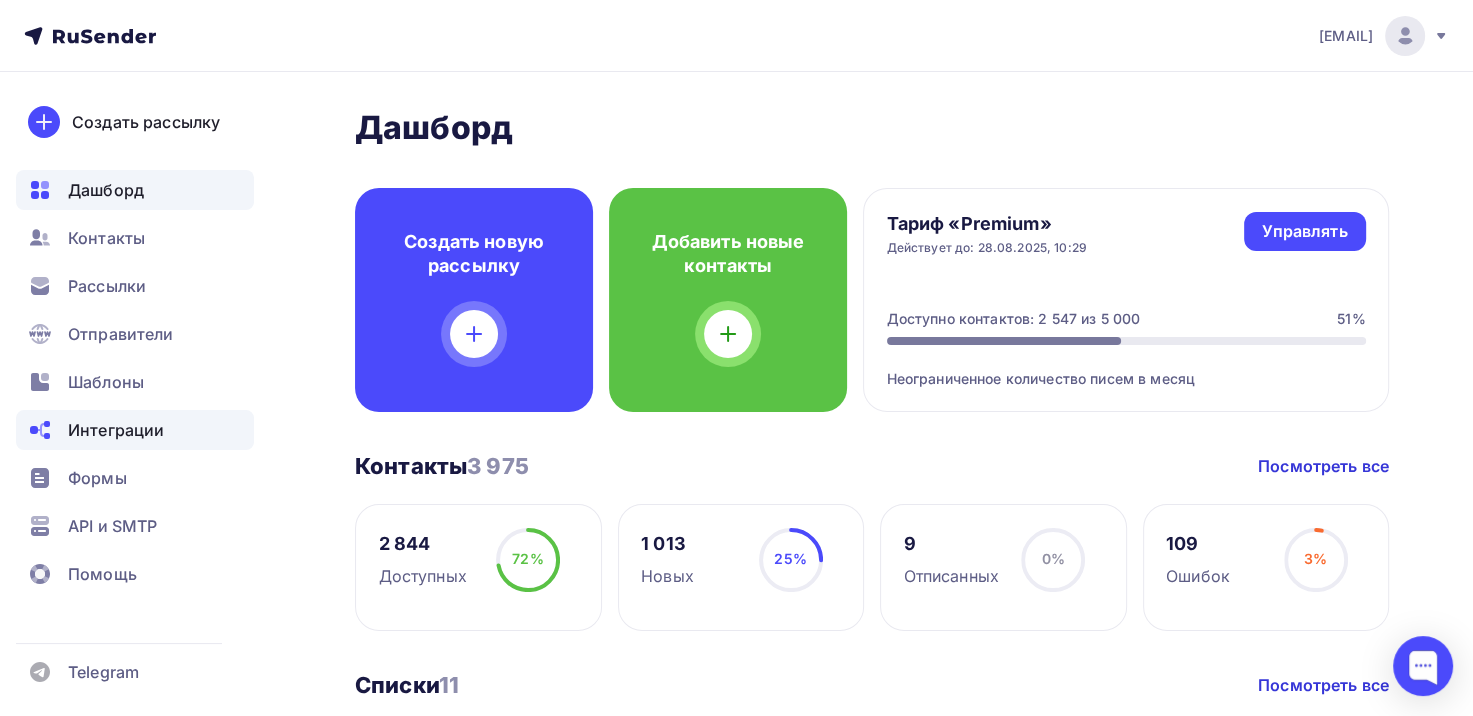 scroll, scrollTop: 100, scrollLeft: 0, axis: vertical 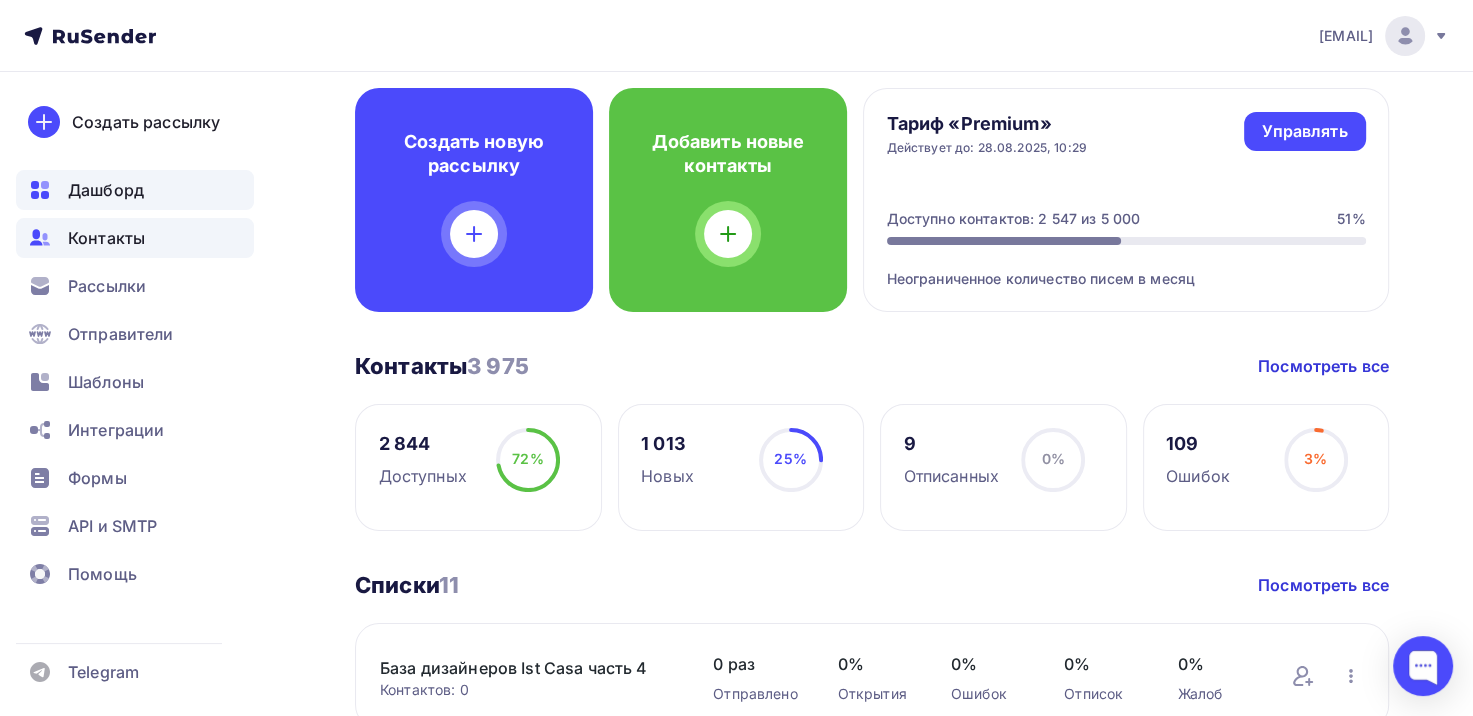 click on "Контакты" at bounding box center (135, 238) 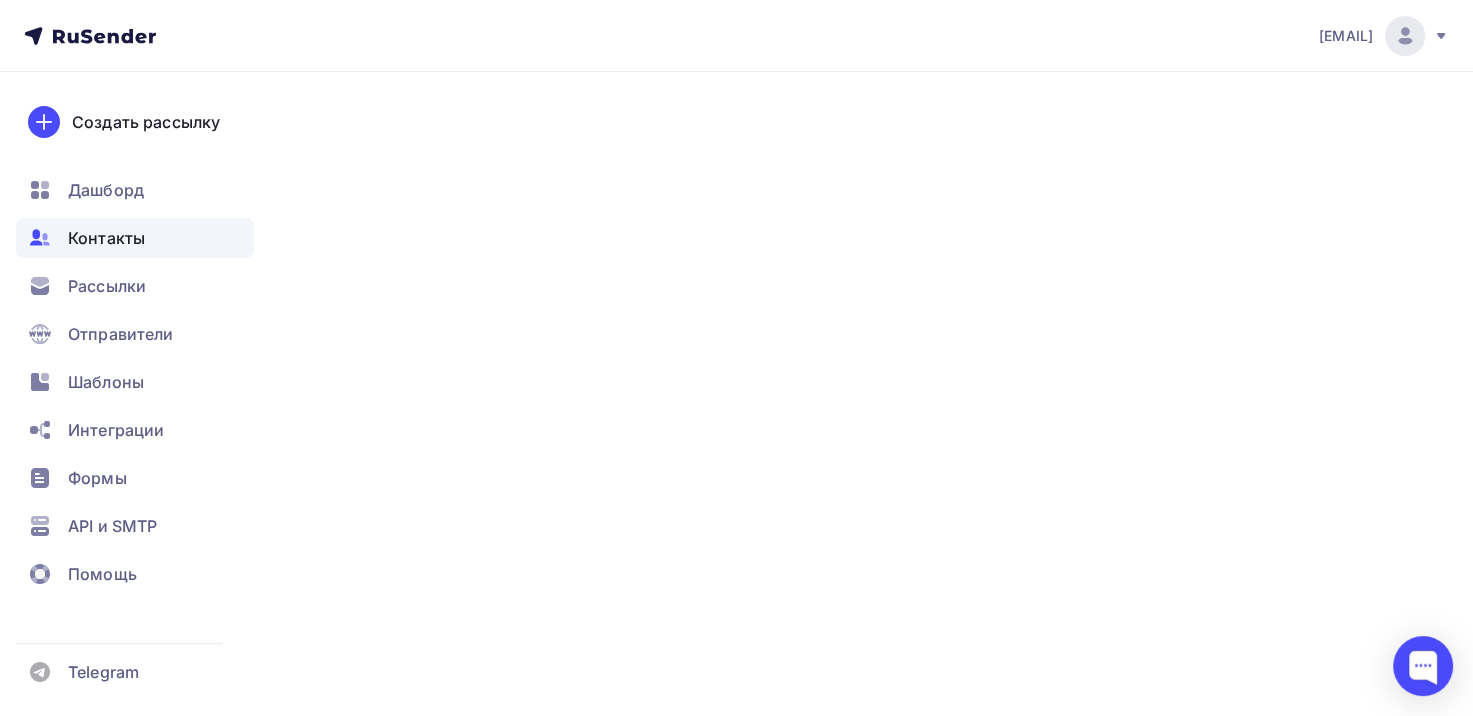 scroll, scrollTop: 0, scrollLeft: 0, axis: both 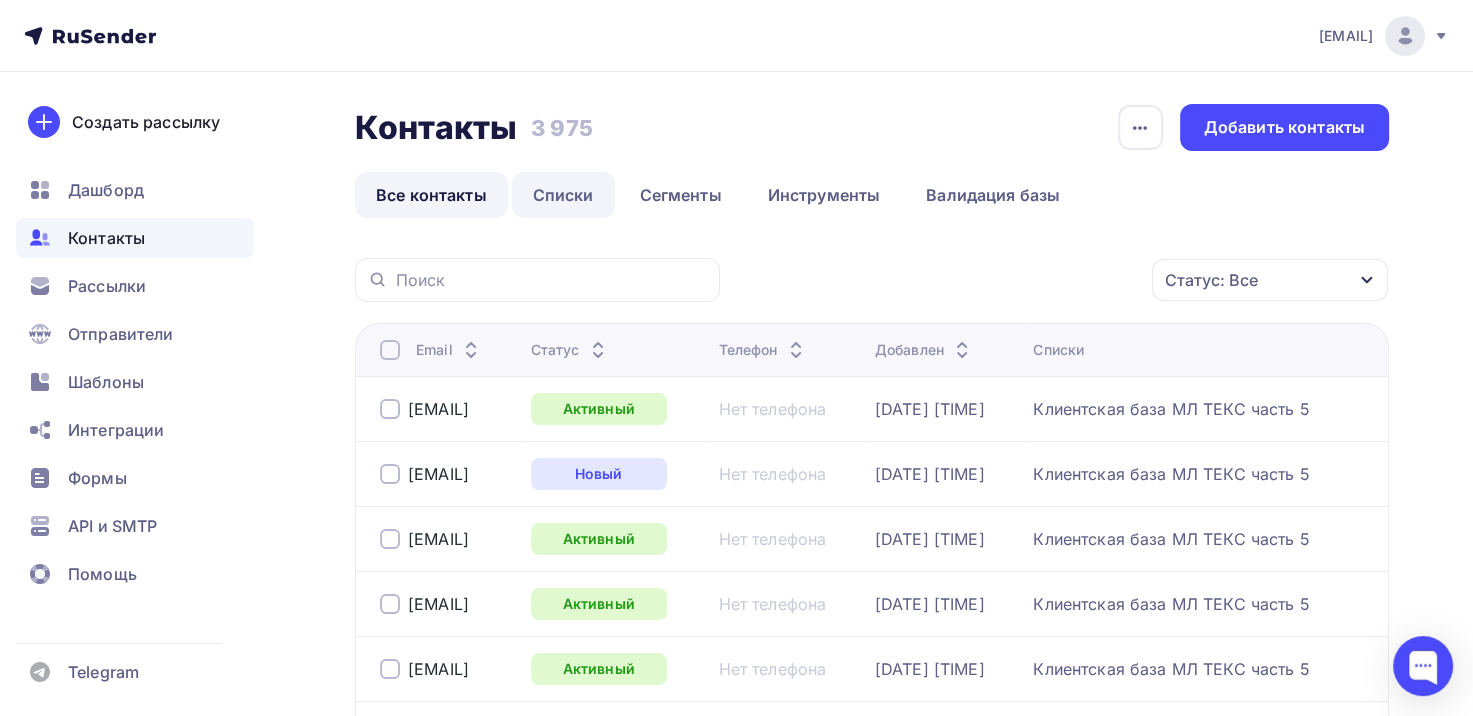 click on "Списки" at bounding box center [563, 195] 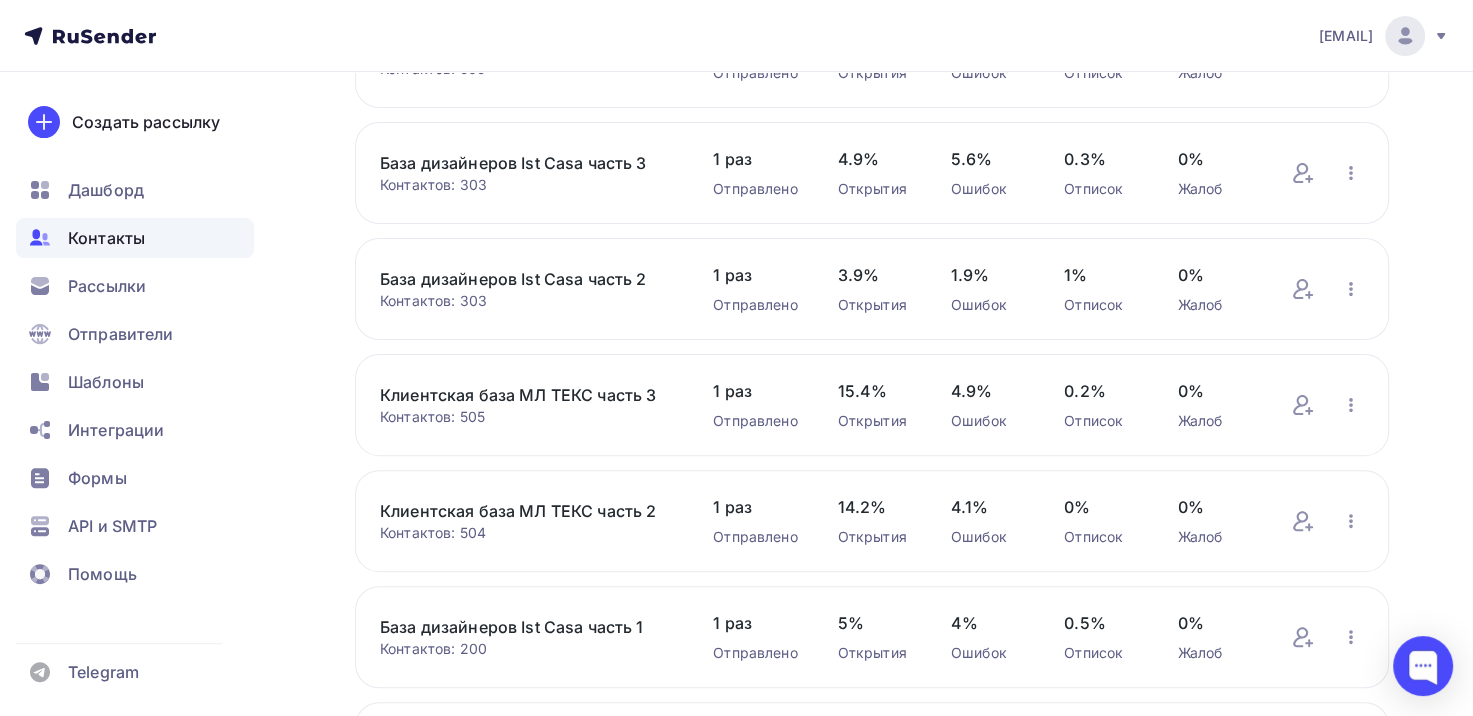scroll, scrollTop: 500, scrollLeft: 0, axis: vertical 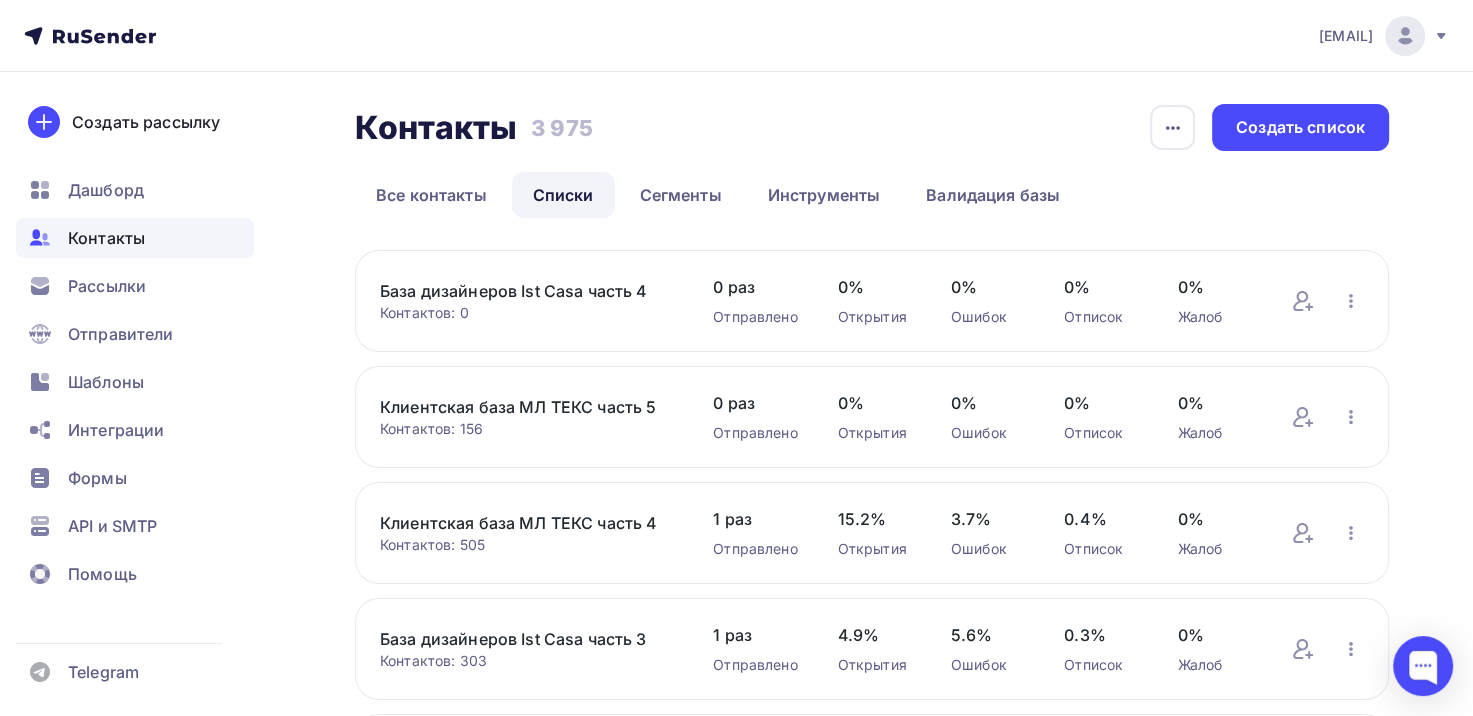 click on "База дизайнеров Ist Casa часть 3" at bounding box center [526, 639] 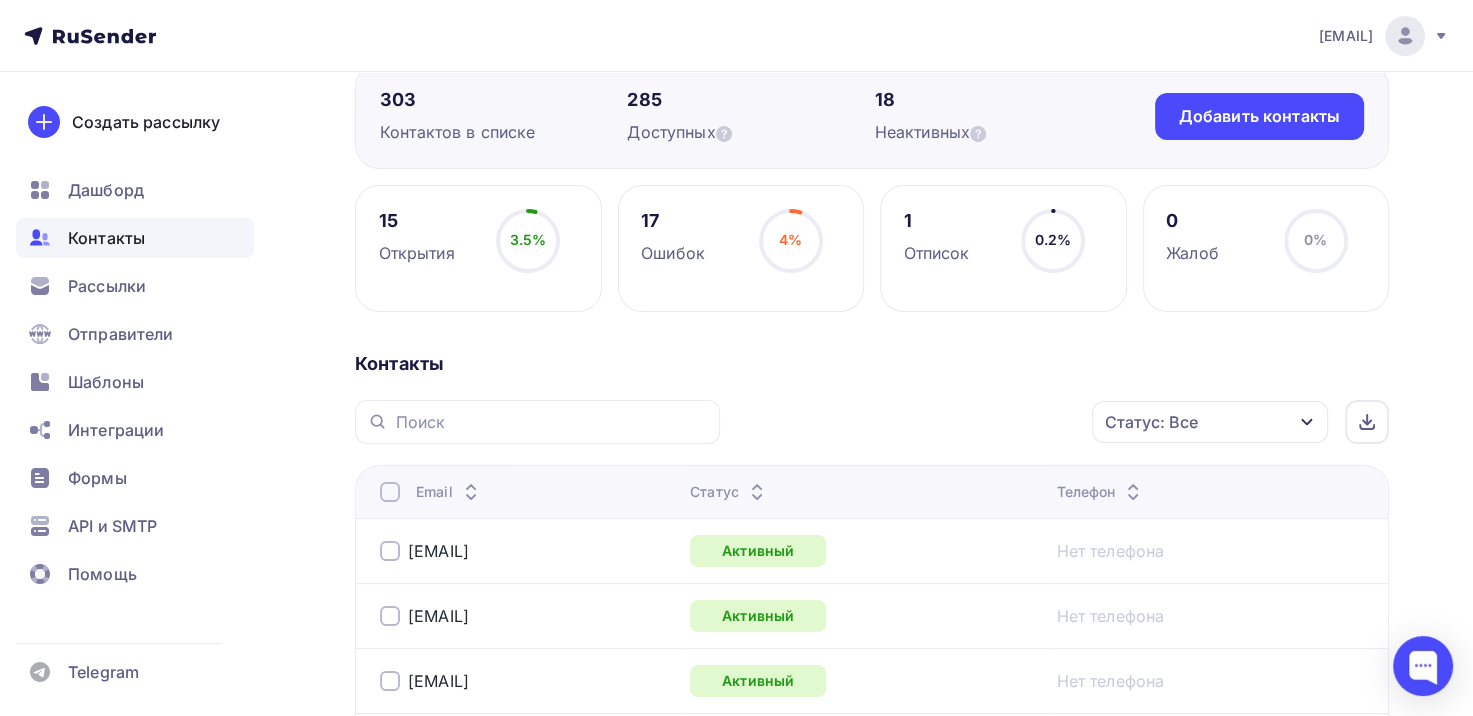 scroll, scrollTop: 200, scrollLeft: 0, axis: vertical 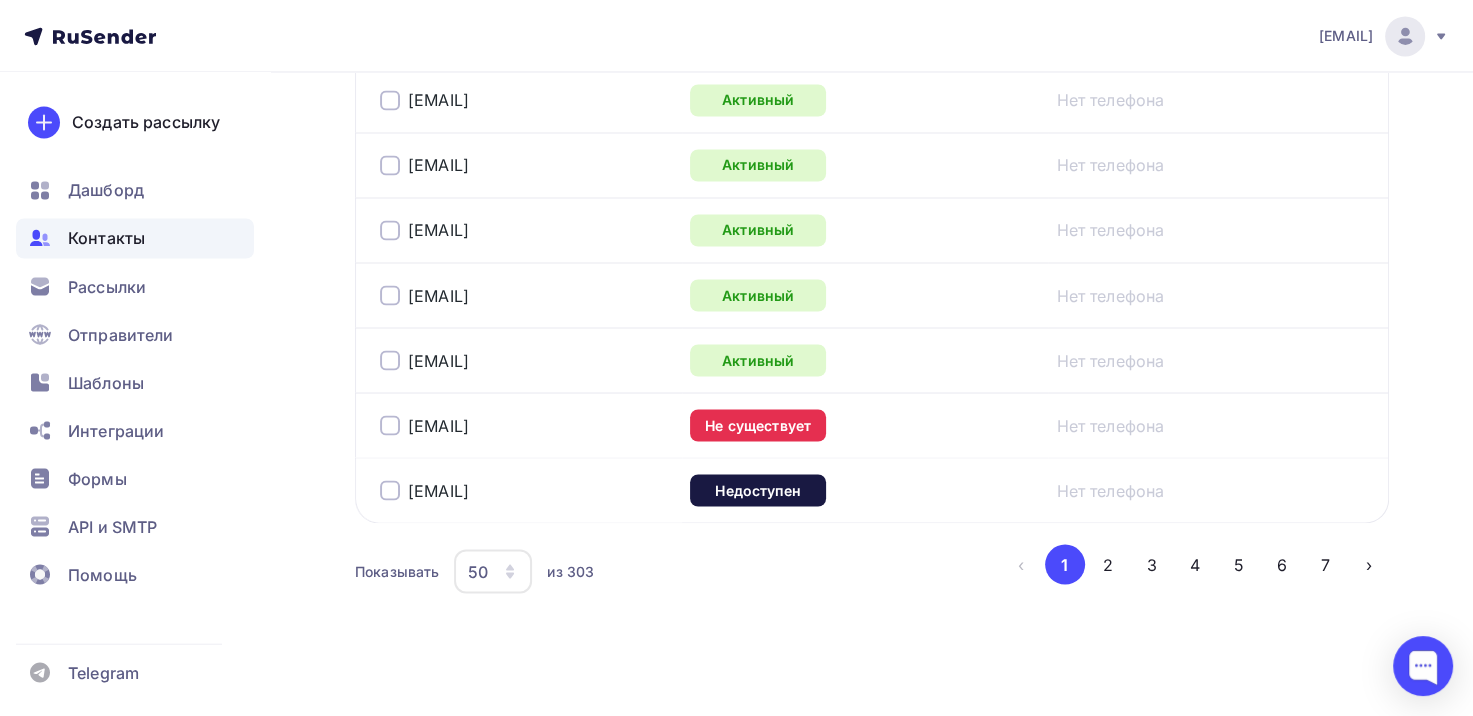 click on "50" at bounding box center [478, 571] 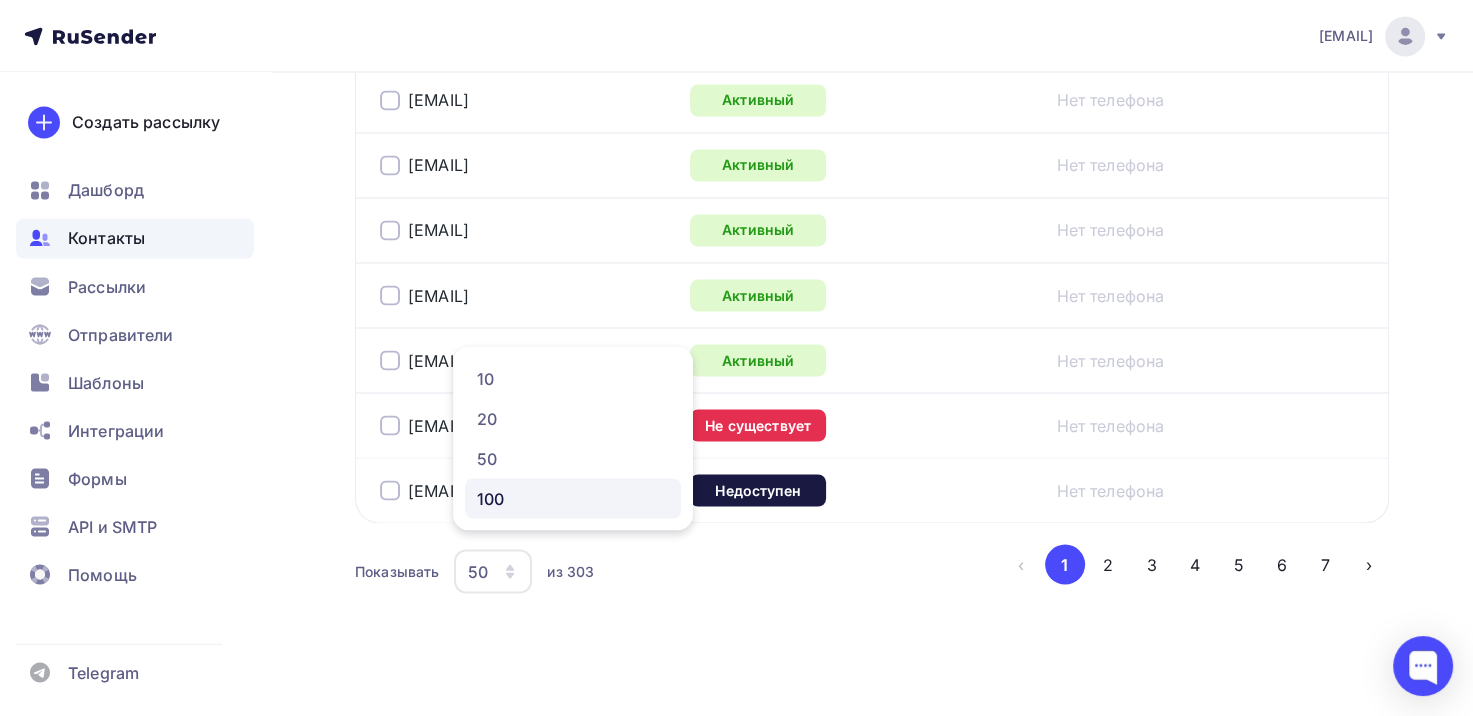 click on "100" at bounding box center [573, 498] 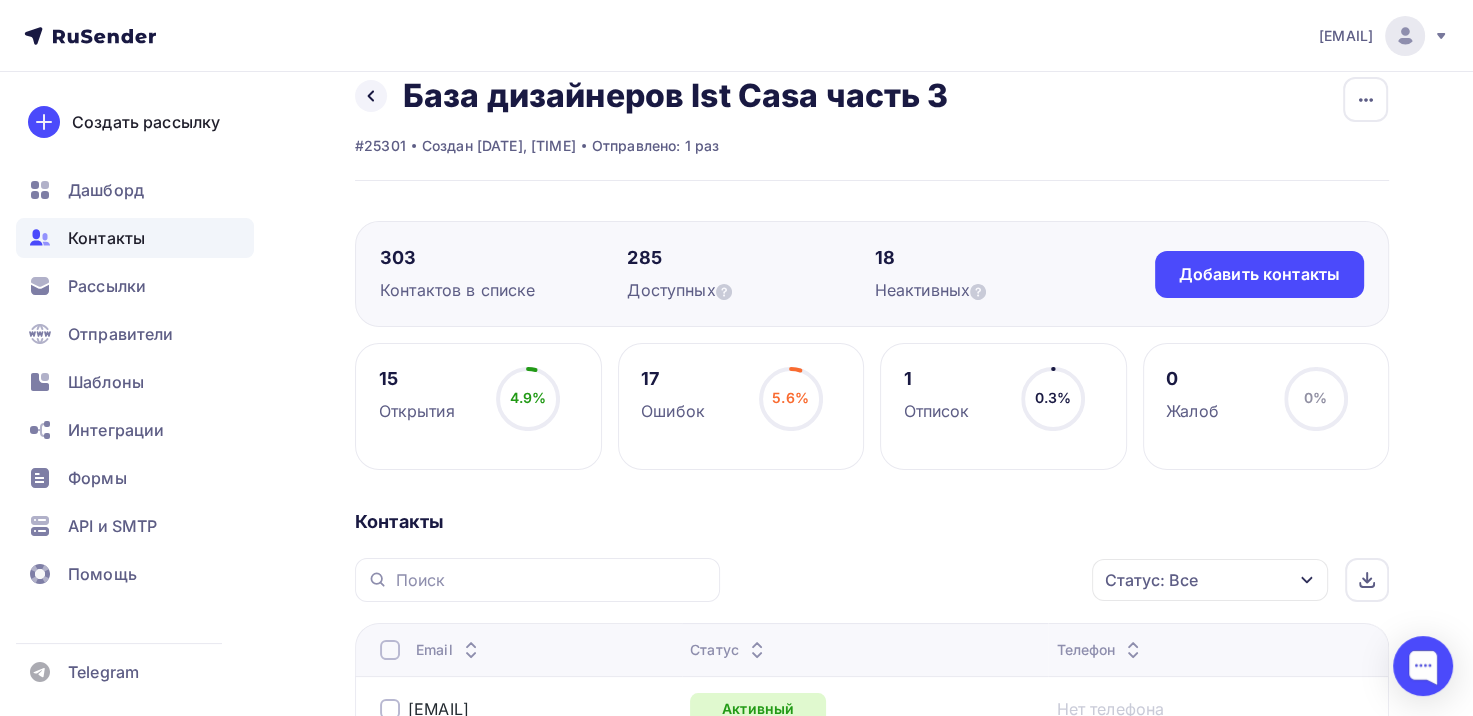 scroll, scrollTop: 0, scrollLeft: 0, axis: both 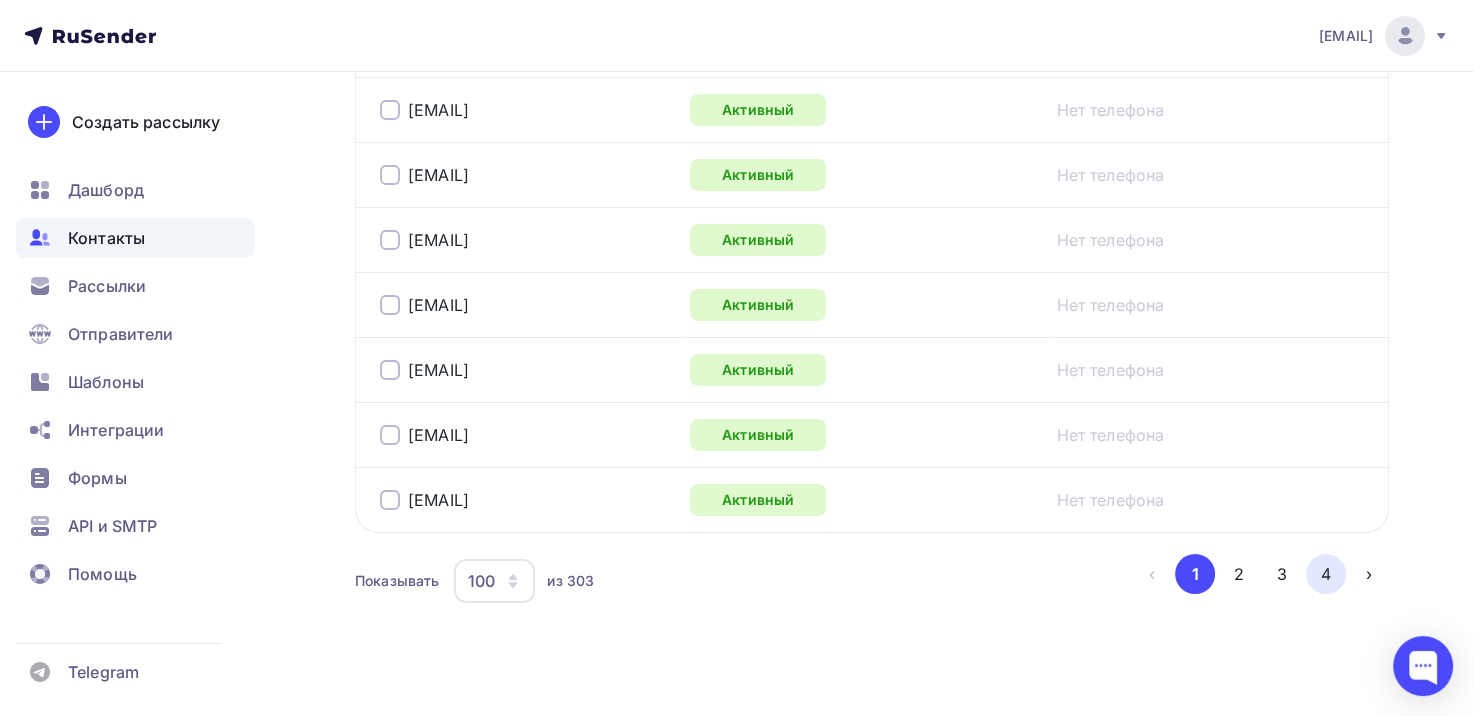 click on "4" at bounding box center (1326, 574) 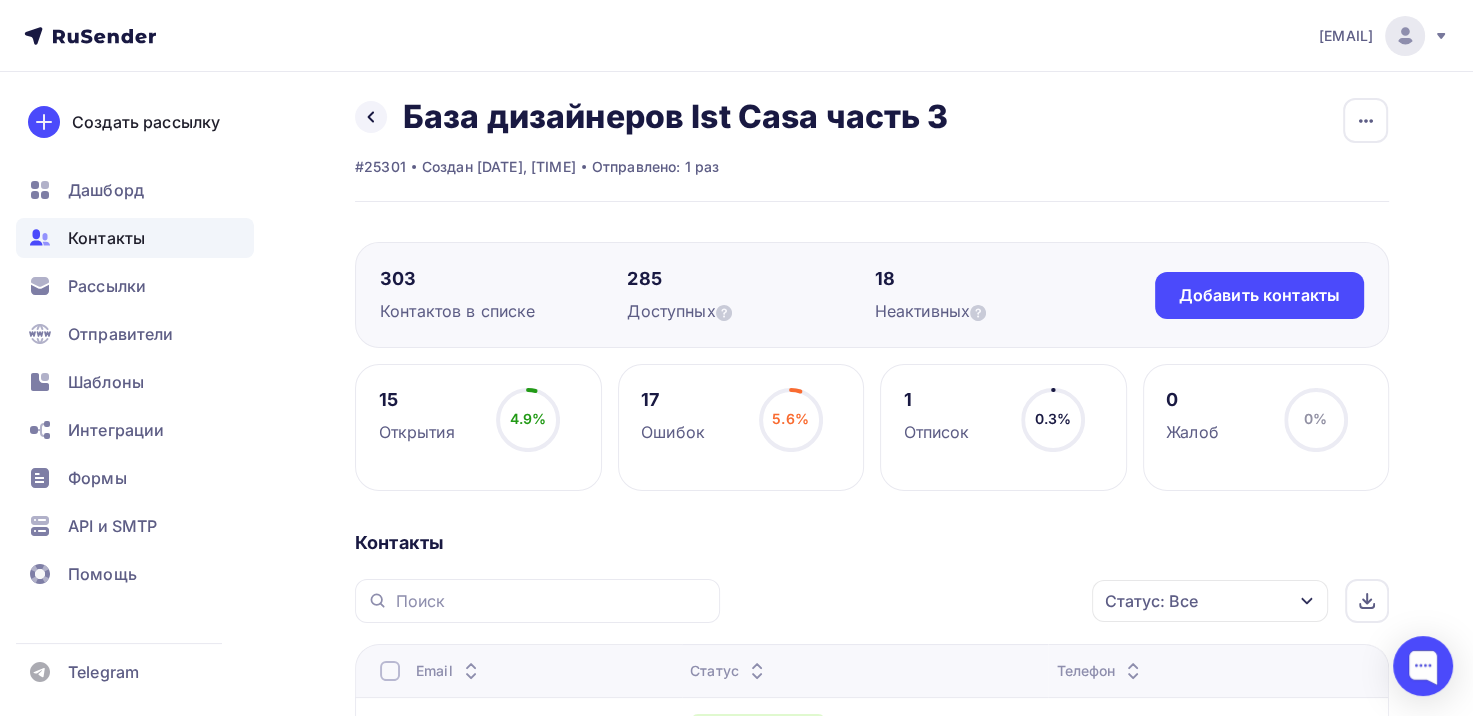 scroll, scrollTop: 0, scrollLeft: 0, axis: both 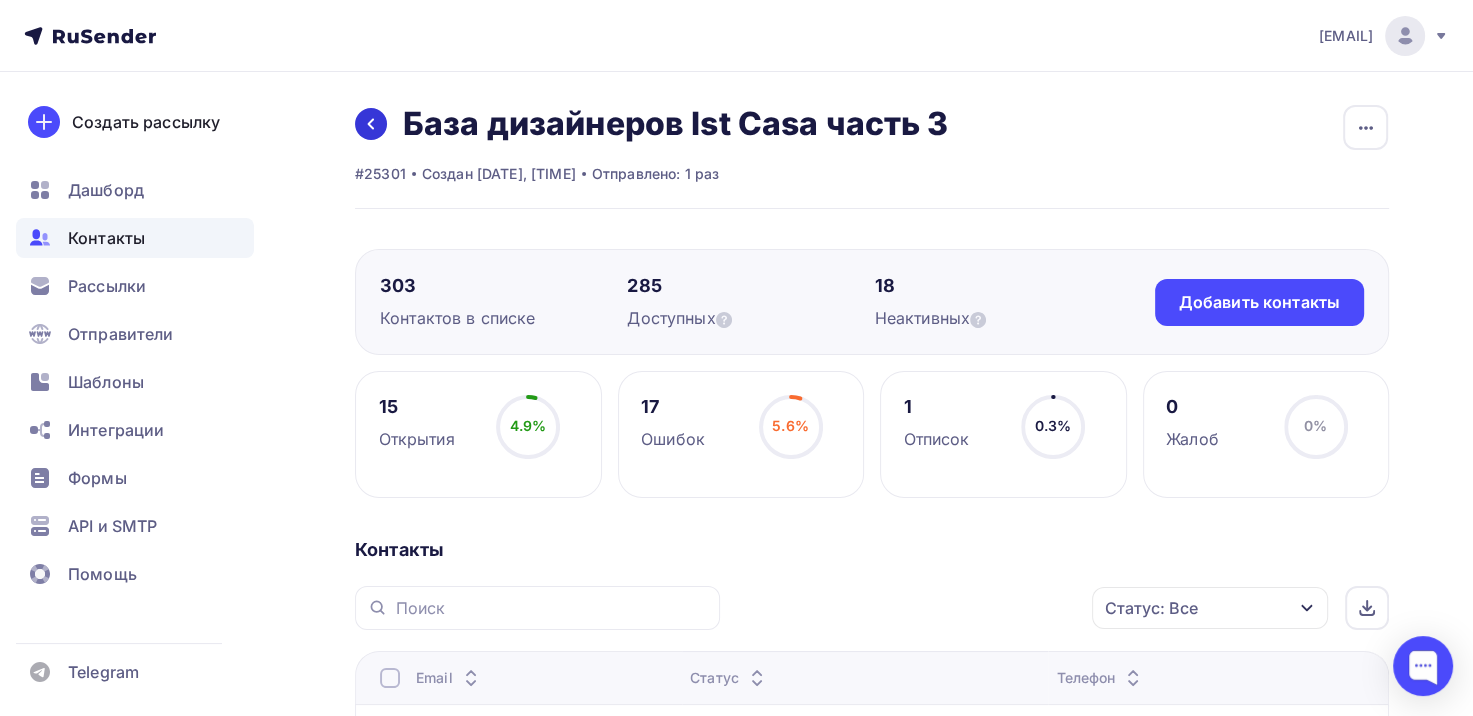 click at bounding box center (371, 124) 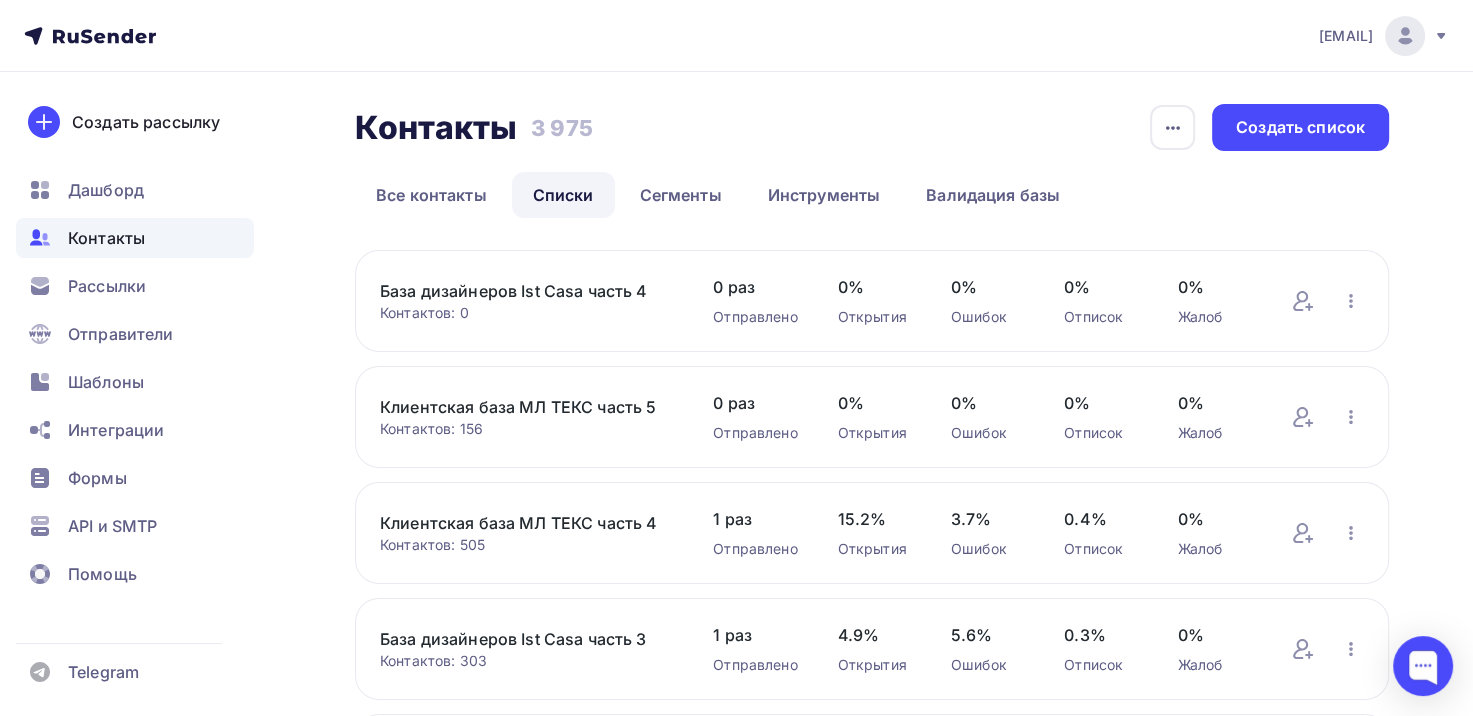 click on "База дизайнеров Ist Casa часть 4" at bounding box center (526, 291) 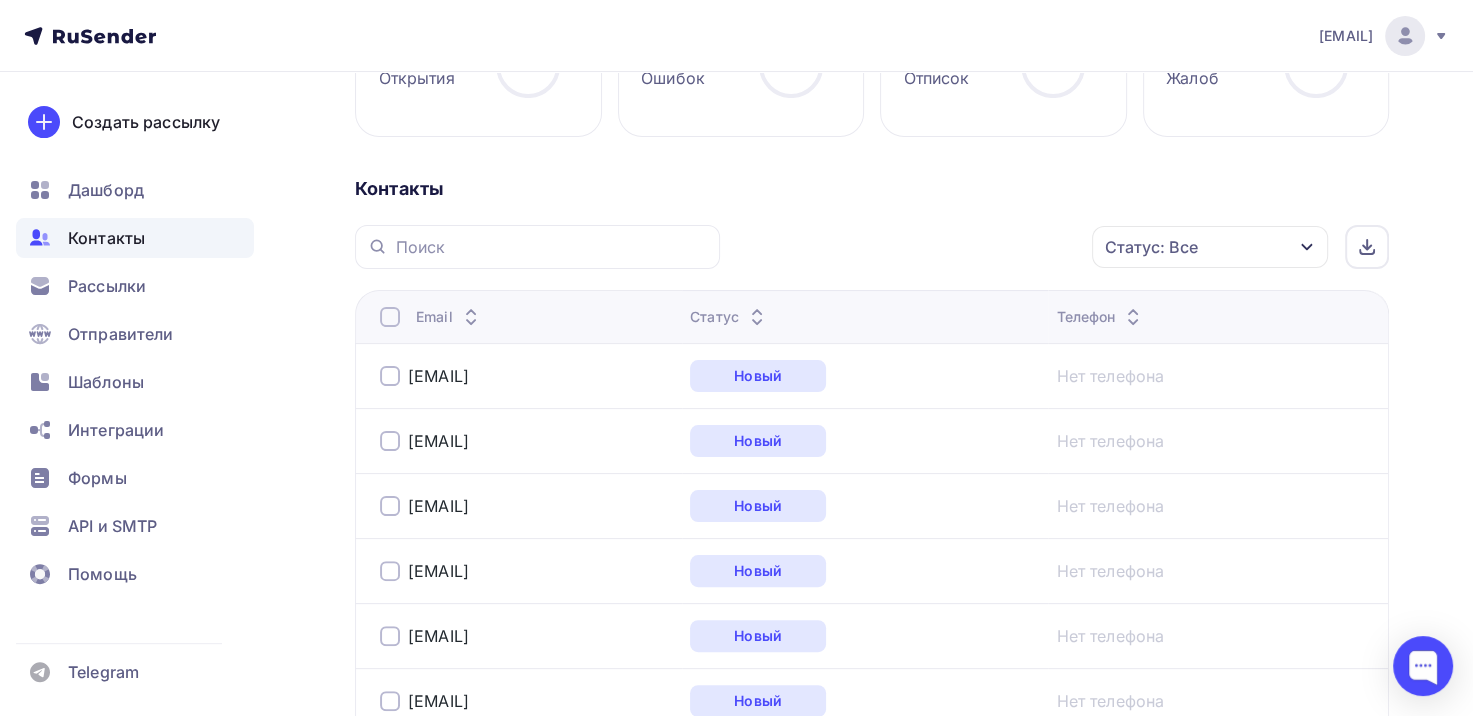 scroll, scrollTop: 3432, scrollLeft: 0, axis: vertical 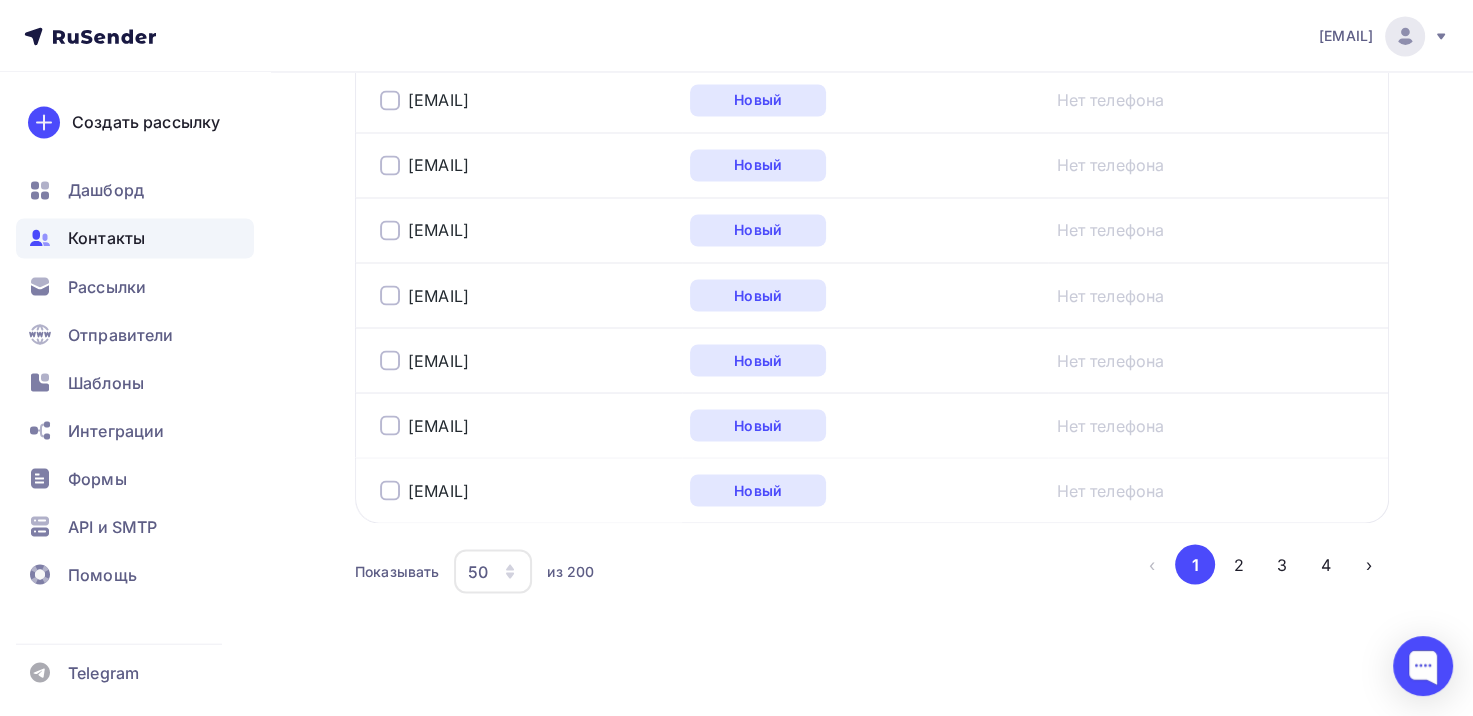 click on "50" at bounding box center (478, 571) 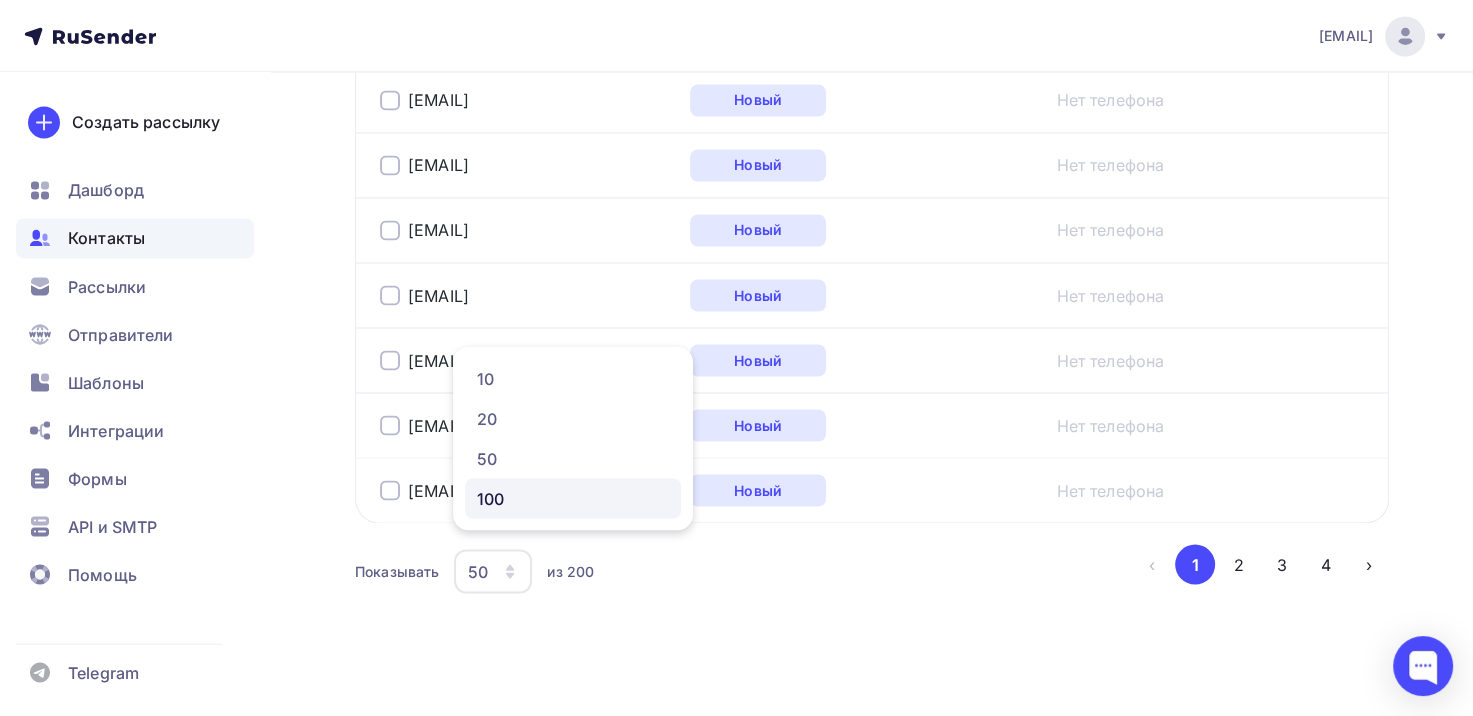 click on "100" at bounding box center (573, 498) 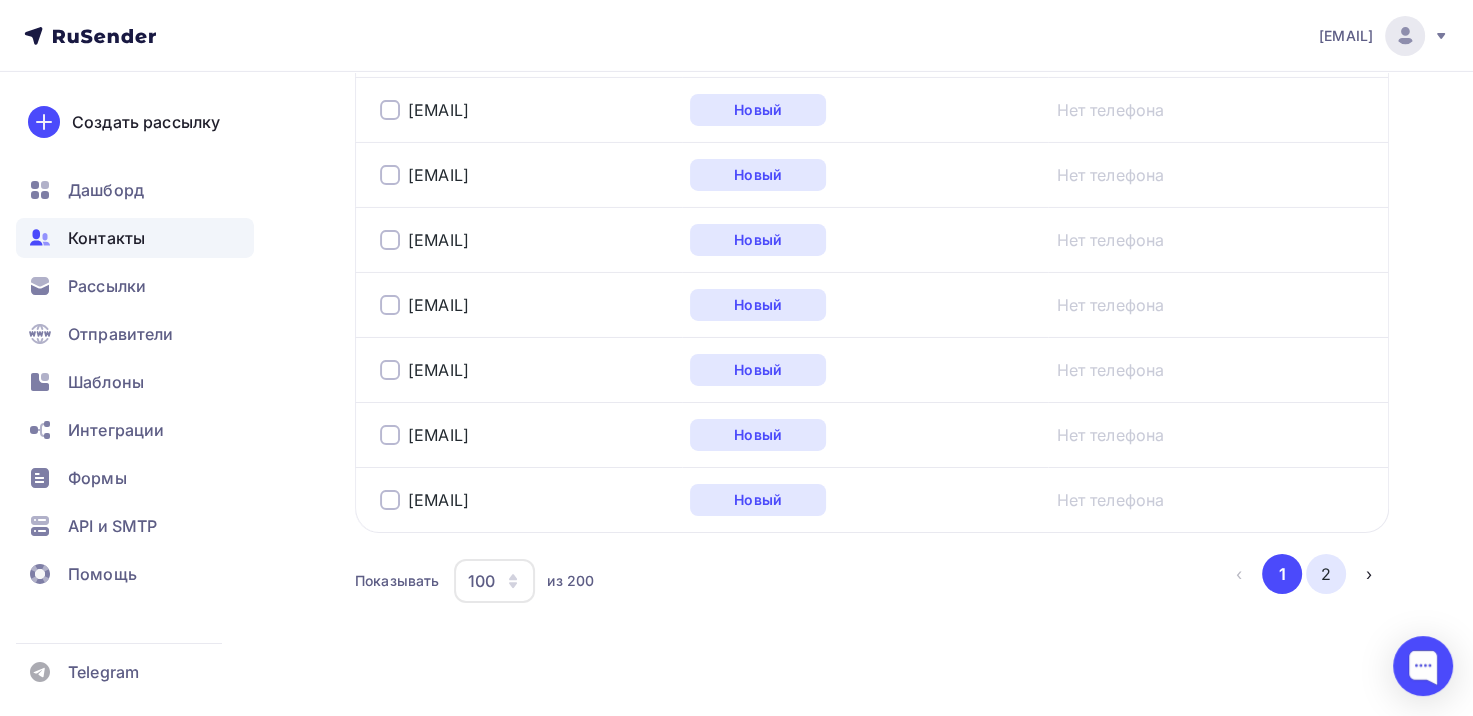 click on "2" at bounding box center [1326, 574] 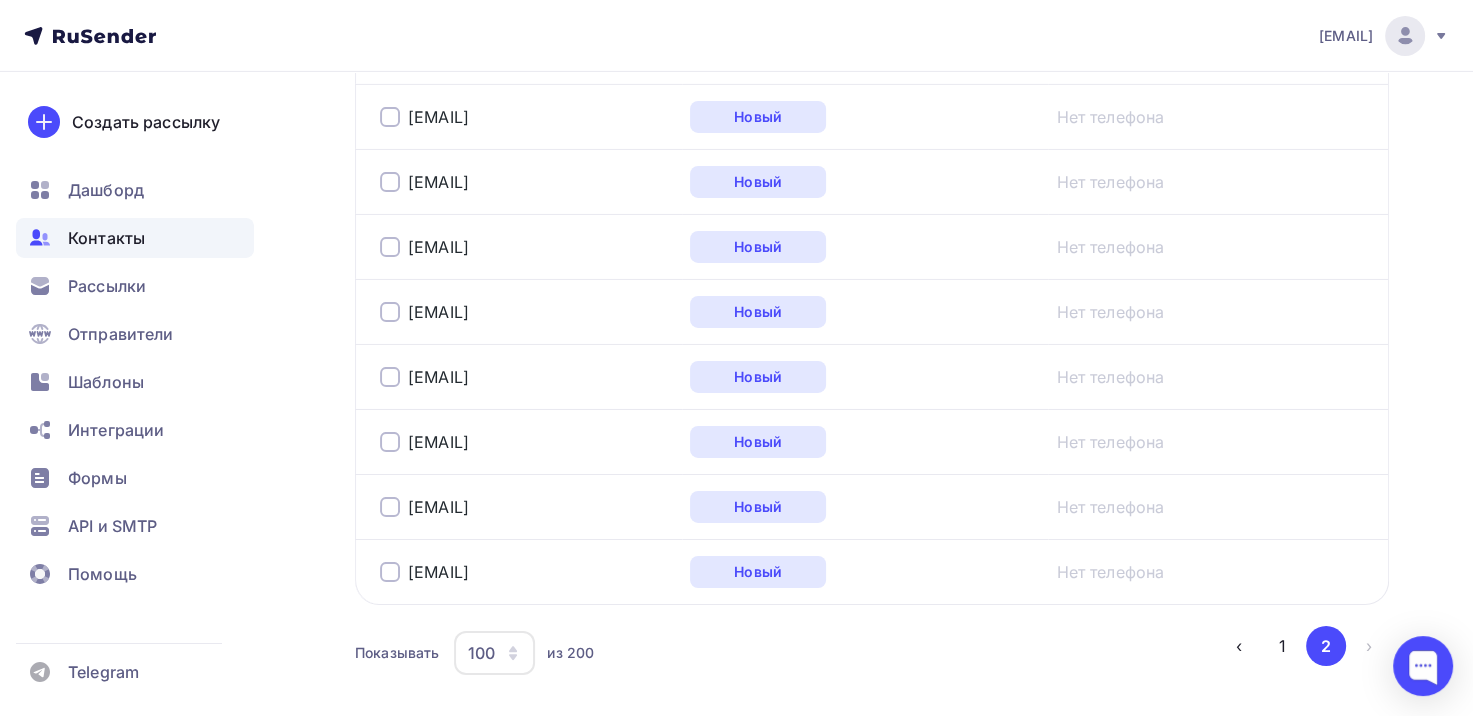 scroll, scrollTop: 6672, scrollLeft: 0, axis: vertical 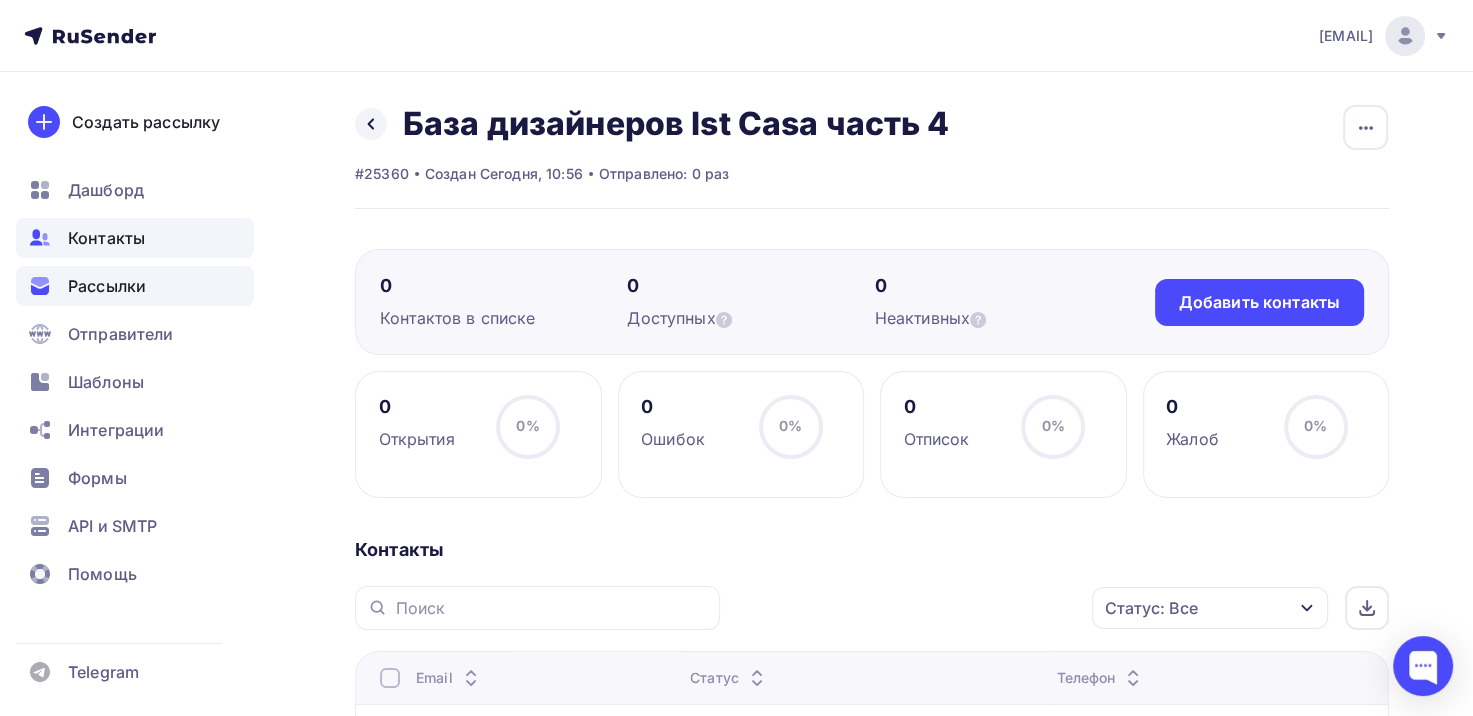 click on "Рассылки" at bounding box center (107, 286) 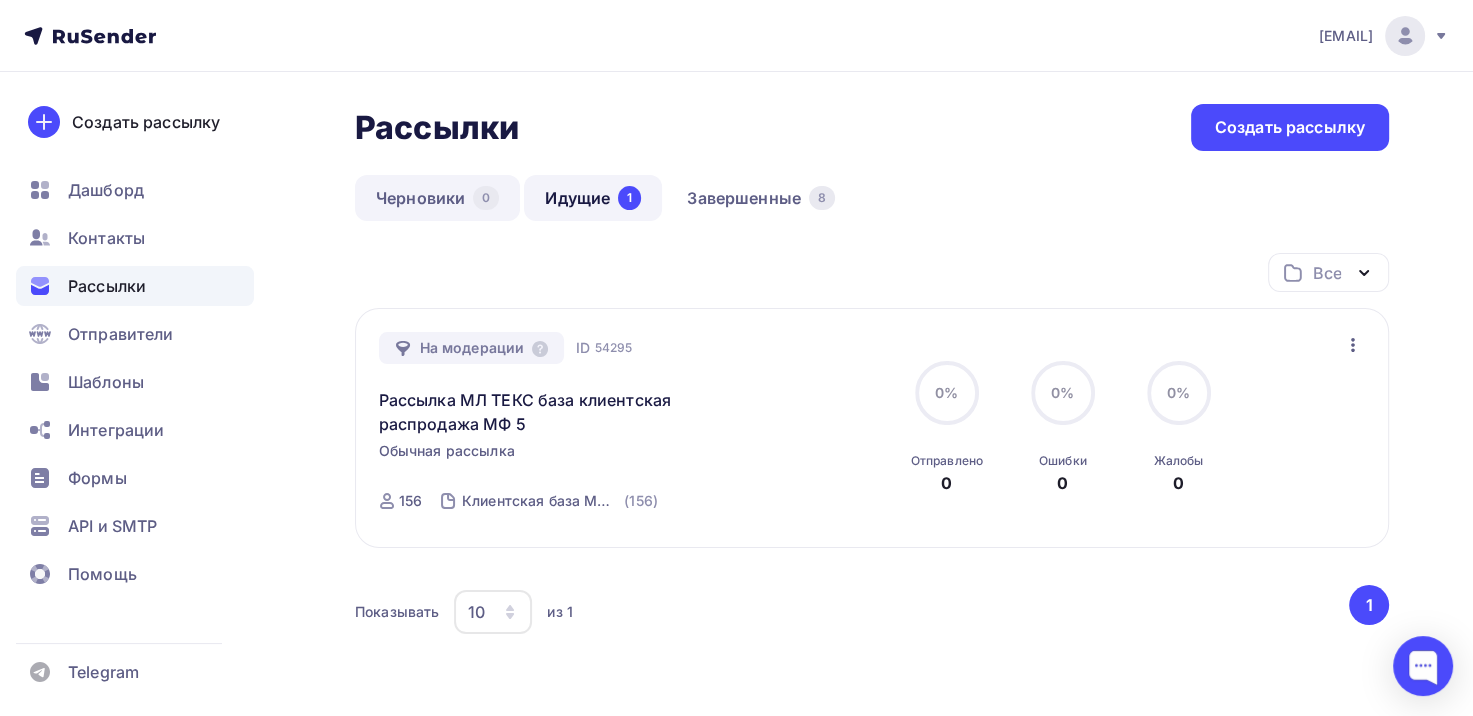 click on "Черновики
0" at bounding box center [437, 198] 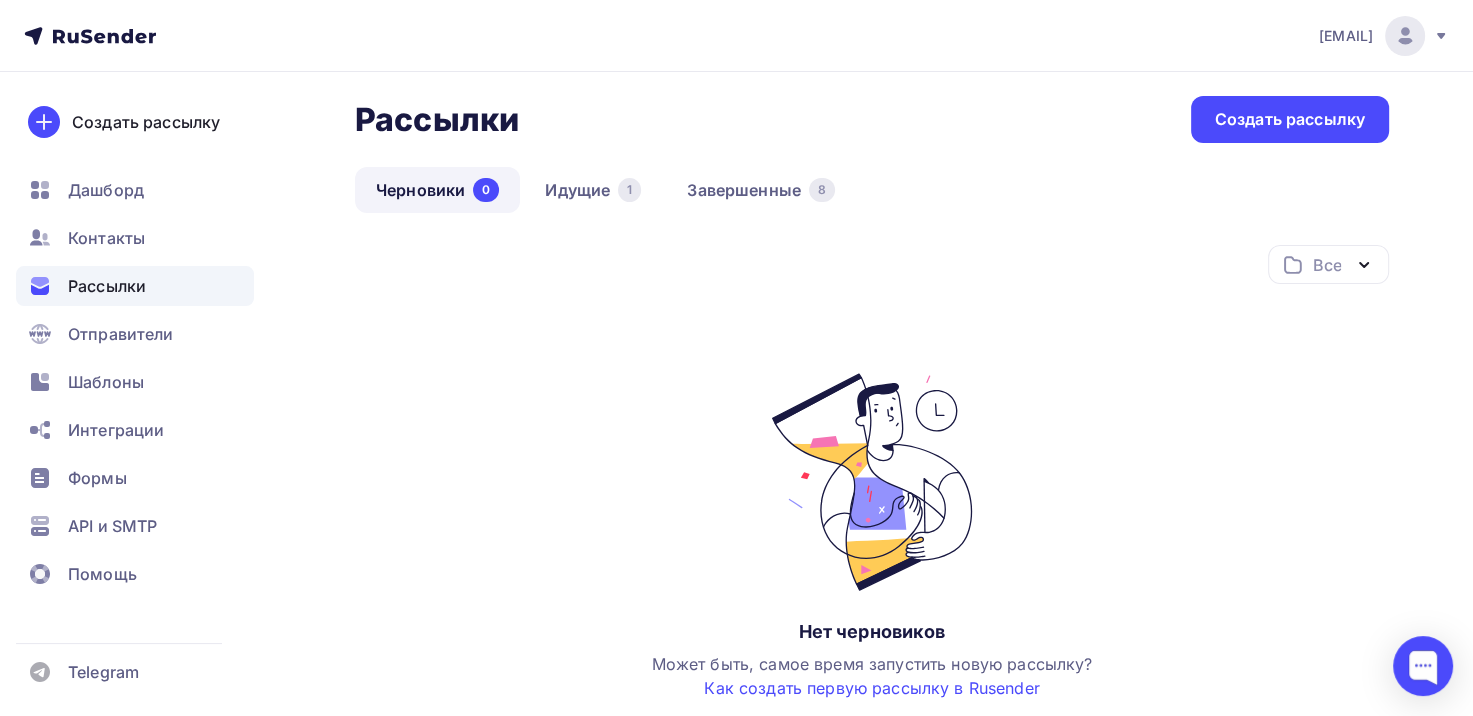 scroll, scrollTop: 0, scrollLeft: 0, axis: both 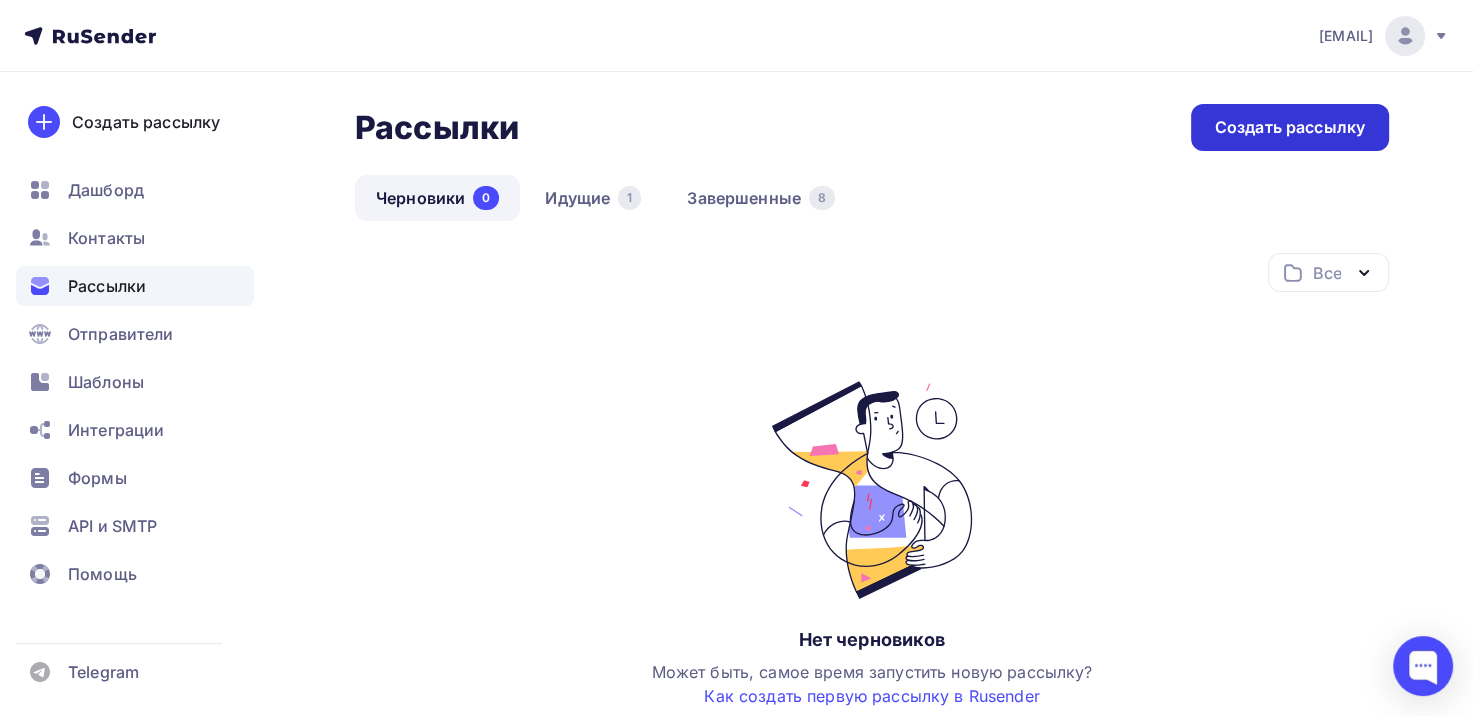 click on "Создать рассылку" at bounding box center [1290, 127] 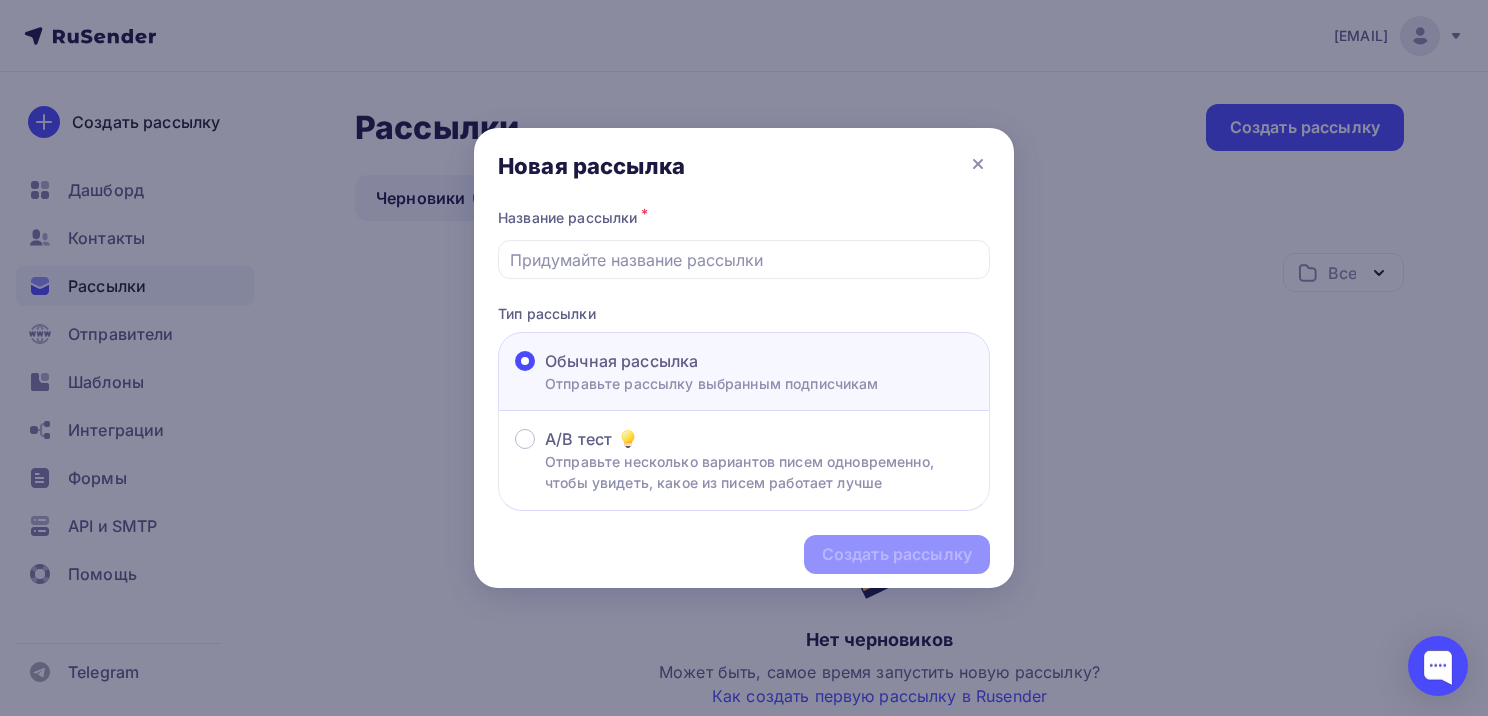 click on "Обычная рассылка           Отправьте рассылку выбранным подписчикам" at bounding box center (744, 371) 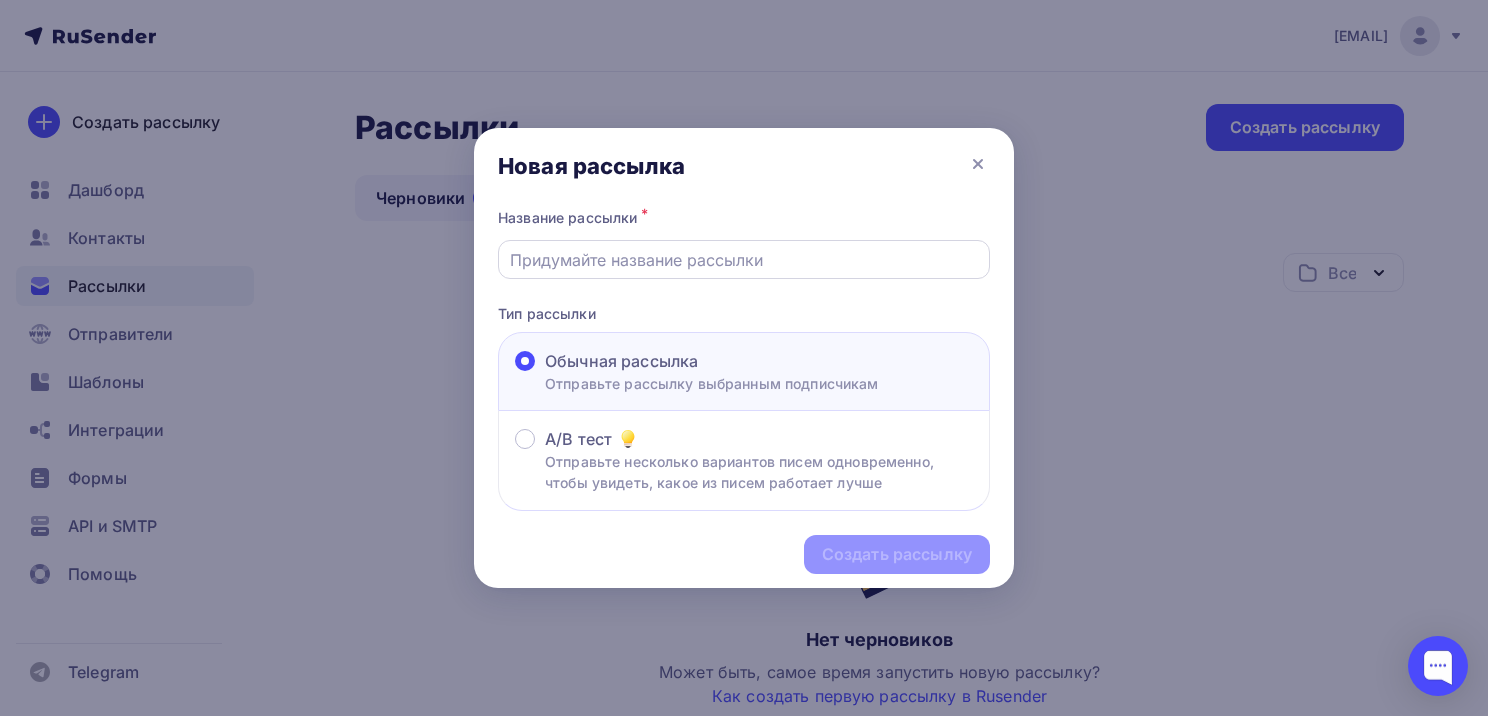 click at bounding box center (744, 260) 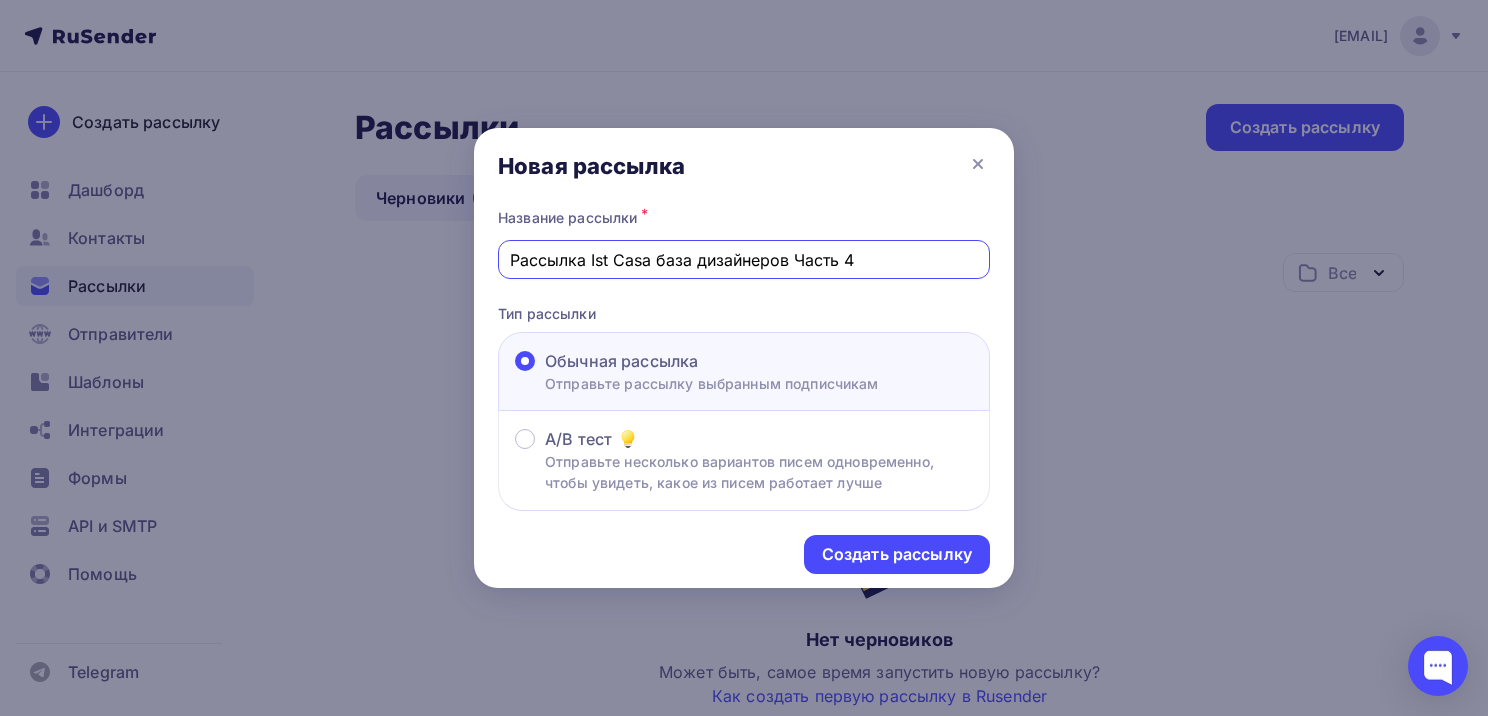 type on "Рассылка Ist Casa база дизайнеров Часть 4" 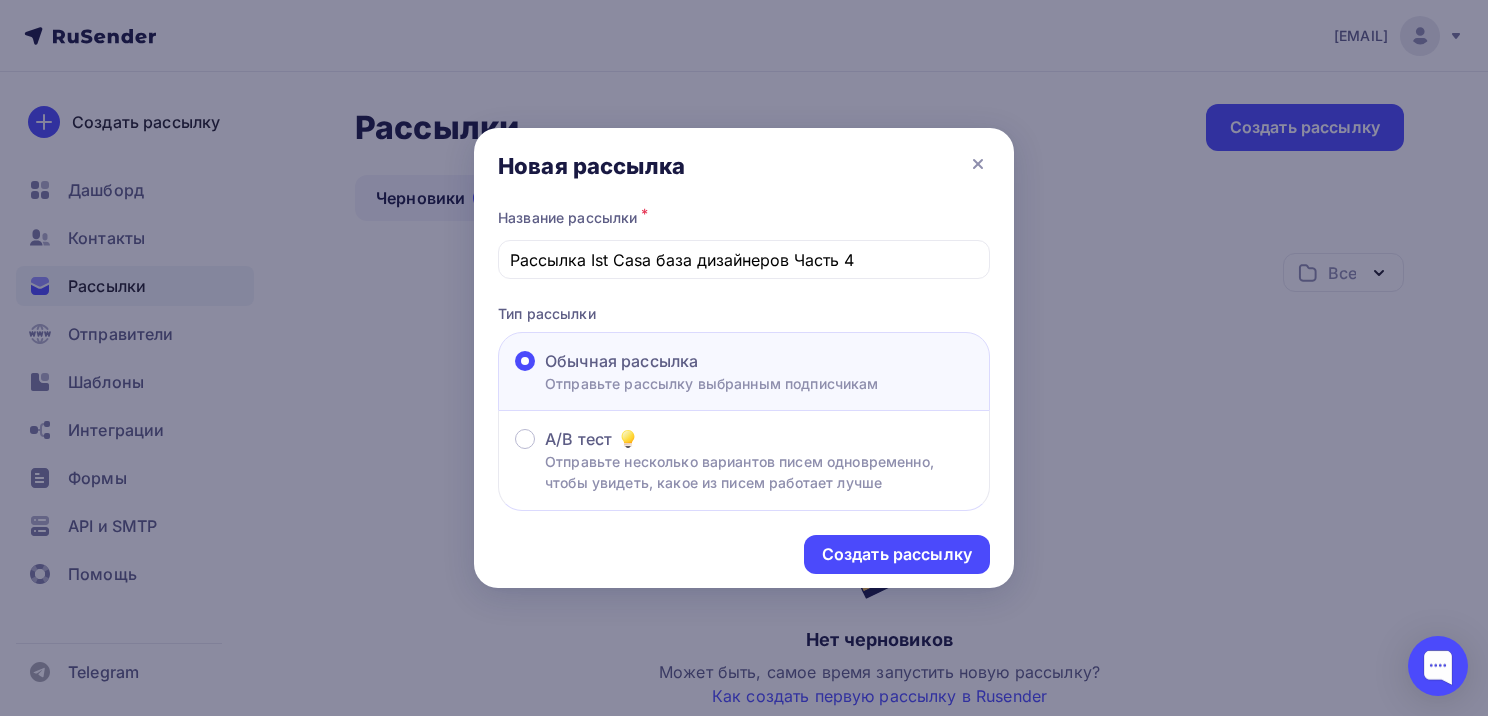 click on "Создать рассылку" at bounding box center [744, 554] 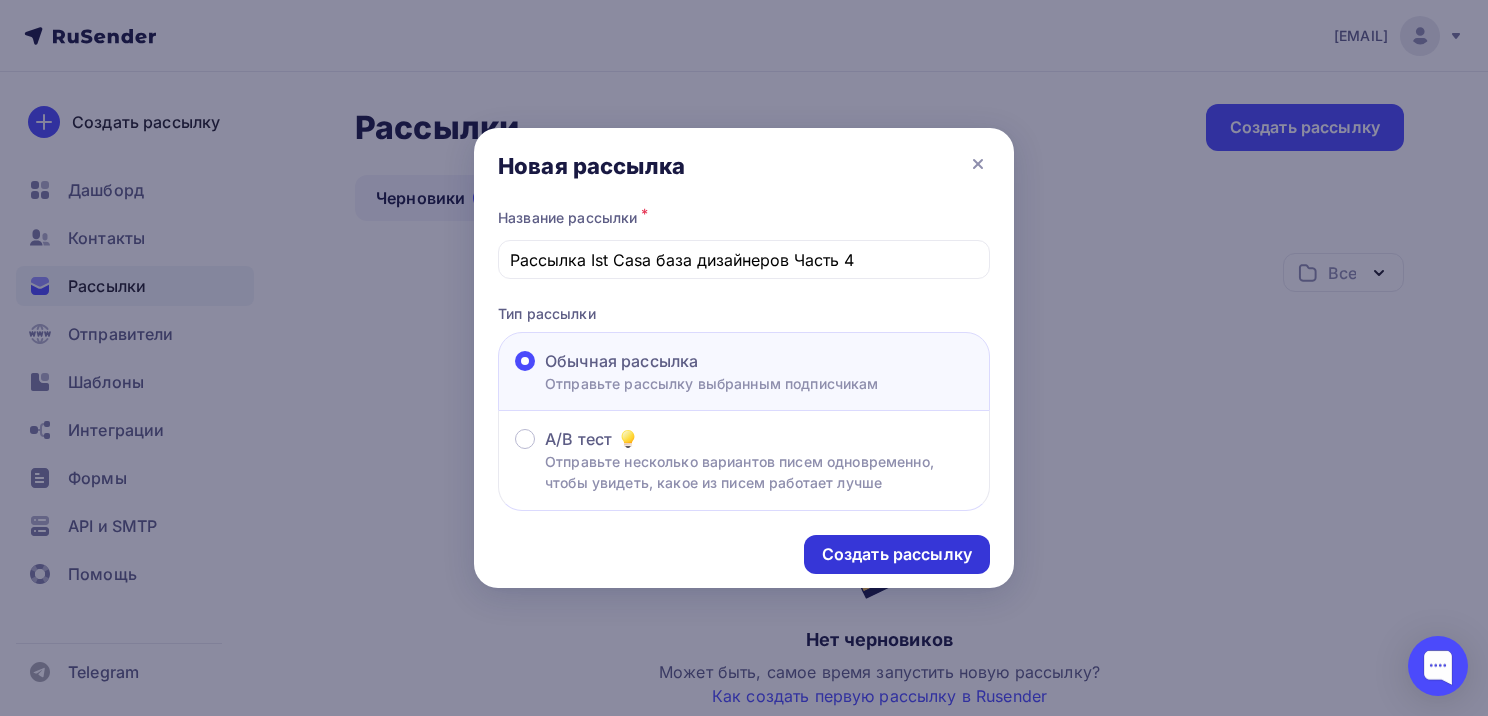 click on "Создать рассылку" at bounding box center (897, 554) 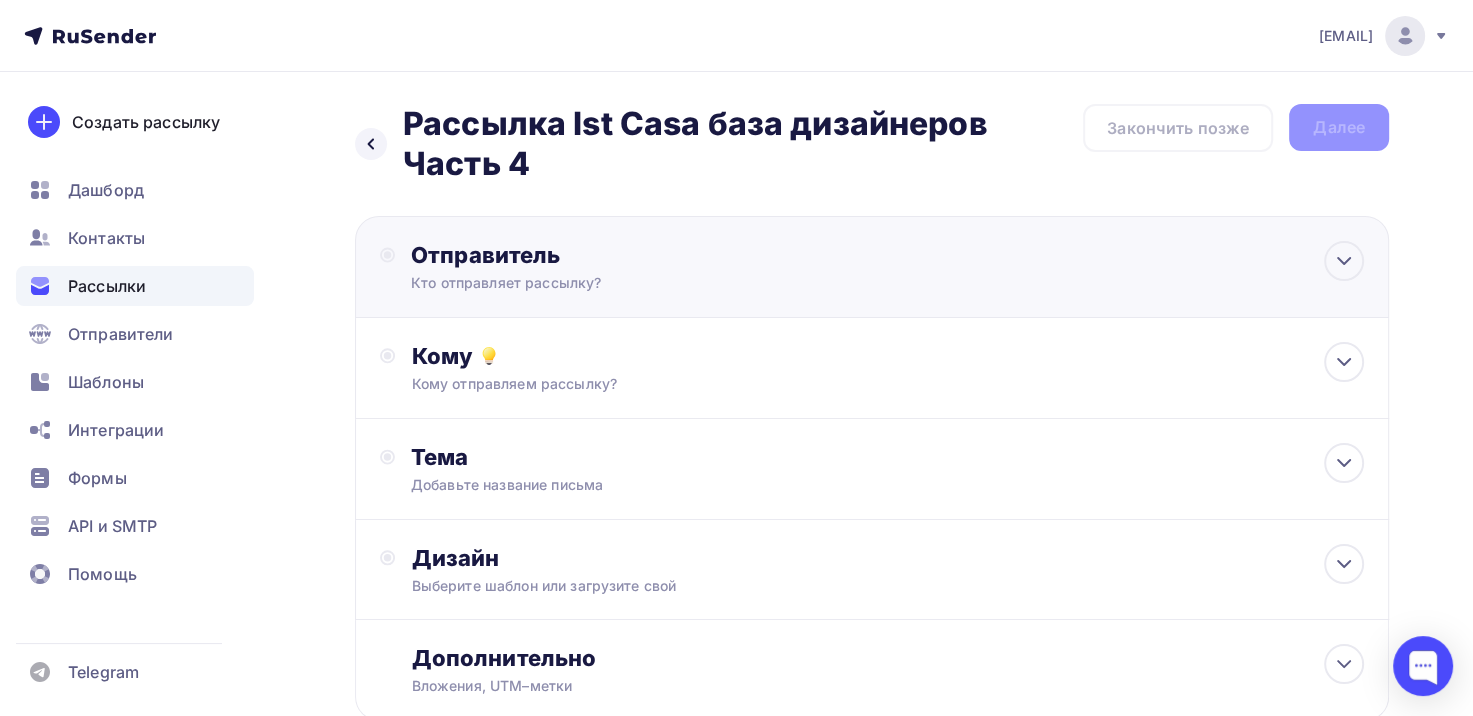 click on "Кто отправляет рассылку?" at bounding box center [606, 283] 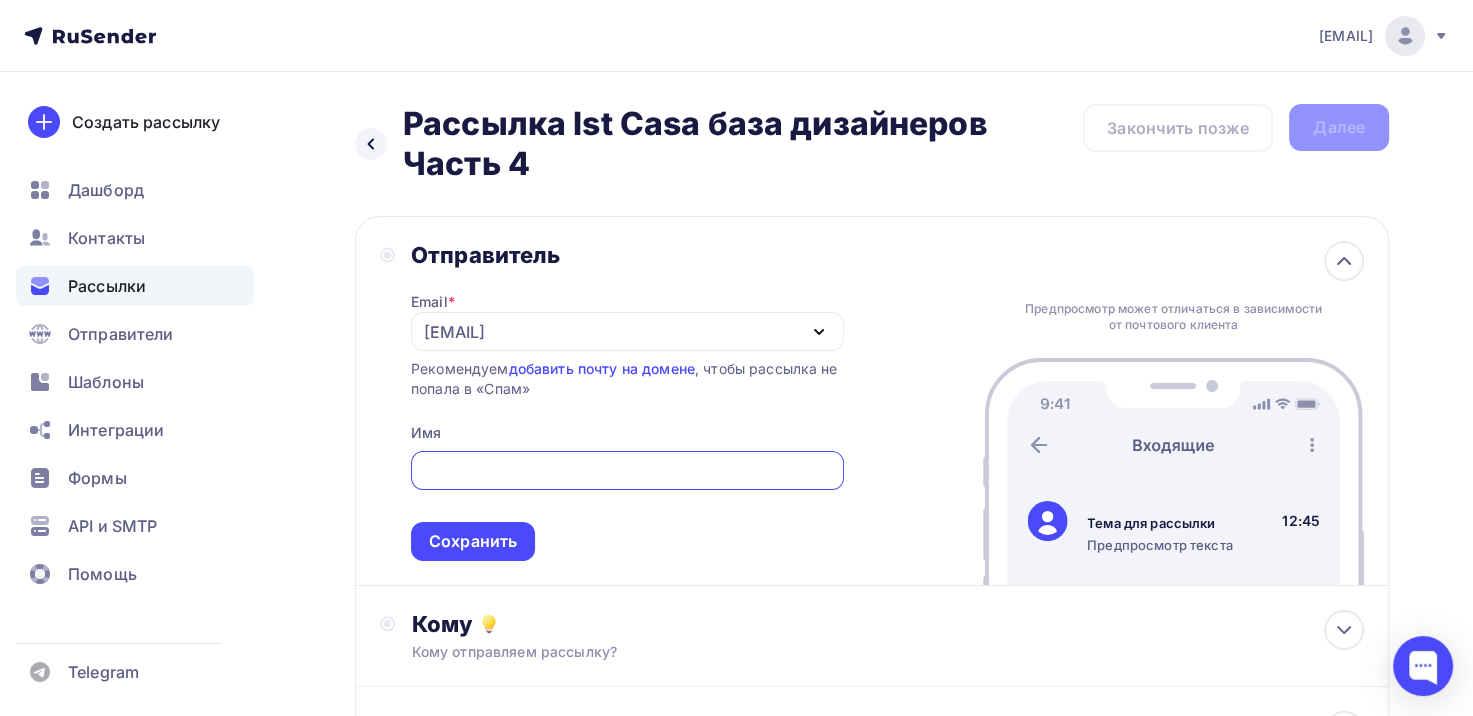 scroll, scrollTop: 0, scrollLeft: 0, axis: both 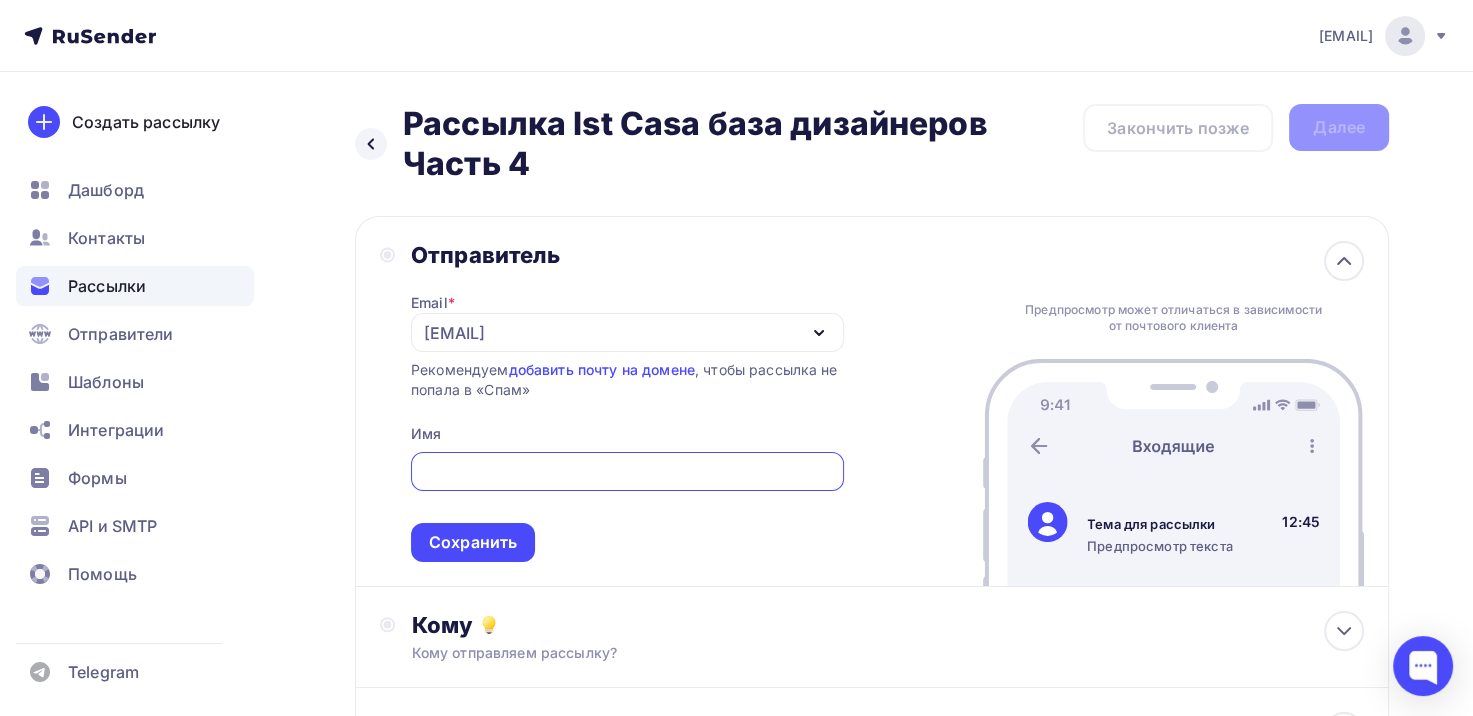 click on "[EMAIL]" at bounding box center [454, 333] 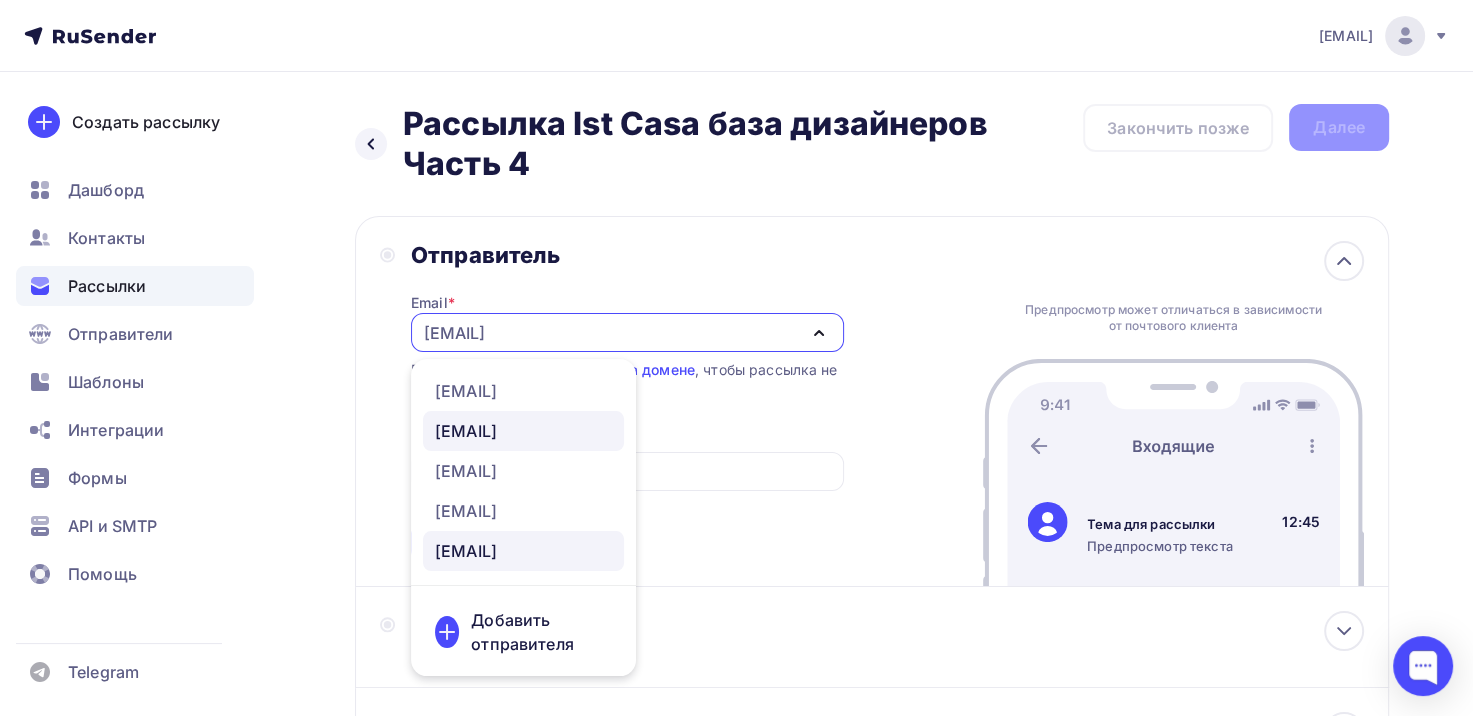 click on "[EMAIL]" at bounding box center [466, 431] 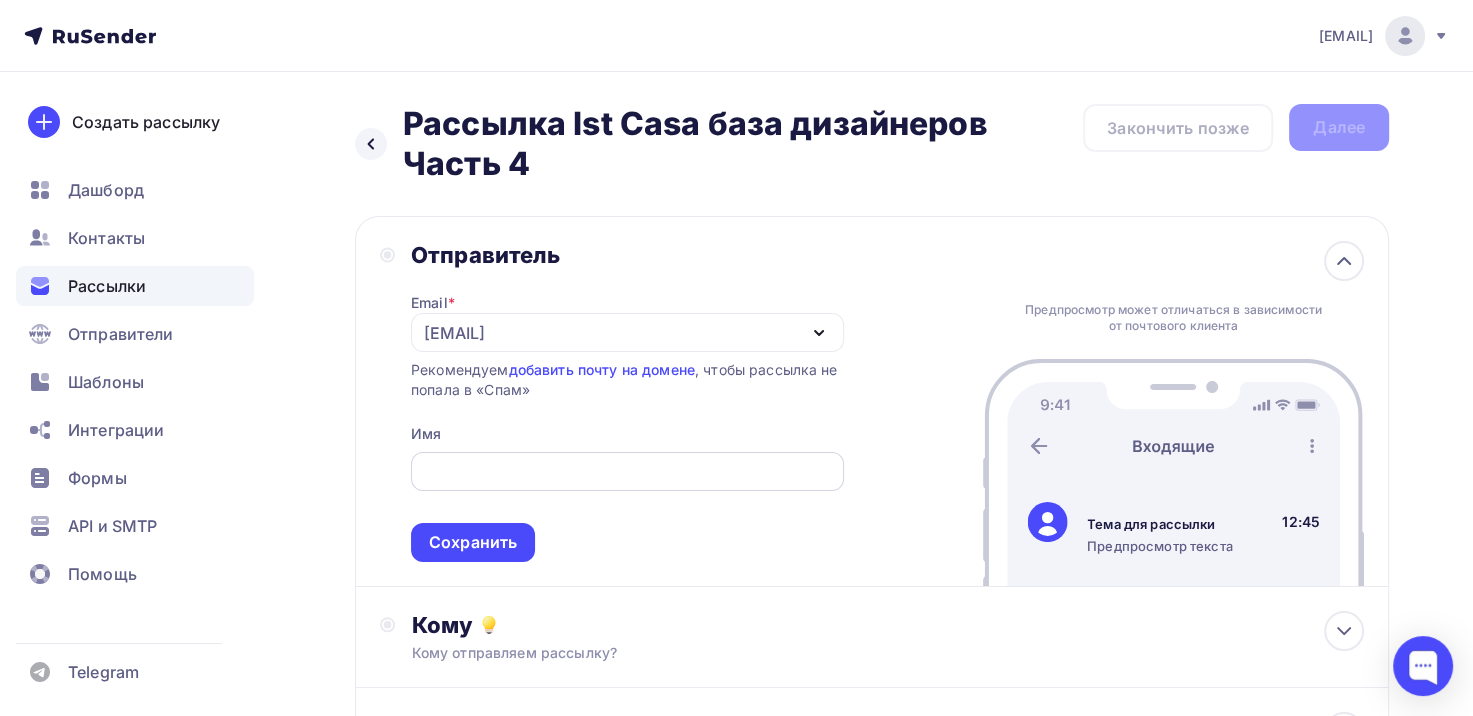 click at bounding box center [627, 471] 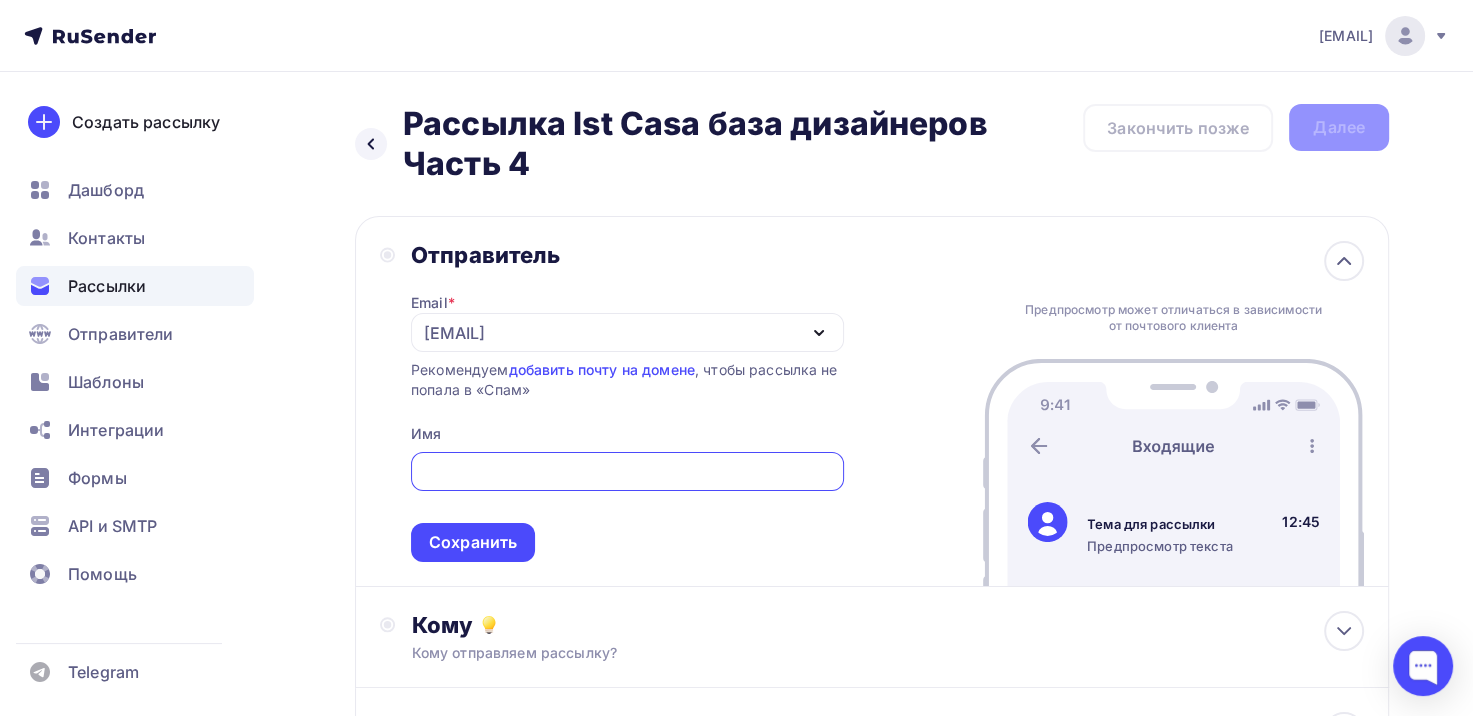 paste on "Компания IST CASA" 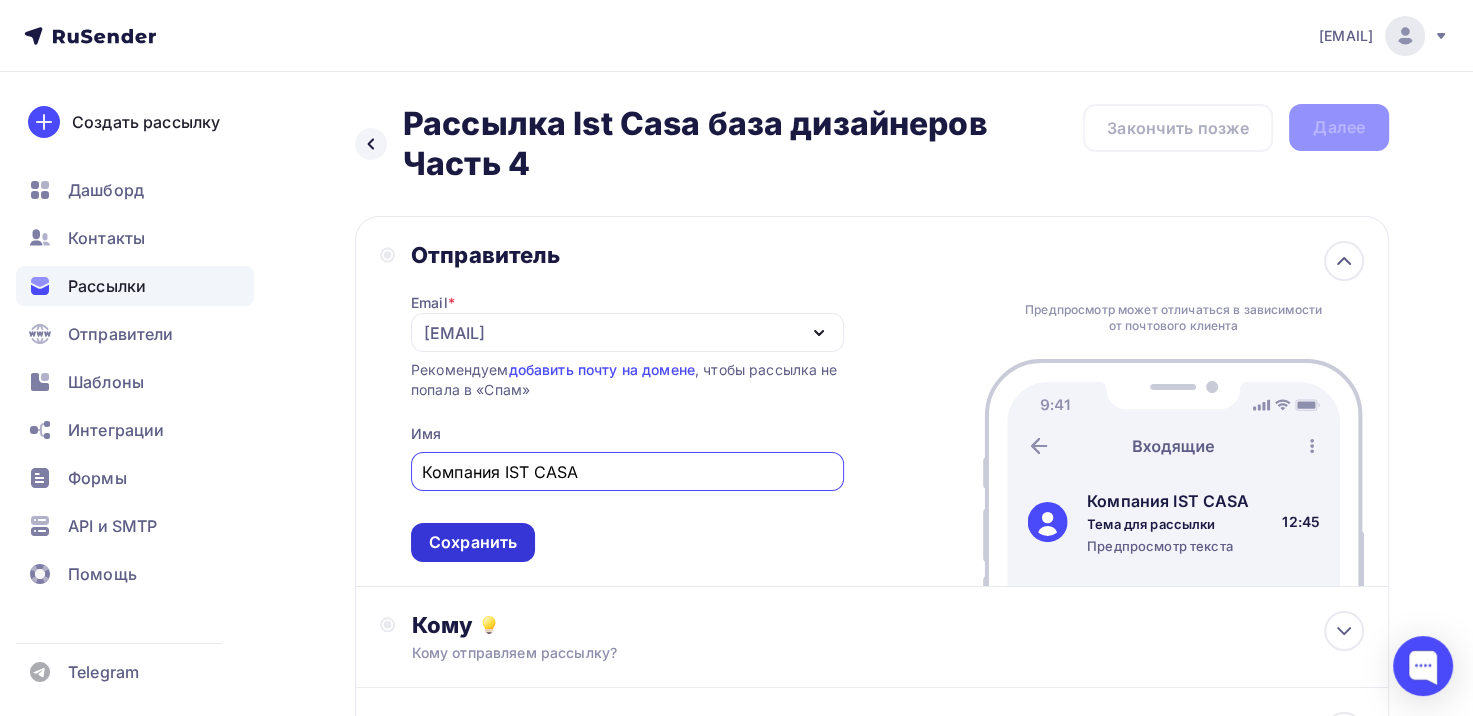 type on "Компания IST CASA" 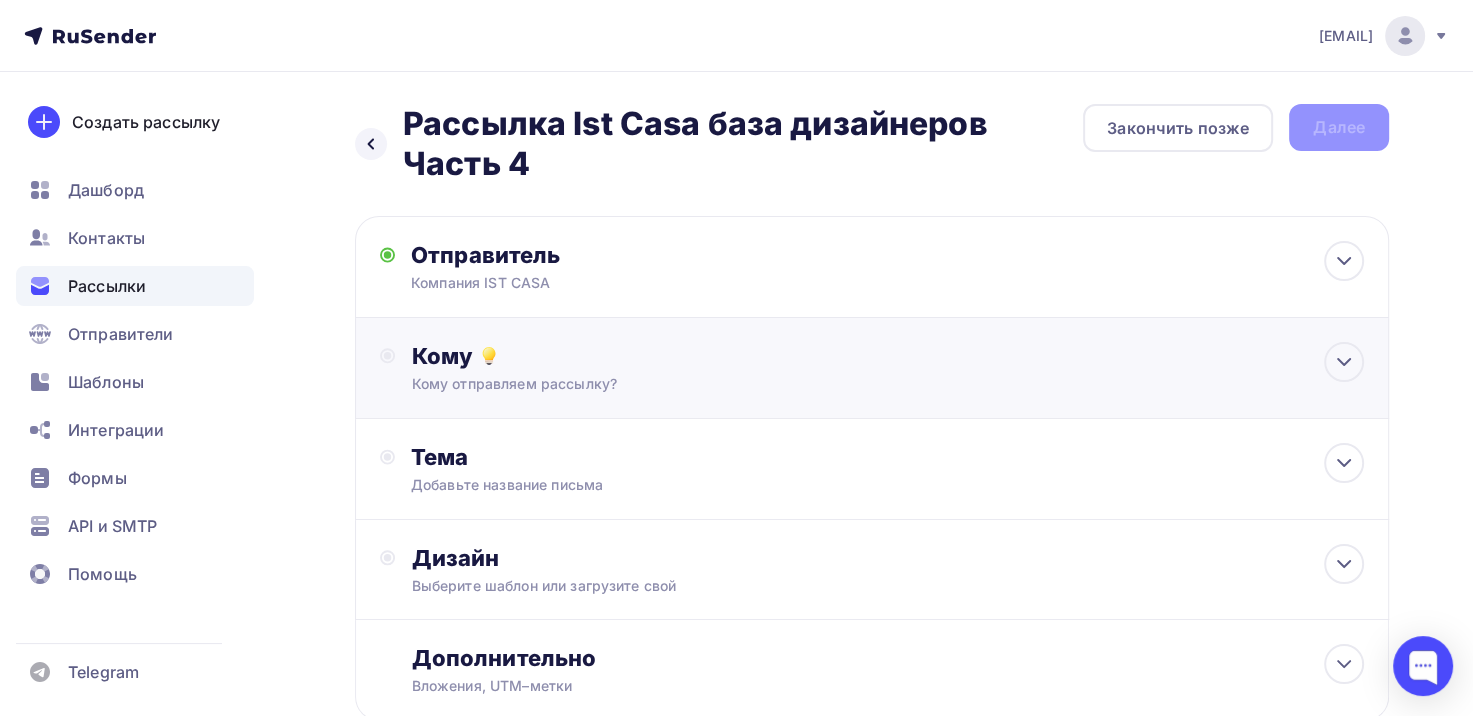 click on "Кому отправляем рассылку?" at bounding box center [839, 384] 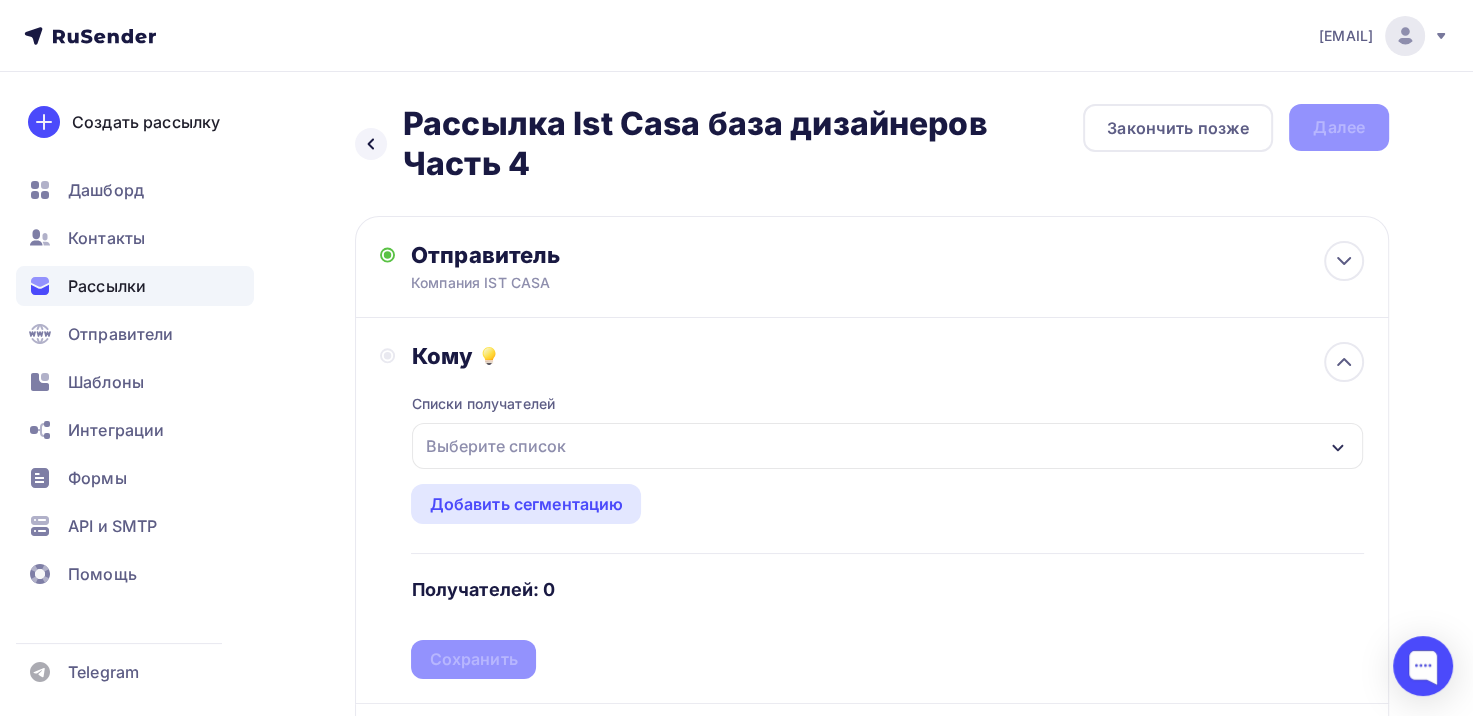 click on "Списки получателей
Выберите список
Все списки
id
База дизайнеров Ist Casa часть 4
(303)
#25360
Клиентская база МЛ ТЕКС часть 5
(156)
#25359
Клиентская база МЛ ТЕКС часть 4
(484)
#25302
База дизайнеров Ist Casa часть 3
(285)
#25301
База дизайнеров Ist Casa часть 2
(294)
#25254
Клиентская база МЛ ТЕКС часть 3" at bounding box center (887, 524) 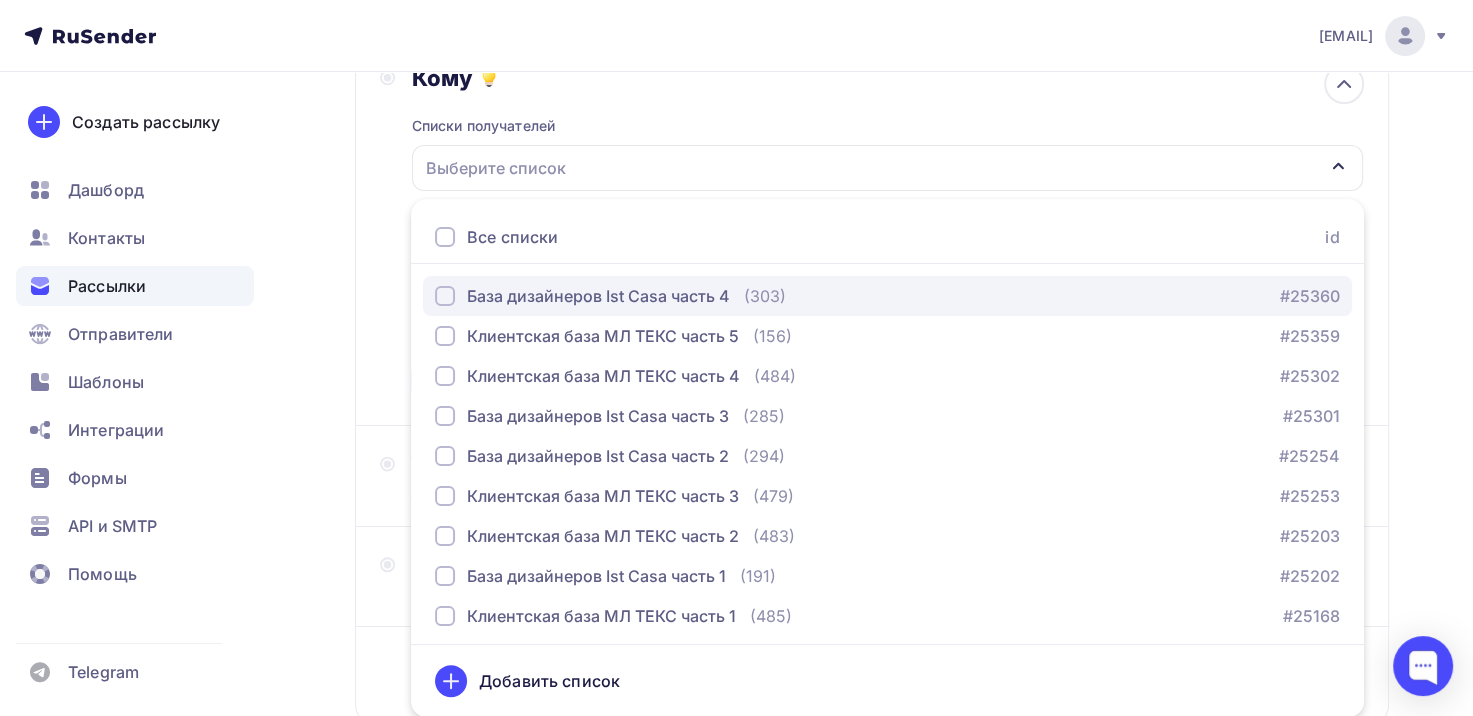 click on "База дизайнеров Ist Casa часть 4" at bounding box center (598, 296) 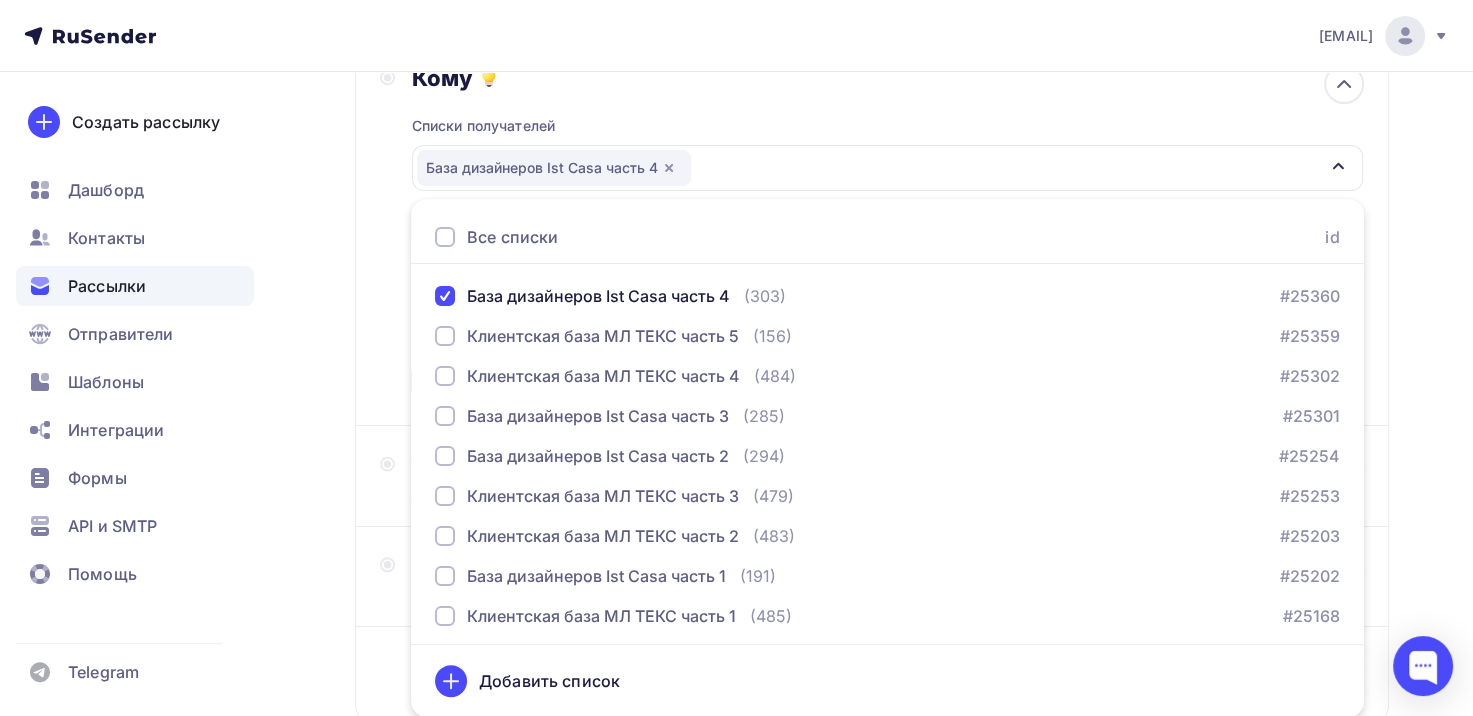 click on "Назад
Рассылка Ist Casa база дизайнеров Часть 4
Рассылка Ist Casa база дизайнеров Часть 4
Закончить позже
Далее
Отправитель
Компания IST CASA
Email  *
partner@ist-casa.ru
sale@ist-casa.ru           partner@ist-casa.ru           sale@ml-teks.ru           order@zapchasti-dlya-faw.ru           info@greenleadgroup.ru               Добавить отправителя
Рекомендуем  добавить почту на домене , чтобы рассылка не попала в «Спам»
Имя     Компания IST CASA             Сохранить
Компания IST CASA
12:45" at bounding box center (736, 325) 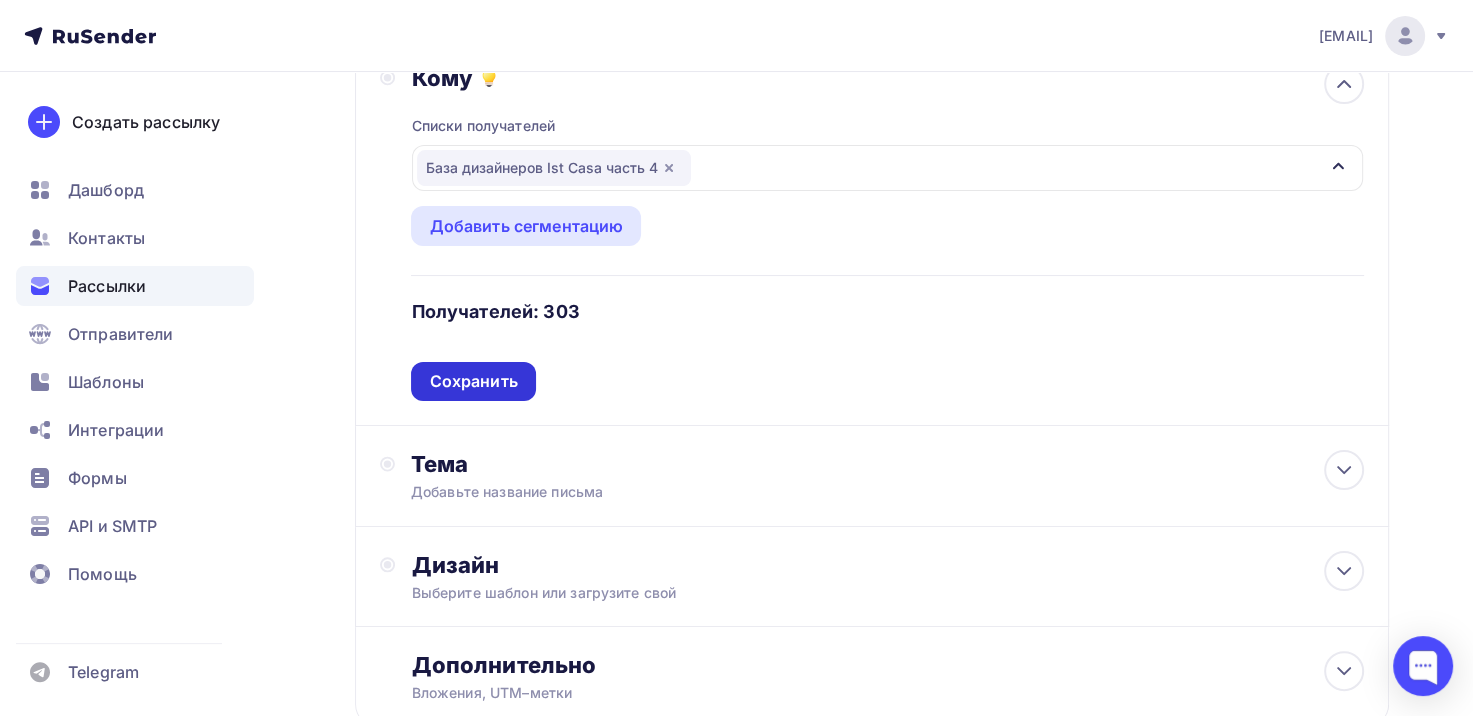 click on "Сохранить" at bounding box center [473, 381] 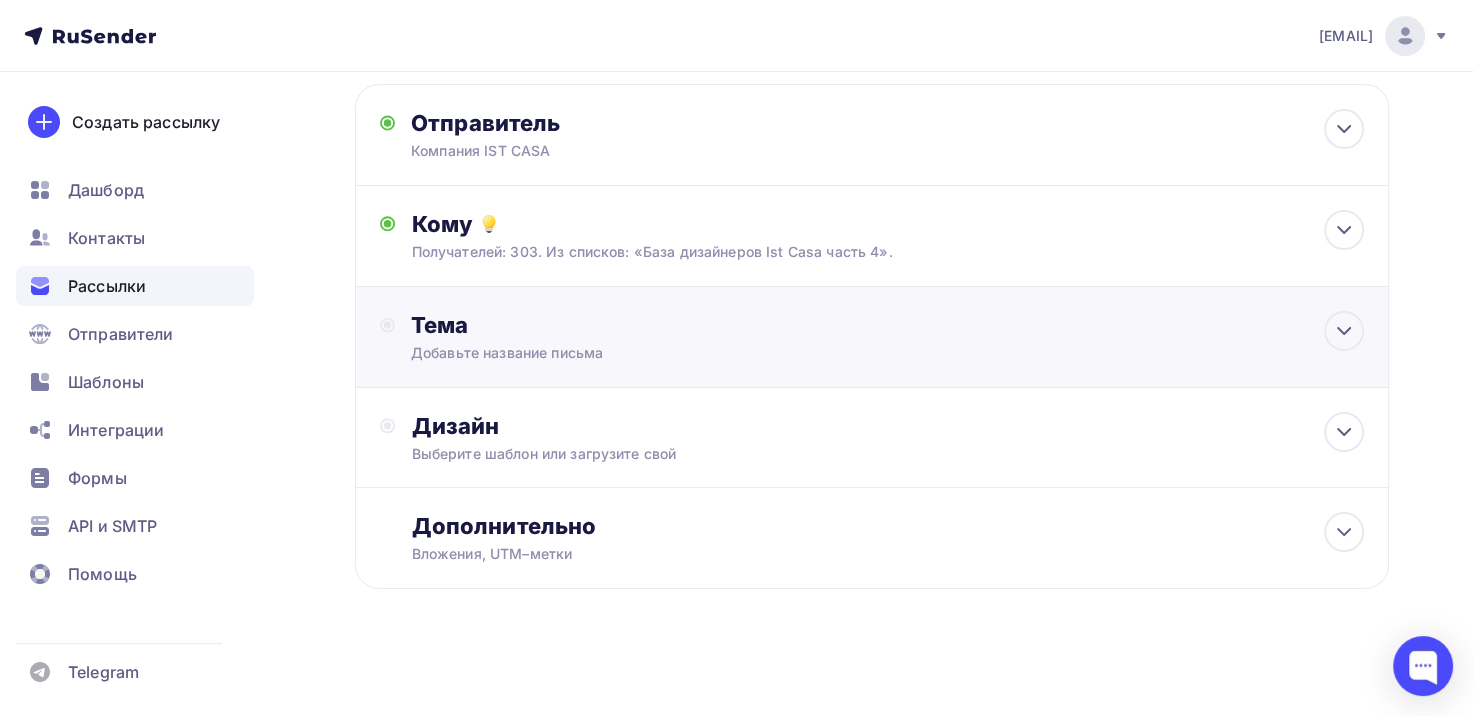 click on "Тема
Добавьте название письма
Тема  *
Рекомендуем использовать не более 150 символов
Прехедер               Сохранить
Предпросмотр может отличаться  в зависимости от почтового клиента
Компания IST CASA
Тема для рассылки
Предпросмотр текста
12:45" at bounding box center [872, 337] 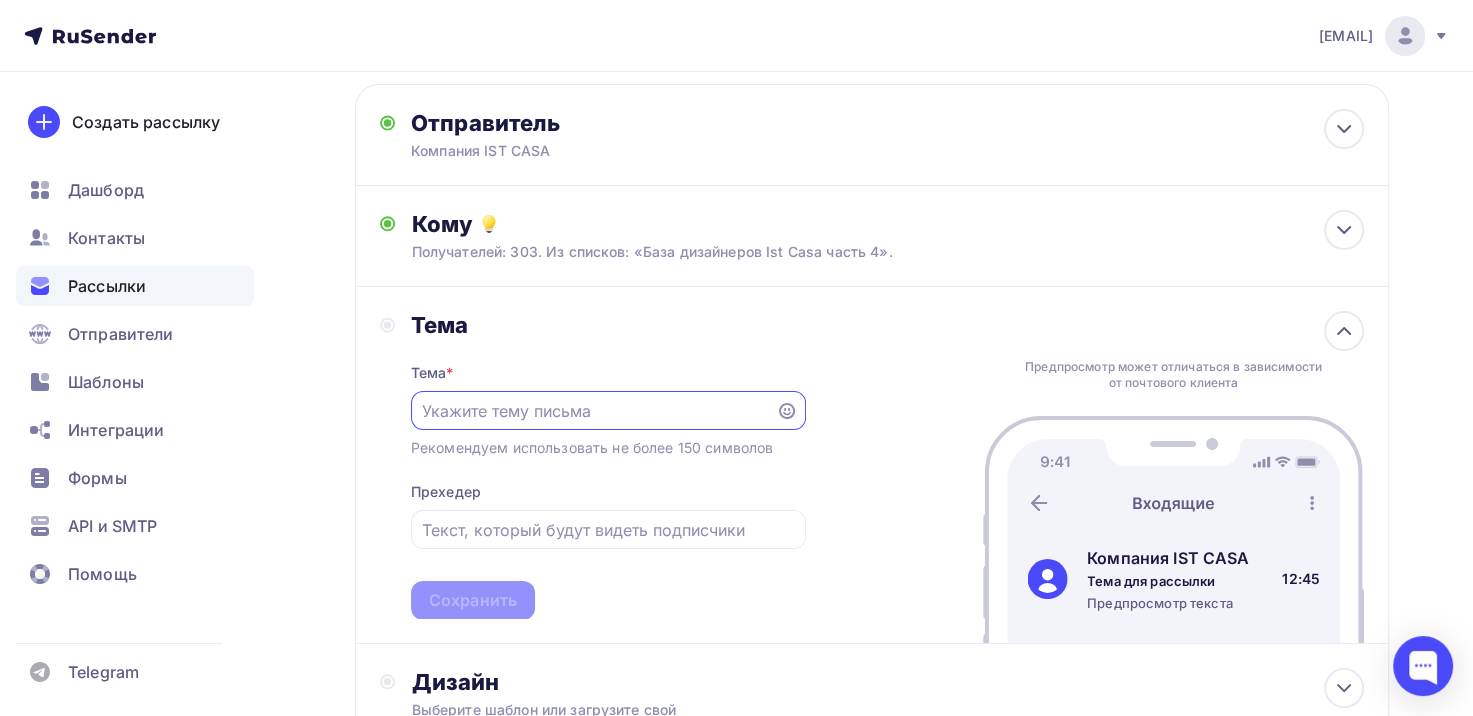 scroll, scrollTop: 132, scrollLeft: 0, axis: vertical 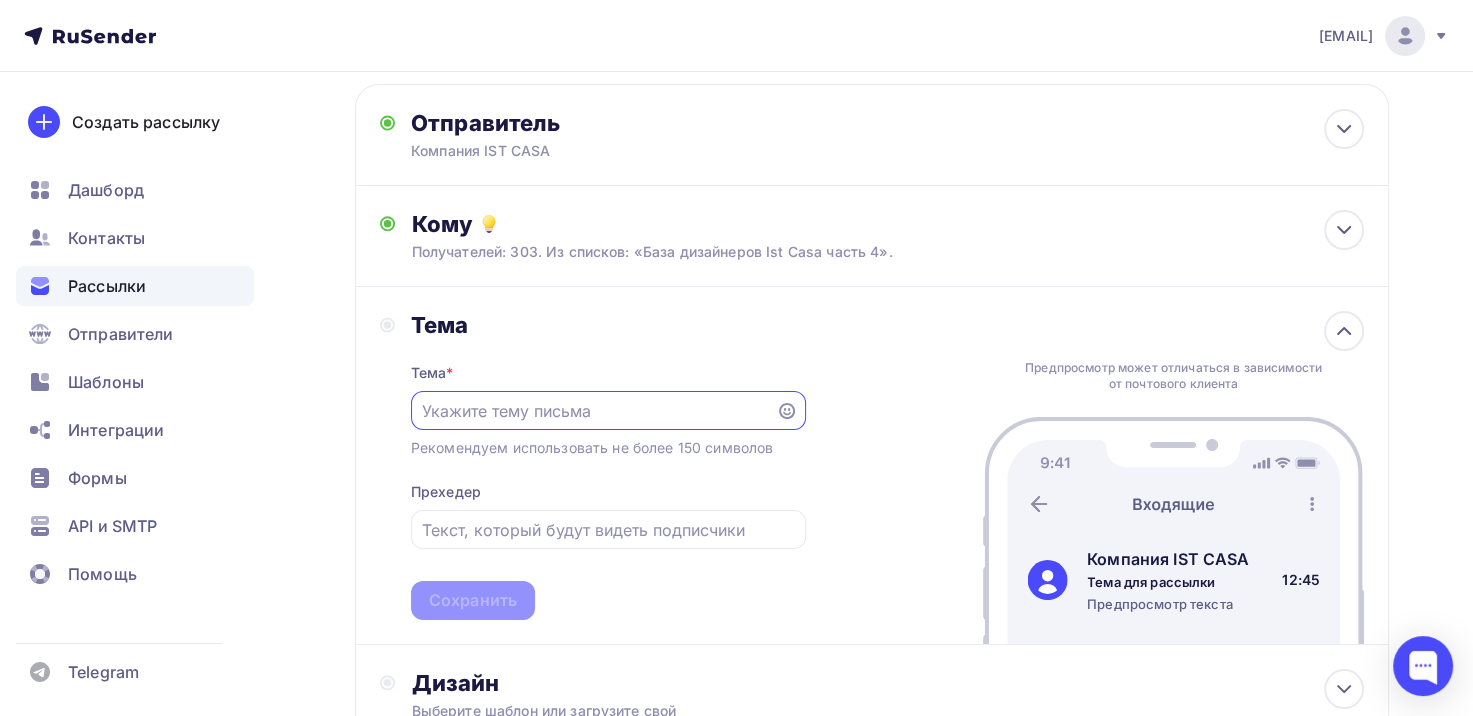 paste on "Реализуйте дизайн-проекты с мебелью IST CASA!" 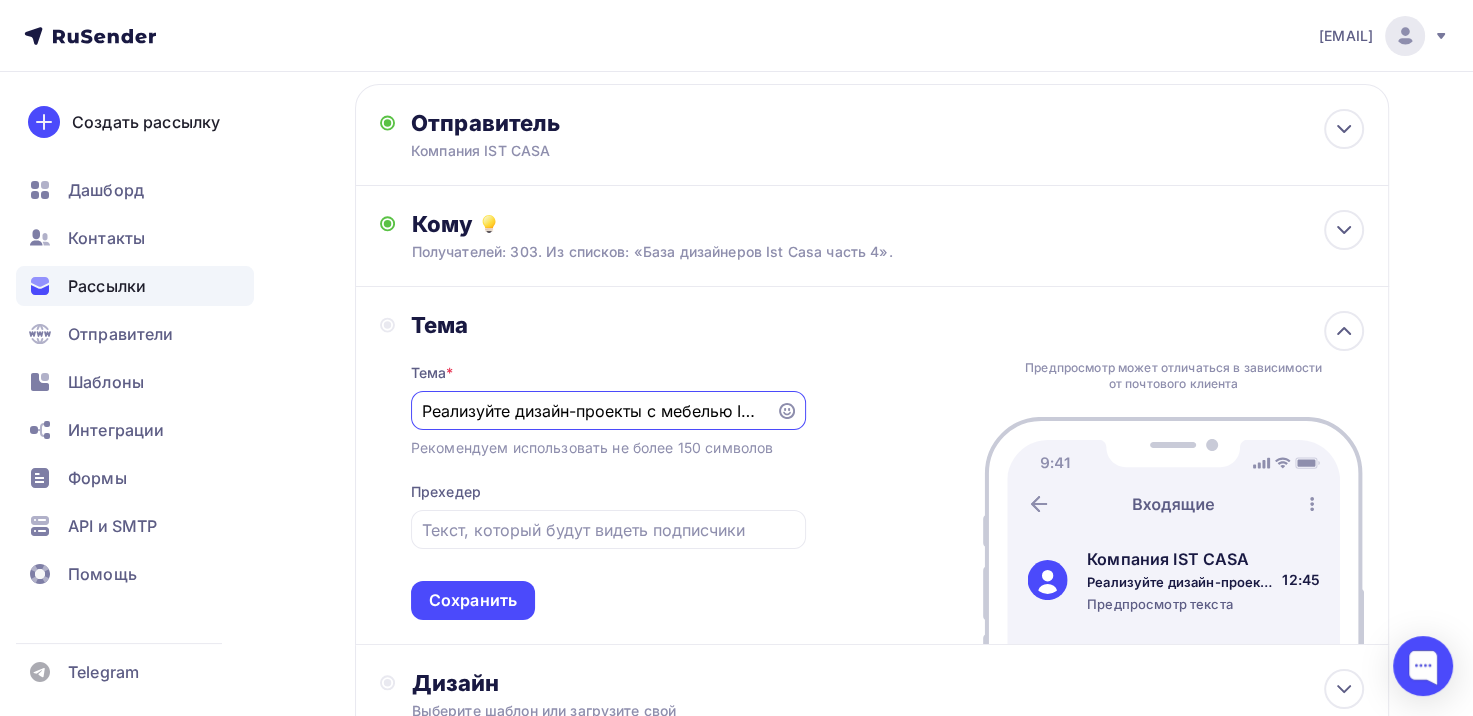scroll, scrollTop: 0, scrollLeft: 52, axis: horizontal 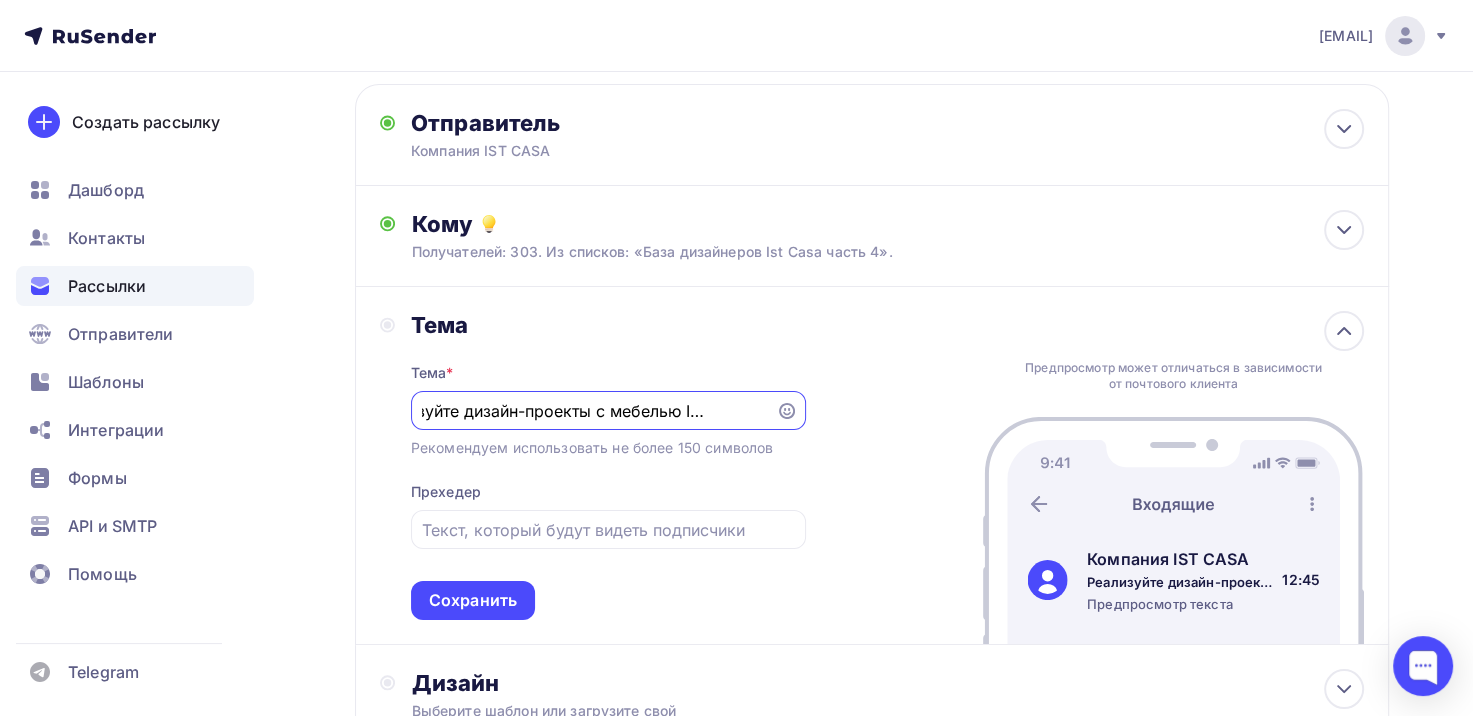type on "Реализуйте дизайн-проекты с мебелью IST CASA!" 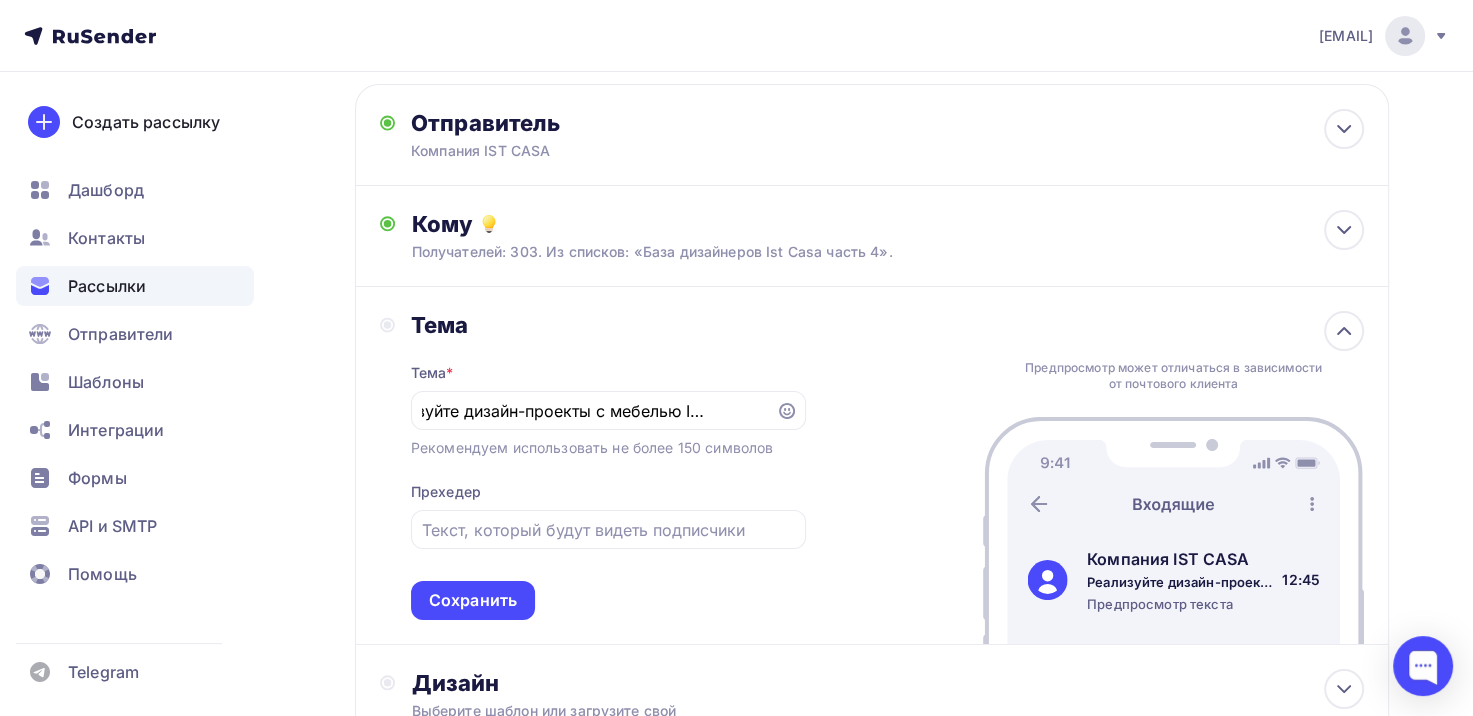 scroll, scrollTop: 0, scrollLeft: 0, axis: both 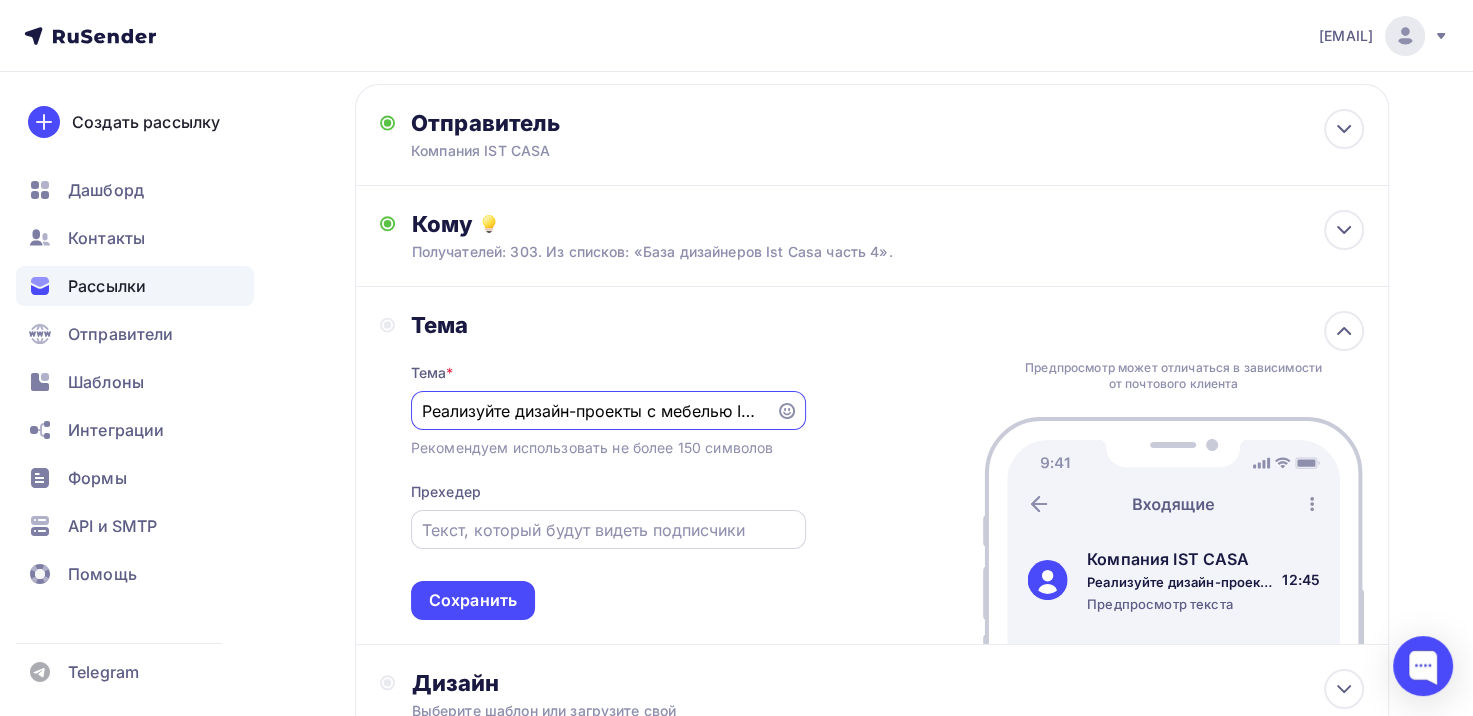 click at bounding box center [608, 530] 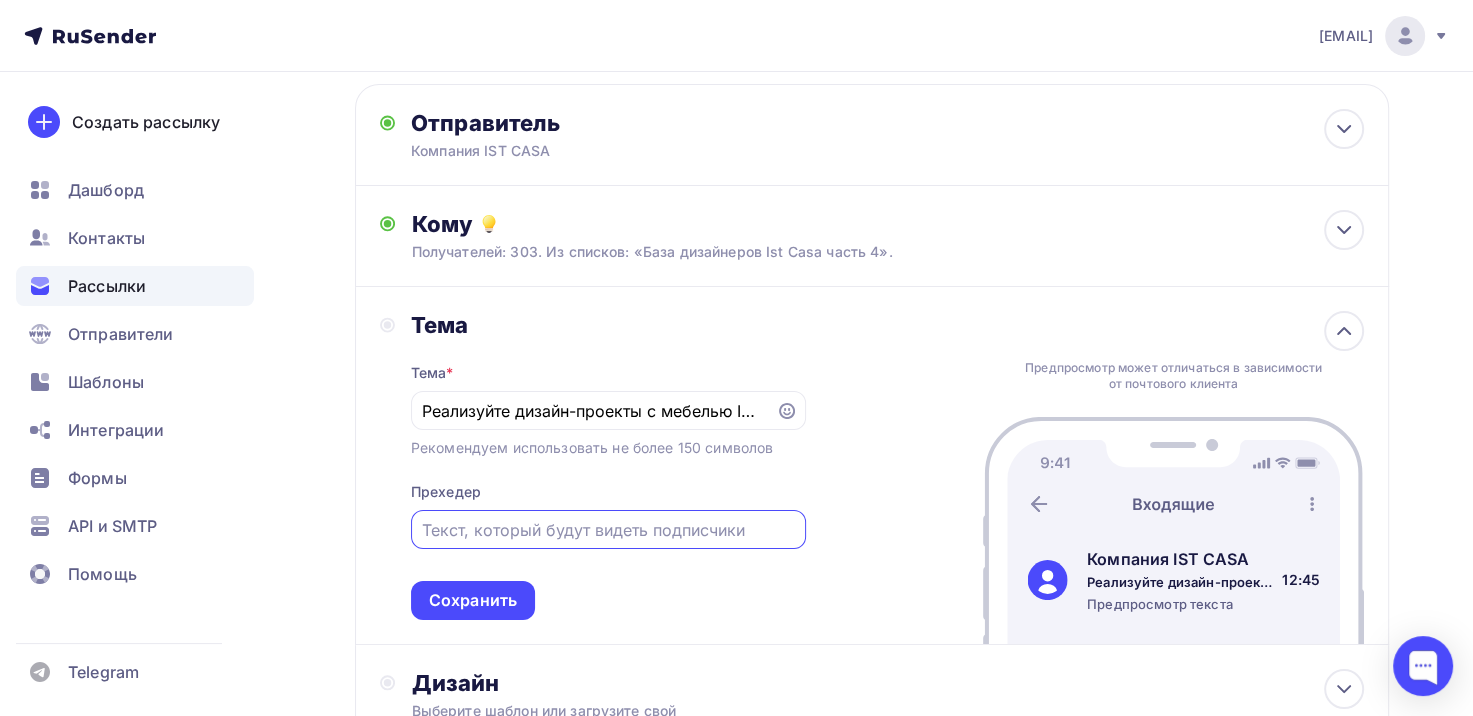 paste on "IST CASA - надежный поставщик стильной мебели" 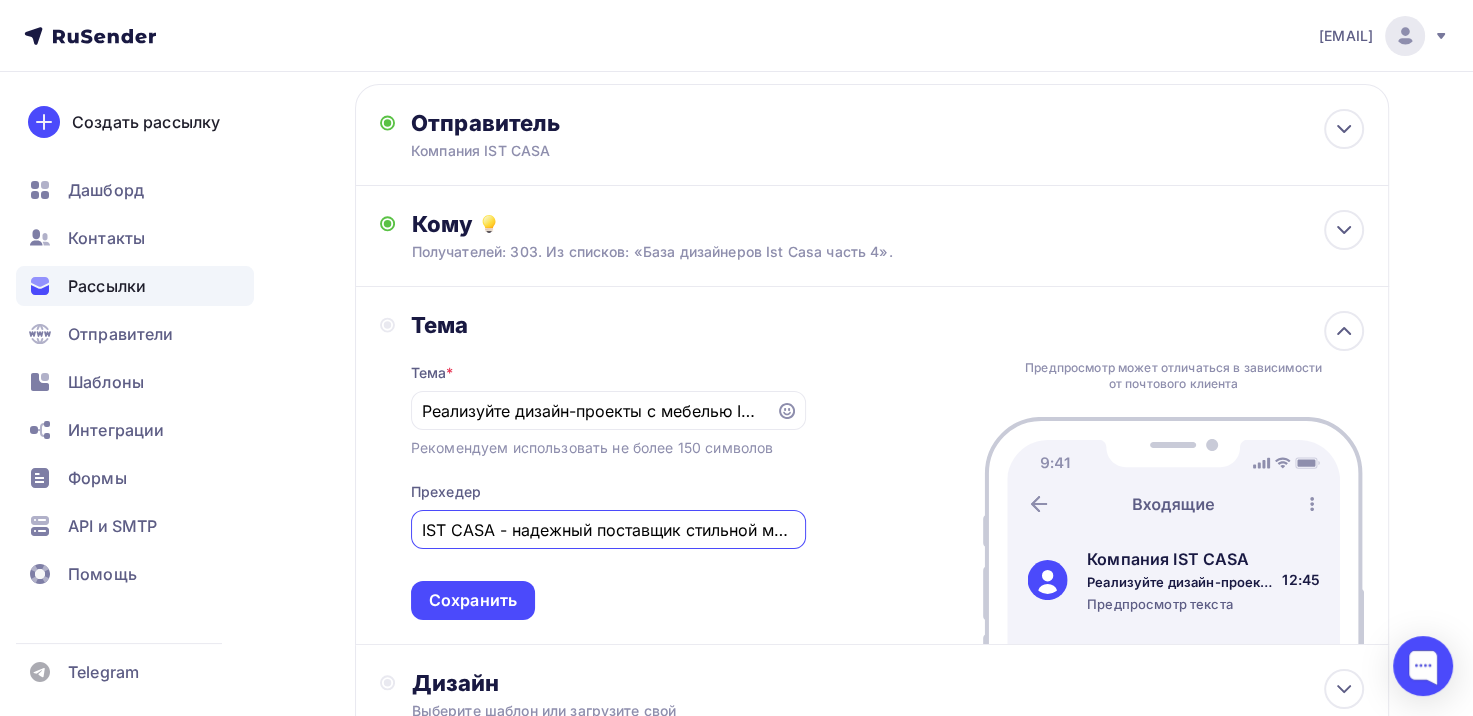 scroll, scrollTop: 0, scrollLeft: 28, axis: horizontal 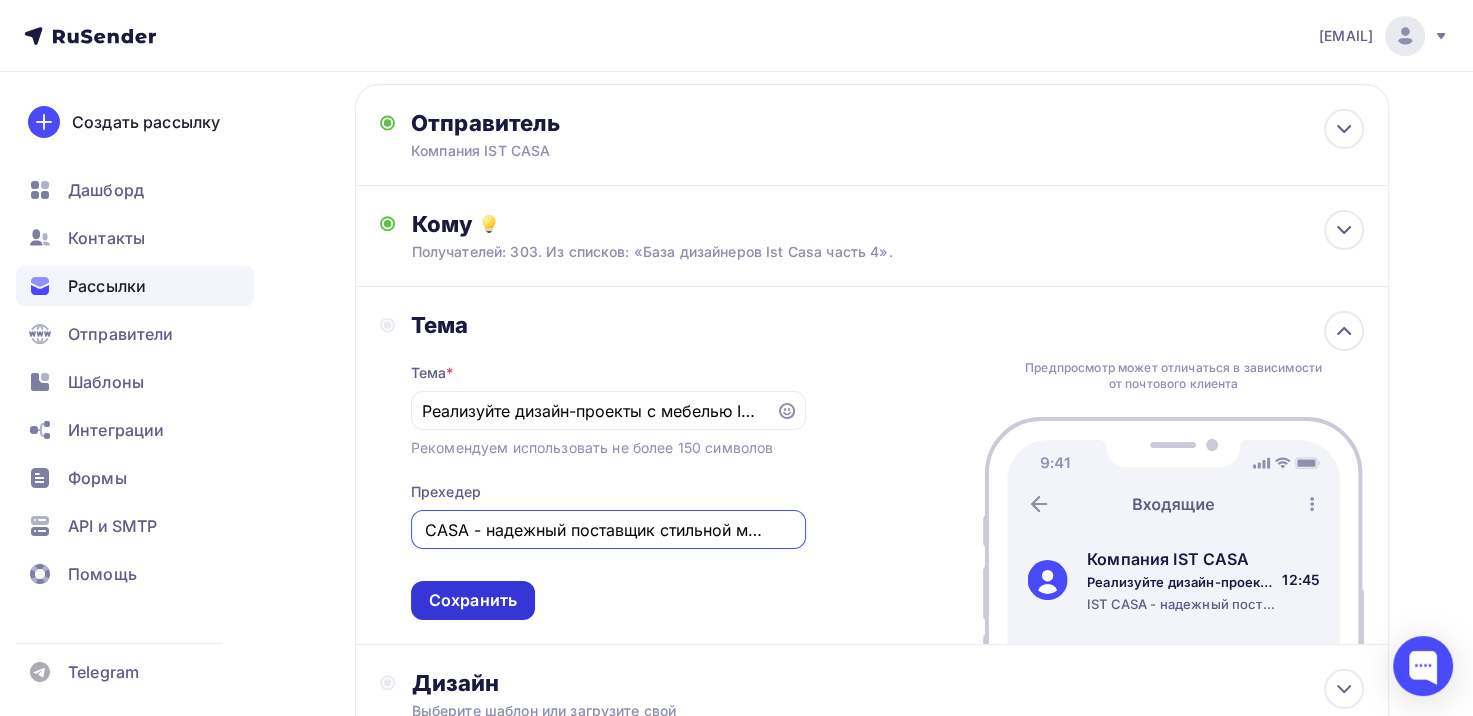 type on "IST CASA - надежный поставщик стильной мебели" 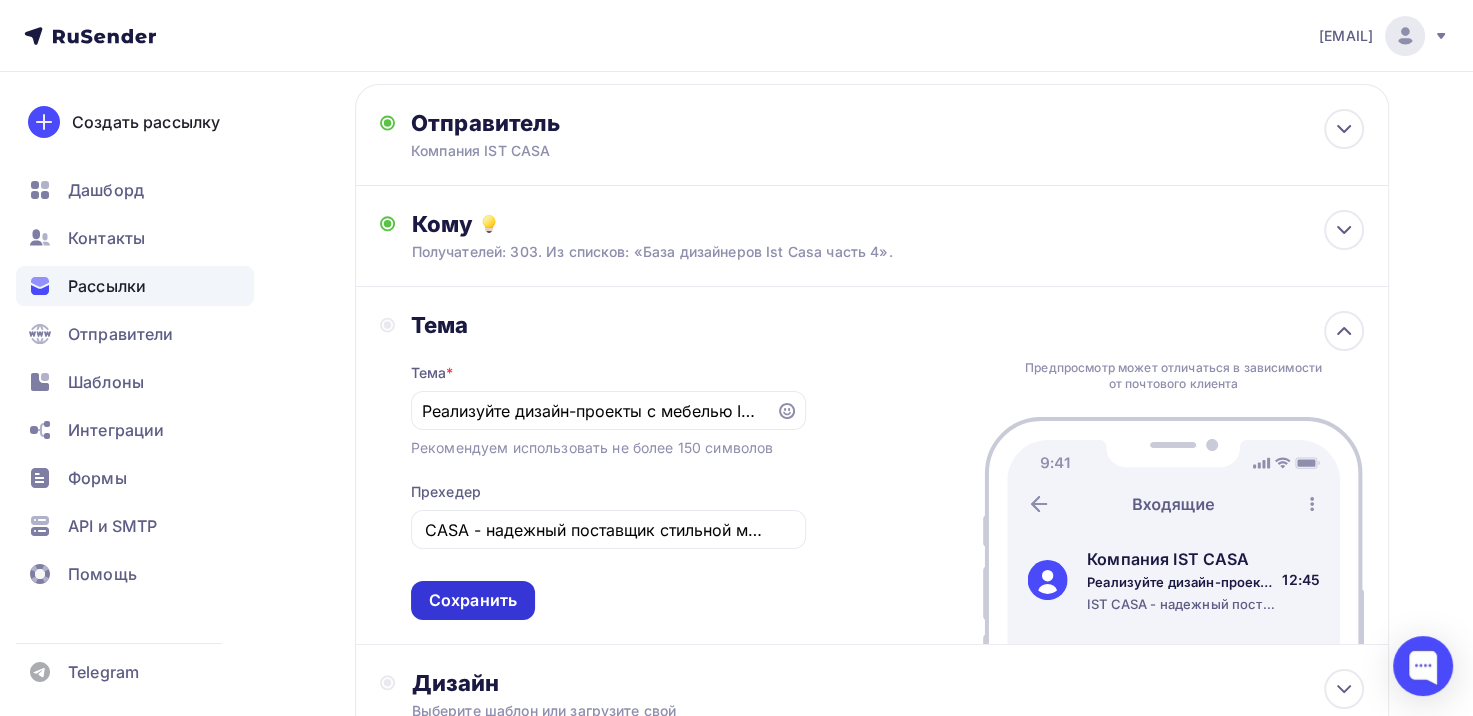 scroll, scrollTop: 0, scrollLeft: 0, axis: both 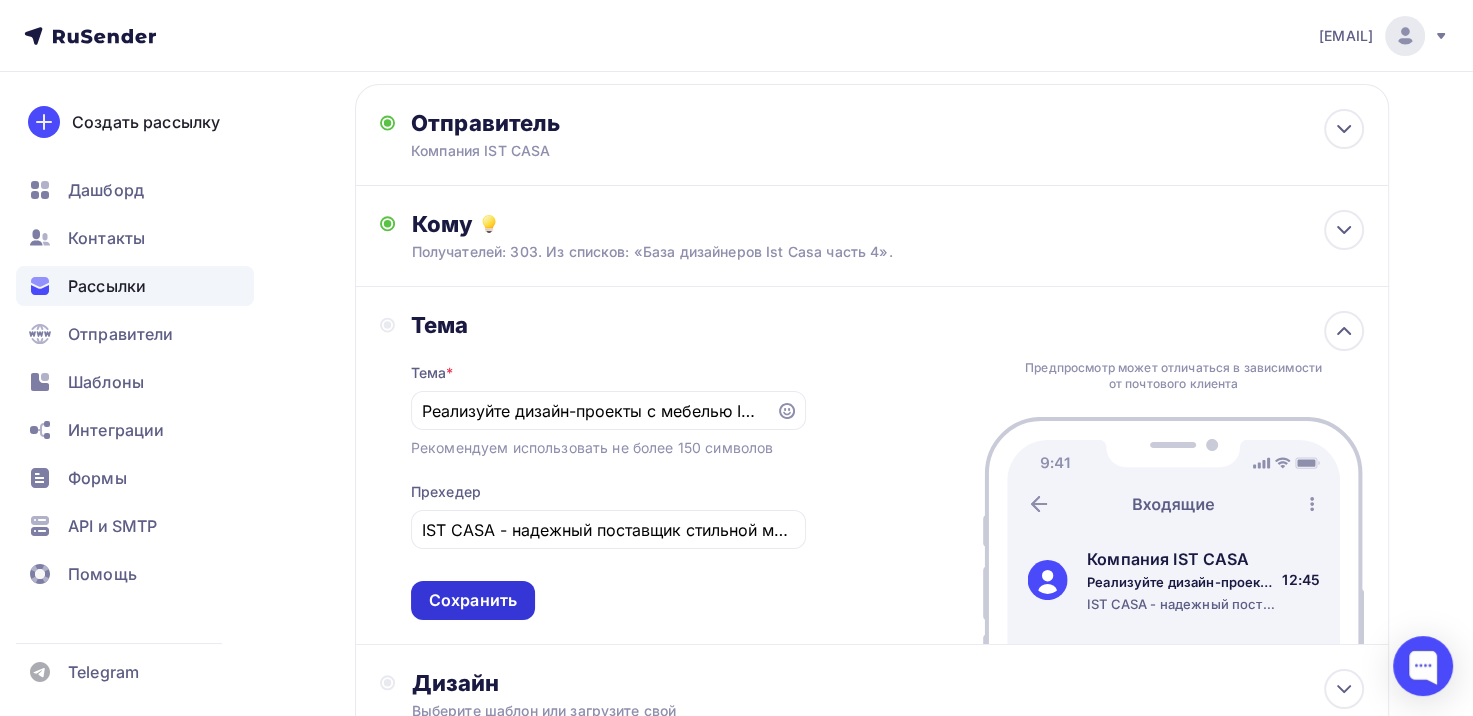 click on "Сохранить" at bounding box center (473, 600) 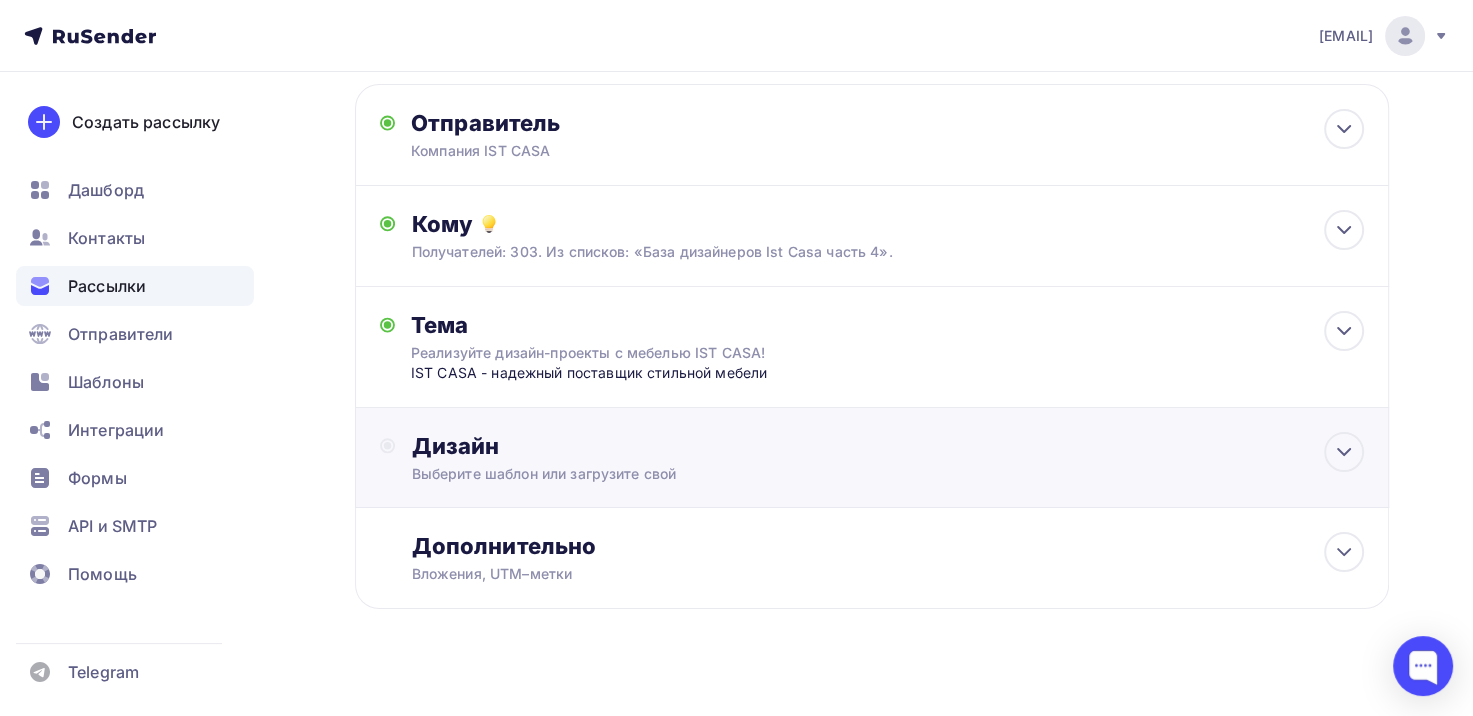click on "Дизайн" at bounding box center (887, 446) 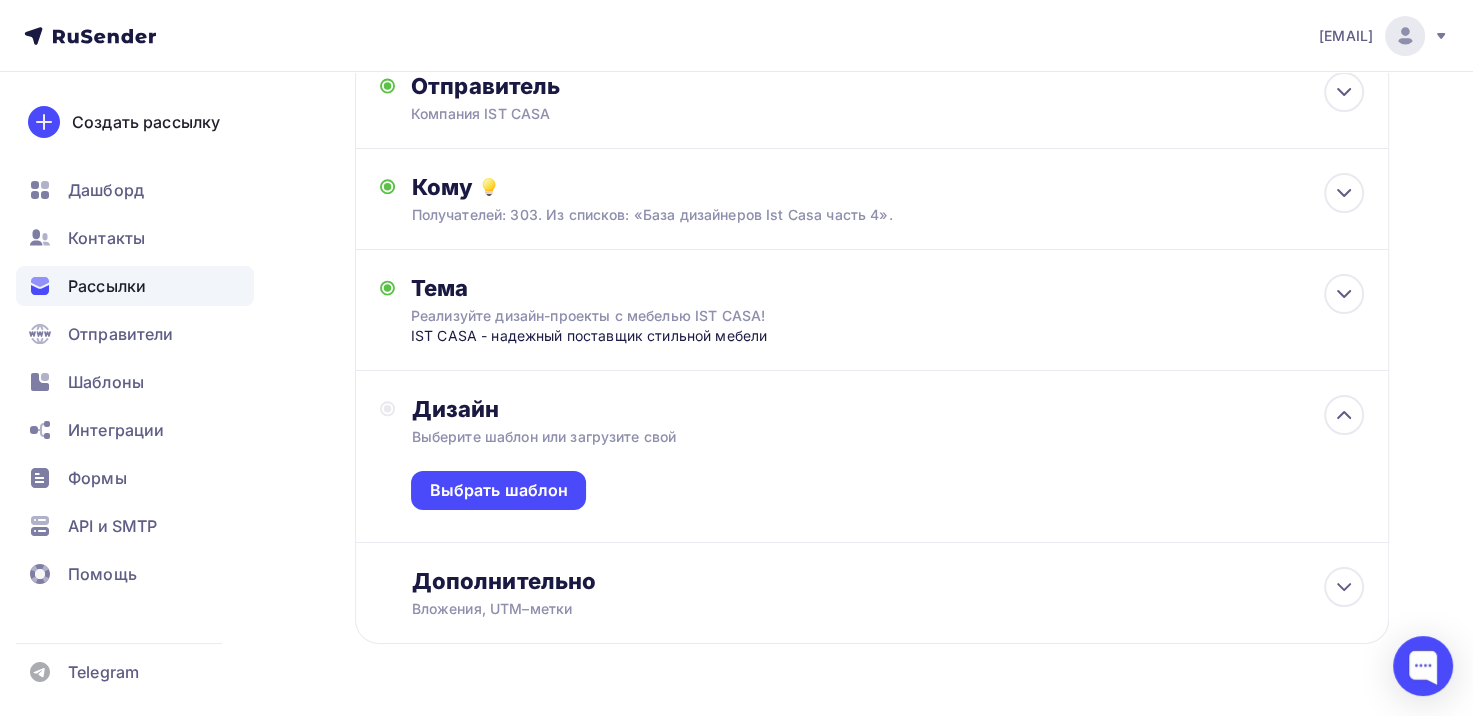 scroll, scrollTop: 232, scrollLeft: 0, axis: vertical 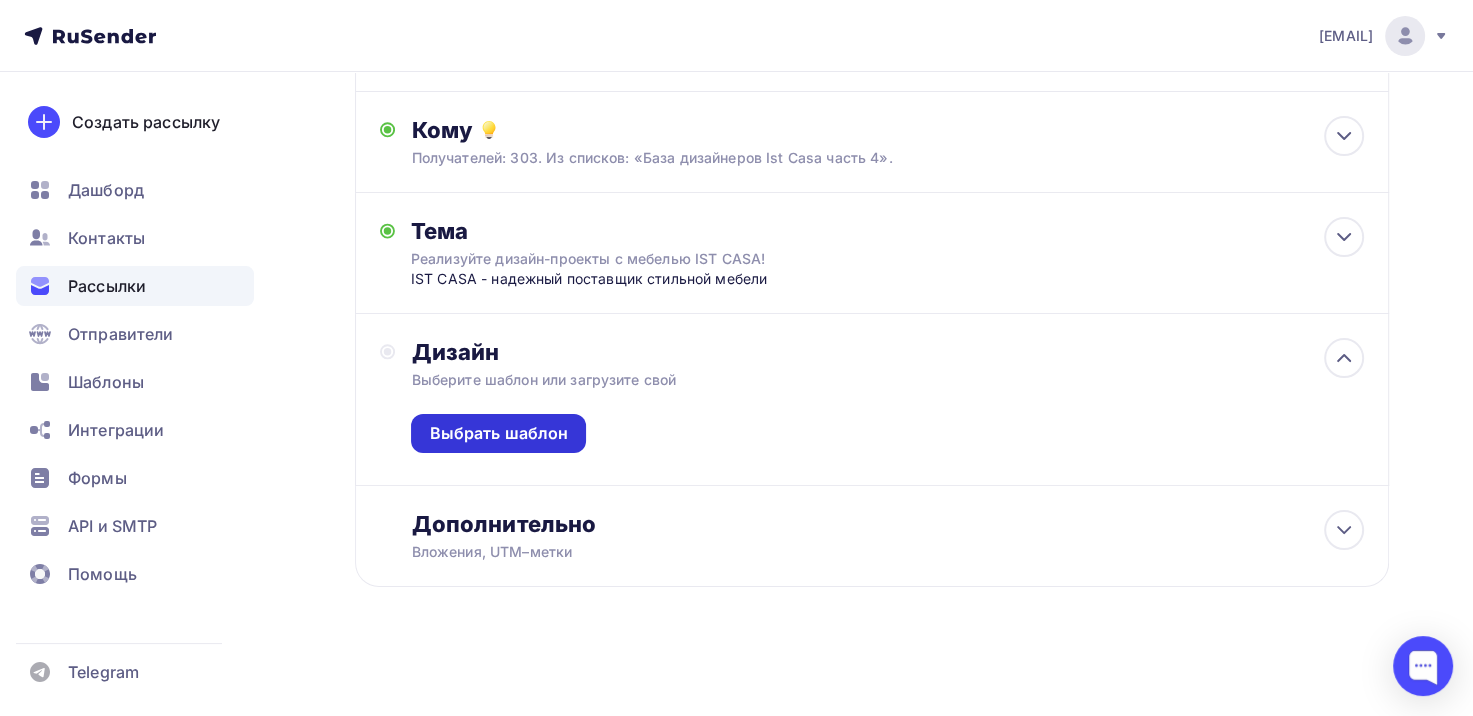 click on "Выбрать шаблон" at bounding box center [498, 433] 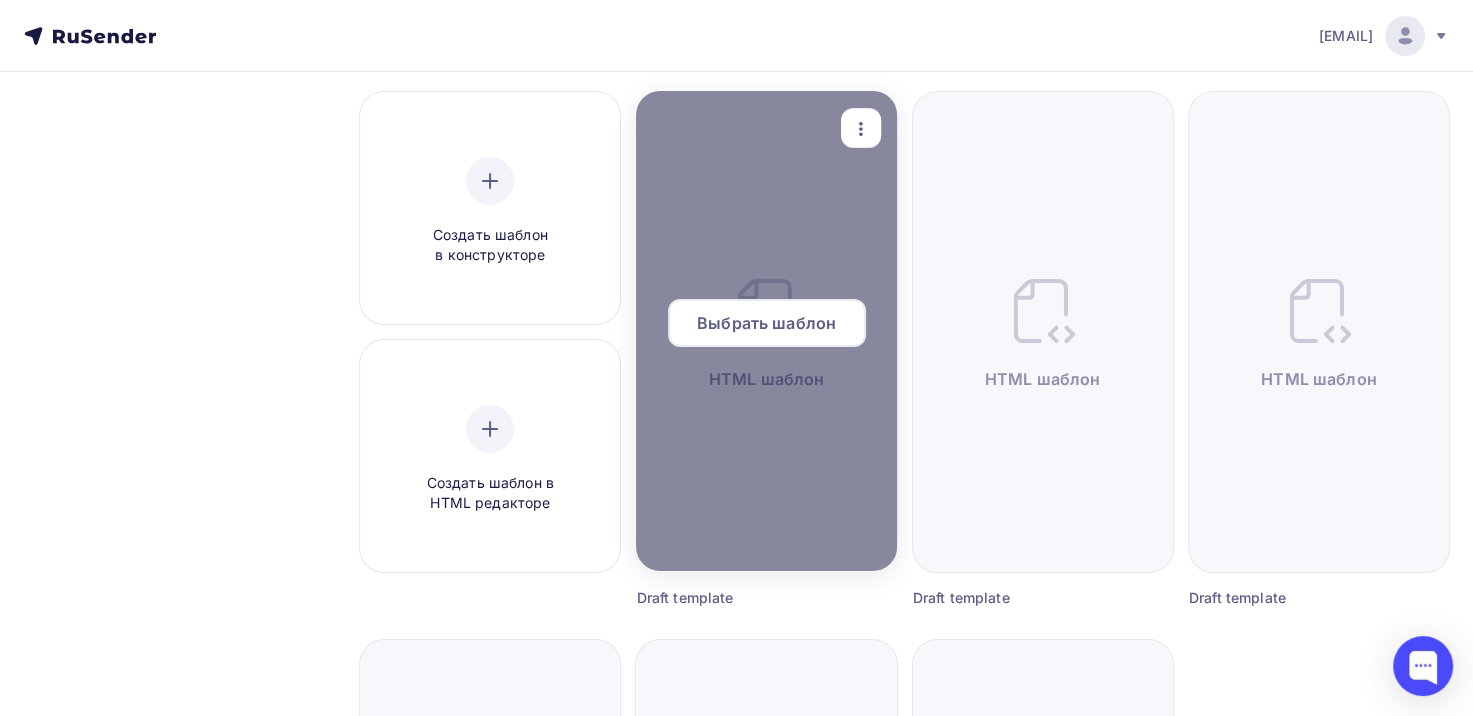 scroll, scrollTop: 200, scrollLeft: 0, axis: vertical 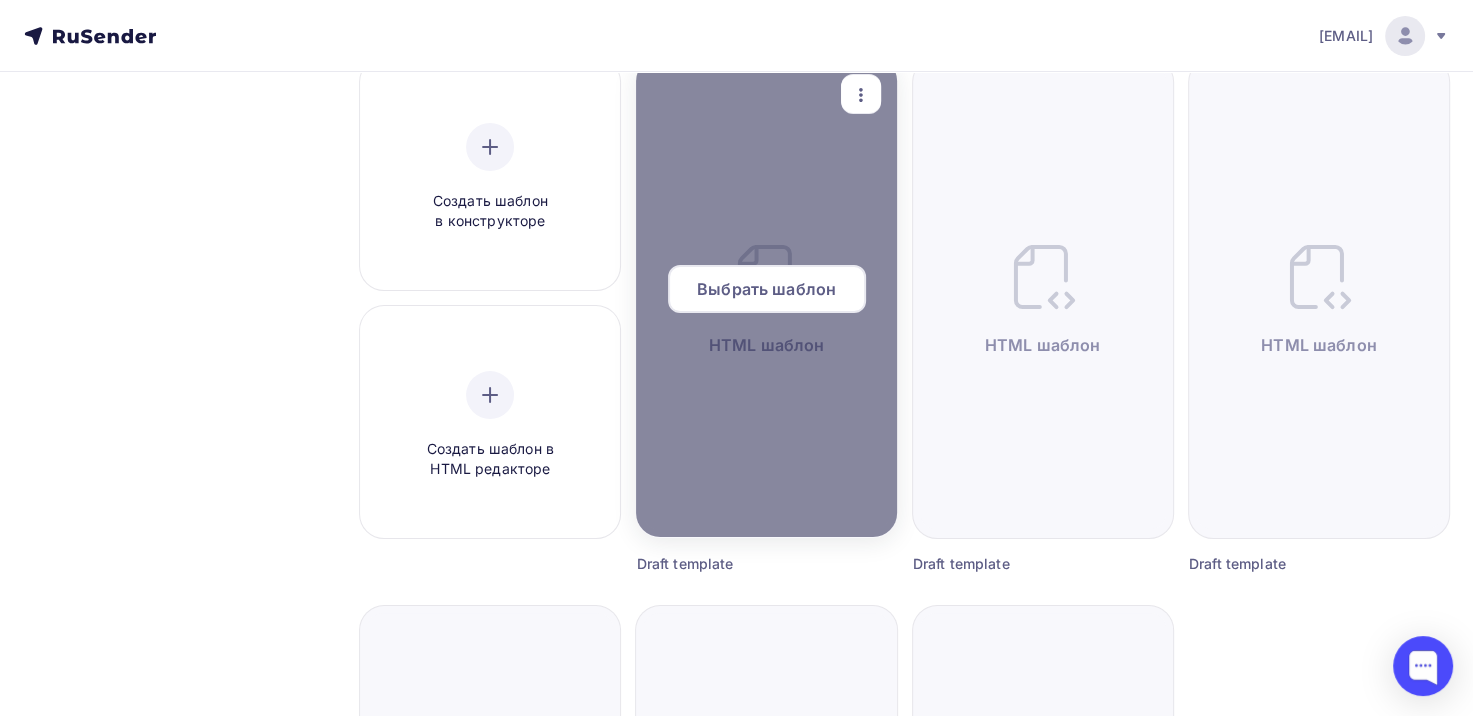 click on "Выбрать шаблон" at bounding box center [766, 289] 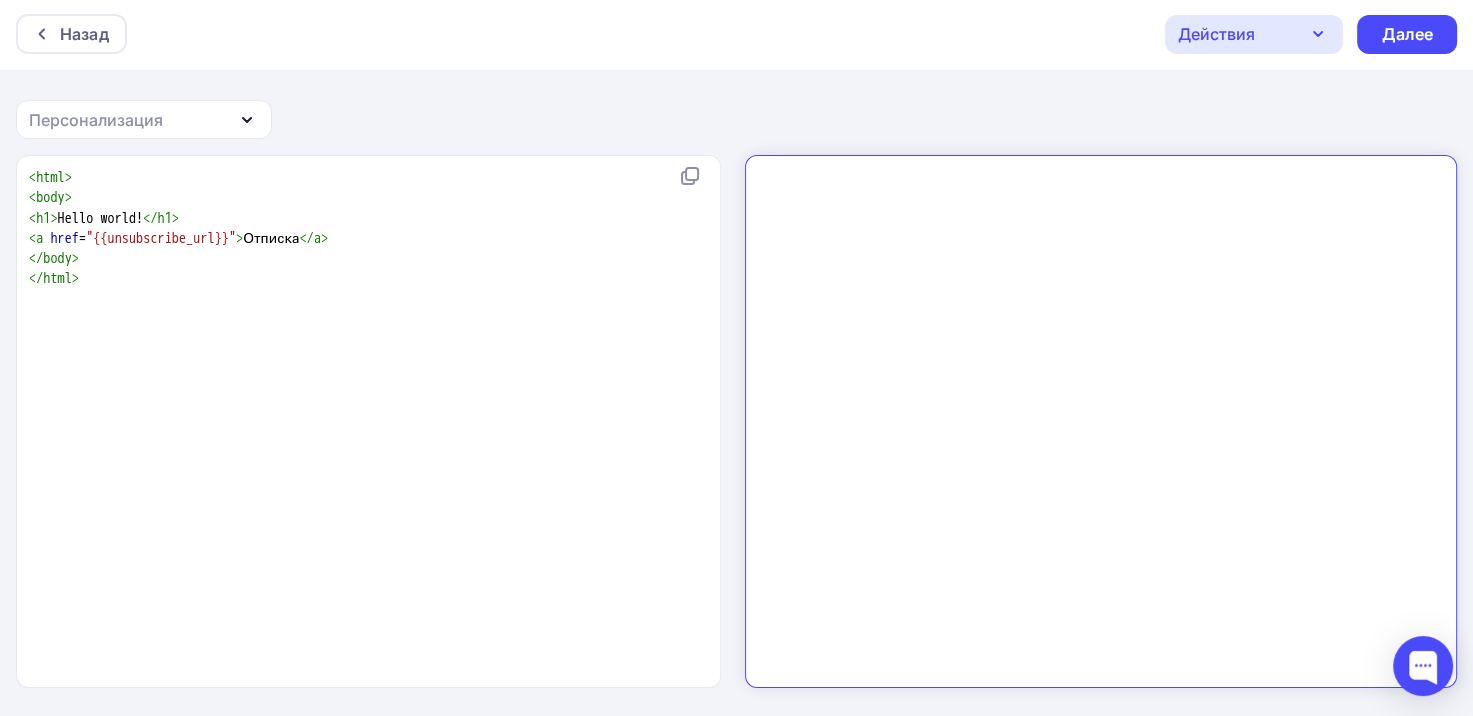 scroll, scrollTop: 0, scrollLeft: 0, axis: both 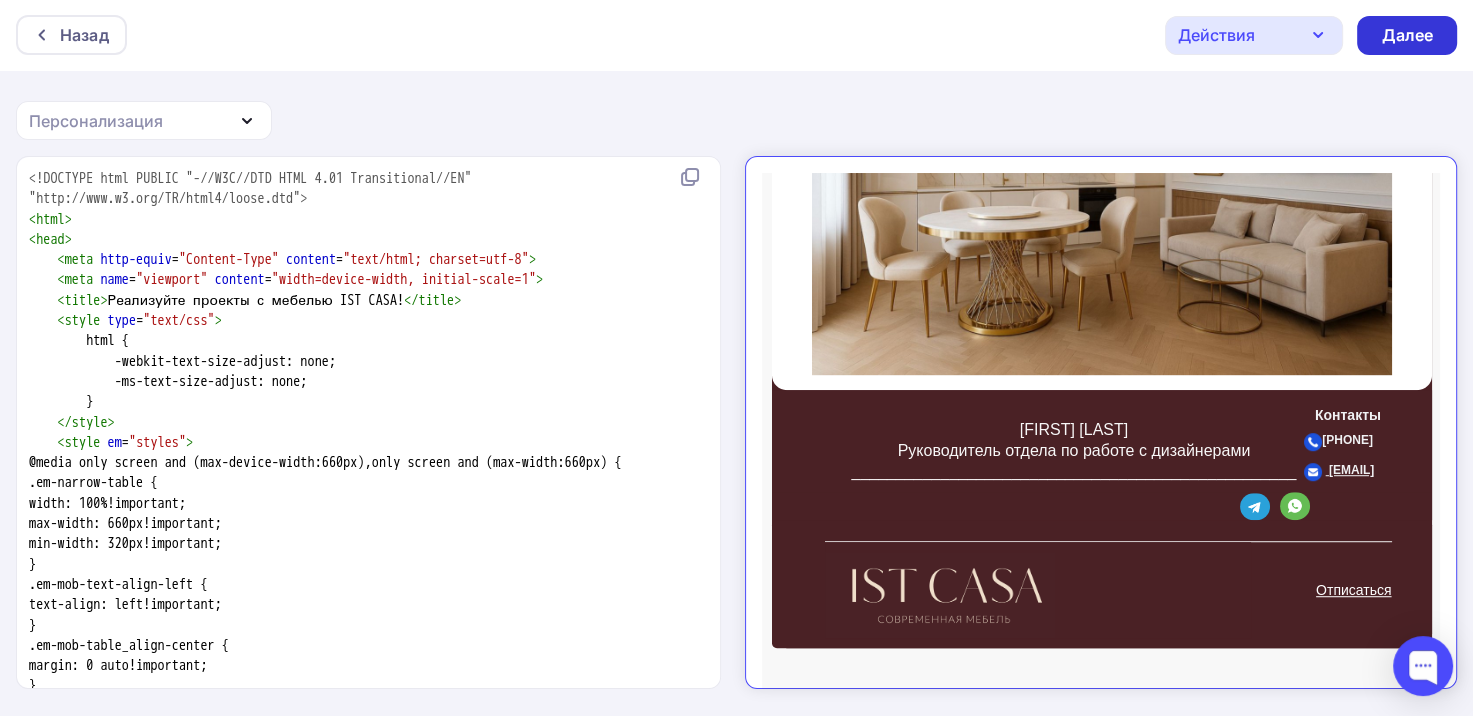 click on "Далее" at bounding box center [1407, 35] 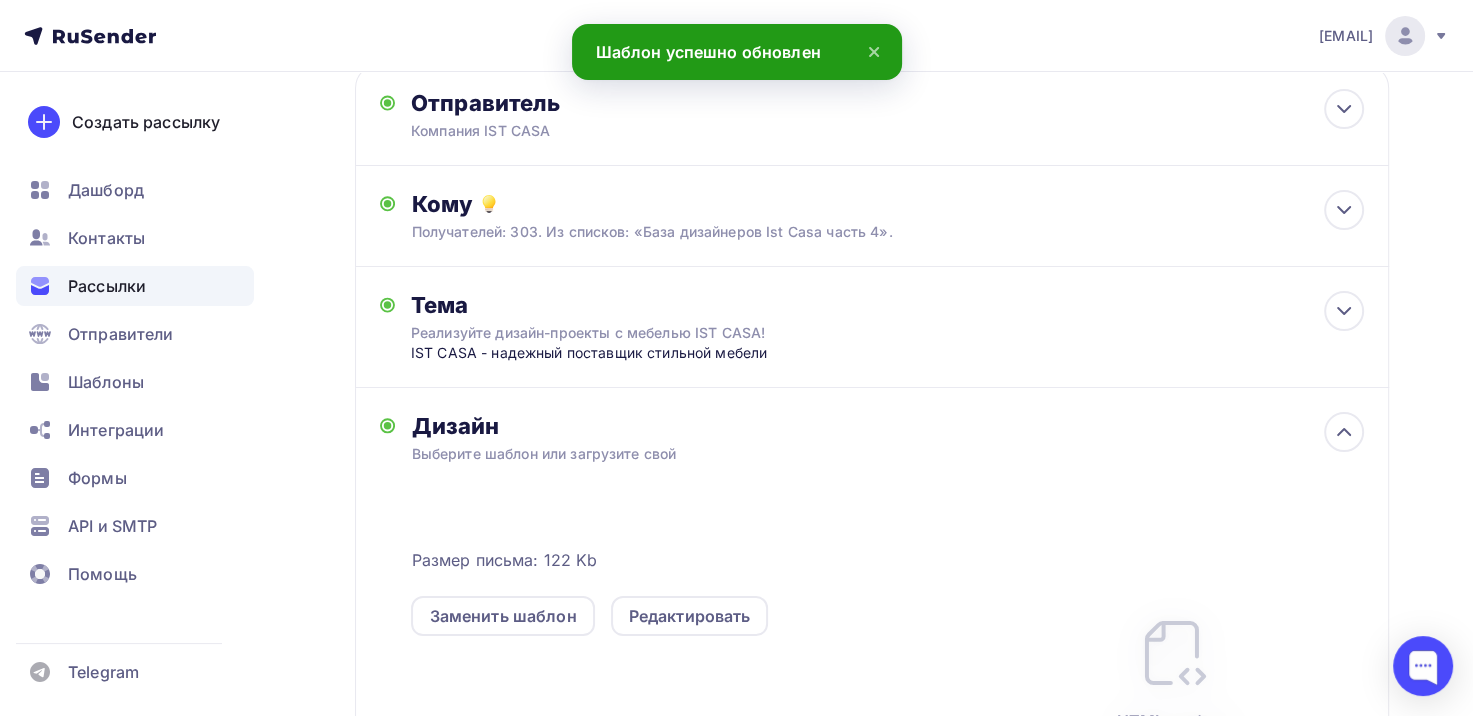 scroll, scrollTop: 115, scrollLeft: 0, axis: vertical 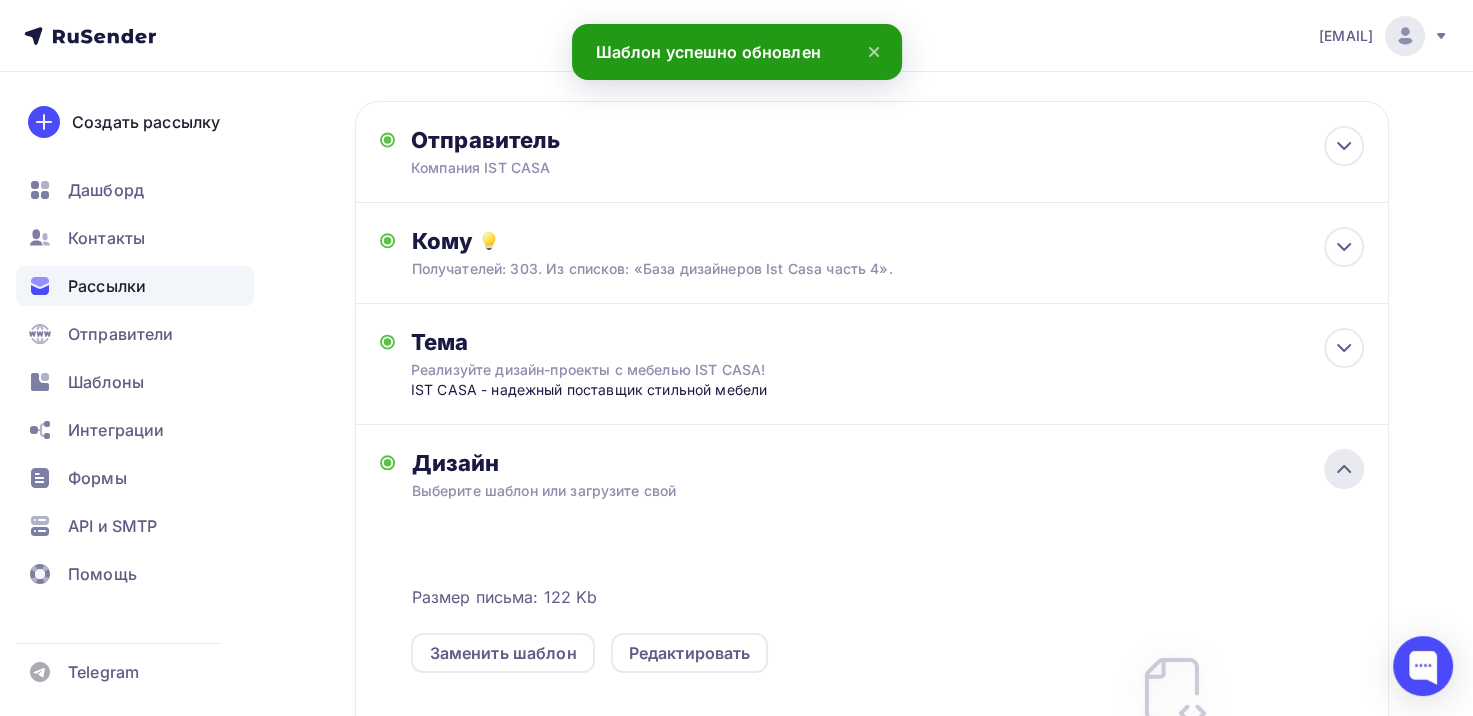 click 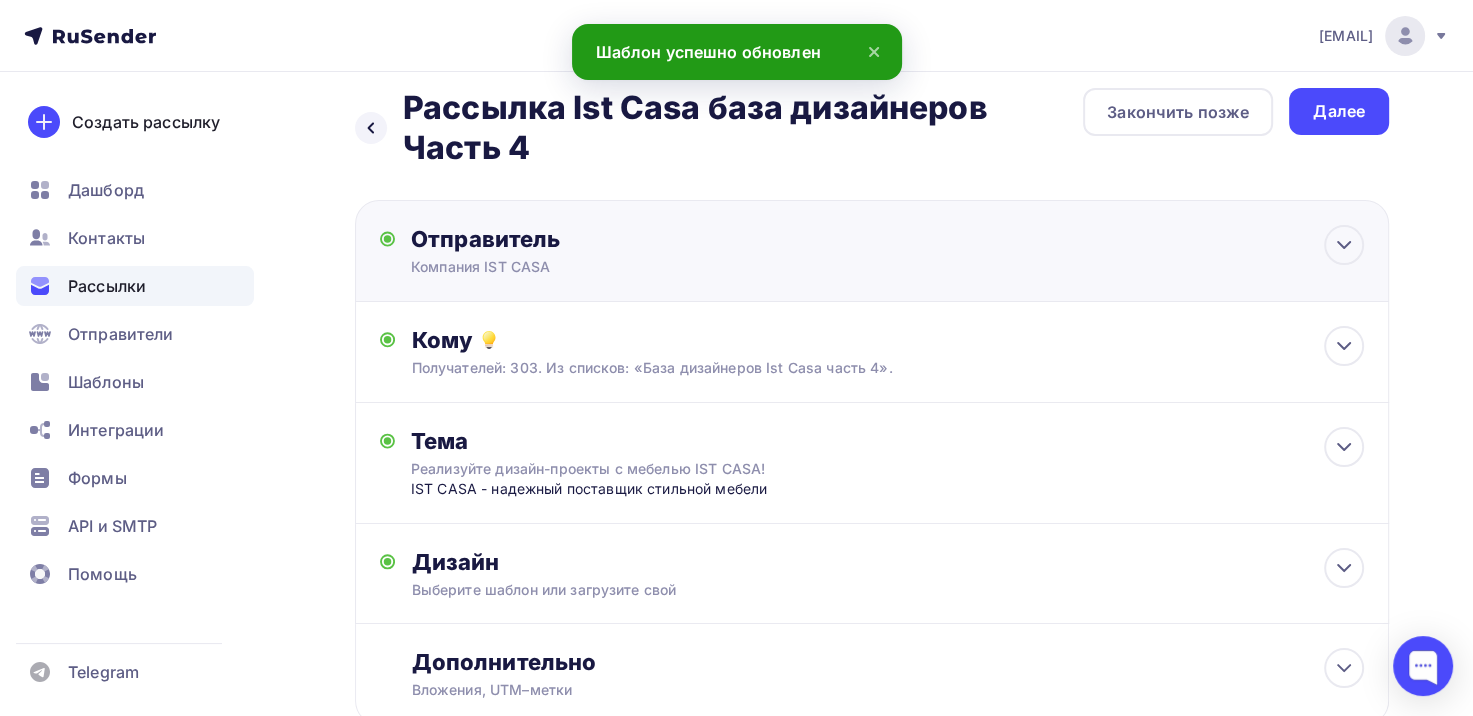 scroll, scrollTop: 0, scrollLeft: 0, axis: both 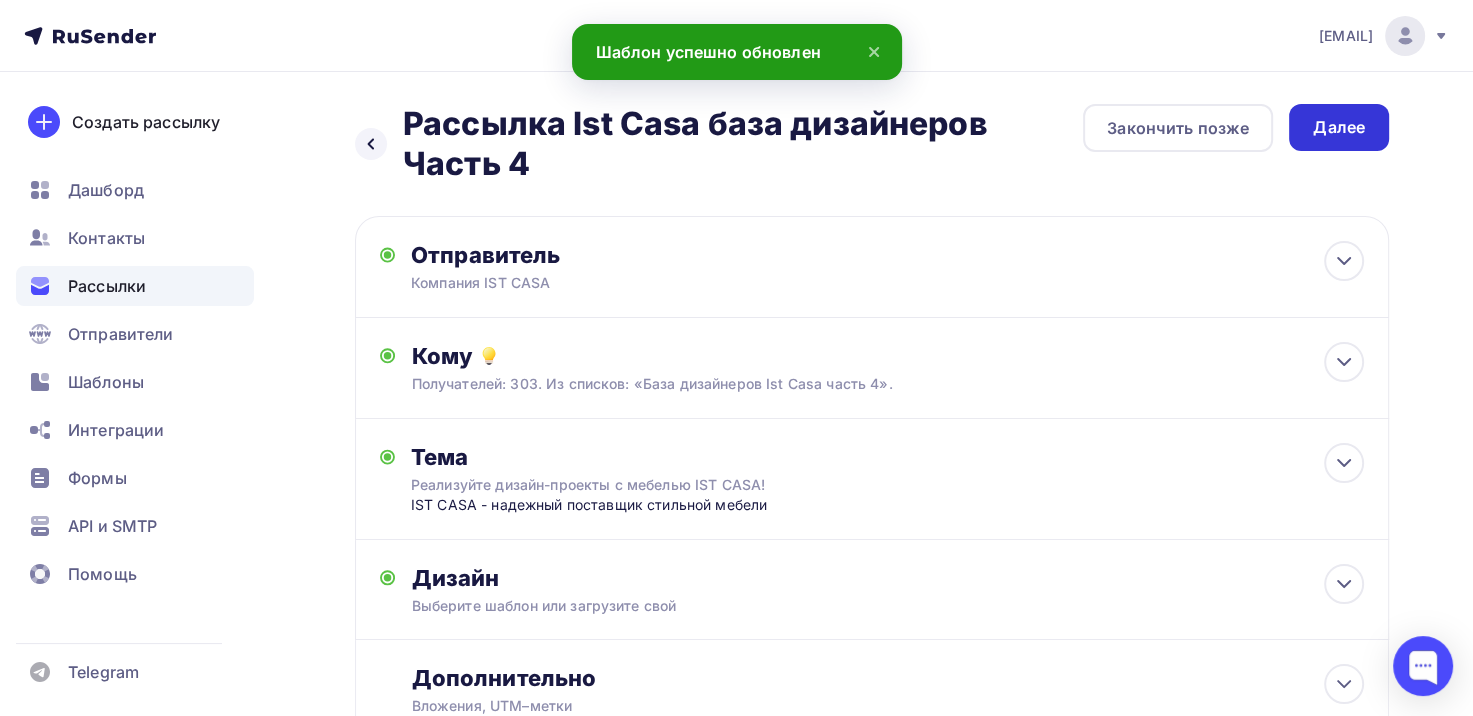 click on "Далее" at bounding box center (1339, 127) 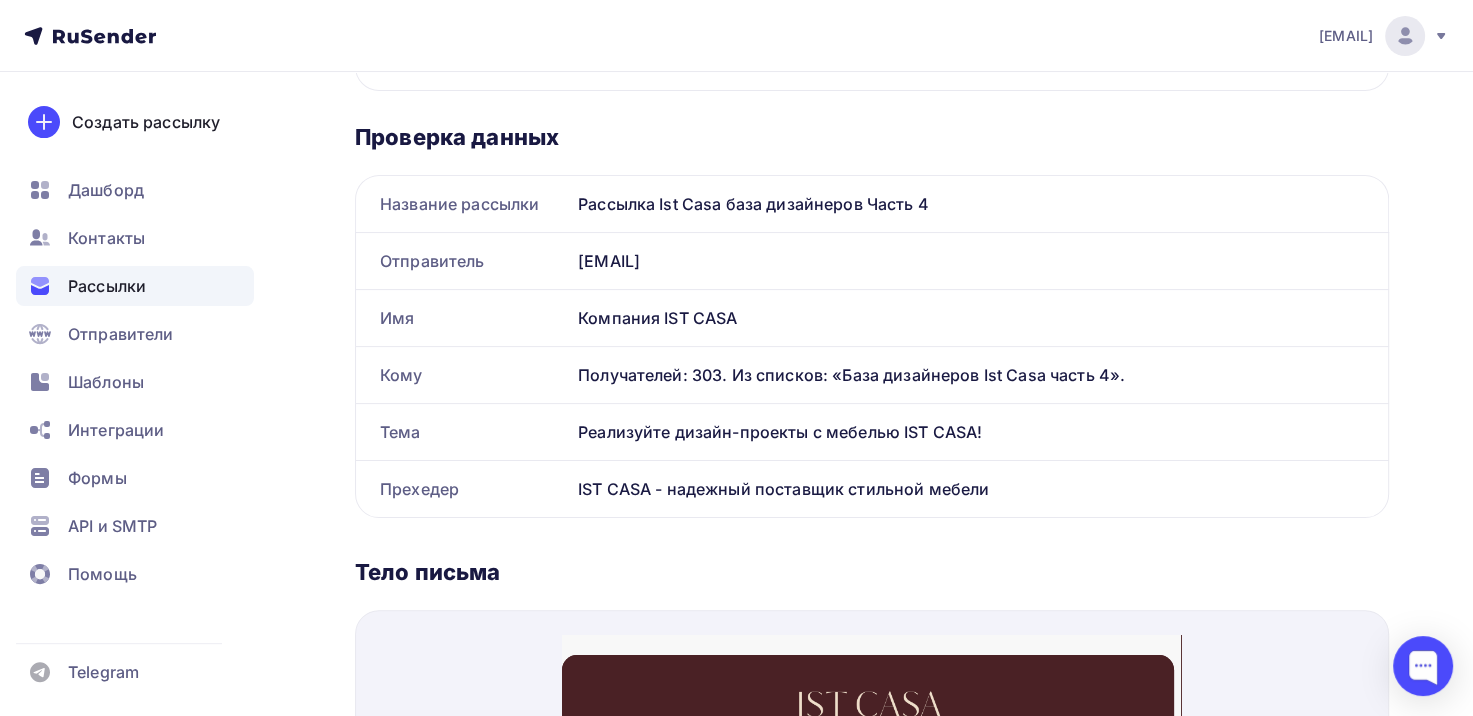 scroll, scrollTop: 0, scrollLeft: 0, axis: both 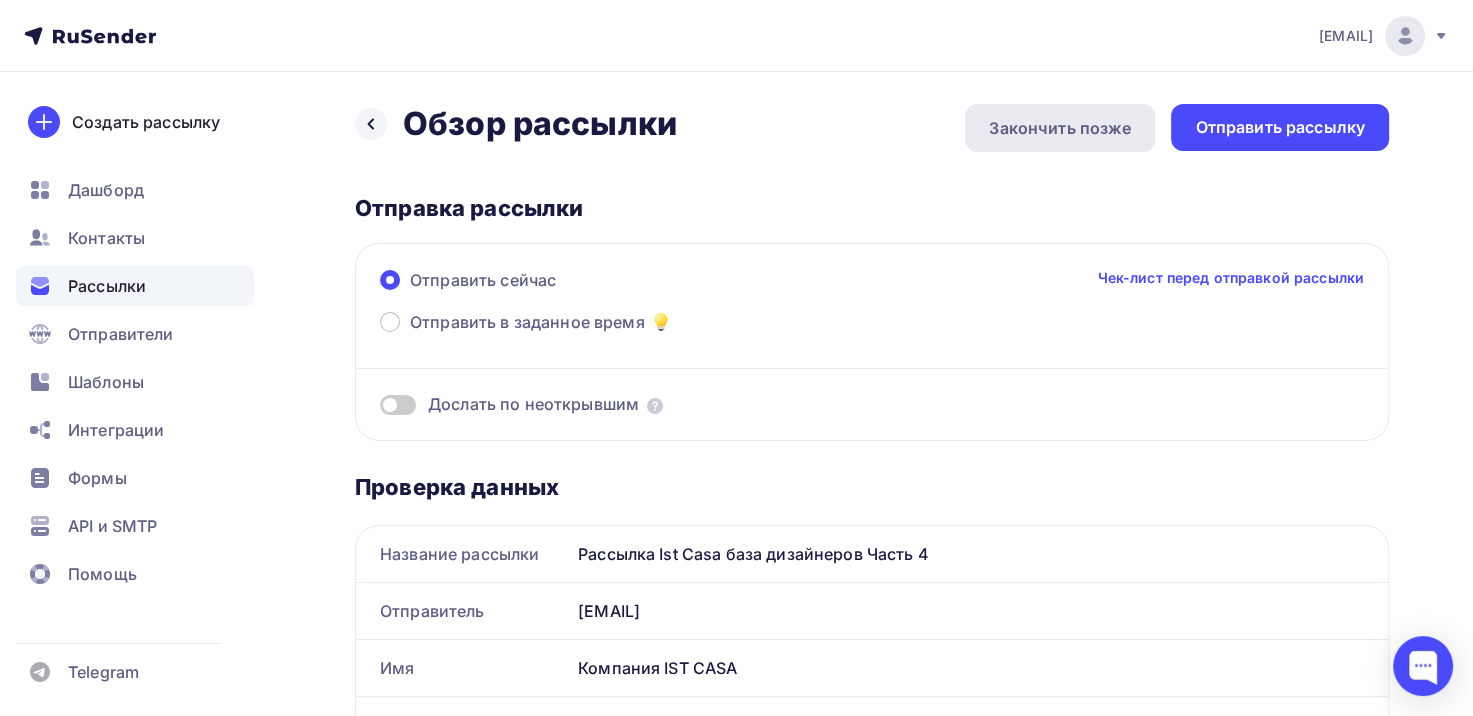 click on "Закончить позже" at bounding box center (1060, 128) 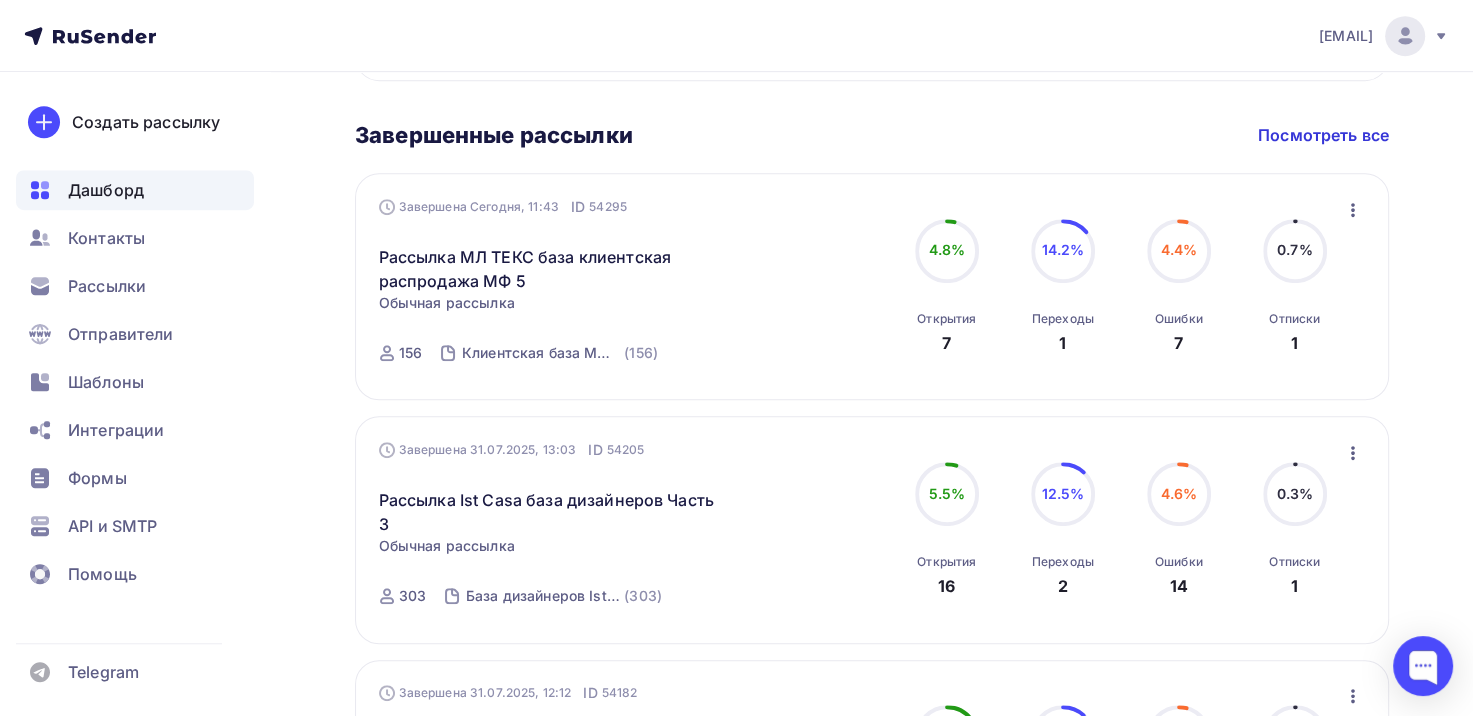 scroll, scrollTop: 1000, scrollLeft: 0, axis: vertical 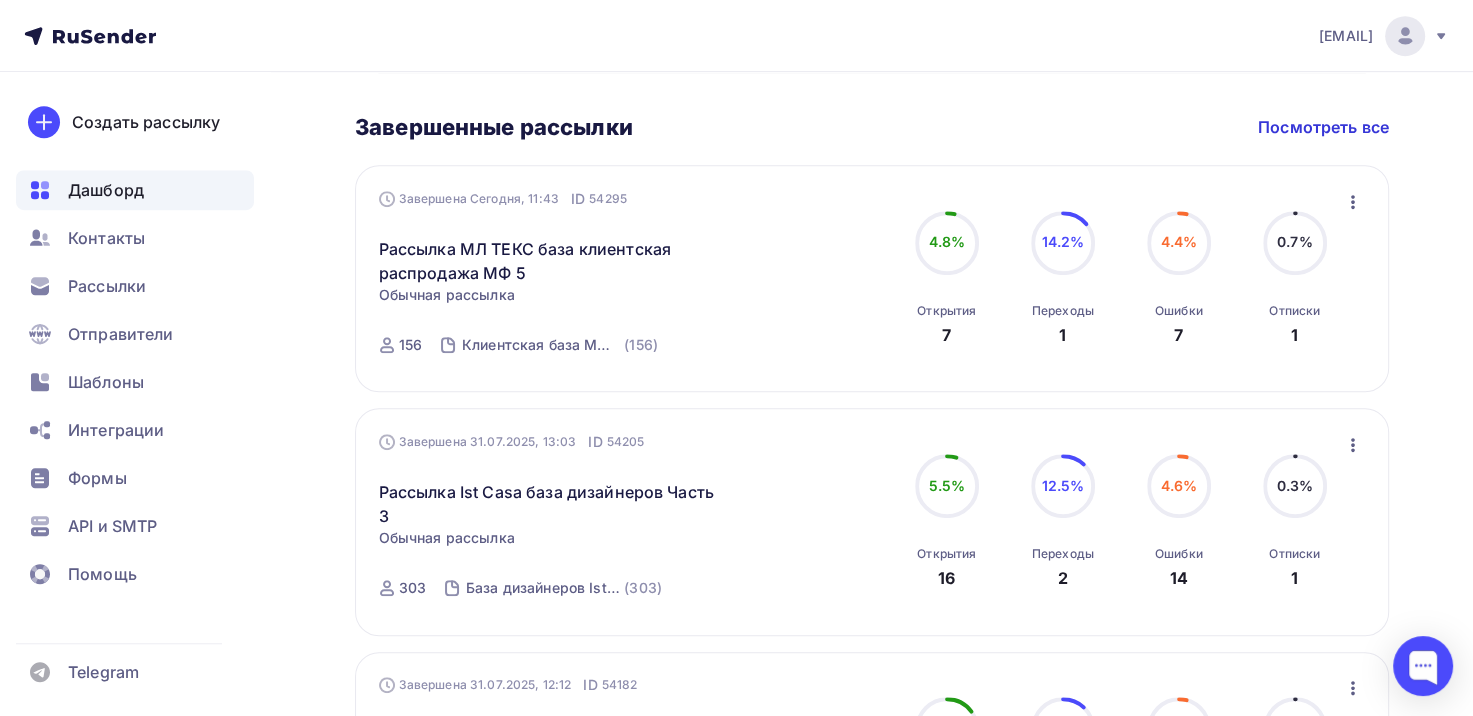 click 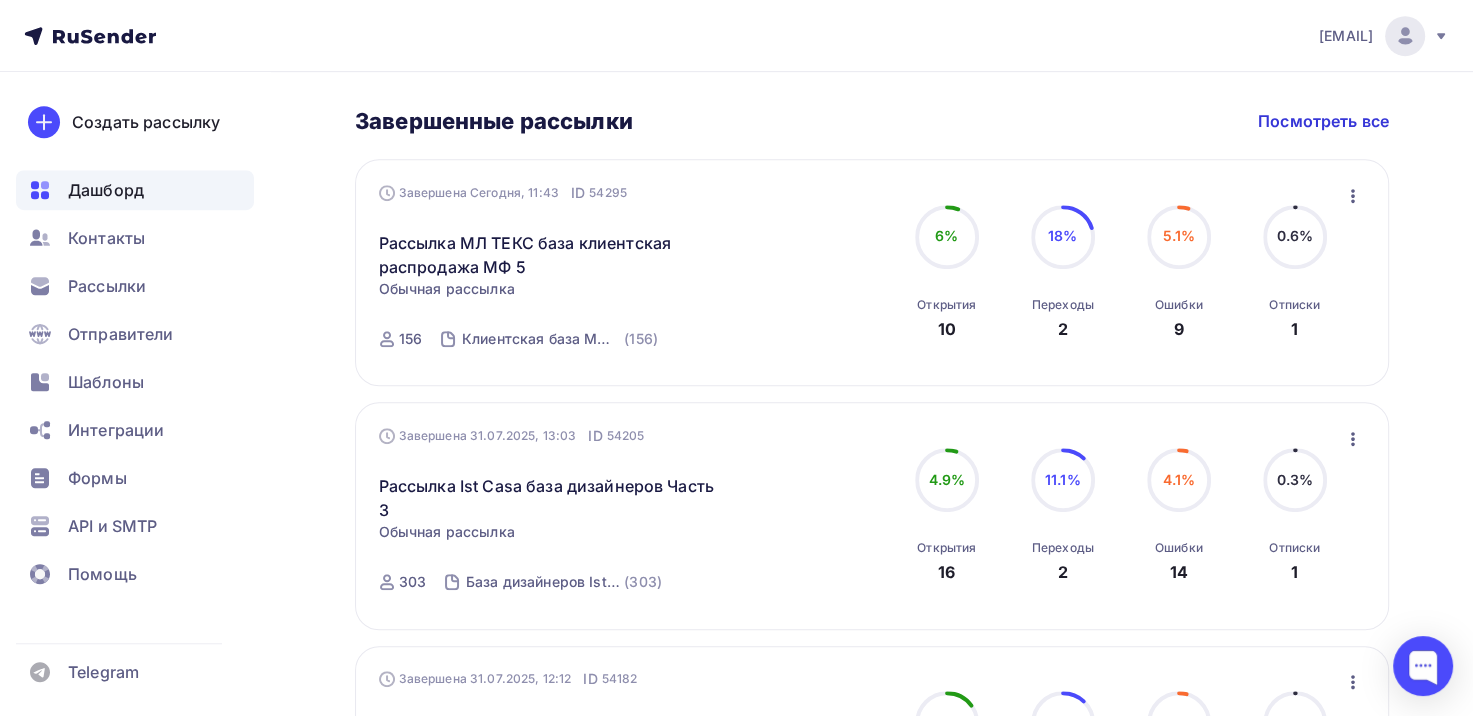 scroll, scrollTop: 1000, scrollLeft: 0, axis: vertical 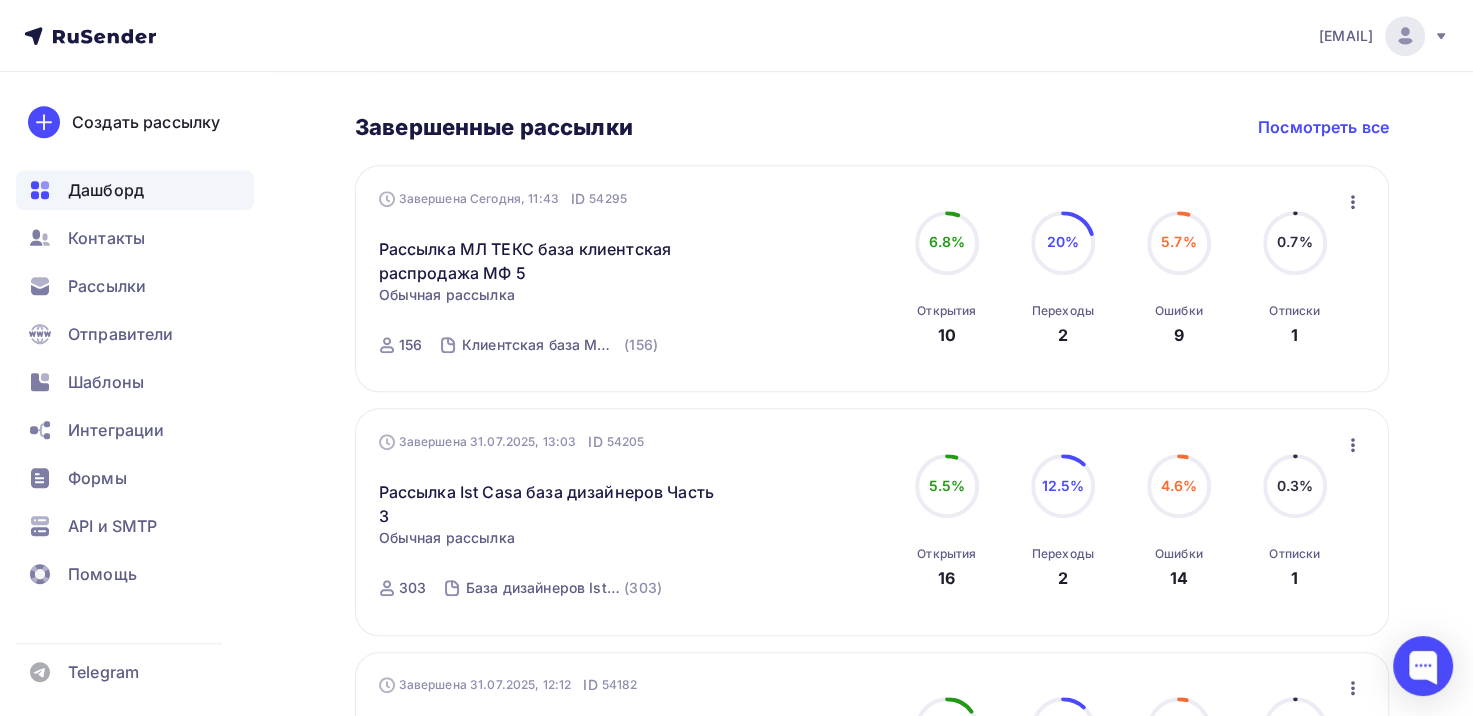click on "Посмотреть все" at bounding box center (1323, 127) 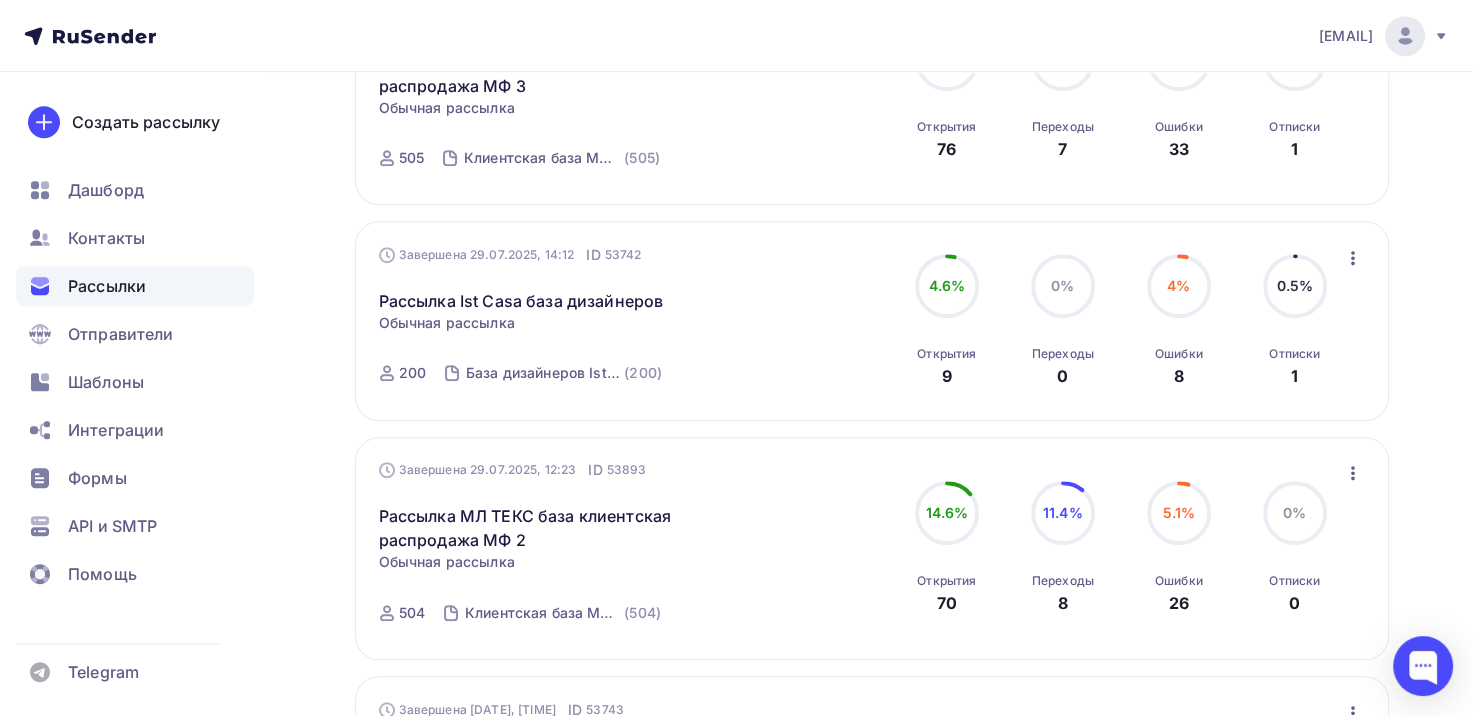 scroll, scrollTop: 1300, scrollLeft: 0, axis: vertical 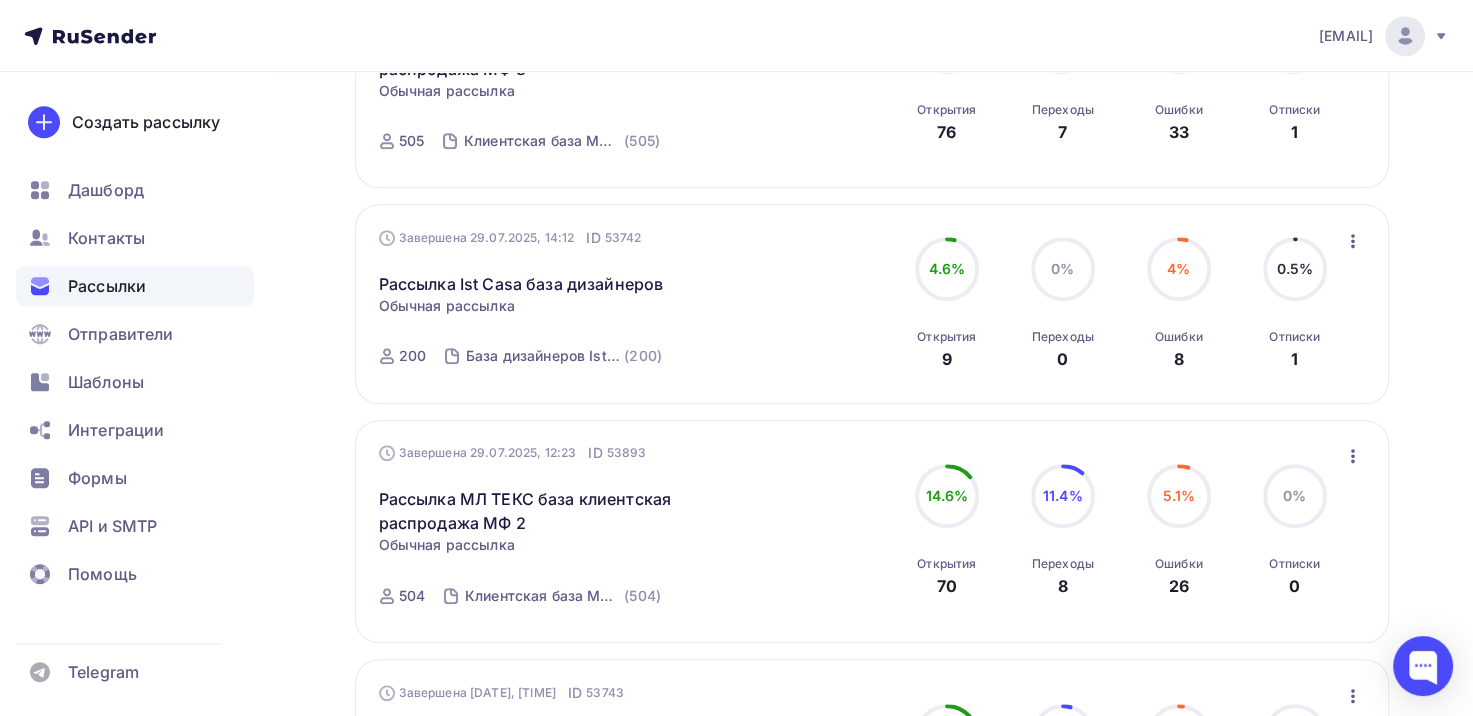 click on "Завершена
[DATE], [TIME]
ID   [ID]             Рассылка Ist Casa база дизайнеров
Статистика
Обзор рассылки
Копировать в новую
Добавить в папку
Обычная рассылка
Завершена
[DATE], [TIME]
ID   [ID]    Завершена
200
База дизайнеров Ist Casa часть 1   (200)" at bounding box center [607, 304] 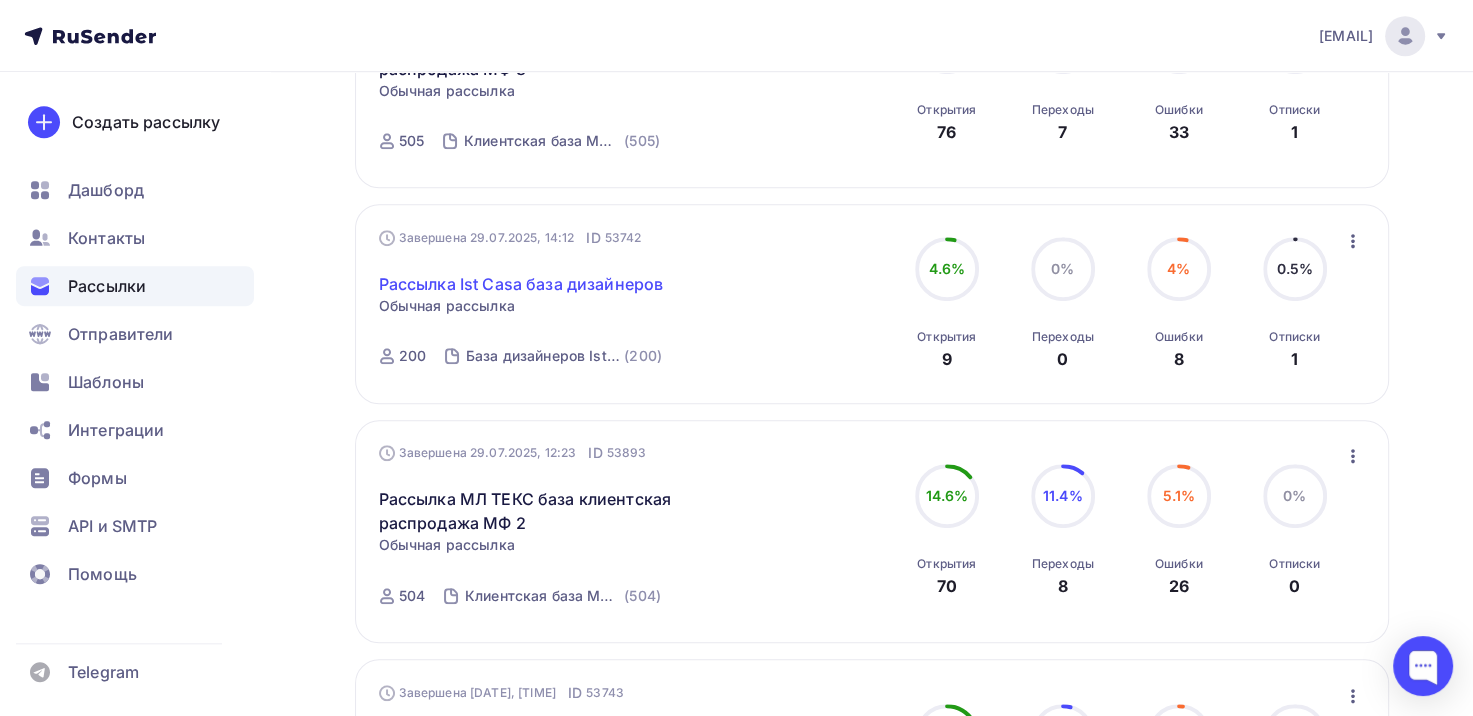 click on "Рассылка Ist Casa база дизайнеров" at bounding box center (521, 284) 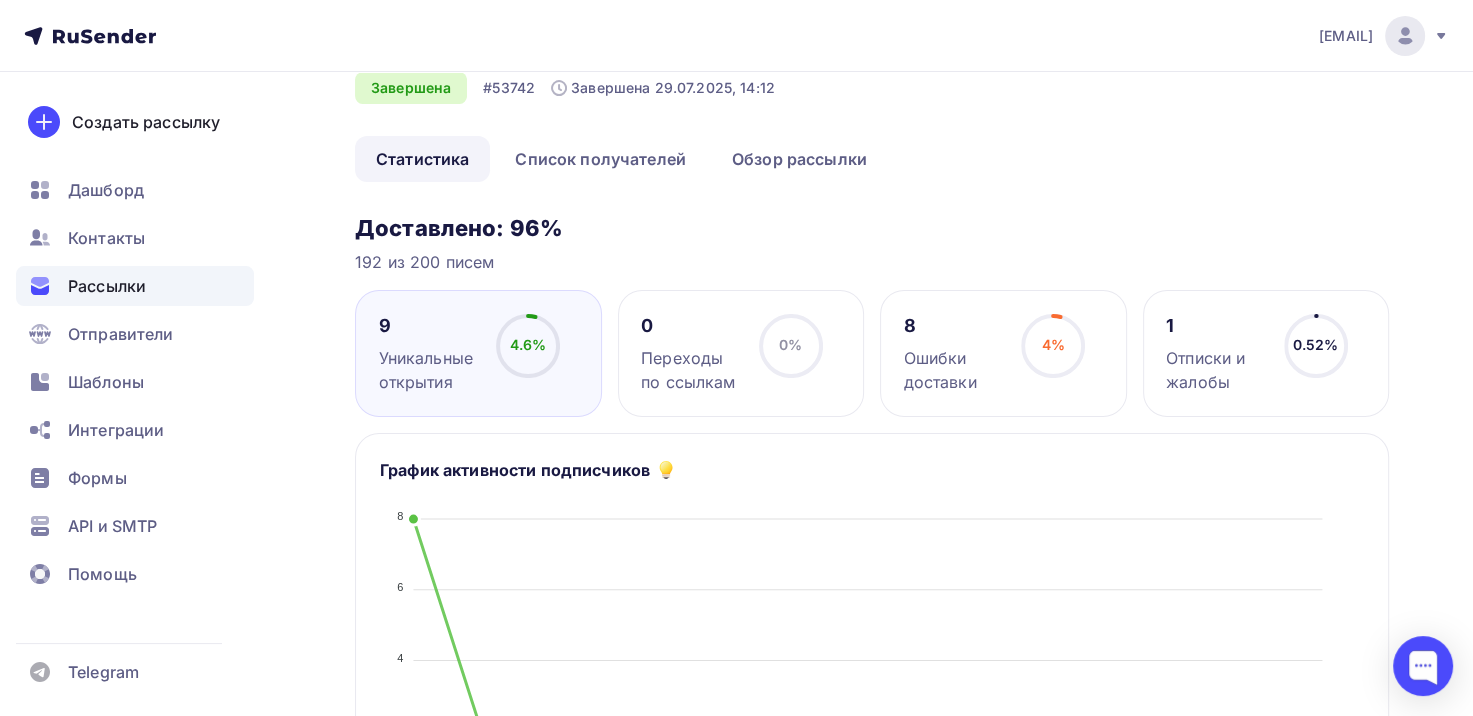 scroll, scrollTop: 100, scrollLeft: 0, axis: vertical 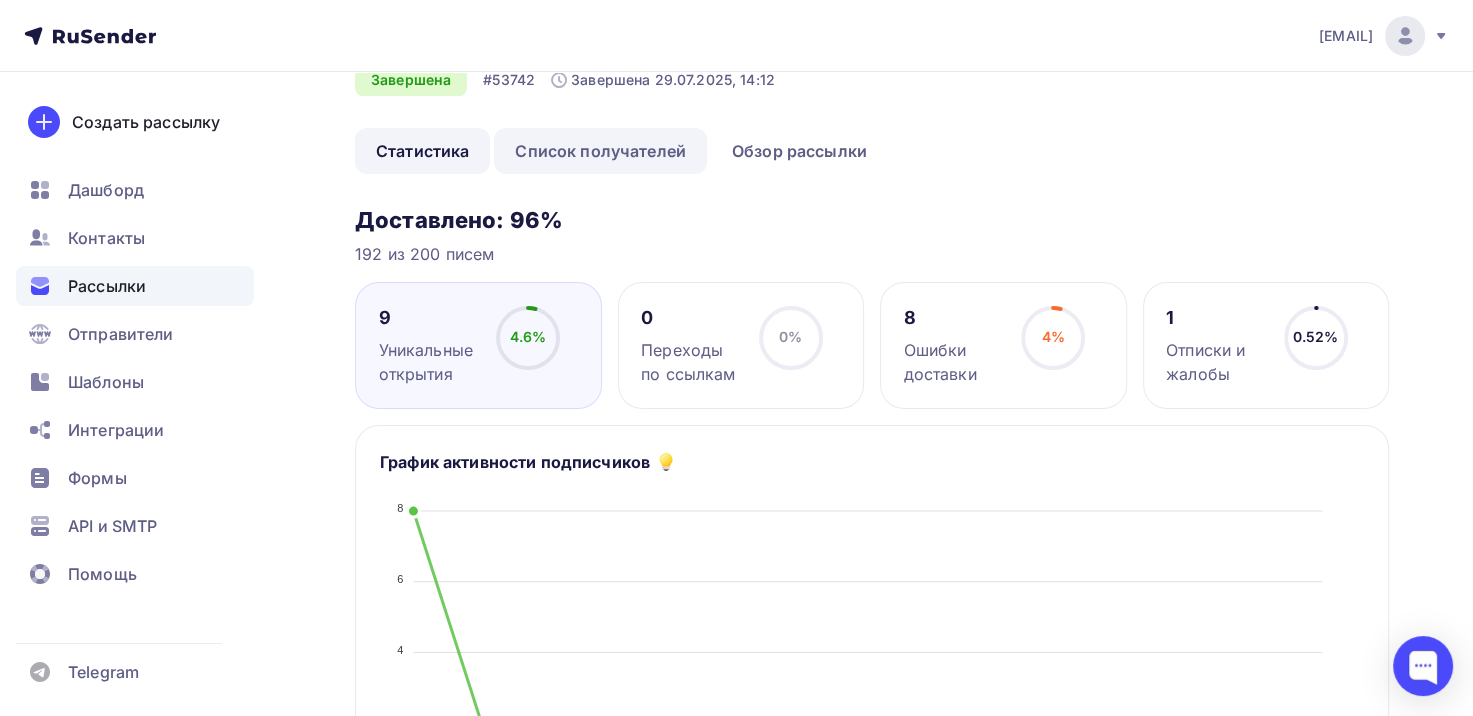 click on "Список получателей" at bounding box center [600, 151] 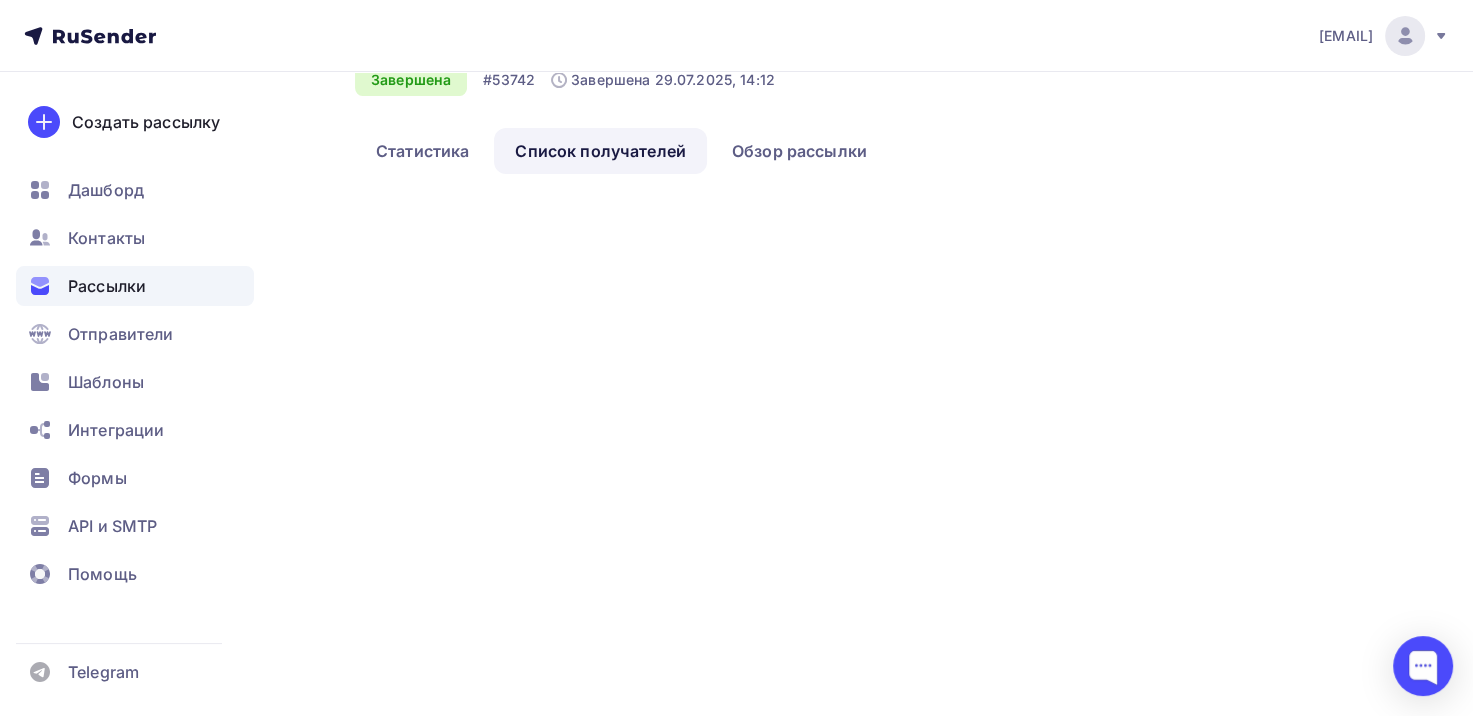 scroll, scrollTop: 0, scrollLeft: 0, axis: both 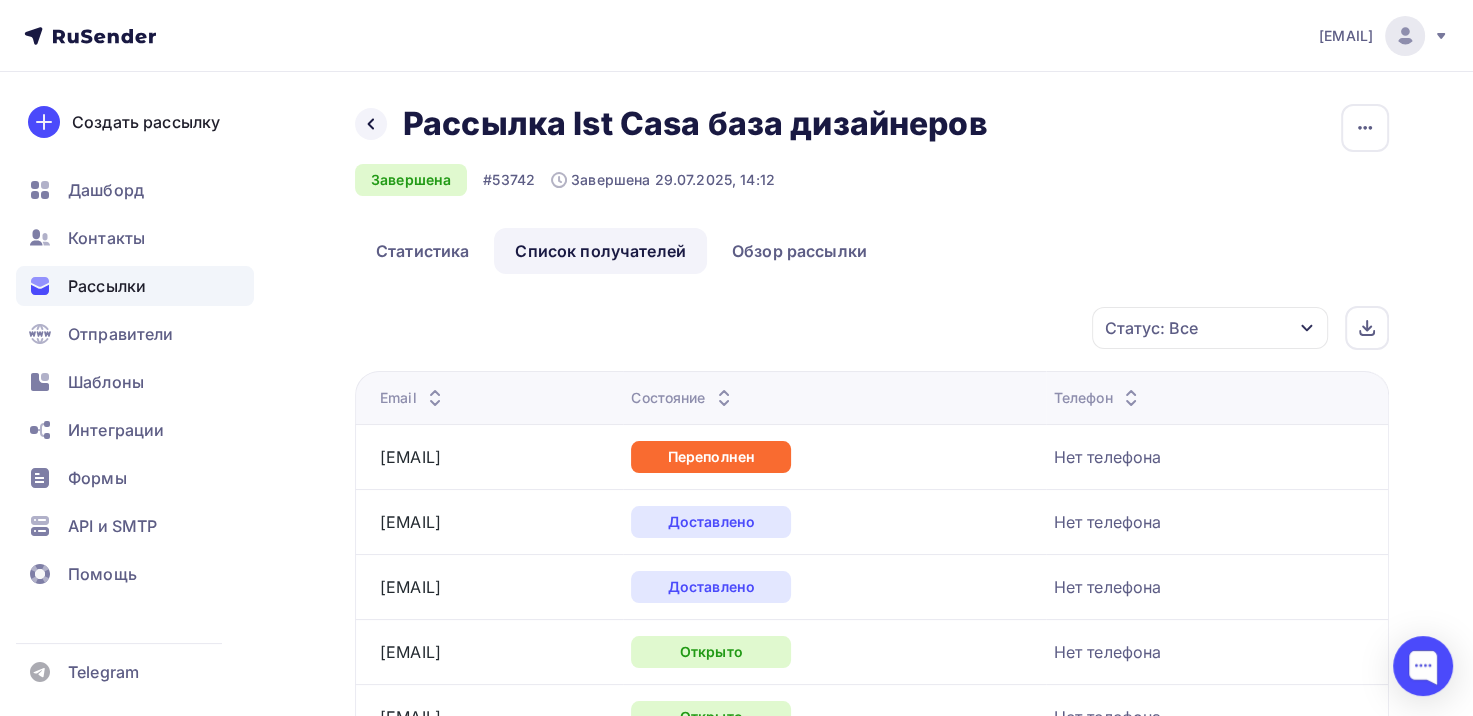 click on "Статус: Все" at bounding box center (1210, 328) 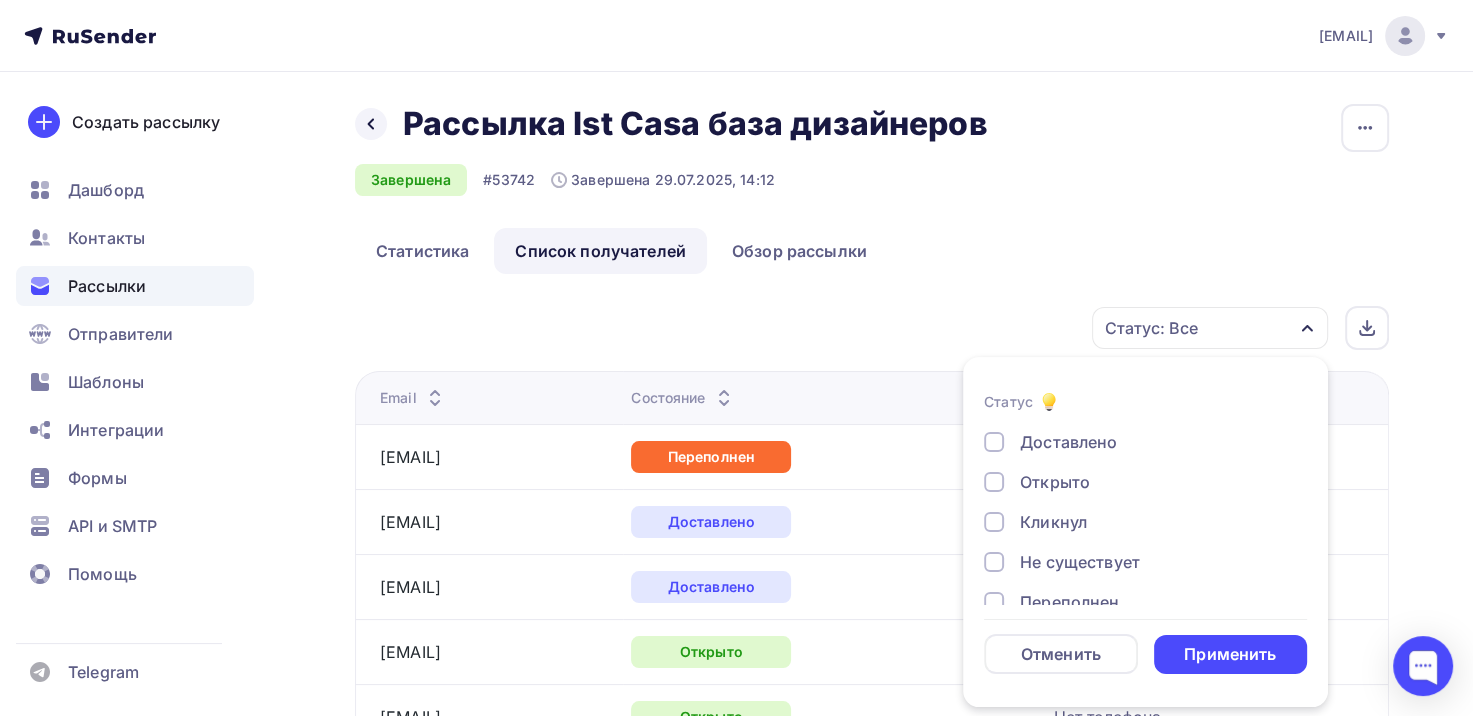 click on "Открыто" at bounding box center [1055, 482] 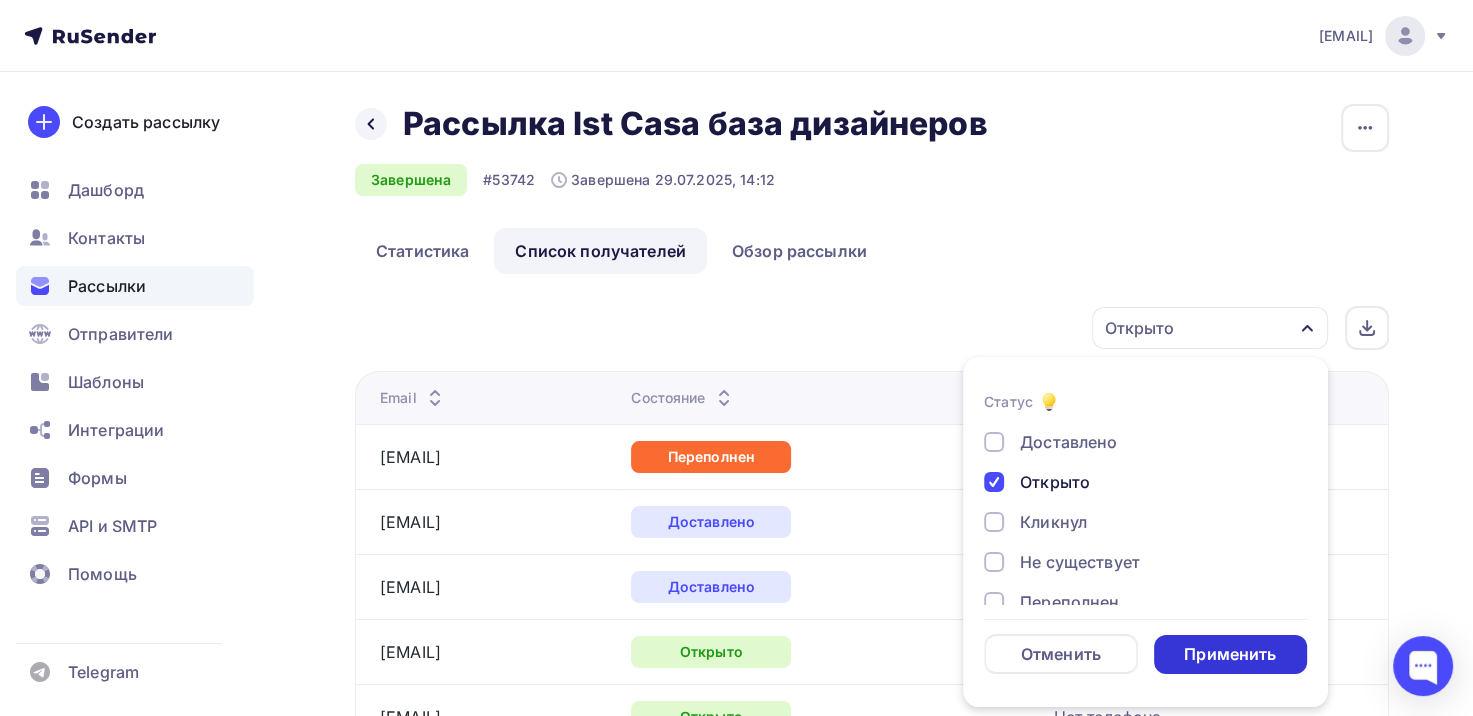 click on "Применить" at bounding box center (1230, 654) 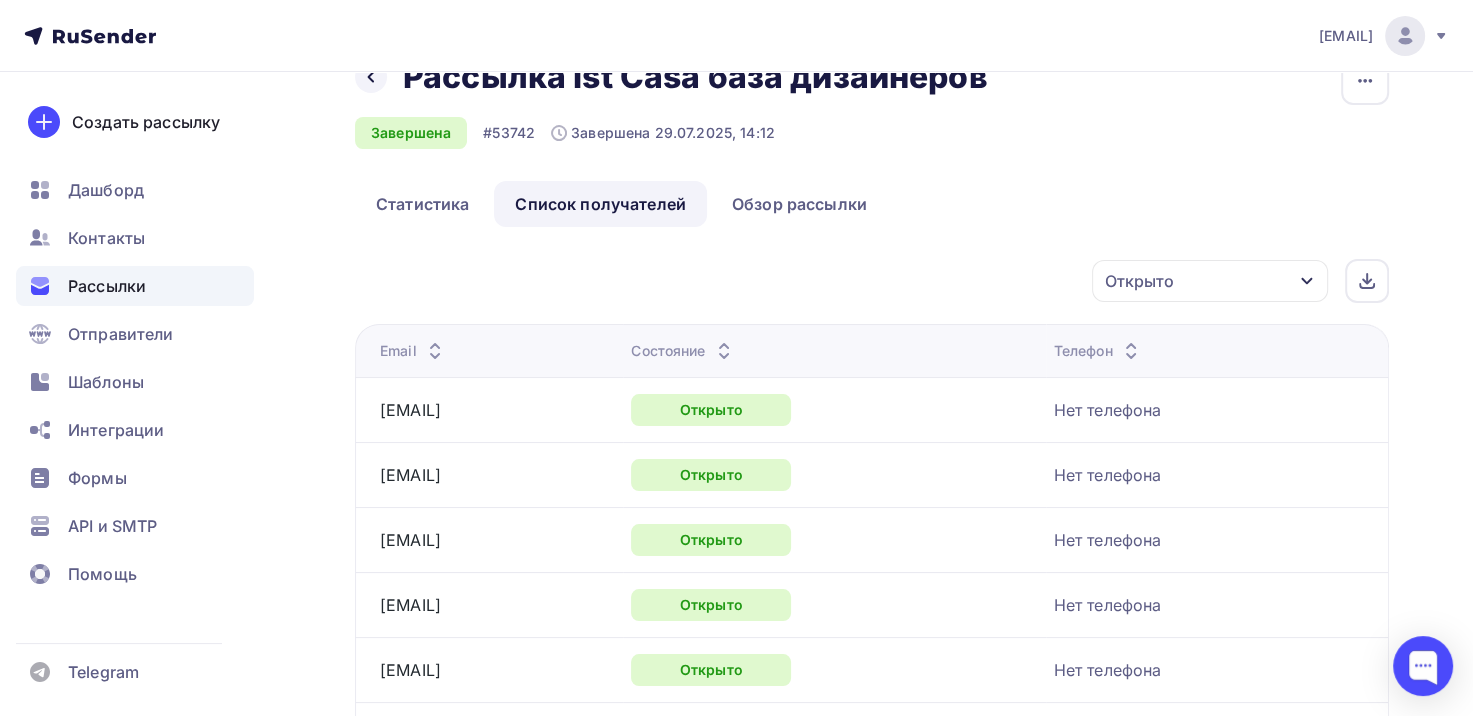 scroll, scrollTop: 0, scrollLeft: 0, axis: both 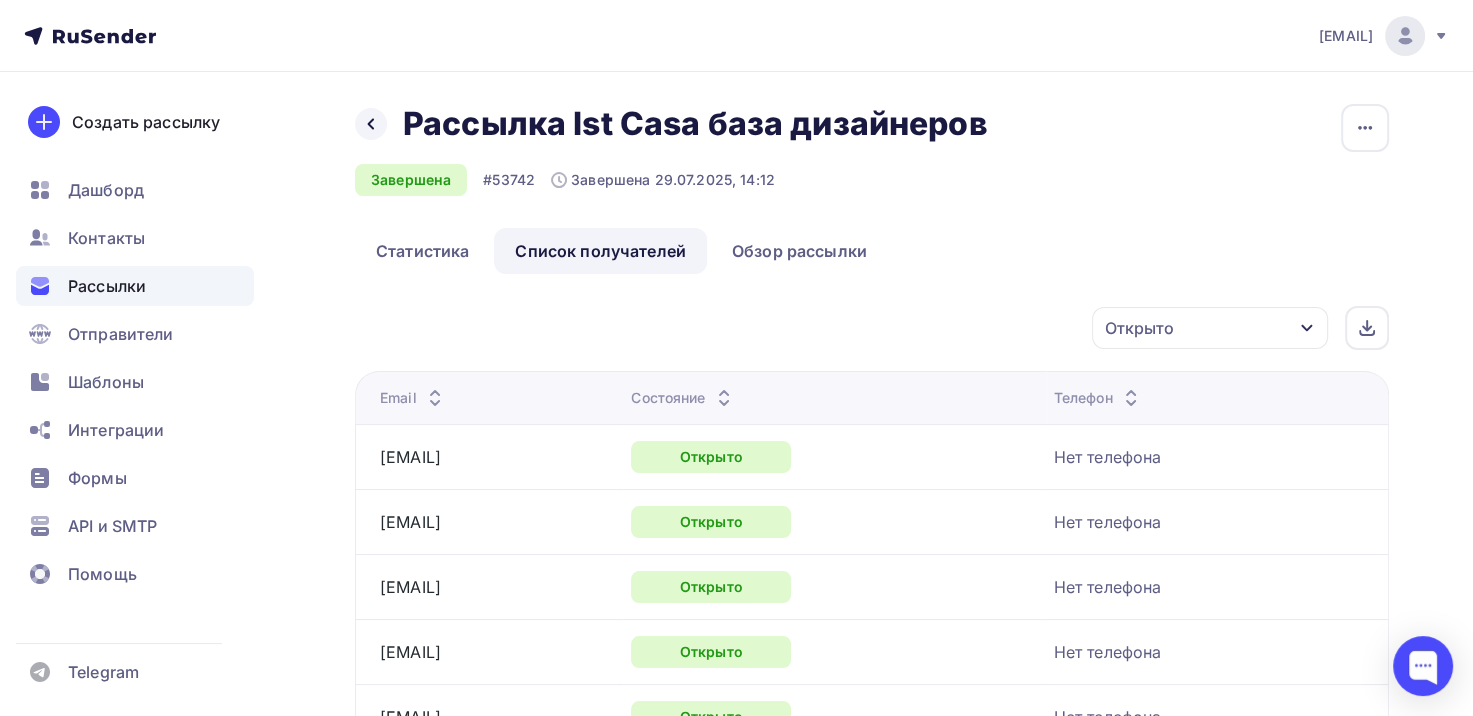 click on "Открыто" at bounding box center [1210, 328] 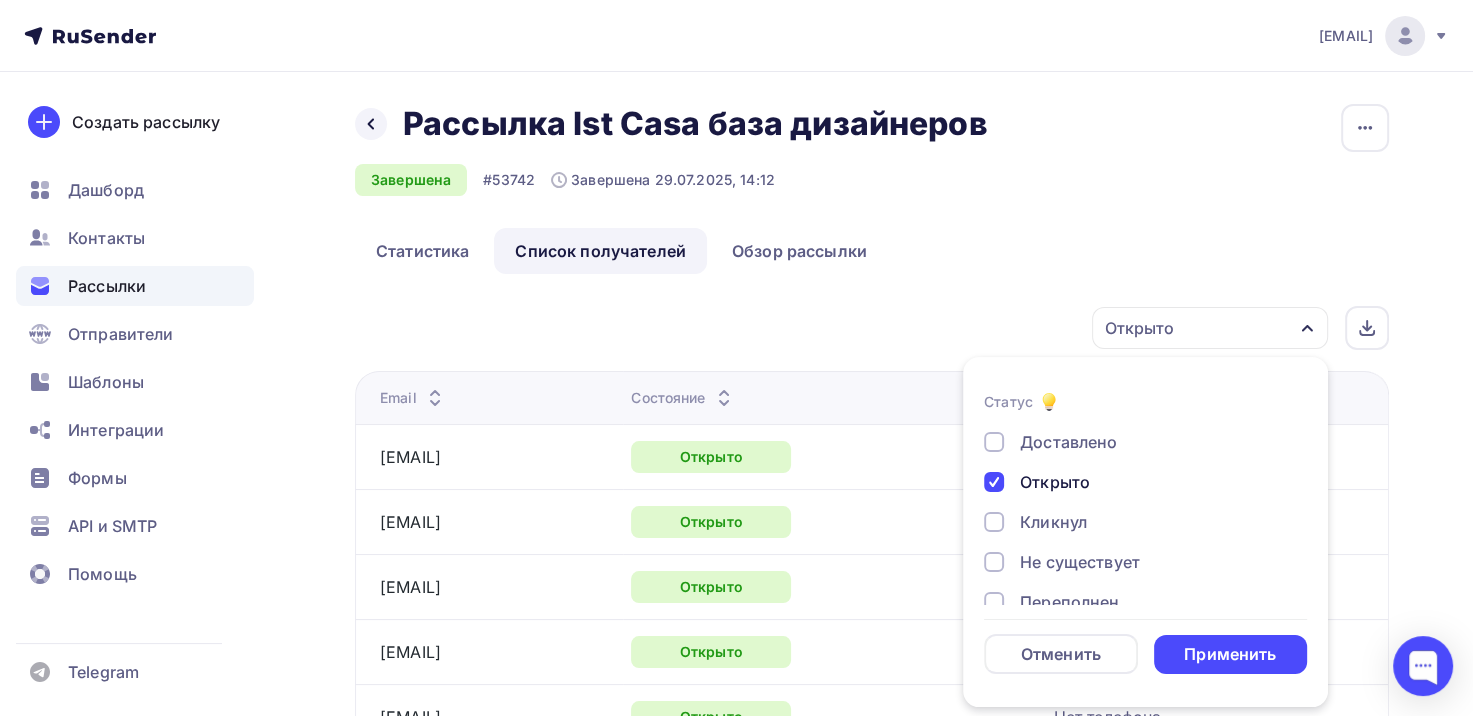 click on "Открыто" at bounding box center [1055, 482] 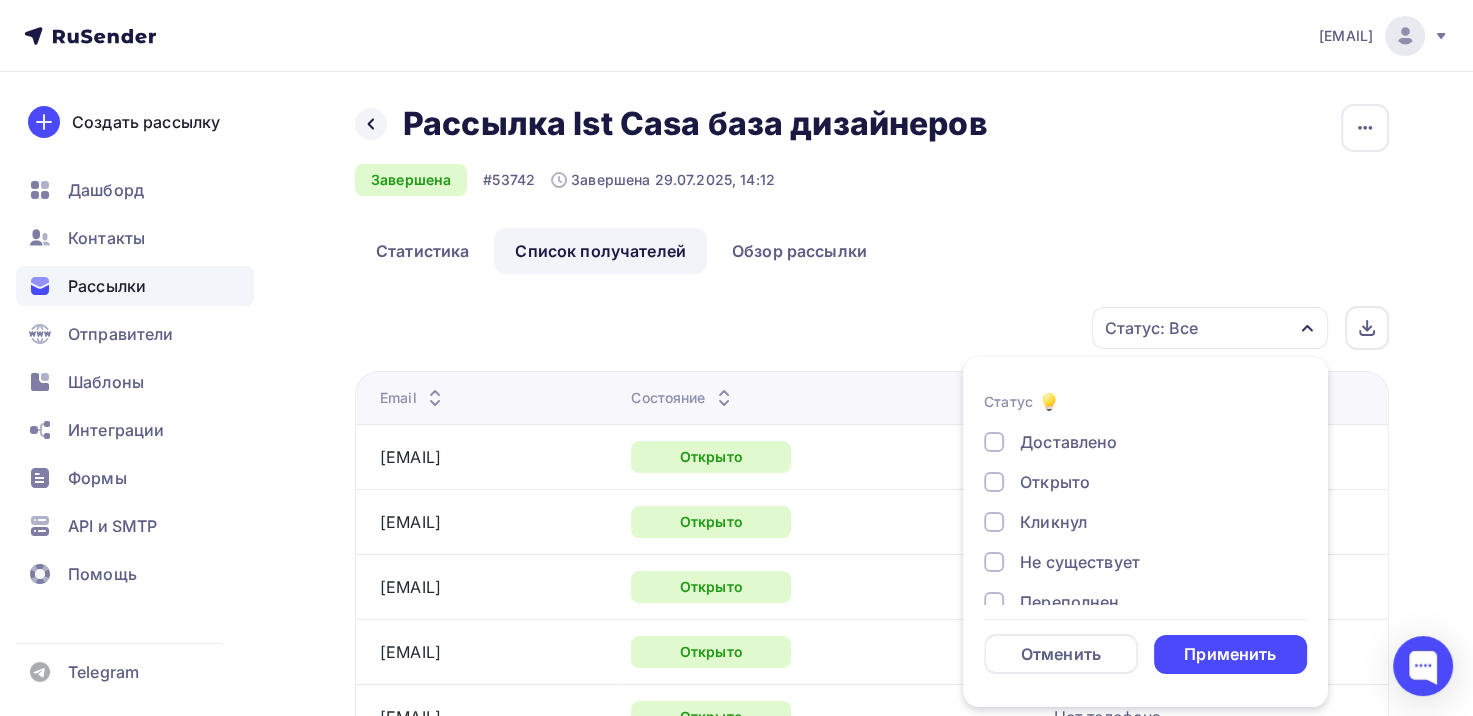 click on "Доставлено" at bounding box center [1068, 442] 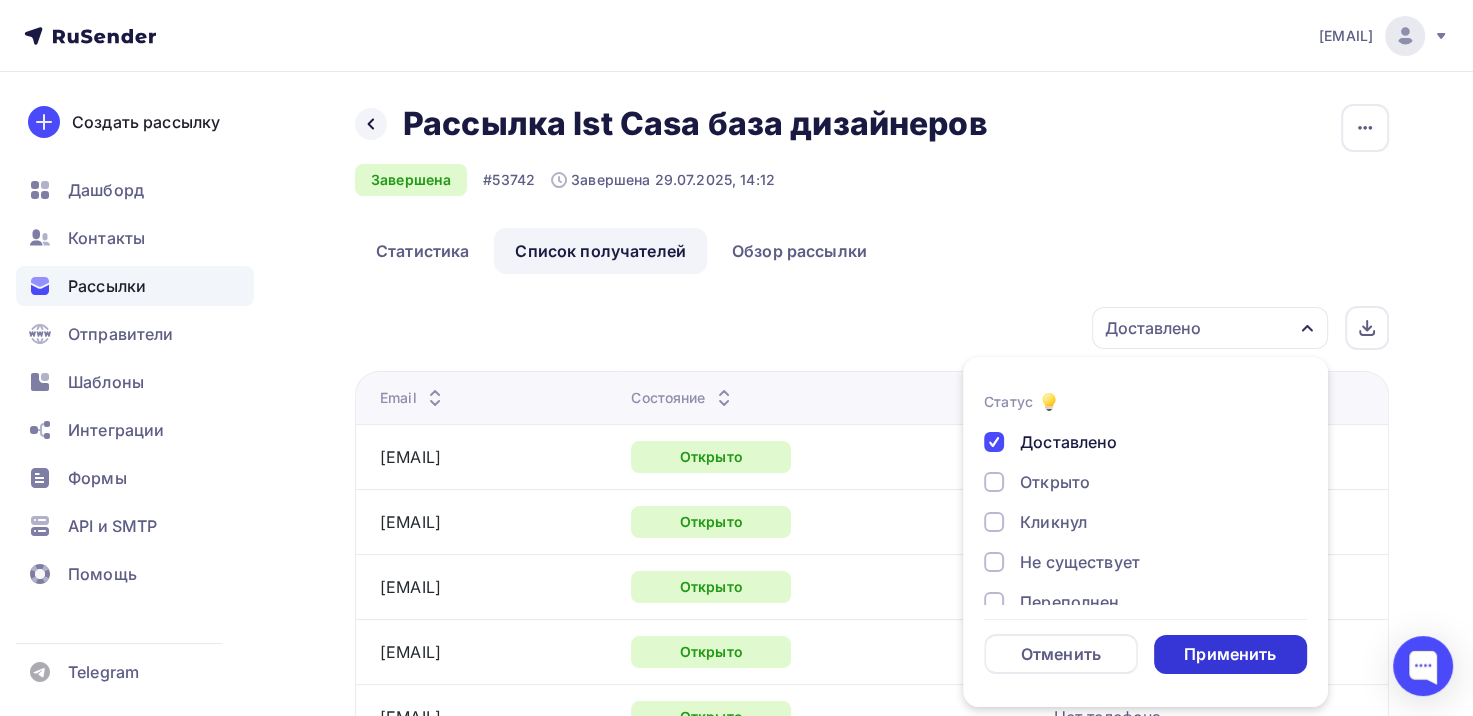 click on "Применить" at bounding box center [1230, 654] 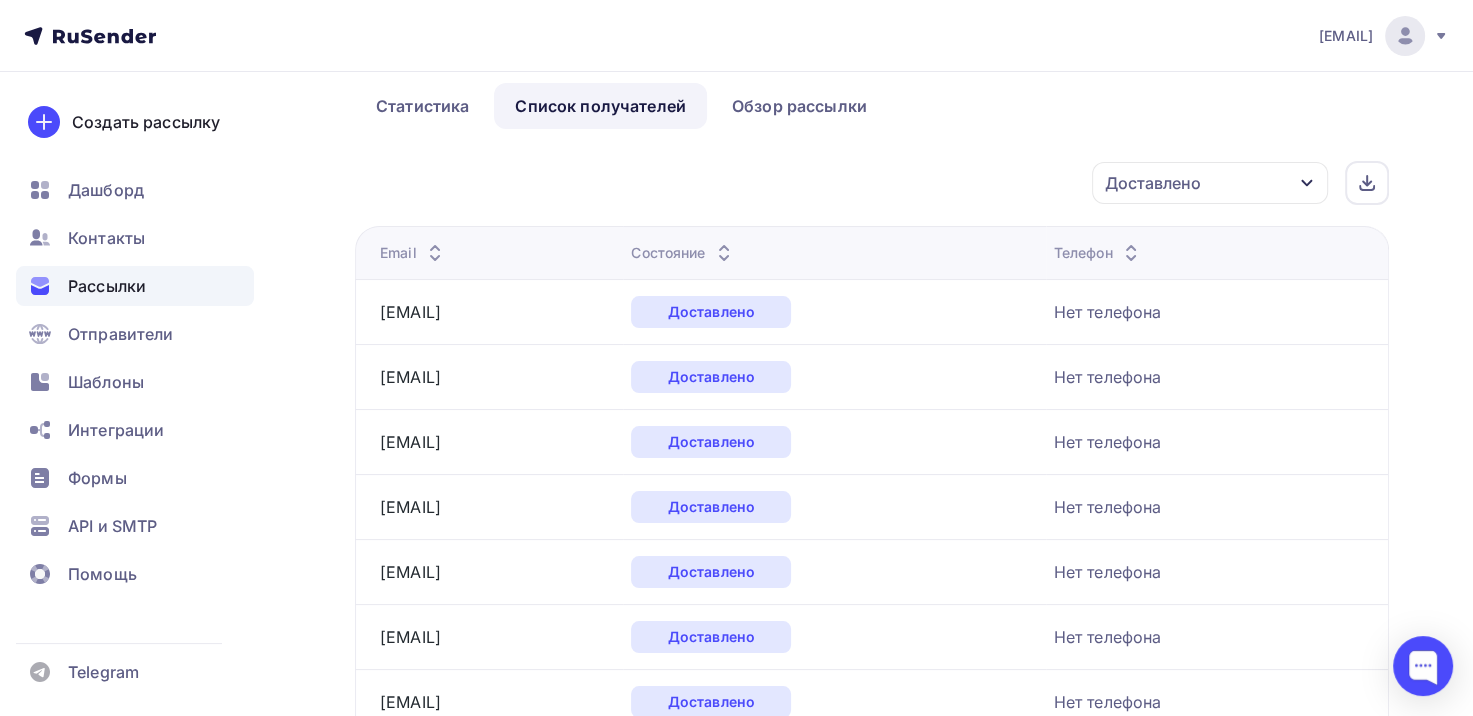scroll, scrollTop: 0, scrollLeft: 0, axis: both 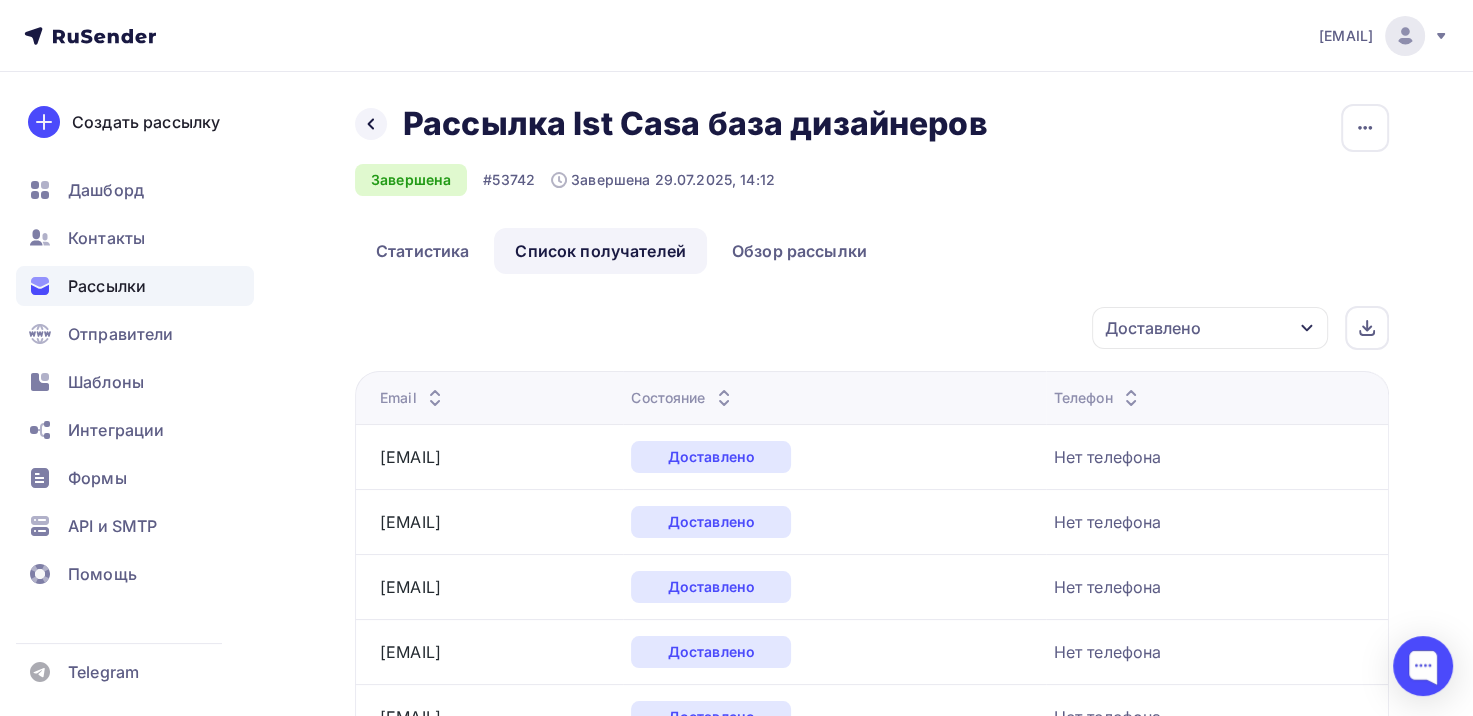 click on "Доставлено" at bounding box center (1210, 328) 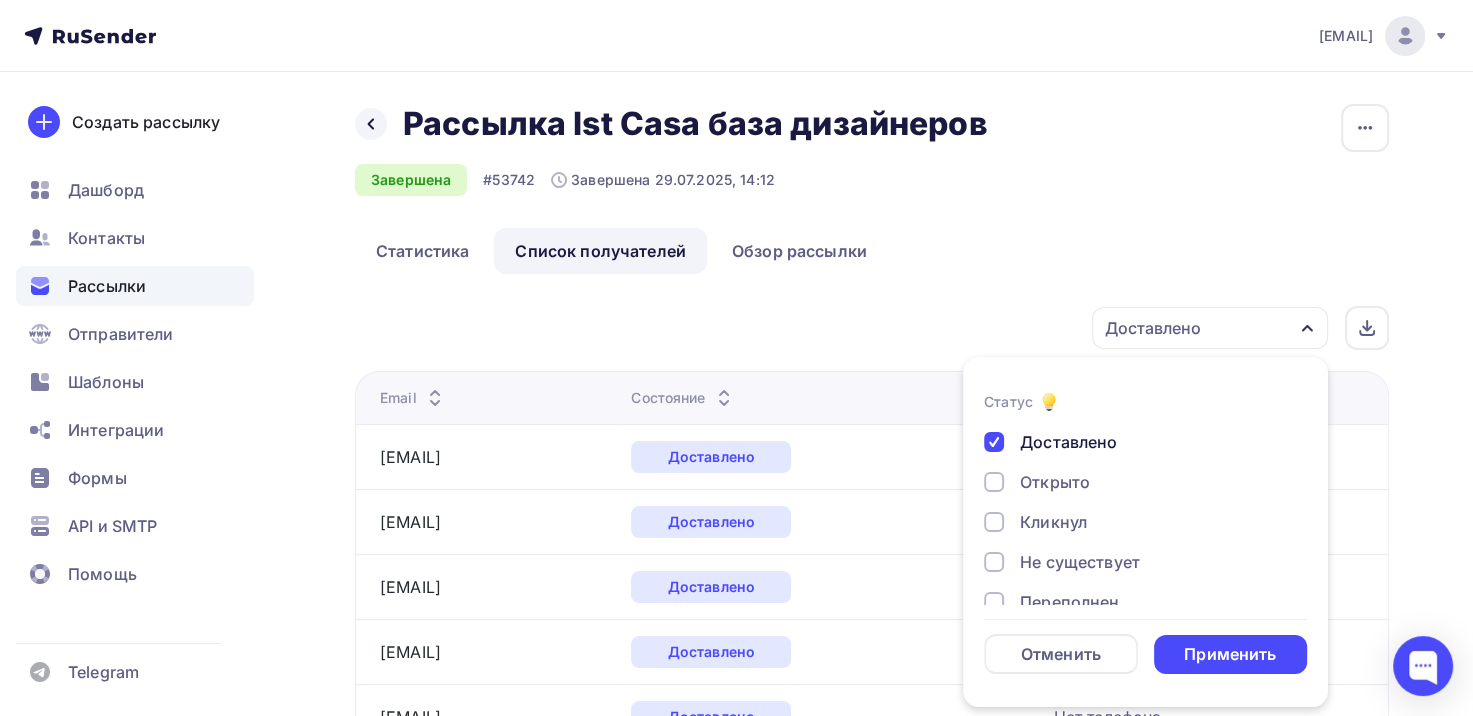 click on "Доставлено" at bounding box center [1068, 442] 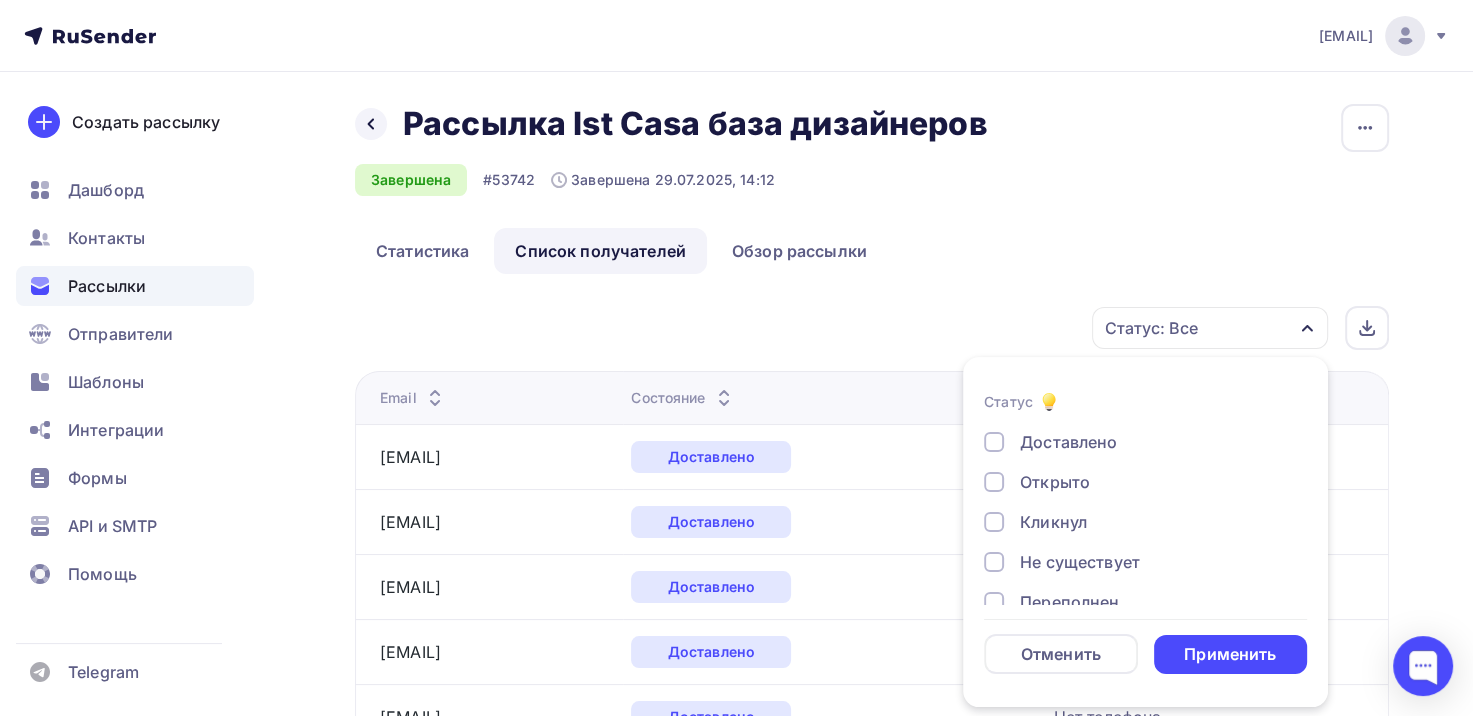 drag, startPoint x: 1078, startPoint y: 558, endPoint x: 1107, endPoint y: 597, distance: 48.60041 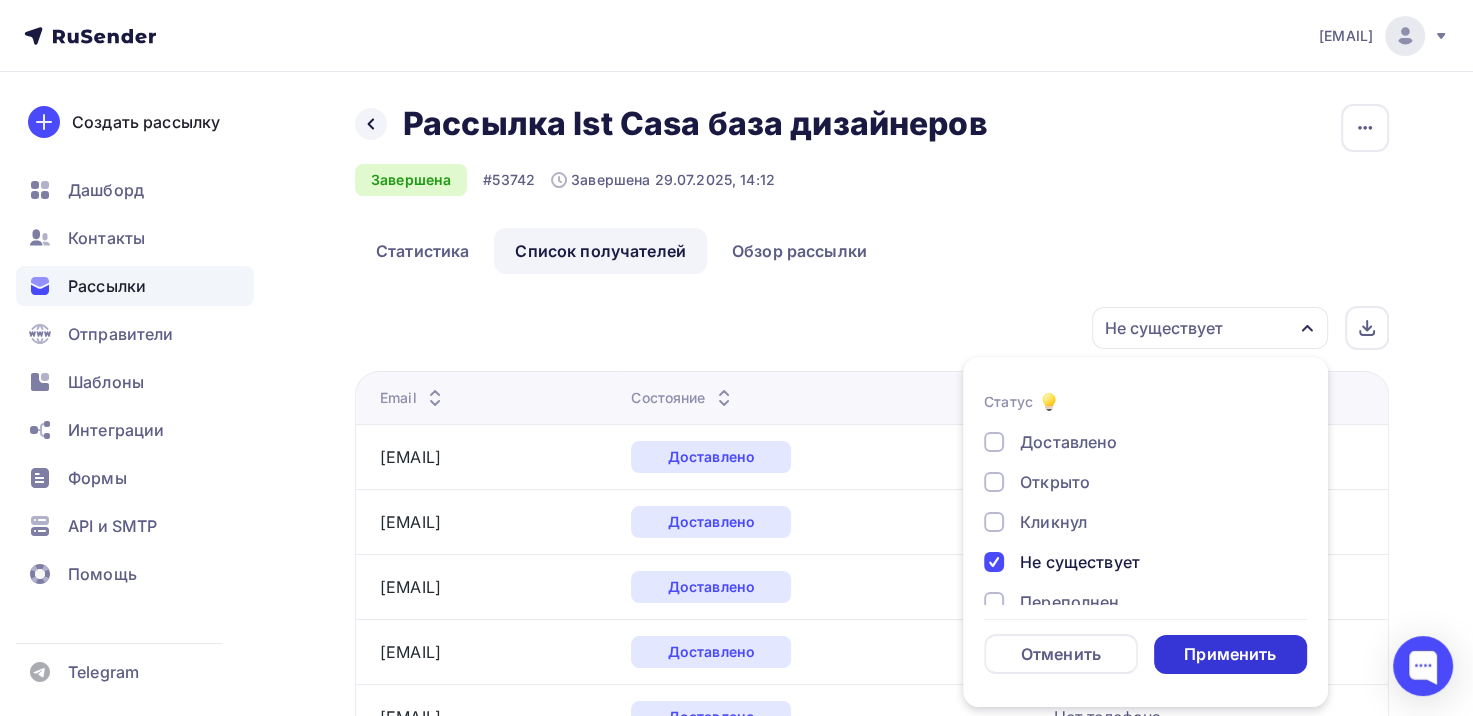 click on "Применить" at bounding box center [1230, 654] 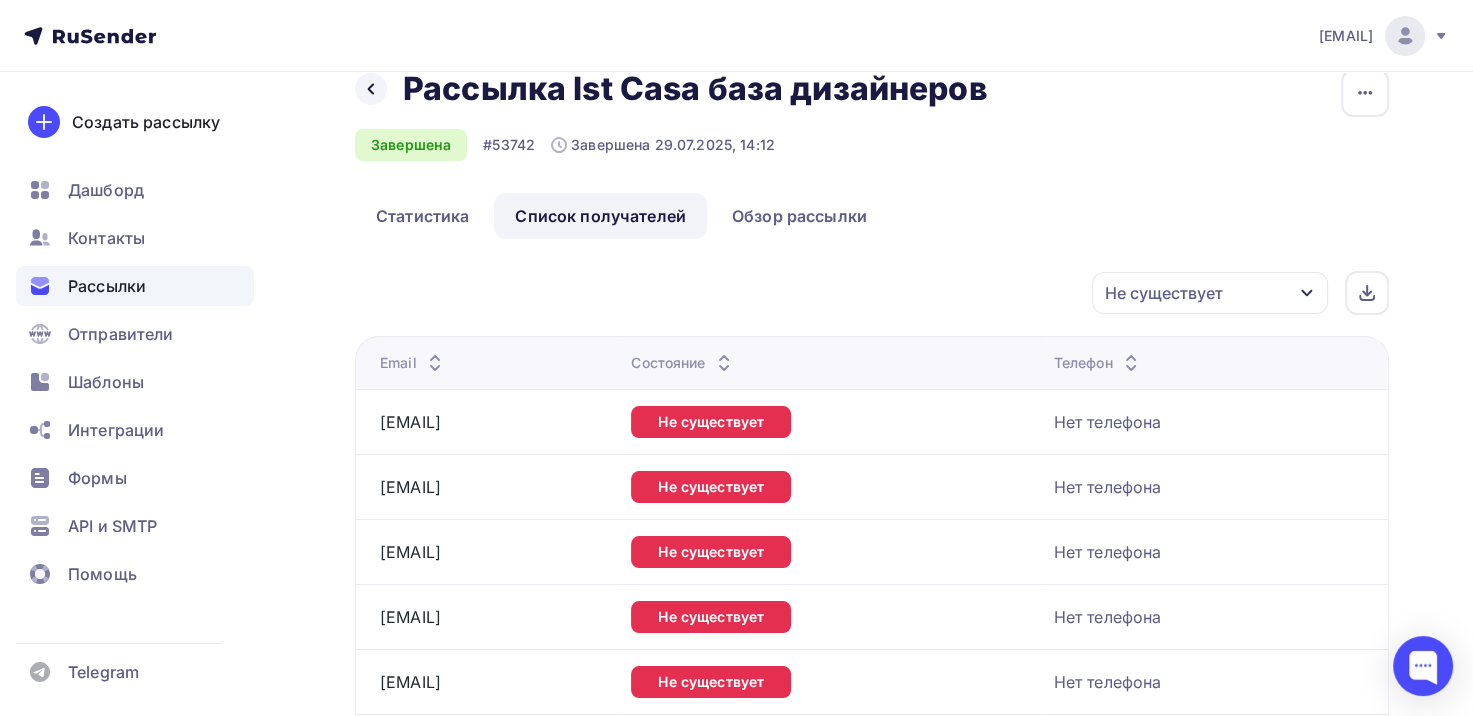 scroll, scrollTop: 0, scrollLeft: 0, axis: both 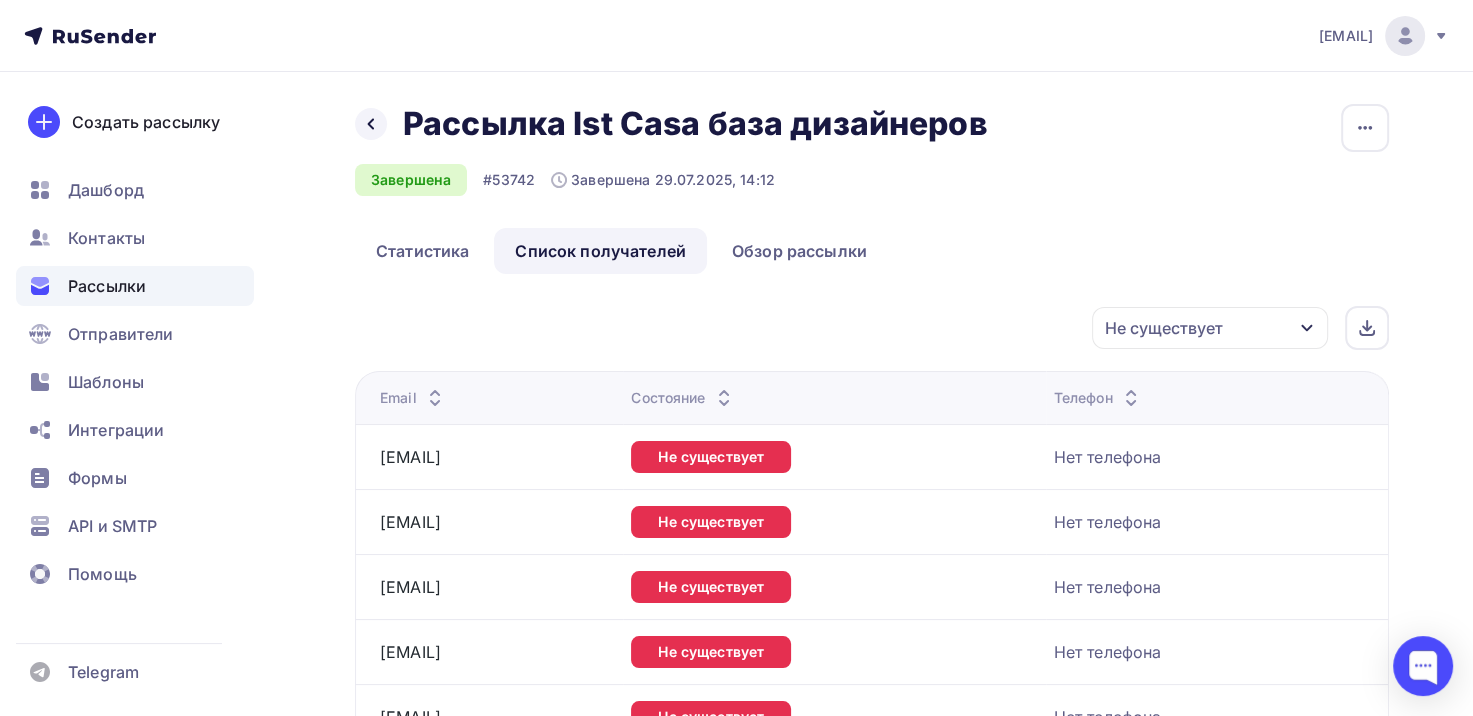 click on "Не существует
Статус
Доставлено
Открыто
Кликнул
Не существует
Переполнен
Недоступен
Отписан
Жалоба
В ожидании
Отменить       Применить
Email
Состояние
Телефон
design_olgamalyarova@mail.ru
Не существует
Нет телефона
nl-malevannaya@mail.ru
Не существует" at bounding box center [872, 598] 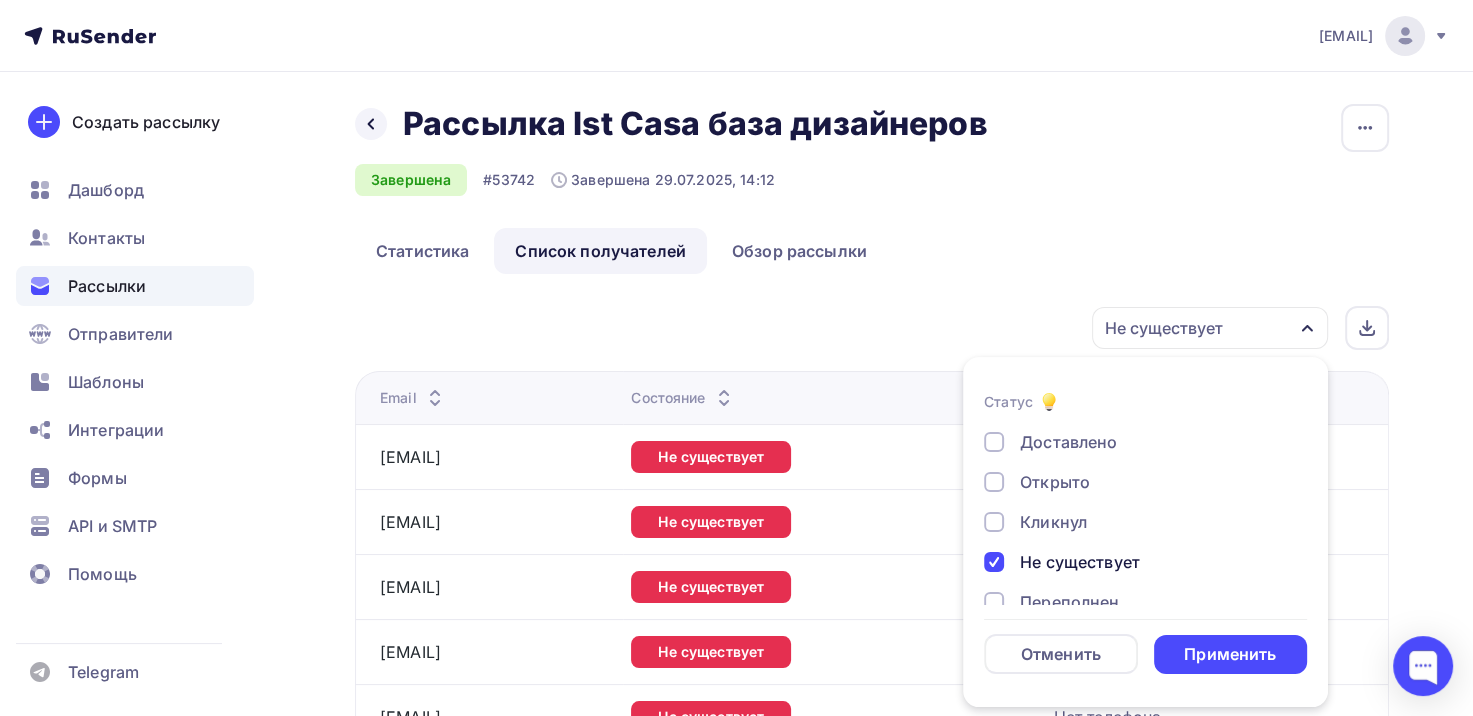 click on "Не существует" at bounding box center (1080, 562) 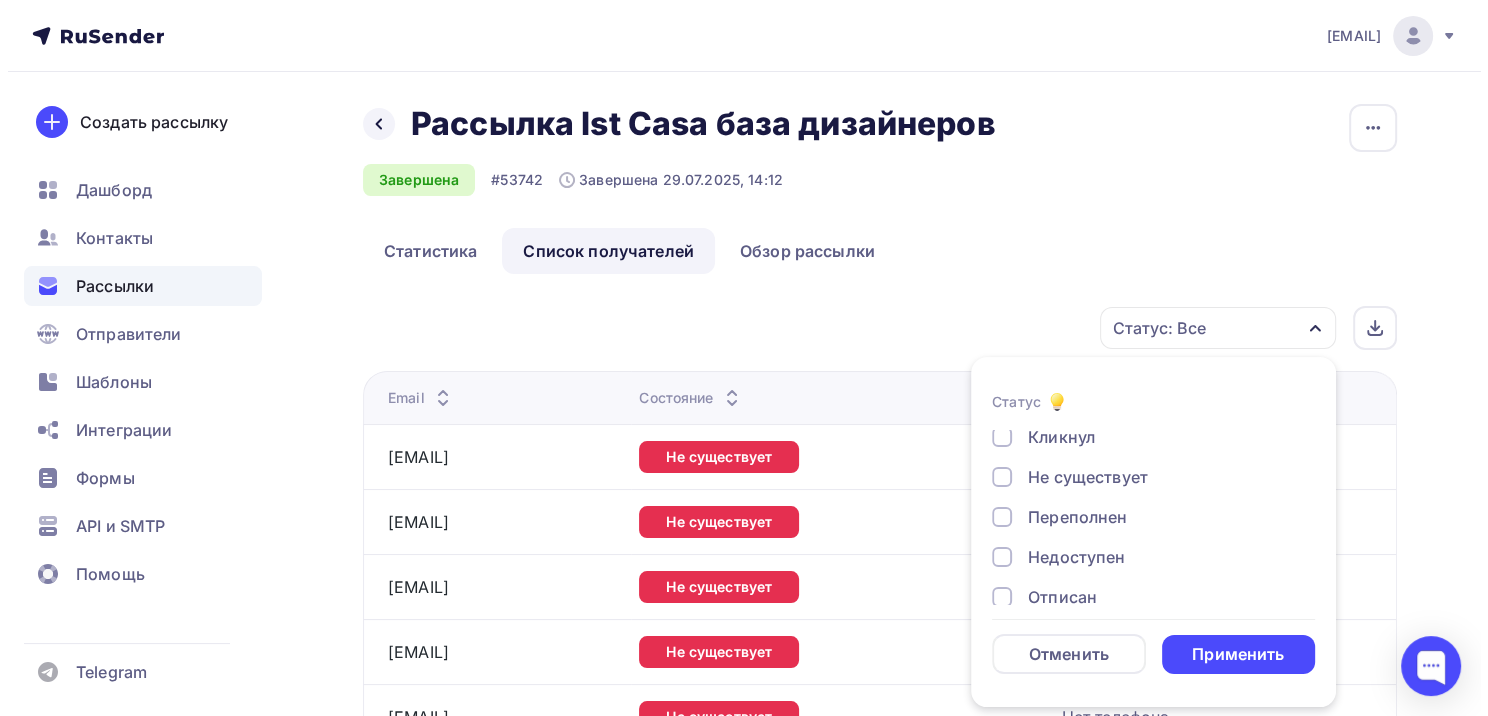 scroll, scrollTop: 100, scrollLeft: 0, axis: vertical 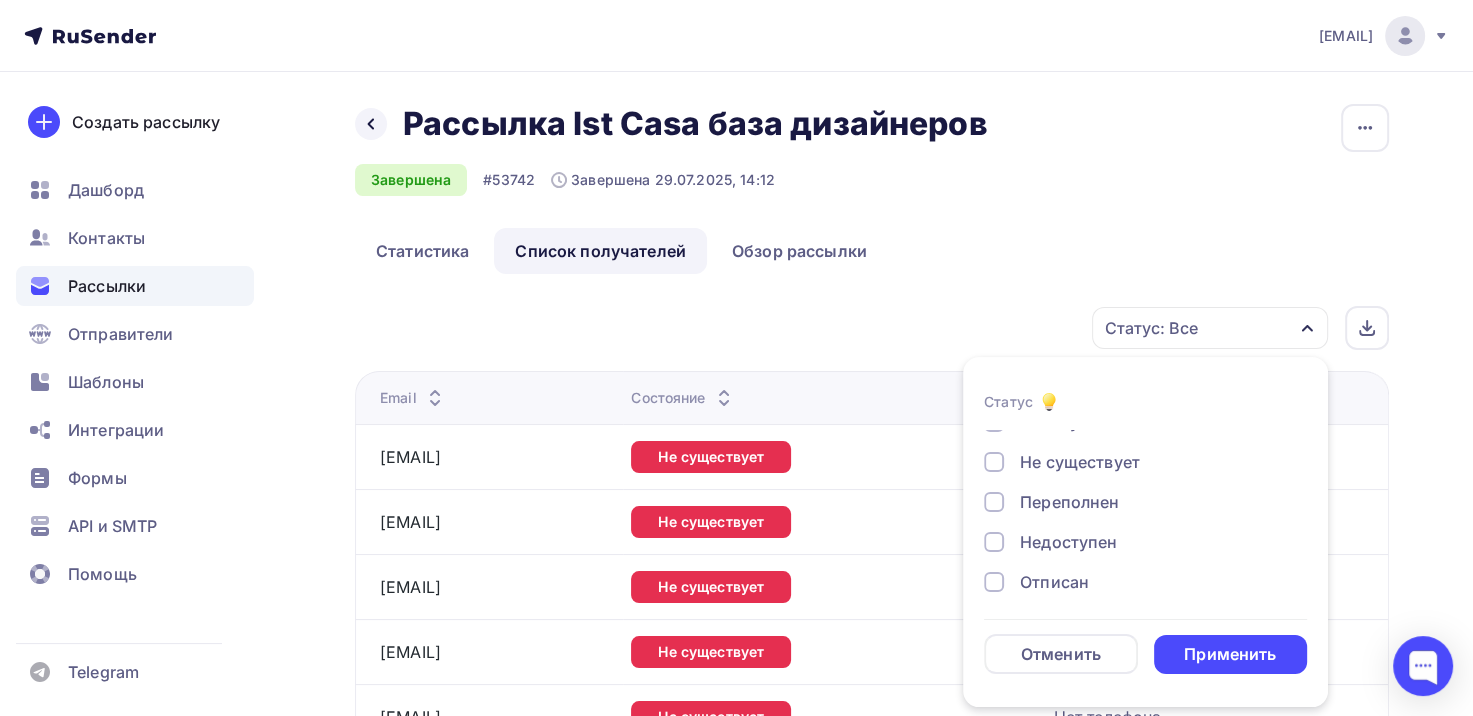 click on "Доставлено
Открыто
Кликнул
Не существует
Переполнен
Недоступен
Отписан
Жалоба
В ожидании" at bounding box center [1145, 502] 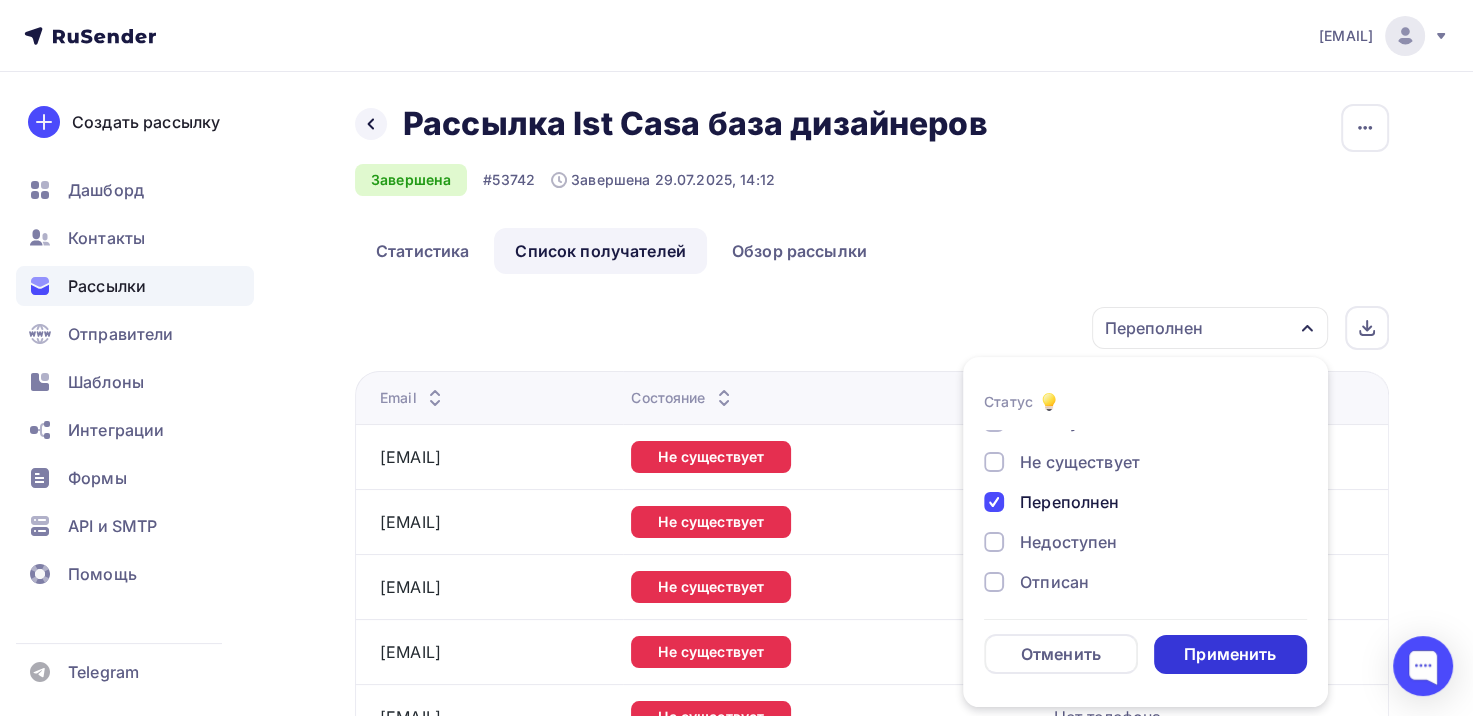 click on "Применить" at bounding box center [1230, 654] 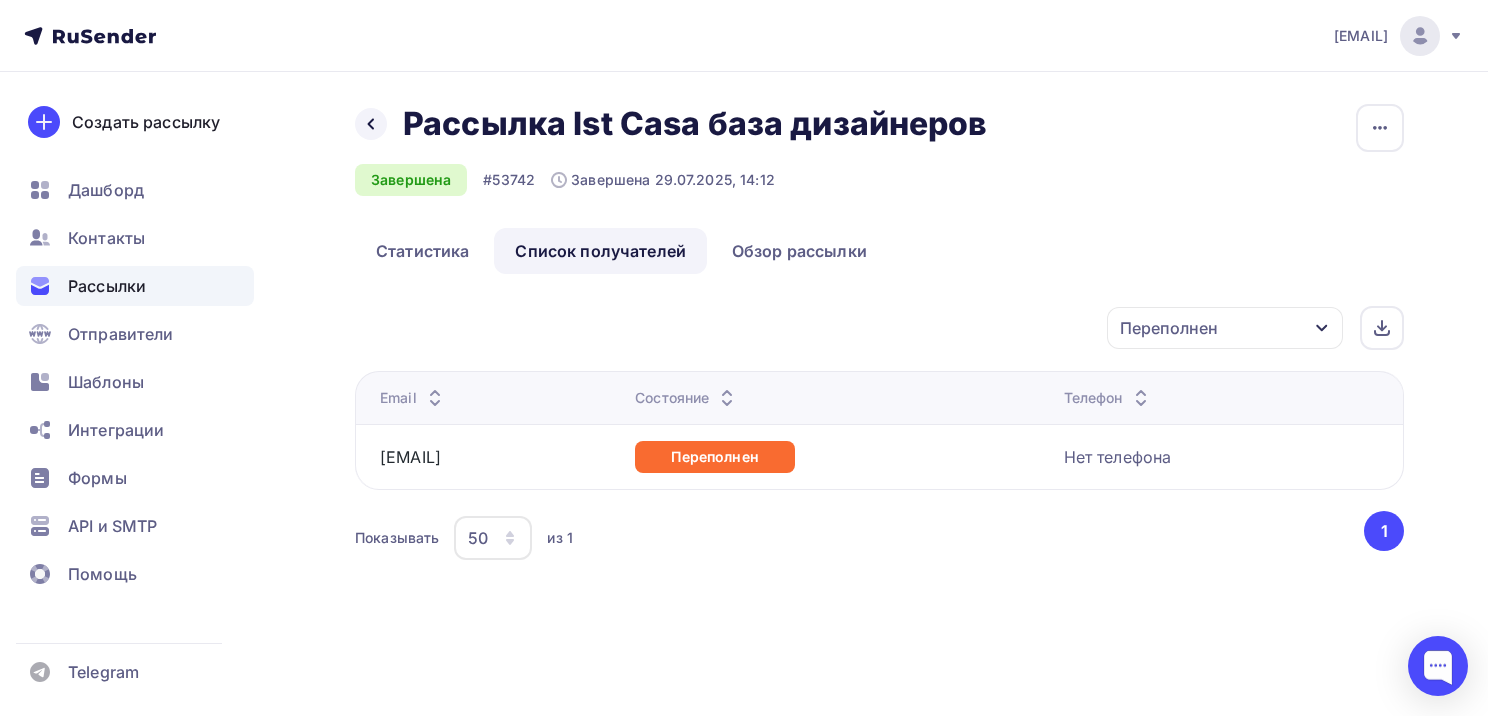 click on "Переполнен" at bounding box center (1169, 328) 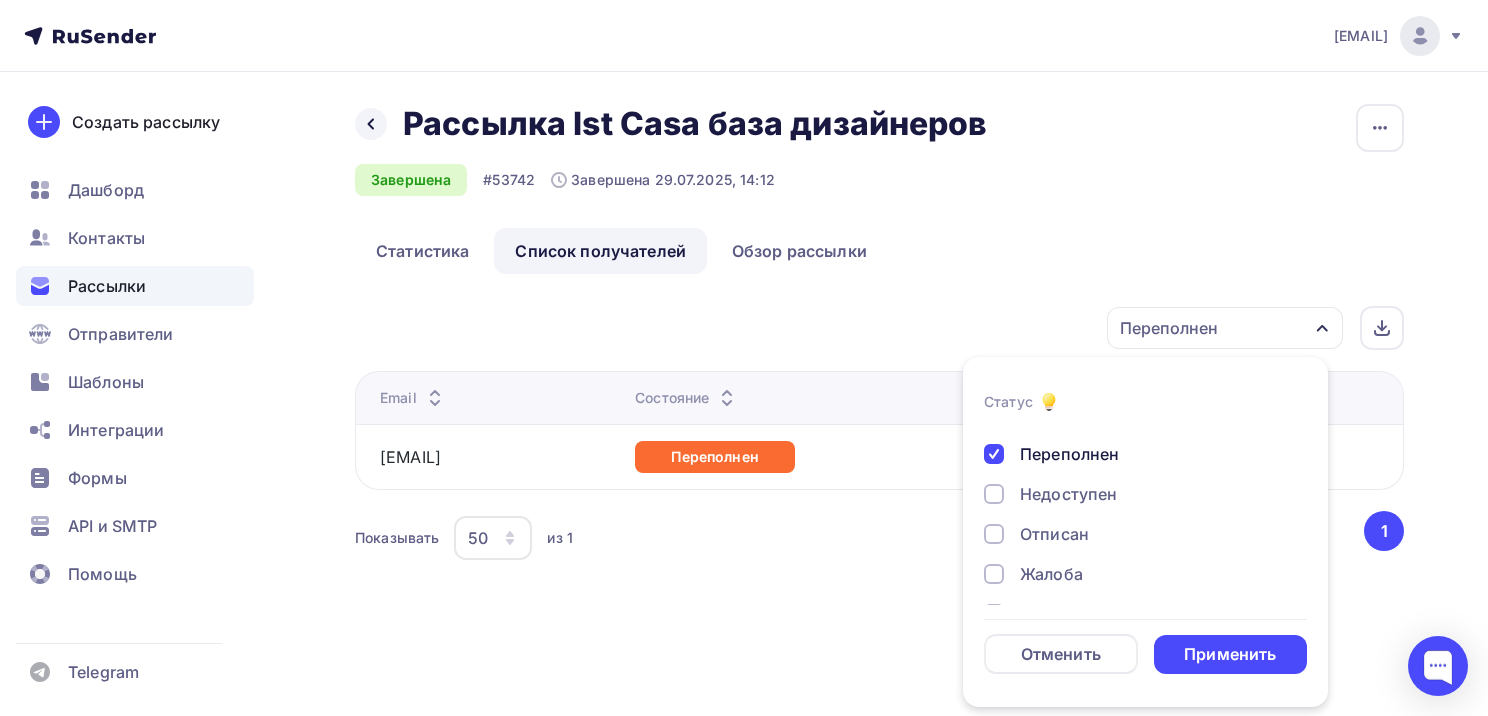 scroll, scrollTop: 84, scrollLeft: 0, axis: vertical 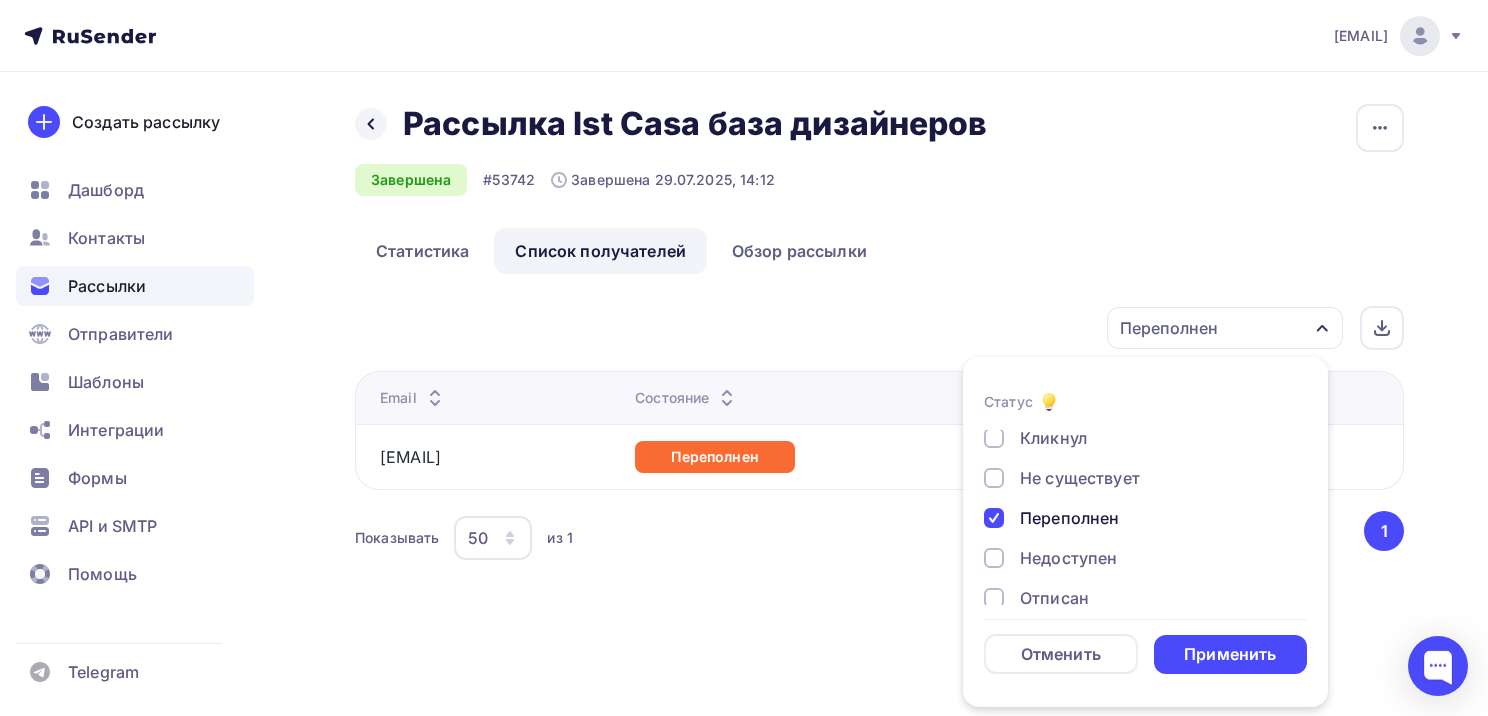 click on "Переполнен" at bounding box center (1069, 518) 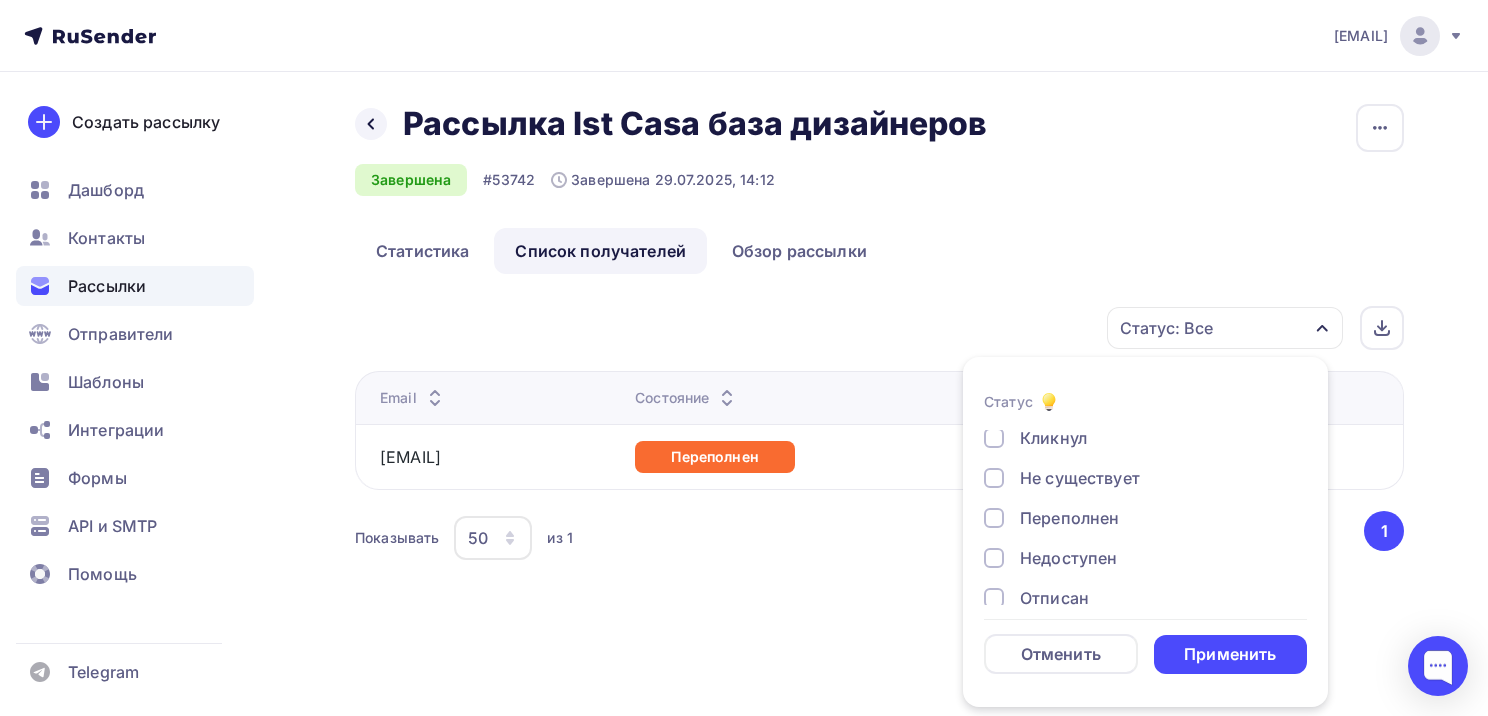 click on "Недоступен" at bounding box center (1068, 558) 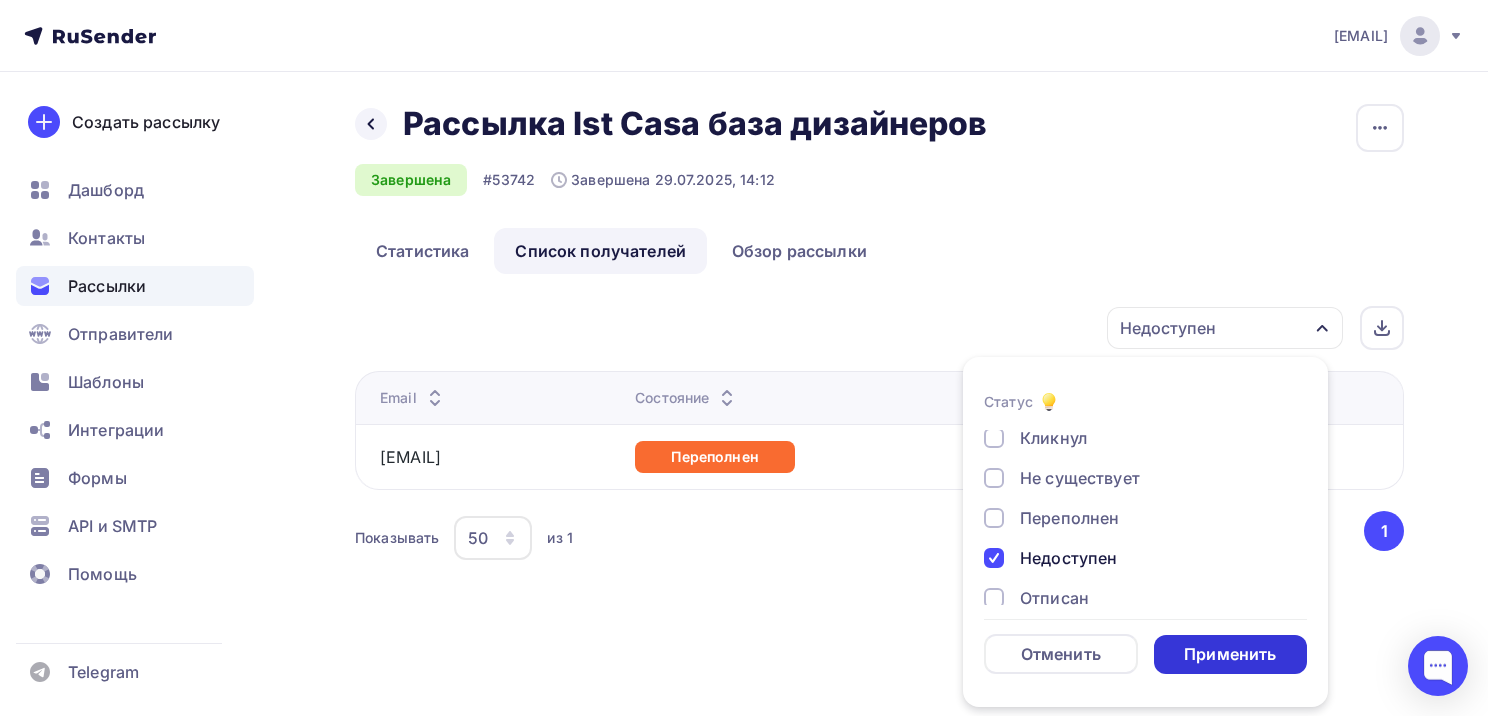 click on "Применить" at bounding box center [1231, 654] 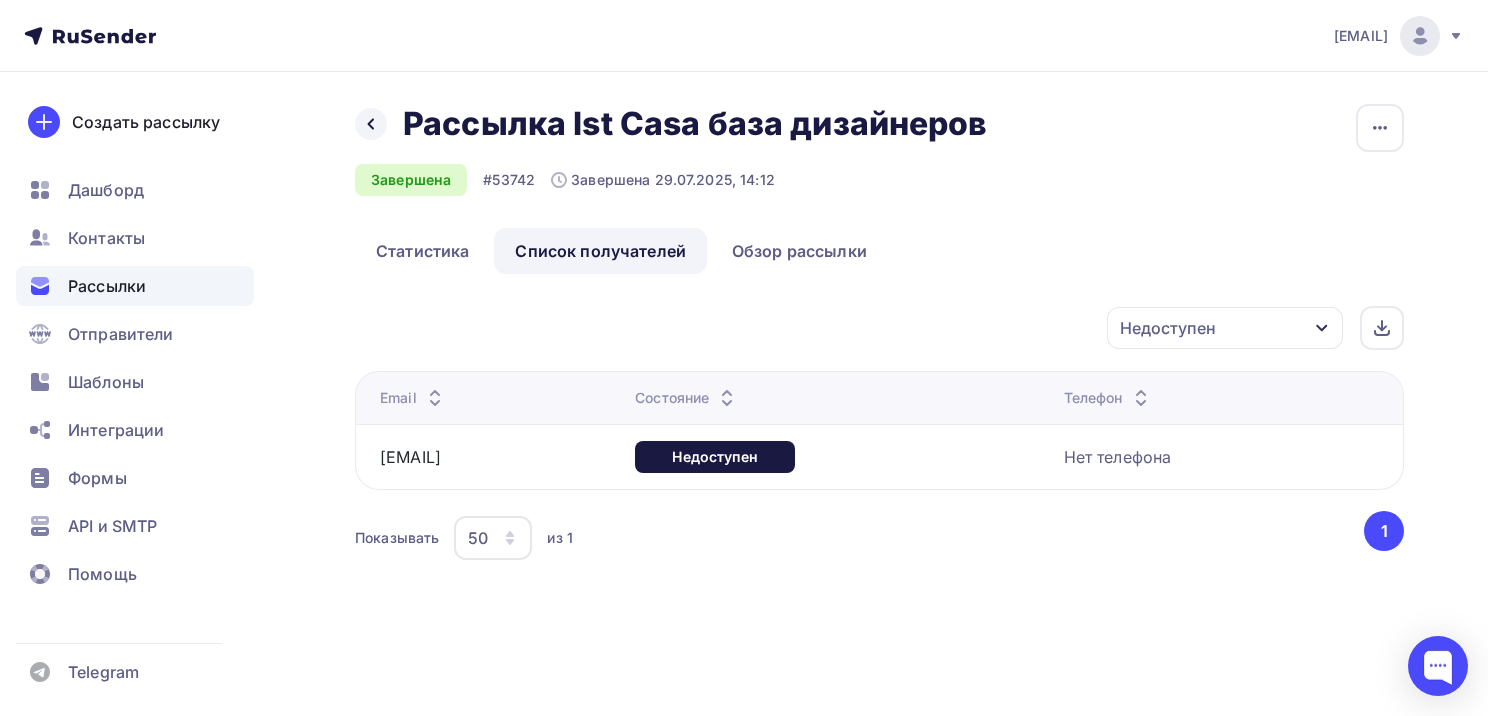 click on "Недоступен" at bounding box center [1225, 328] 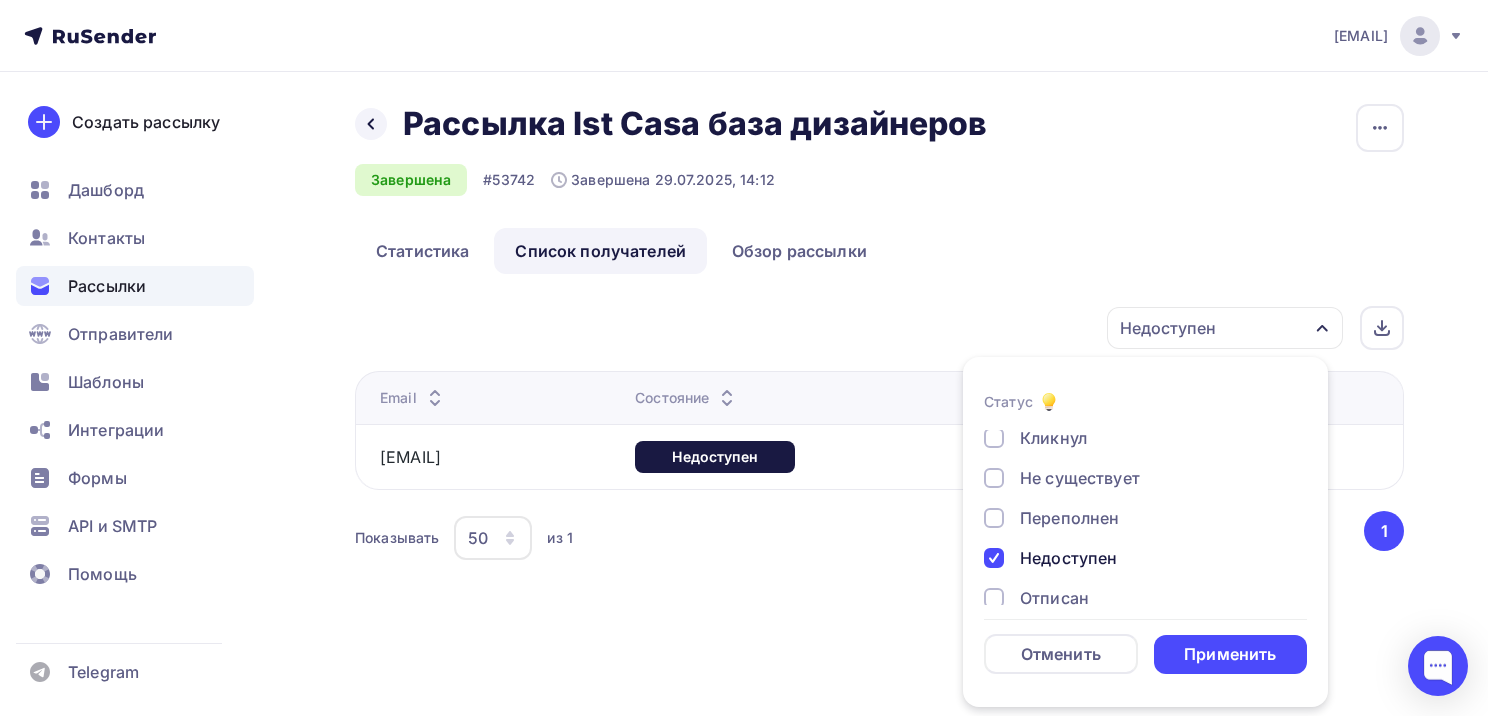 click on "Недоступен" at bounding box center [1068, 558] 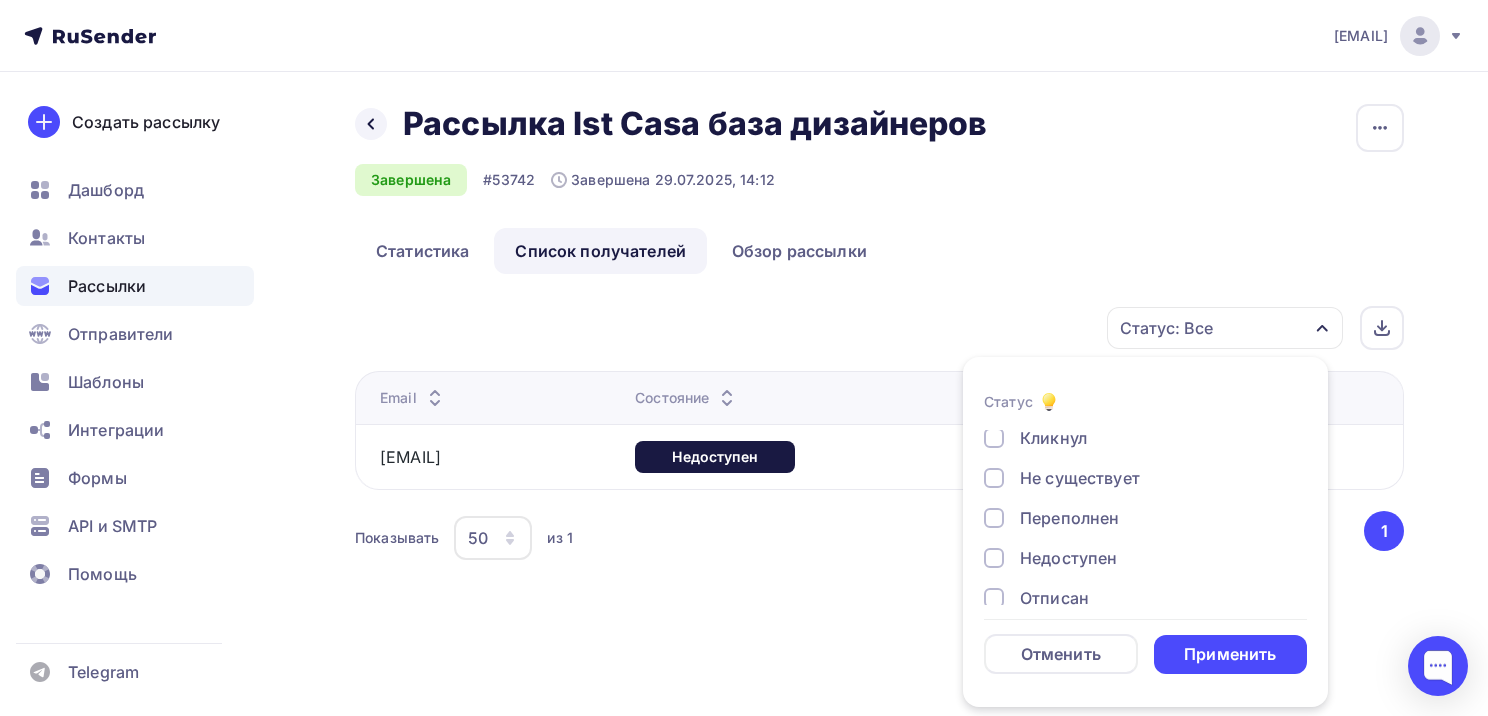 drag, startPoint x: 1071, startPoint y: 589, endPoint x: 1165, endPoint y: 633, distance: 103.788246 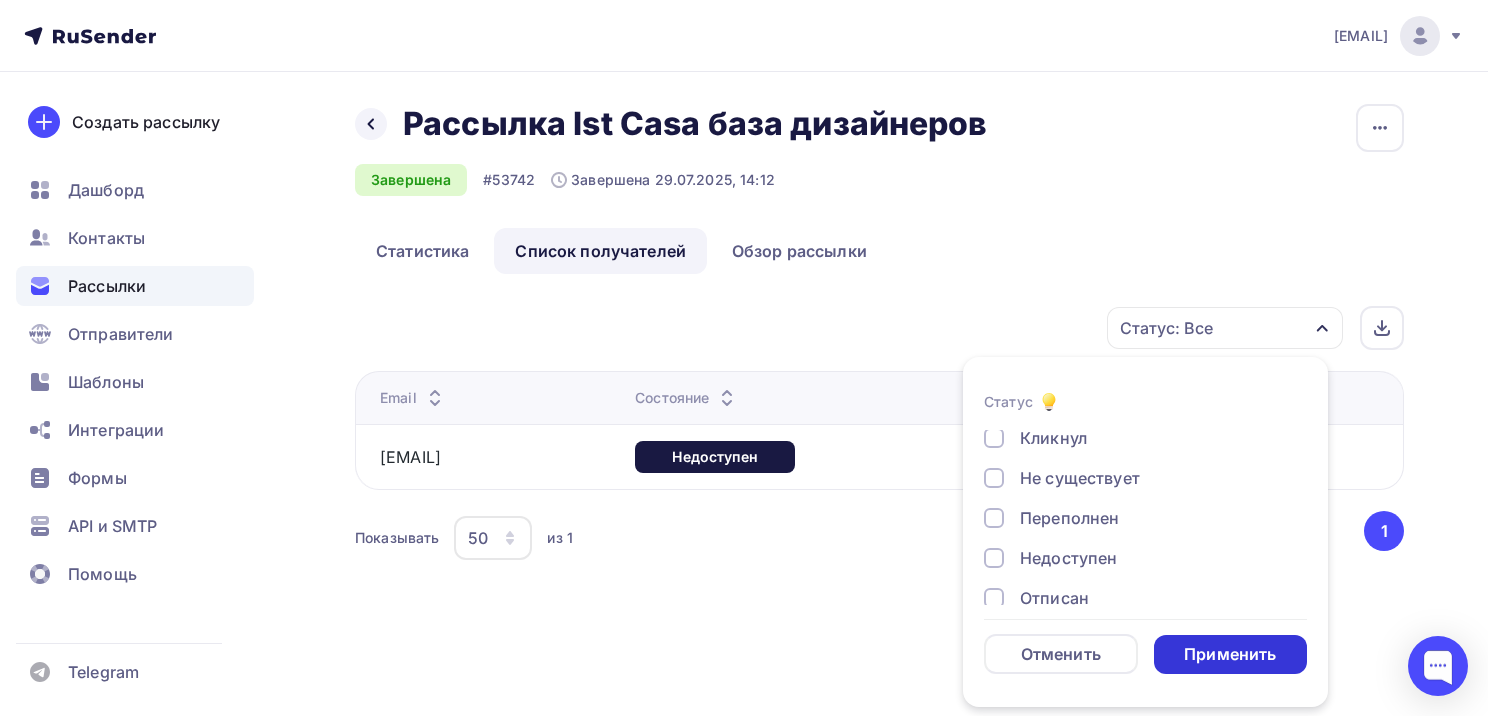 click on "Отписан" at bounding box center [1054, 598] 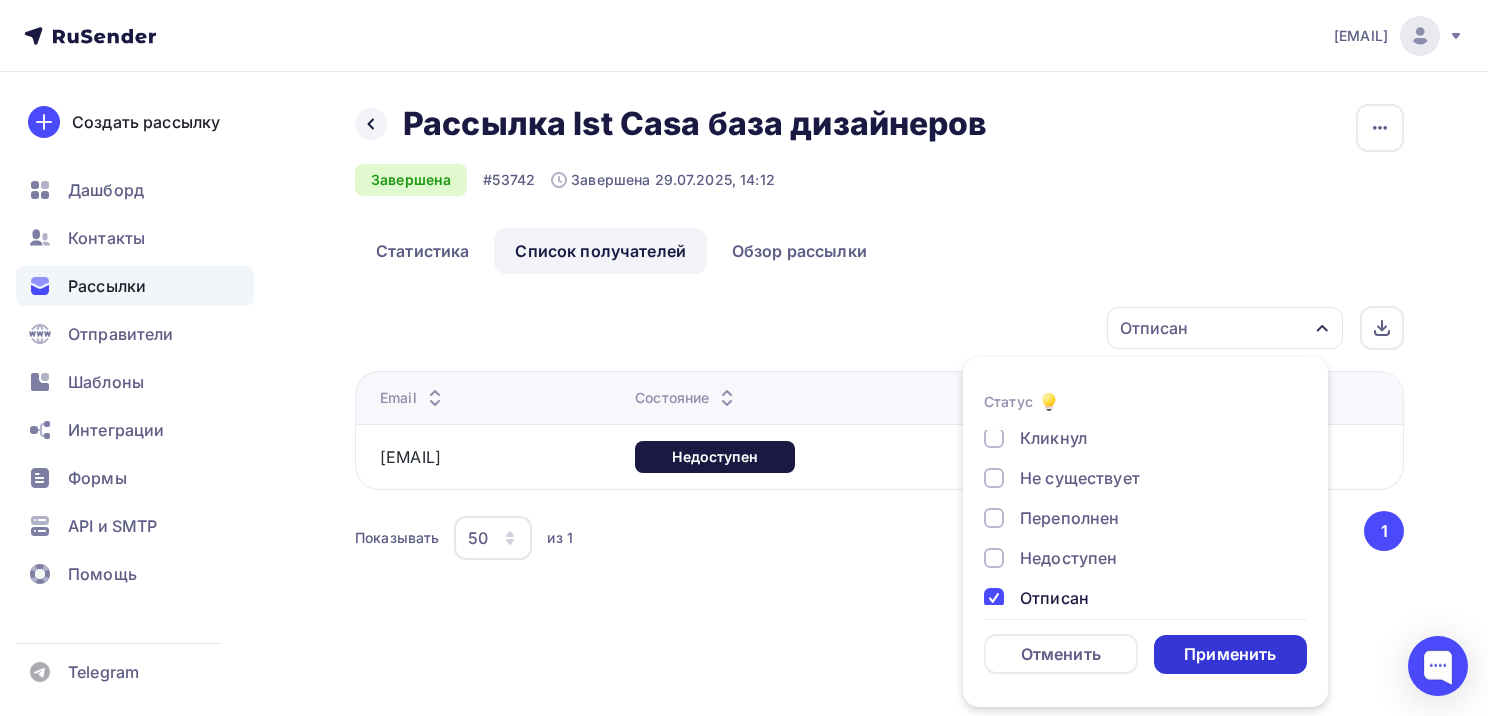 click on "Применить" at bounding box center [1230, 654] 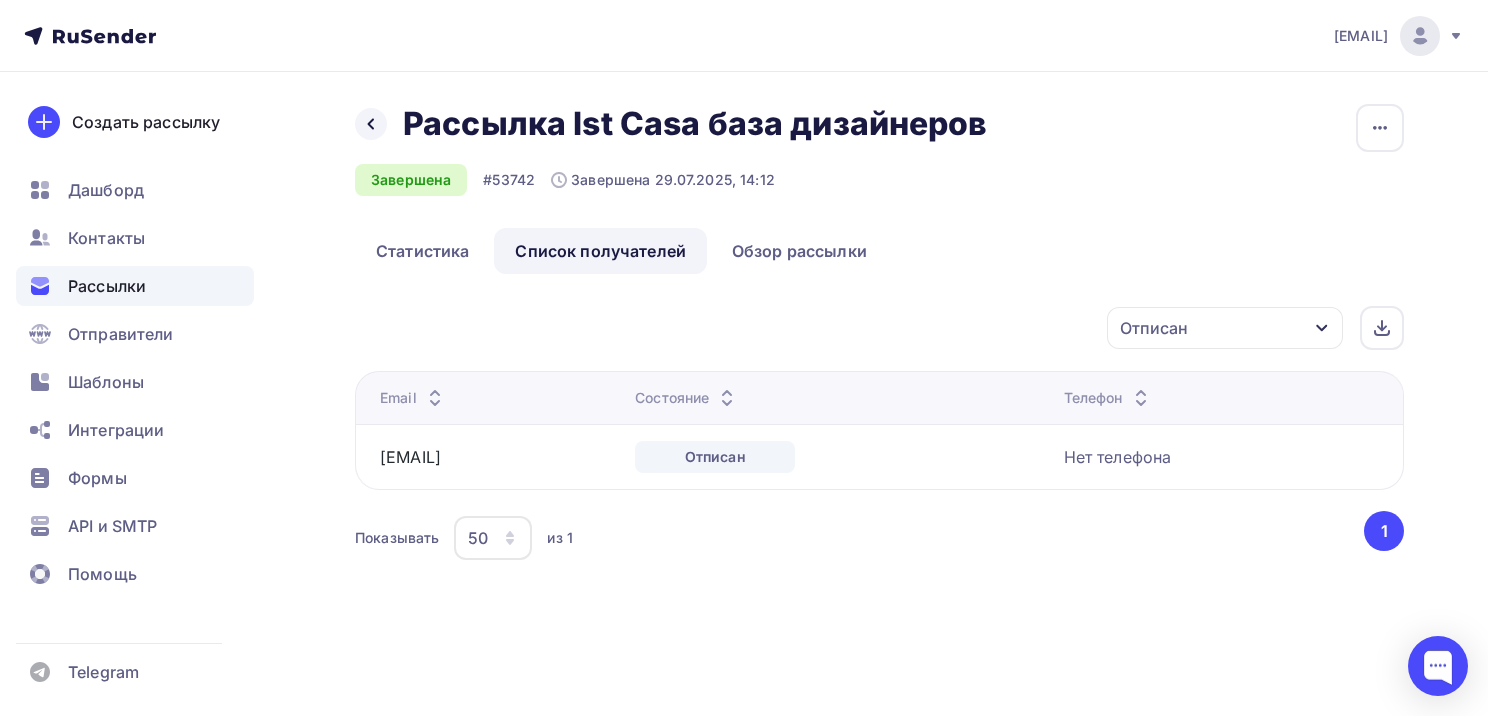 click on "Отписан" at bounding box center (1225, 328) 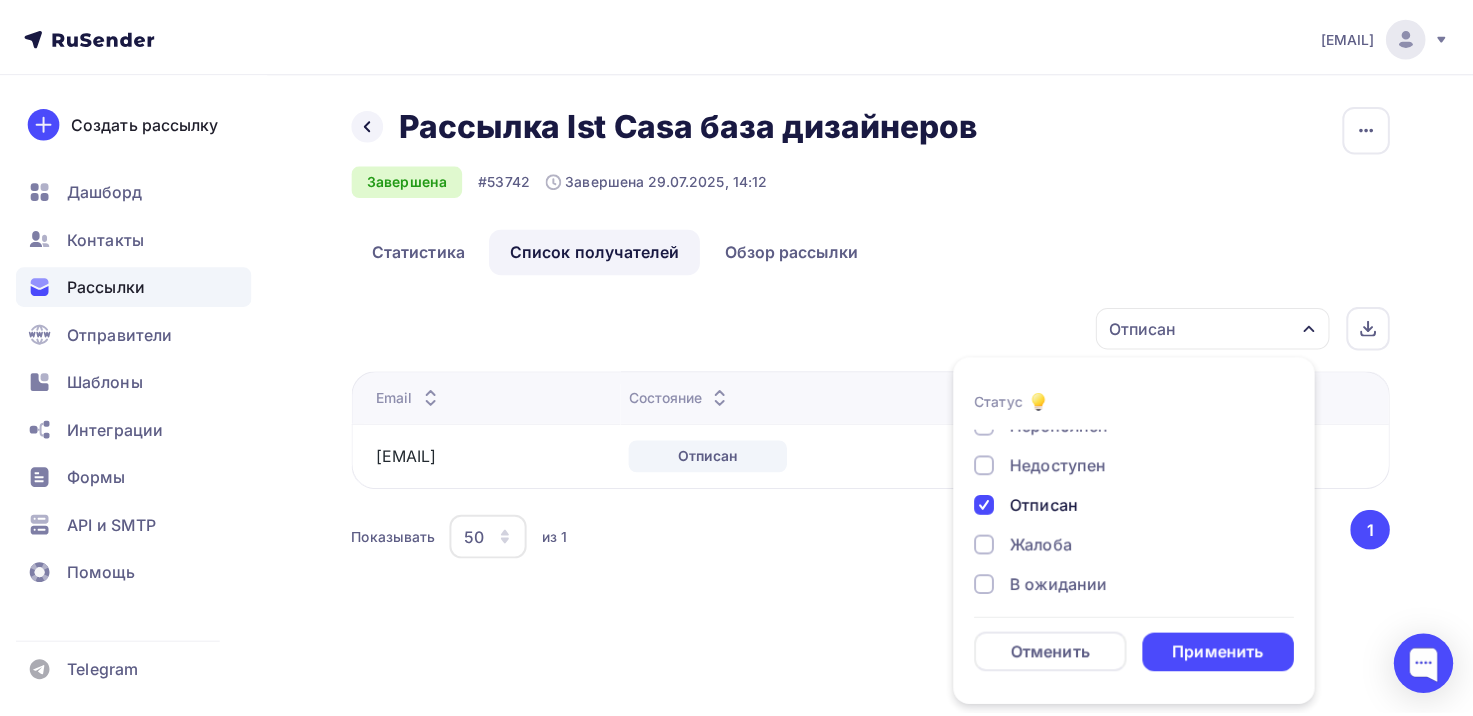 scroll, scrollTop: 184, scrollLeft: 0, axis: vertical 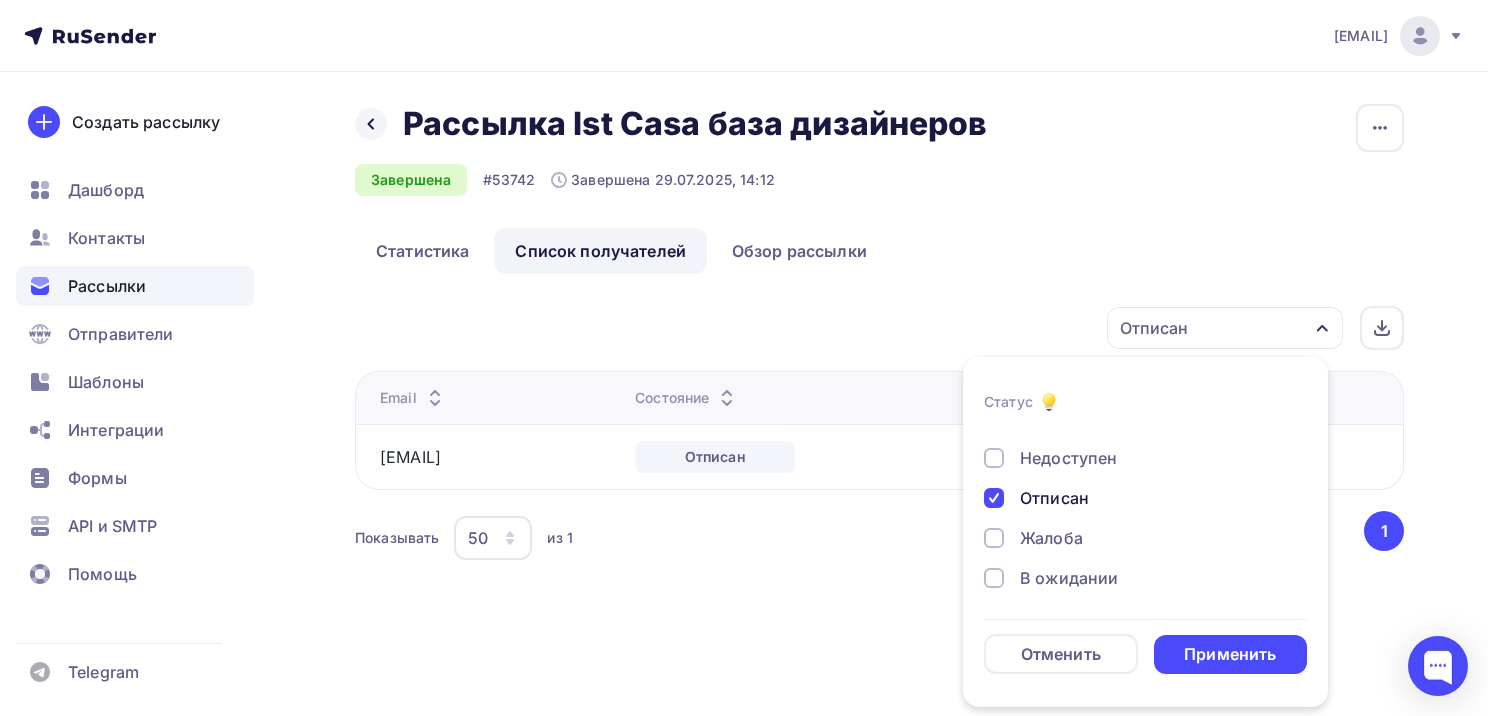 click on "Отписан" at bounding box center [1054, 498] 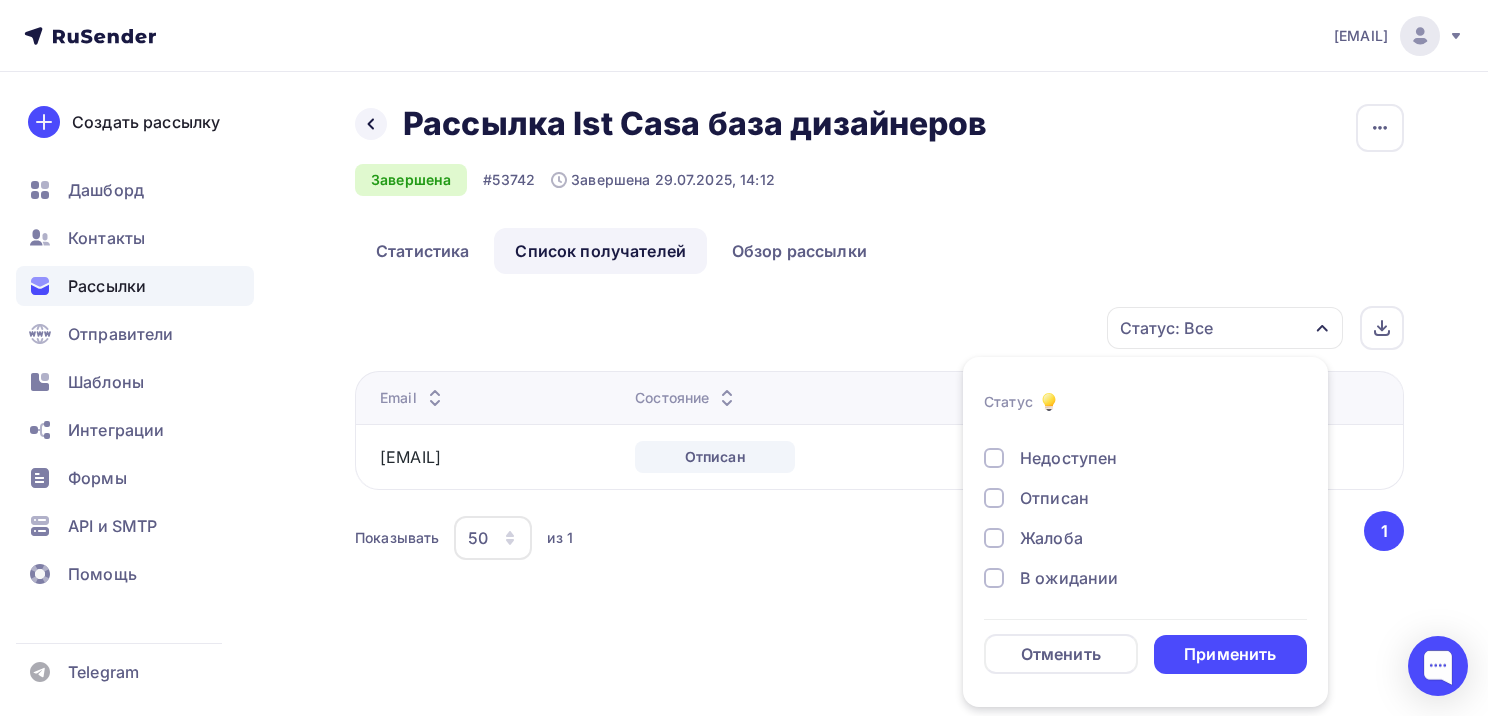 click on "Жалоба" at bounding box center [1051, 538] 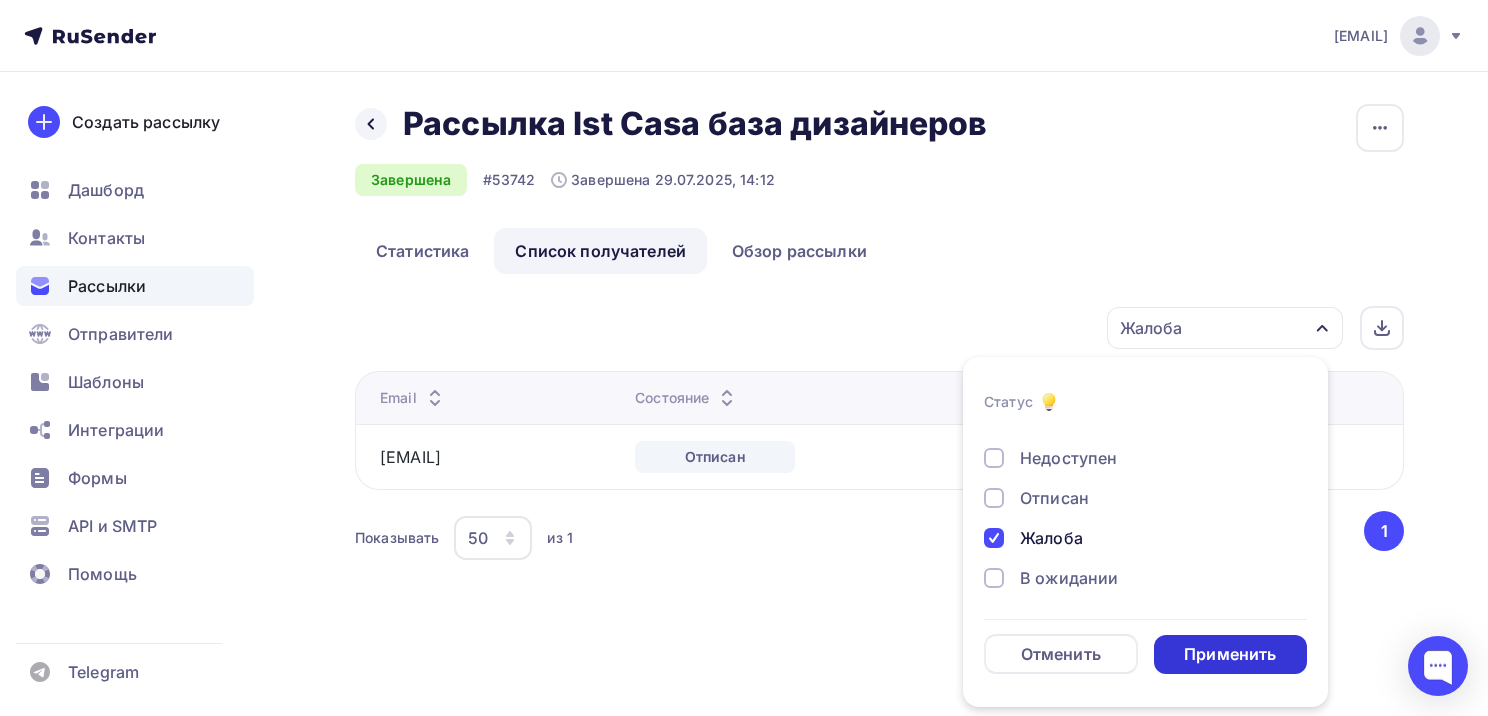 click on "Применить" at bounding box center (1231, 654) 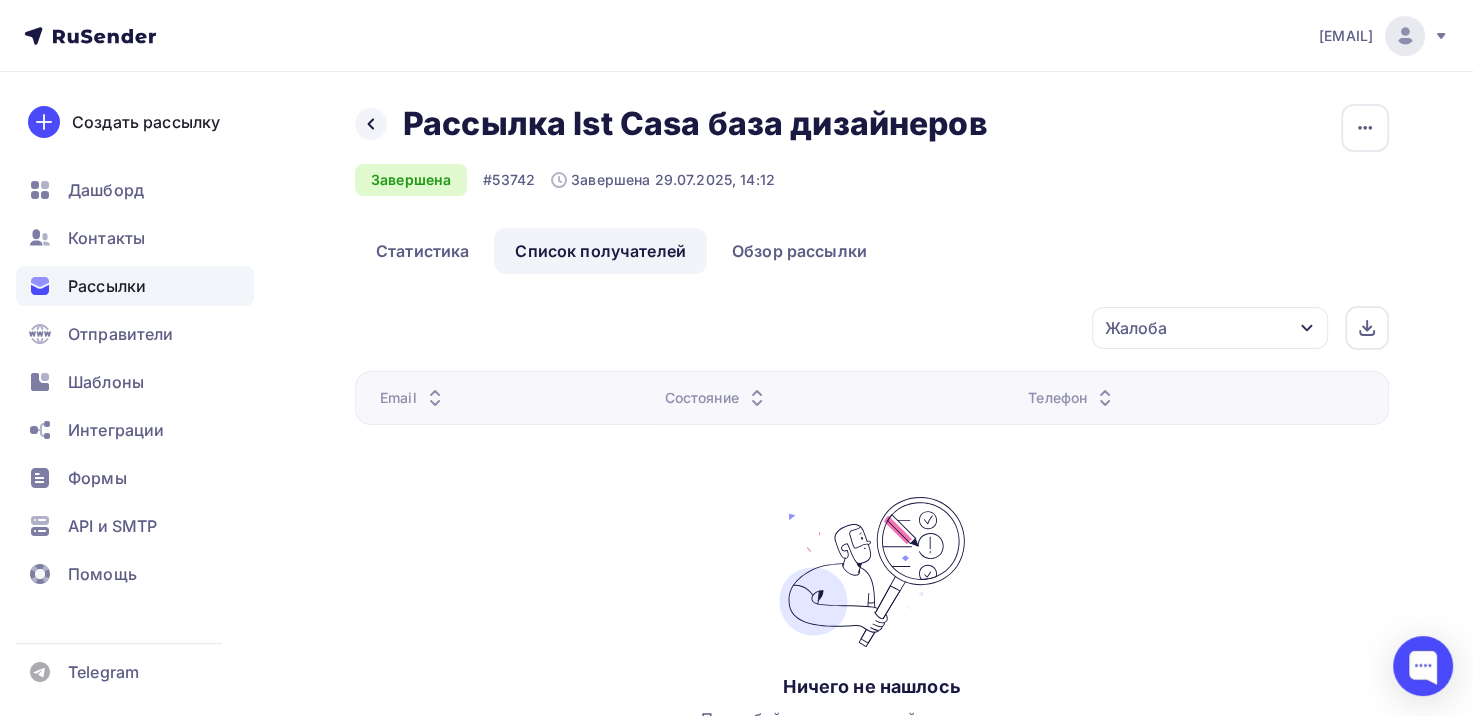 click on "Жалоба" at bounding box center (1210, 328) 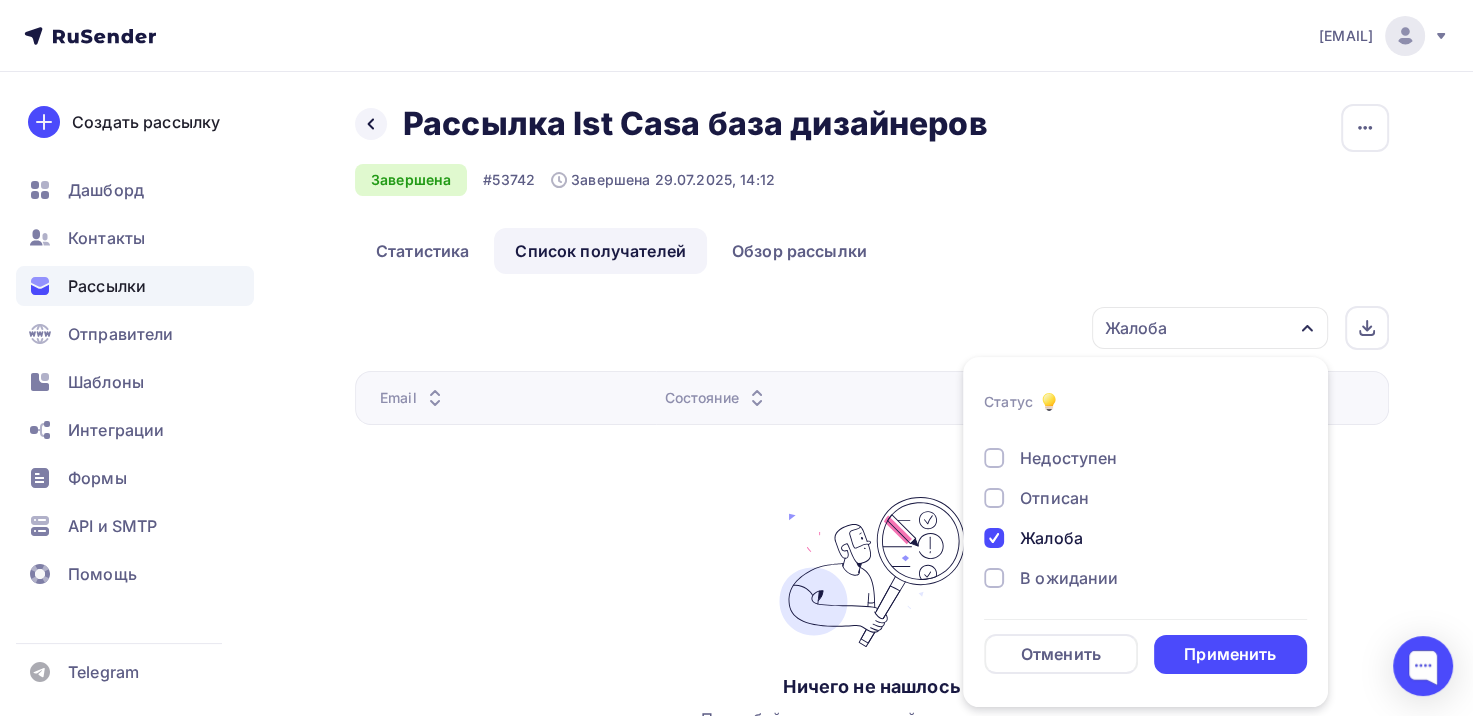 click on "Жалоба" at bounding box center (1051, 538) 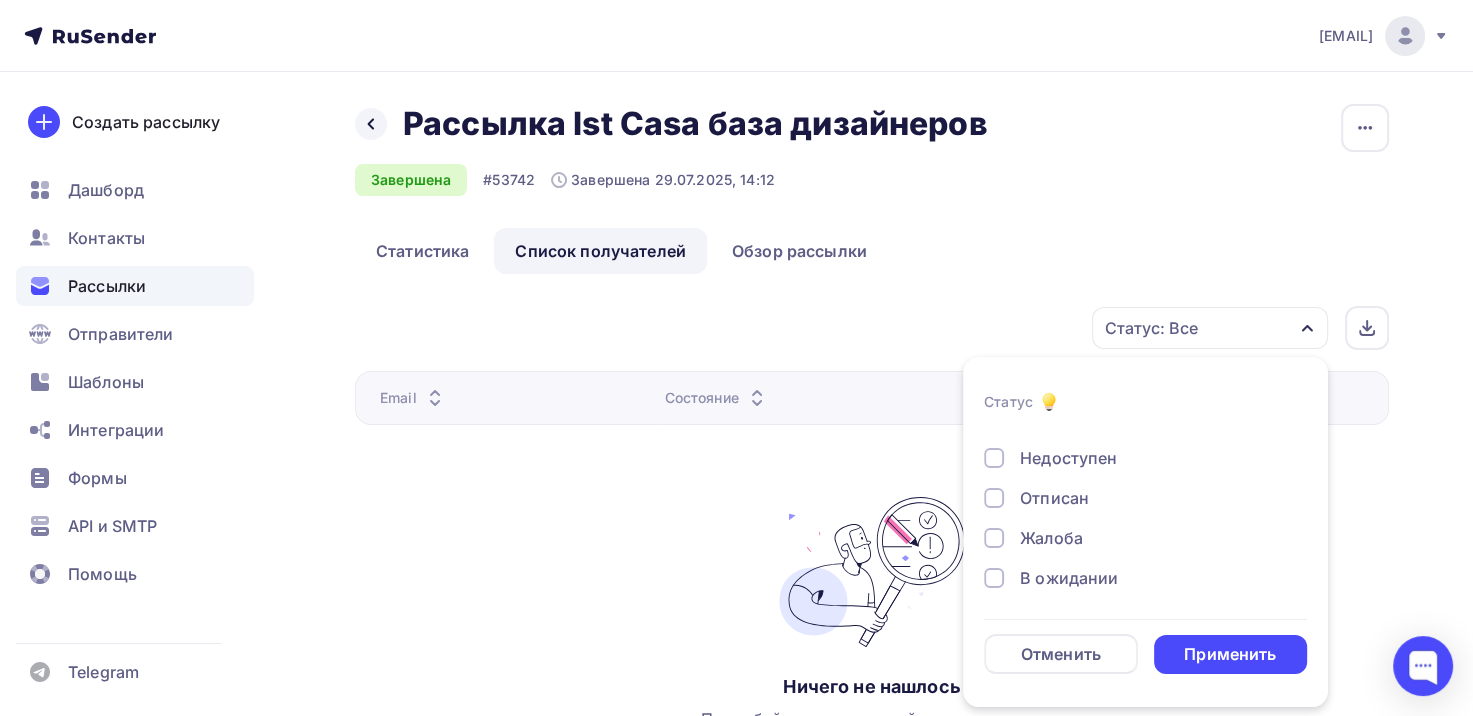click on "В ожидании" at bounding box center (1069, 578) 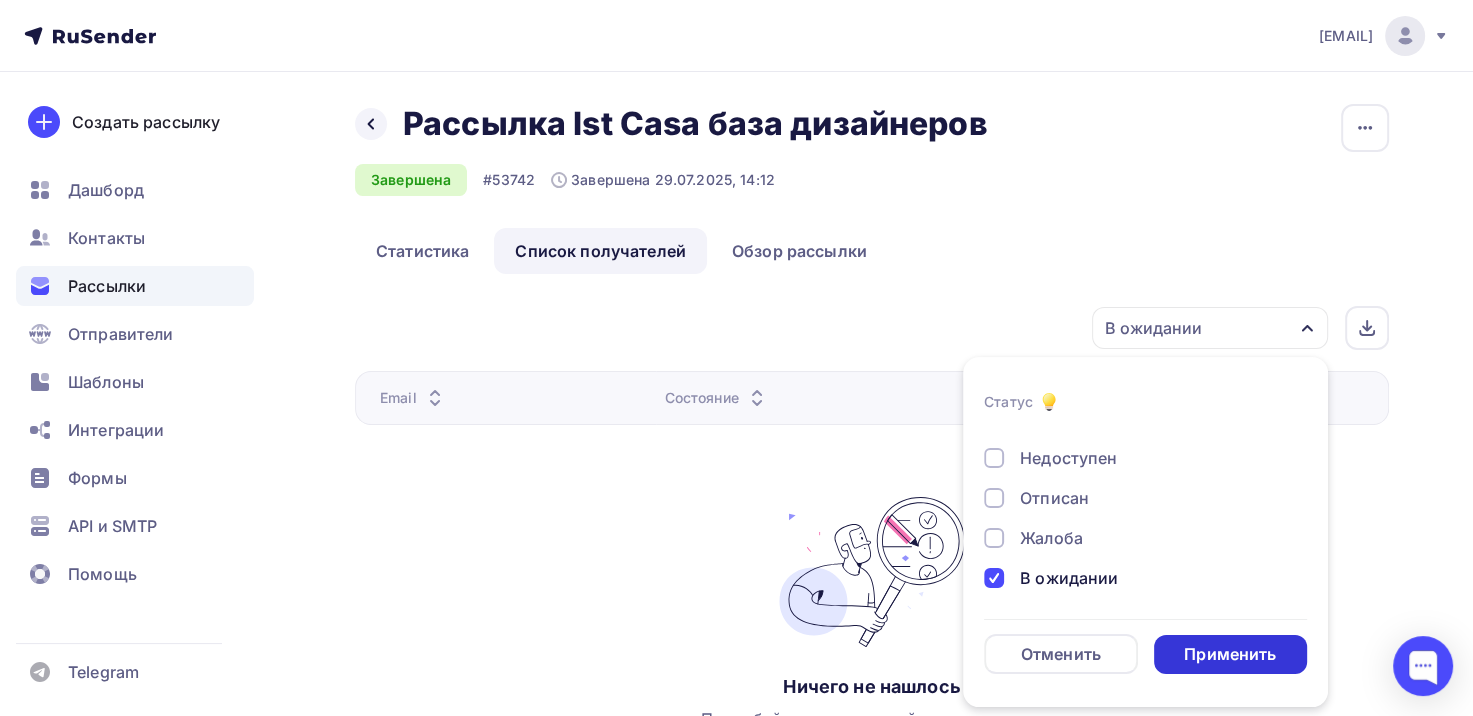 click on "Применить" at bounding box center (1231, 654) 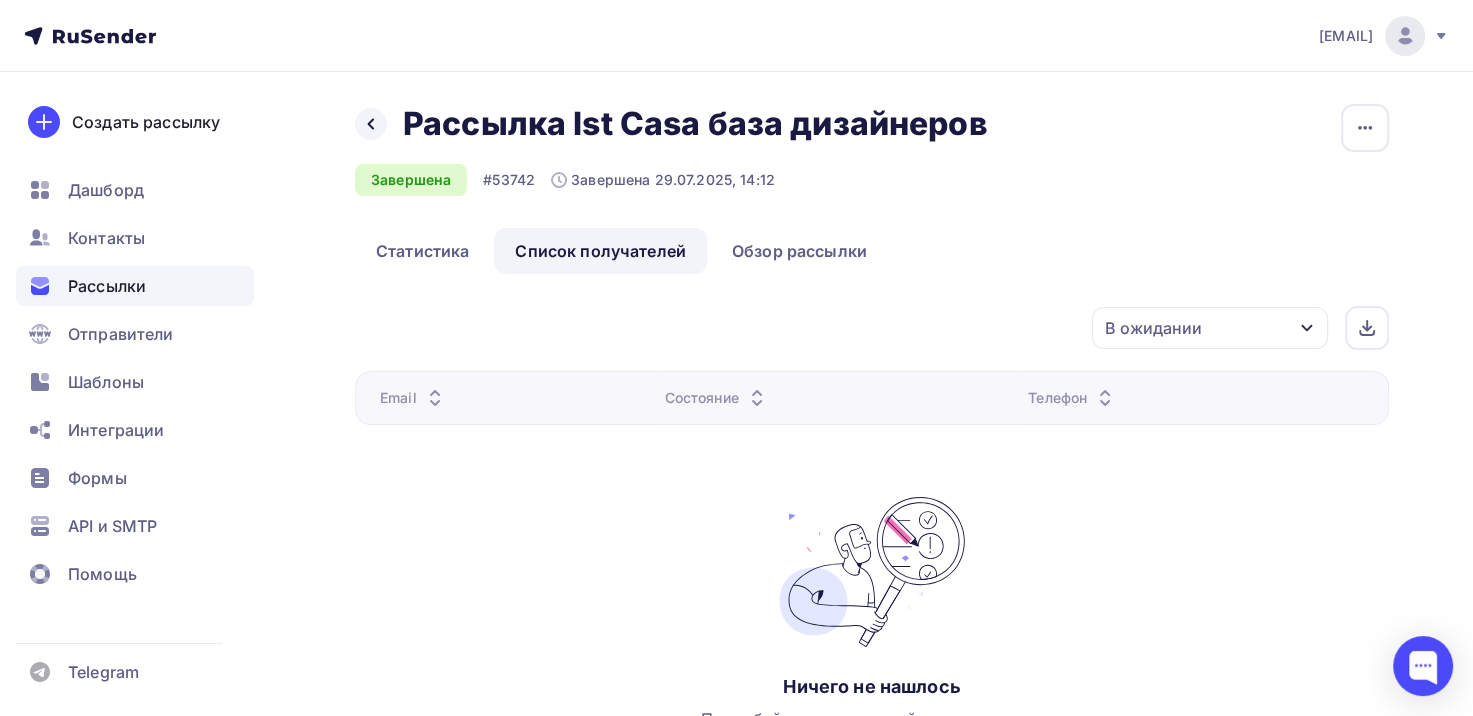 click on "В ожидании" at bounding box center [1153, 328] 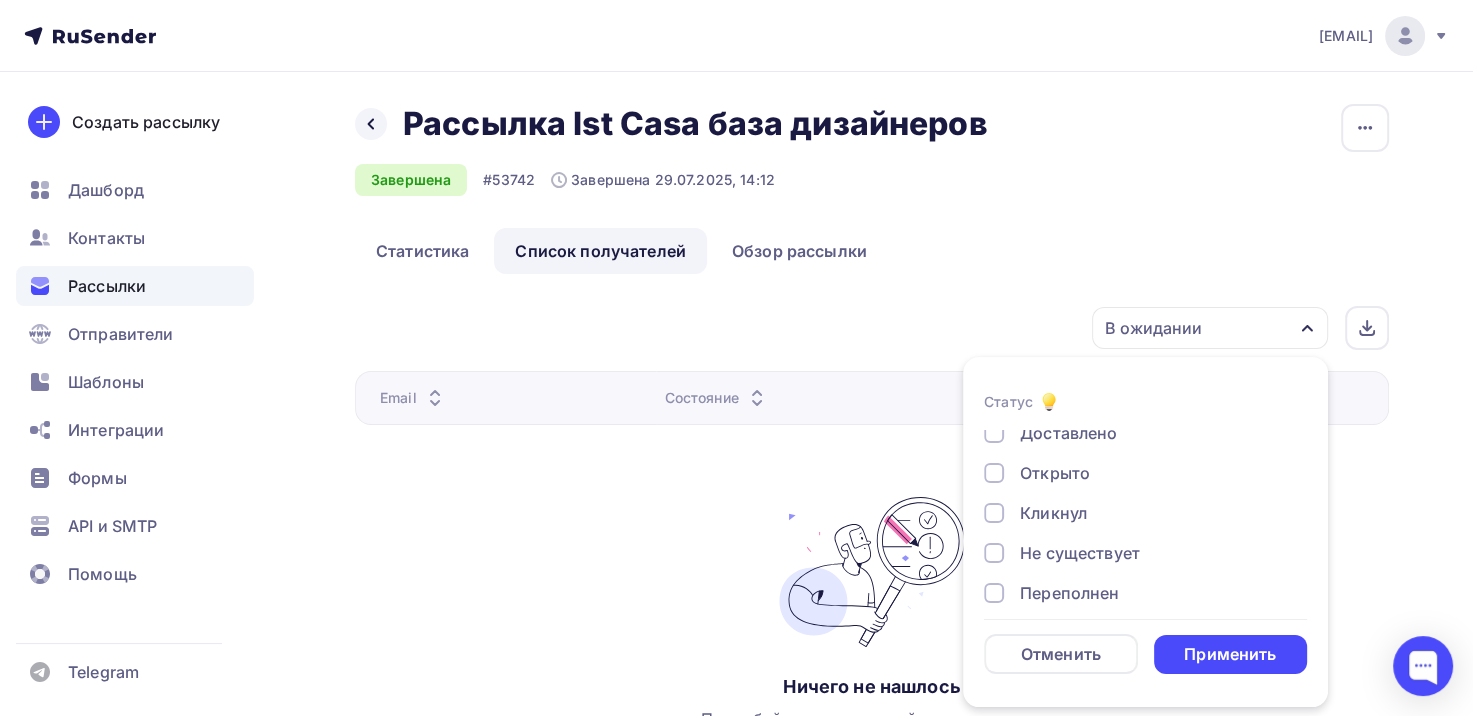 scroll, scrollTop: 0, scrollLeft: 0, axis: both 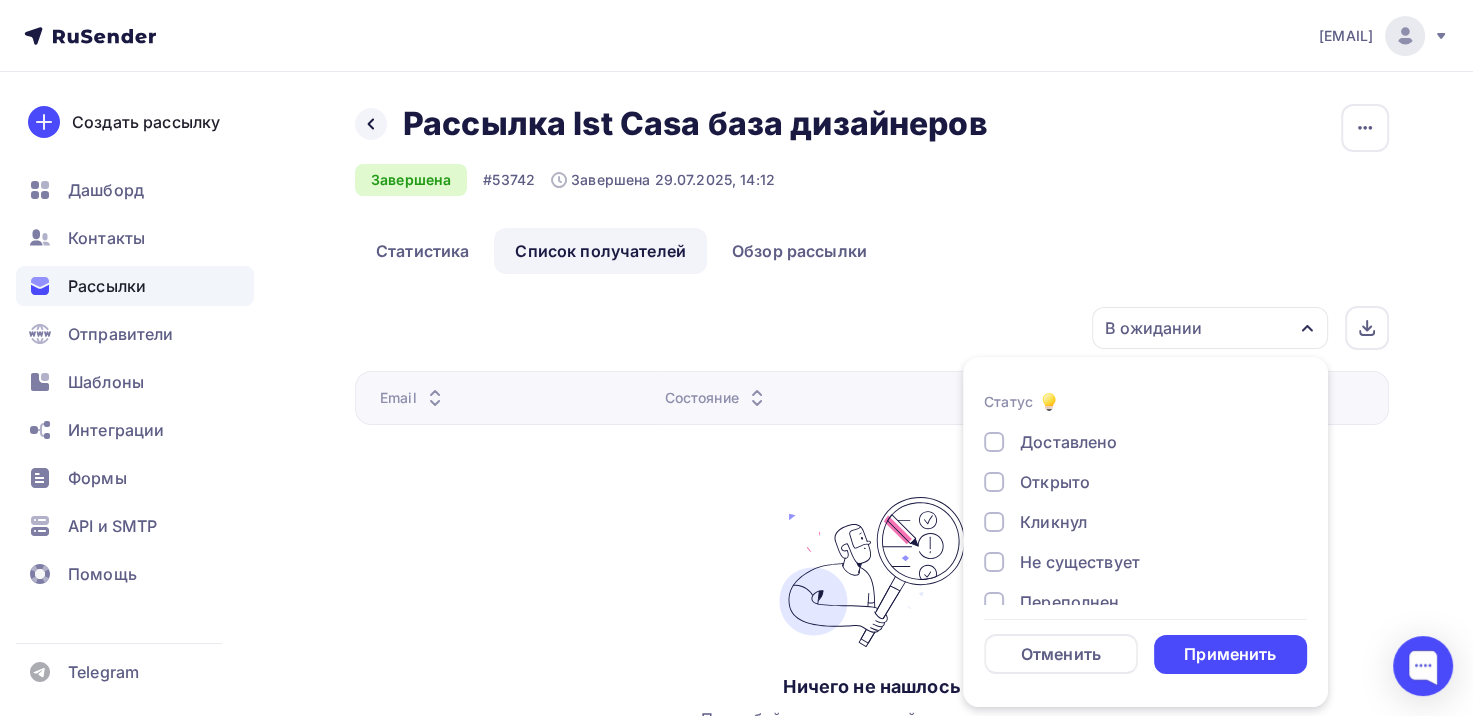 click on "Доставлено" at bounding box center [1068, 442] 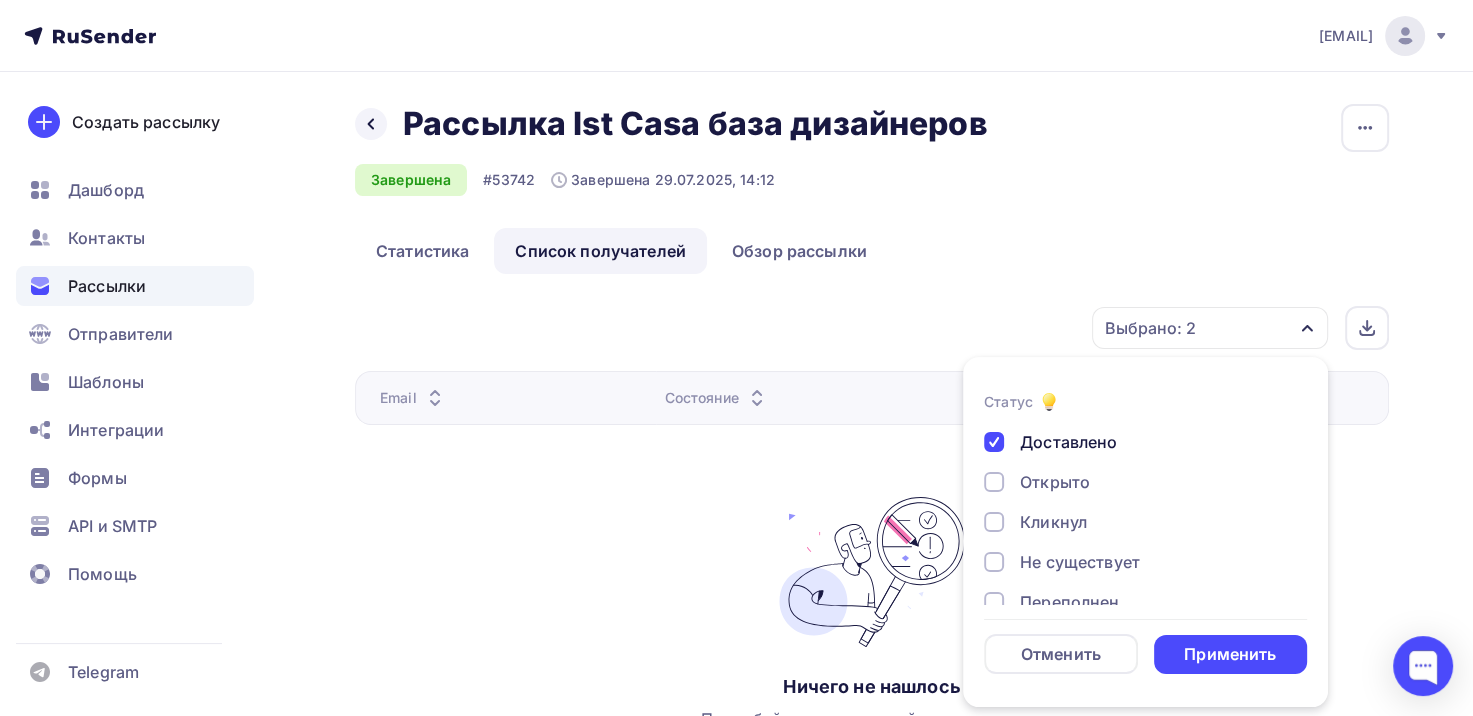 drag, startPoint x: 1086, startPoint y: 648, endPoint x: 1055, endPoint y: 587, distance: 68.42514 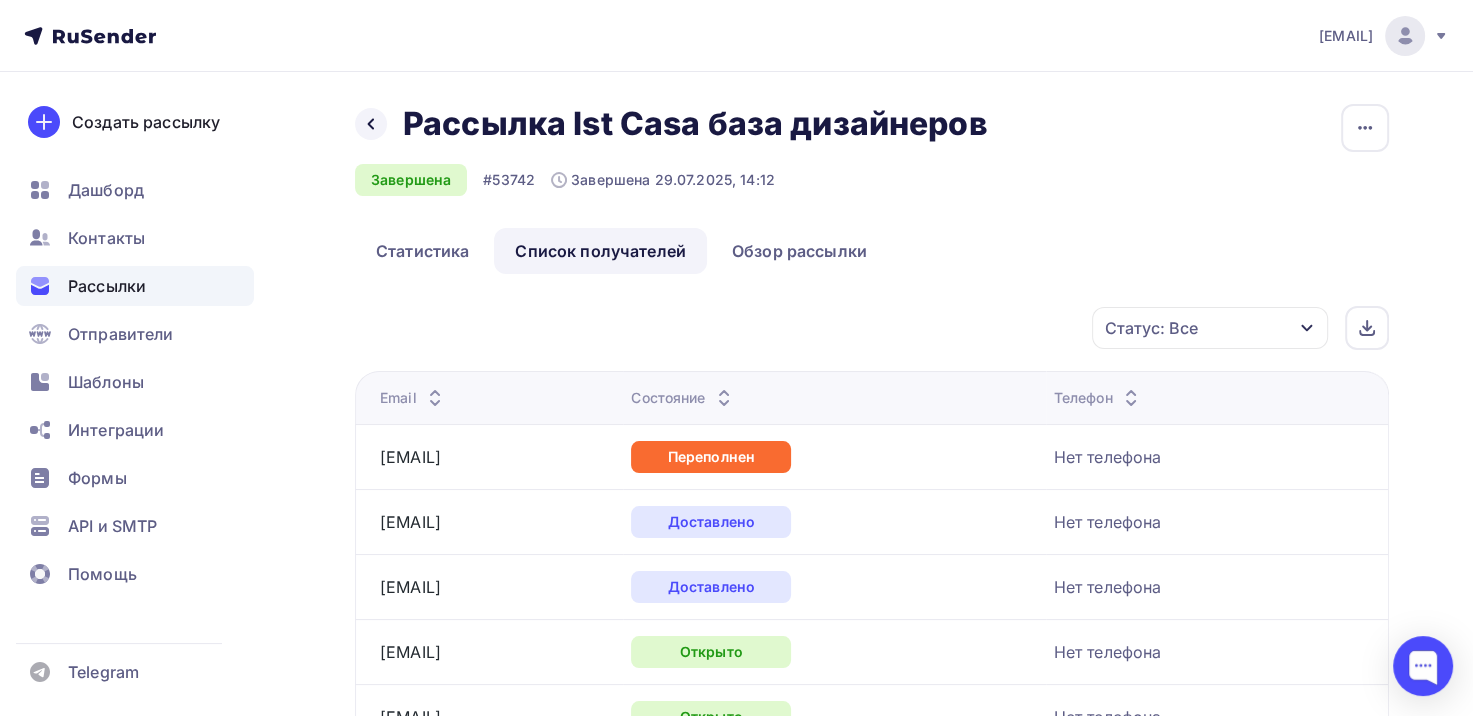click on "Статус: Все" at bounding box center (1210, 328) 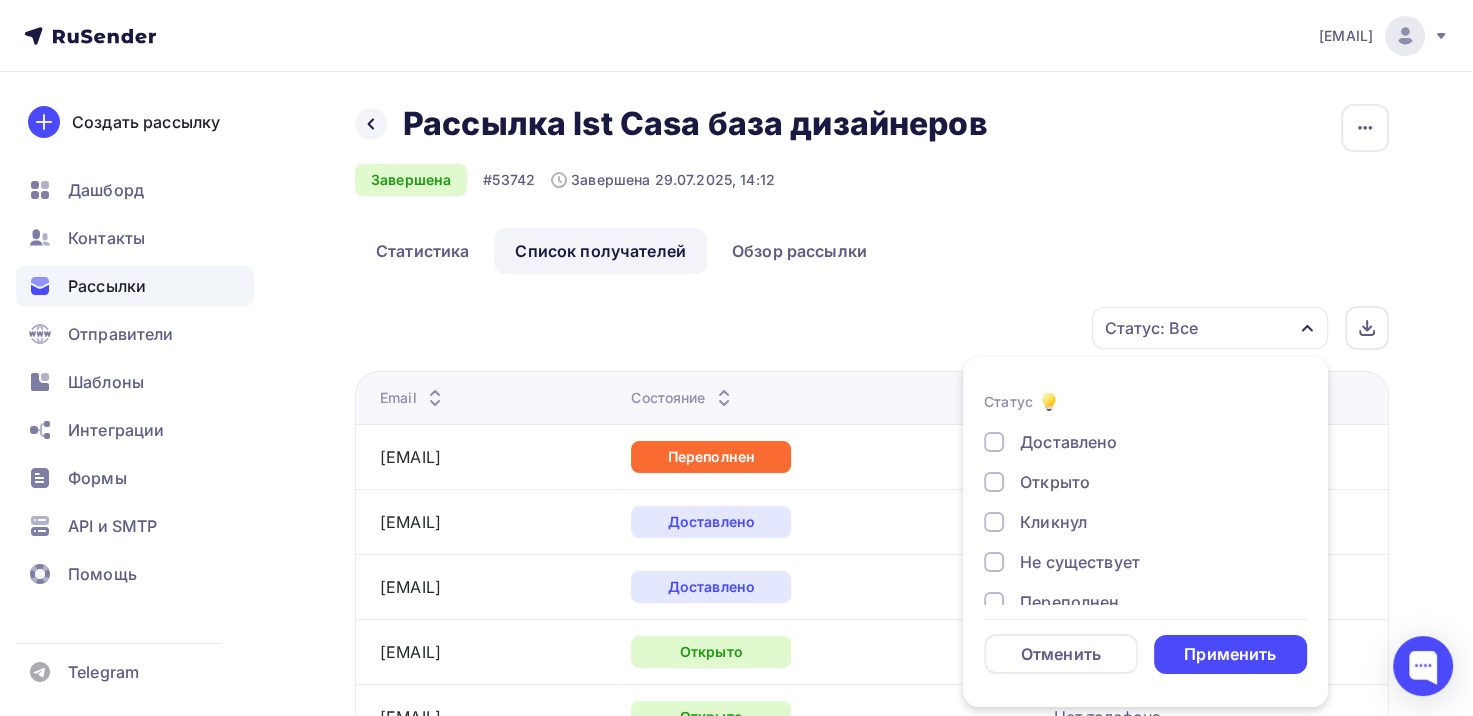 click on "Открыто" at bounding box center (1055, 482) 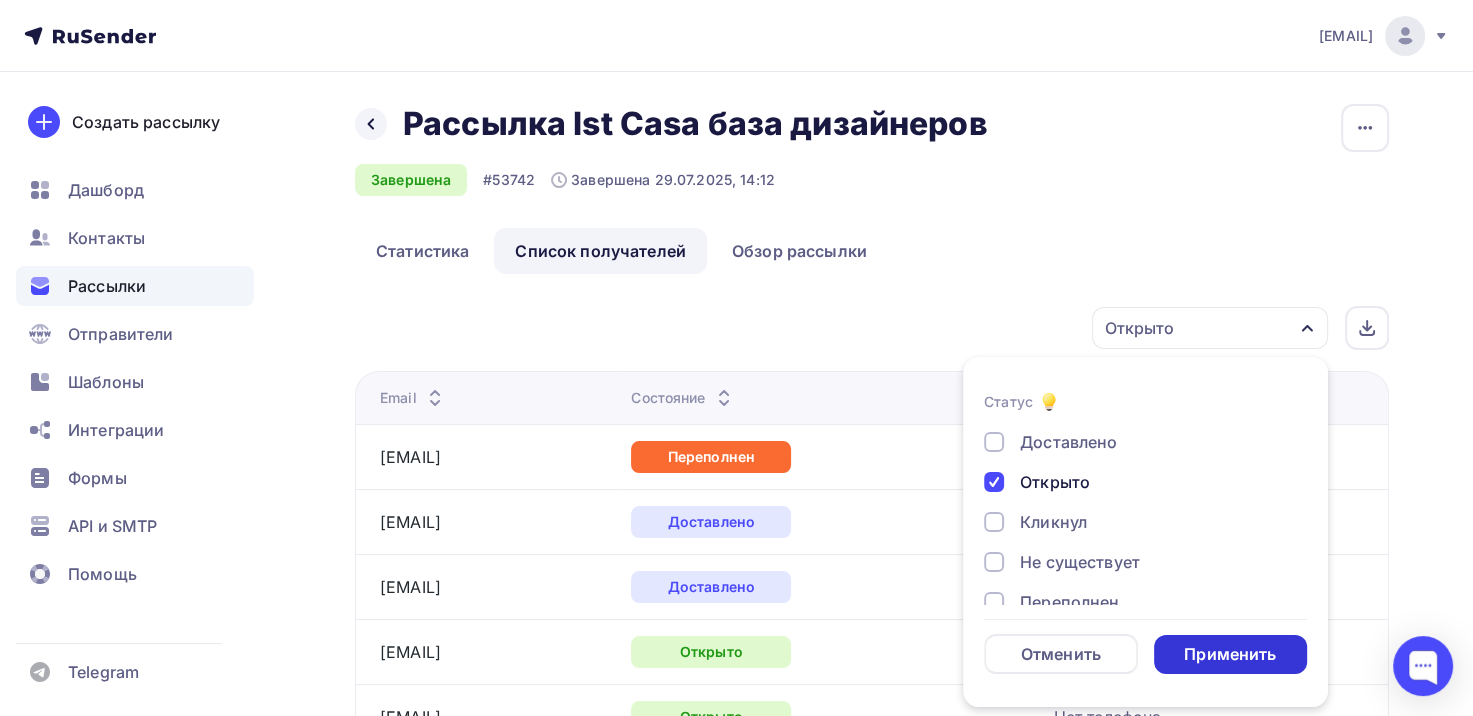 click on "Применить" at bounding box center (1231, 654) 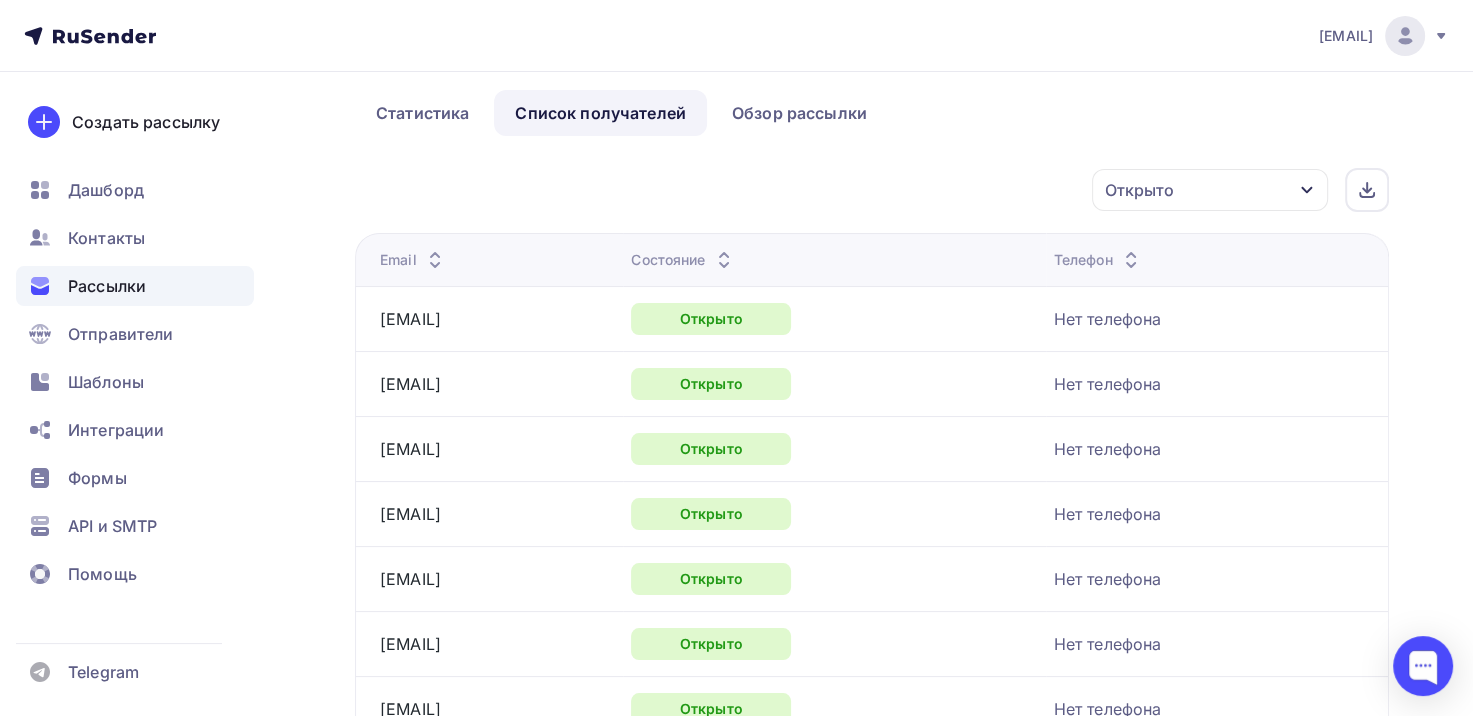 scroll, scrollTop: 200, scrollLeft: 0, axis: vertical 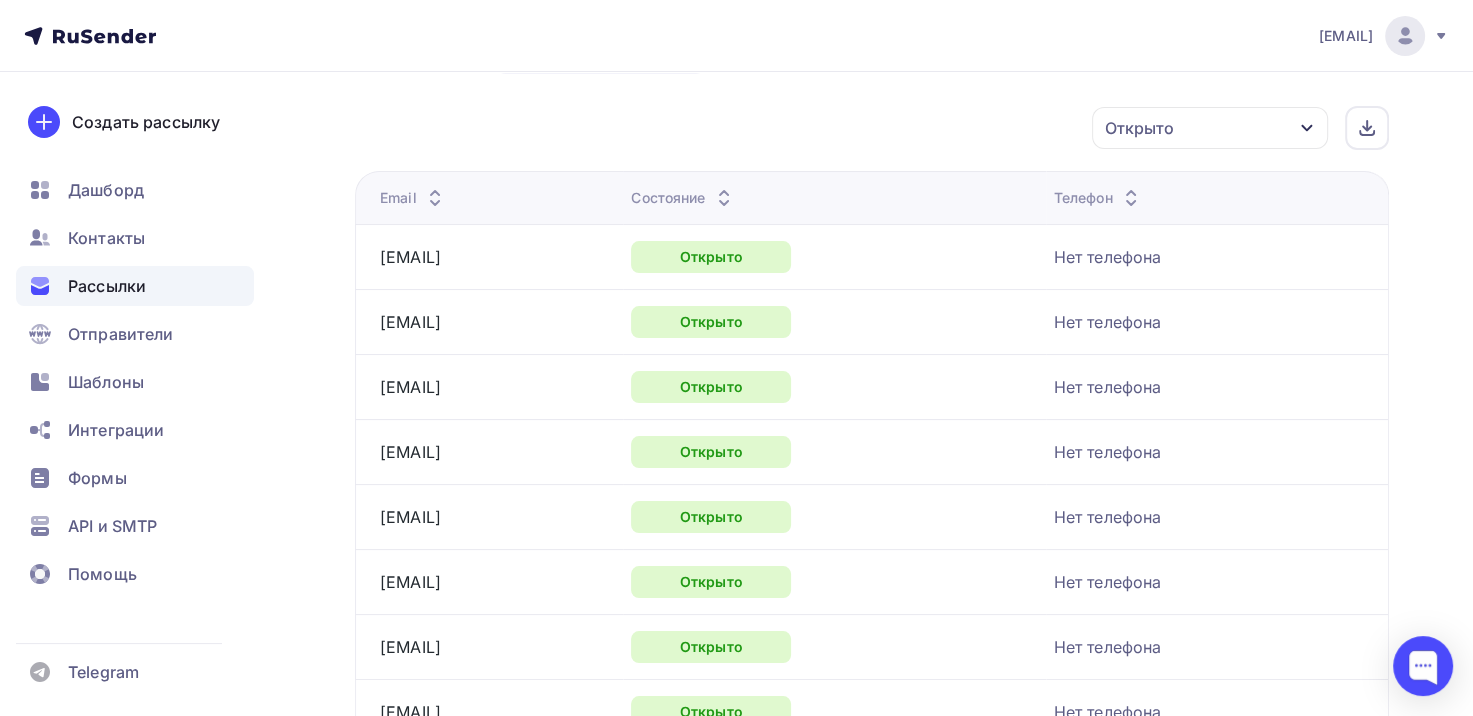 drag, startPoint x: 609, startPoint y: 456, endPoint x: 378, endPoint y: 451, distance: 231.05411 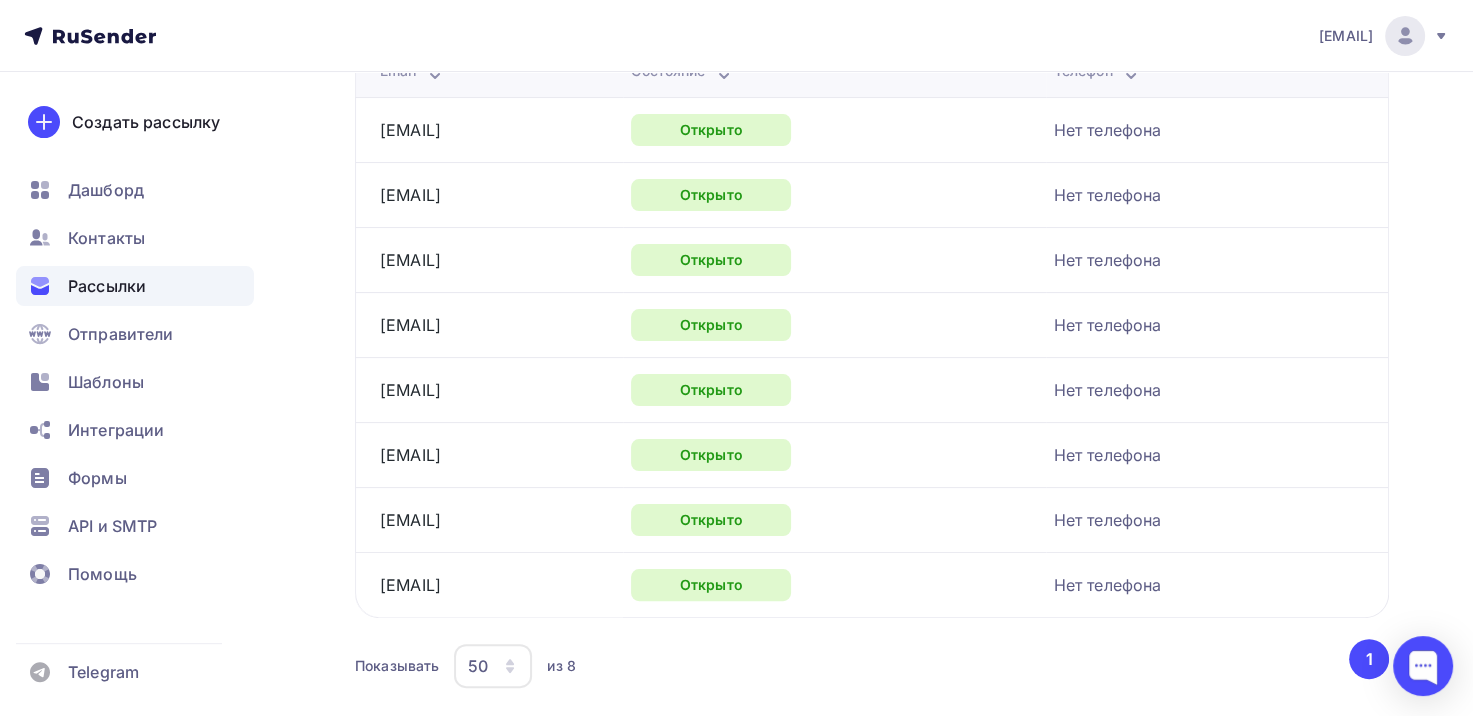 scroll, scrollTop: 0, scrollLeft: 0, axis: both 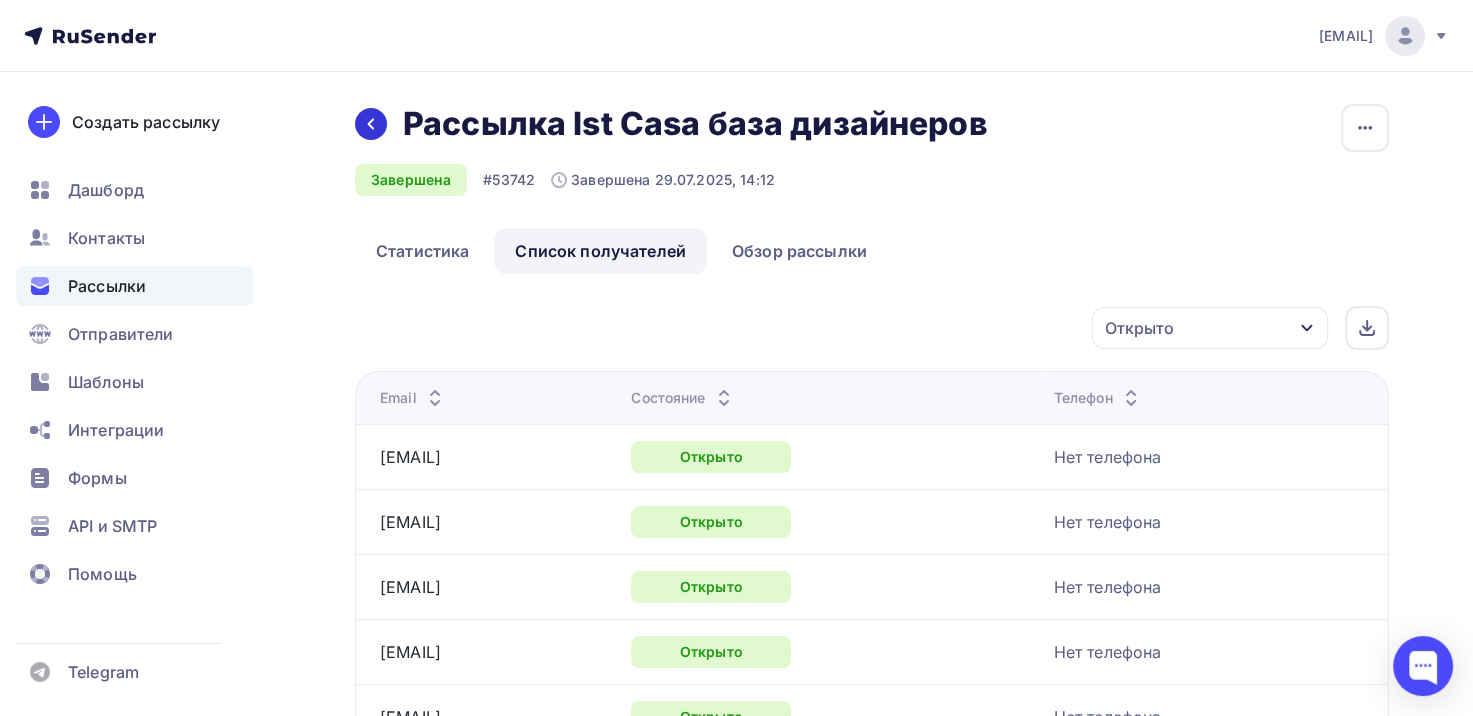 click at bounding box center (371, 124) 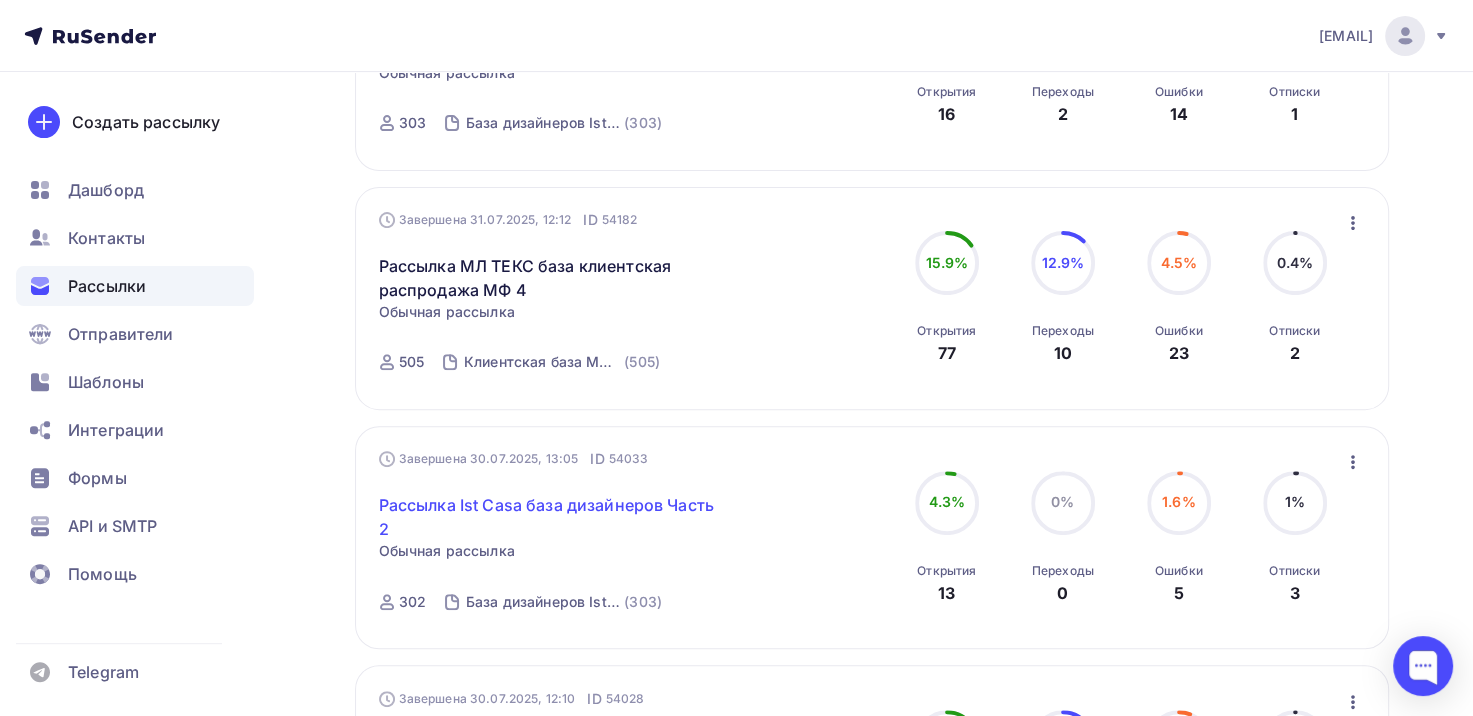 scroll, scrollTop: 1000, scrollLeft: 0, axis: vertical 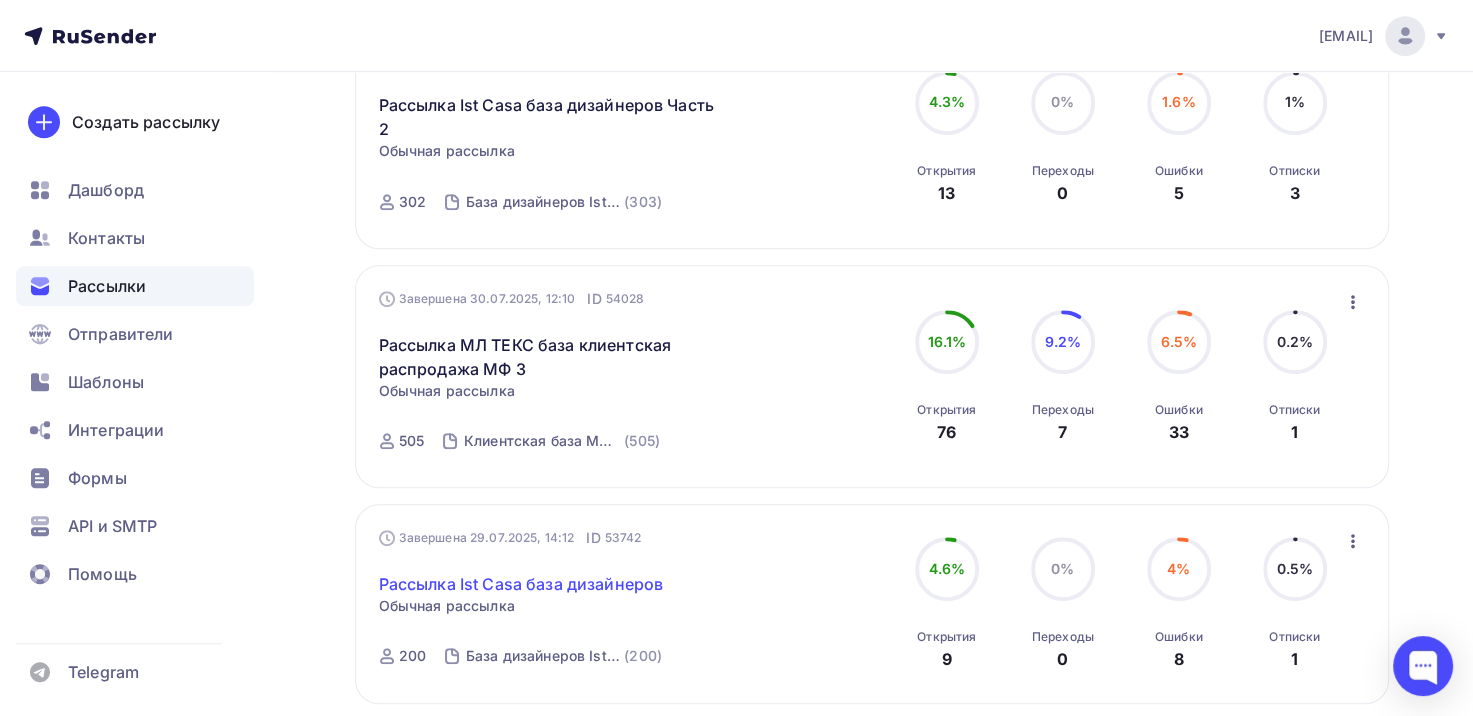 click on "Рассылка Ist Casa база дизайнеров" at bounding box center [521, 584] 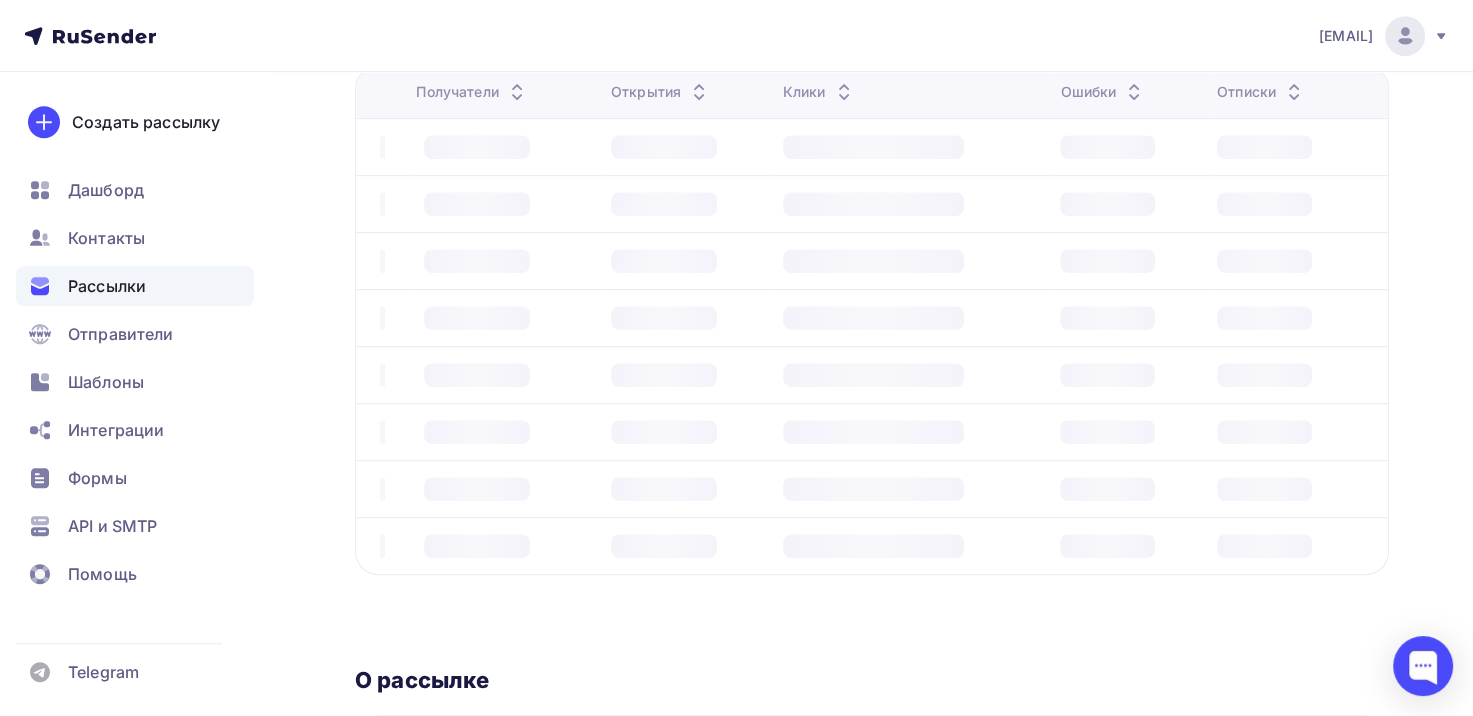 scroll, scrollTop: 0, scrollLeft: 0, axis: both 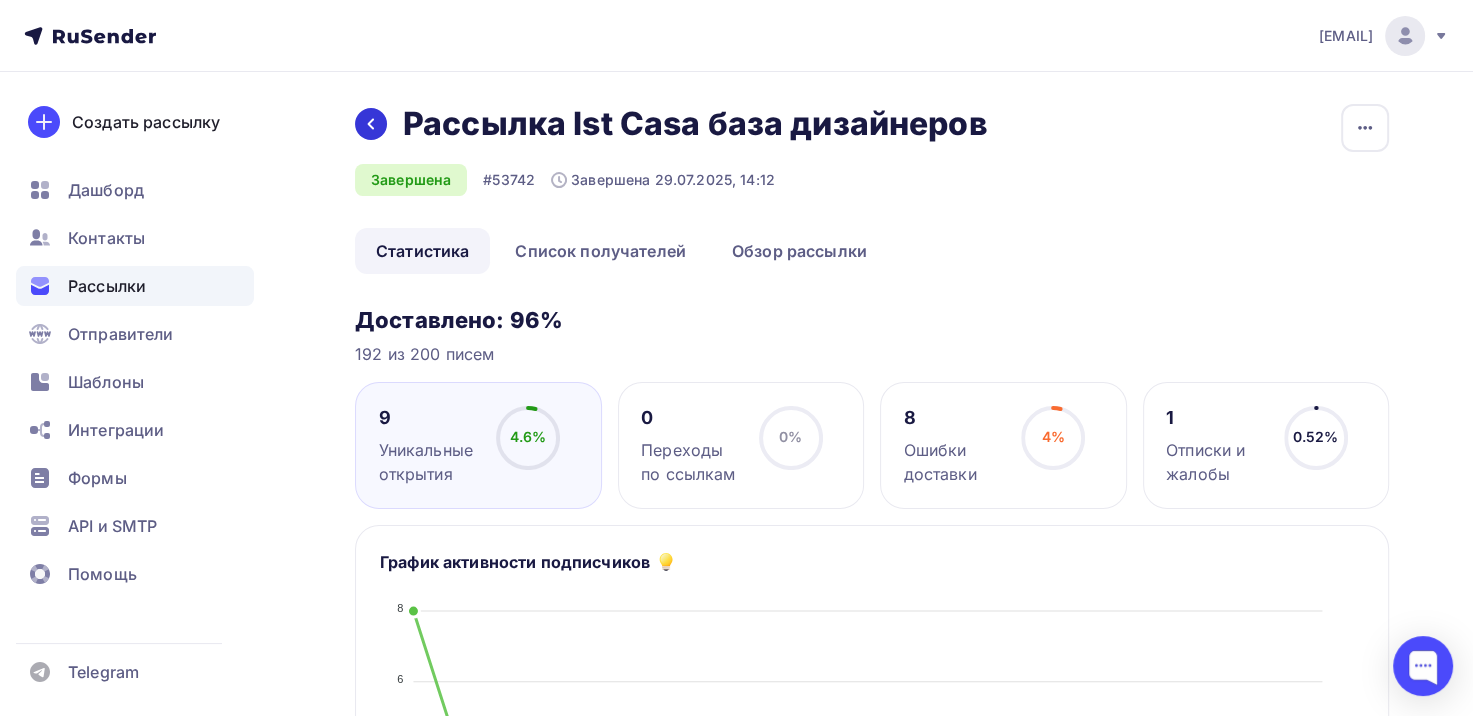 click at bounding box center [371, 124] 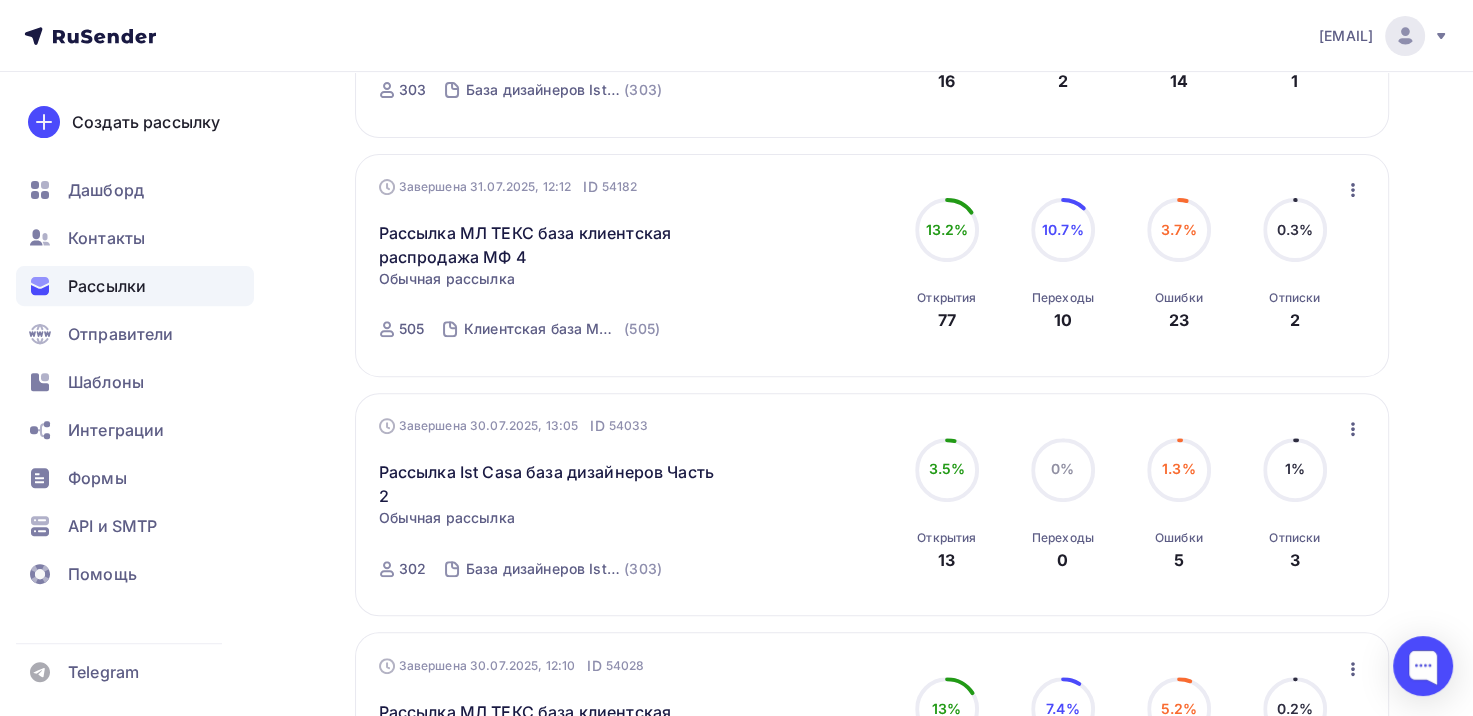 scroll, scrollTop: 700, scrollLeft: 0, axis: vertical 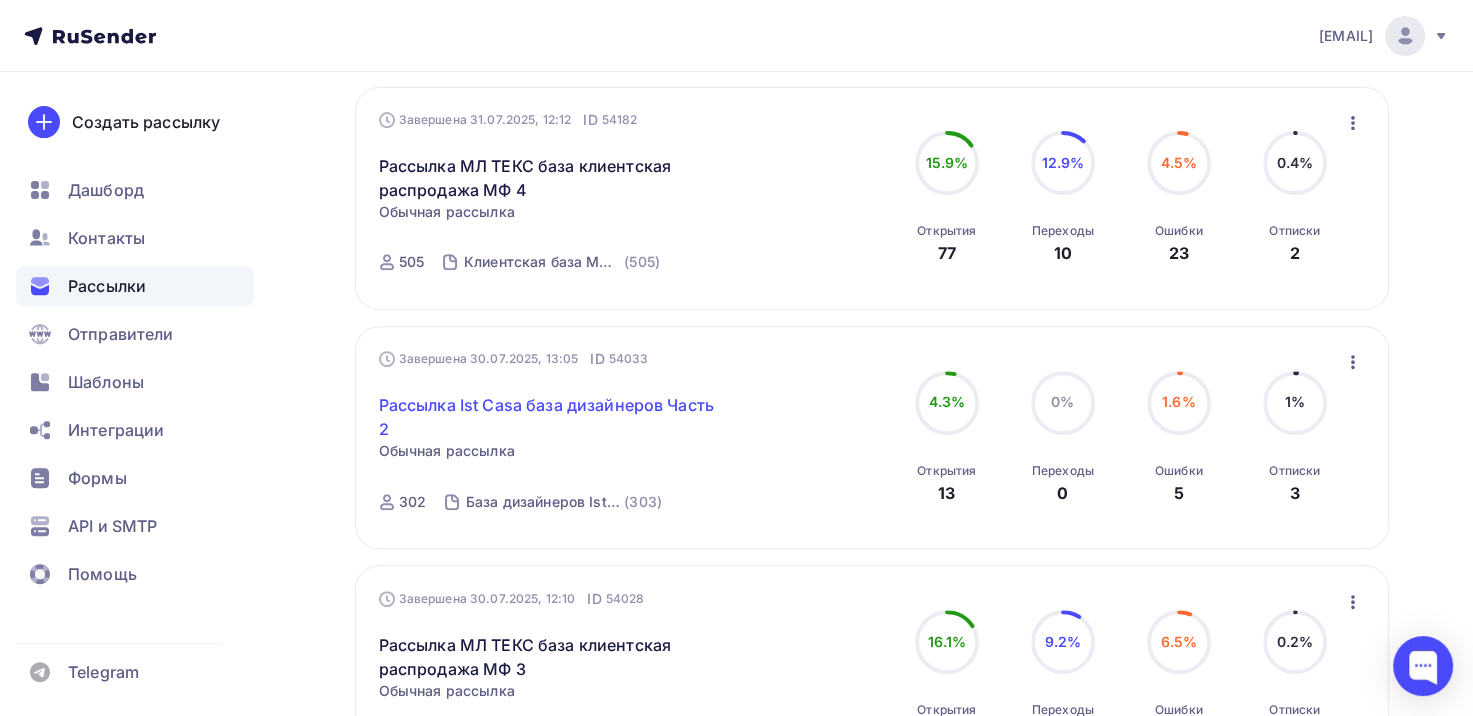 click on "Рассылка Ist Casa база дизайнеров Часть 2" at bounding box center (550, 417) 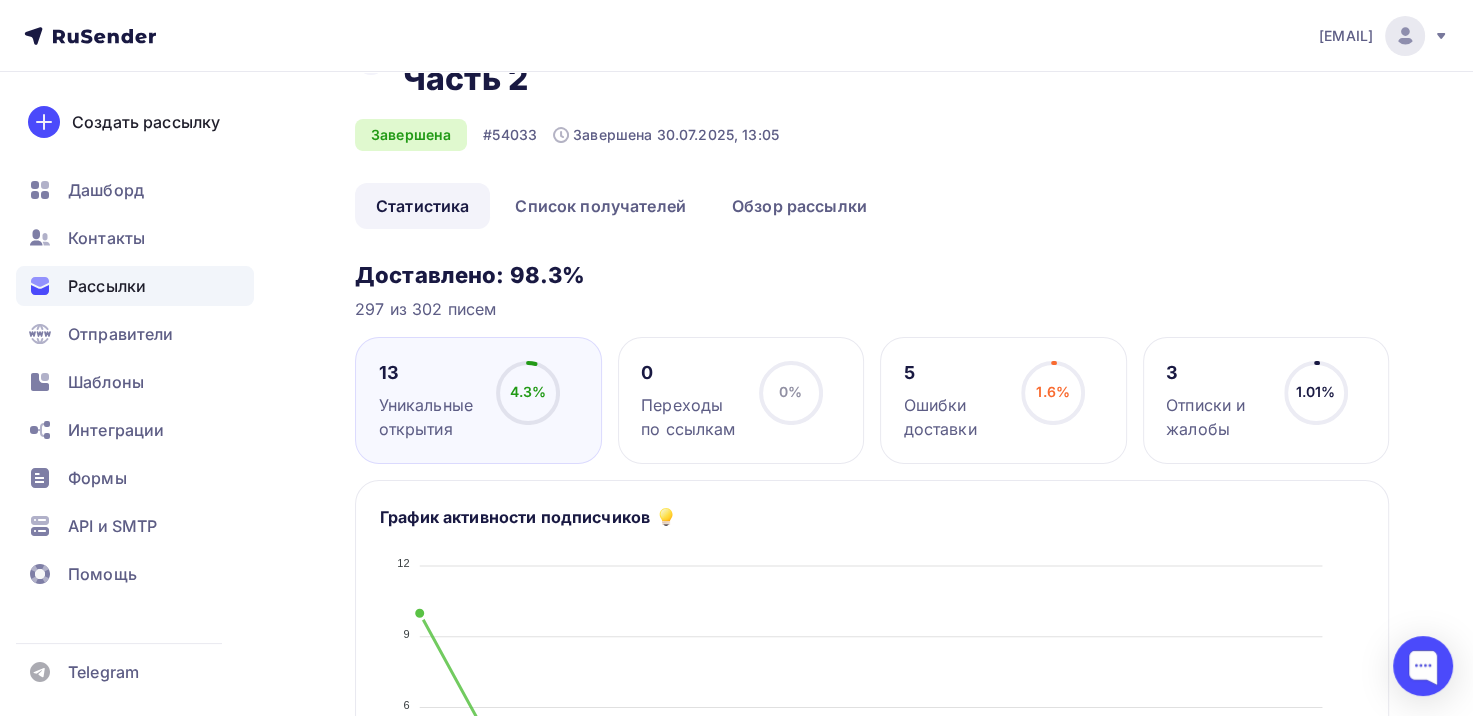 scroll, scrollTop: 100, scrollLeft: 0, axis: vertical 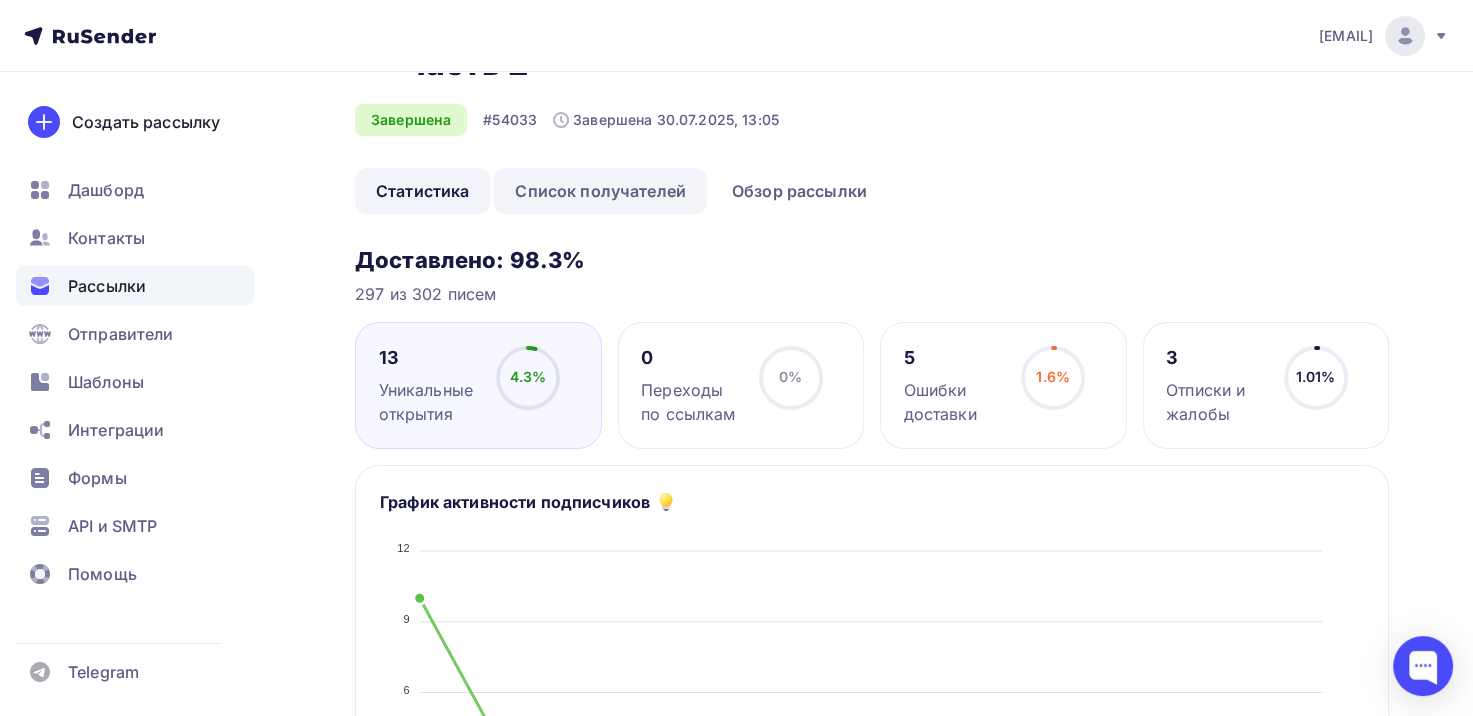 click on "Список получателей" at bounding box center (600, 191) 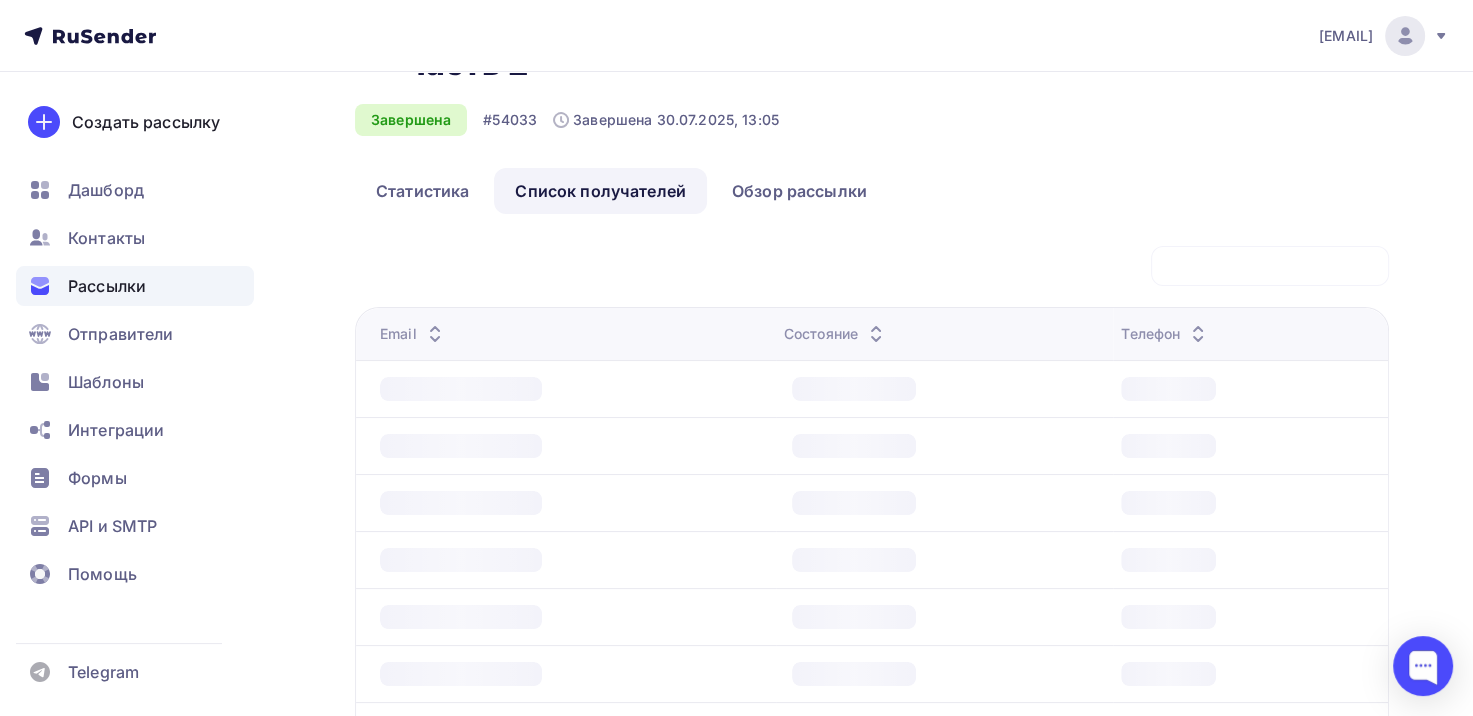 scroll, scrollTop: 0, scrollLeft: 0, axis: both 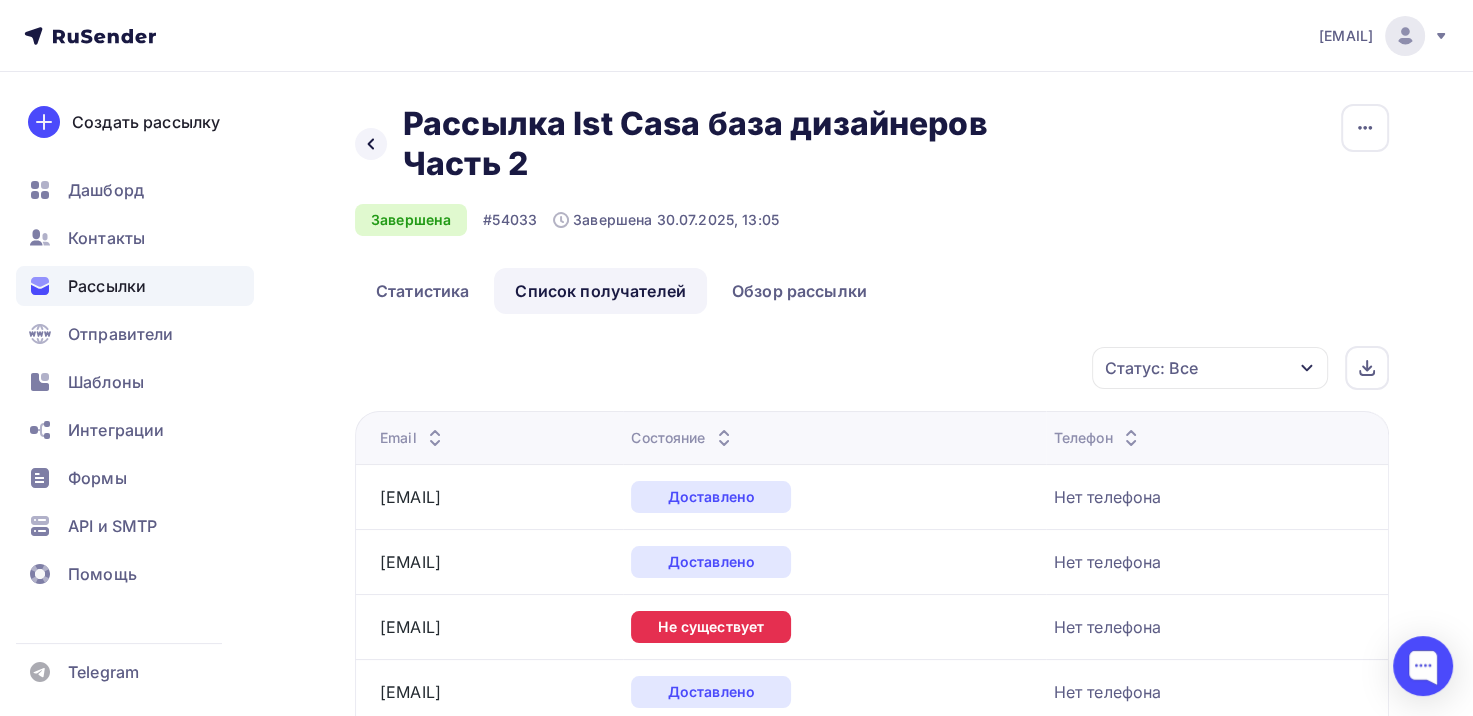 click on "Статус: Все" at bounding box center (1210, 368) 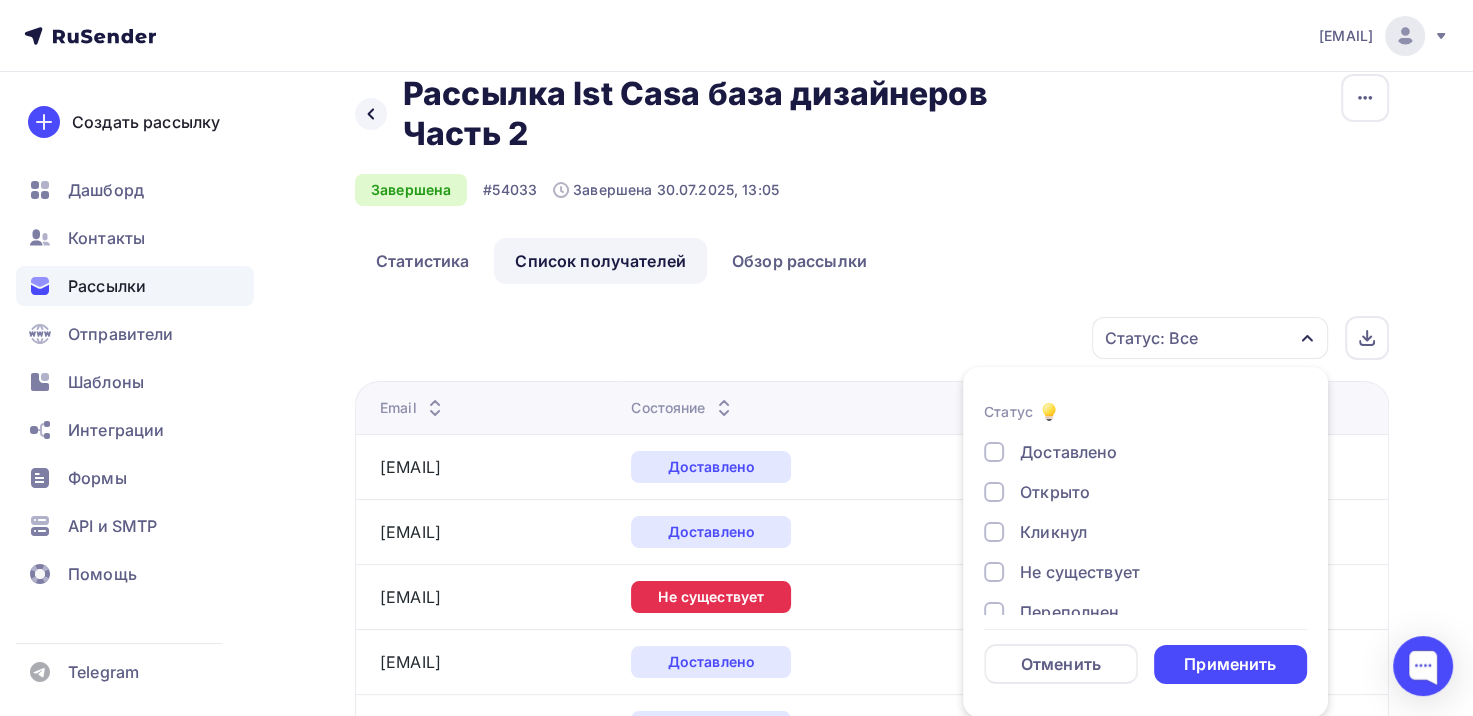 click on "Доставлено" at bounding box center [1134, 452] 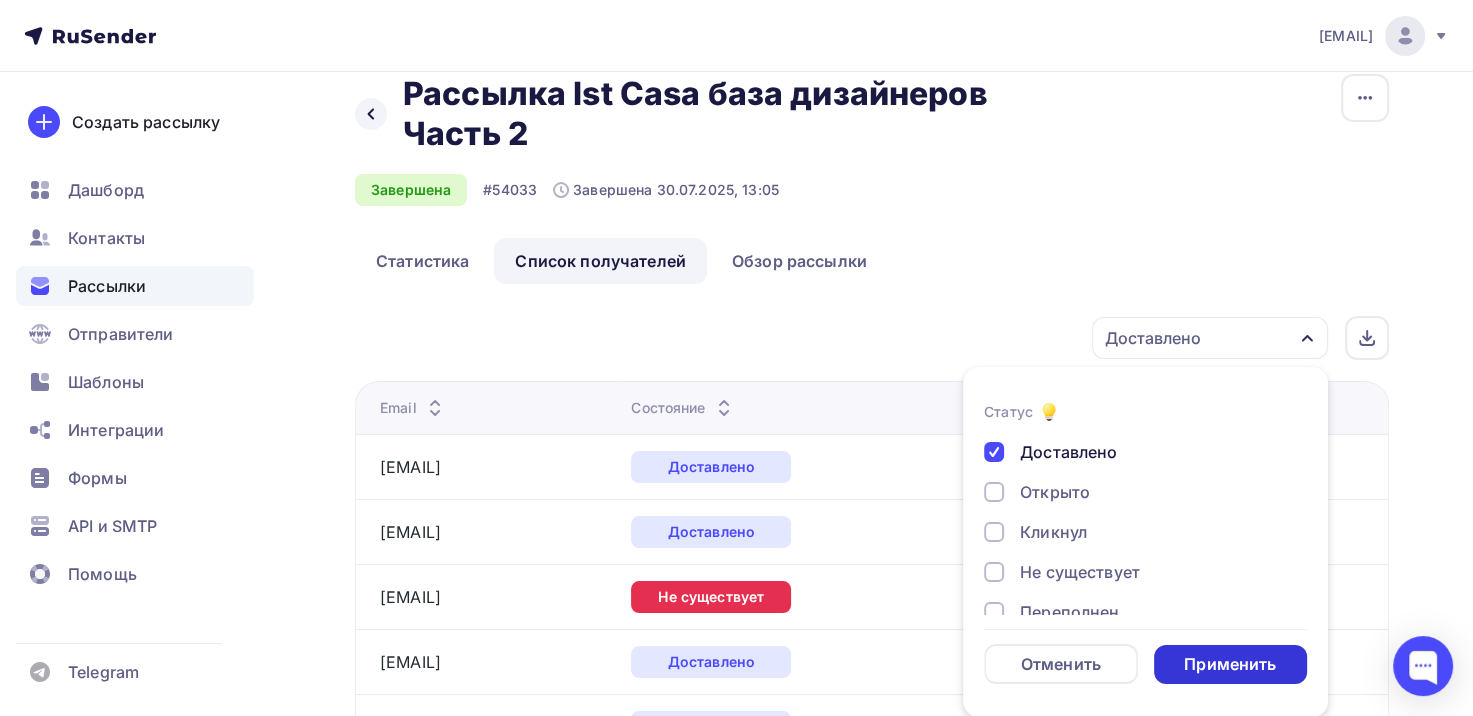 click on "Применить" at bounding box center [1230, 664] 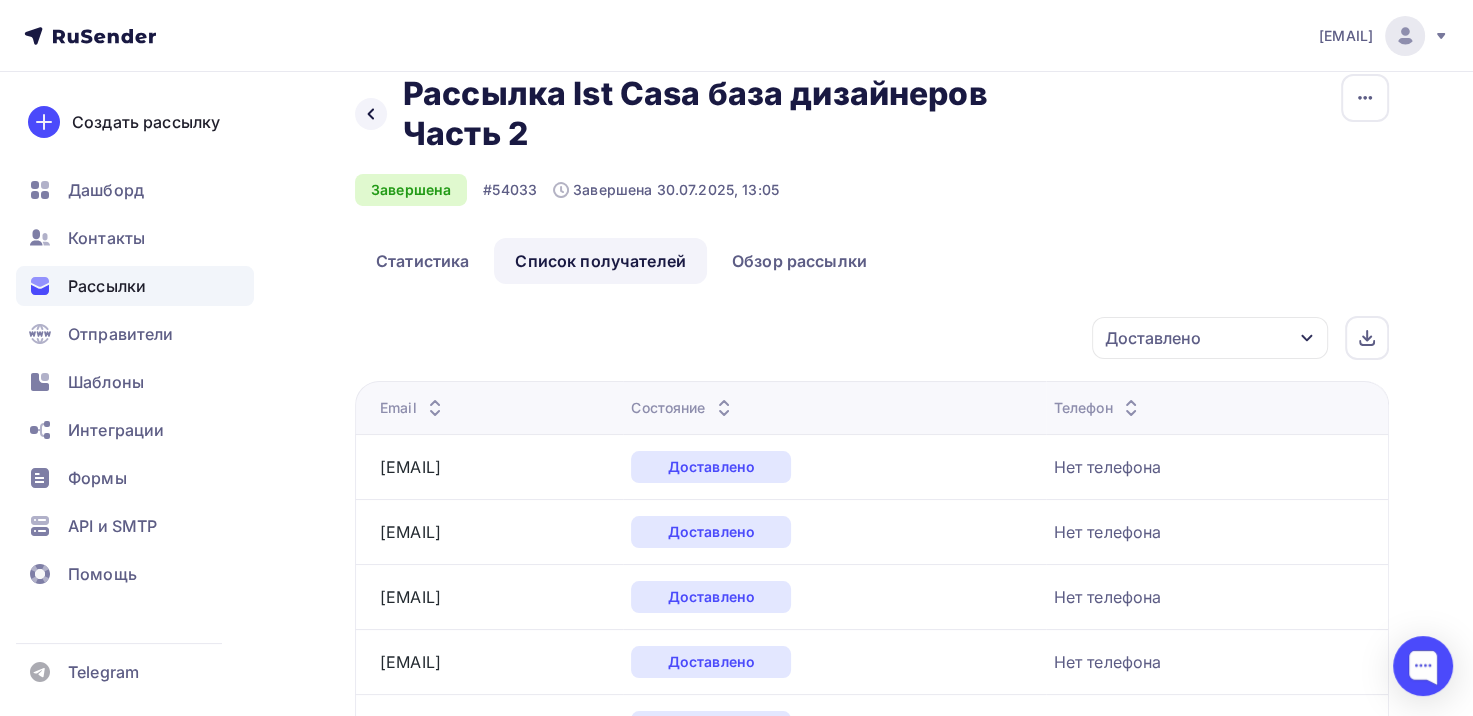 scroll, scrollTop: 3144, scrollLeft: 0, axis: vertical 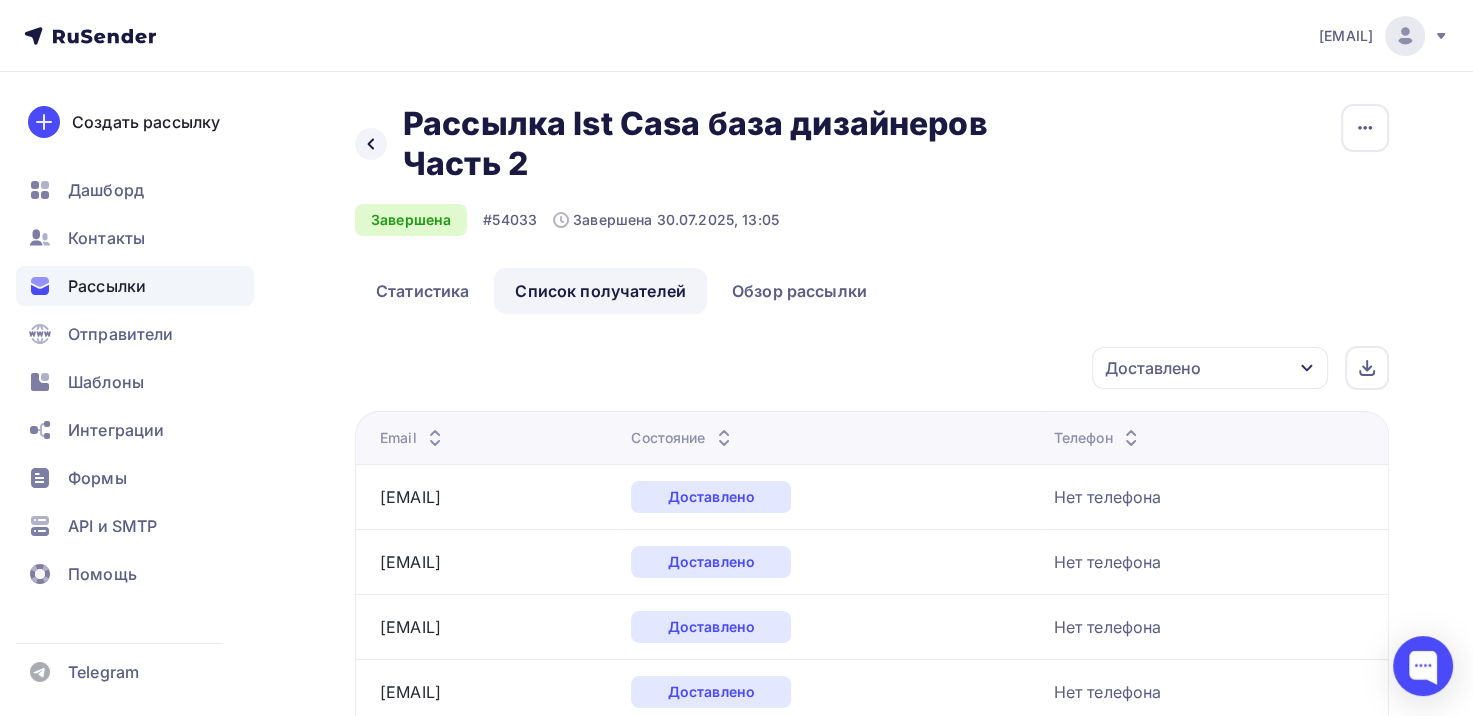 click on "Доставлено" at bounding box center [1210, 368] 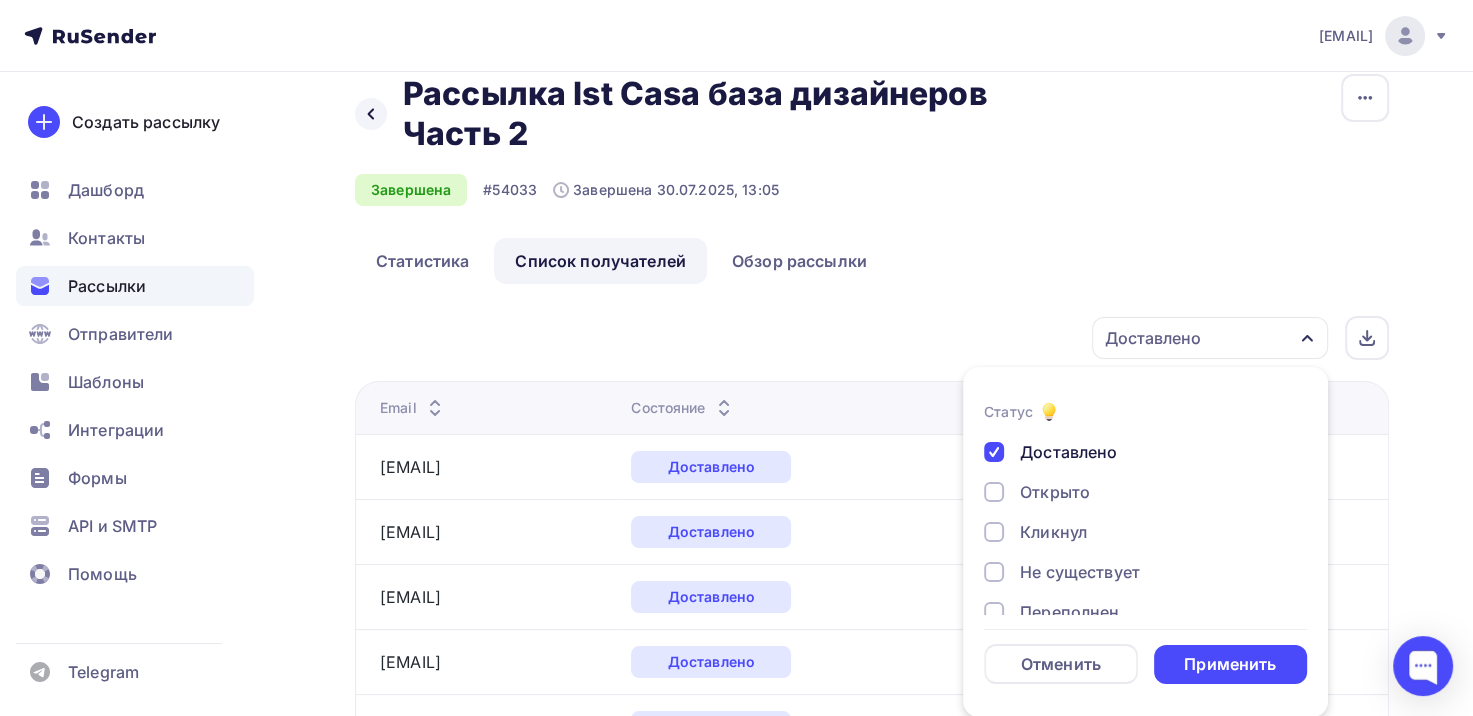 click on "Статус
Доставлено
Открыто
Кликнул
Не существует
Переполнен
Недоступен
Отписан
Жалоба
В ожидании
Отменить       Применить" at bounding box center (1145, 542) 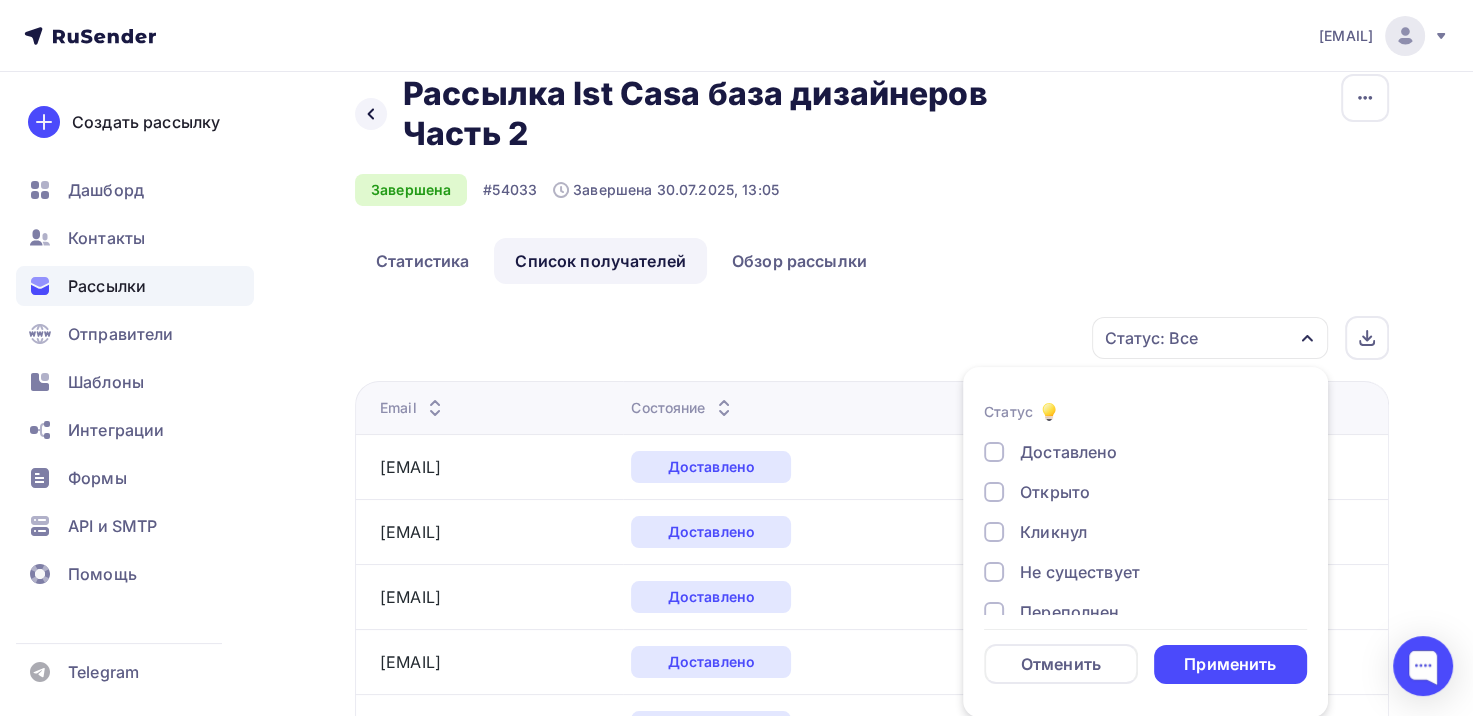 click on "Открыто" at bounding box center (1055, 492) 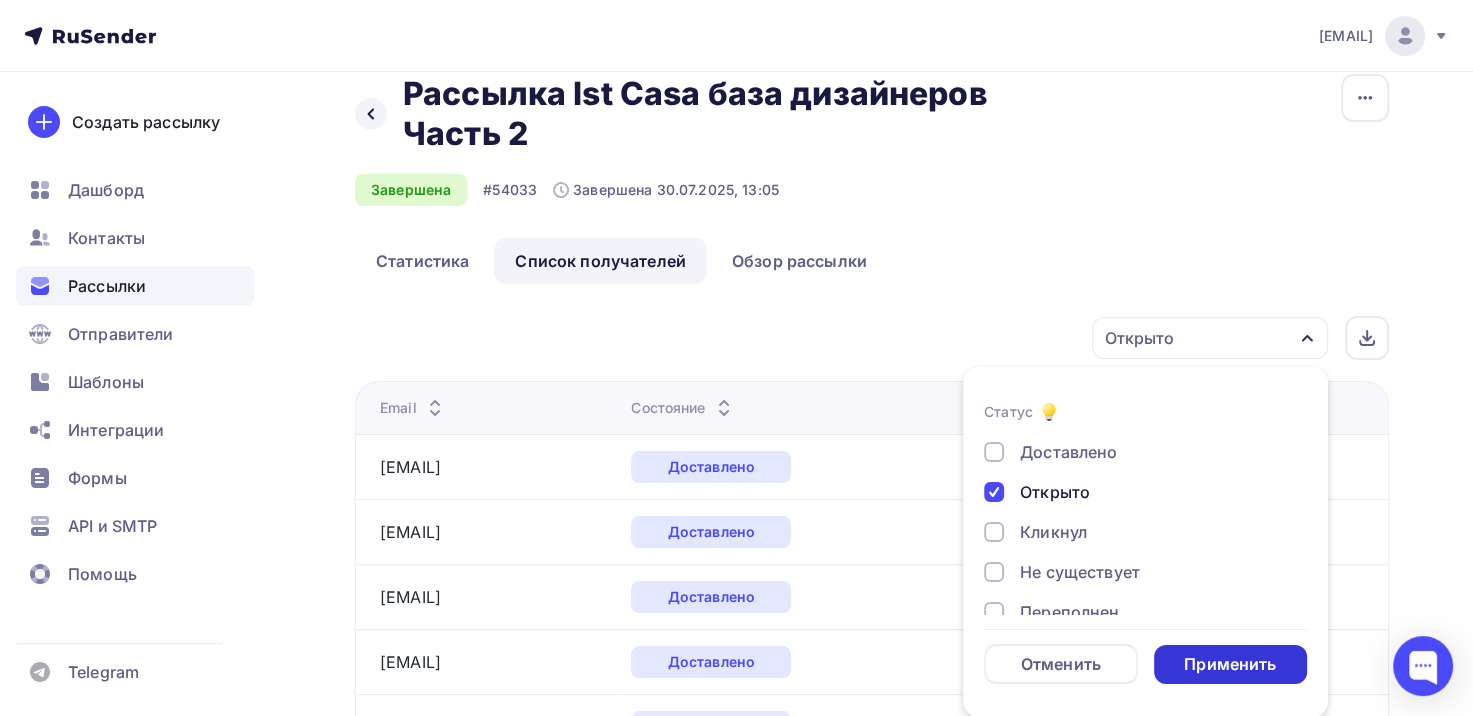 click on "Применить" at bounding box center [1231, 664] 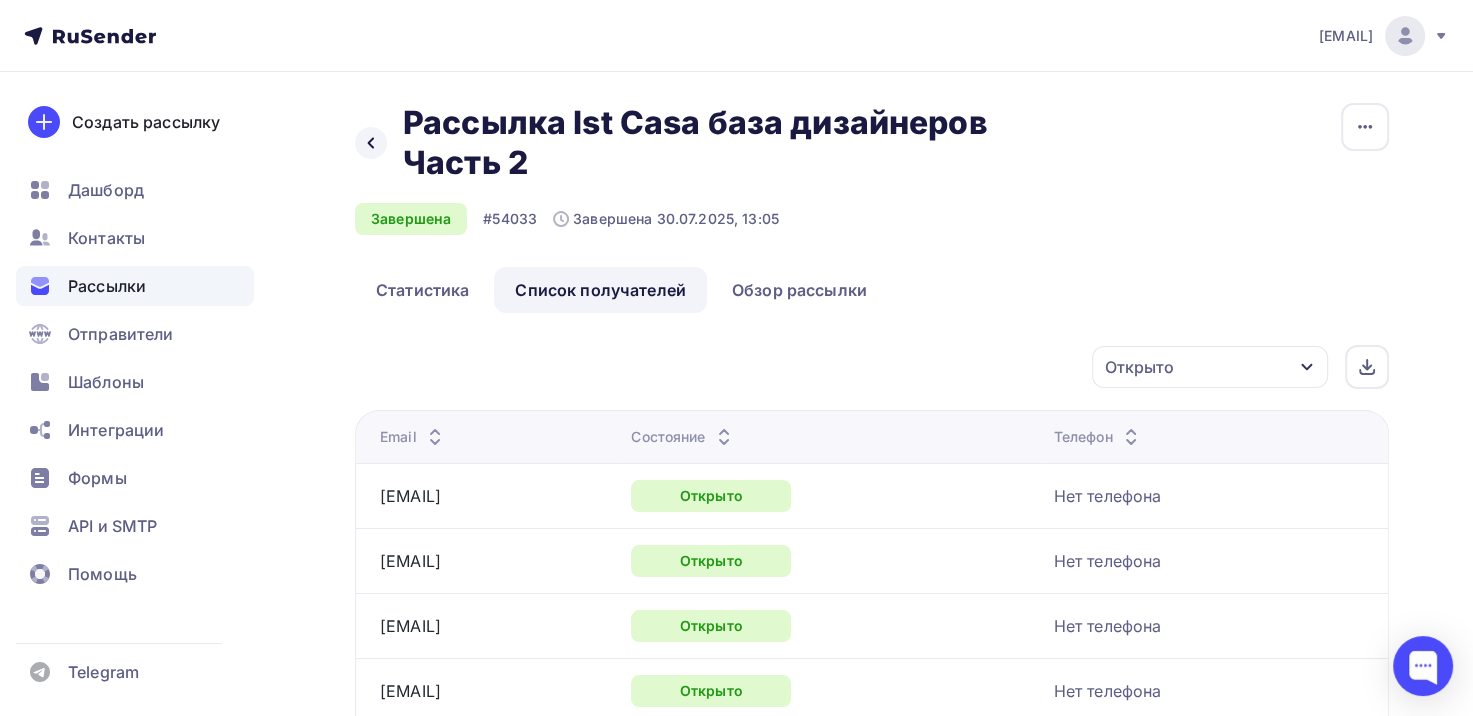 scroll, scrollTop: 0, scrollLeft: 0, axis: both 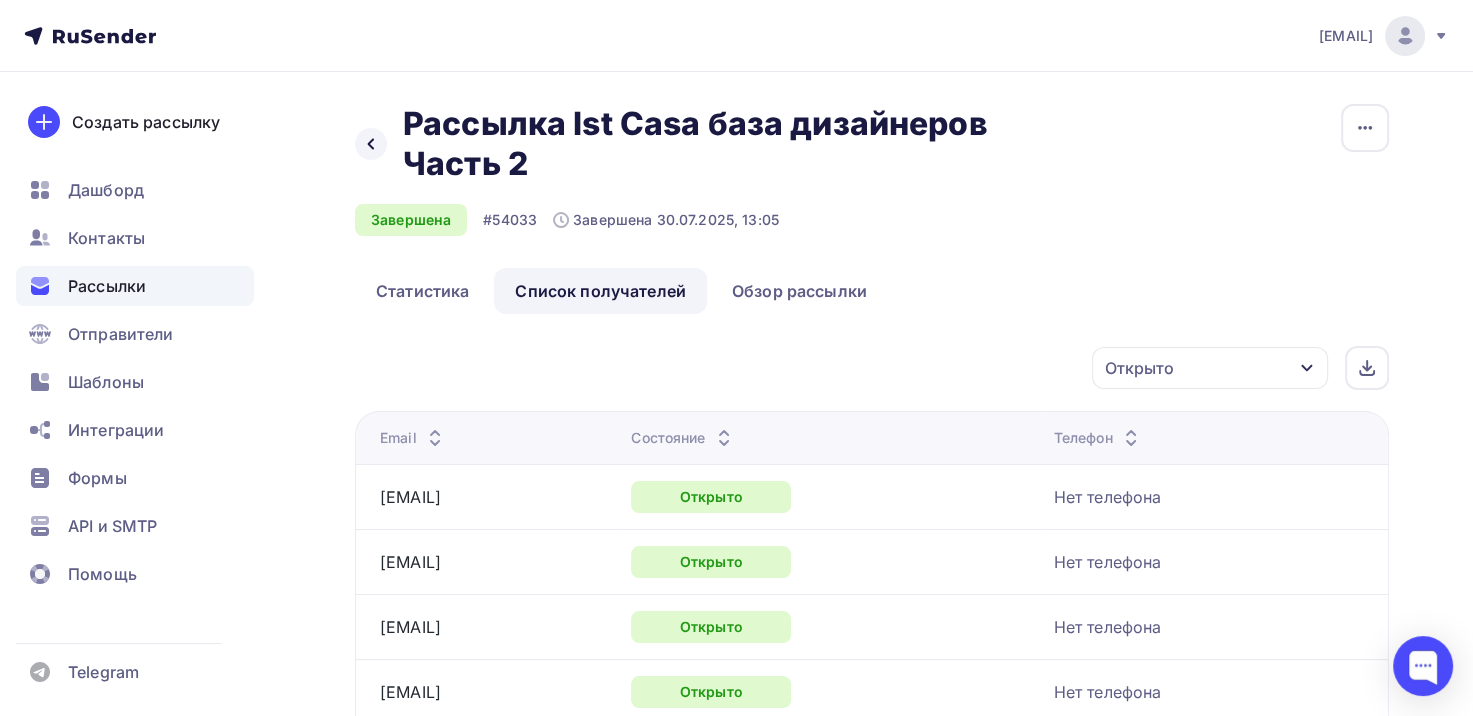click on "Открыто" at bounding box center [1210, 368] 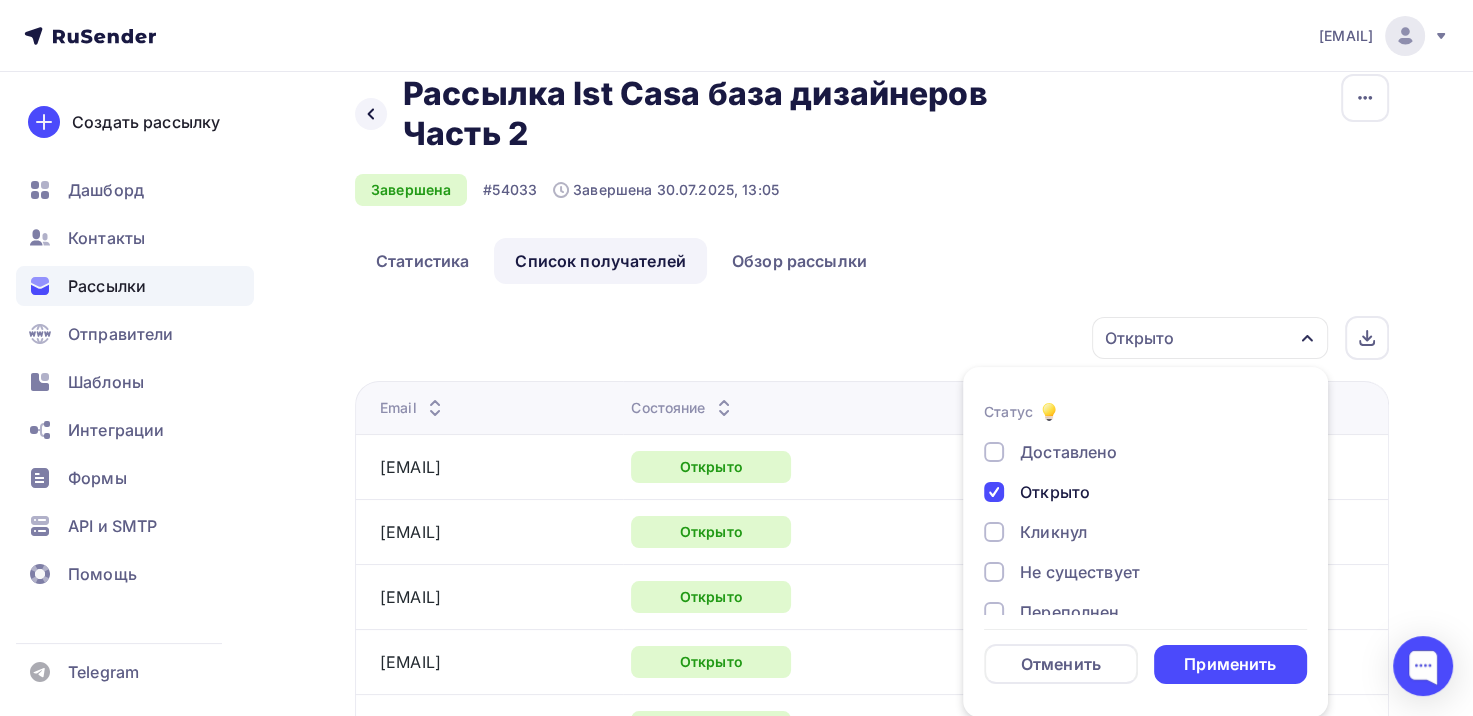 click on "Кликнул" at bounding box center (1053, 532) 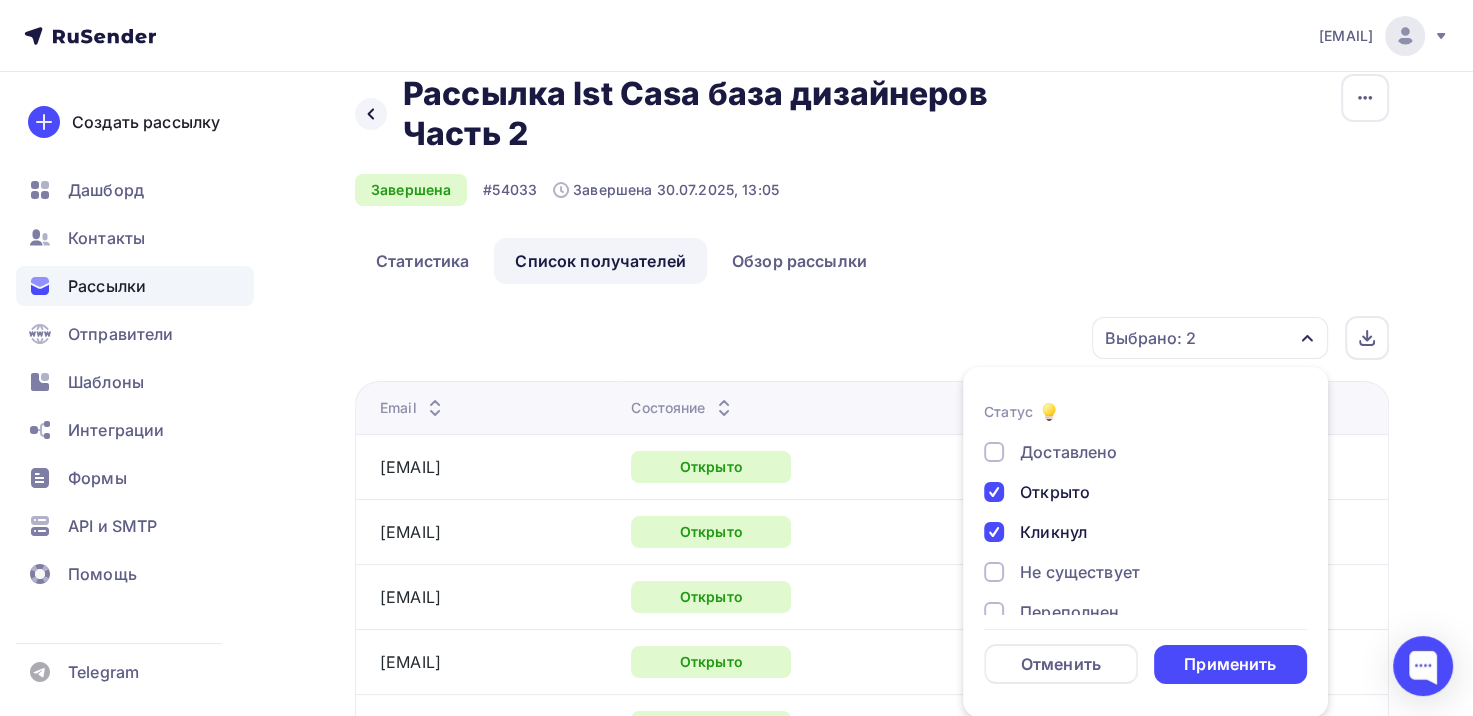 click on "Открыто" at bounding box center [1055, 492] 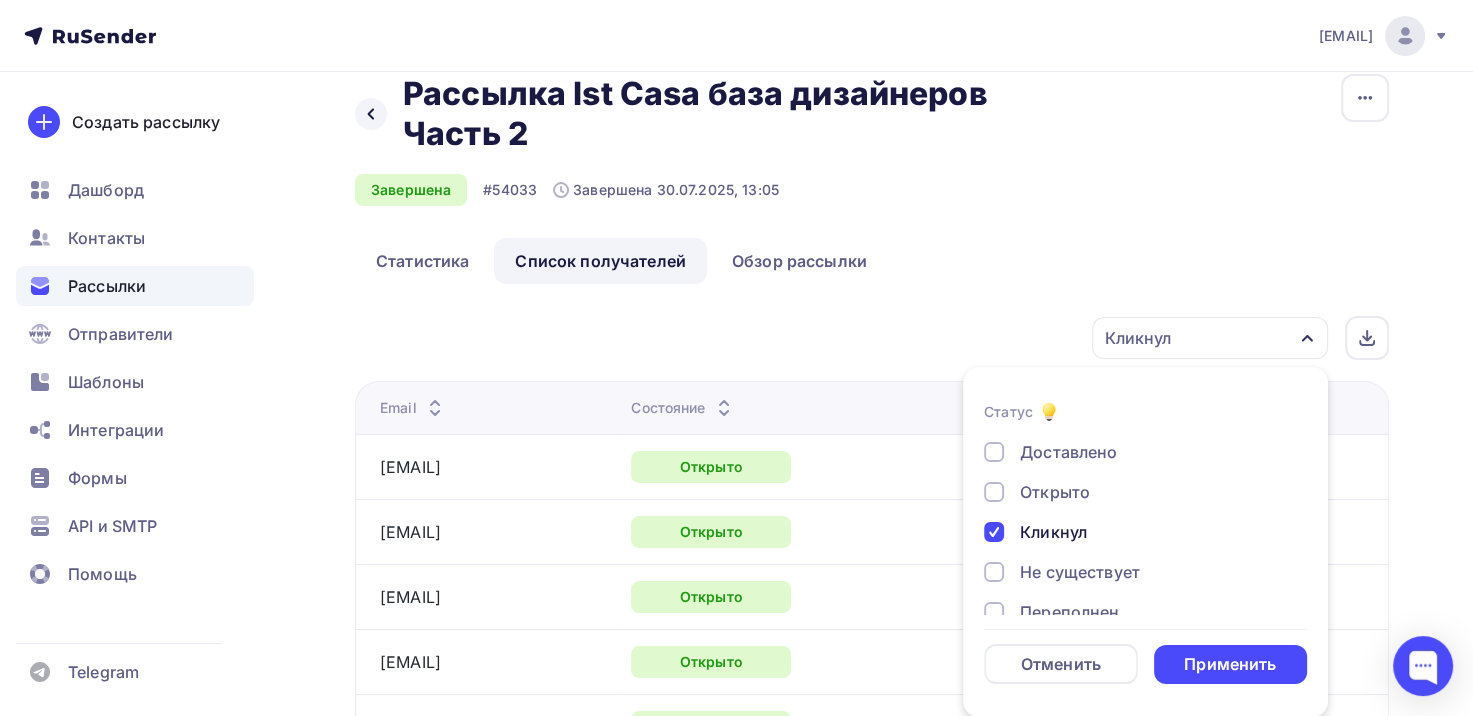 click on "Применить" at bounding box center [1230, 664] 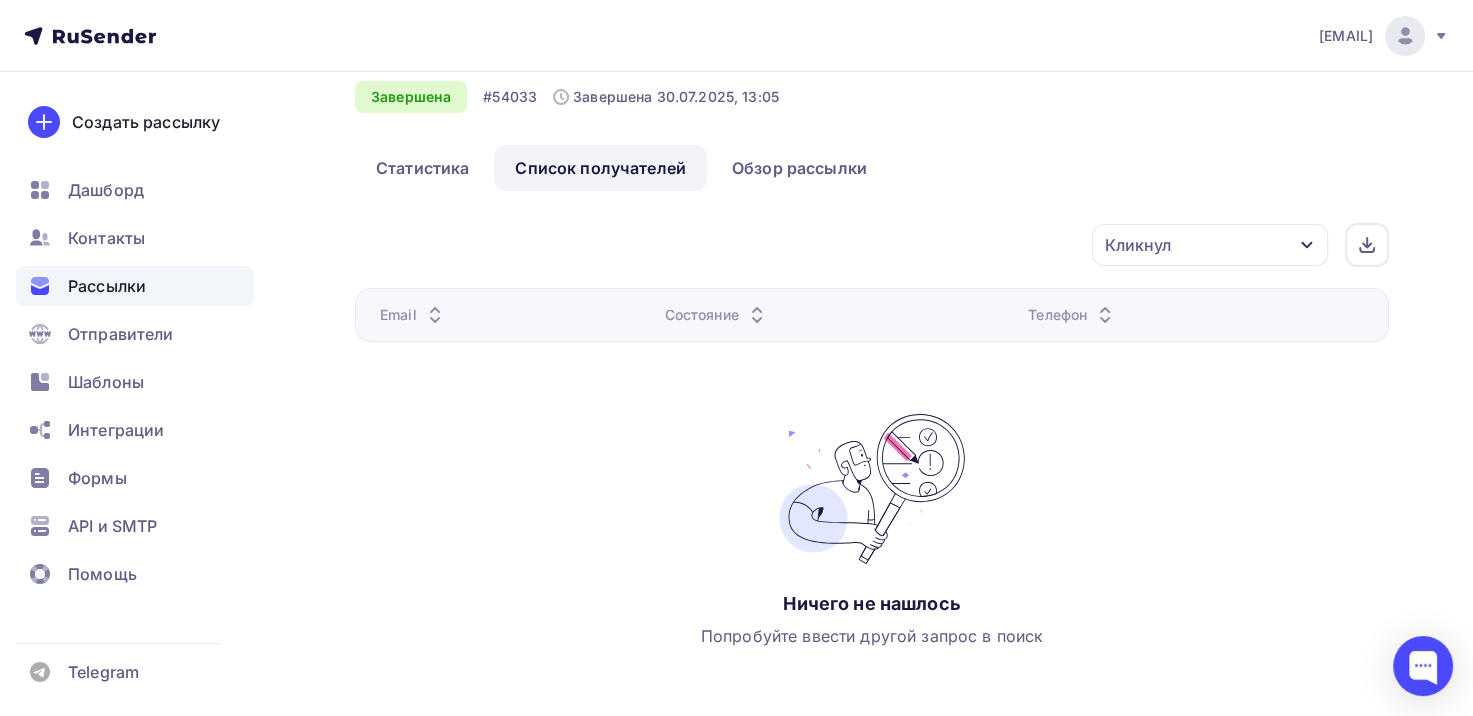 scroll, scrollTop: 130, scrollLeft: 0, axis: vertical 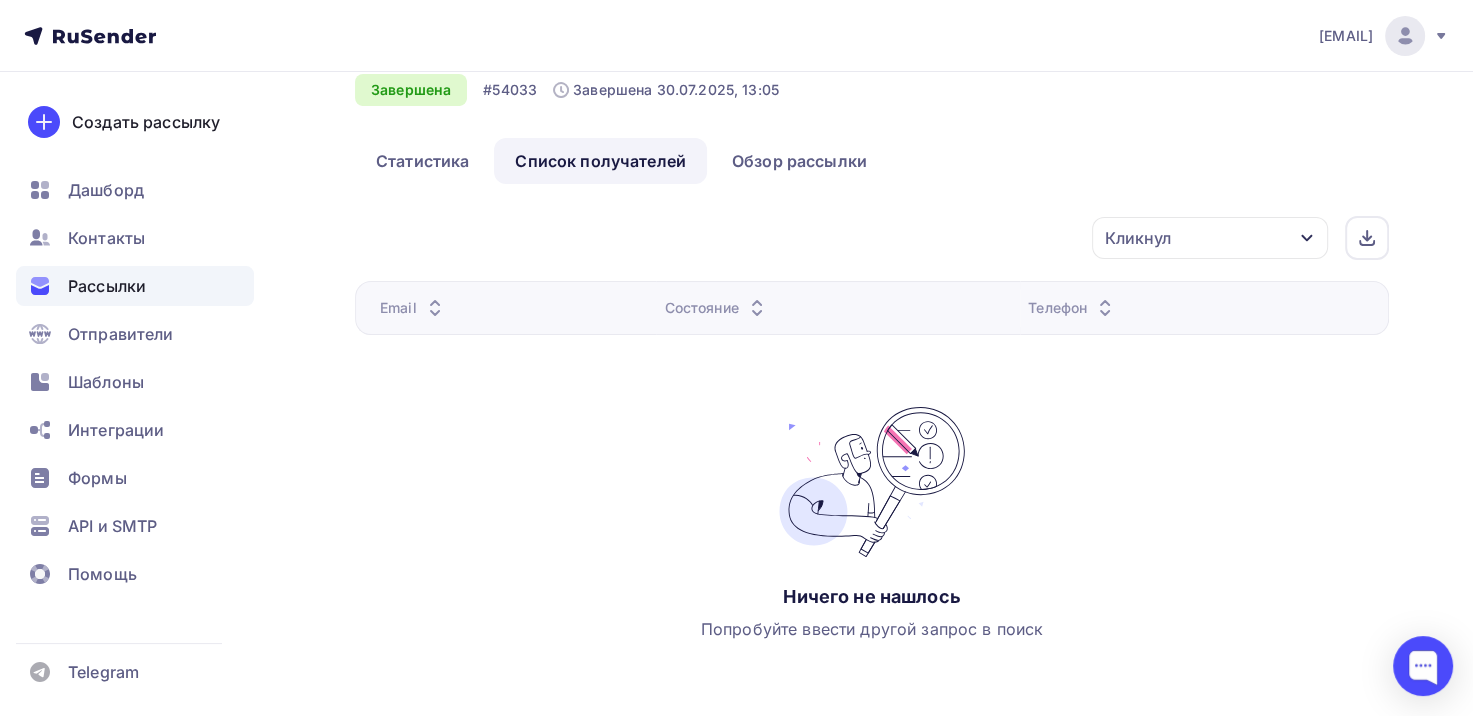 click on "Кликнул" at bounding box center [1210, 238] 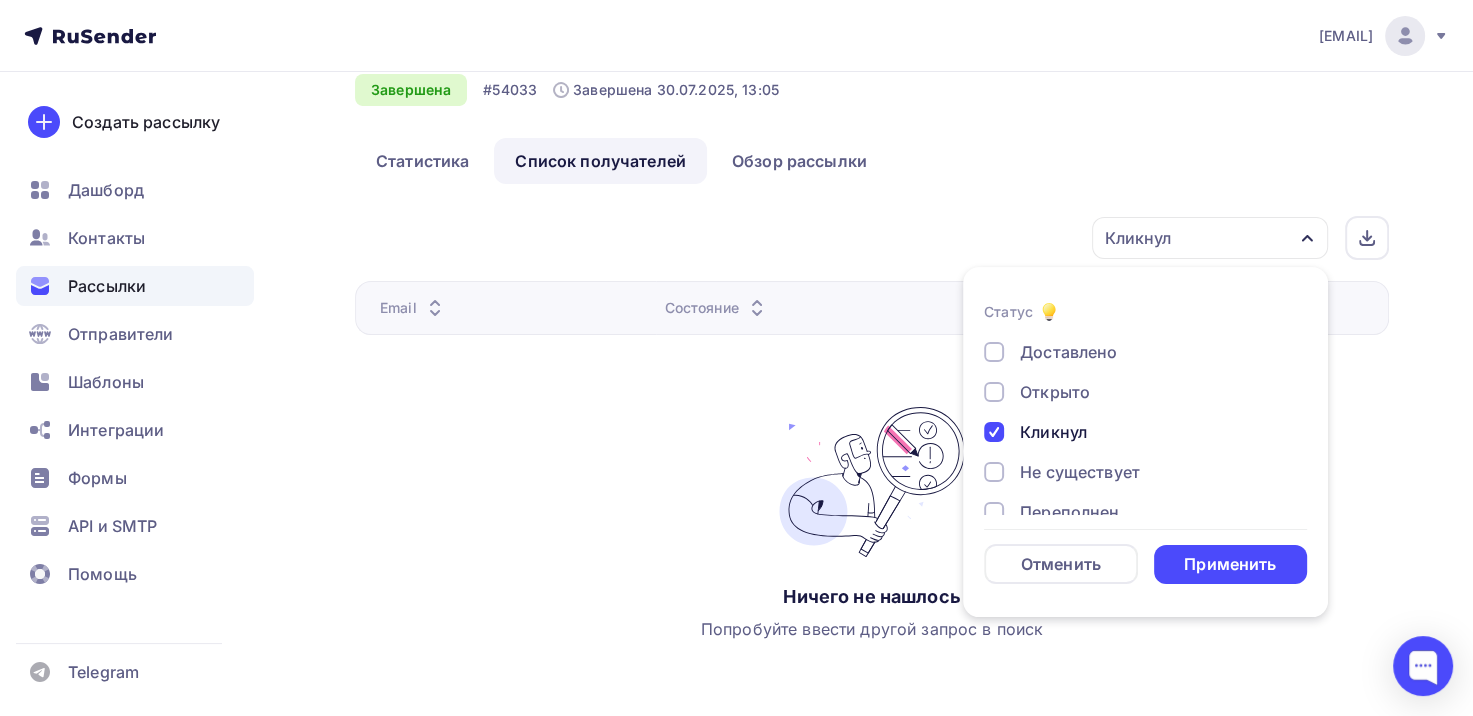 click on "Кликнул" at bounding box center (1053, 432) 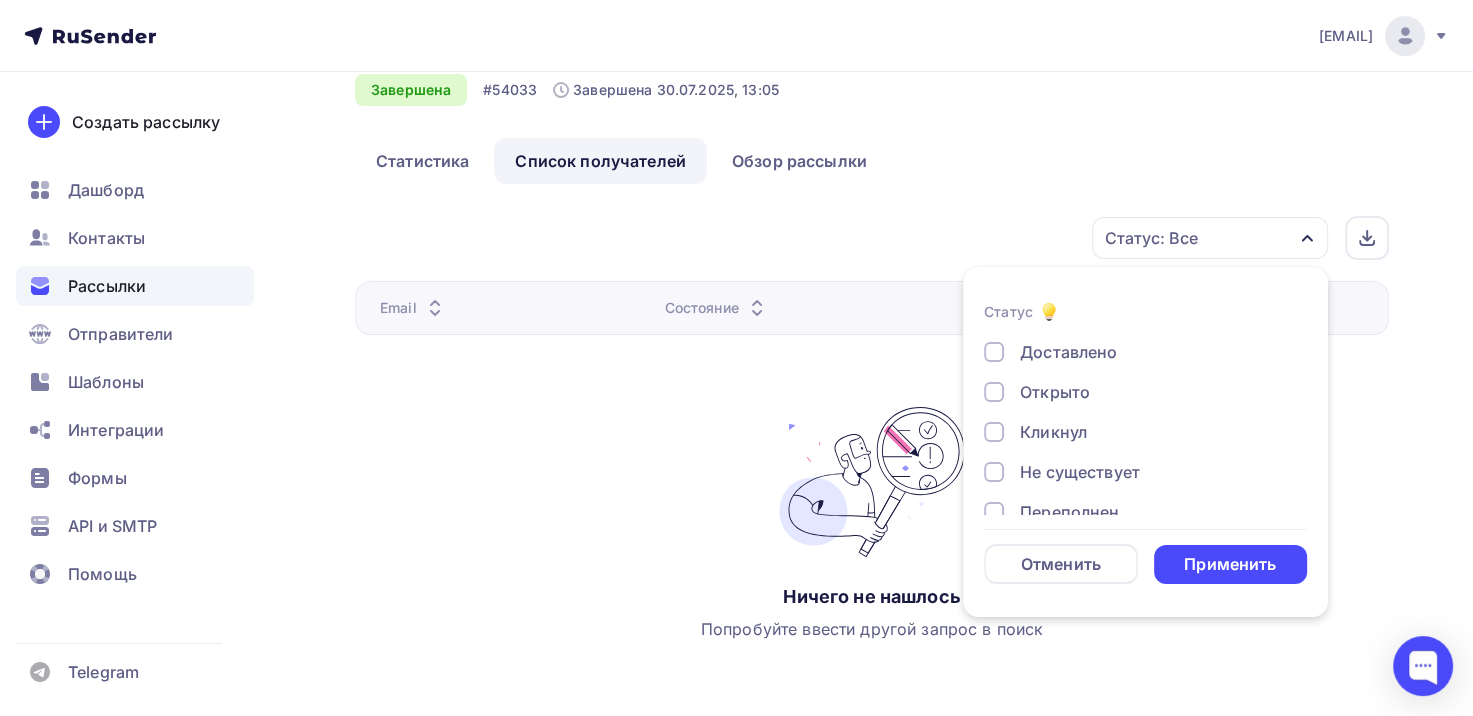 click on "Не существует" at bounding box center (1080, 472) 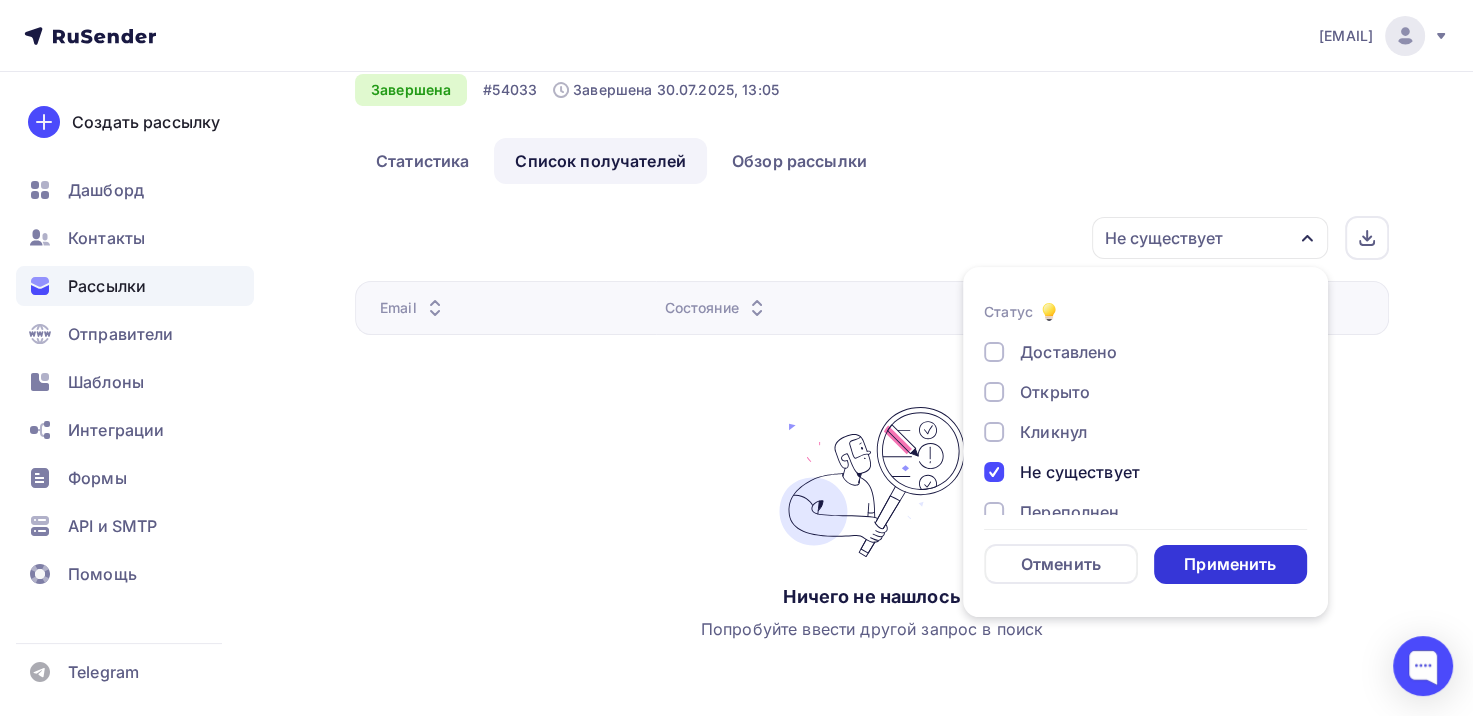 click on "Применить" at bounding box center (1231, 564) 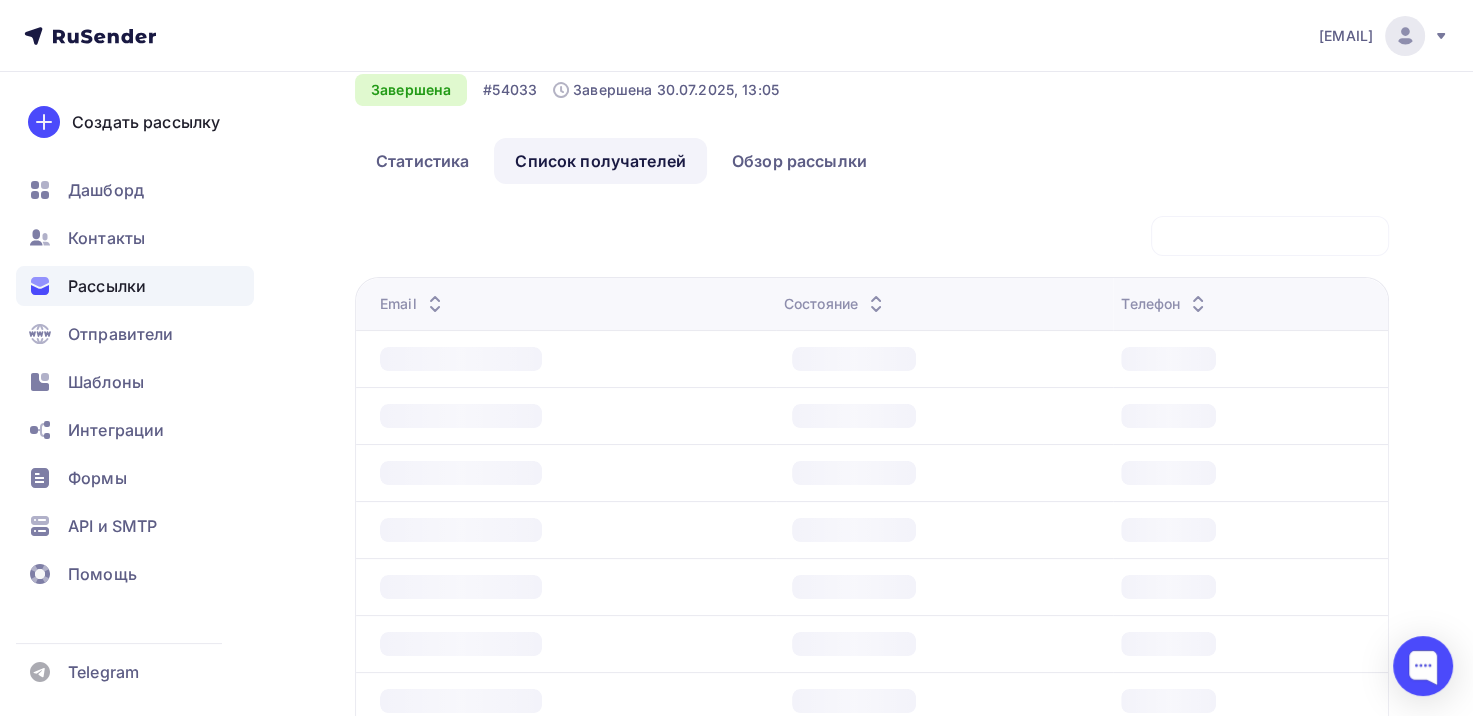 scroll, scrollTop: 33, scrollLeft: 0, axis: vertical 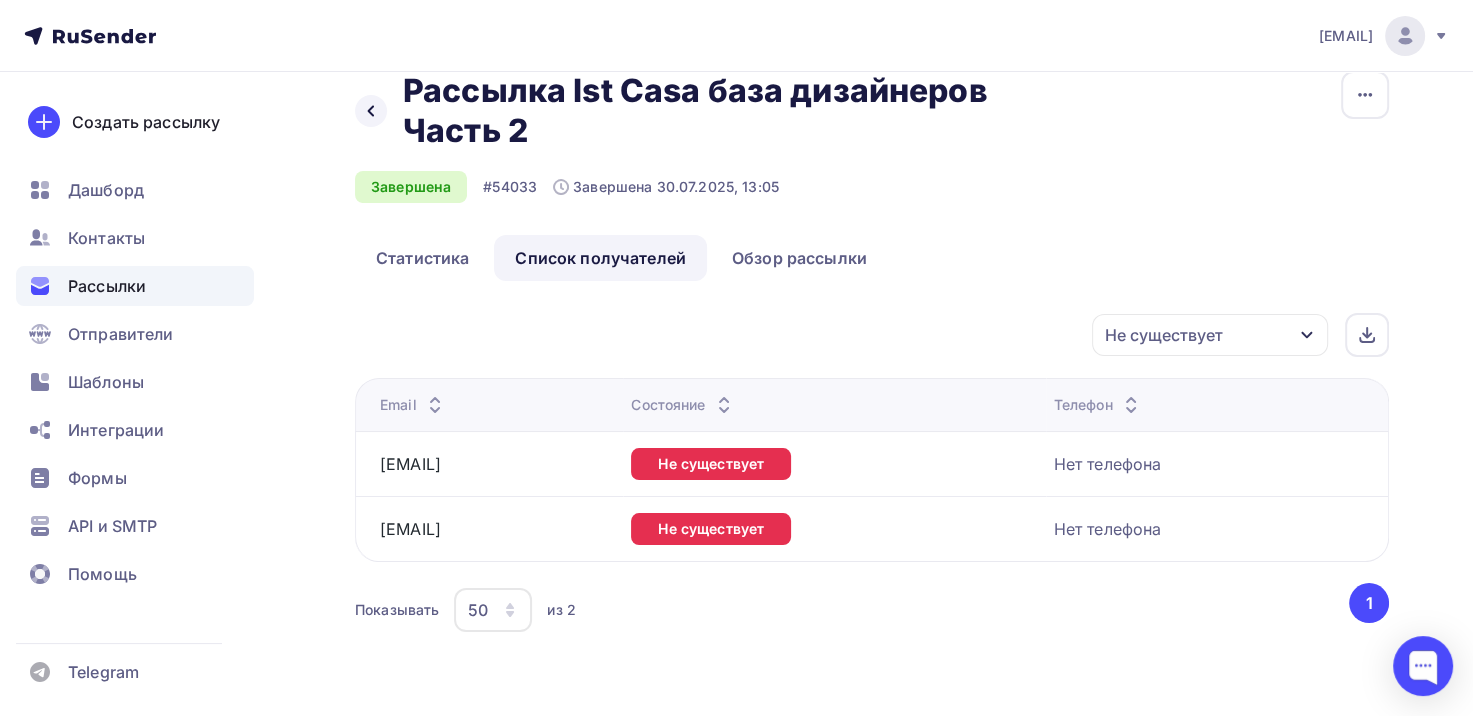 click on "Не существует" at bounding box center [1164, 335] 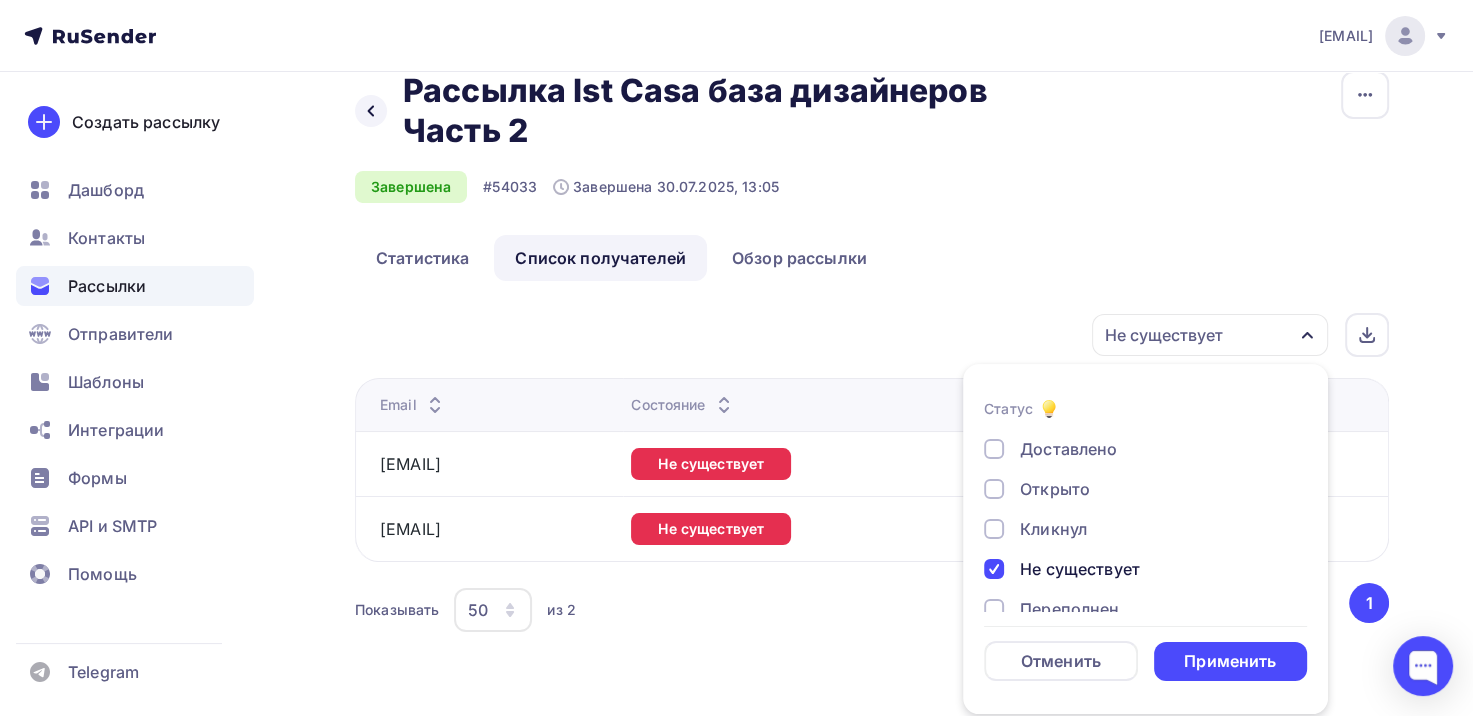 click on "Не существует" at bounding box center [1080, 569] 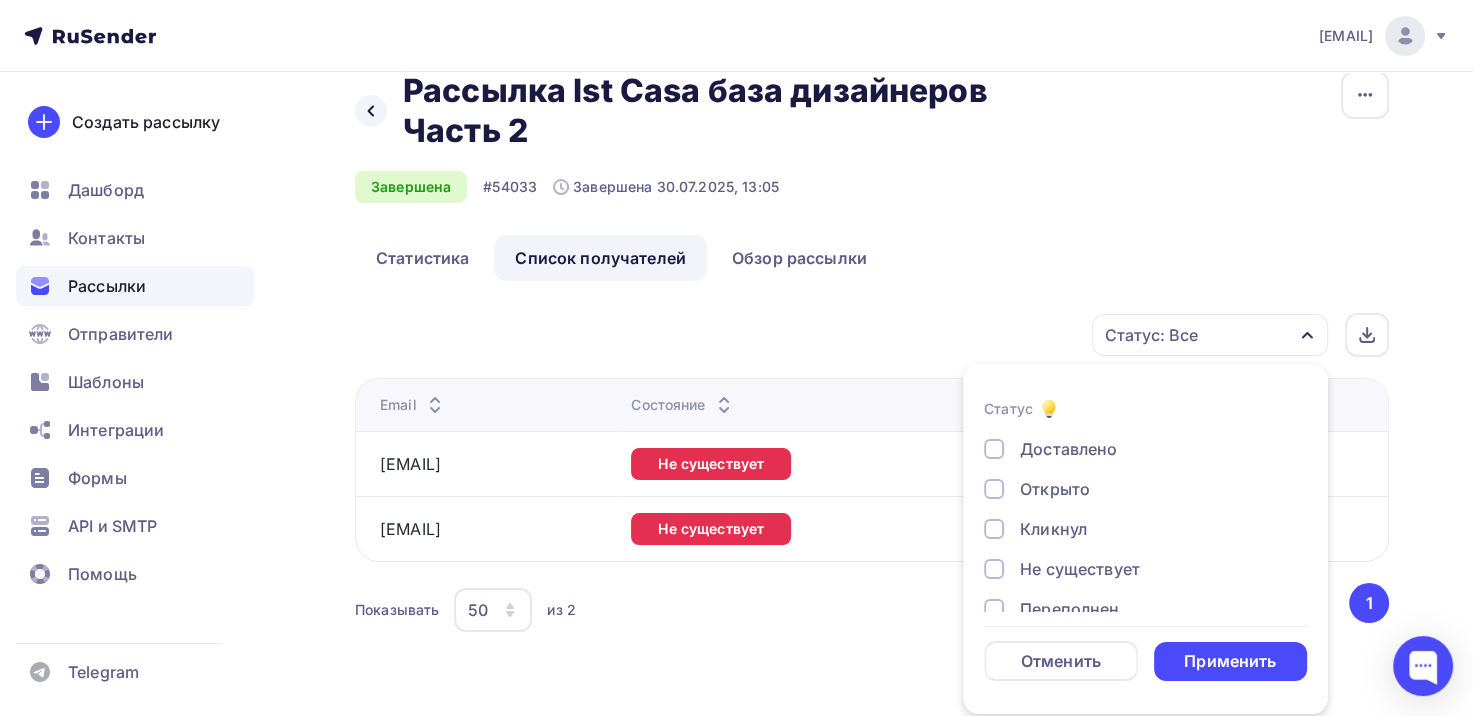 click on "Переполнен" at bounding box center (1069, 609) 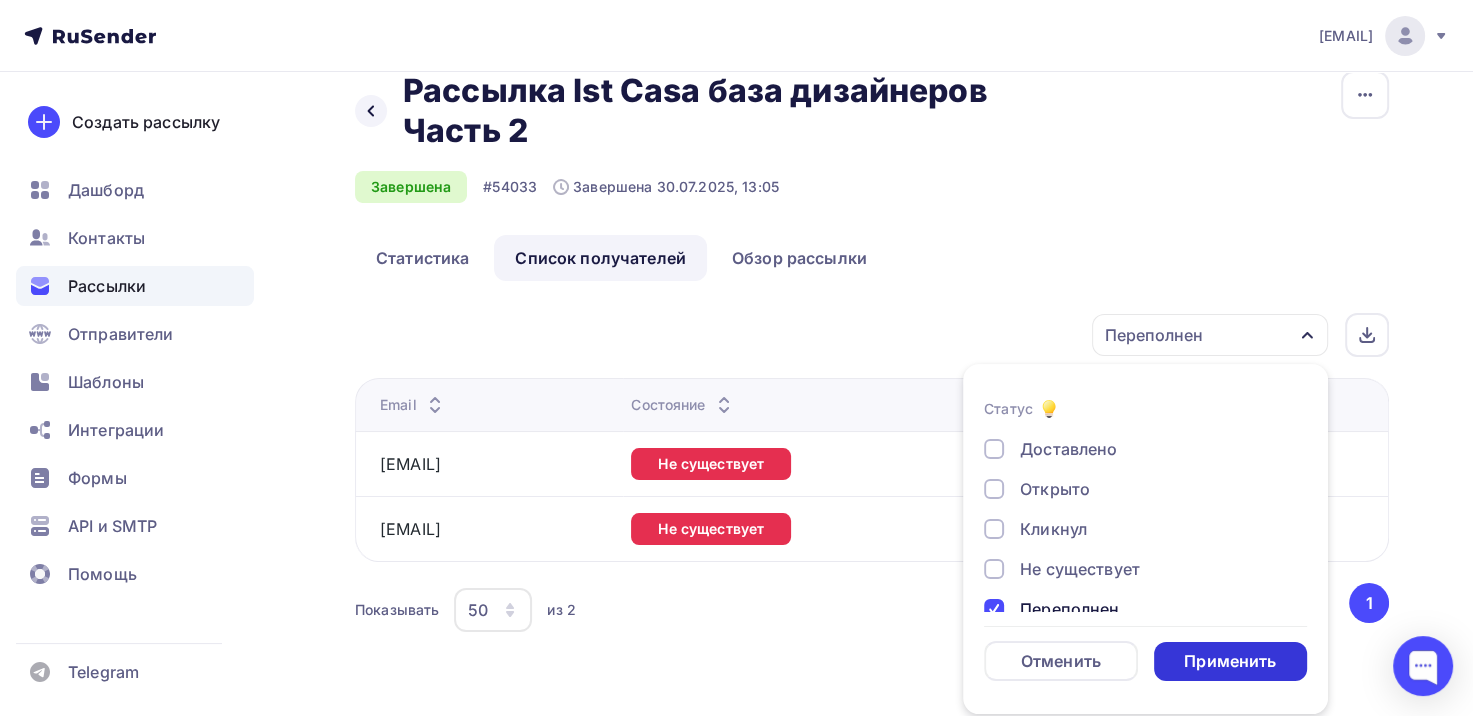 click on "Применить" at bounding box center (1230, 661) 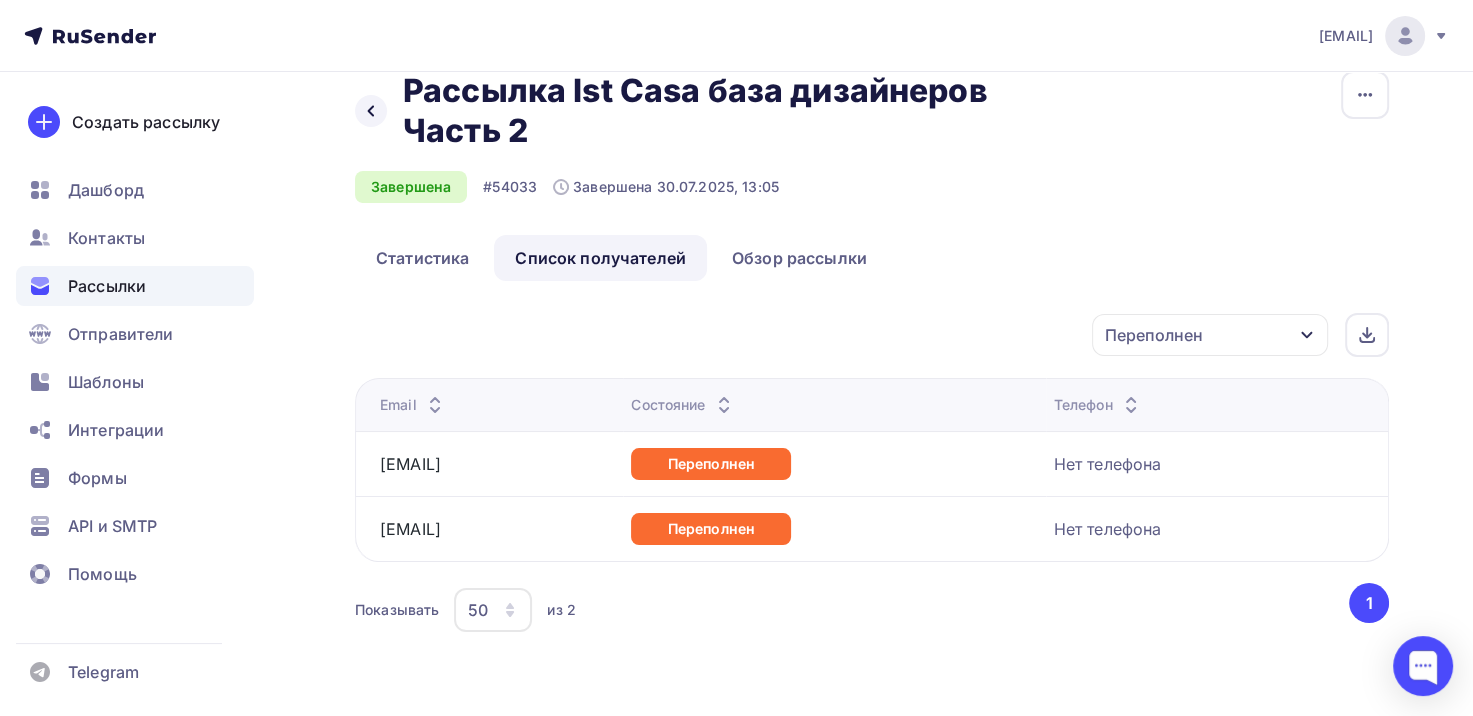 click on "Переполнен" at bounding box center [1210, 335] 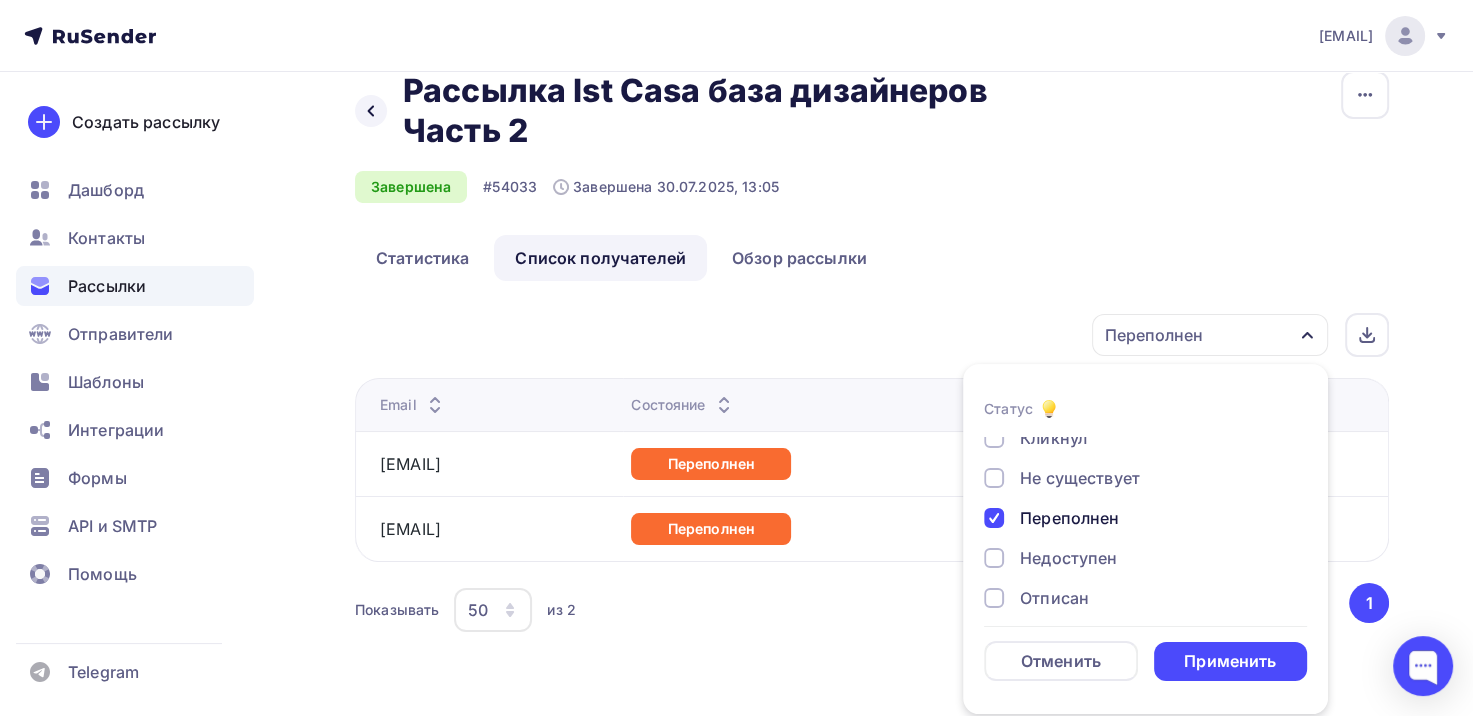 scroll, scrollTop: 84, scrollLeft: 0, axis: vertical 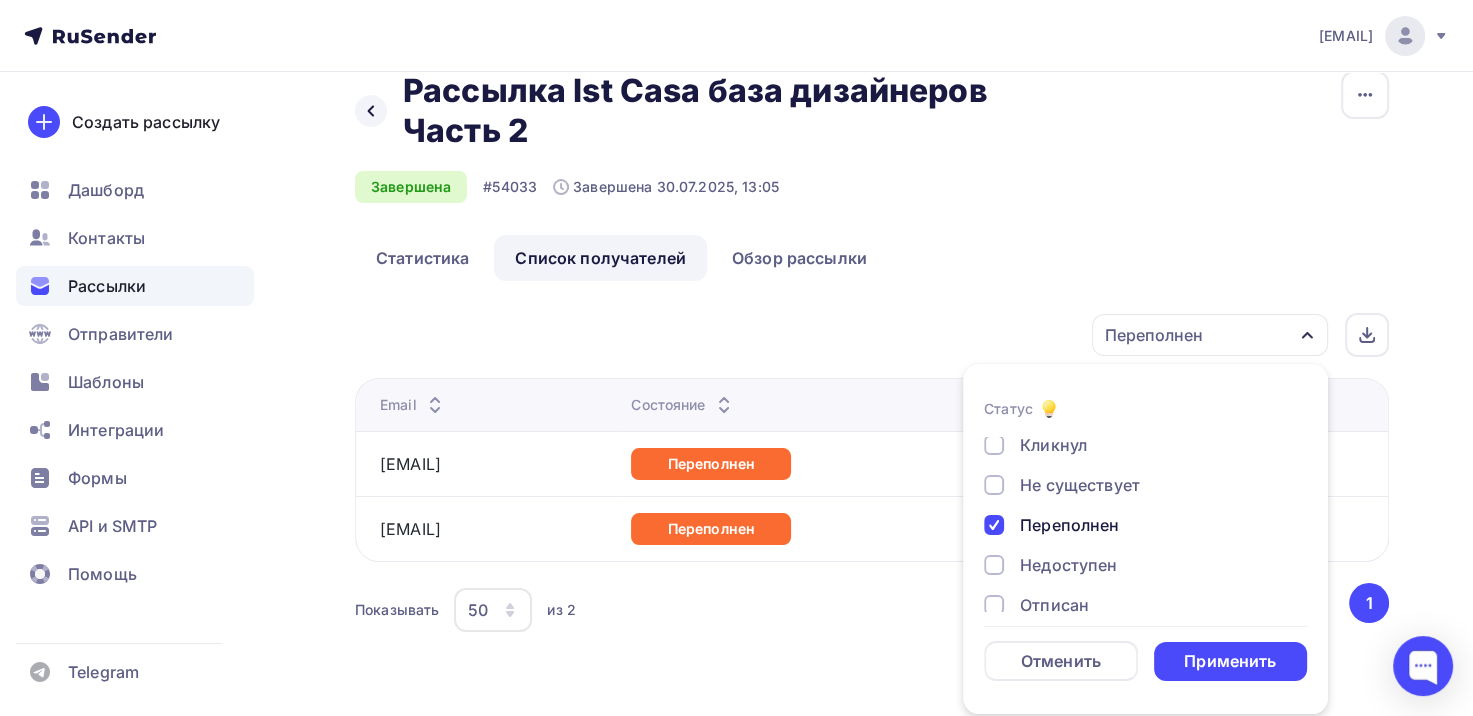 click on "Переполнен" at bounding box center [1069, 525] 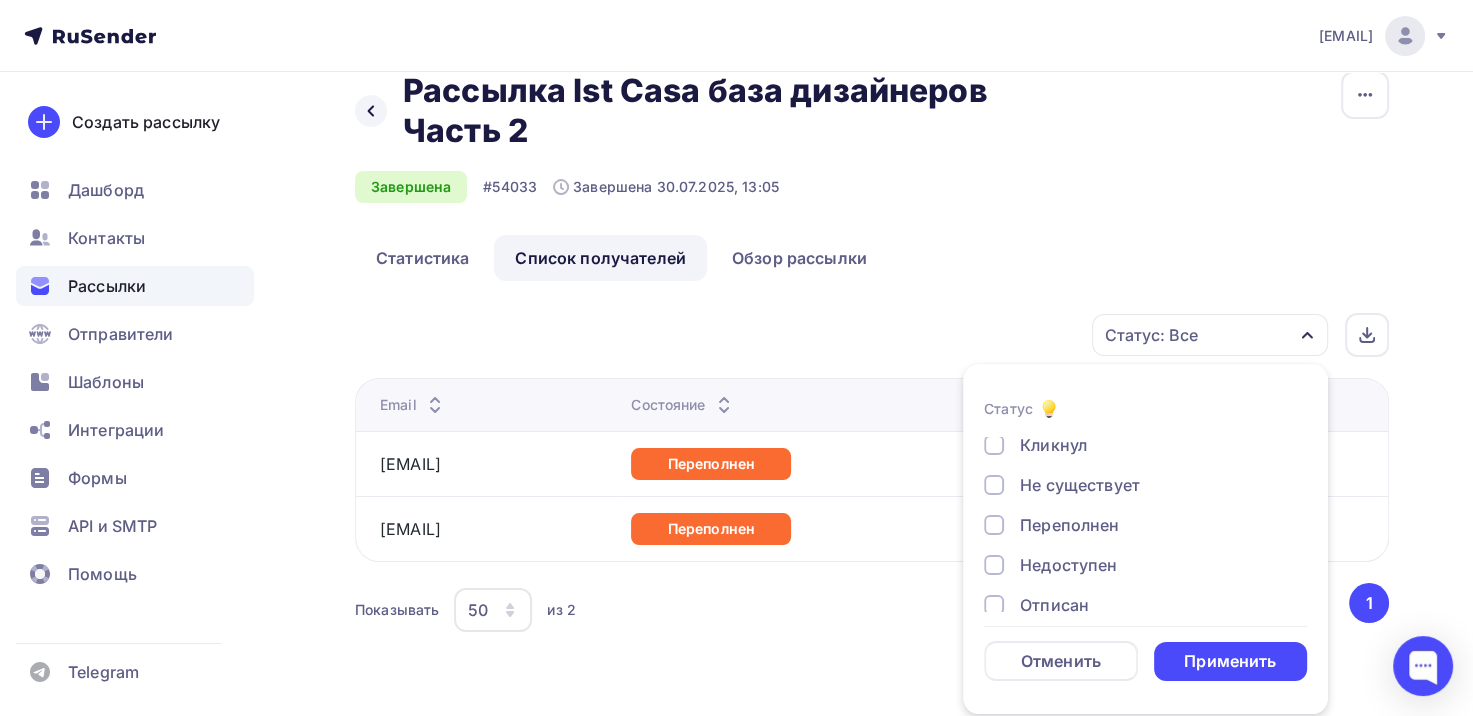 click on "Недоступен" at bounding box center [1068, 565] 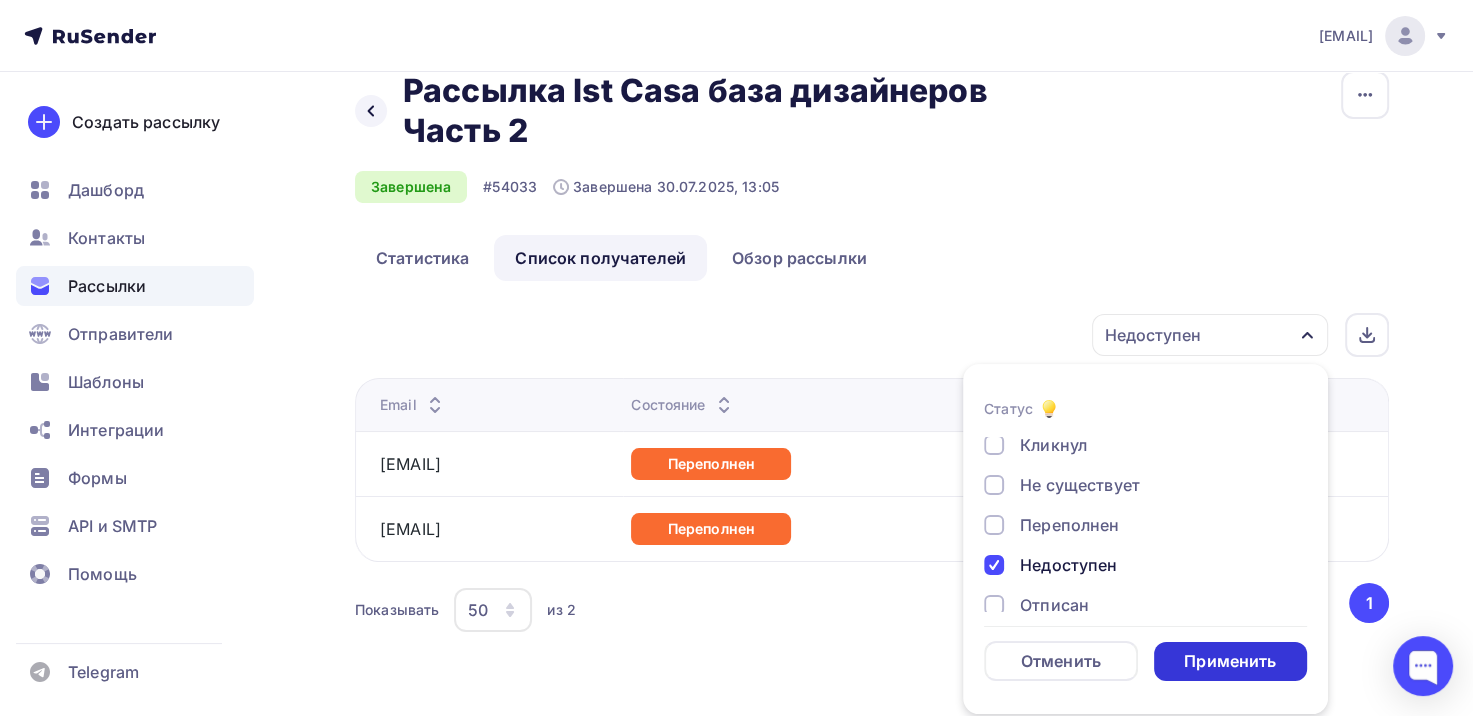 click on "Применить" at bounding box center [1230, 661] 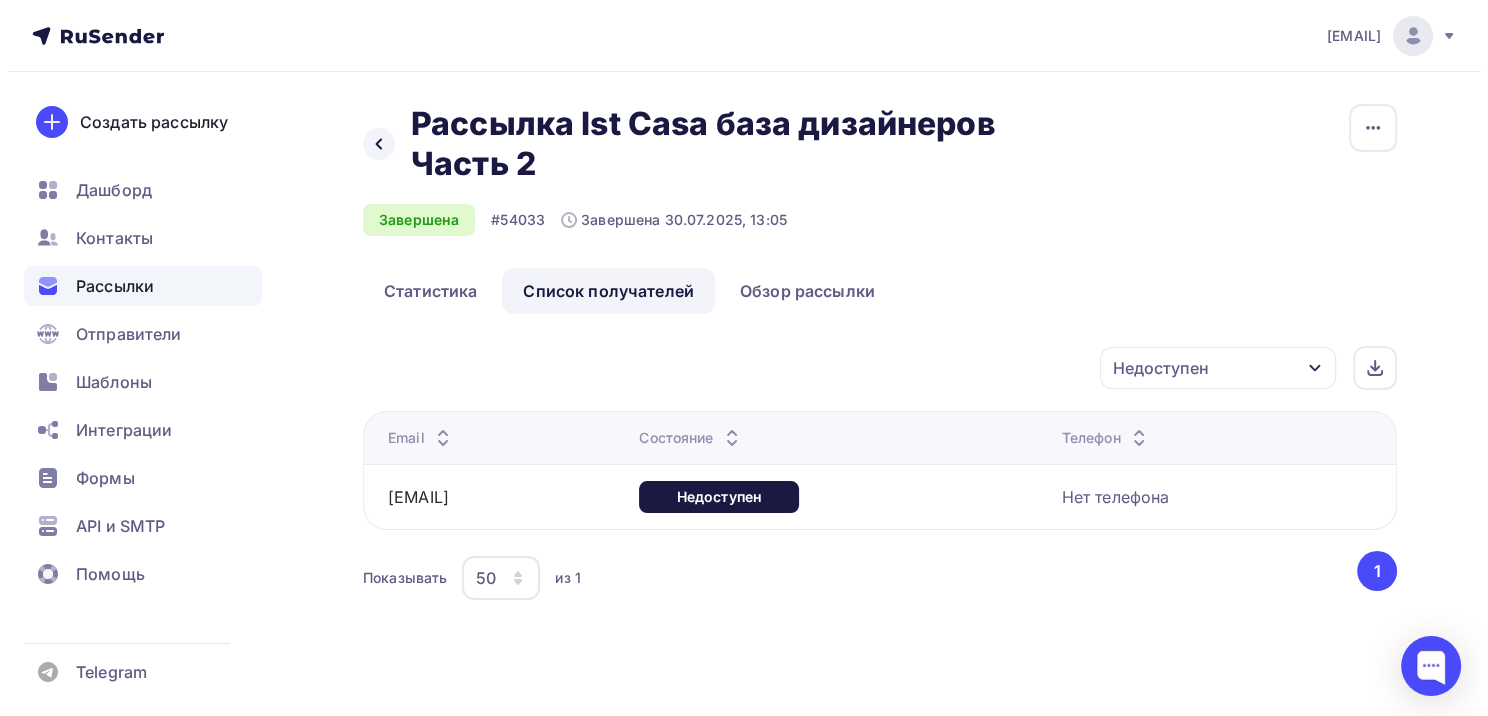 scroll, scrollTop: 0, scrollLeft: 0, axis: both 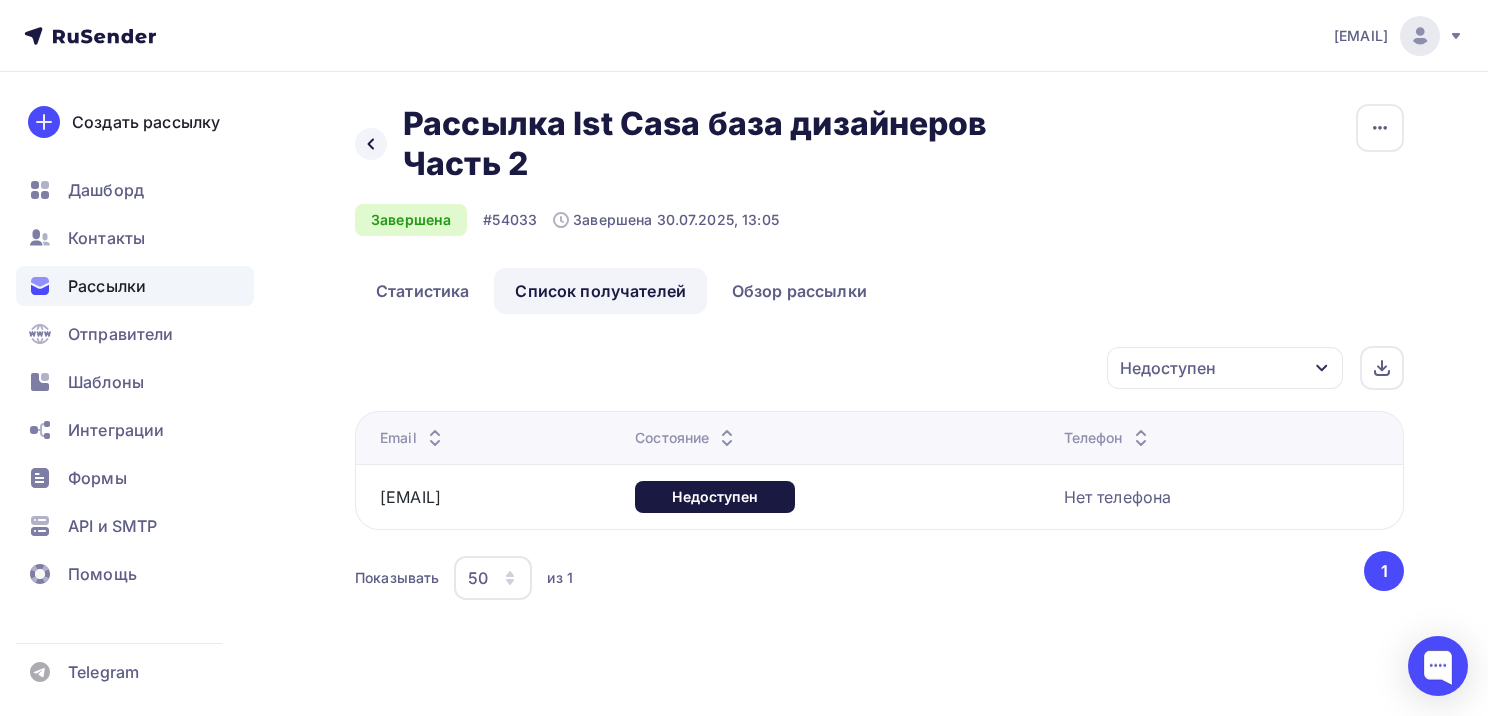 click on "Недоступен" at bounding box center (1225, 368) 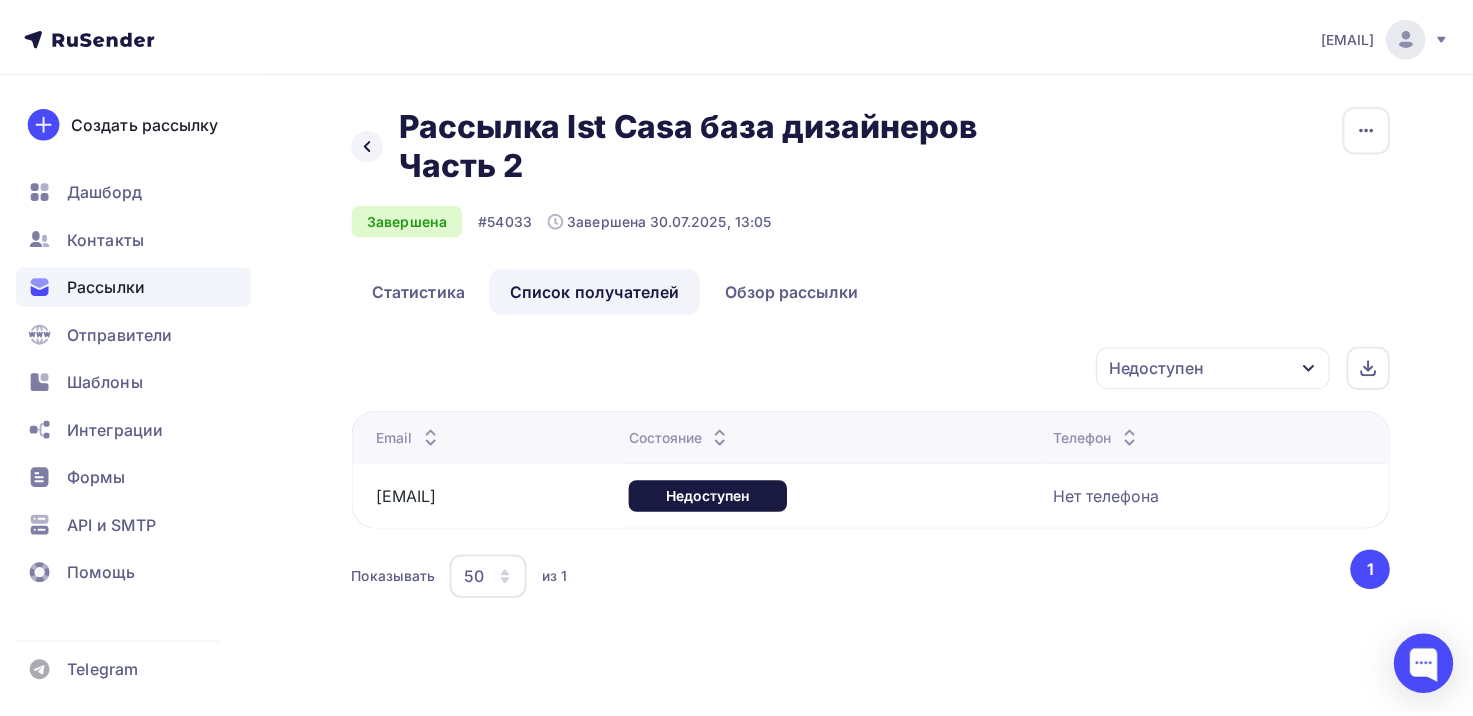 scroll, scrollTop: 30, scrollLeft: 0, axis: vertical 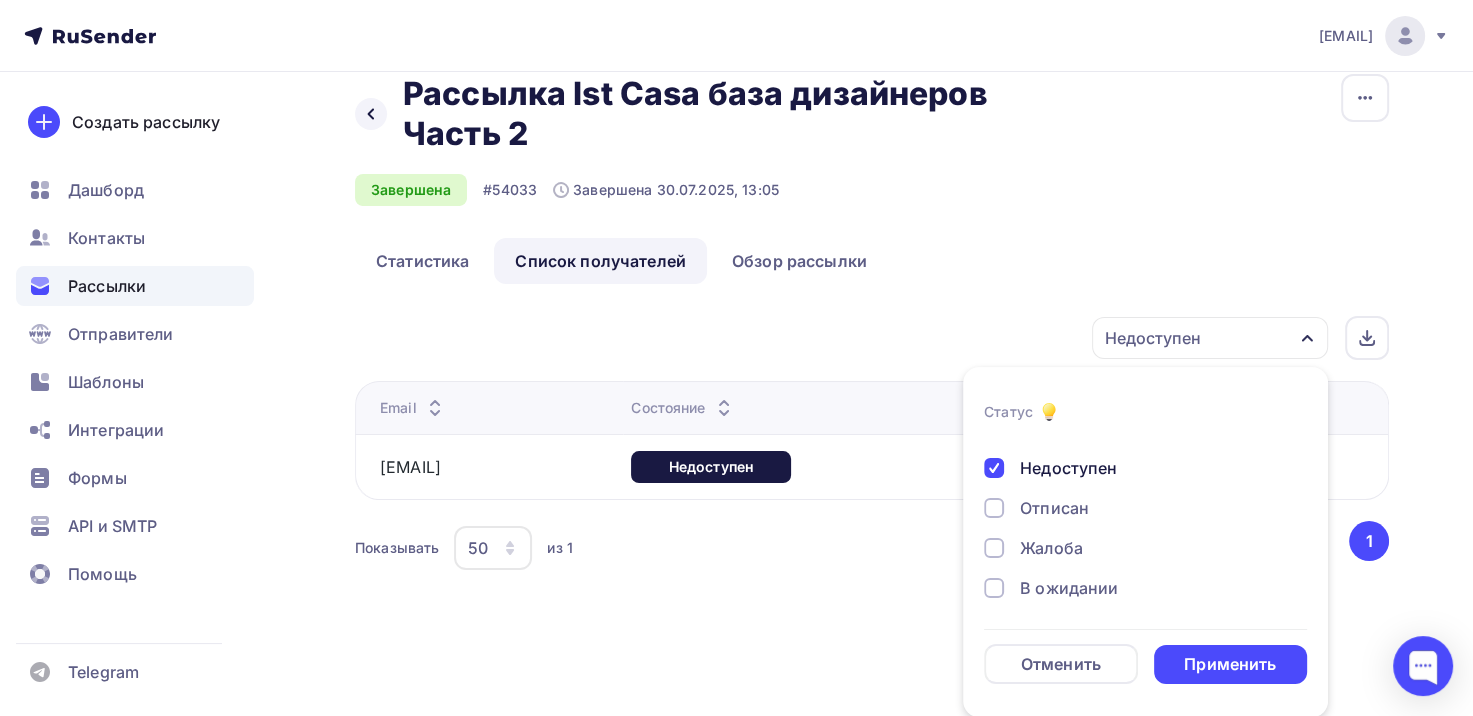 click on "Недоступен" at bounding box center [1068, 468] 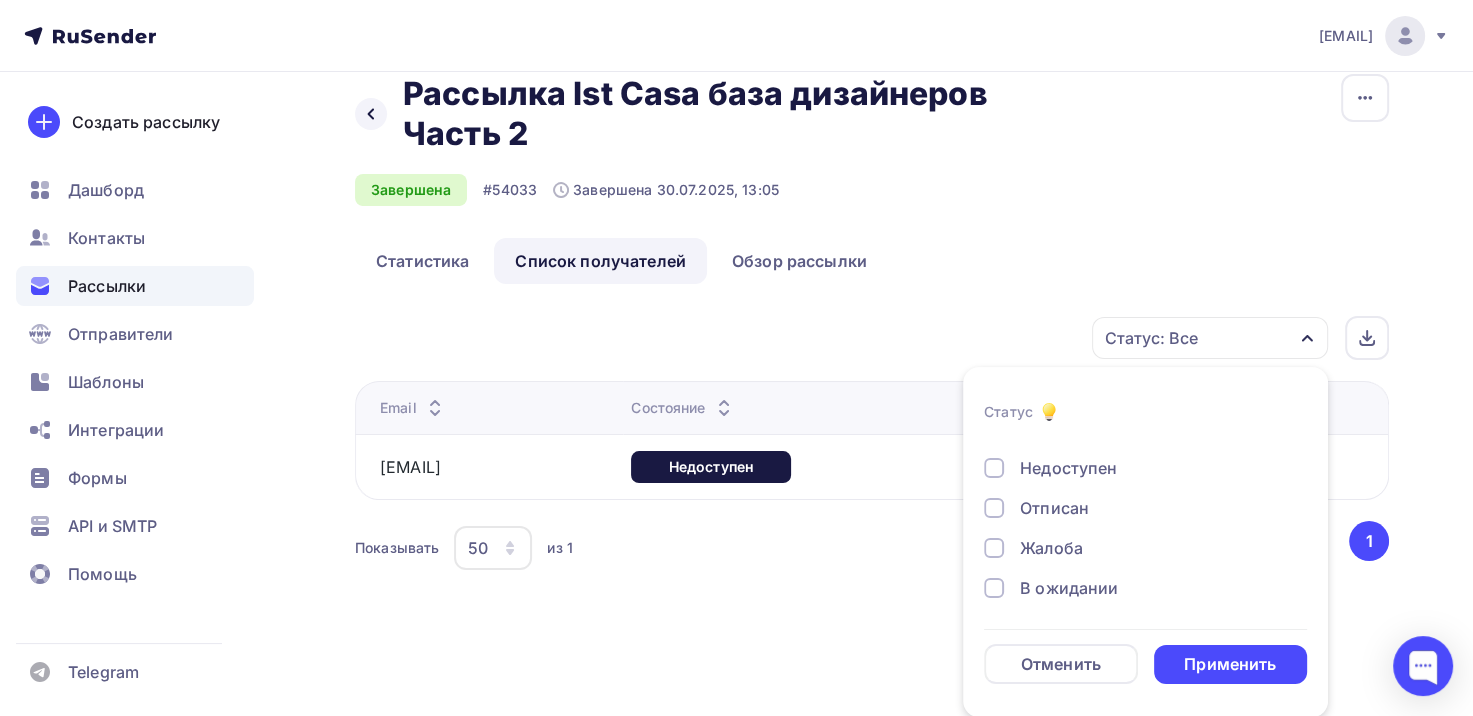 click on "Отписан" at bounding box center [1054, 508] 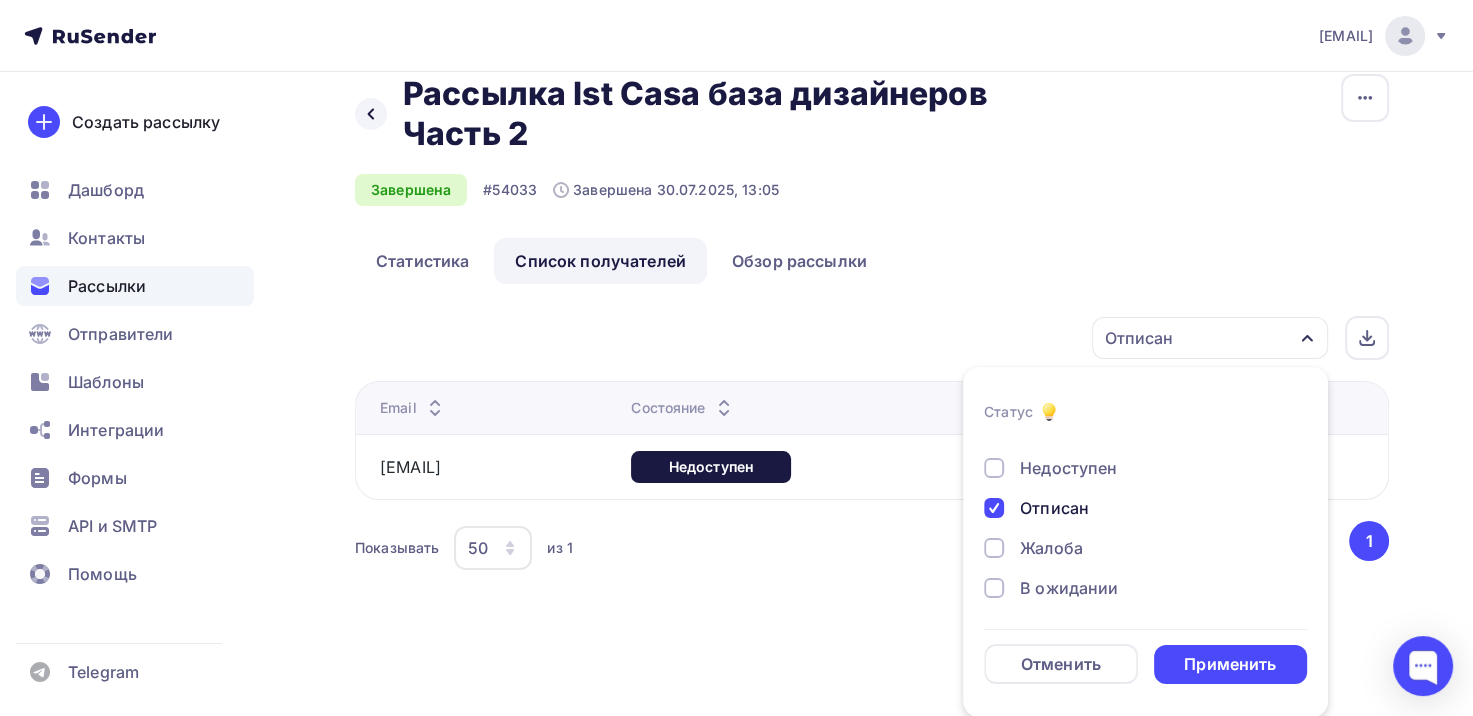 click on "Жалоба" at bounding box center [1051, 548] 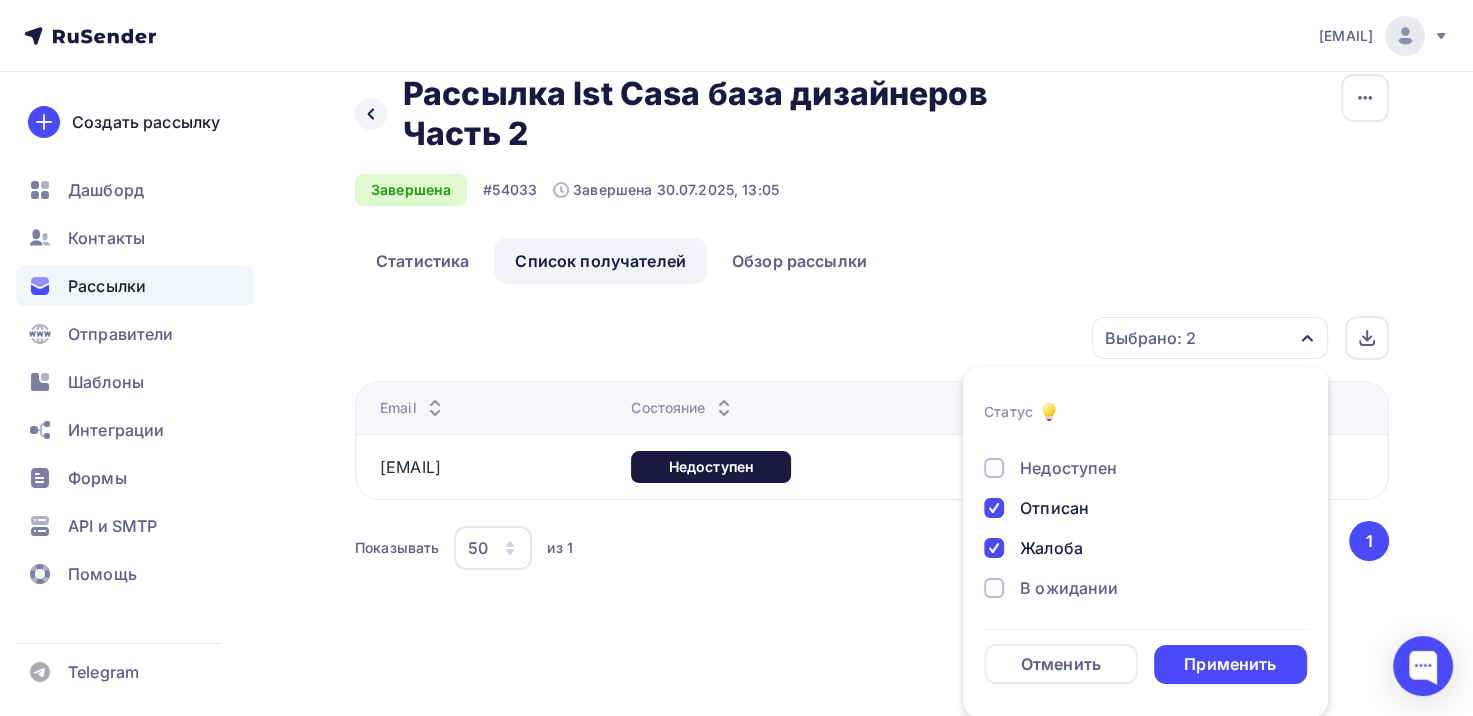 click on "Статус
Доставлено
Открыто
Кликнул
Не существует
Переполнен
Недоступен
Отписан
Жалоба
В ожидании
Отменить       Применить" at bounding box center [1145, 542] 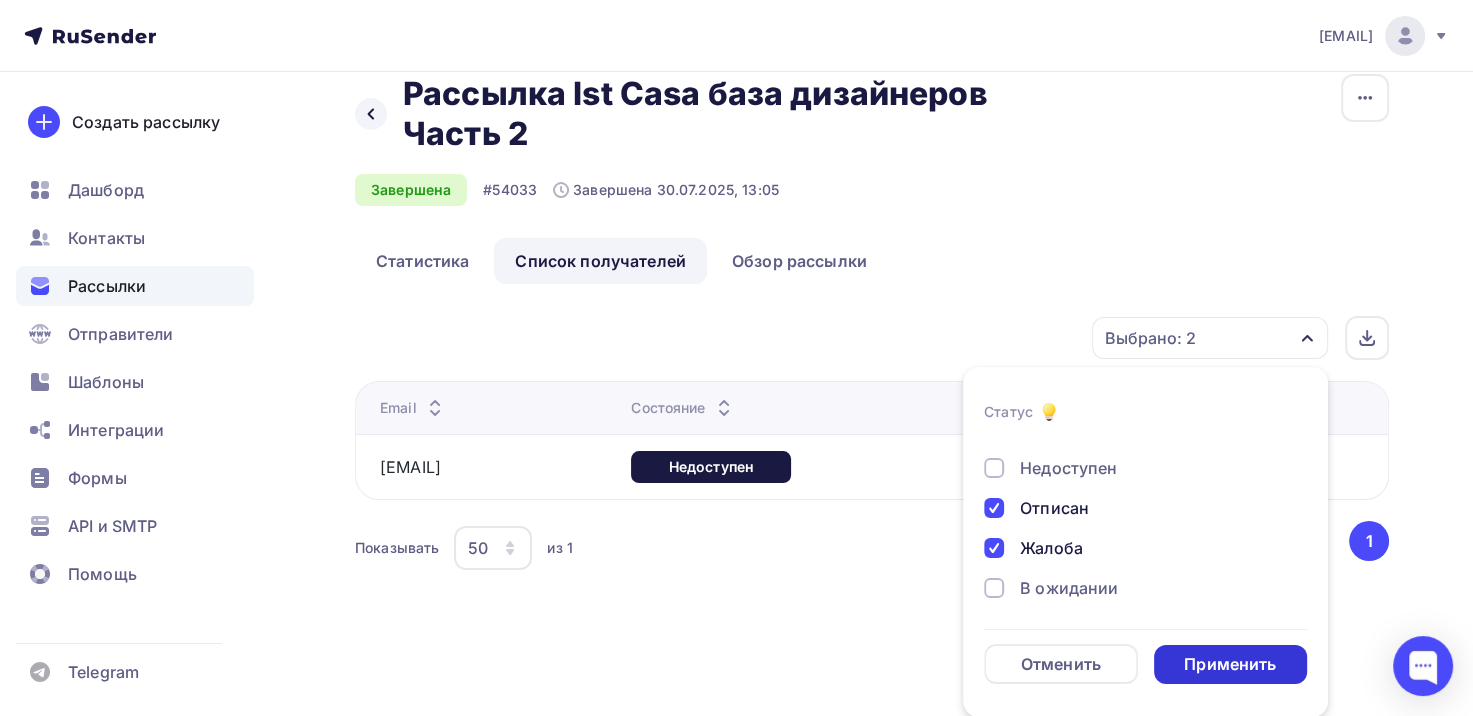 click on "Применить" at bounding box center [1230, 664] 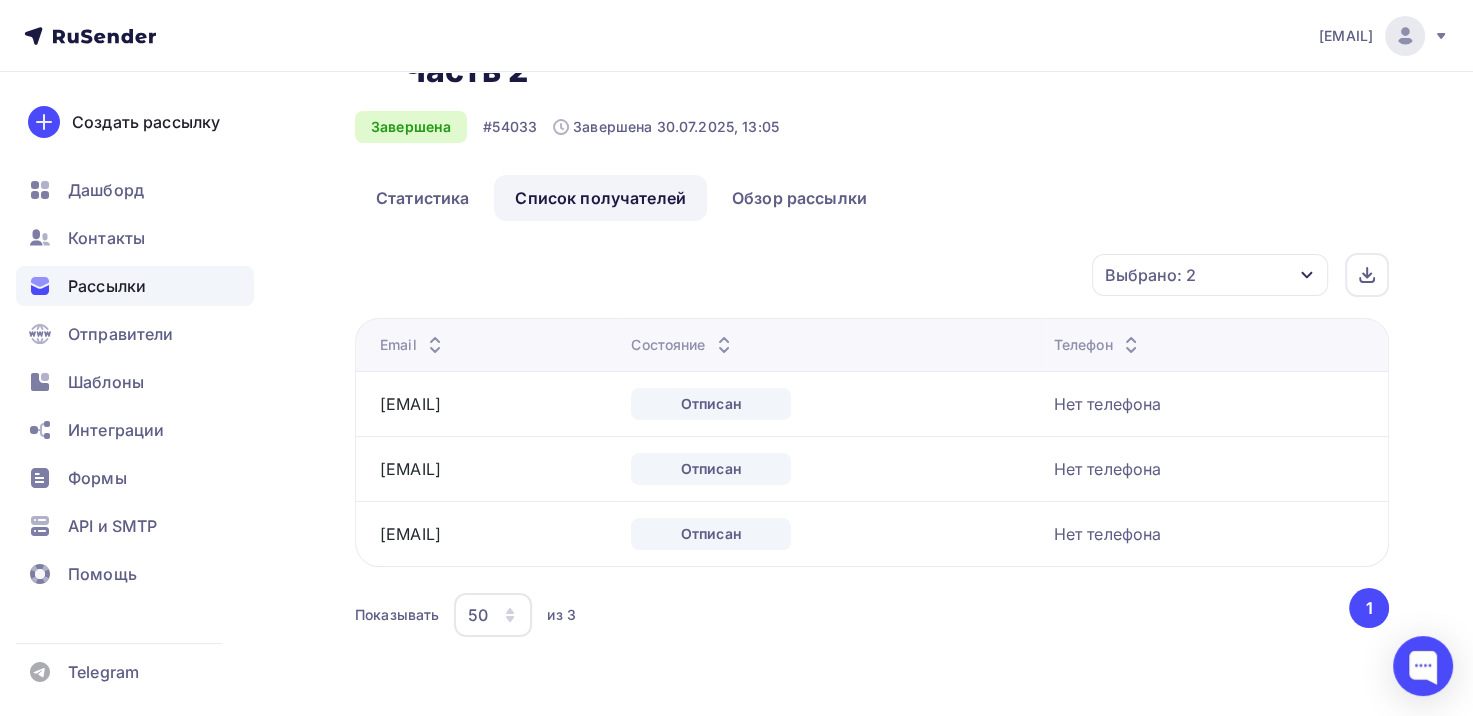scroll, scrollTop: 98, scrollLeft: 0, axis: vertical 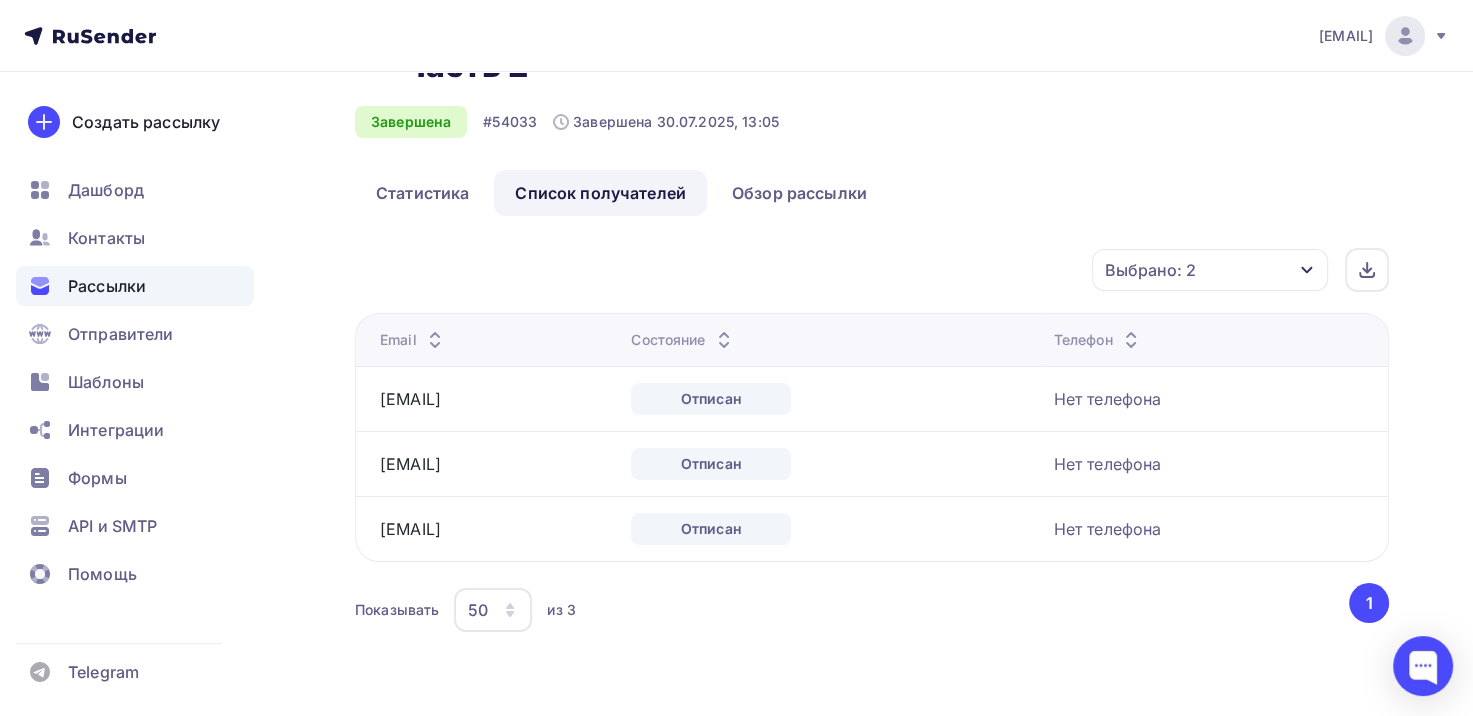 click on "Выбрано: 2" at bounding box center (1150, 270) 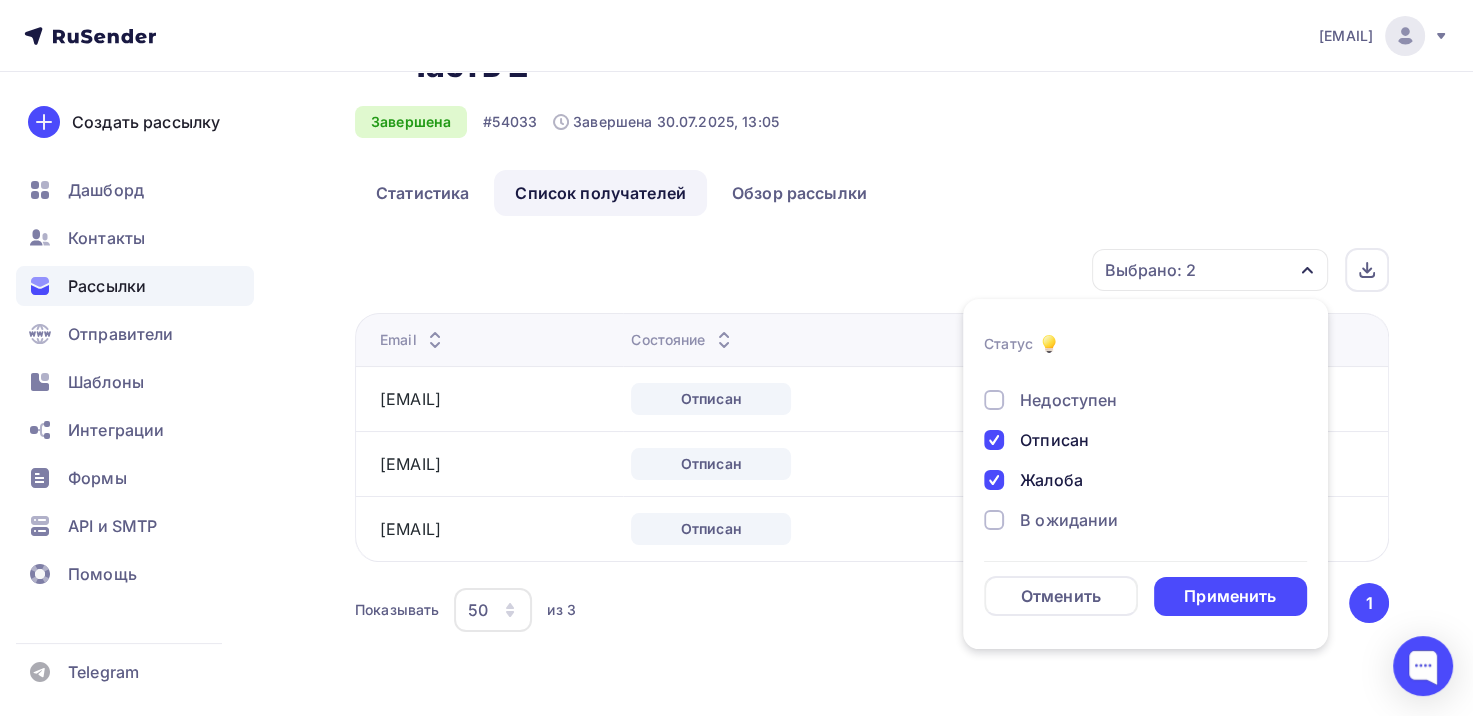 click on "Жалоба" at bounding box center [1051, 480] 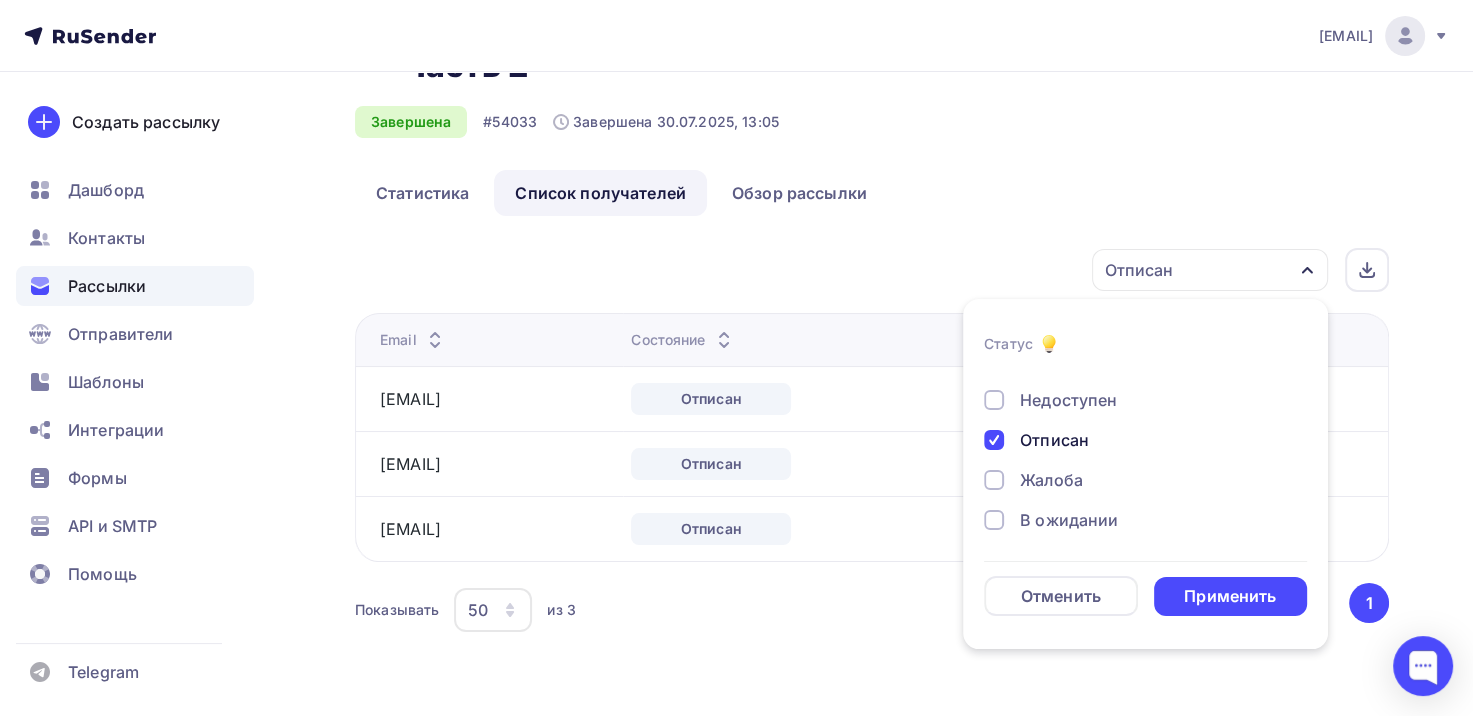click on "Отписан" at bounding box center [1054, 440] 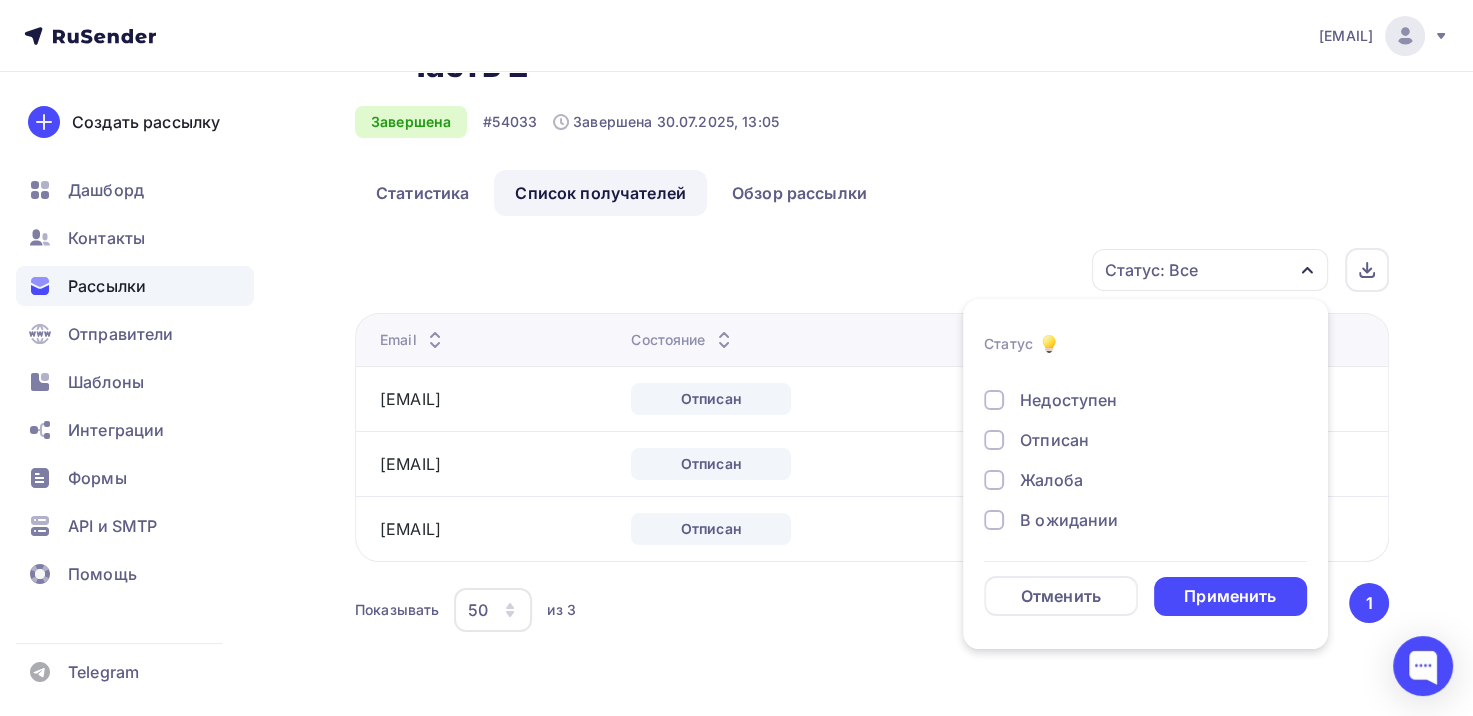 click on "В ожидании" at bounding box center [1069, 520] 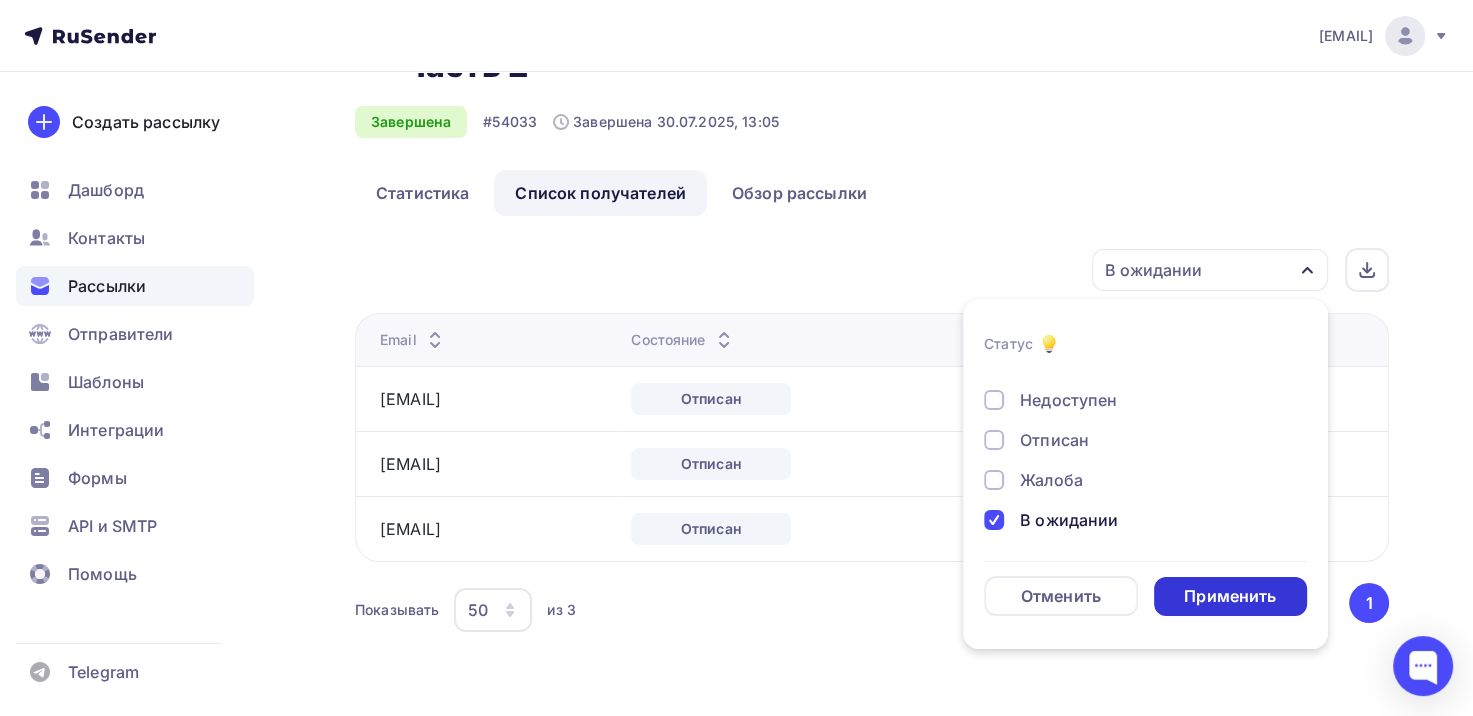 click on "Применить" at bounding box center [1231, 596] 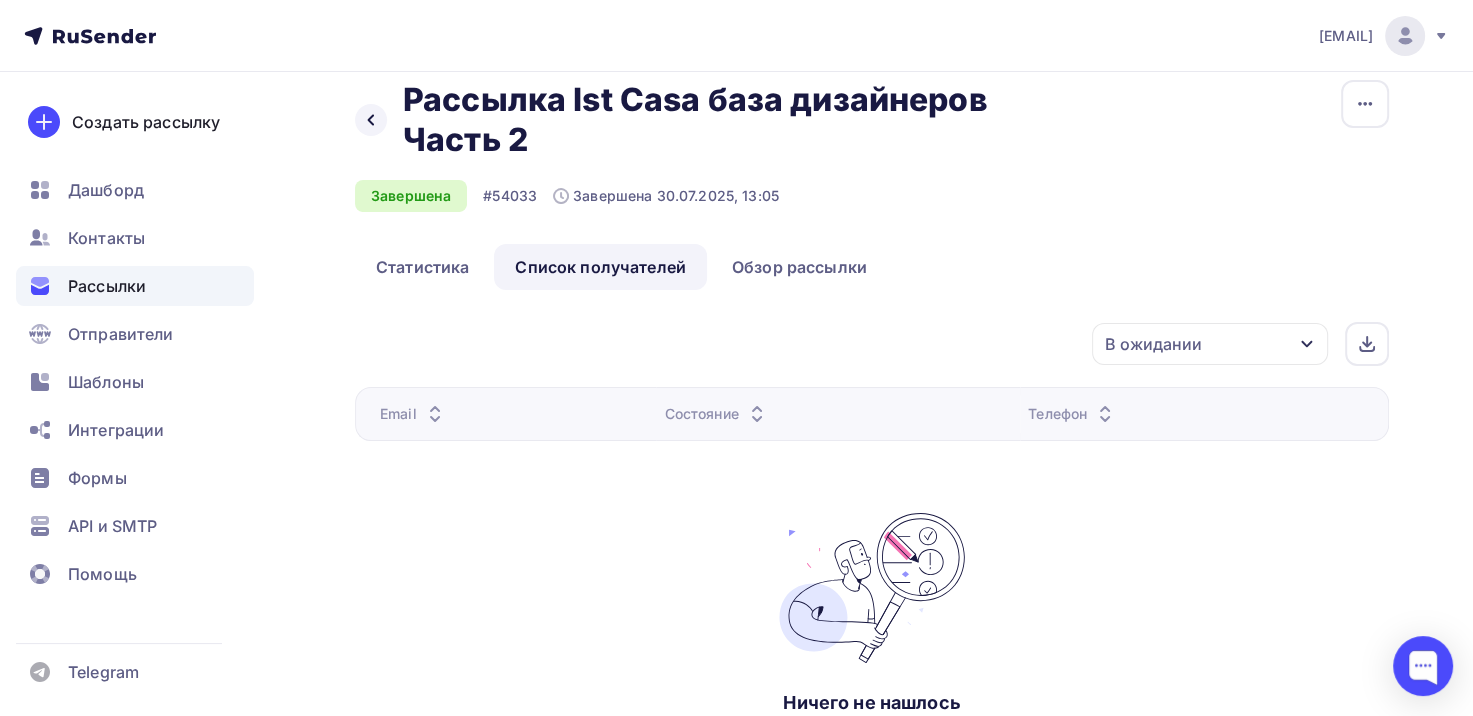 scroll, scrollTop: 98, scrollLeft: 0, axis: vertical 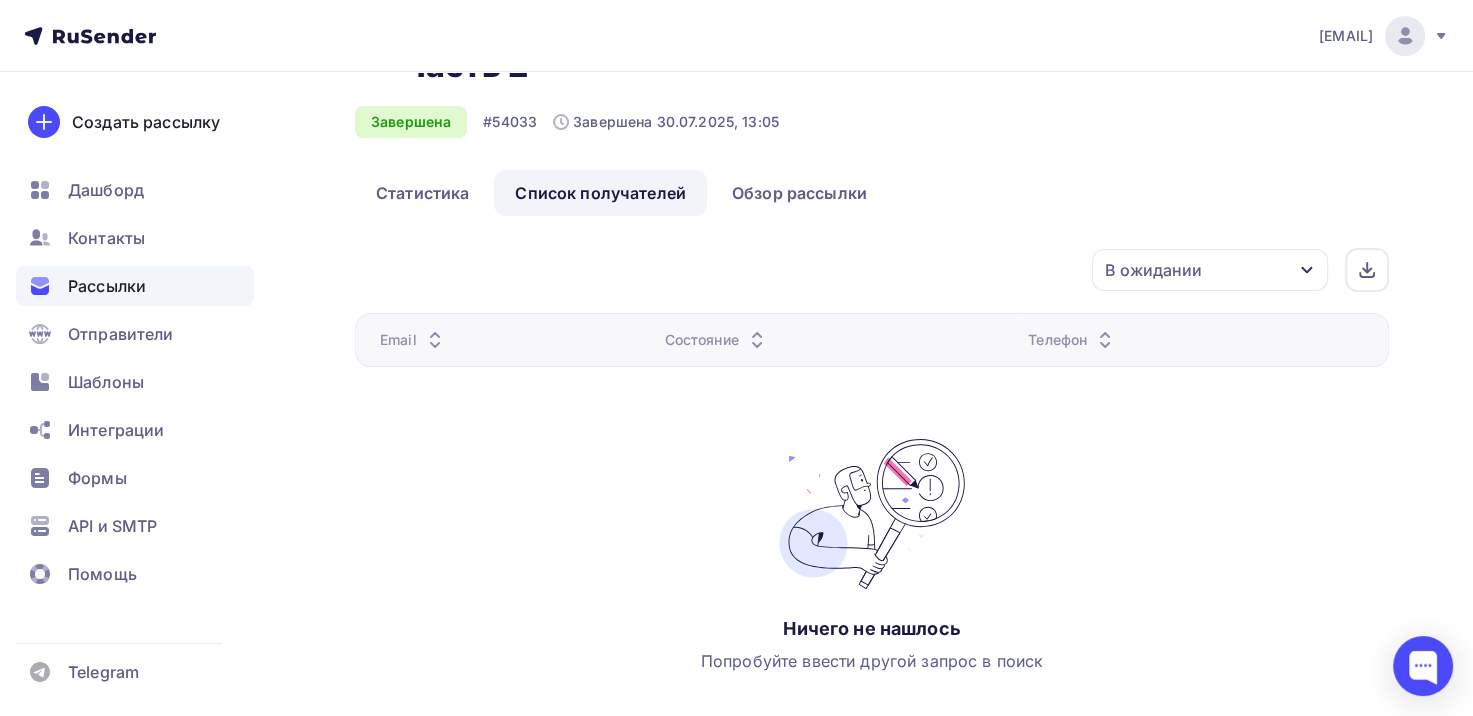 click on "В ожидании" at bounding box center [1210, 270] 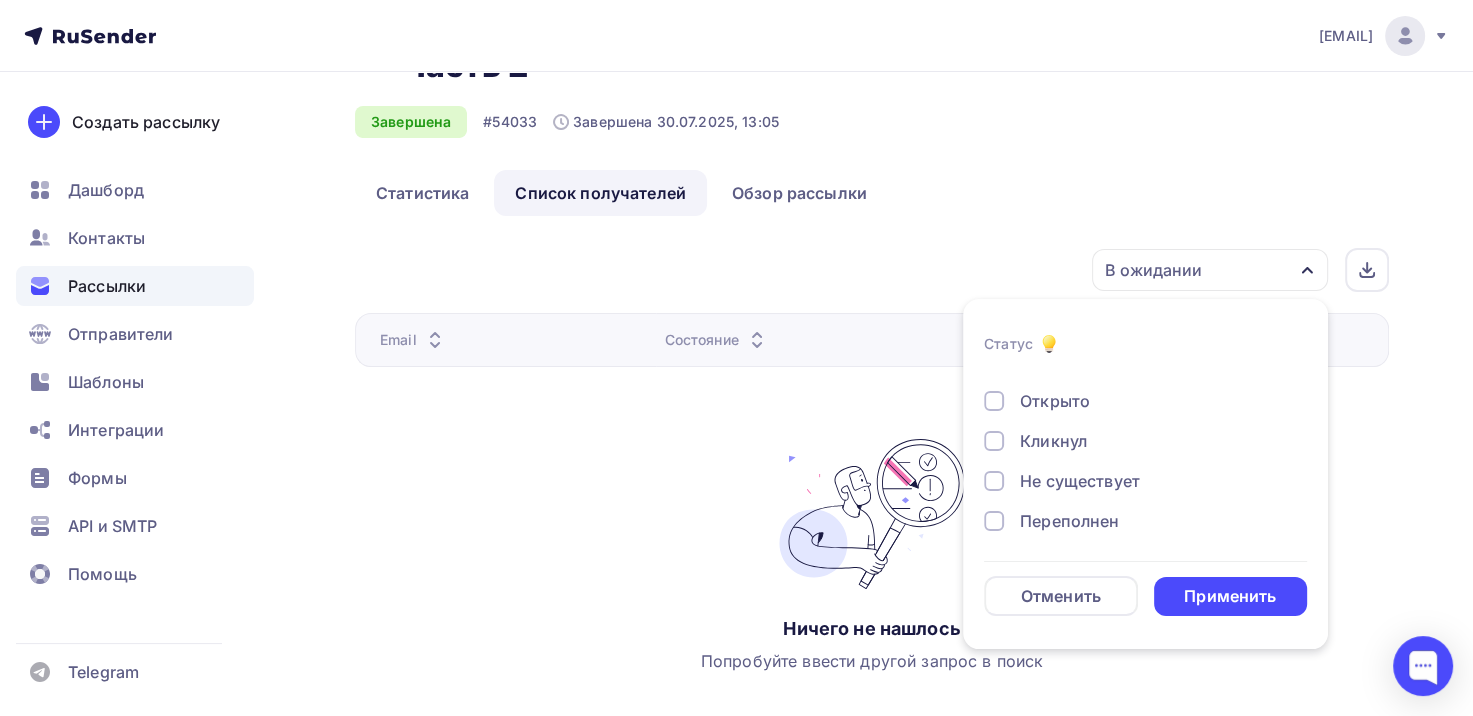 scroll, scrollTop: 0, scrollLeft: 0, axis: both 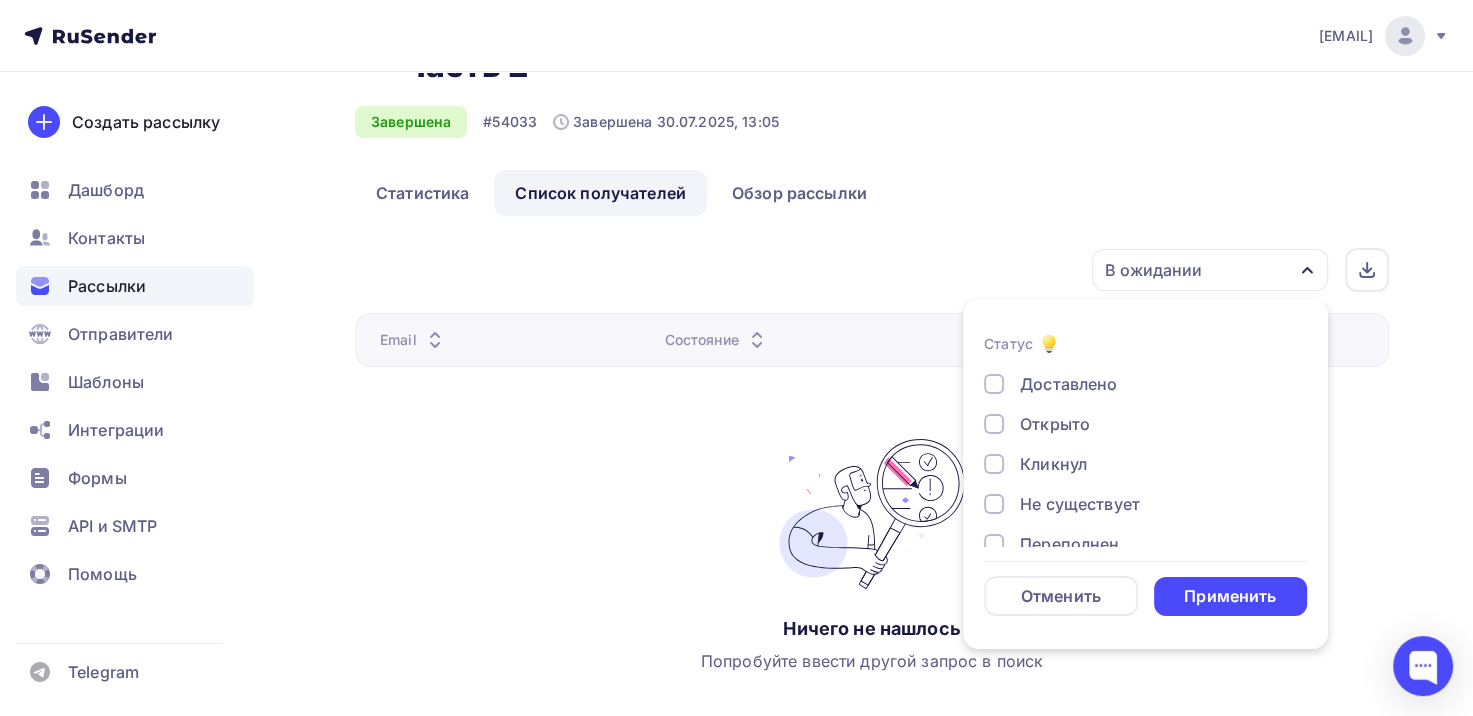 click on "Открыто" at bounding box center (1055, 424) 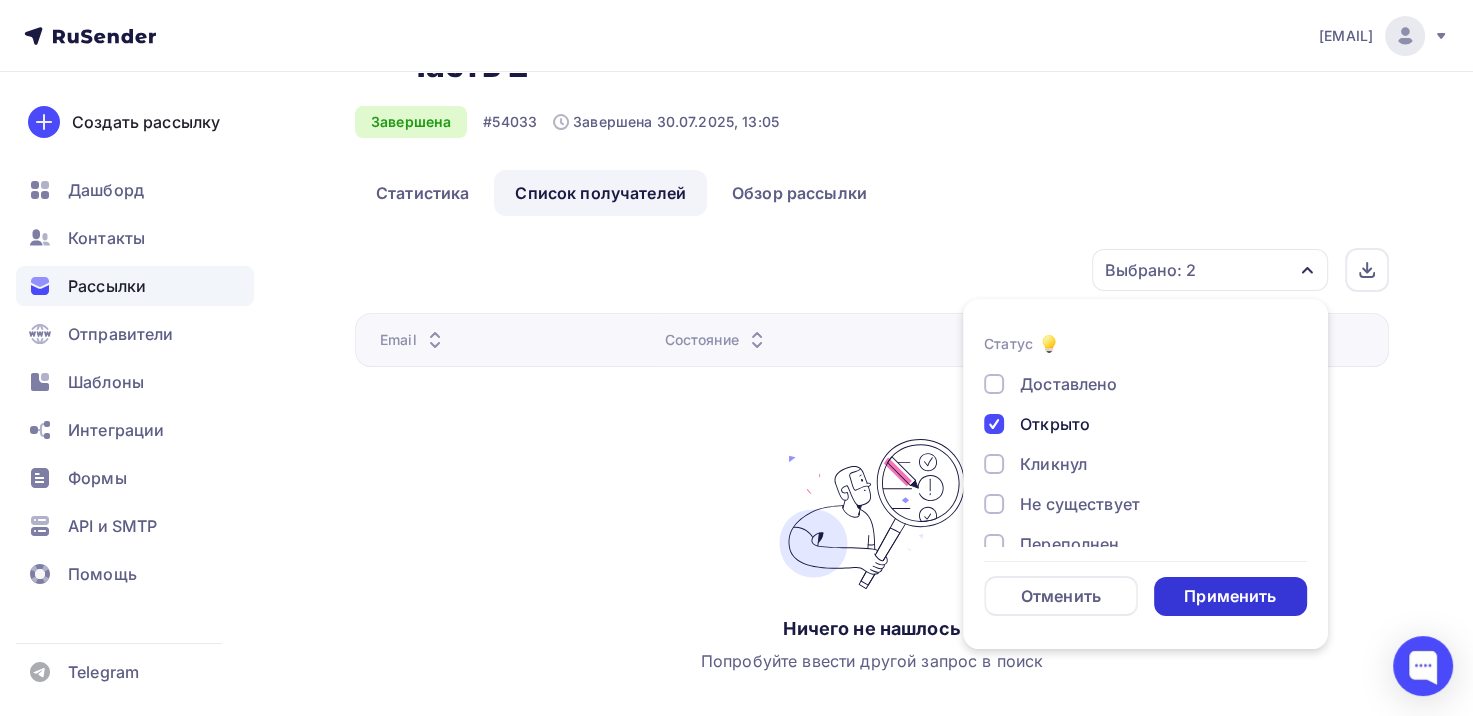 click on "Применить" at bounding box center [1230, 596] 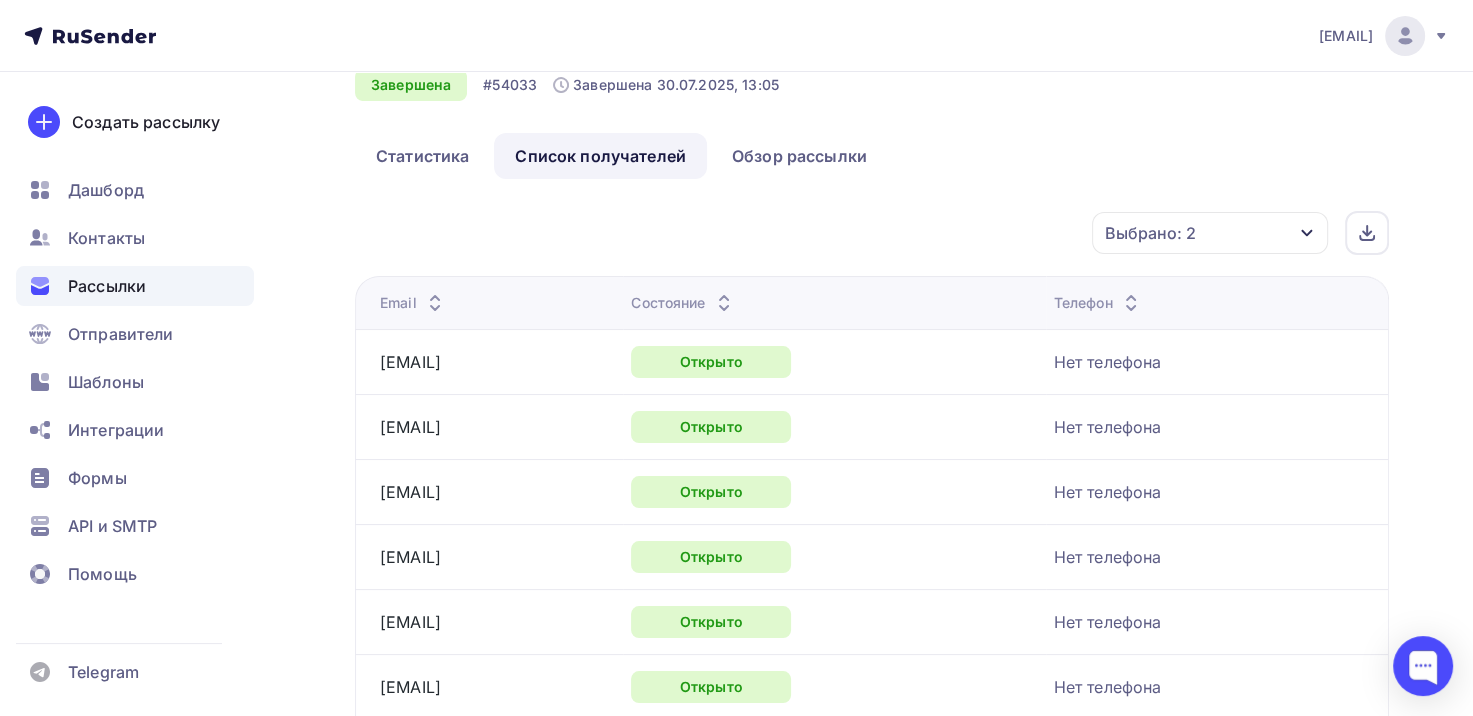 scroll, scrollTop: 198, scrollLeft: 0, axis: vertical 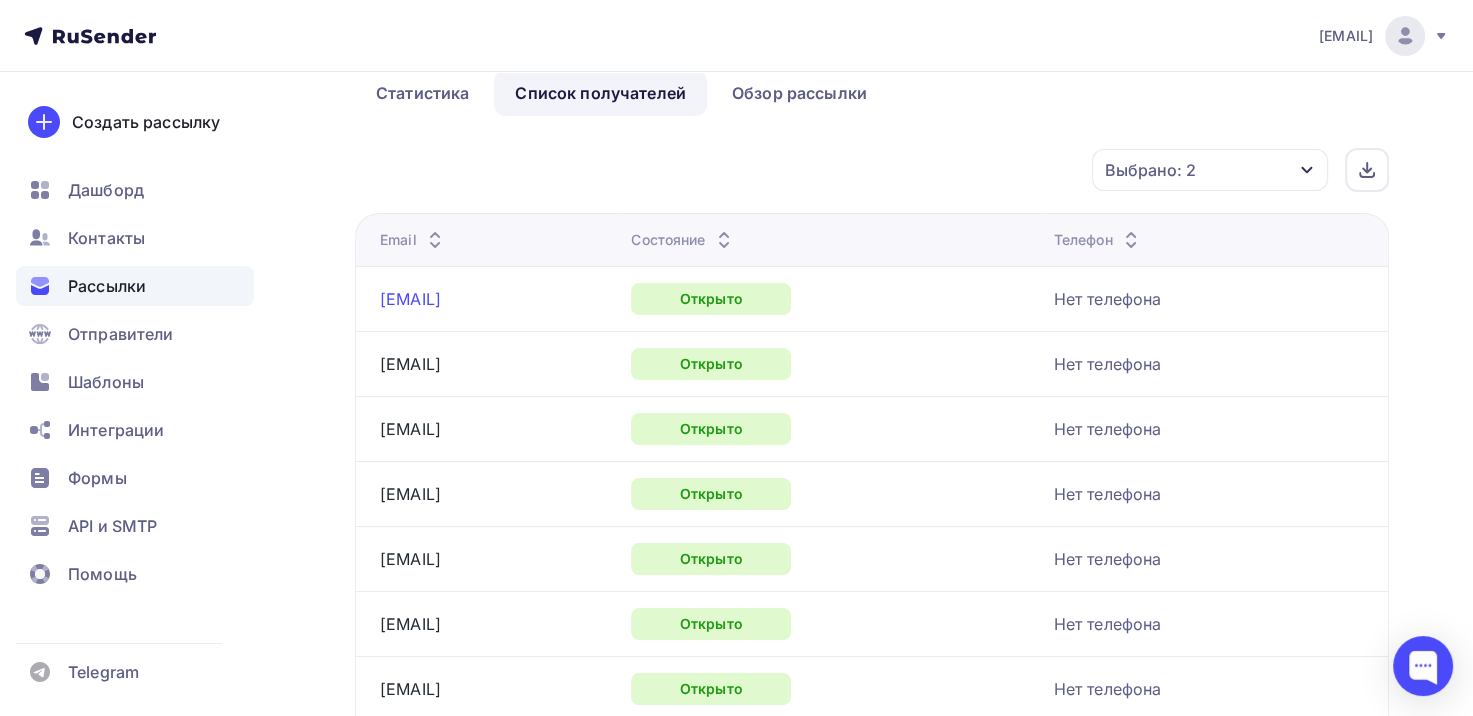 drag, startPoint x: 587, startPoint y: 309, endPoint x: 380, endPoint y: 303, distance: 207.08694 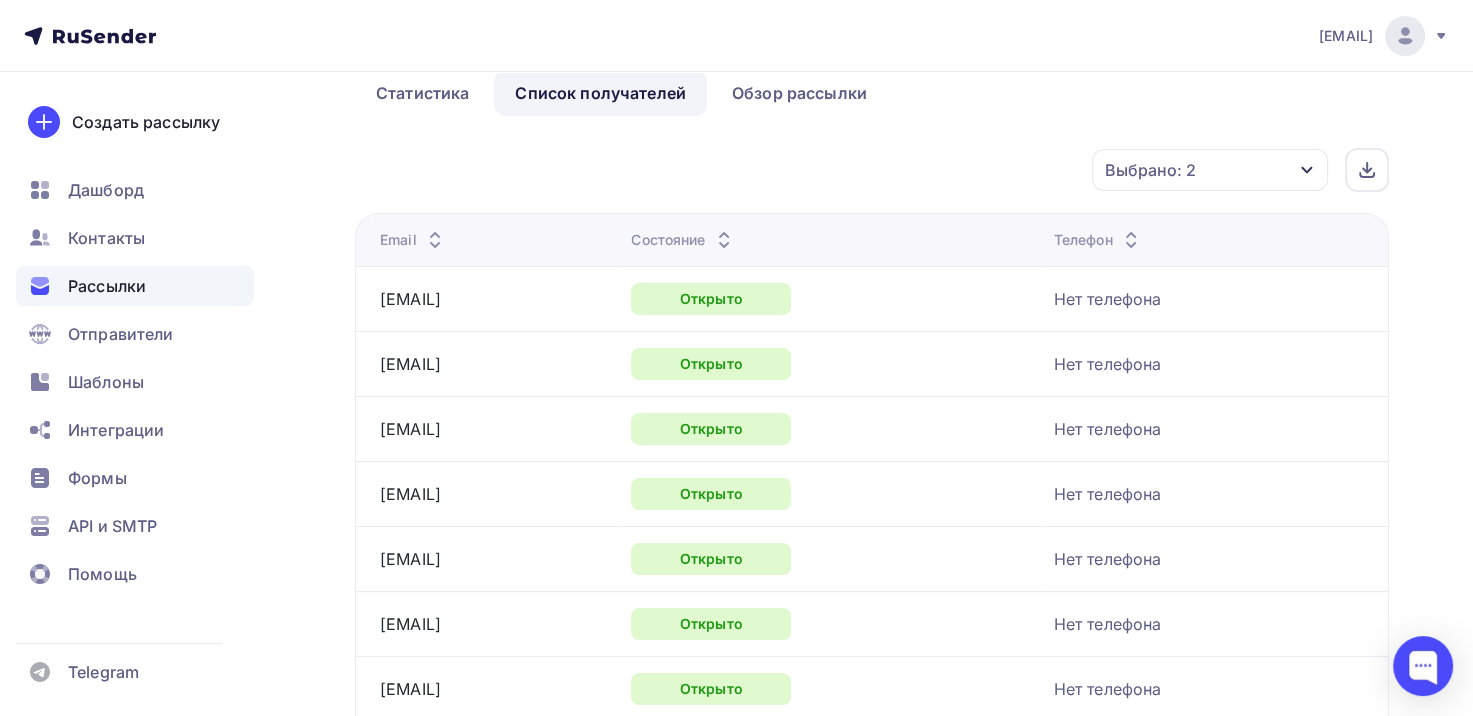 copy on "sergeeva_dsgn@mail.ru" 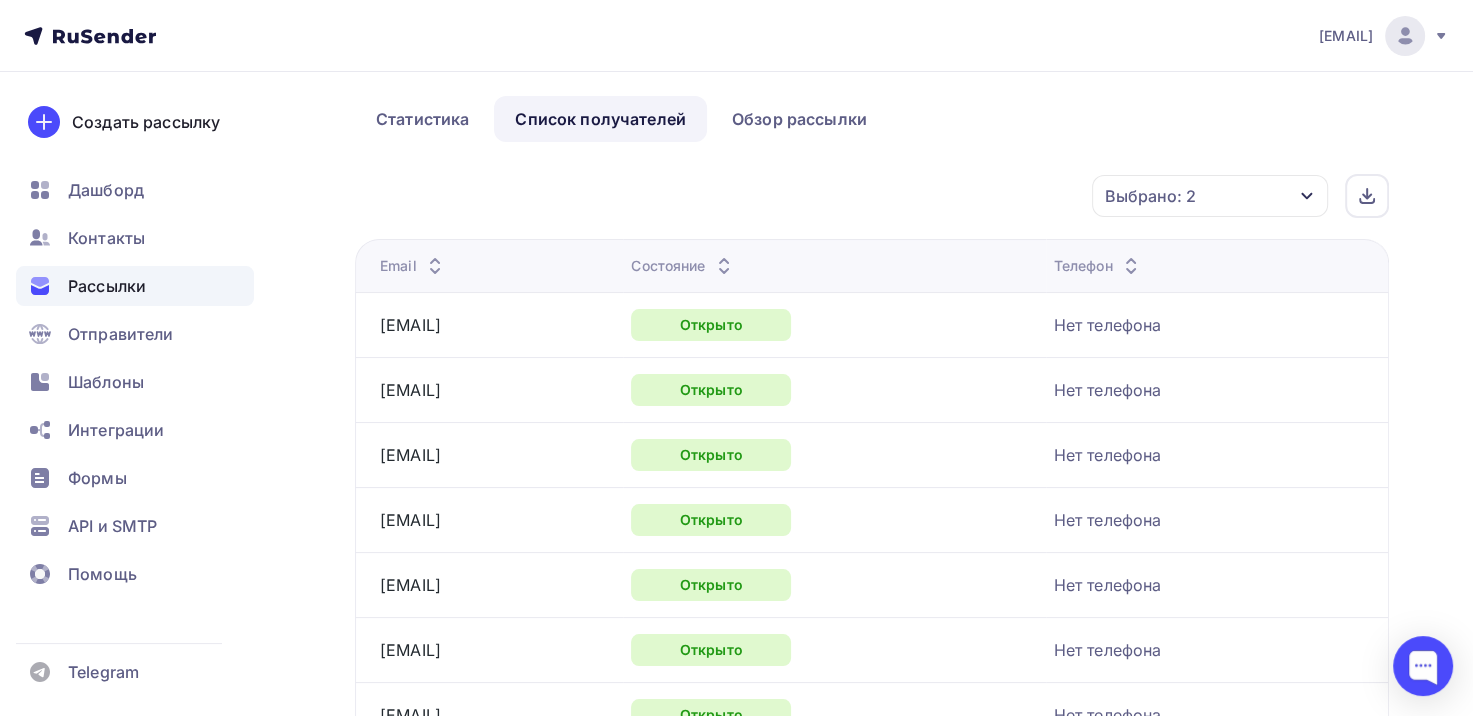 scroll, scrollTop: 0, scrollLeft: 0, axis: both 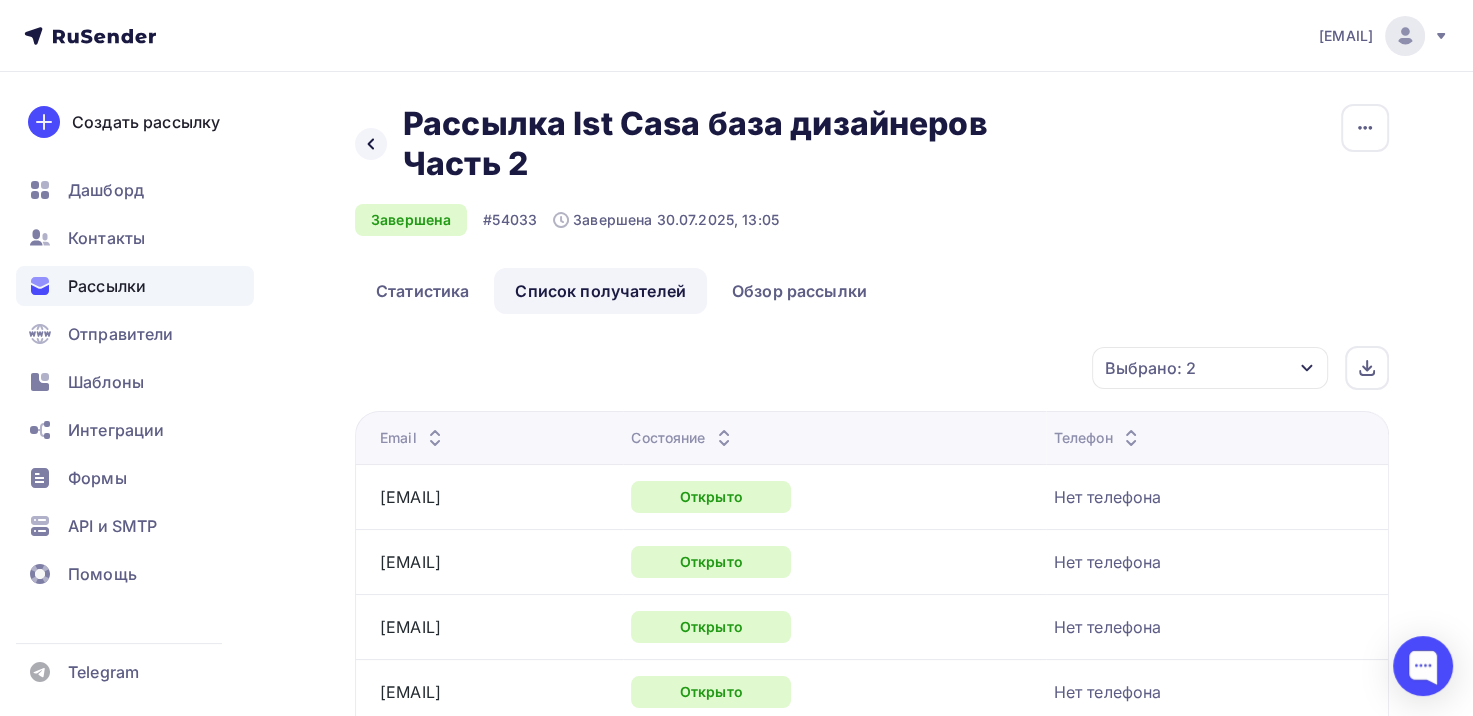 click on "Выбрано: 2" at bounding box center [1210, 368] 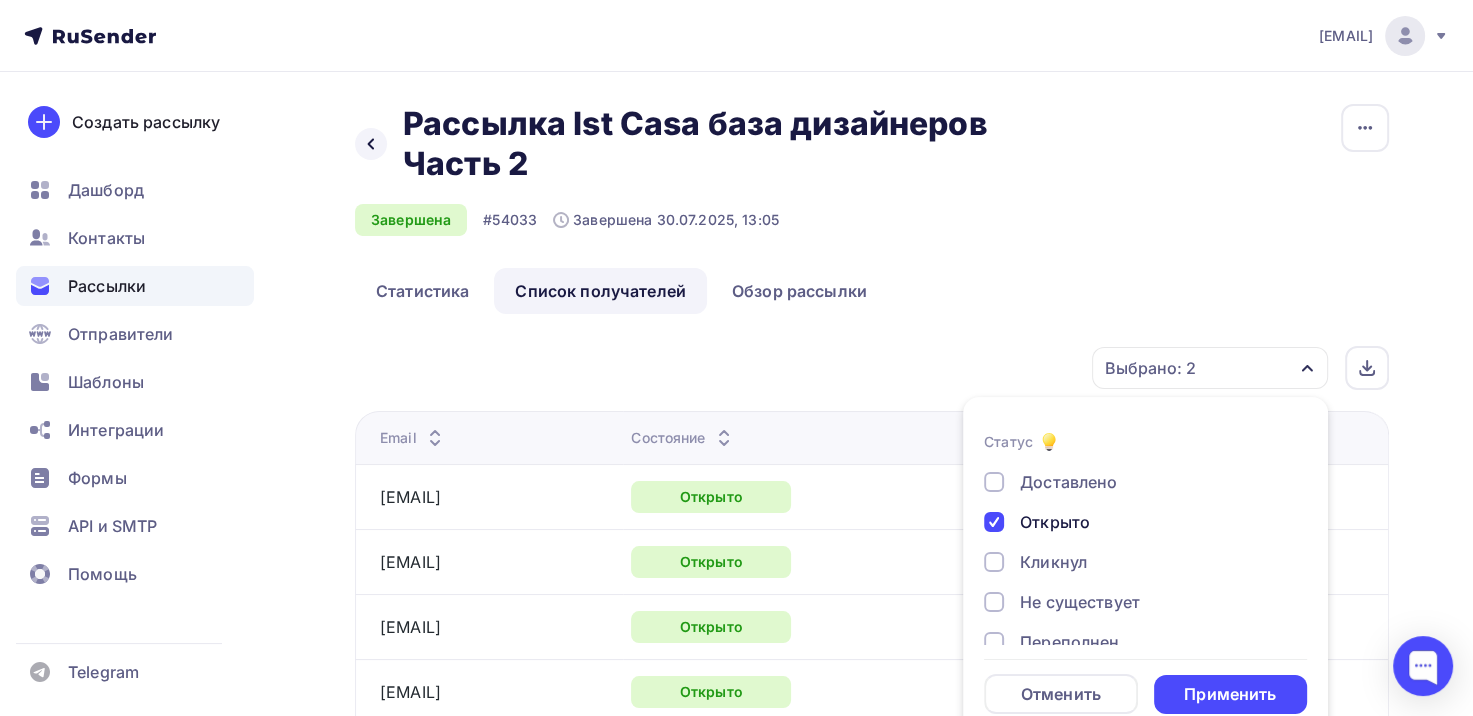 scroll, scrollTop: 30, scrollLeft: 0, axis: vertical 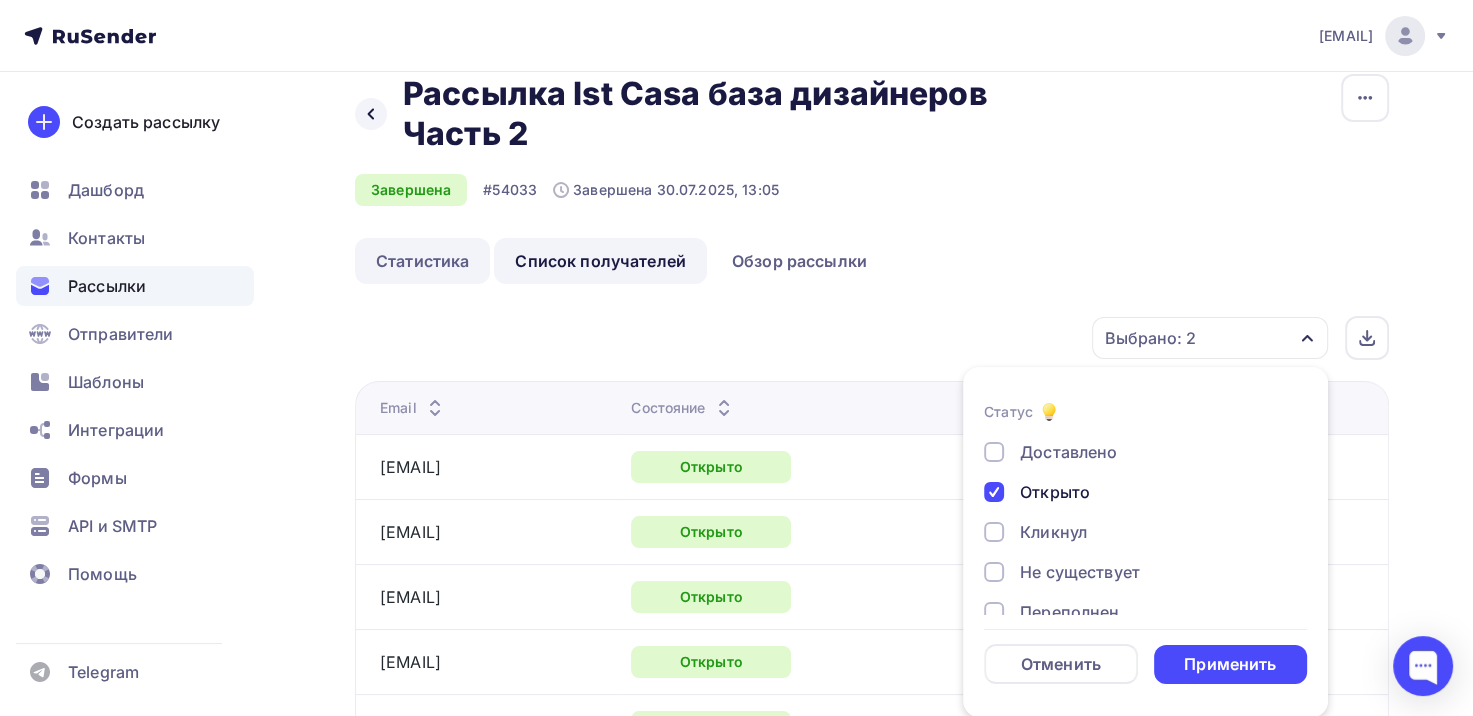 click on "Статистика" at bounding box center [422, 261] 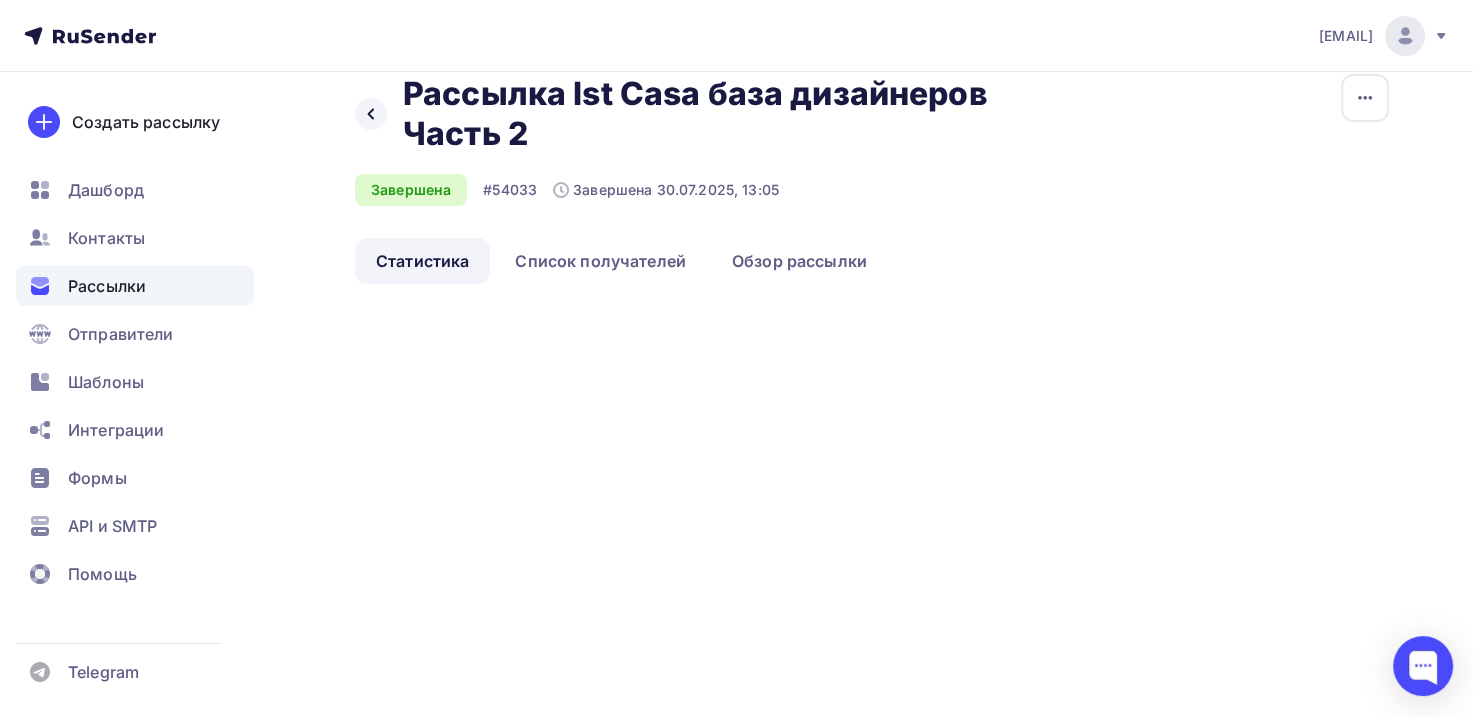 scroll, scrollTop: 0, scrollLeft: 0, axis: both 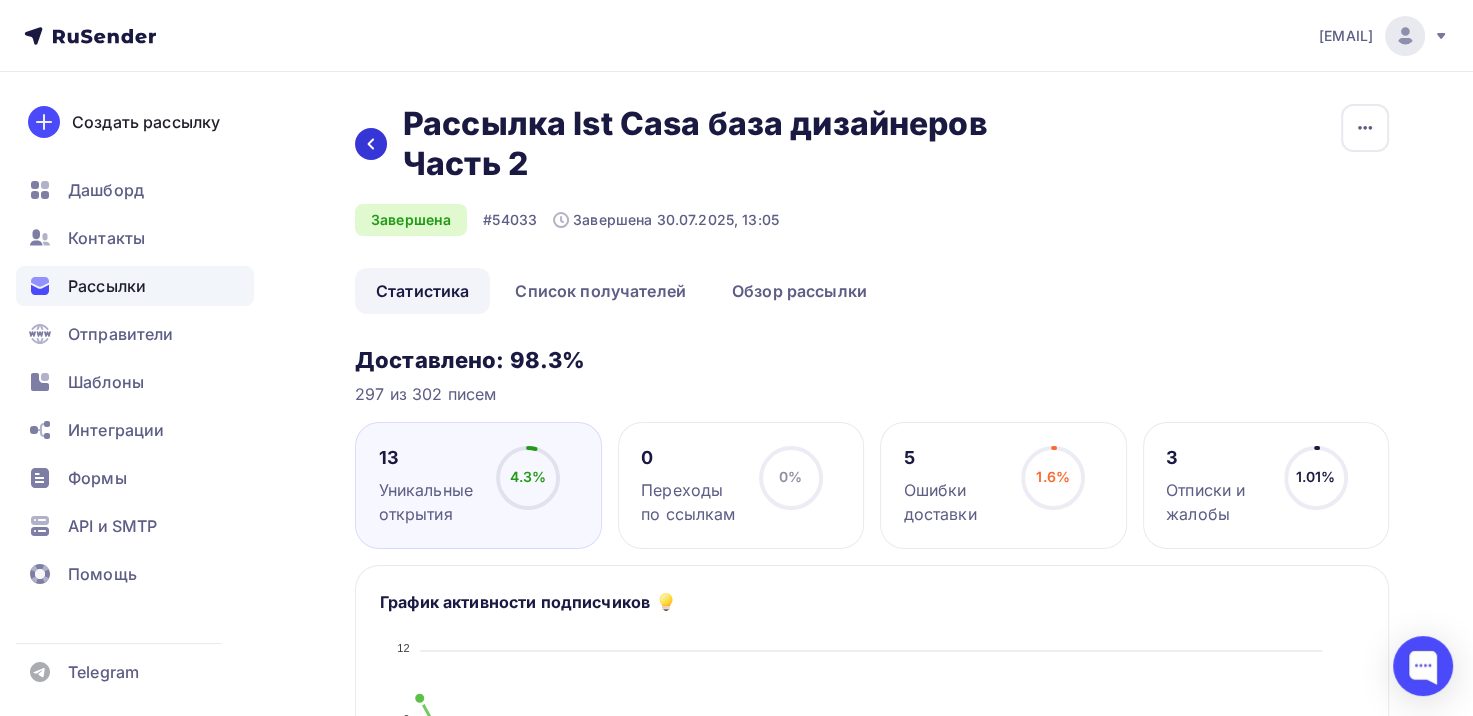click 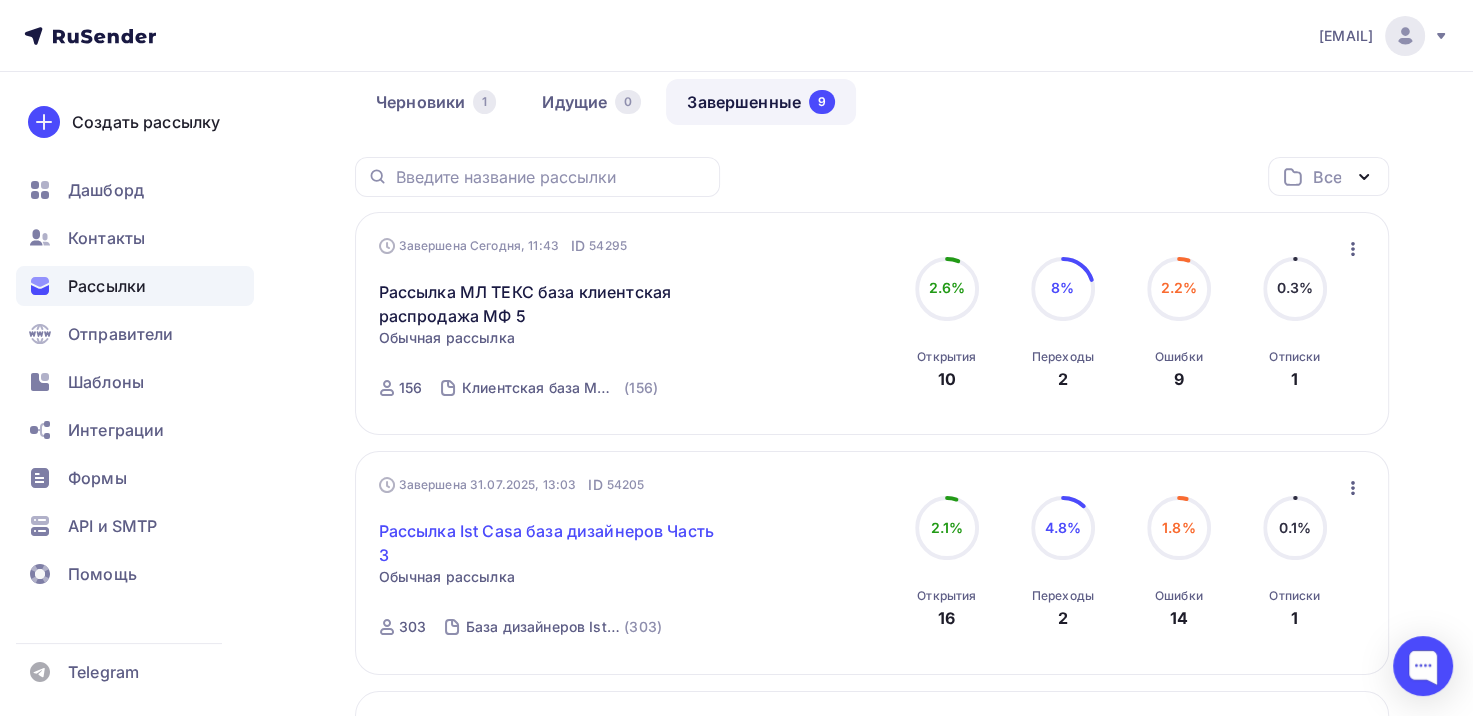 scroll, scrollTop: 100, scrollLeft: 0, axis: vertical 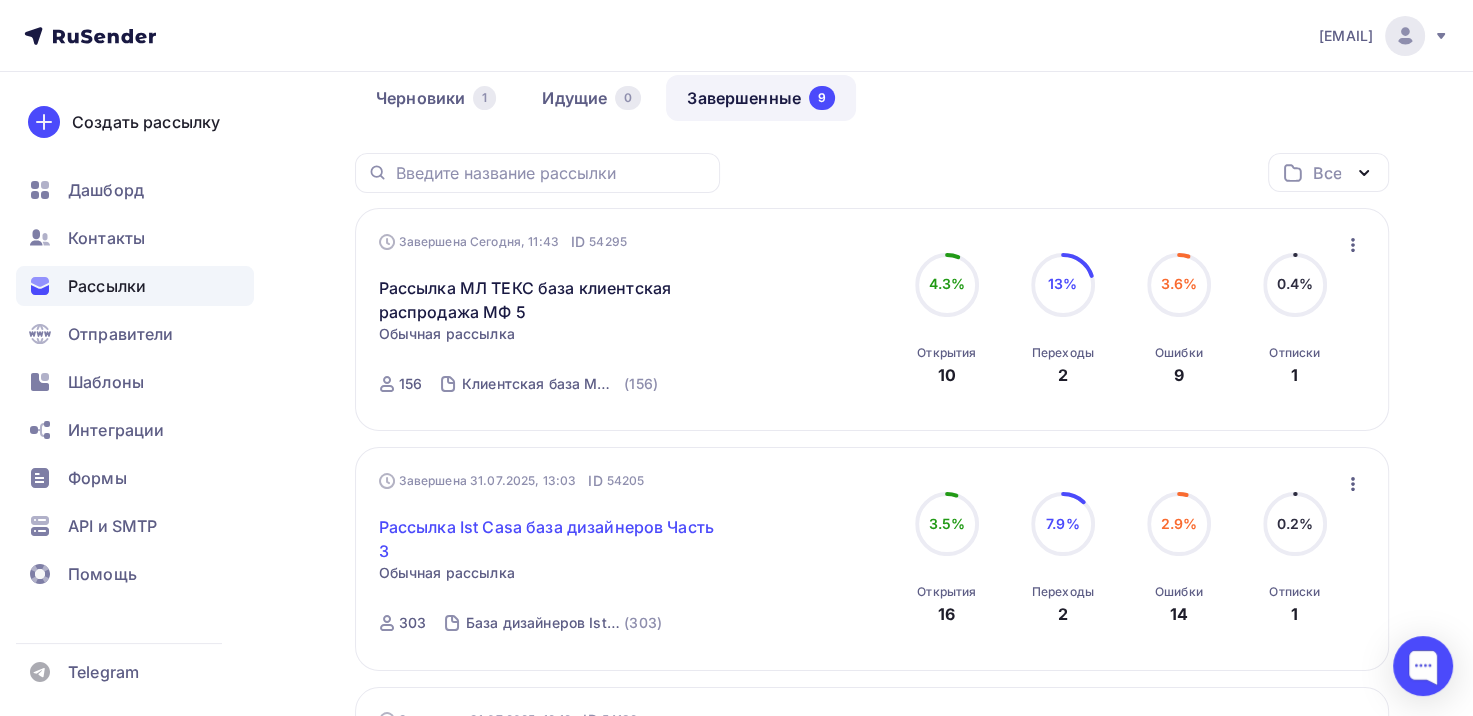 click on "Рассылка Ist Casa база дизайнеров Часть 3" at bounding box center [550, 539] 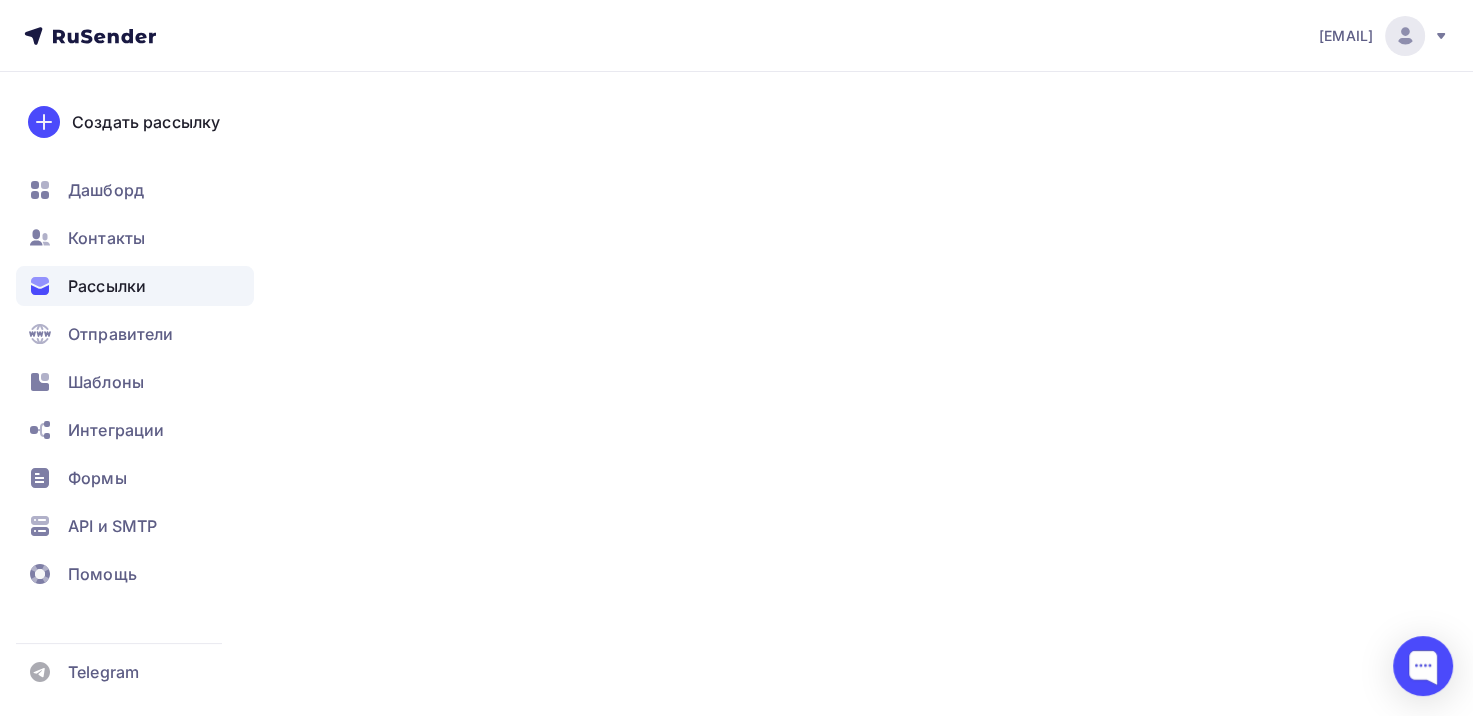 scroll, scrollTop: 0, scrollLeft: 0, axis: both 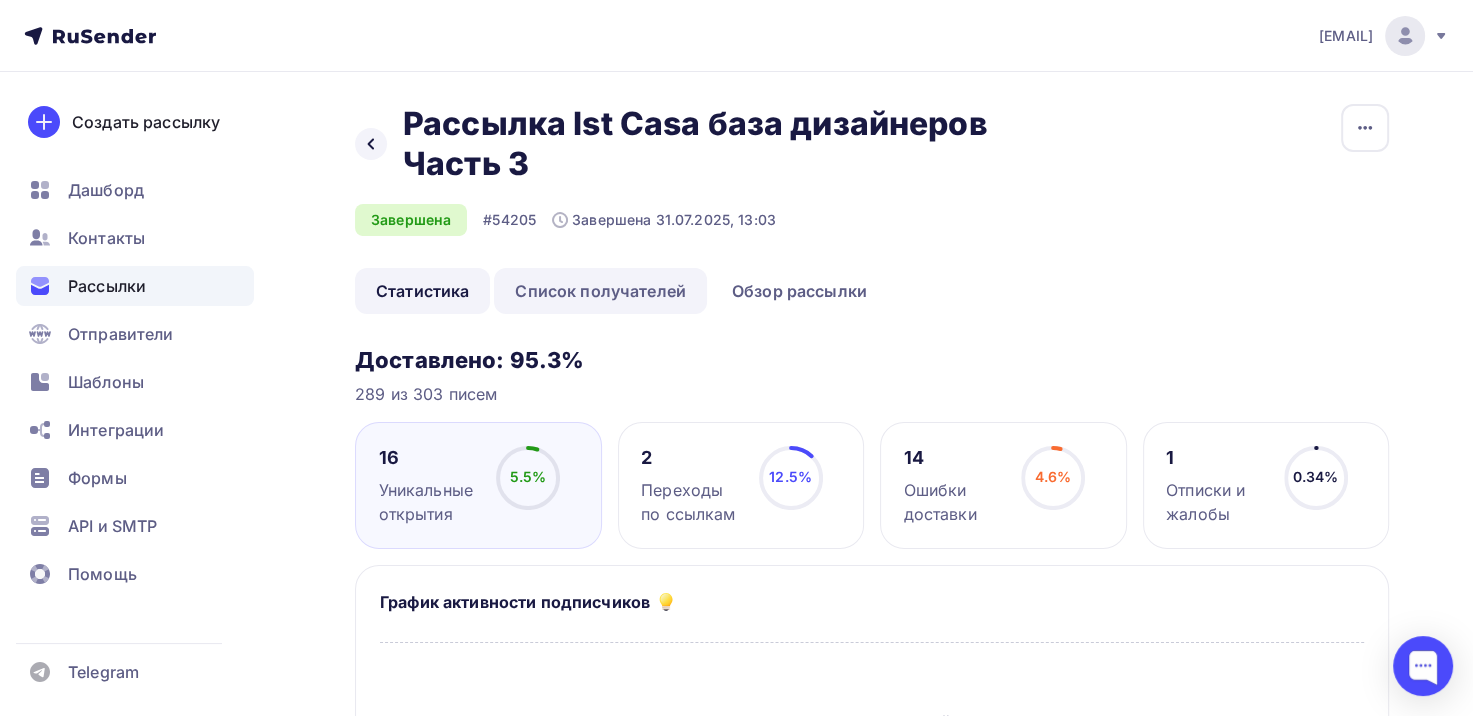 click on "Список получателей" at bounding box center [600, 291] 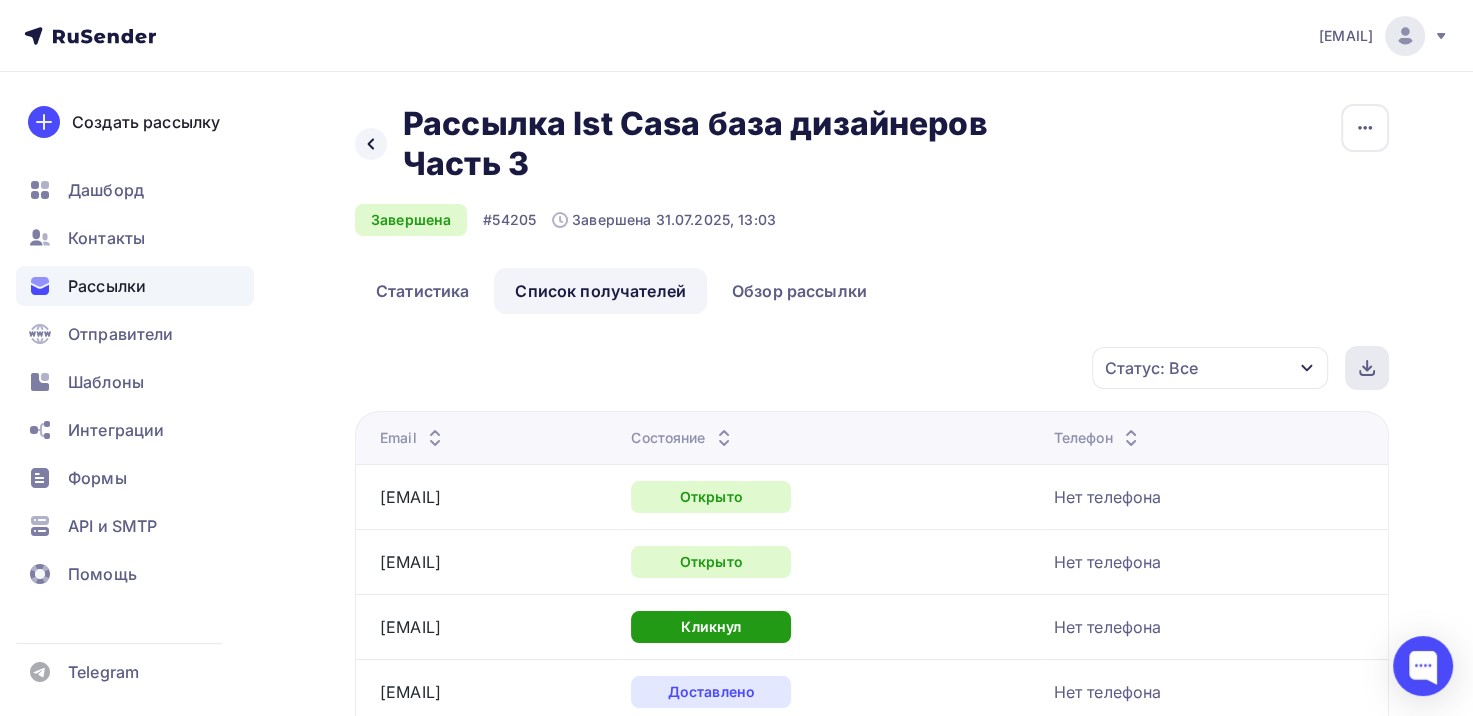 click at bounding box center (1367, 368) 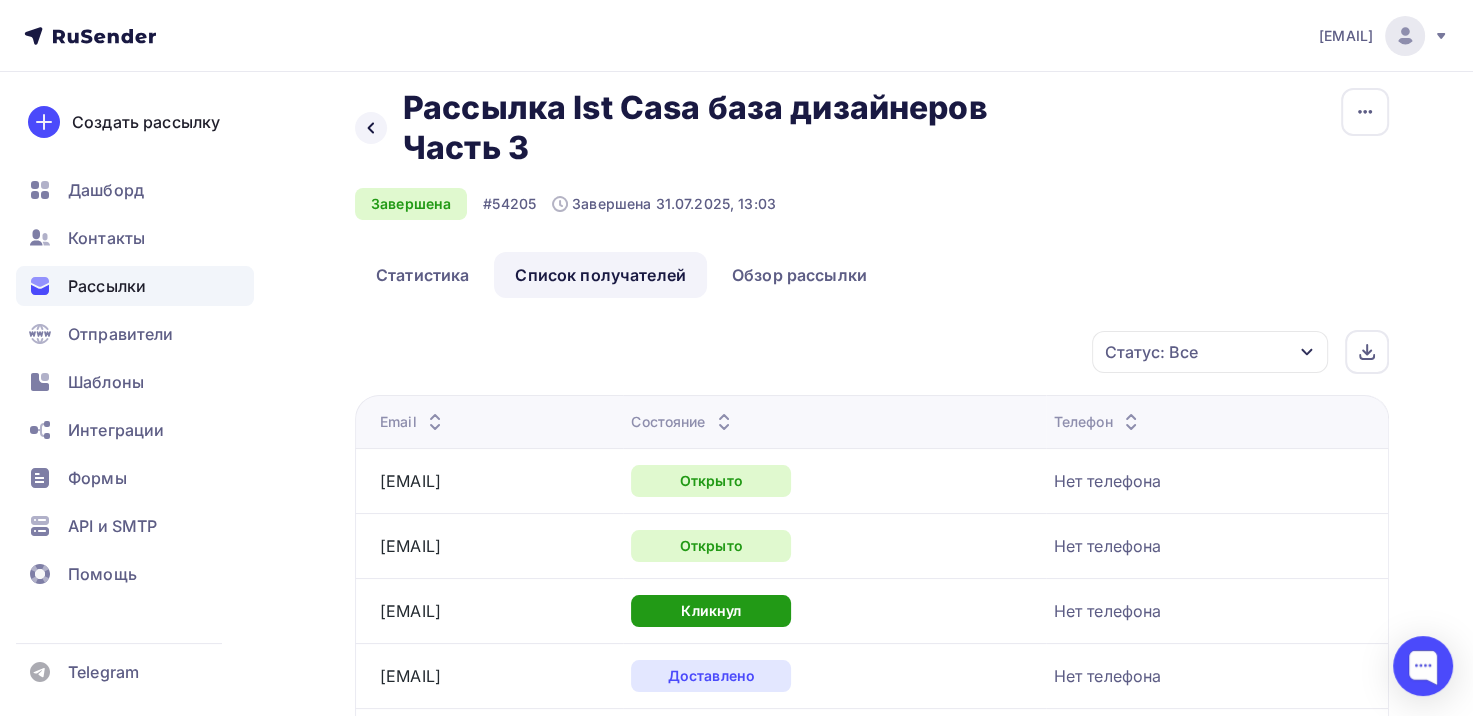 scroll, scrollTop: 0, scrollLeft: 0, axis: both 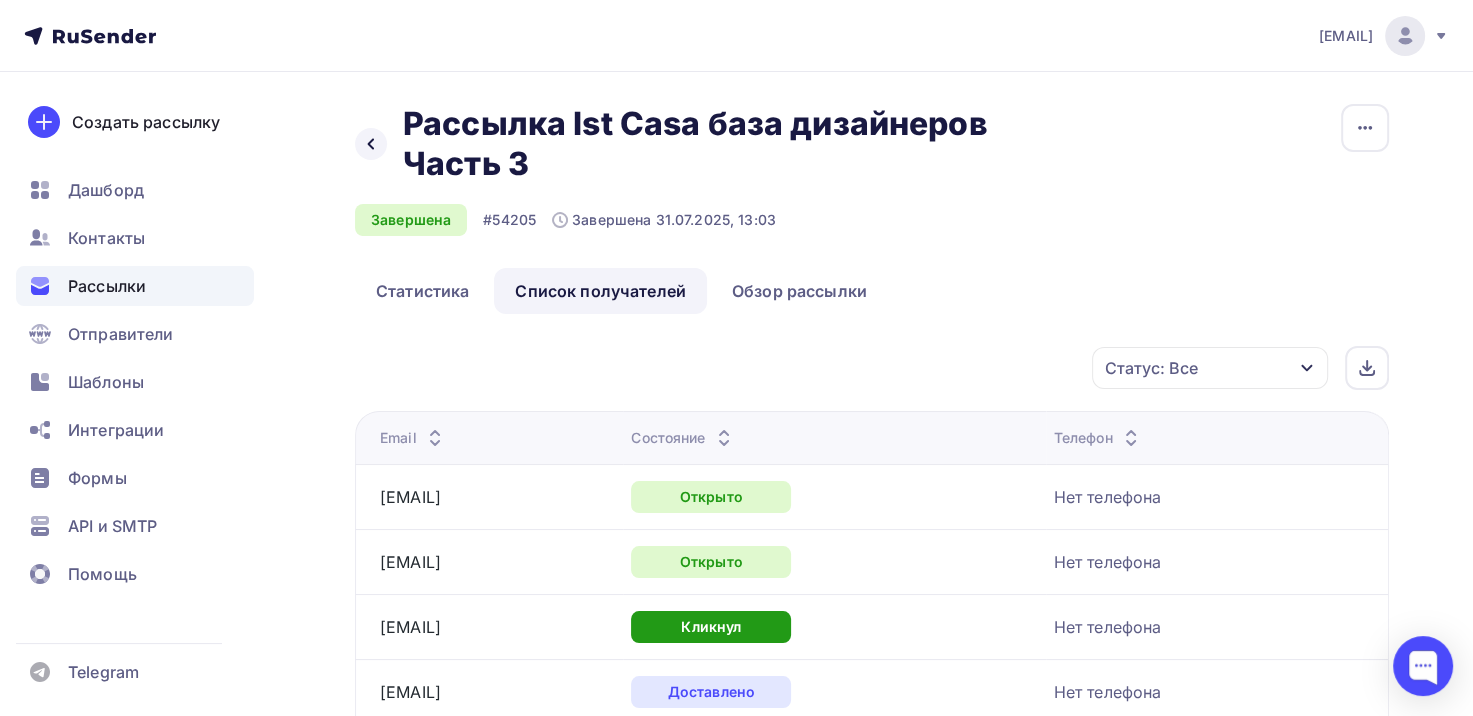 click on "Статус: Все" at bounding box center [1151, 368] 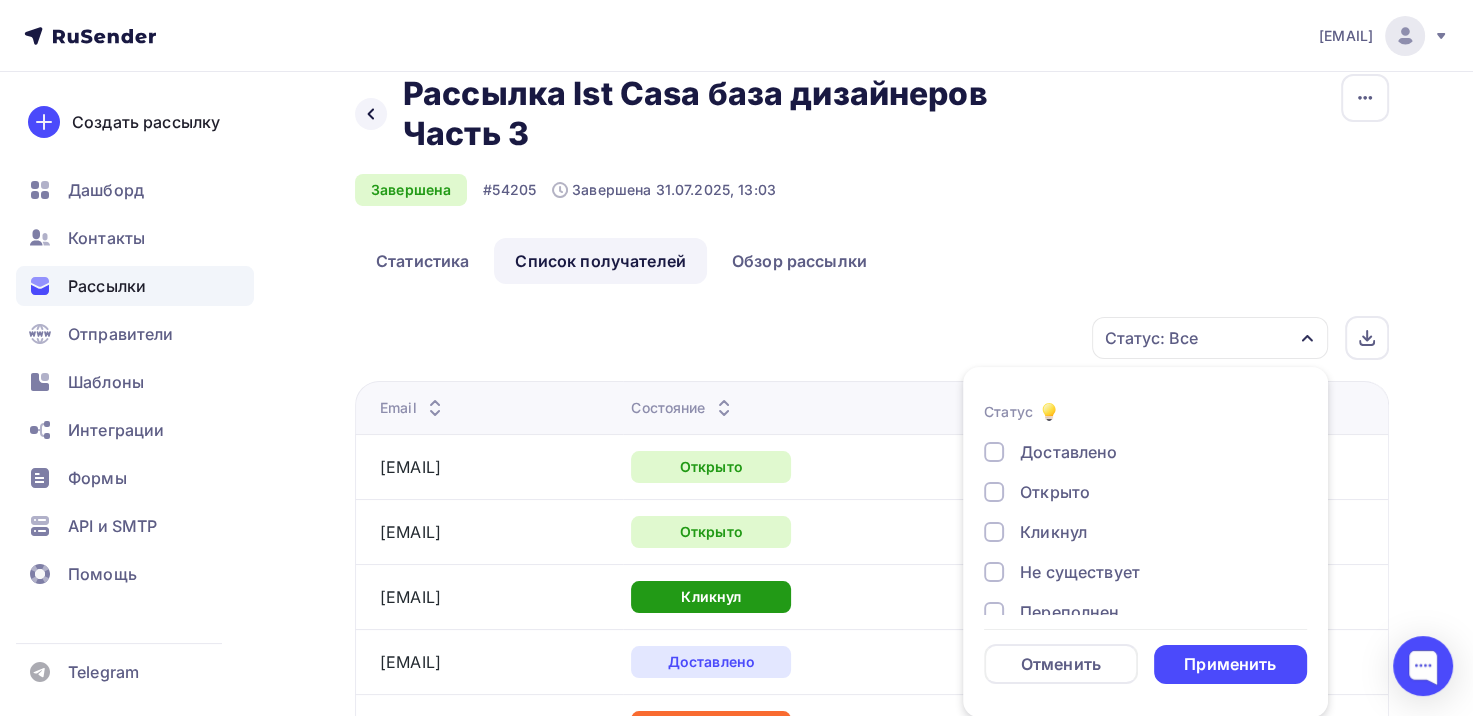 click on "Доставлено" at bounding box center (1134, 452) 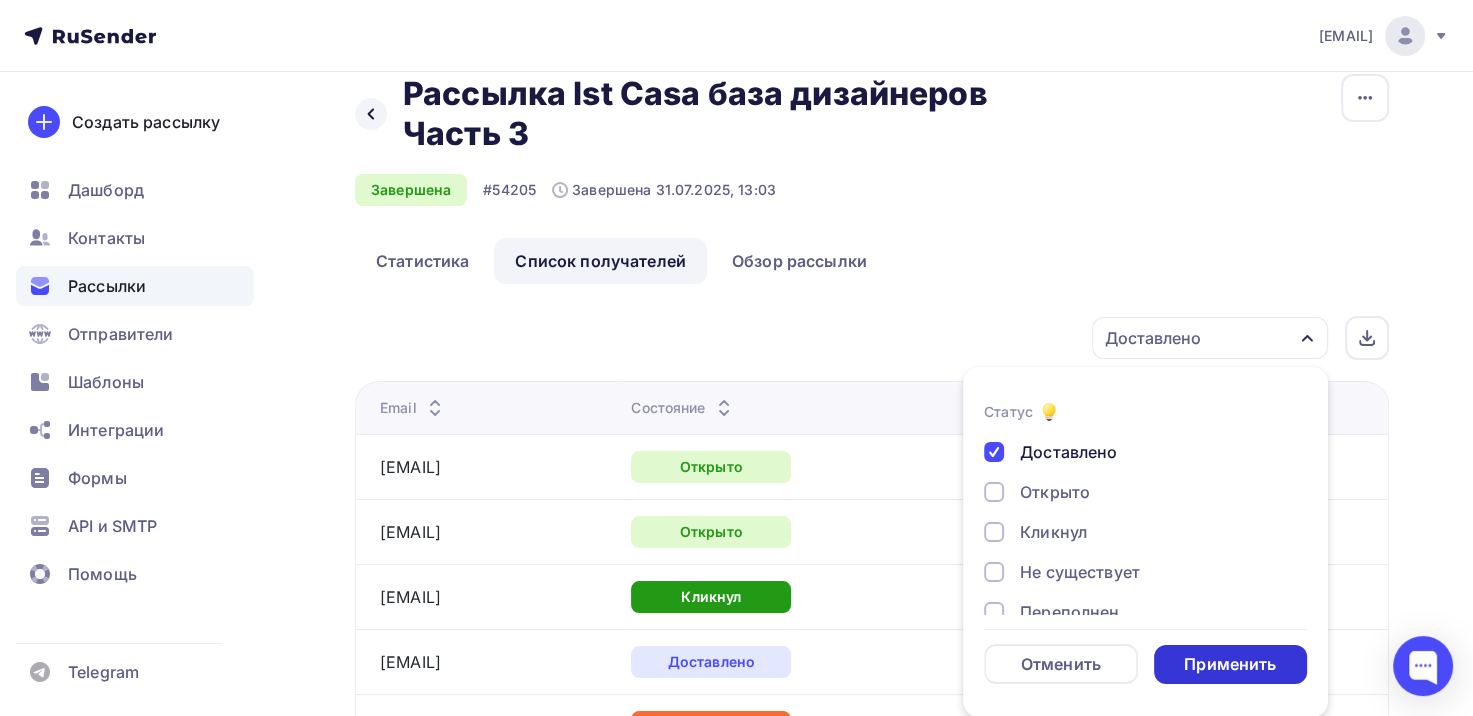 click on "Применить" at bounding box center [1230, 664] 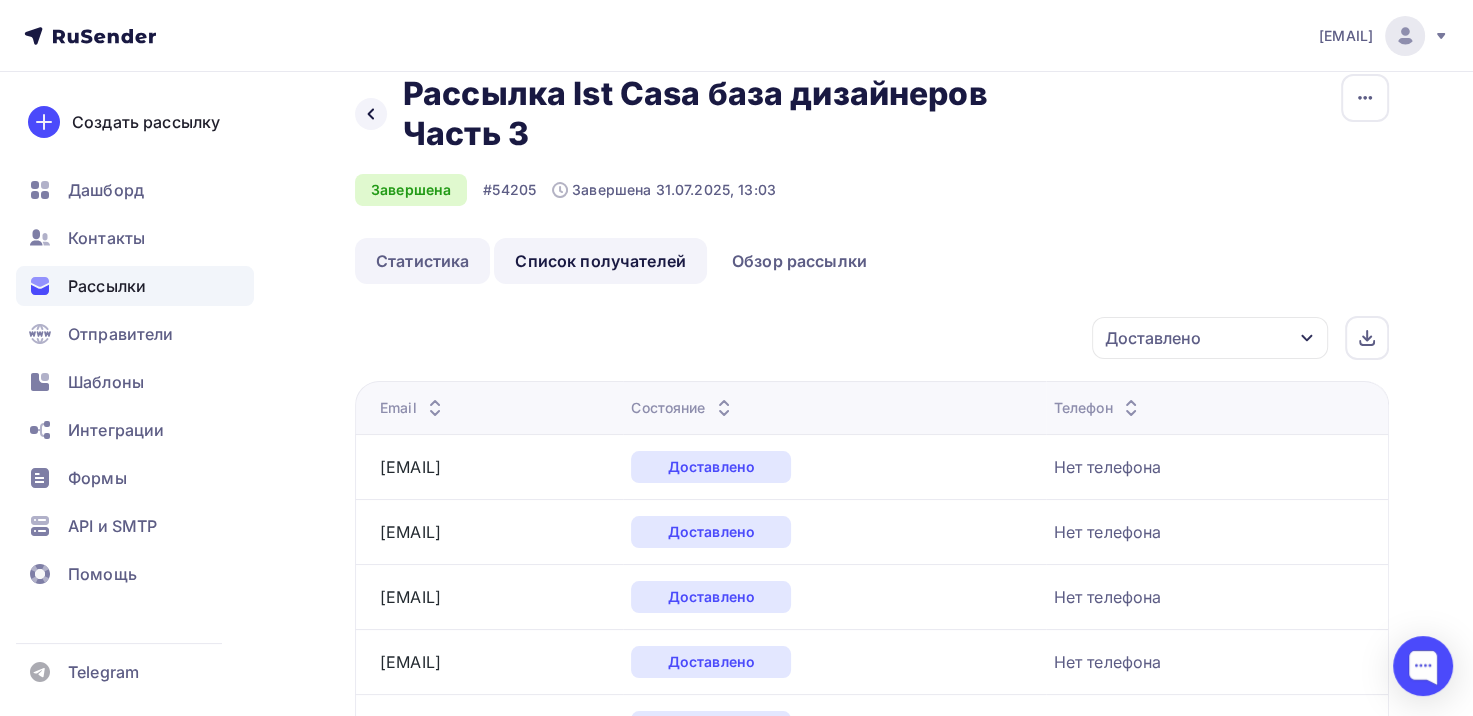 click on "Статистика" at bounding box center [422, 261] 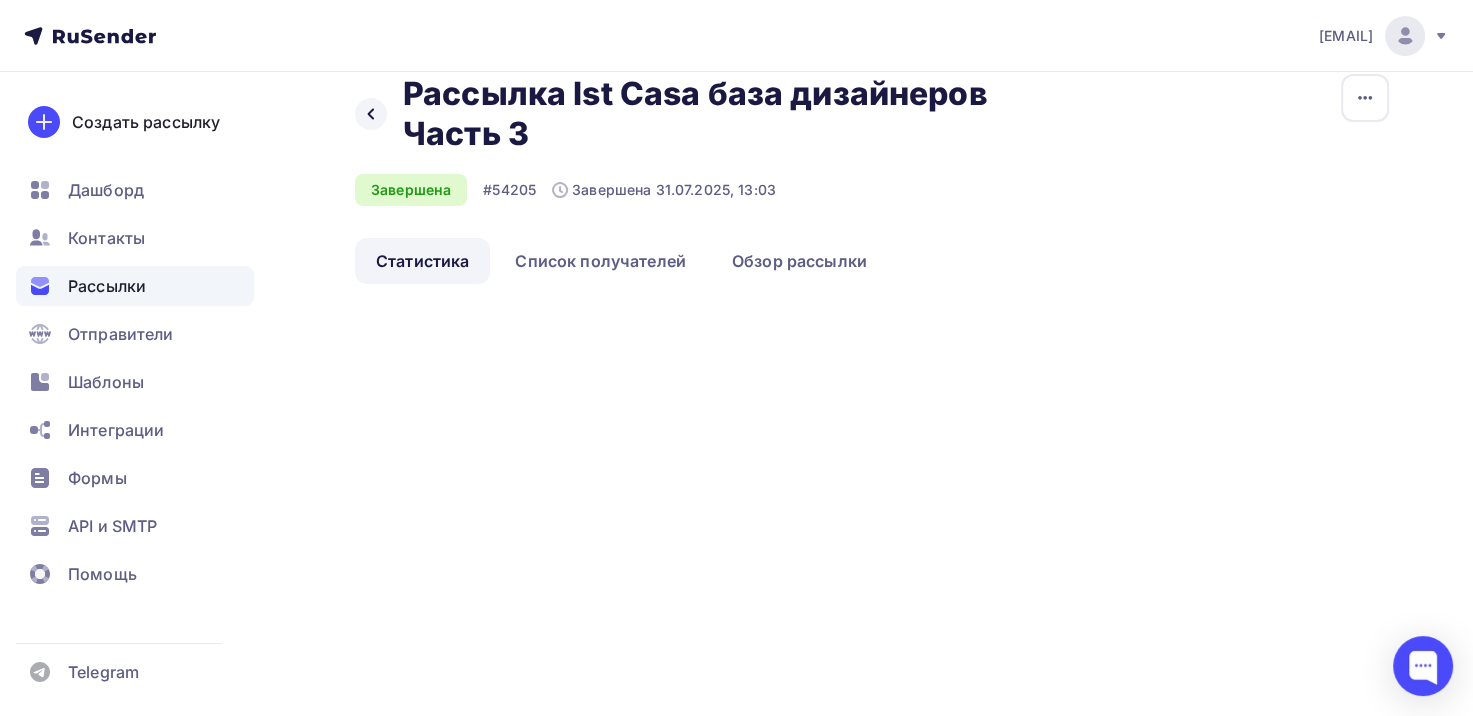 scroll, scrollTop: 0, scrollLeft: 0, axis: both 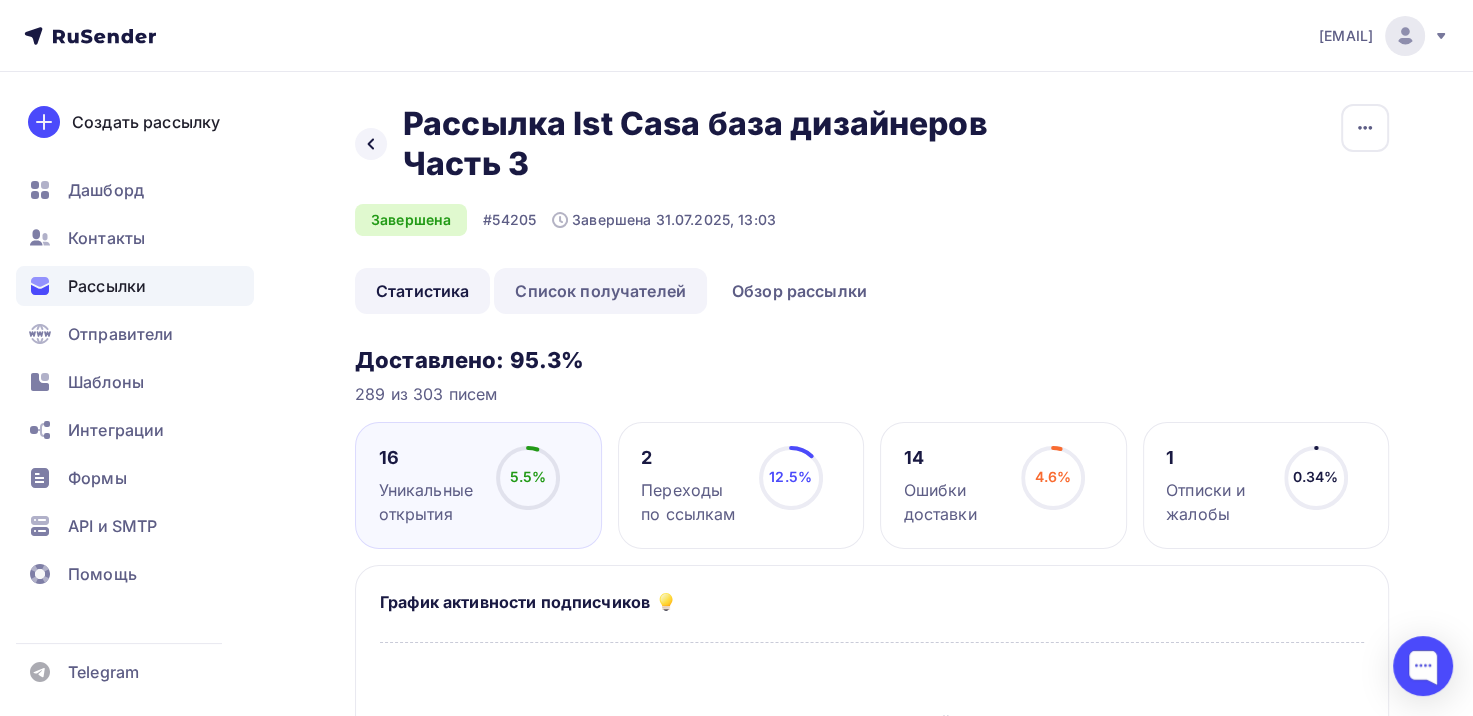 click on "Список получателей" at bounding box center (600, 291) 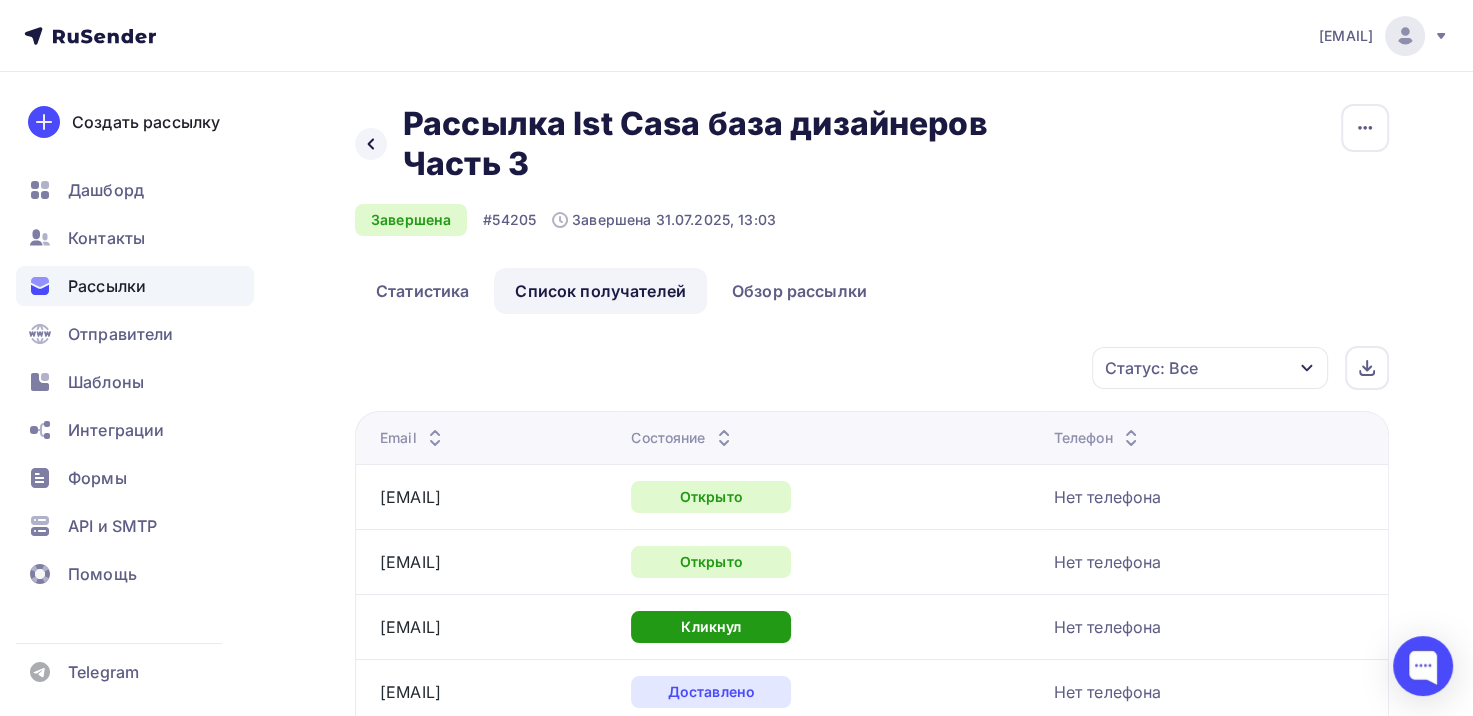 click on "Телефон" at bounding box center [1217, 437] 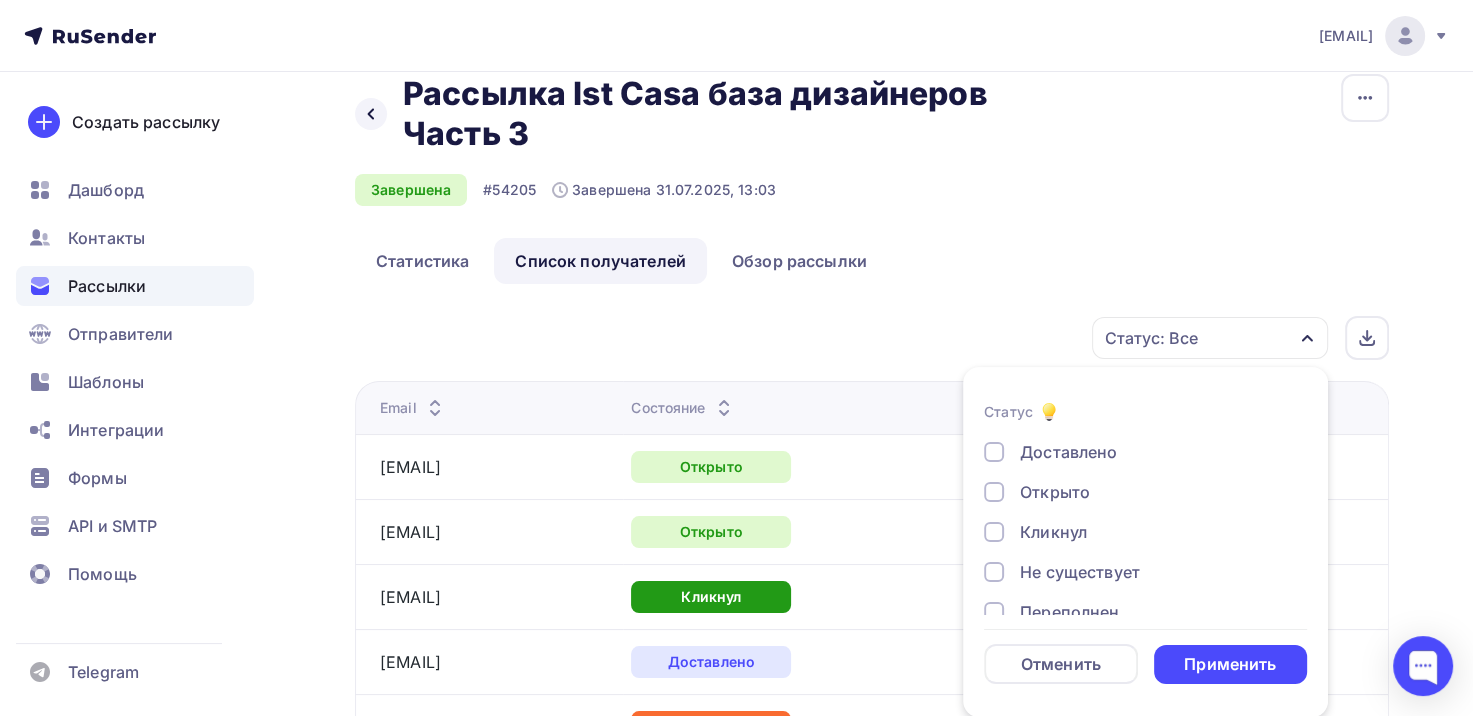 click on "Доставлено" at bounding box center (1068, 452) 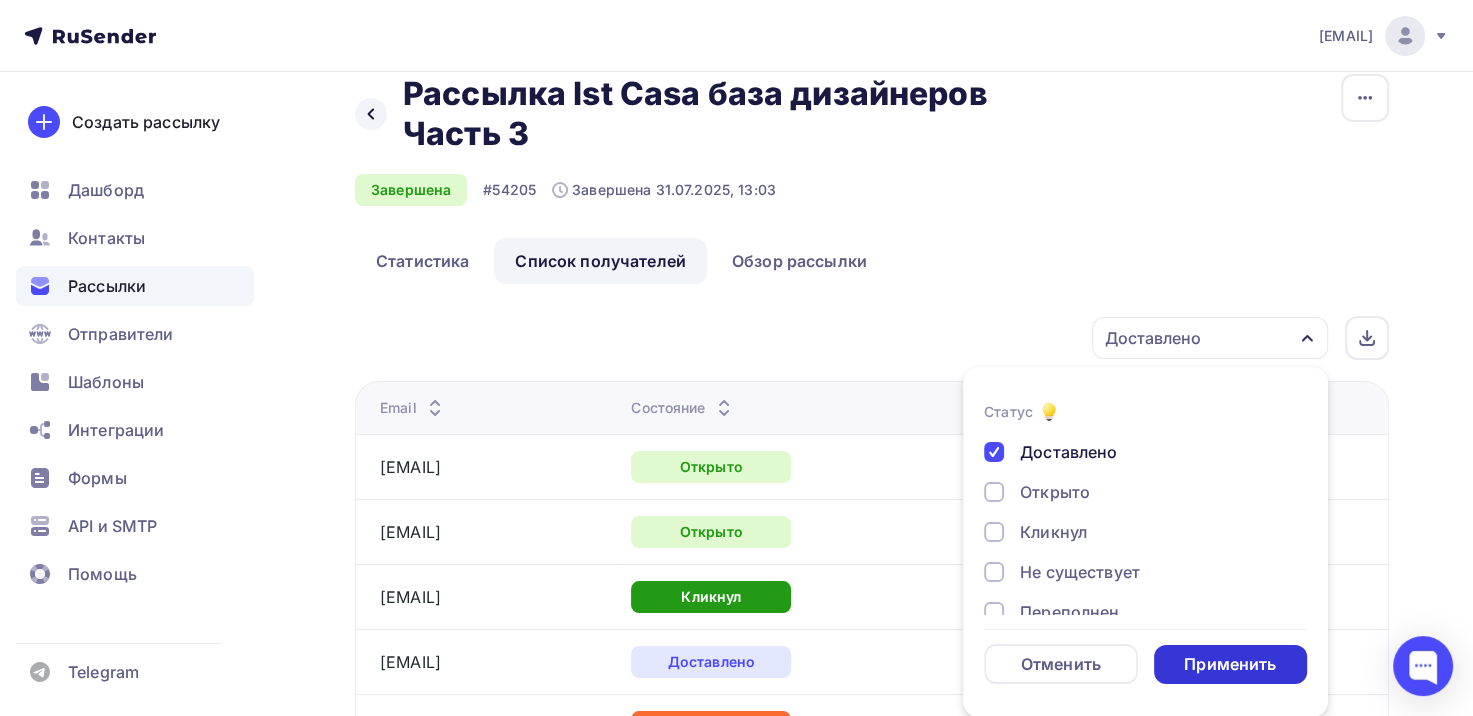 click on "Применить" at bounding box center [1230, 664] 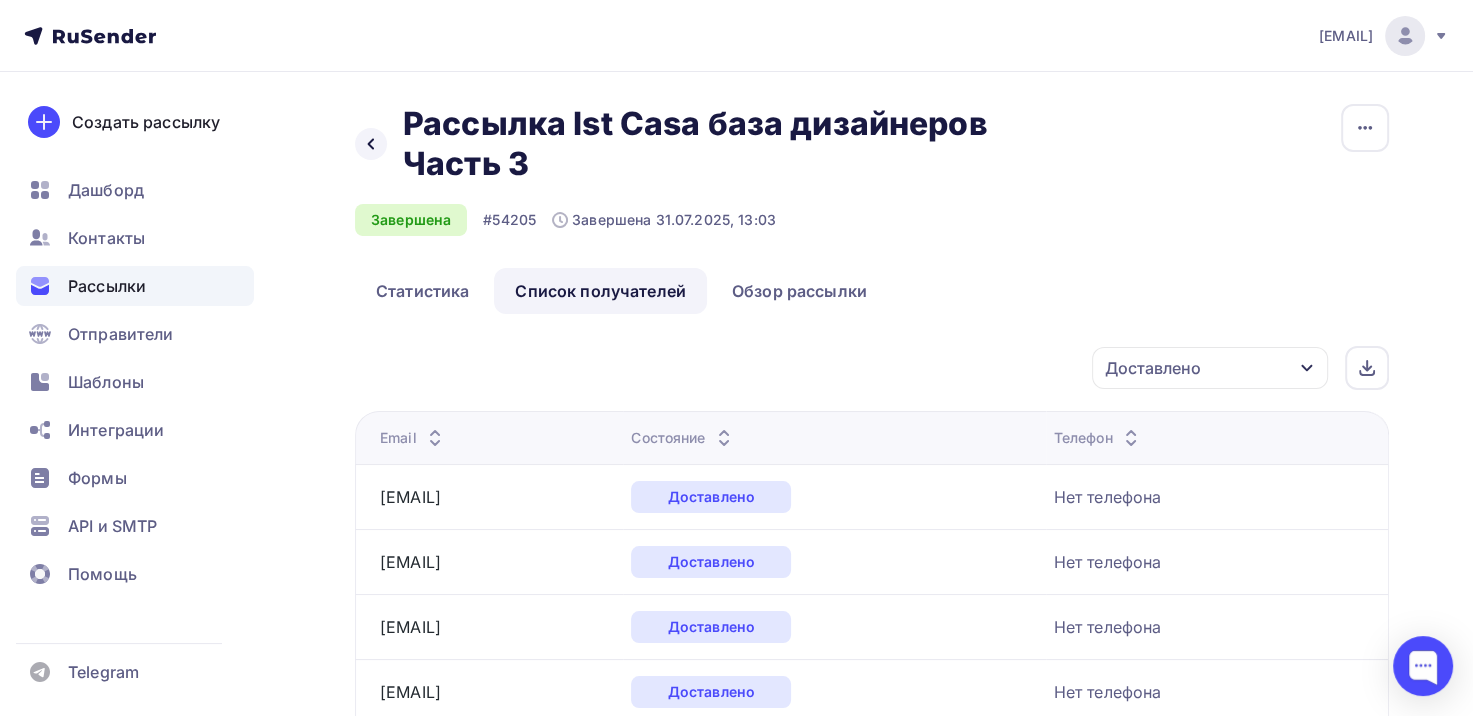 scroll, scrollTop: 3144, scrollLeft: 0, axis: vertical 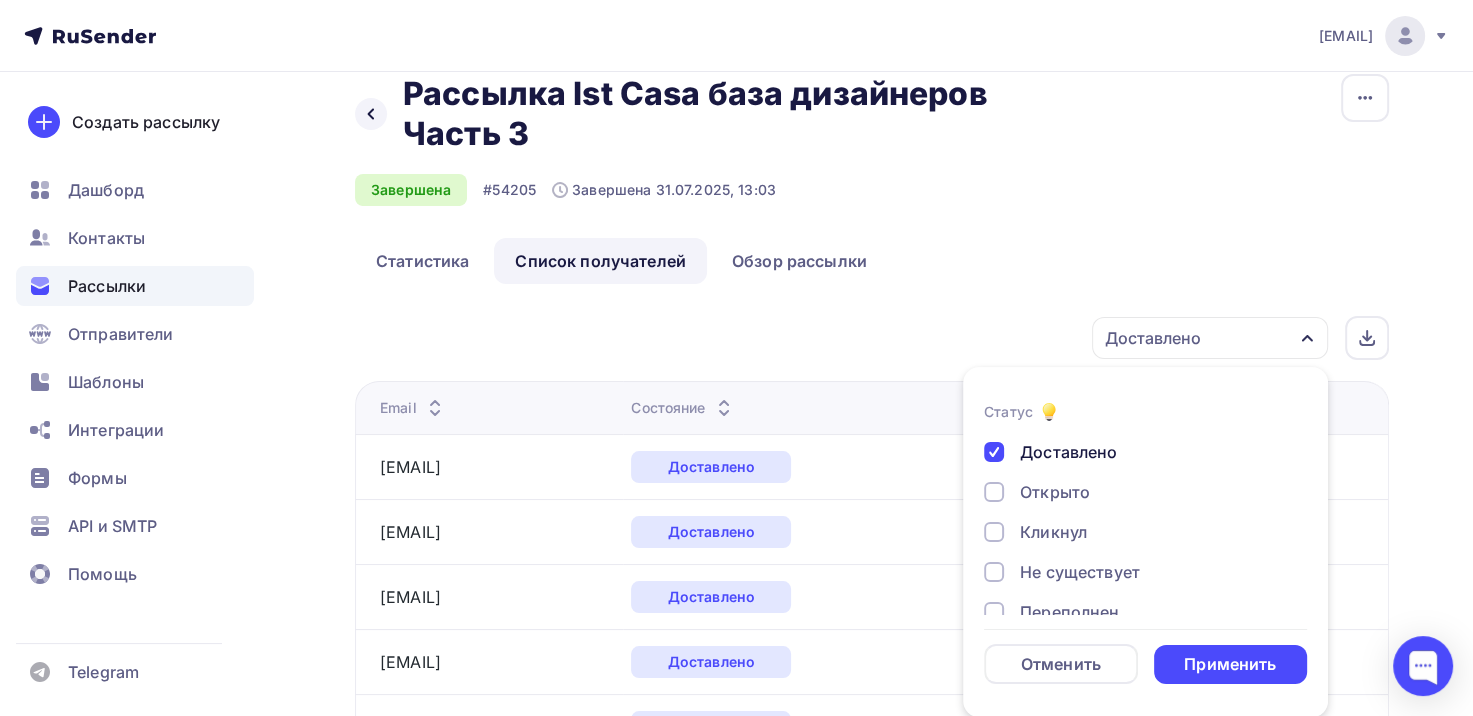 click on "Доставлено" at bounding box center [1068, 452] 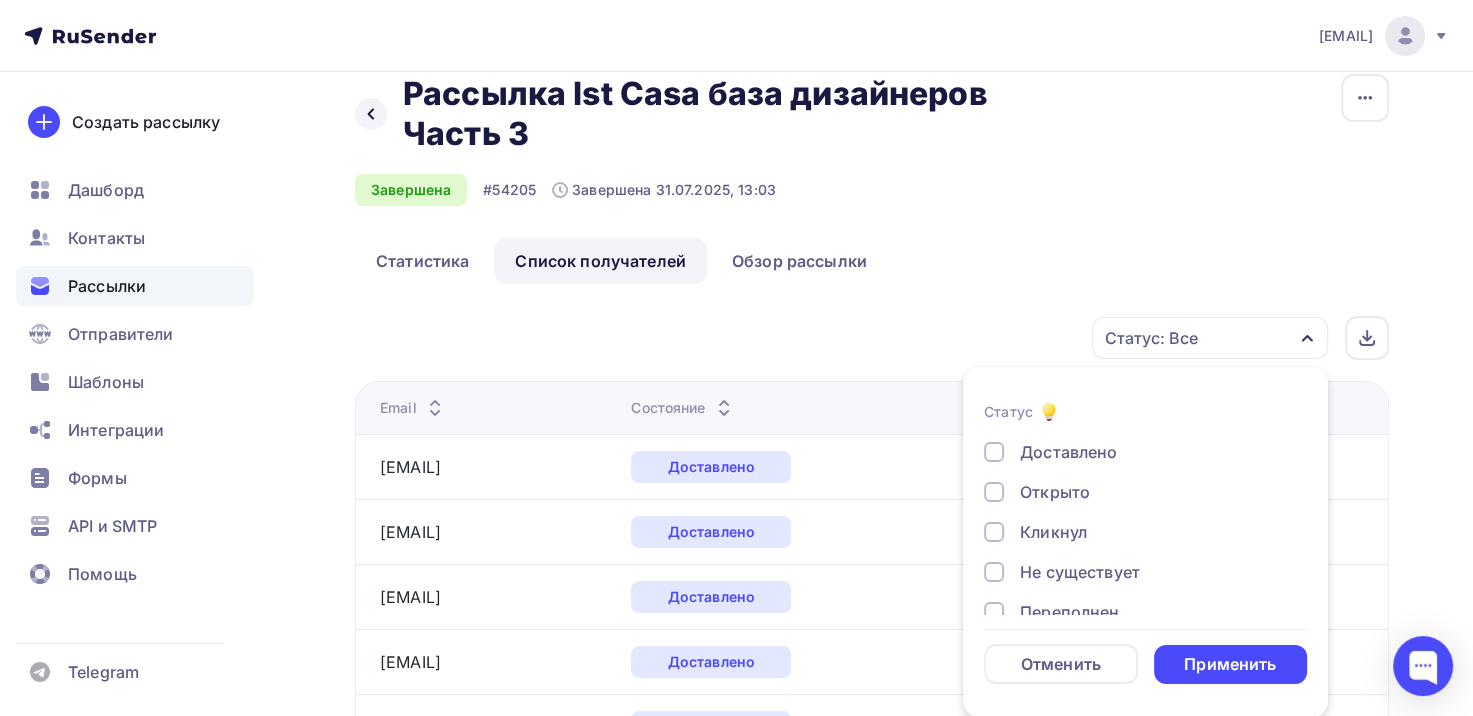 click on "Открыто" at bounding box center (1055, 492) 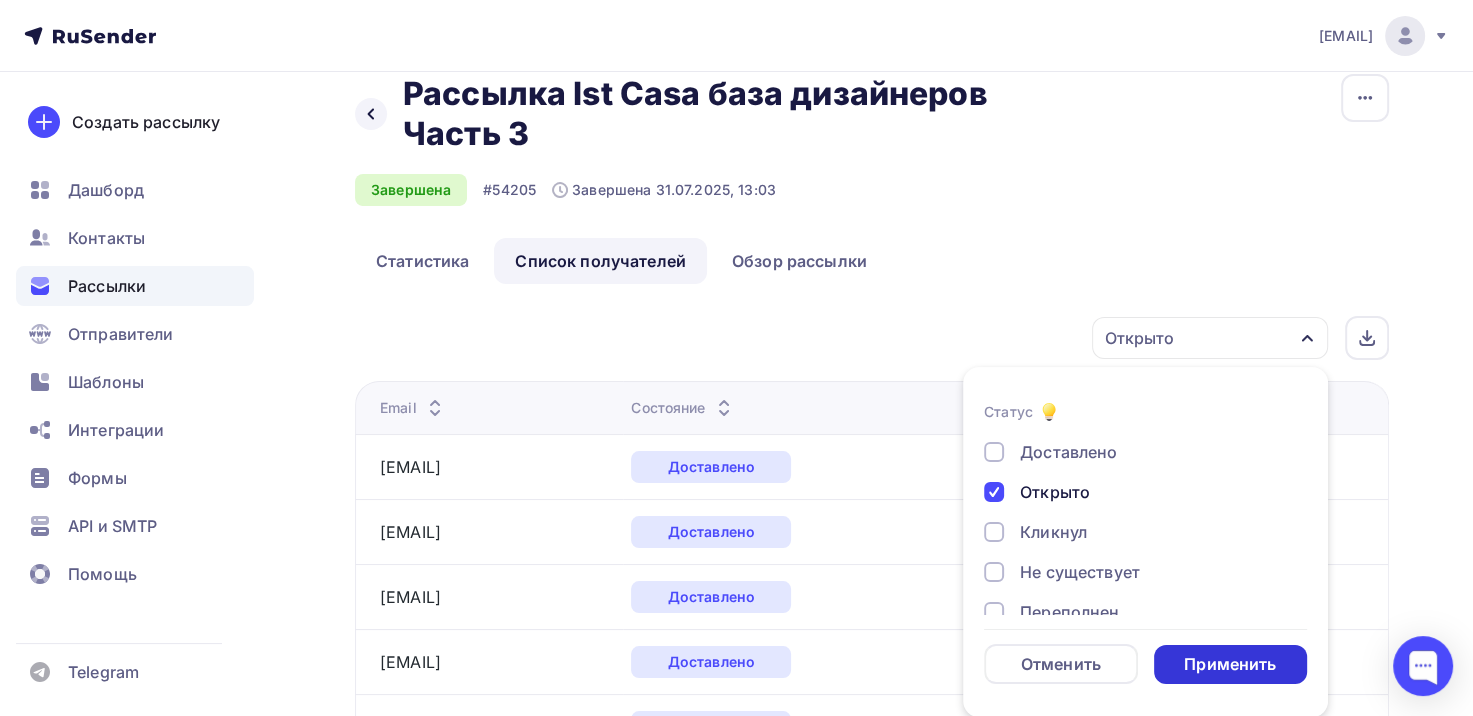 click on "Применить" at bounding box center [1230, 664] 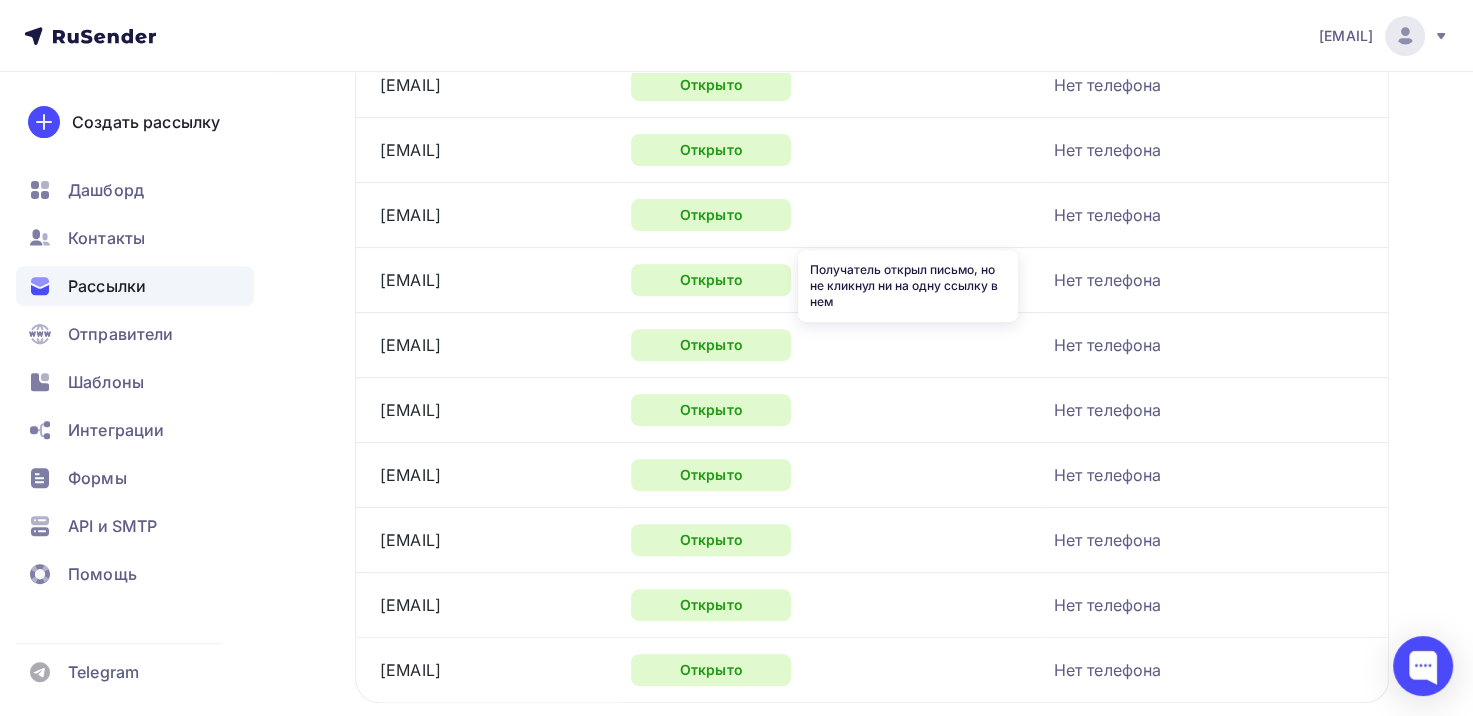 scroll, scrollTop: 811, scrollLeft: 0, axis: vertical 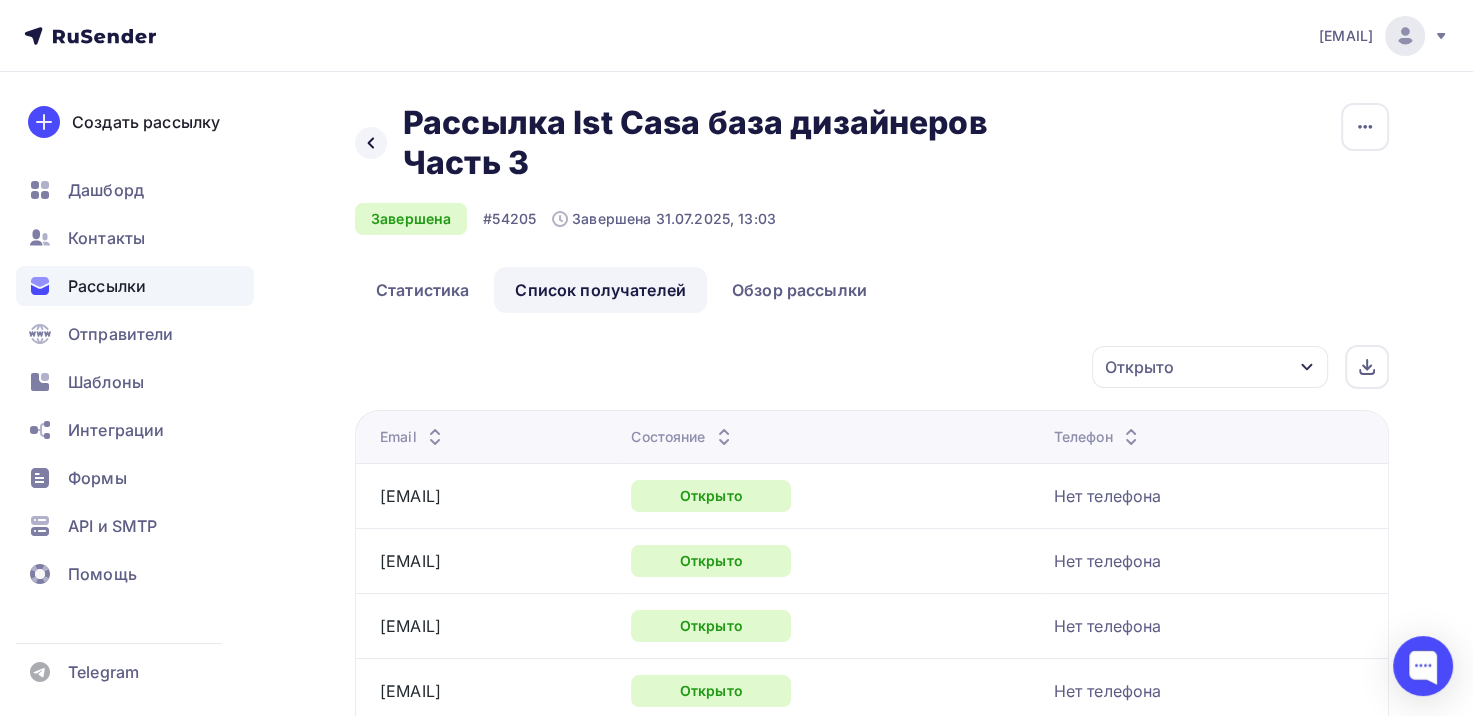 click on "Открыто" at bounding box center (1210, 367) 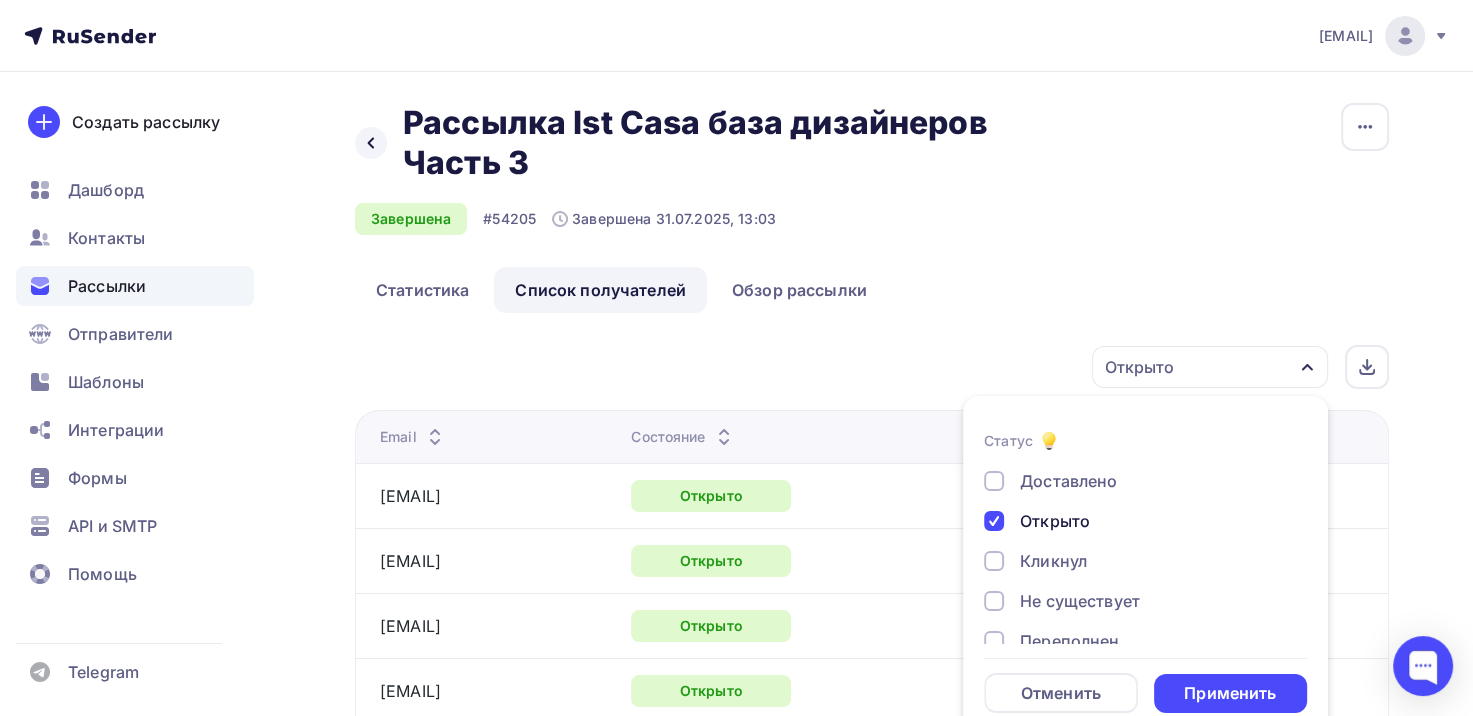 scroll, scrollTop: 30, scrollLeft: 0, axis: vertical 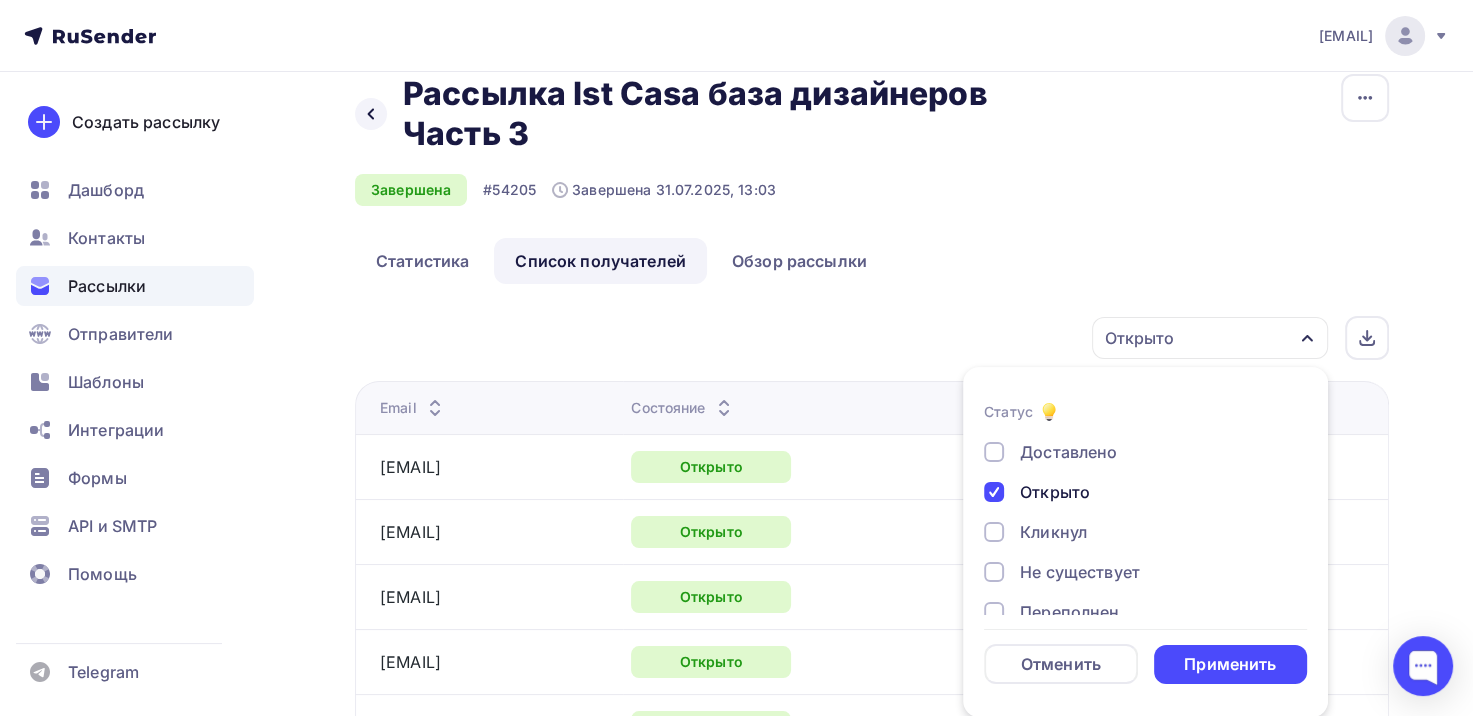 click on "Открыто" at bounding box center [1055, 492] 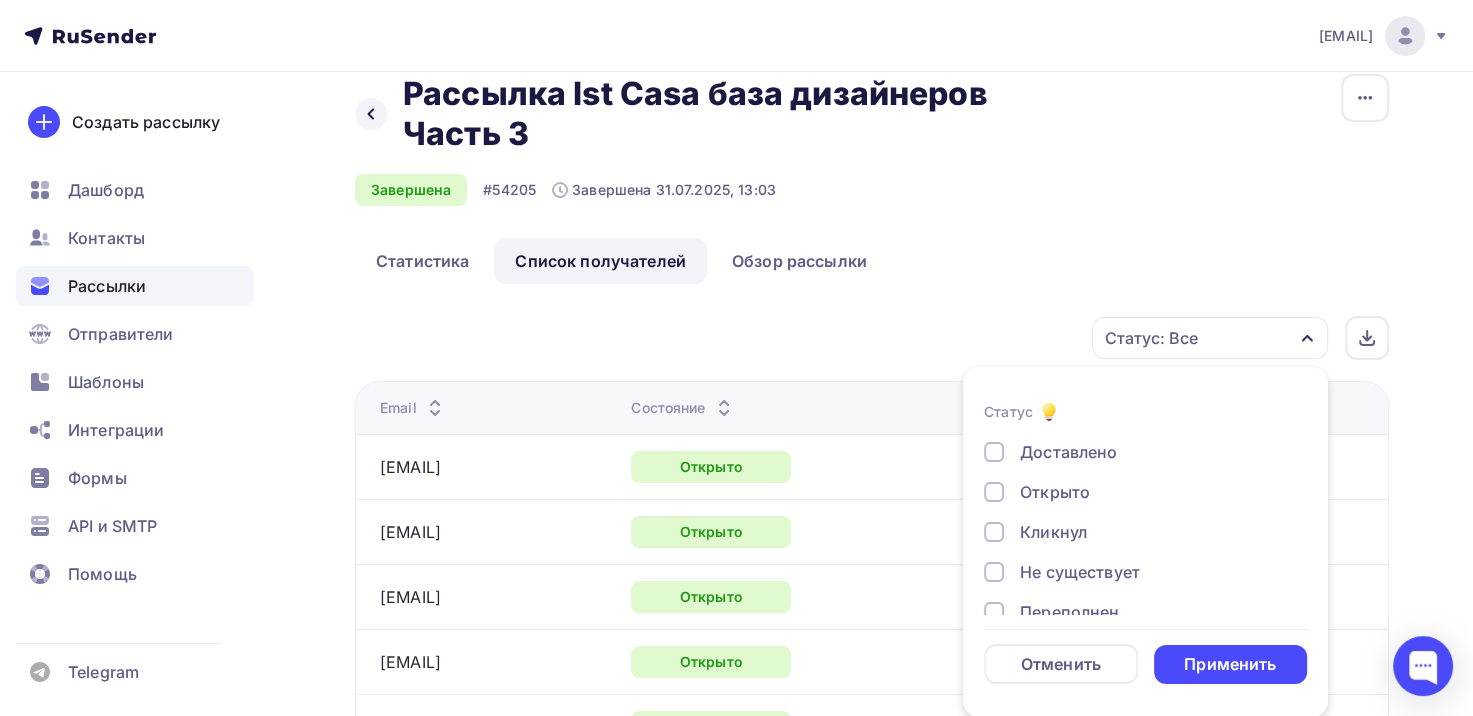 click on "Кликнул" at bounding box center [1053, 532] 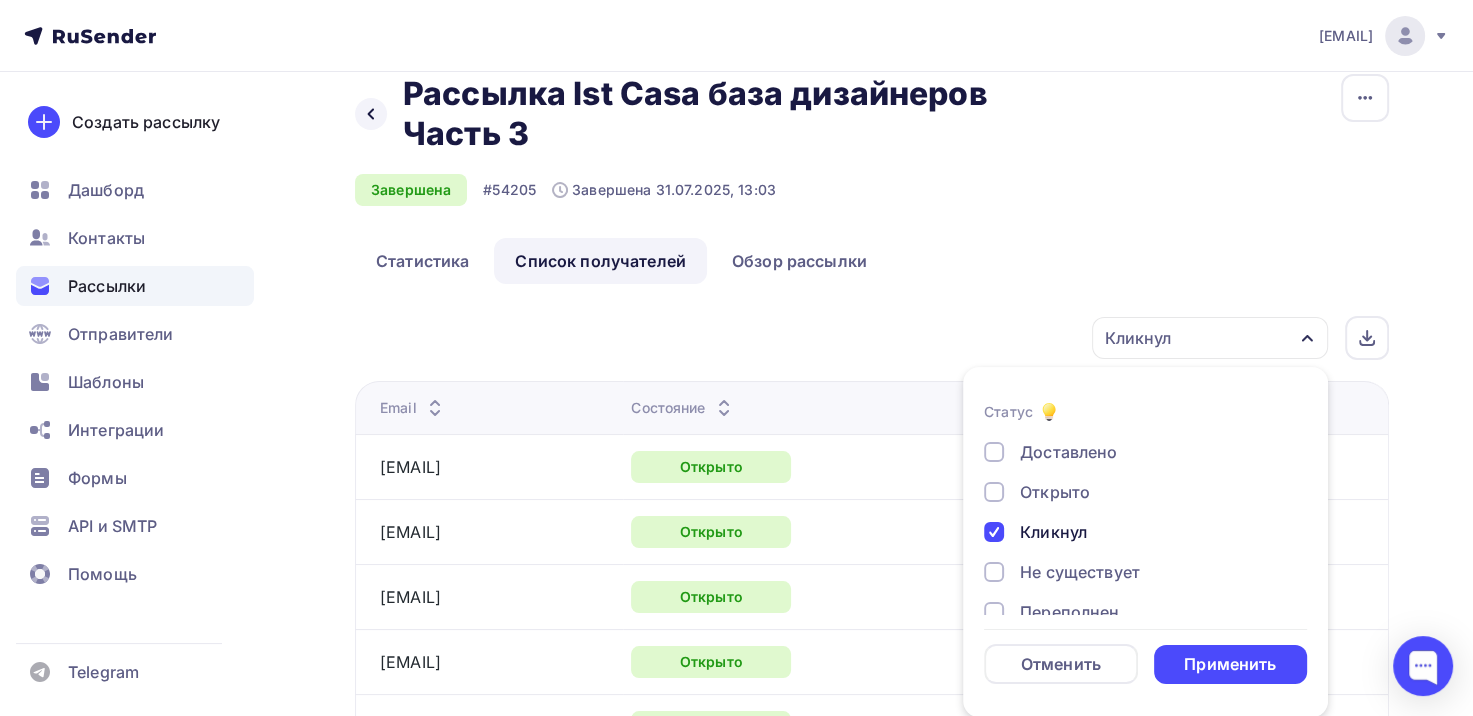 click on "Статус
Доставлено
Открыто
Кликнул
Не существует
Переполнен
Недоступен
Отписан
Жалоба
В ожидании
Отменить       Применить" at bounding box center (1145, 542) 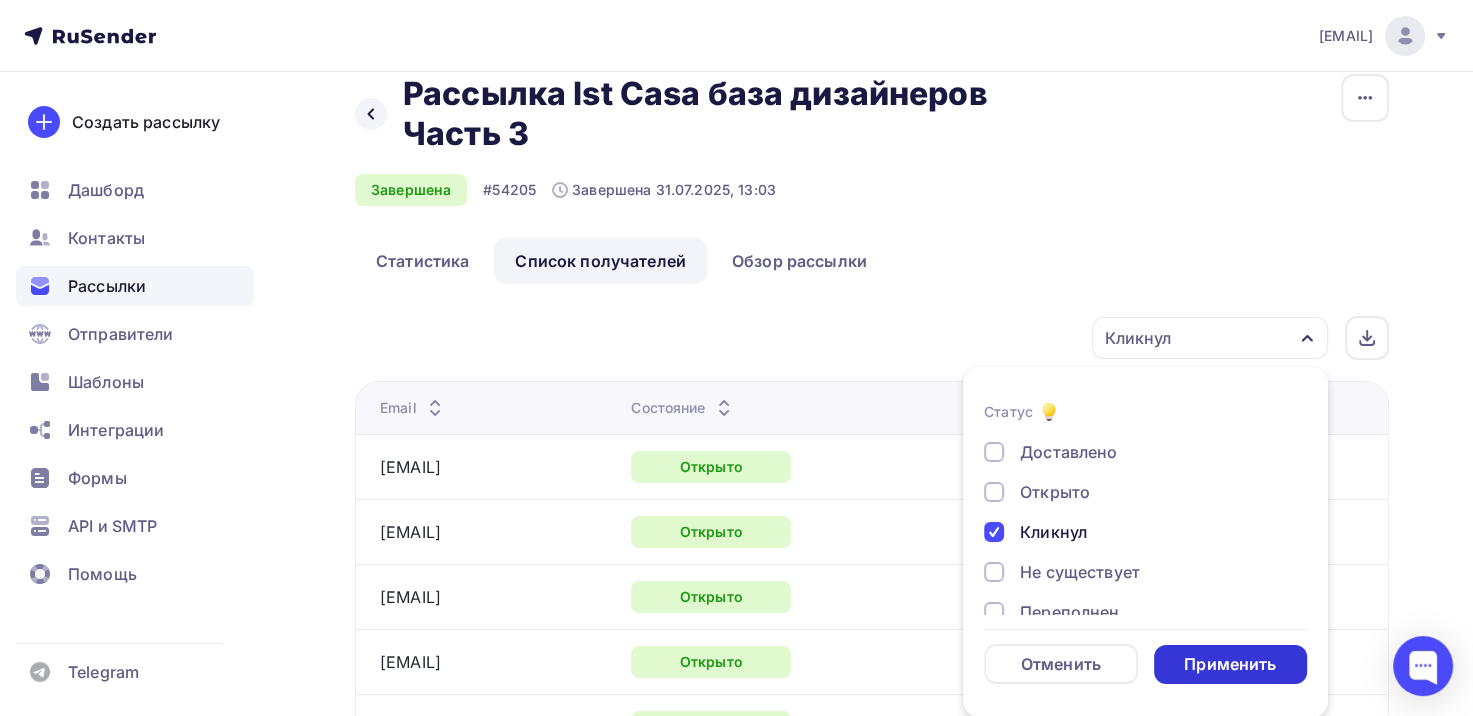 click on "Применить" at bounding box center [1230, 664] 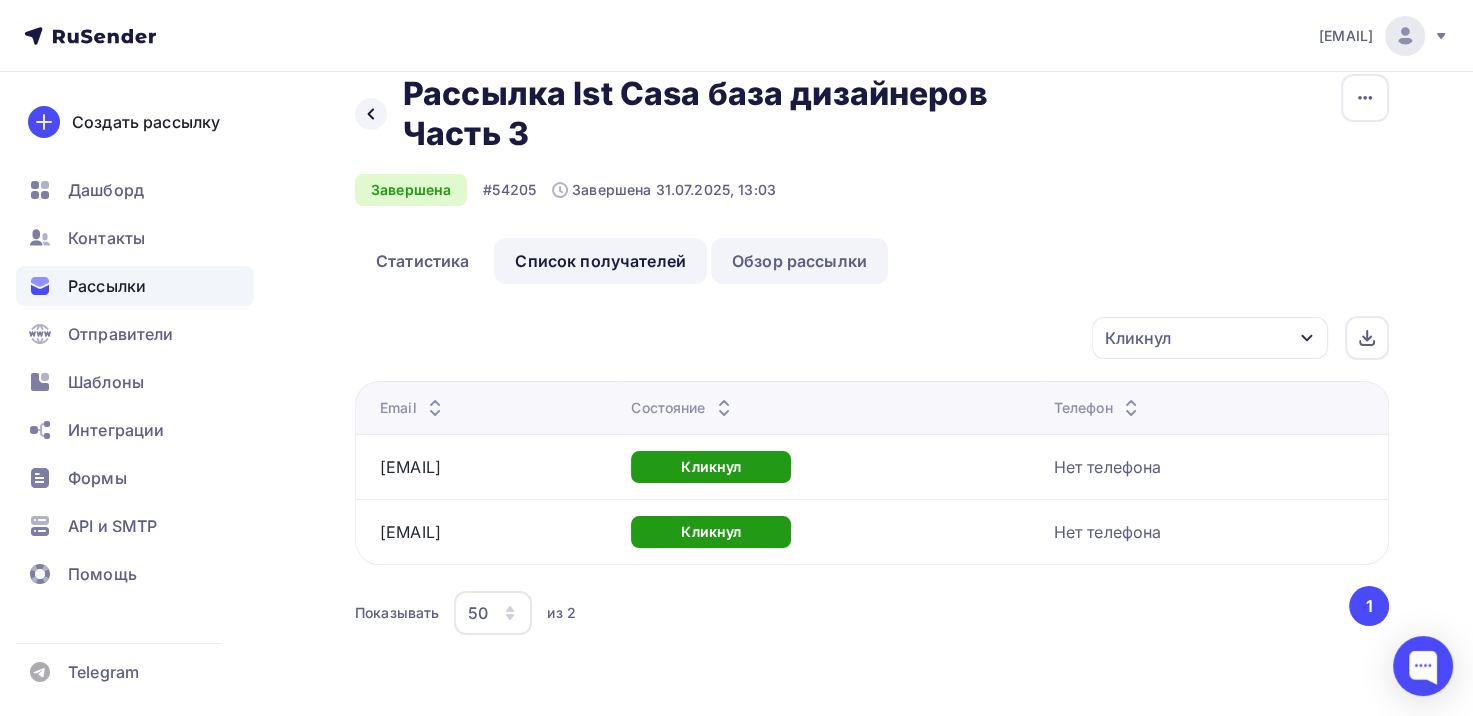 click on "Обзор рассылки" at bounding box center (799, 261) 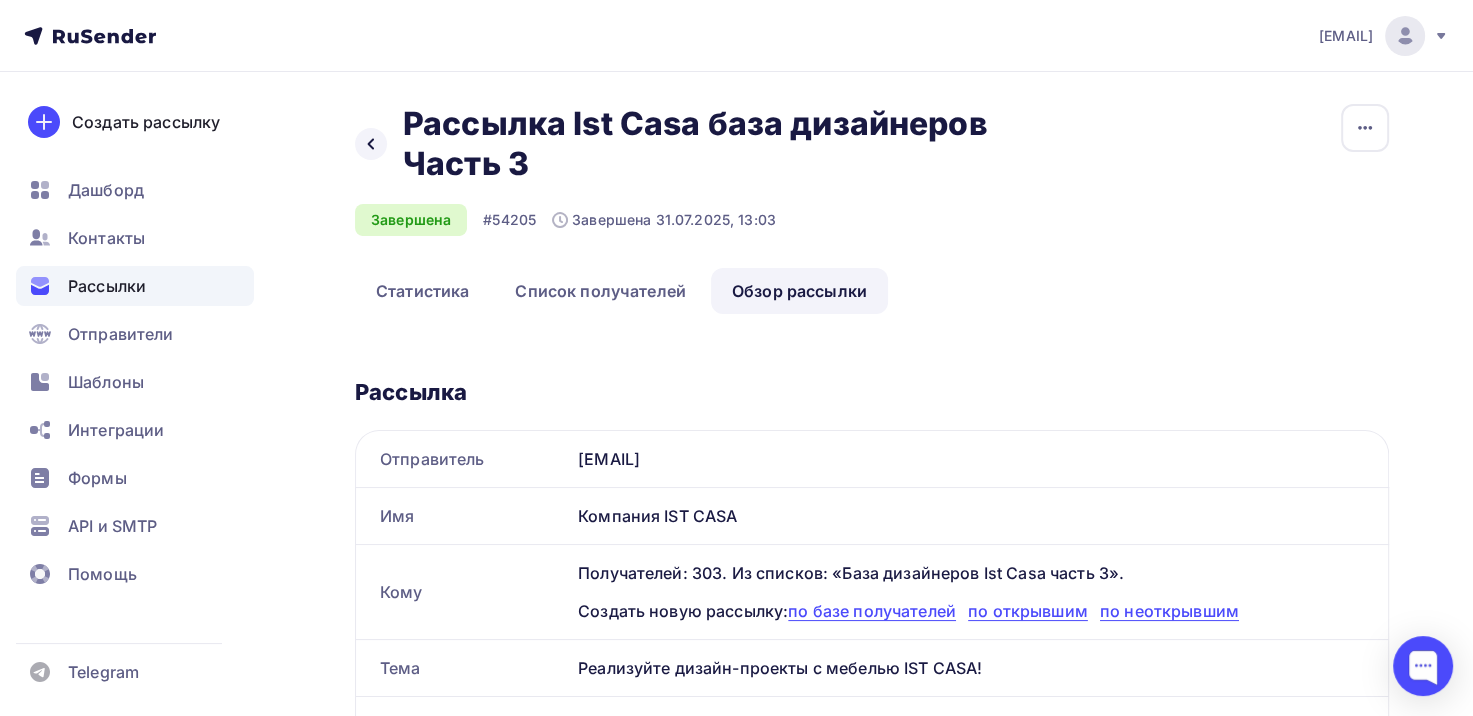scroll, scrollTop: 0, scrollLeft: 0, axis: both 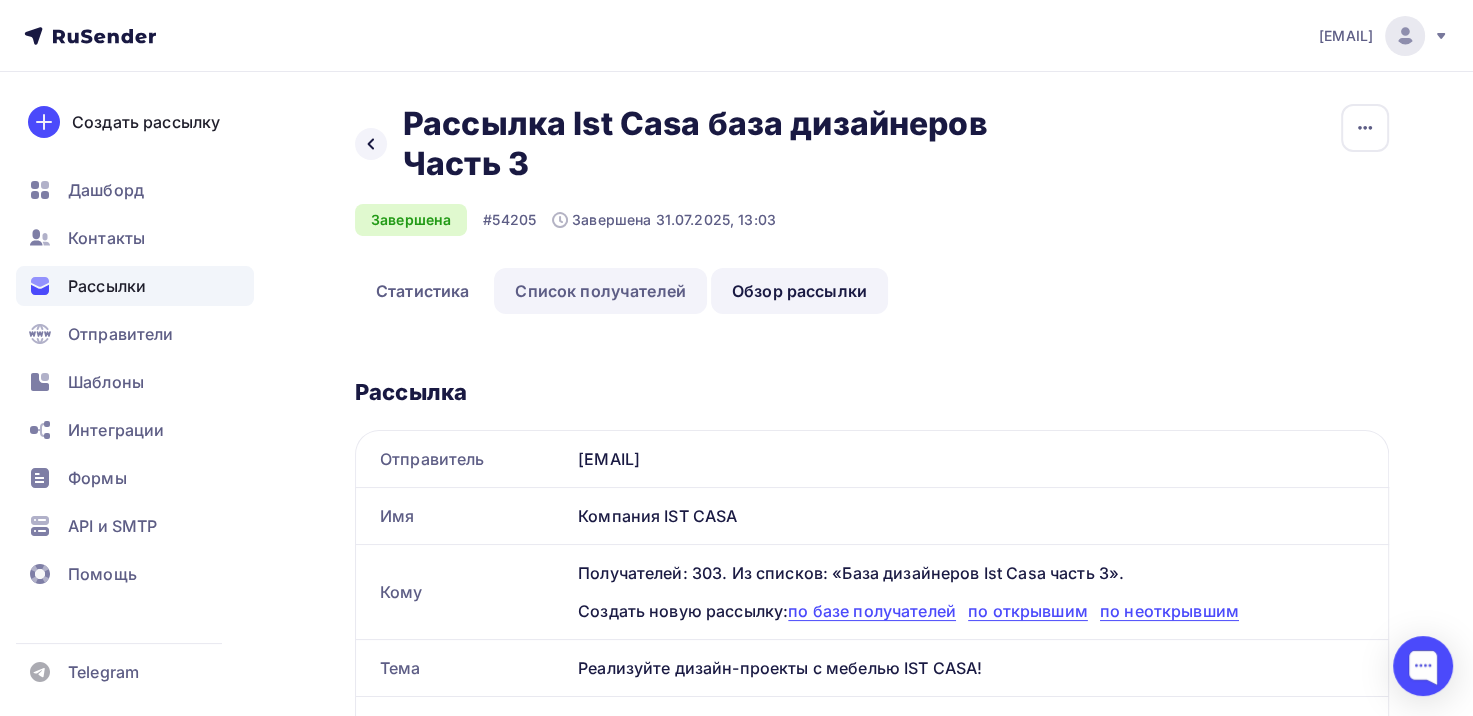 click on "Список получателей" at bounding box center (600, 291) 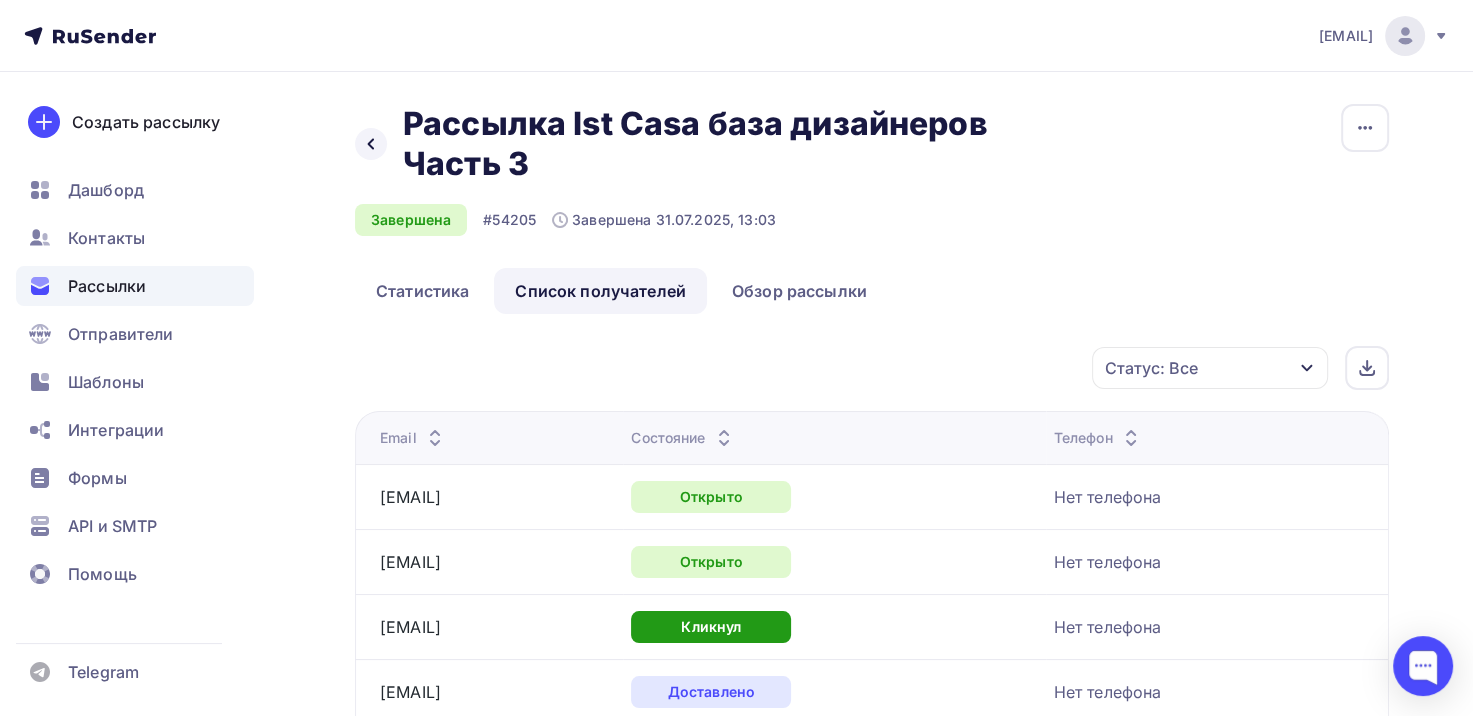 click on "Статус: Все" at bounding box center (1210, 368) 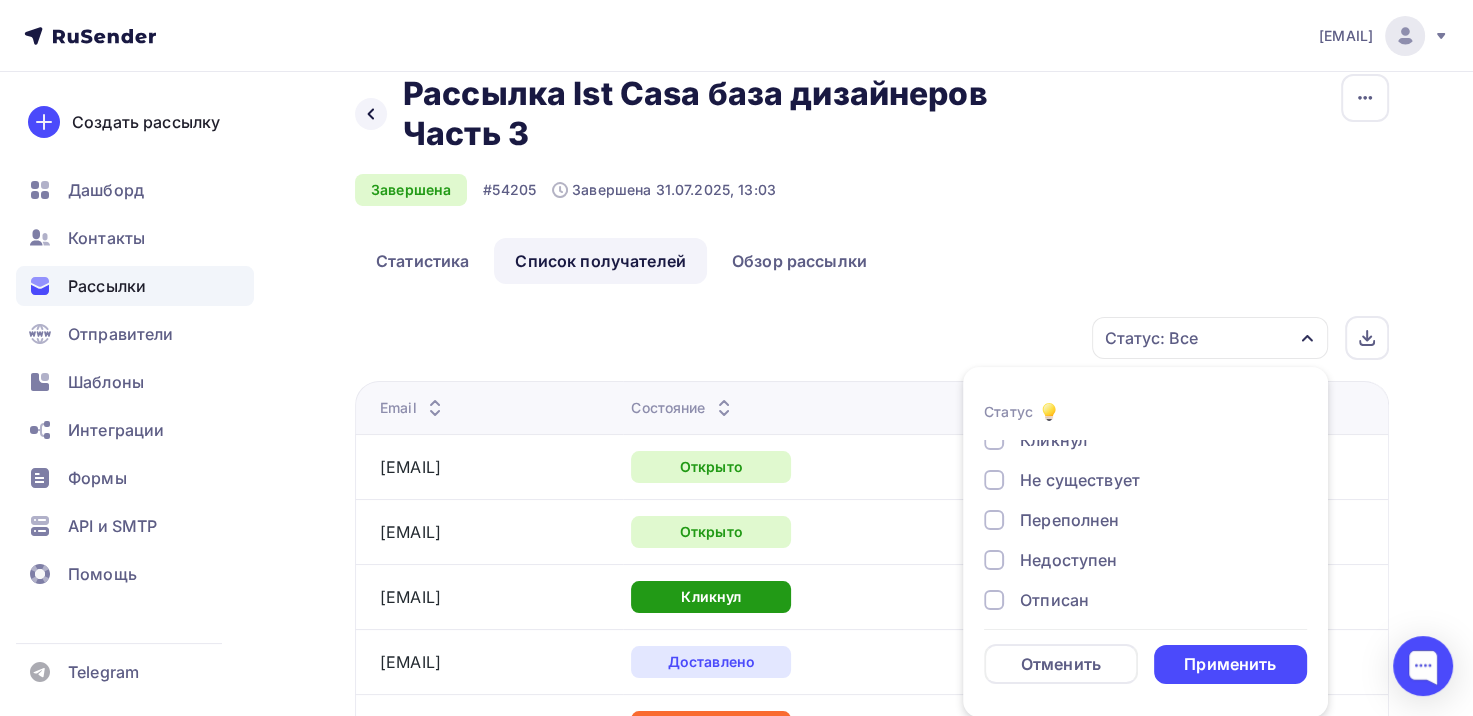 scroll, scrollTop: 84, scrollLeft: 0, axis: vertical 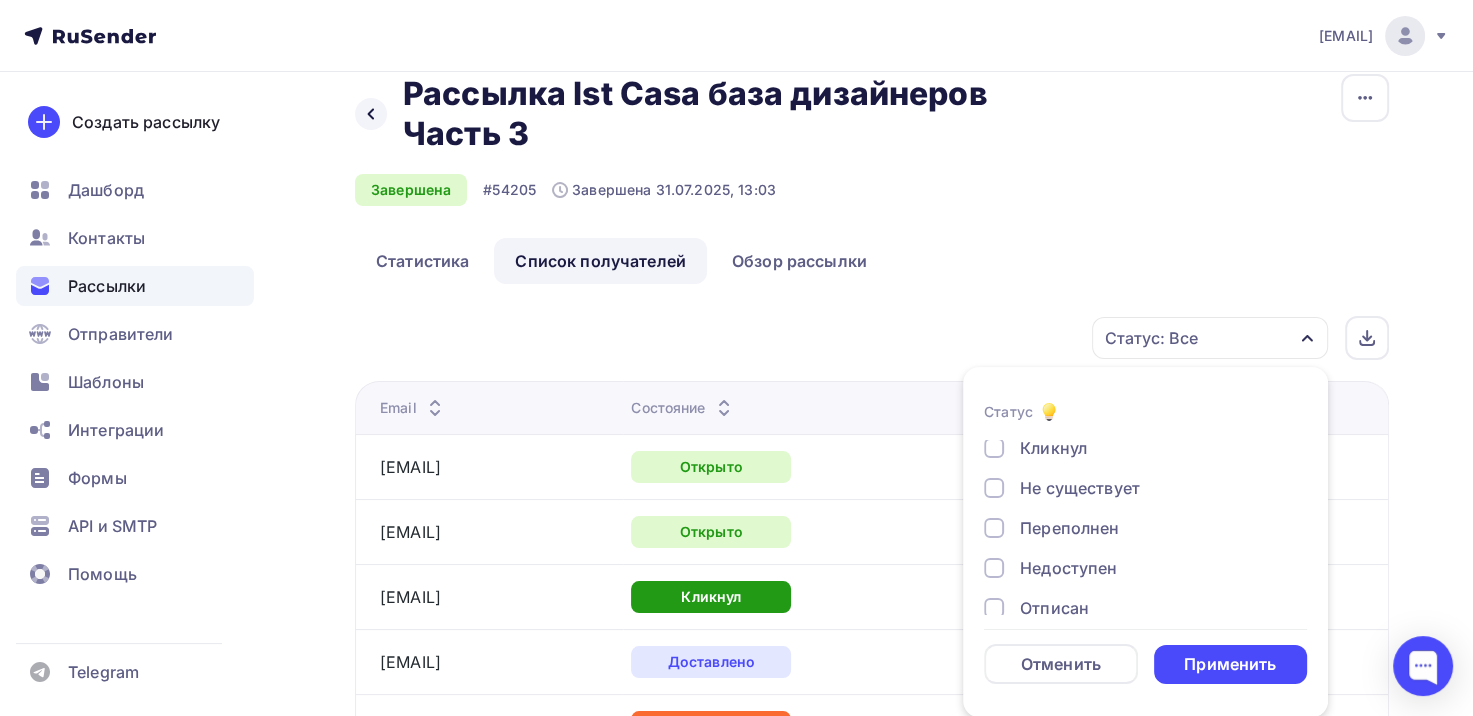 click on "Не существует" at bounding box center [1080, 488] 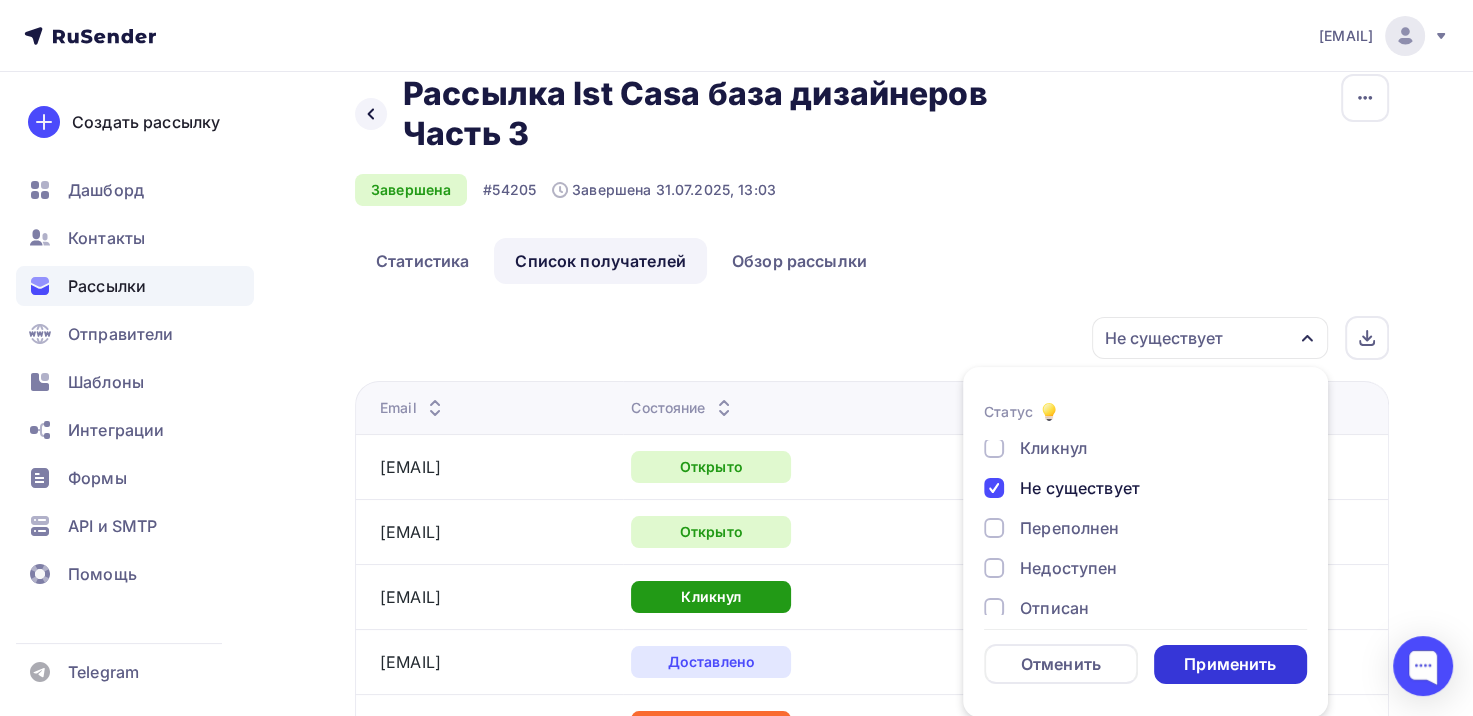 click on "Применить" at bounding box center [1230, 664] 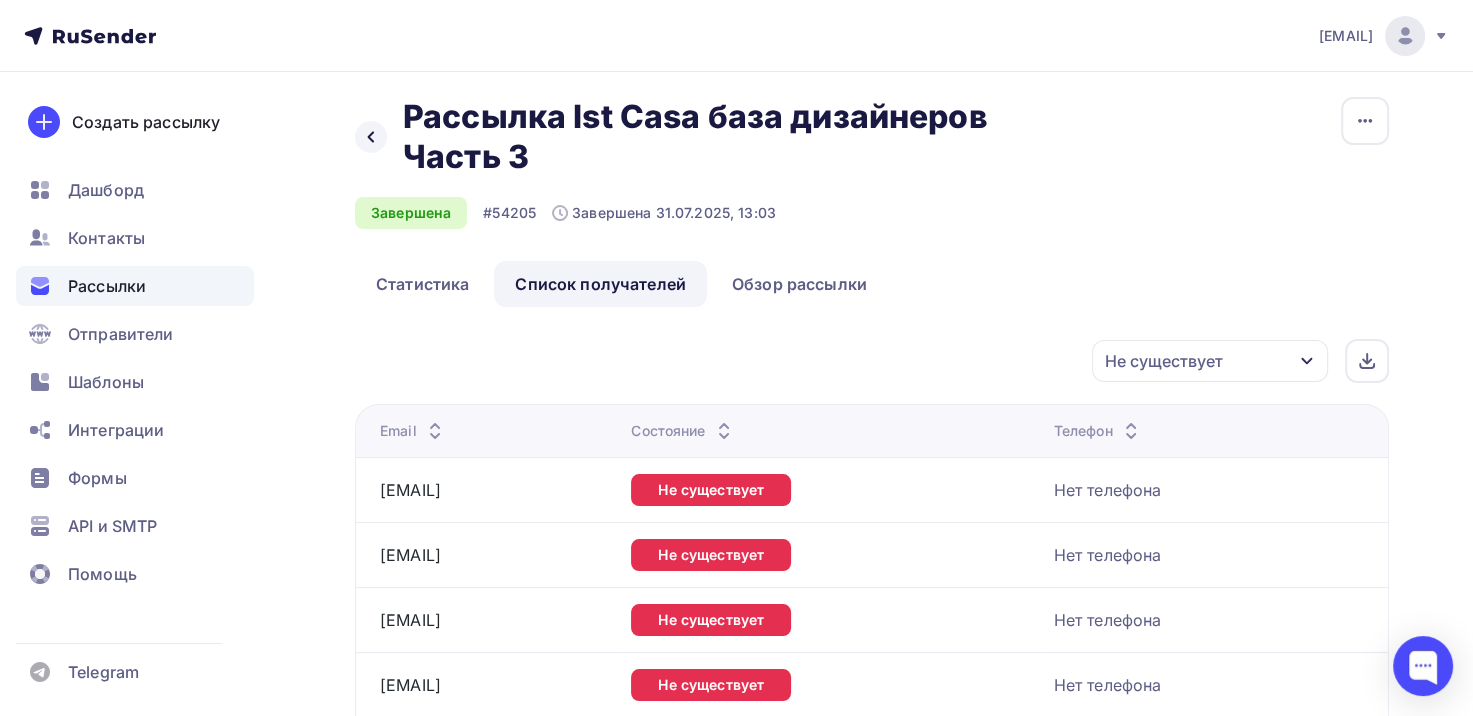 scroll, scrollTop: 0, scrollLeft: 0, axis: both 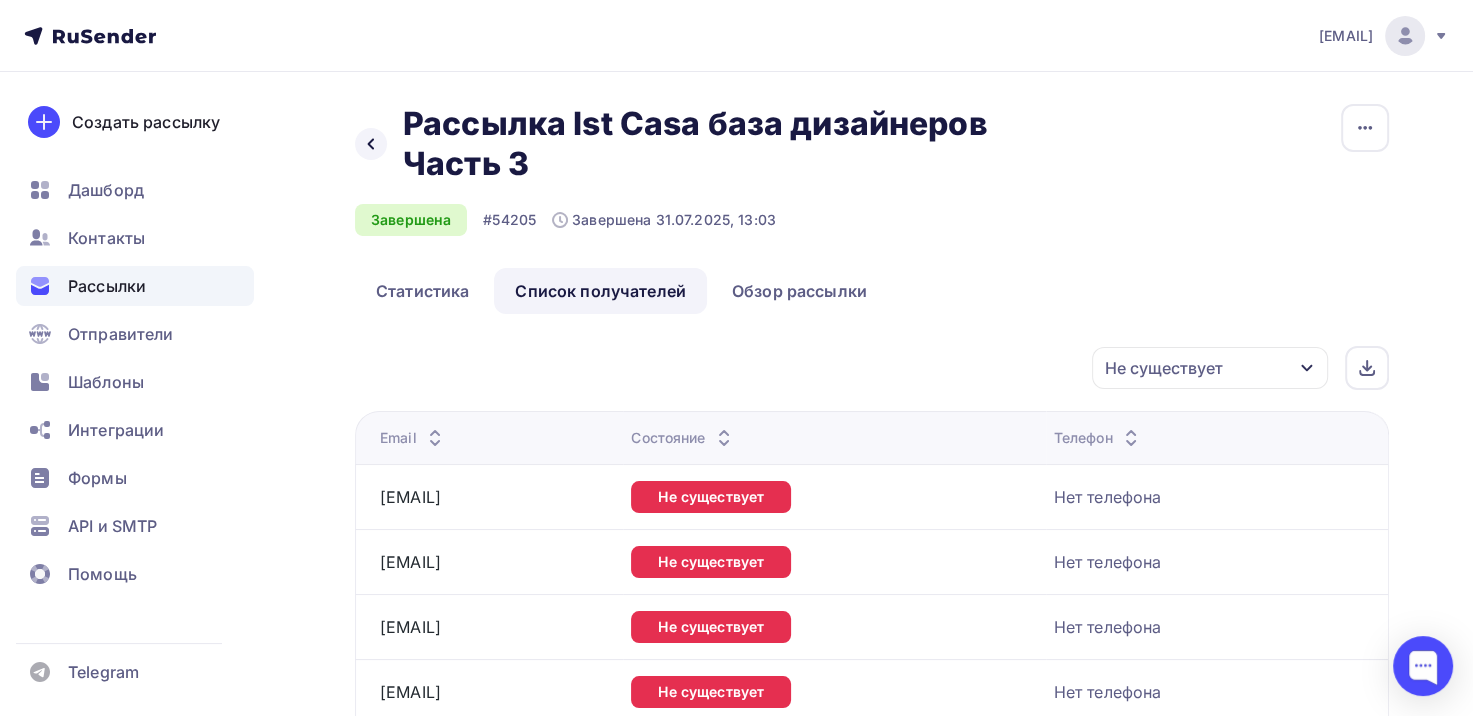 click on "Не существует" at bounding box center [1164, 368] 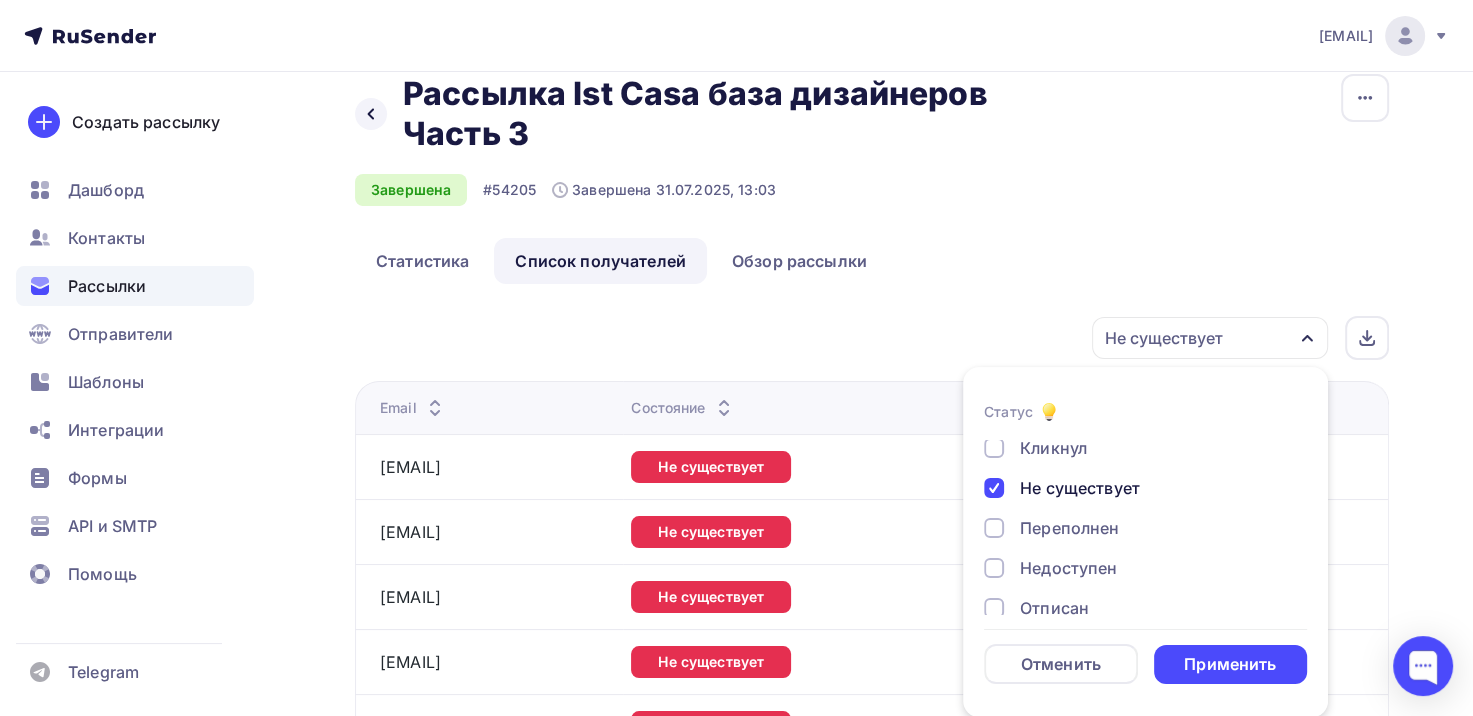 click on "Не существует" at bounding box center (1080, 488) 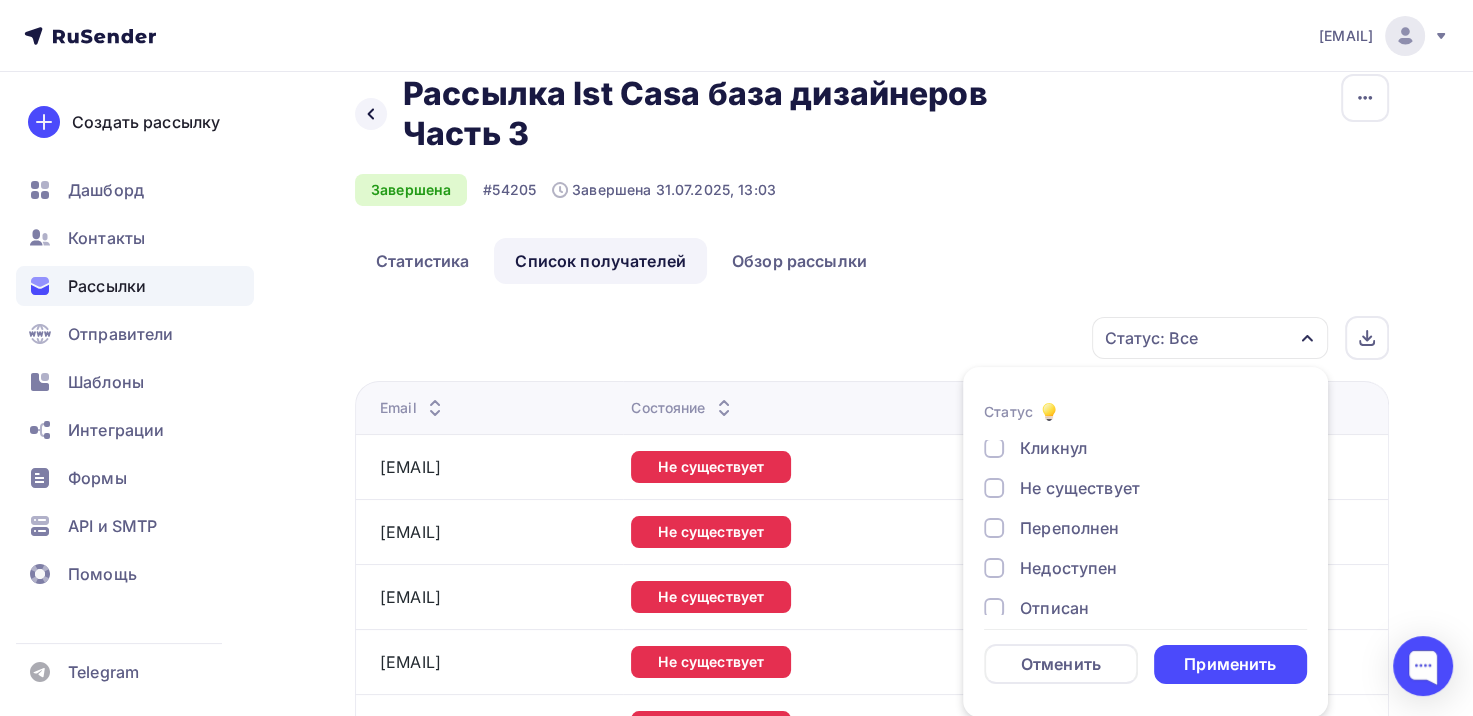 click on "Переполнен" at bounding box center (1069, 528) 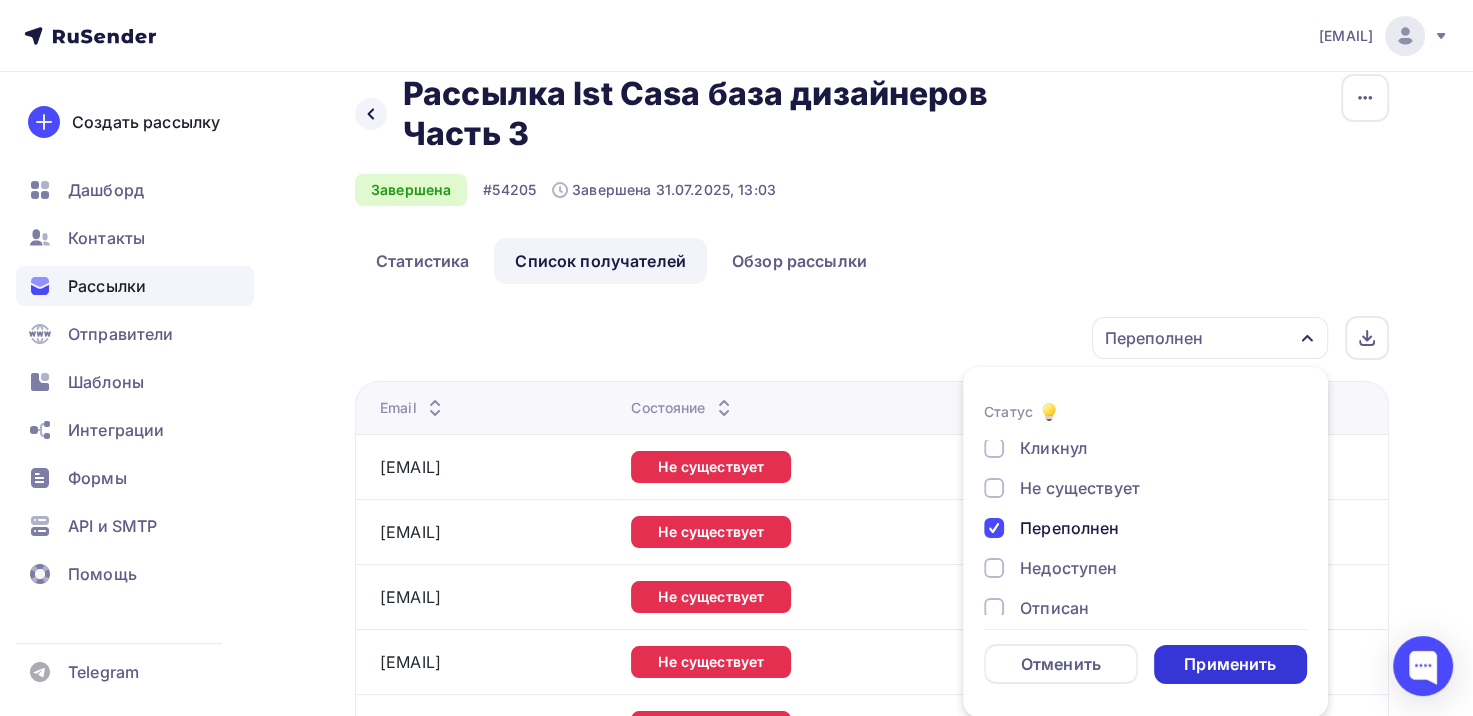 click on "Применить" at bounding box center [1230, 664] 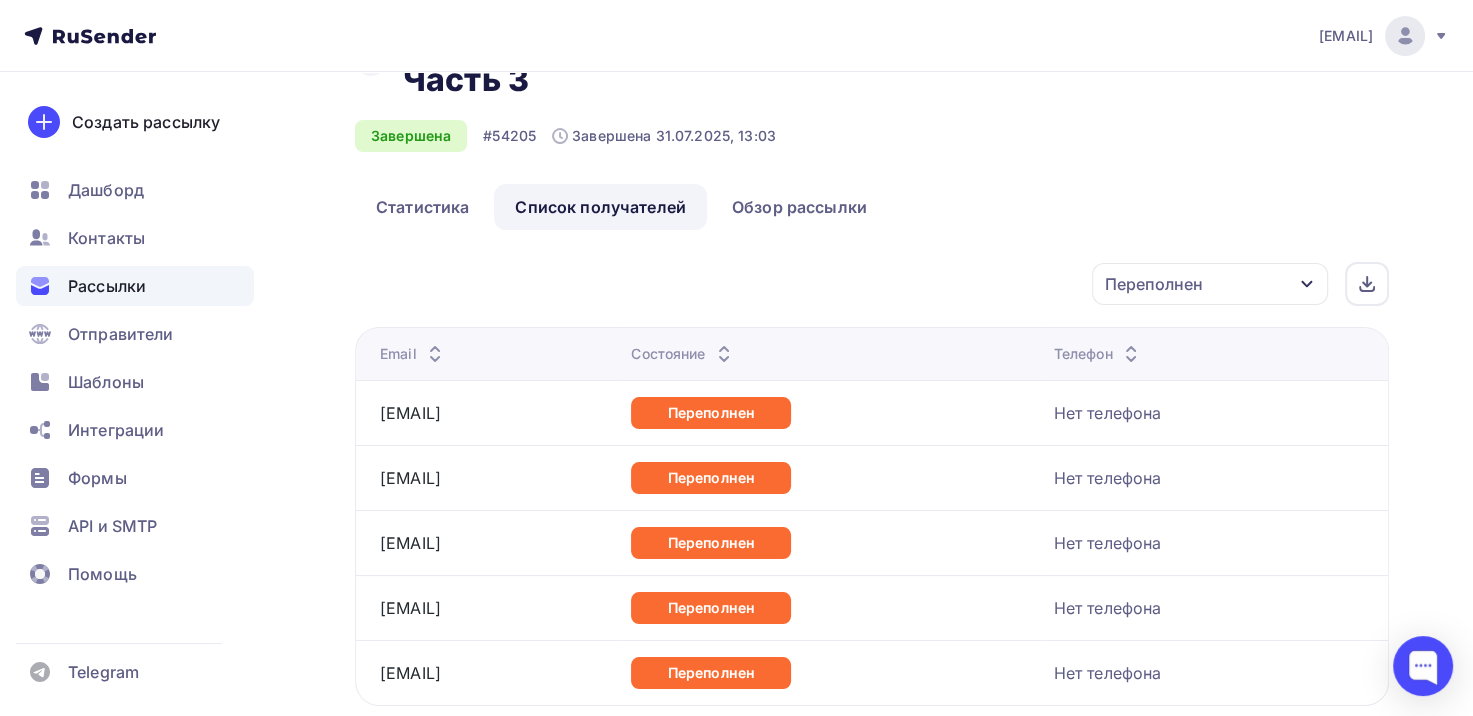 scroll, scrollTop: 228, scrollLeft: 0, axis: vertical 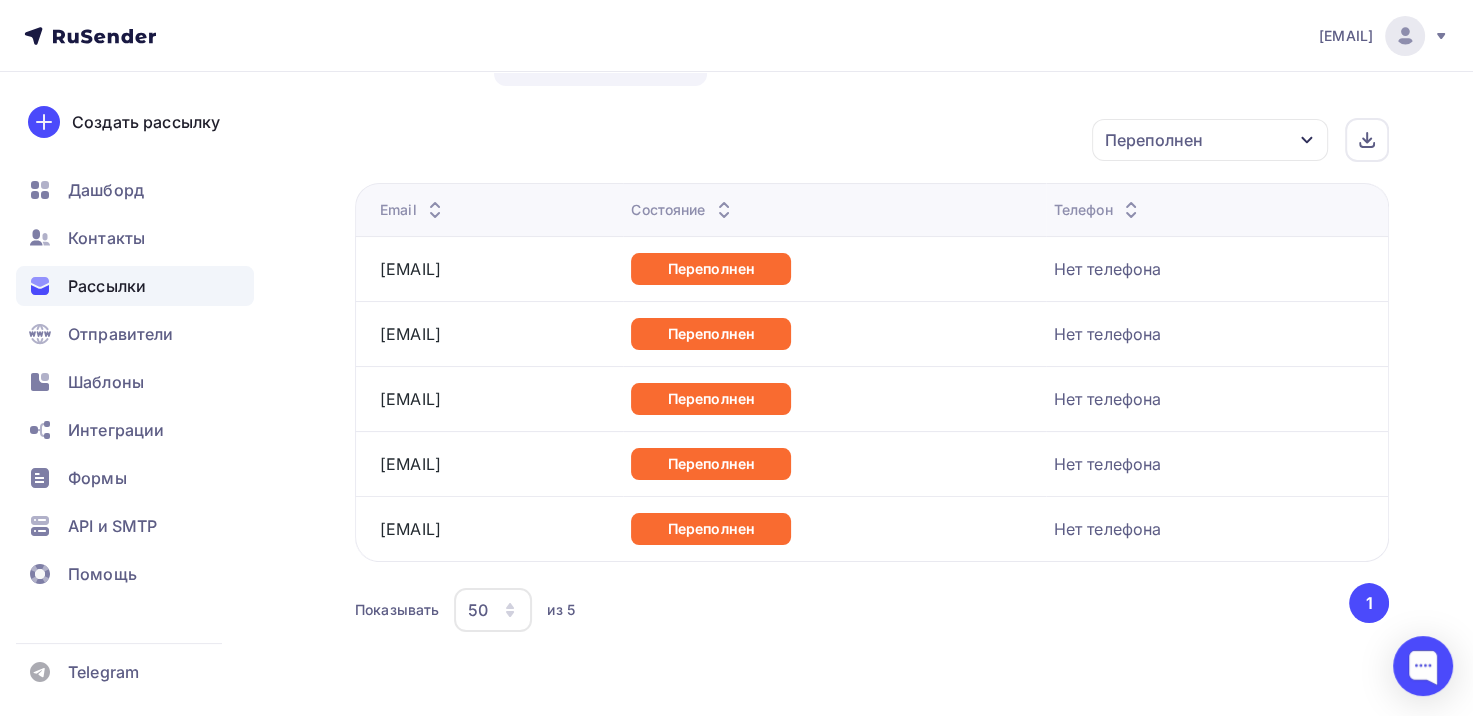 click on "Переполнен" at bounding box center [1210, 140] 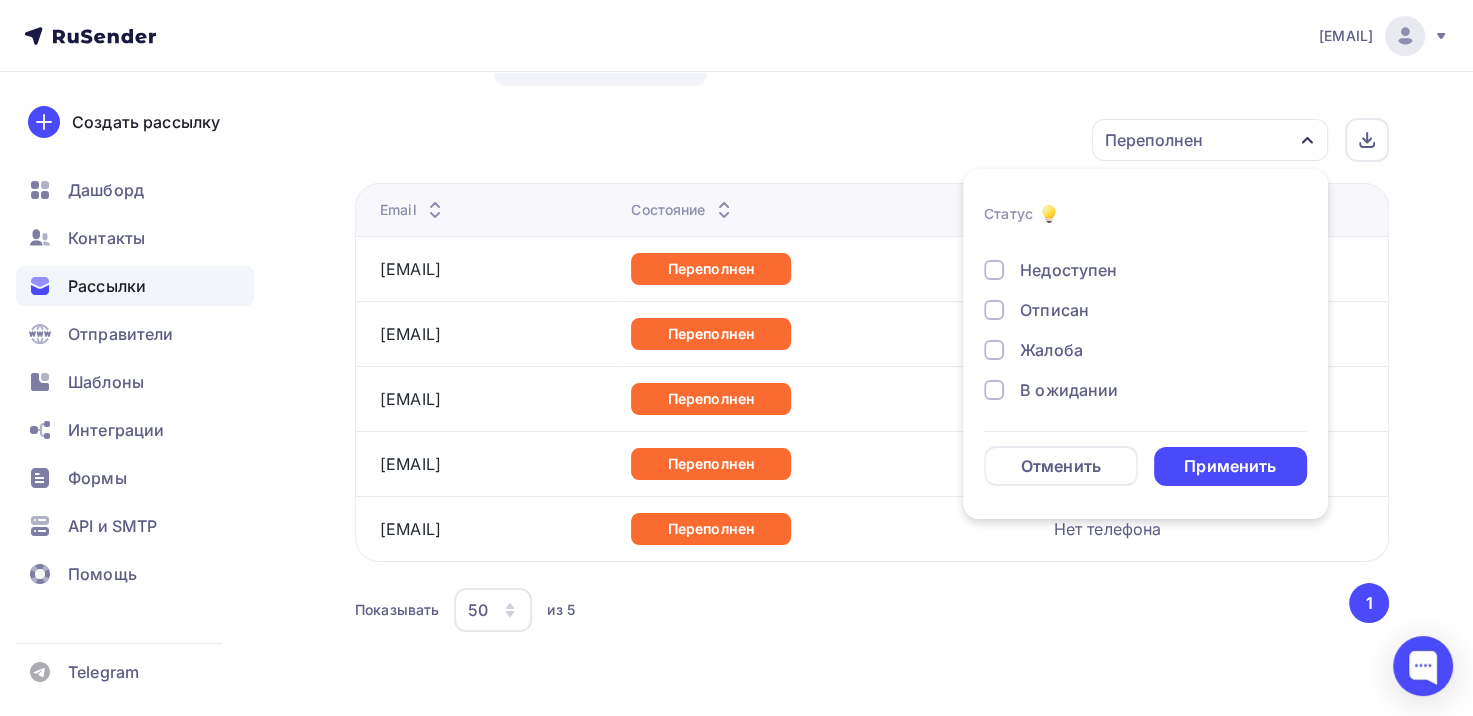 click on "Доставлено
Открыто
Кликнул
Не существует
Переполнен
Недоступен
Отписан
Жалоба
В ожидании" at bounding box center (1145, 230) 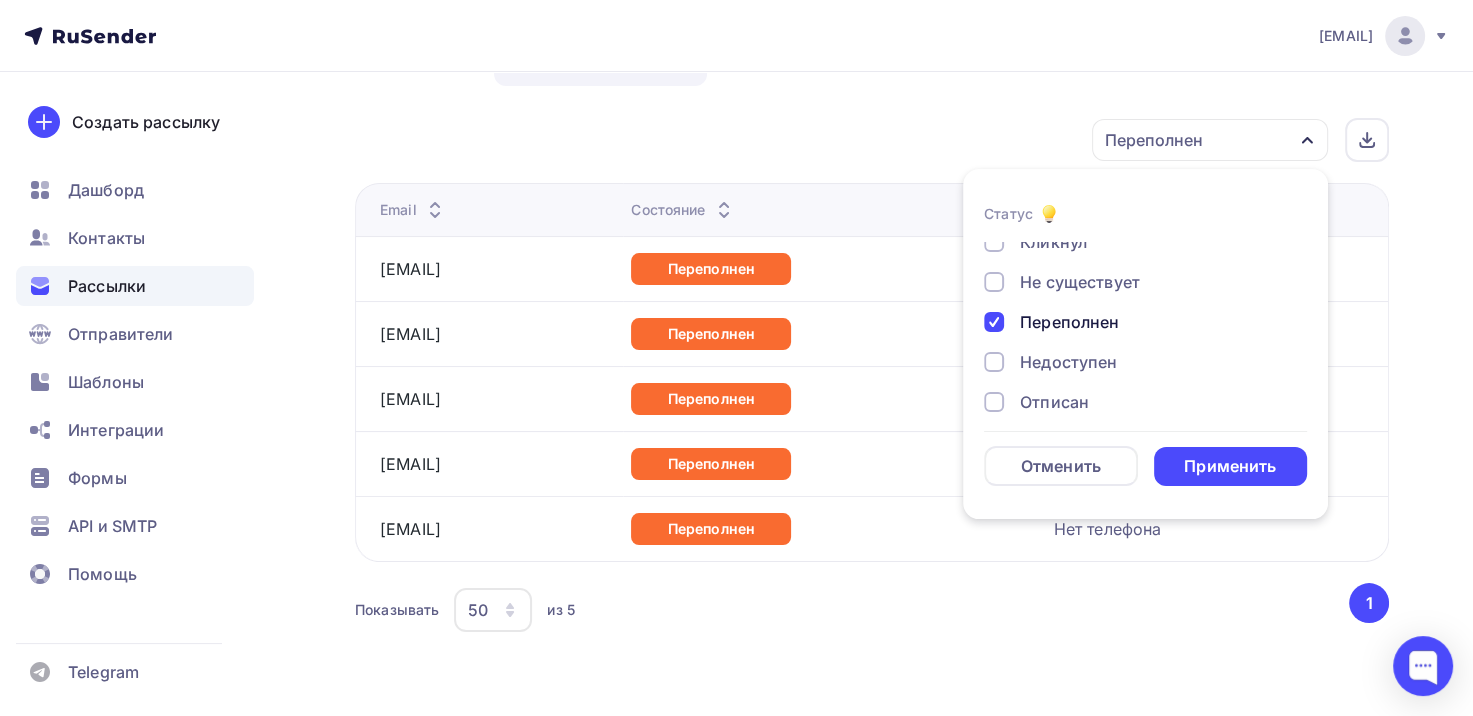 scroll, scrollTop: 84, scrollLeft: 0, axis: vertical 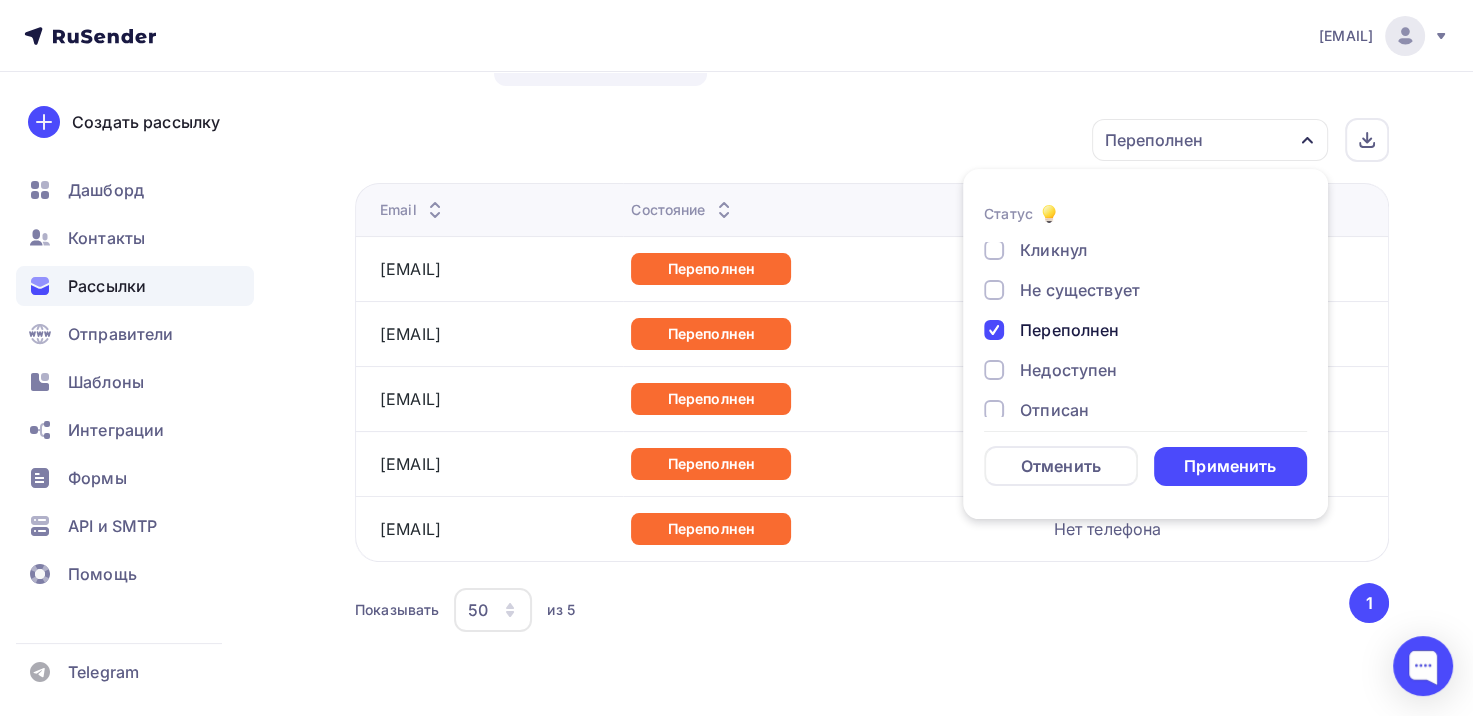 click on "Переполнен" at bounding box center (1069, 330) 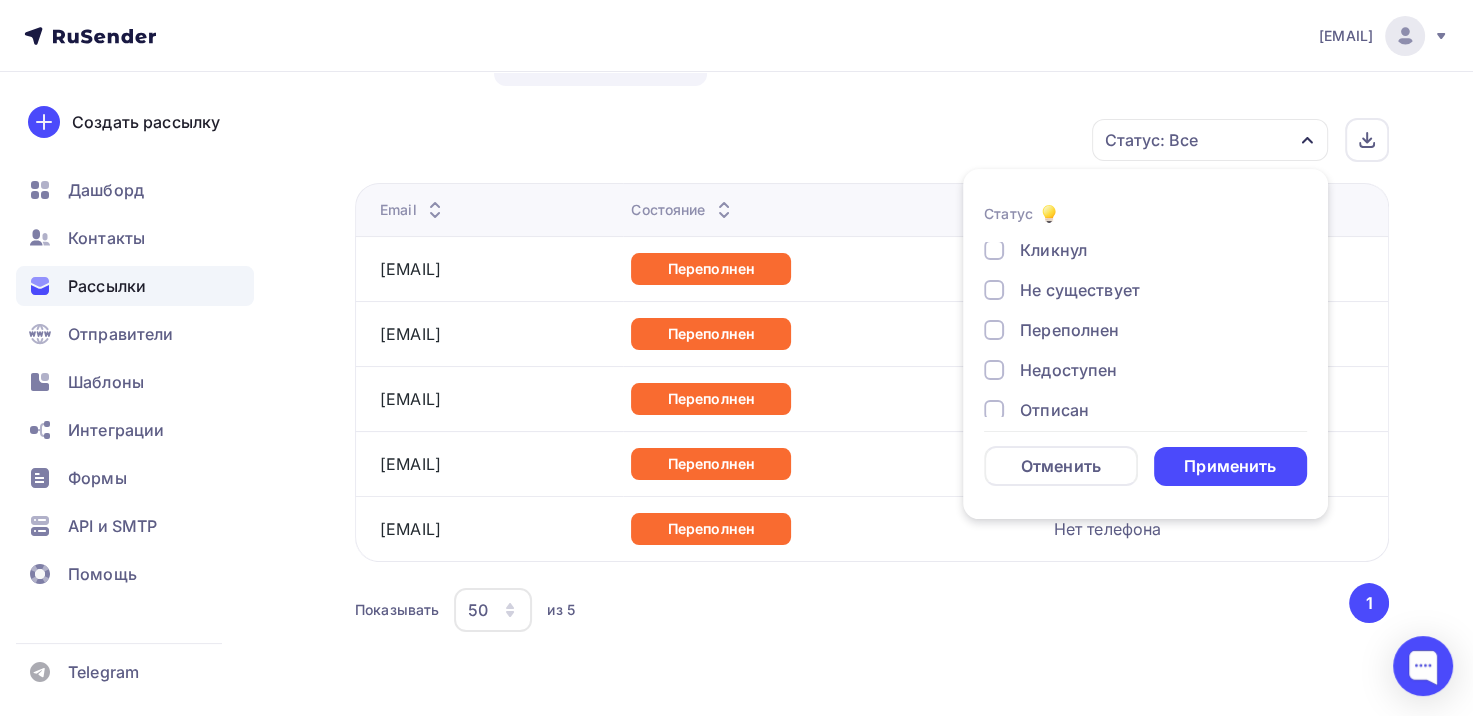 click on "Недоступен" at bounding box center (1068, 370) 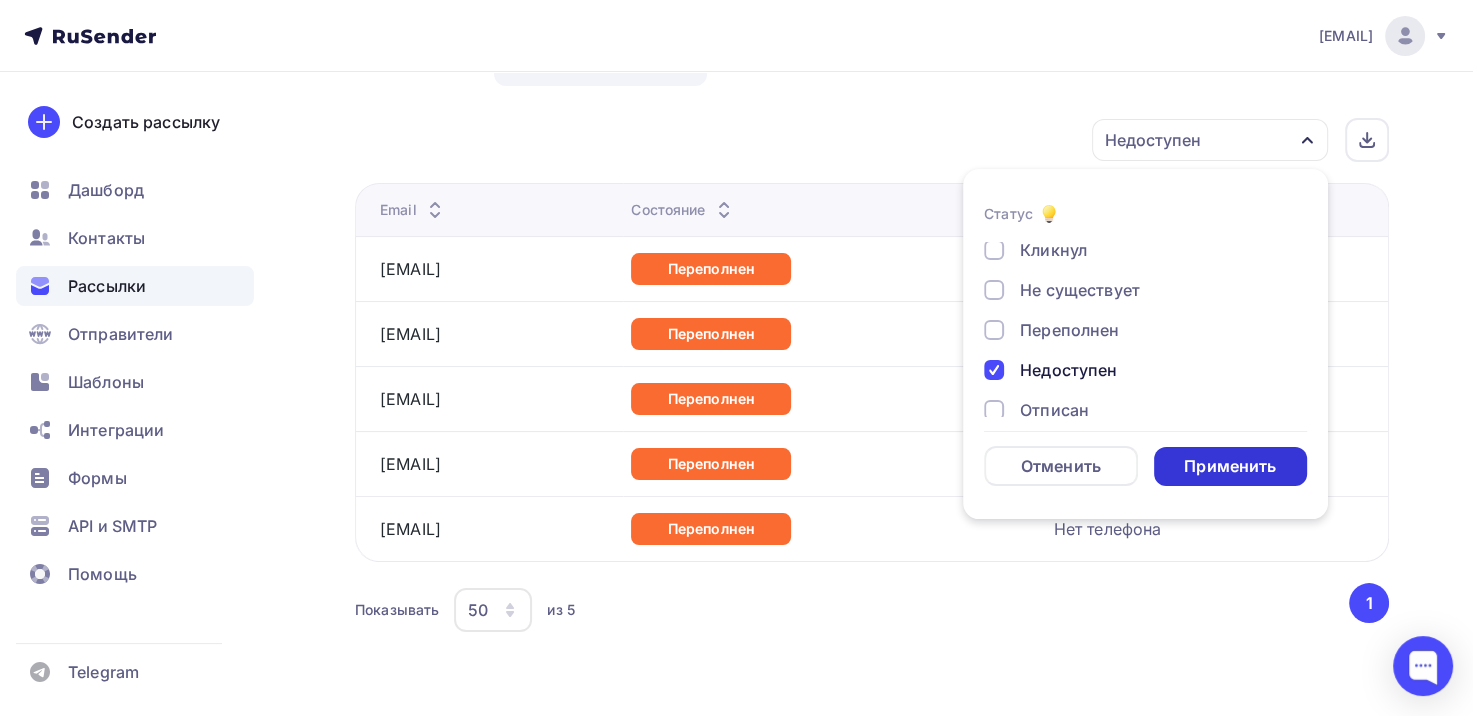 click on "Применить" at bounding box center (1230, 466) 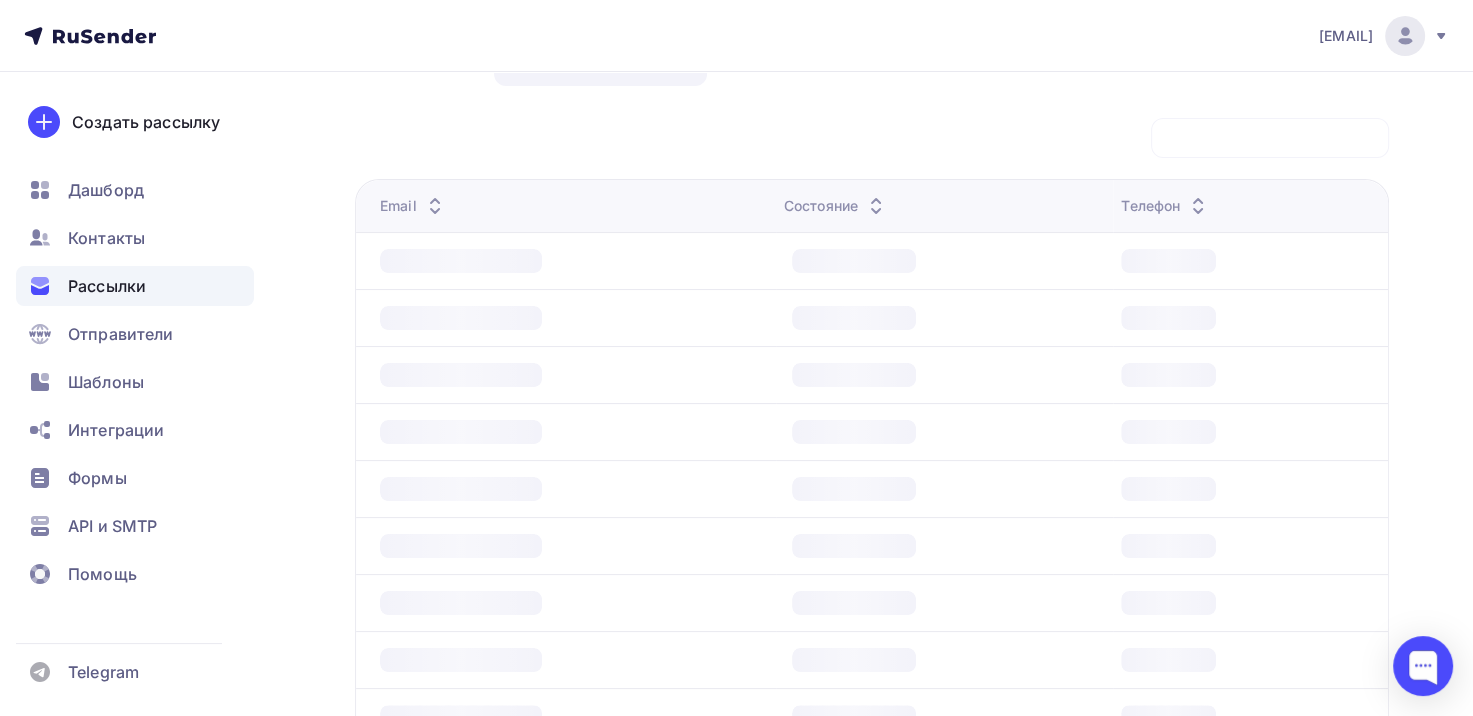 scroll, scrollTop: 33, scrollLeft: 0, axis: vertical 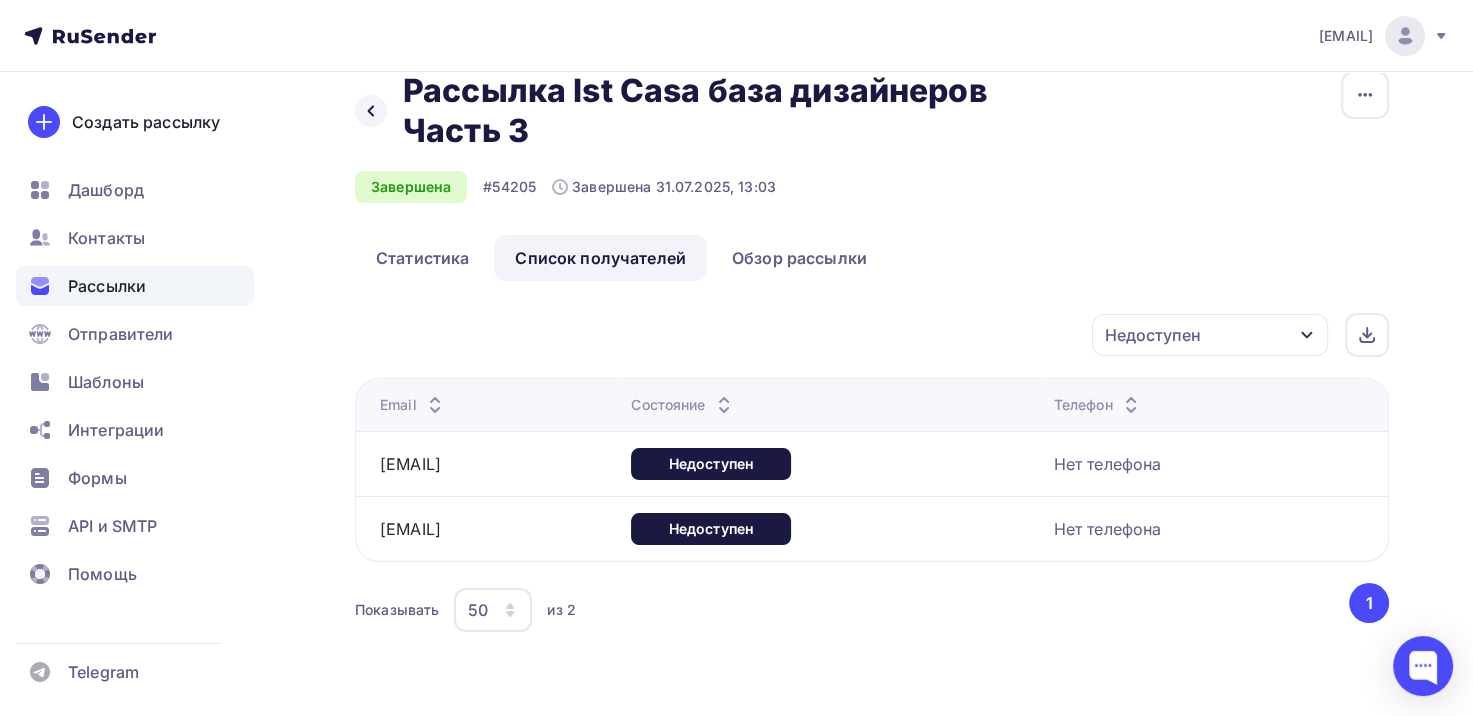 click on "Назад
Рассылка Ist Casa база дизайнеров Часть 3
Рассылка Ist Casa база дизайнеров Часть 3
Завершена
#54205
Завершена
31.07.2025, 13:03
Копировать
Добавить в папку
Статистика
Список получателей
Обзор рассылки
Статистика
Список получателей
Обзор рассылки
Копировать
Добавить в папку
Недоступен
Статус" at bounding box center [872, 354] 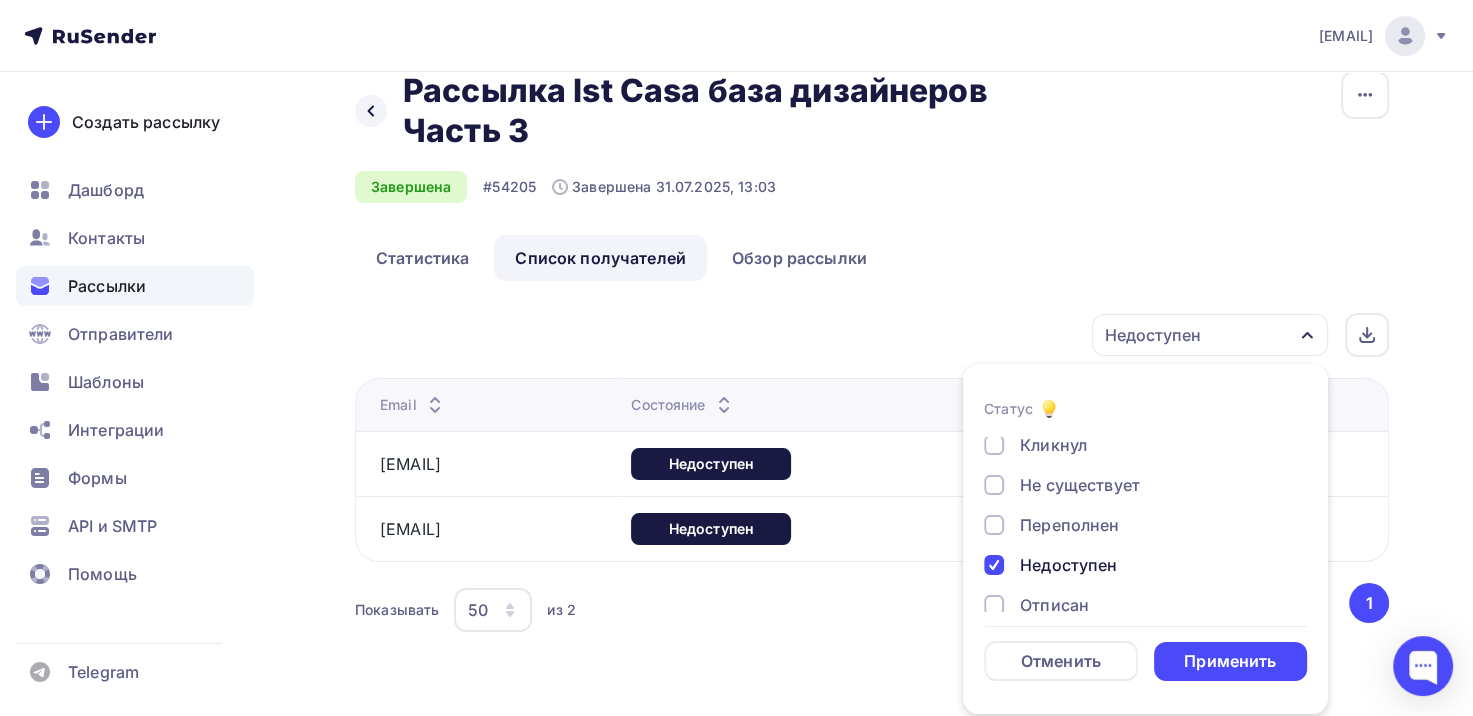 click on "Недоступен" at bounding box center (1068, 565) 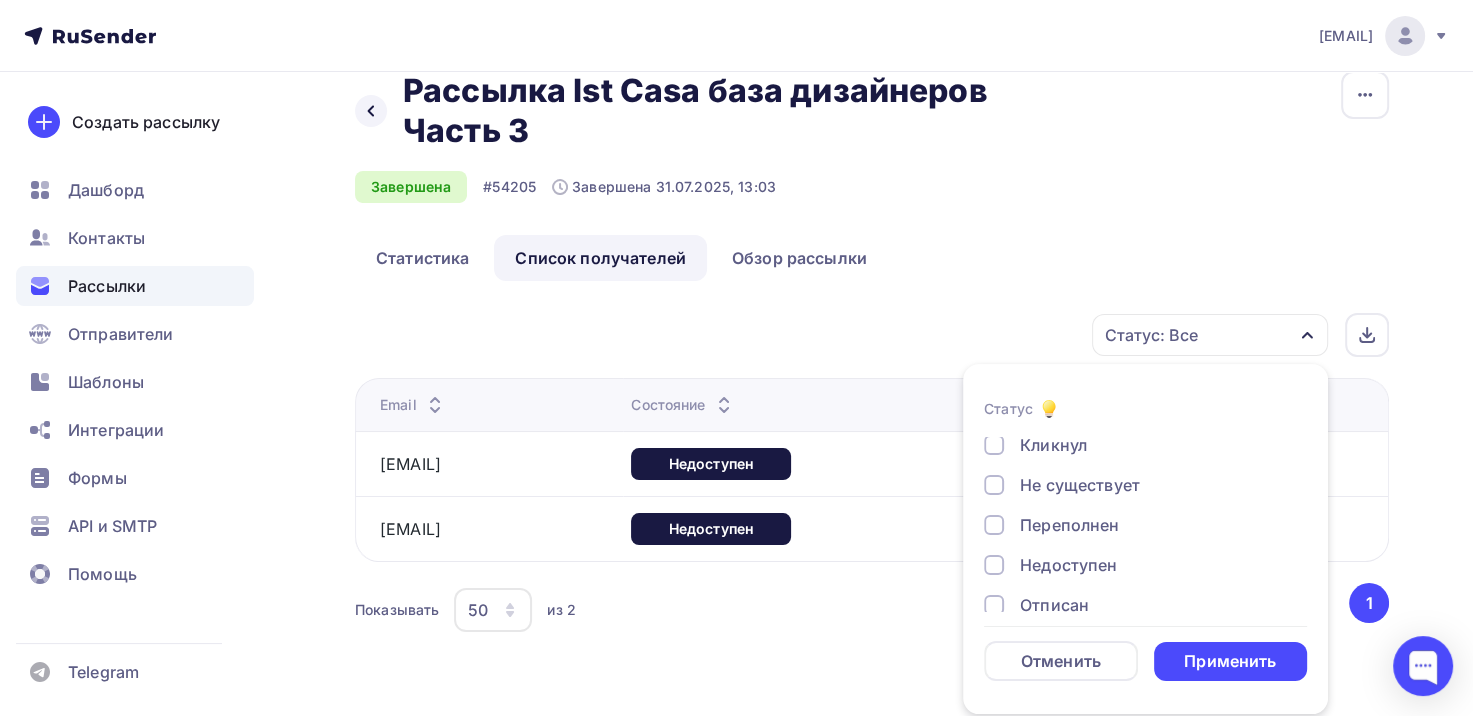 click on "Отписан" at bounding box center [1054, 605] 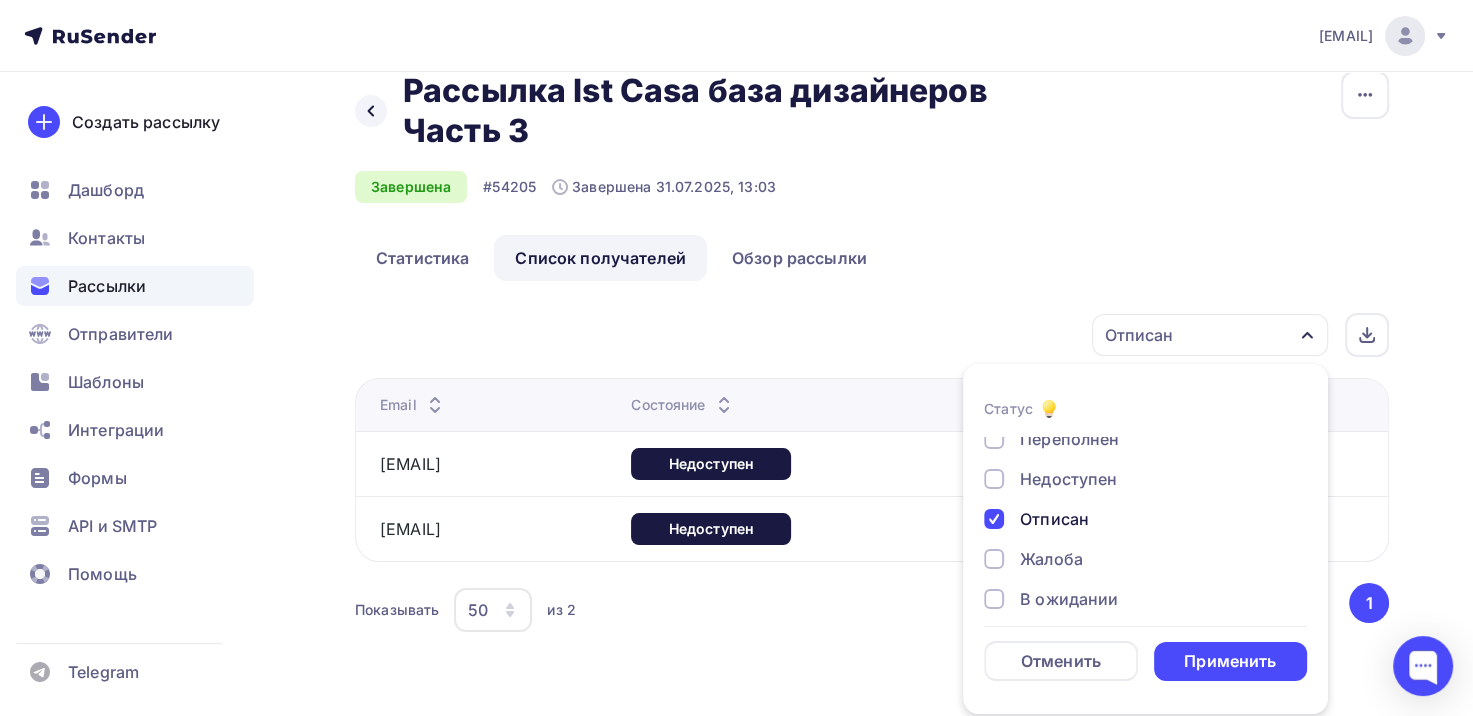 scroll, scrollTop: 184, scrollLeft: 0, axis: vertical 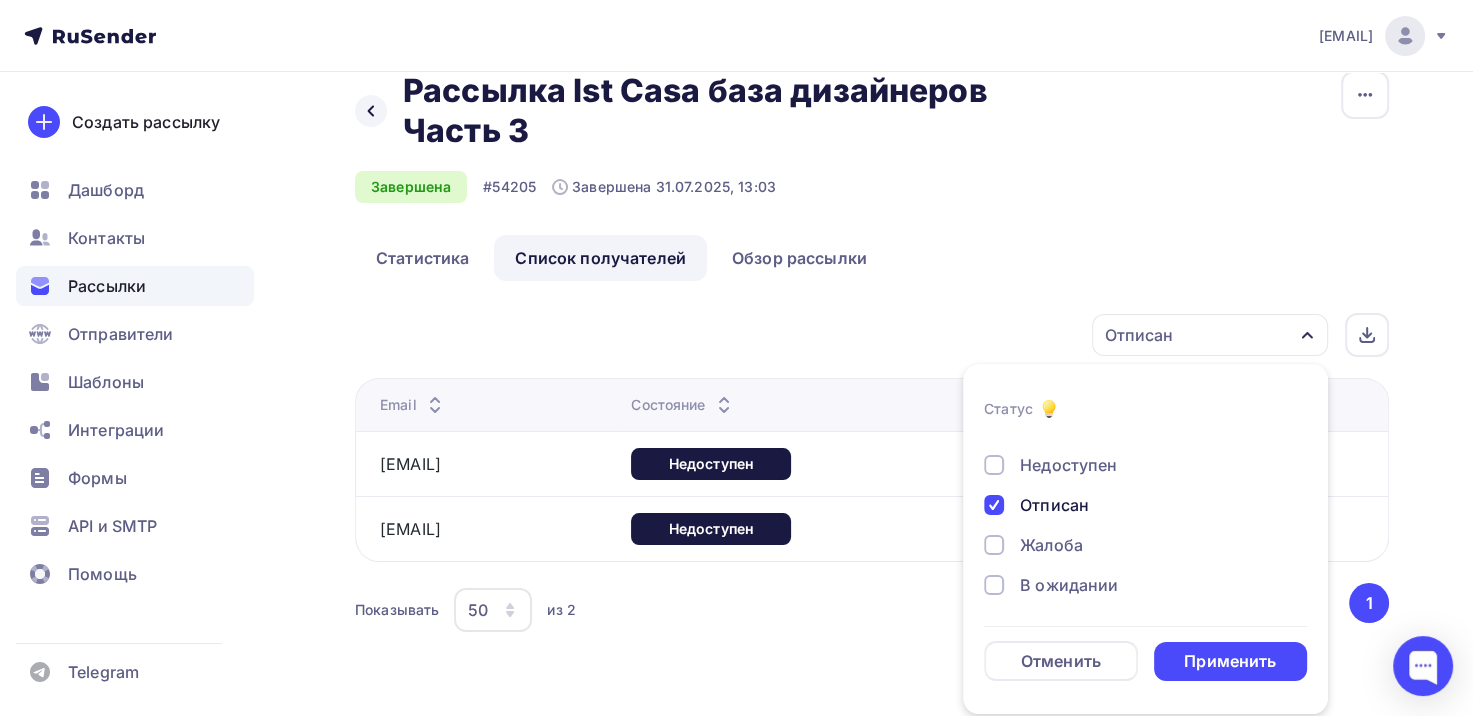 click on "Жалоба" at bounding box center [1051, 545] 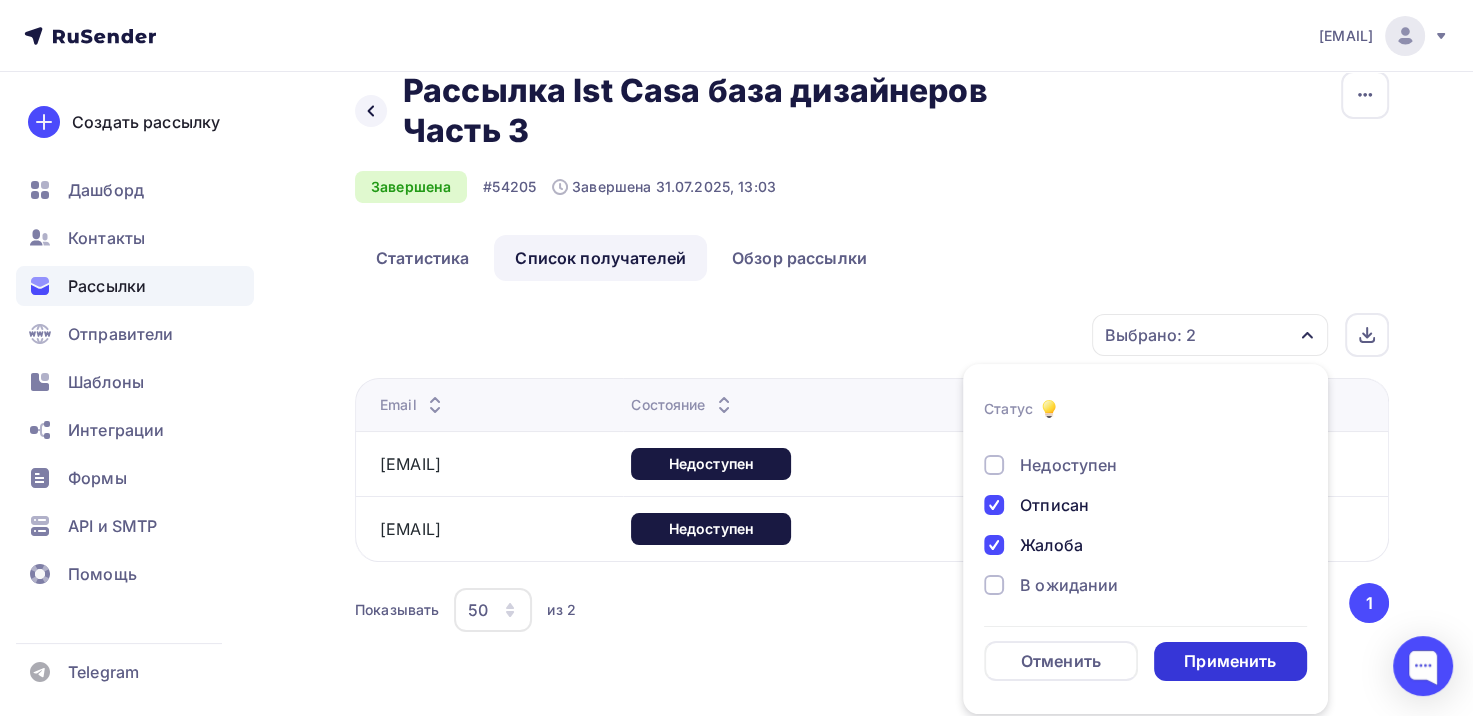 click on "Применить" at bounding box center [1231, 661] 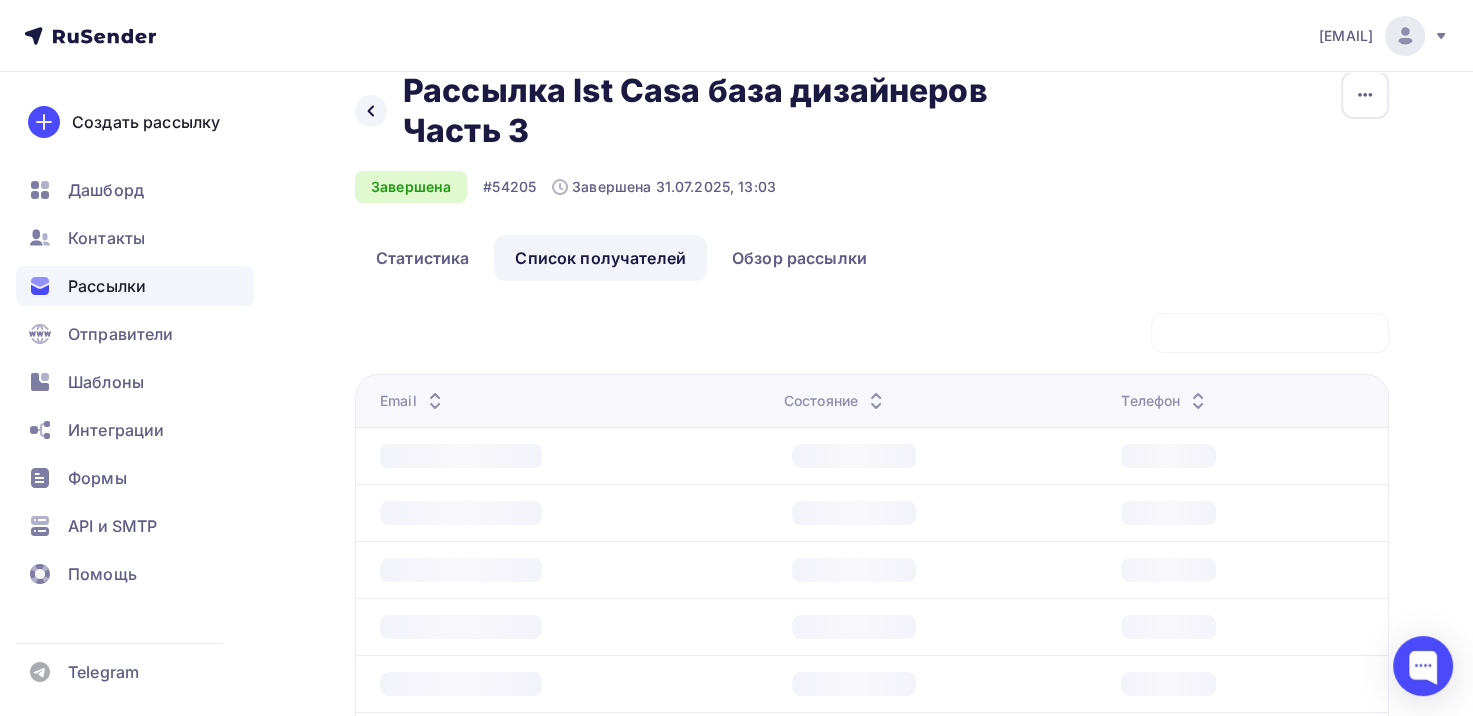 scroll, scrollTop: 0, scrollLeft: 0, axis: both 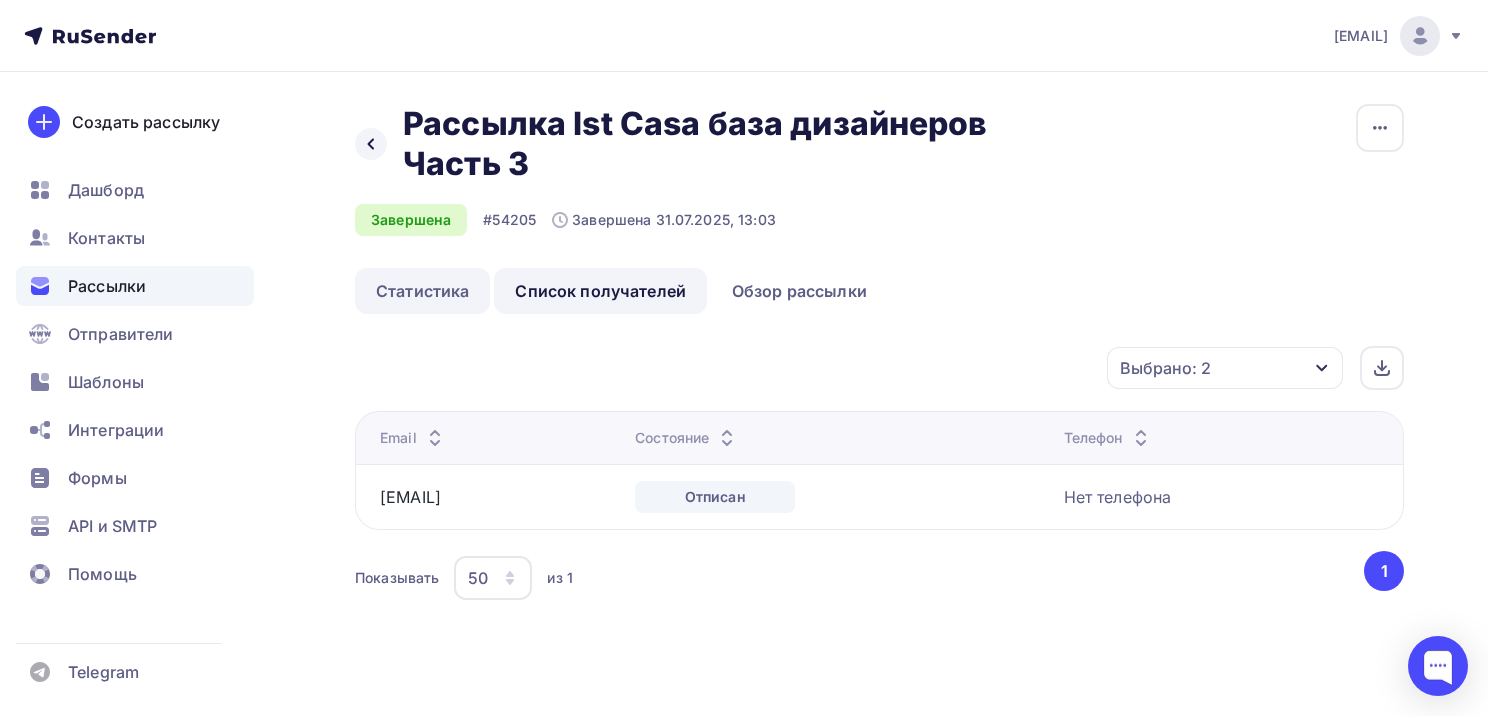 click on "Статистика" at bounding box center [422, 291] 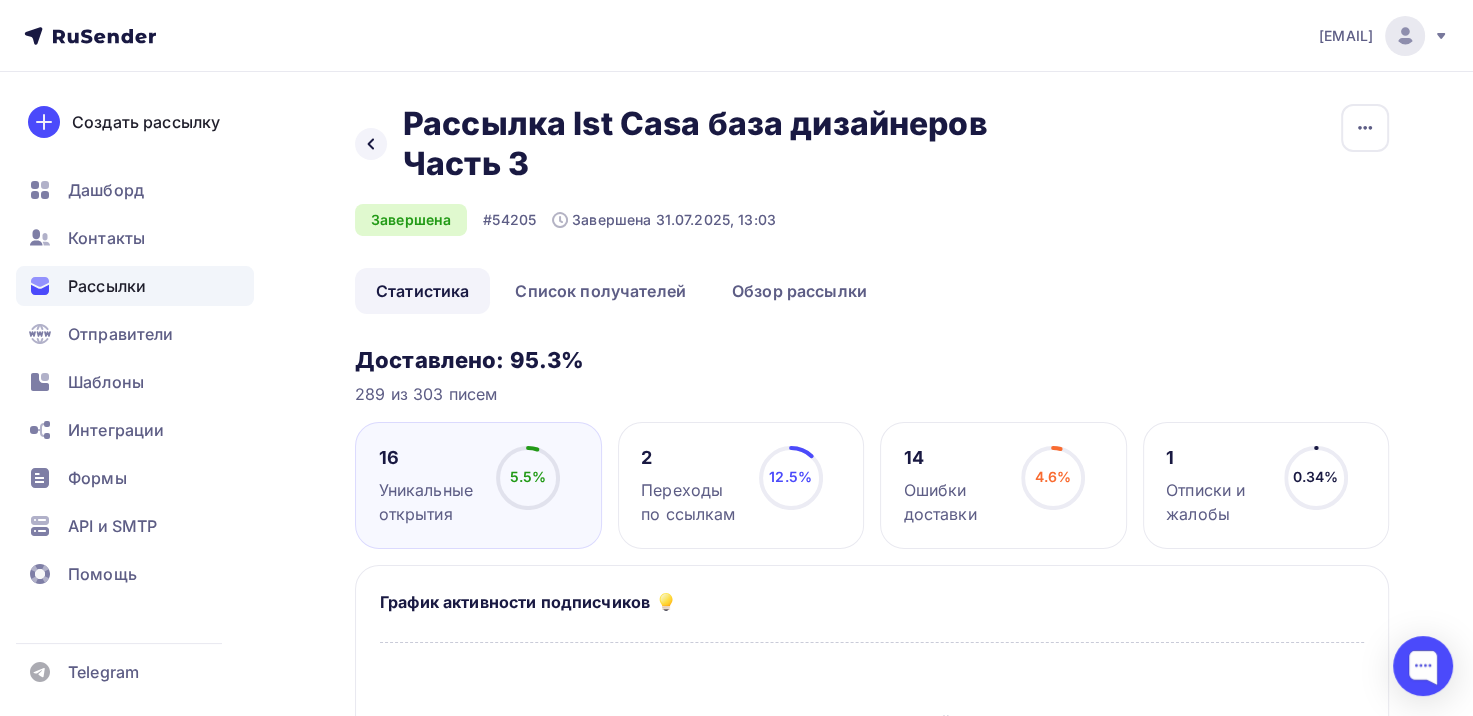 click 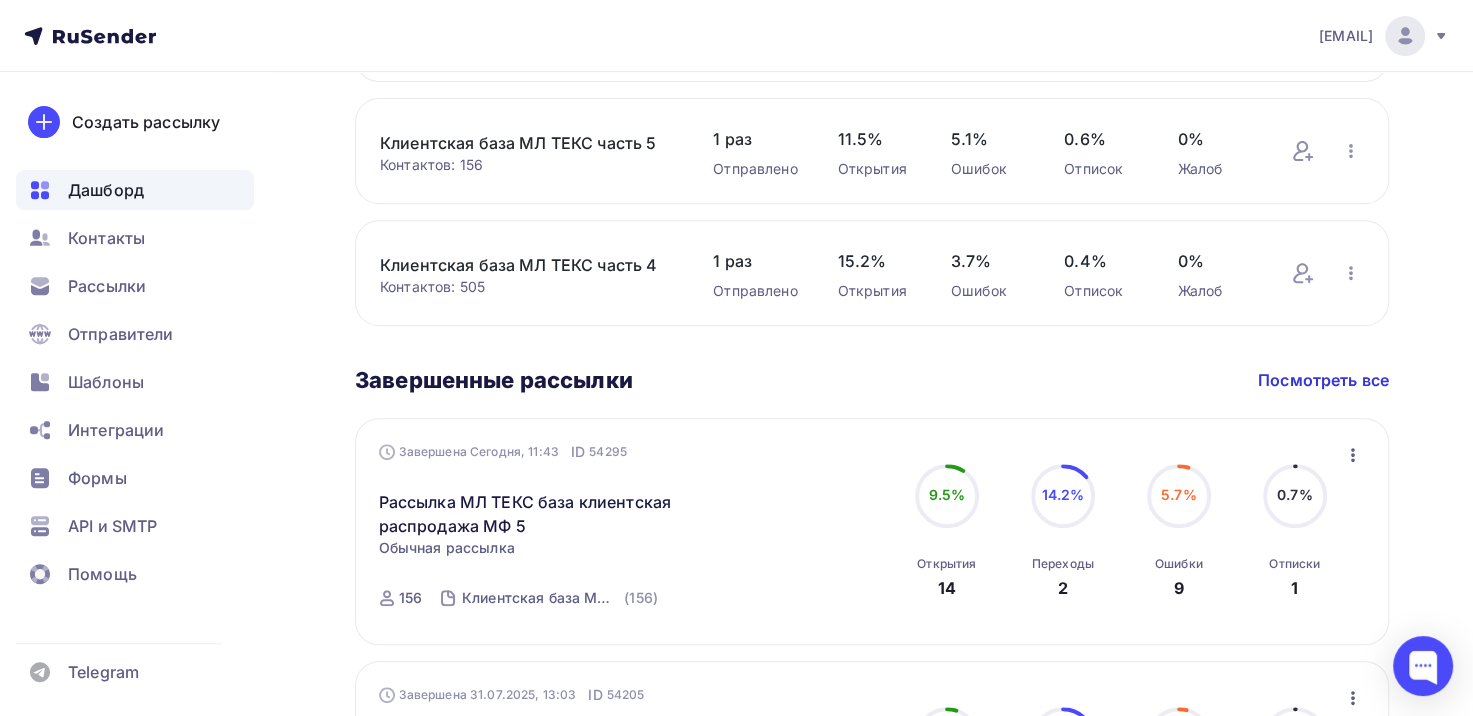 scroll, scrollTop: 1000, scrollLeft: 0, axis: vertical 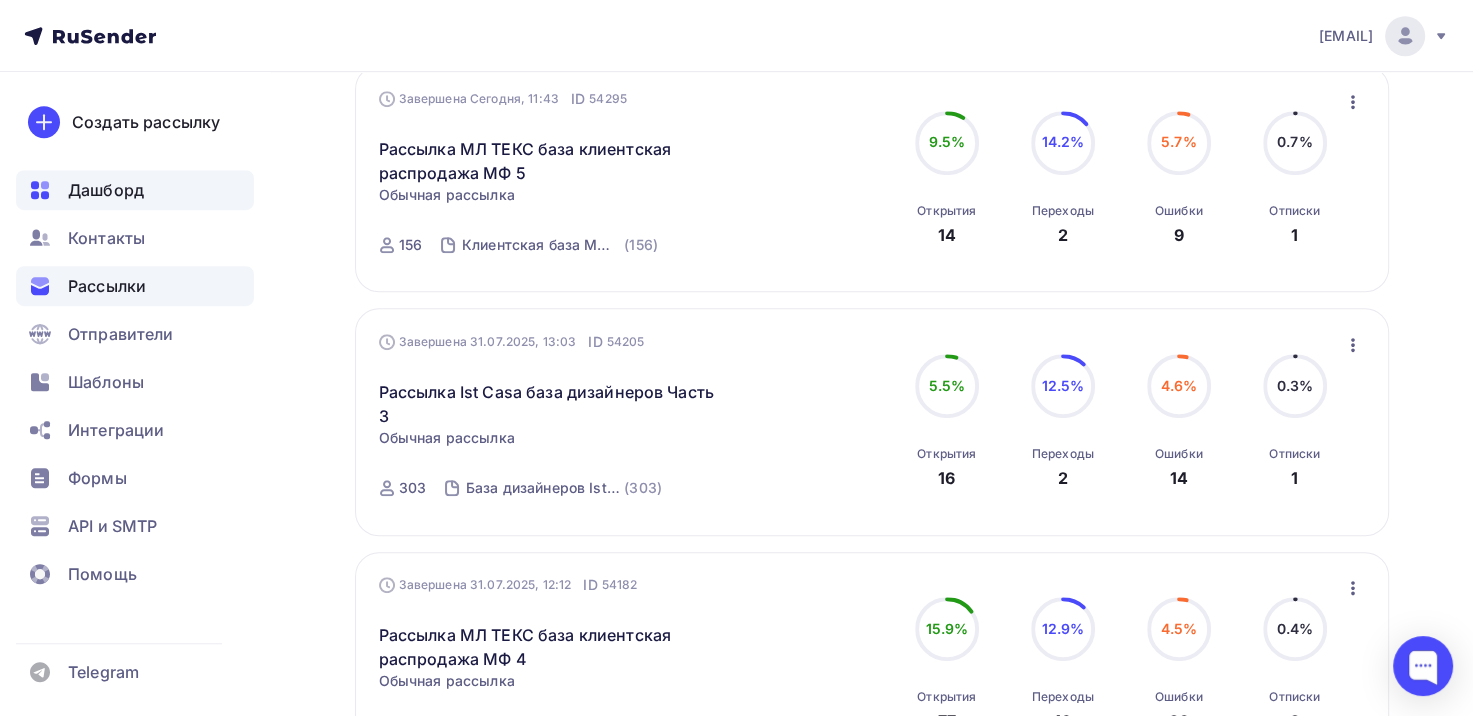 click on "Рассылки" at bounding box center [135, 286] 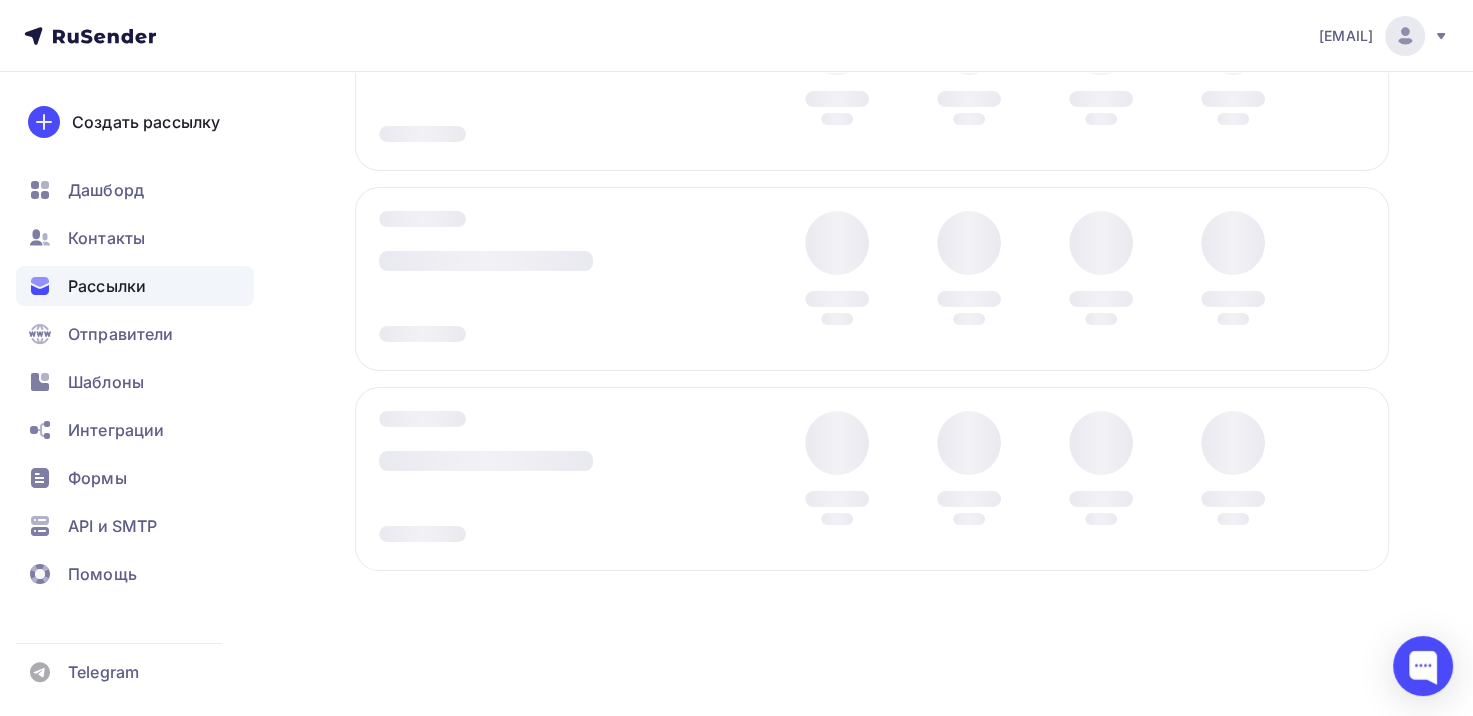 scroll, scrollTop: 0, scrollLeft: 0, axis: both 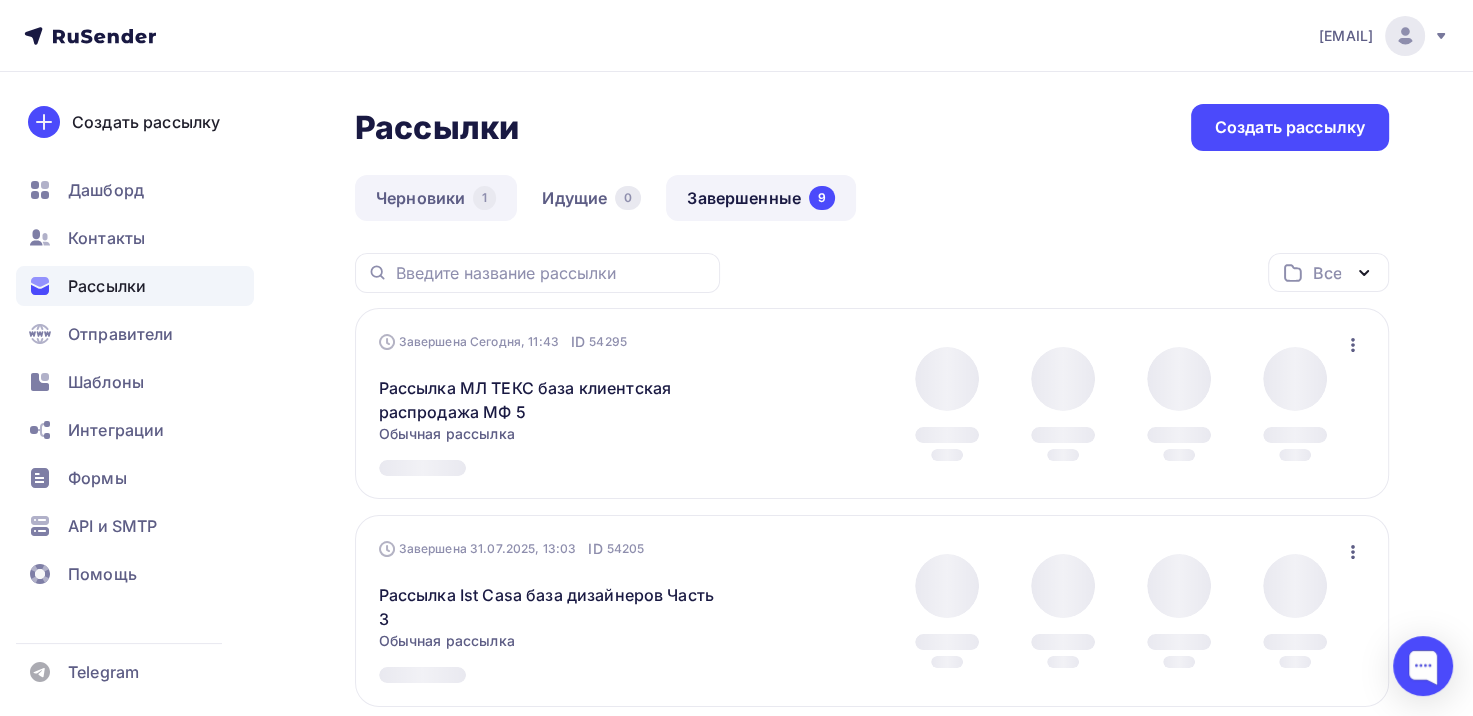 click on "Черновики
1" at bounding box center (436, 198) 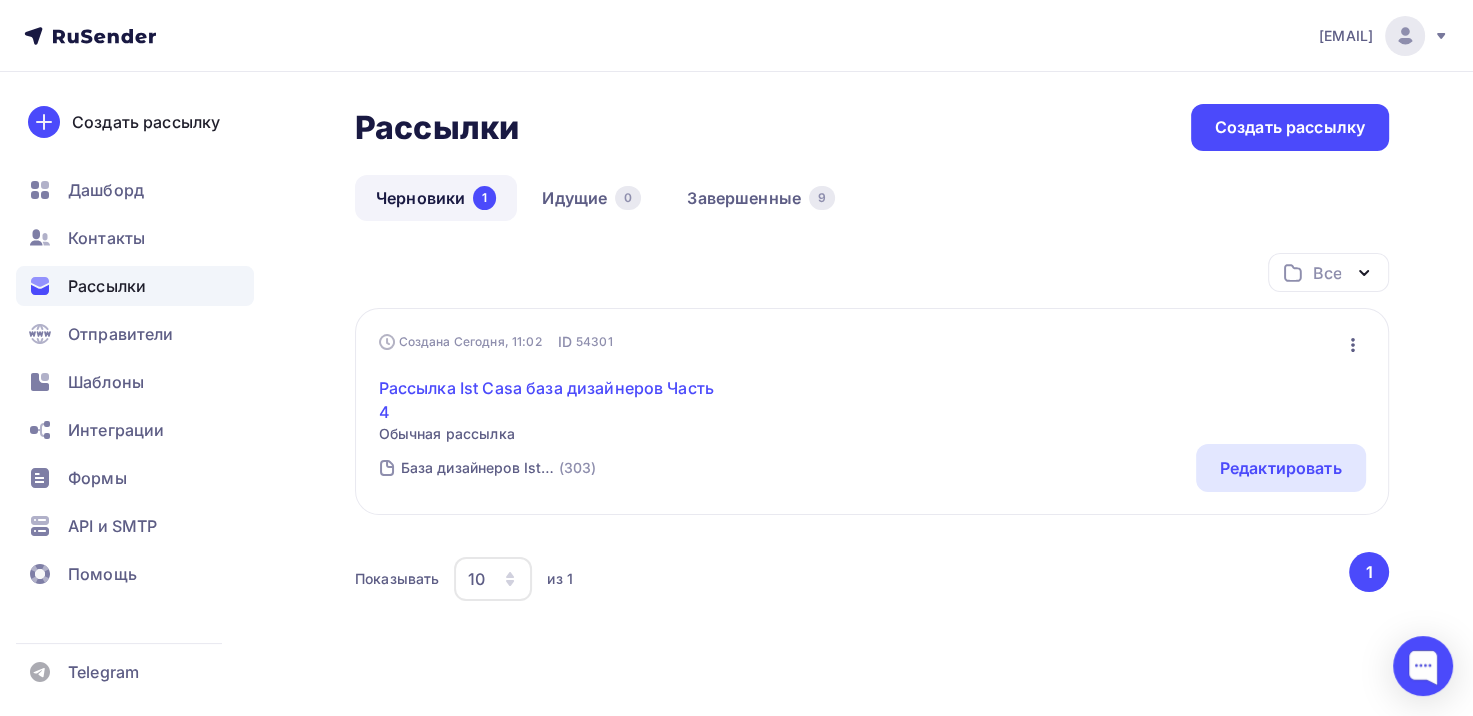 click on "Рассылка Ist Casa база дизайнеров Часть 4" at bounding box center (550, 400) 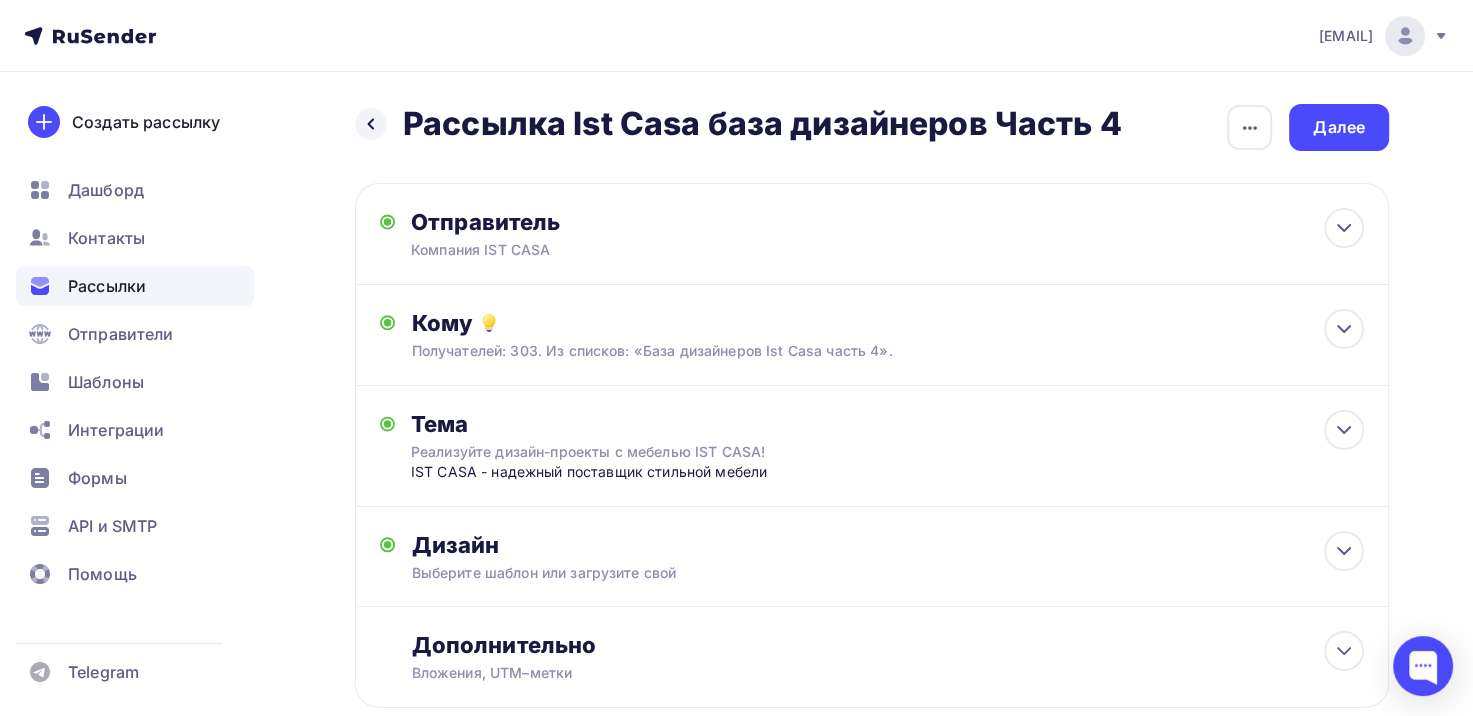 click on "Назад
Рассылка Ist Casa база дизайнеров Часть 4
Рассылка Ist Casa база дизайнеров Часть 4
Закончить позже
Переименовать рассылку
Удалить
Далее
Отправитель
Компания IST CASA
Email  *
info@greenleadgroup.ru
sale@ist-casa.ru           partner@ist-casa.ru           sale@ml-teks.ru           order@zapchasti-dlya-faw.ru           info@greenleadgroup.ru               Добавить отправителя
Рекомендуем  добавить почту на домене , чтобы рассылка не попала в «Спам»
Имя" at bounding box center (736, 454) 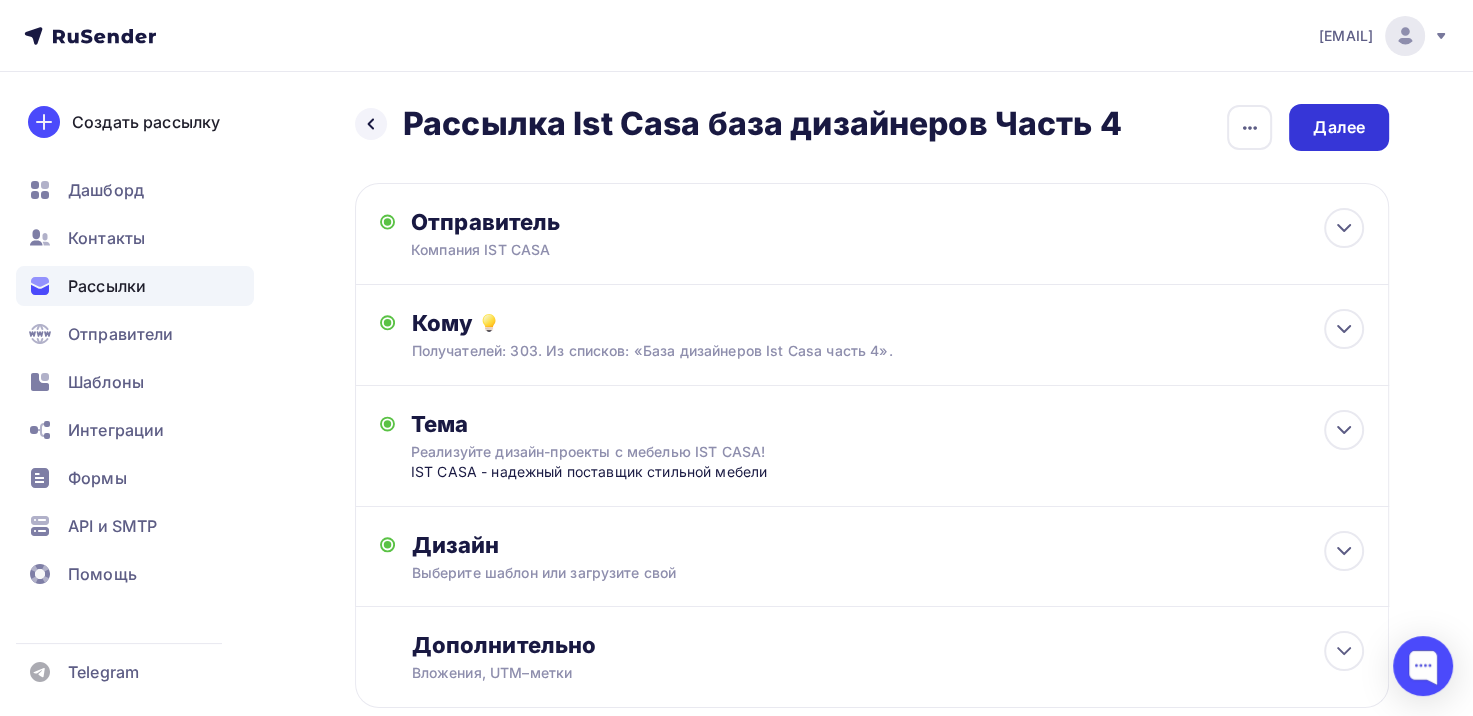 click on "Далее" at bounding box center (1339, 127) 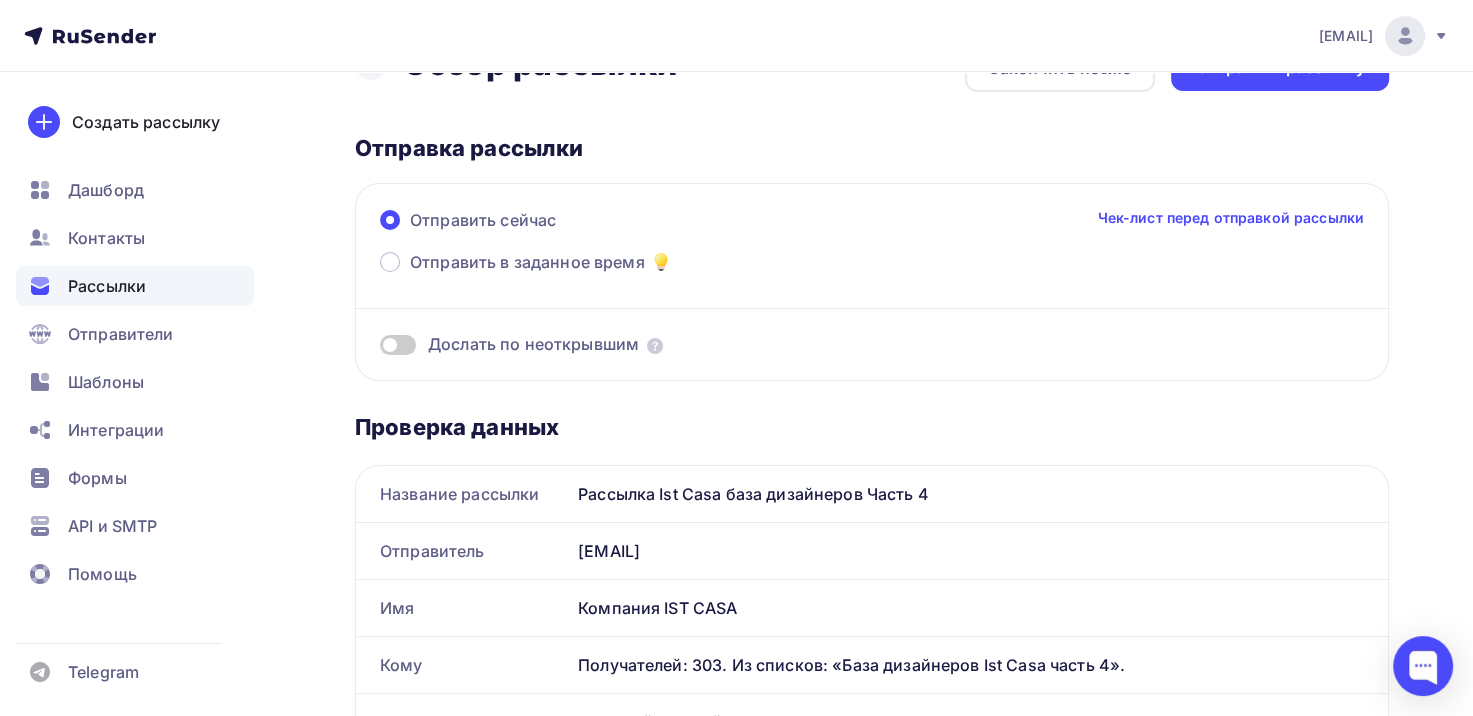 scroll, scrollTop: 0, scrollLeft: 0, axis: both 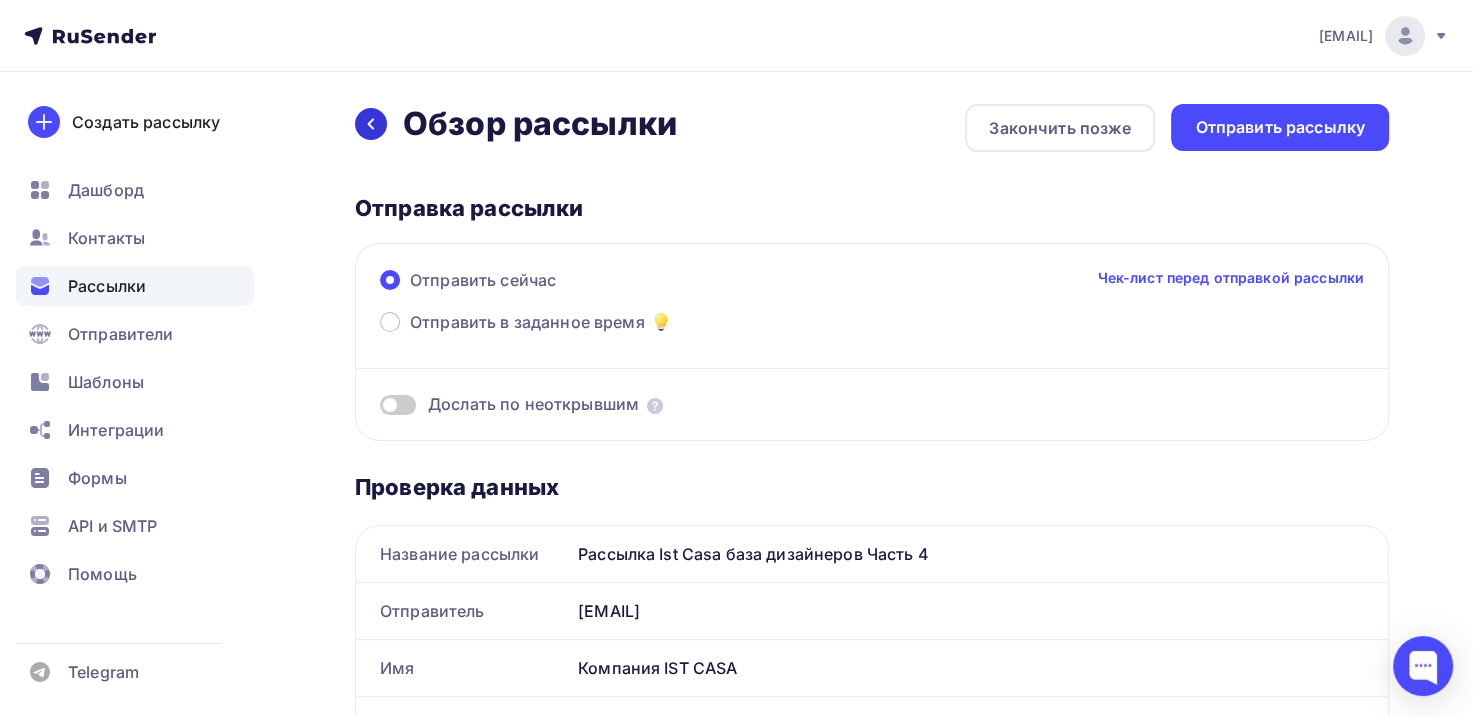 click 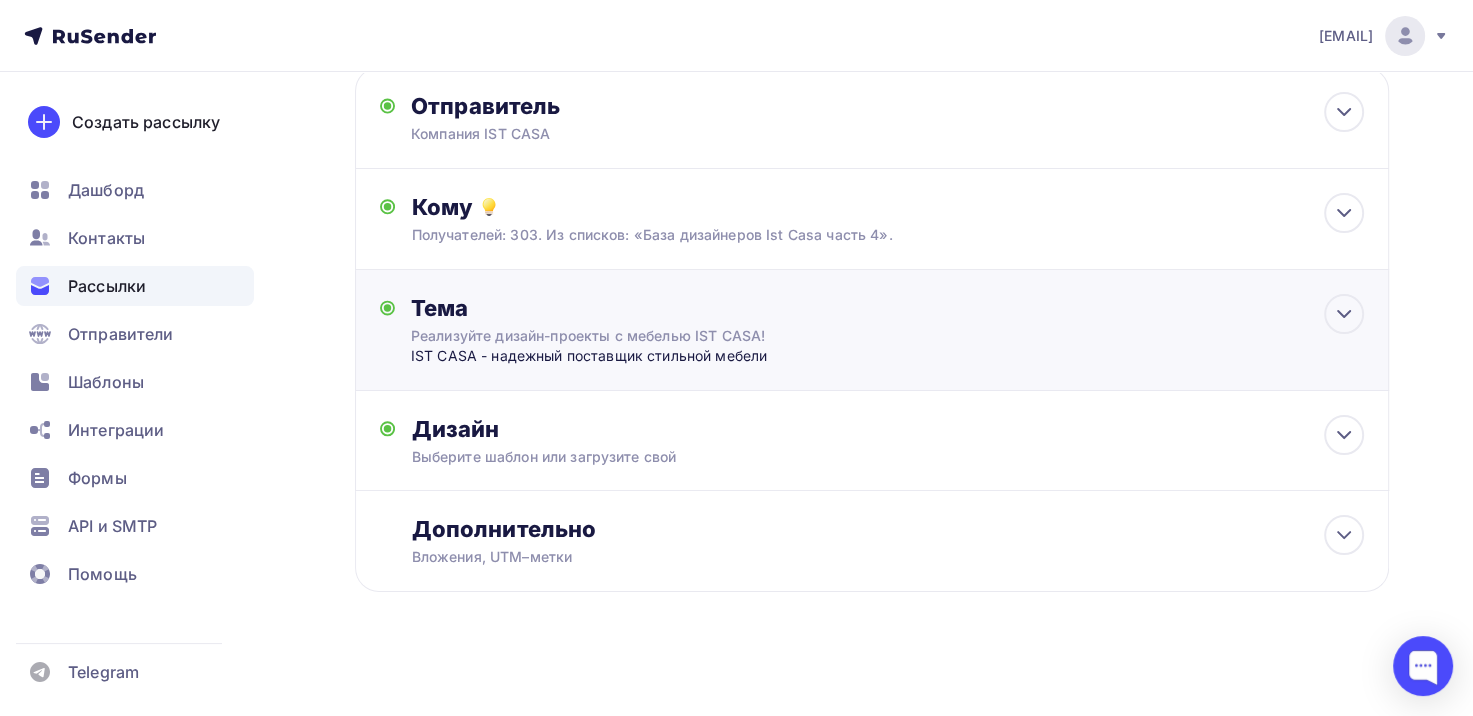 scroll, scrollTop: 140, scrollLeft: 0, axis: vertical 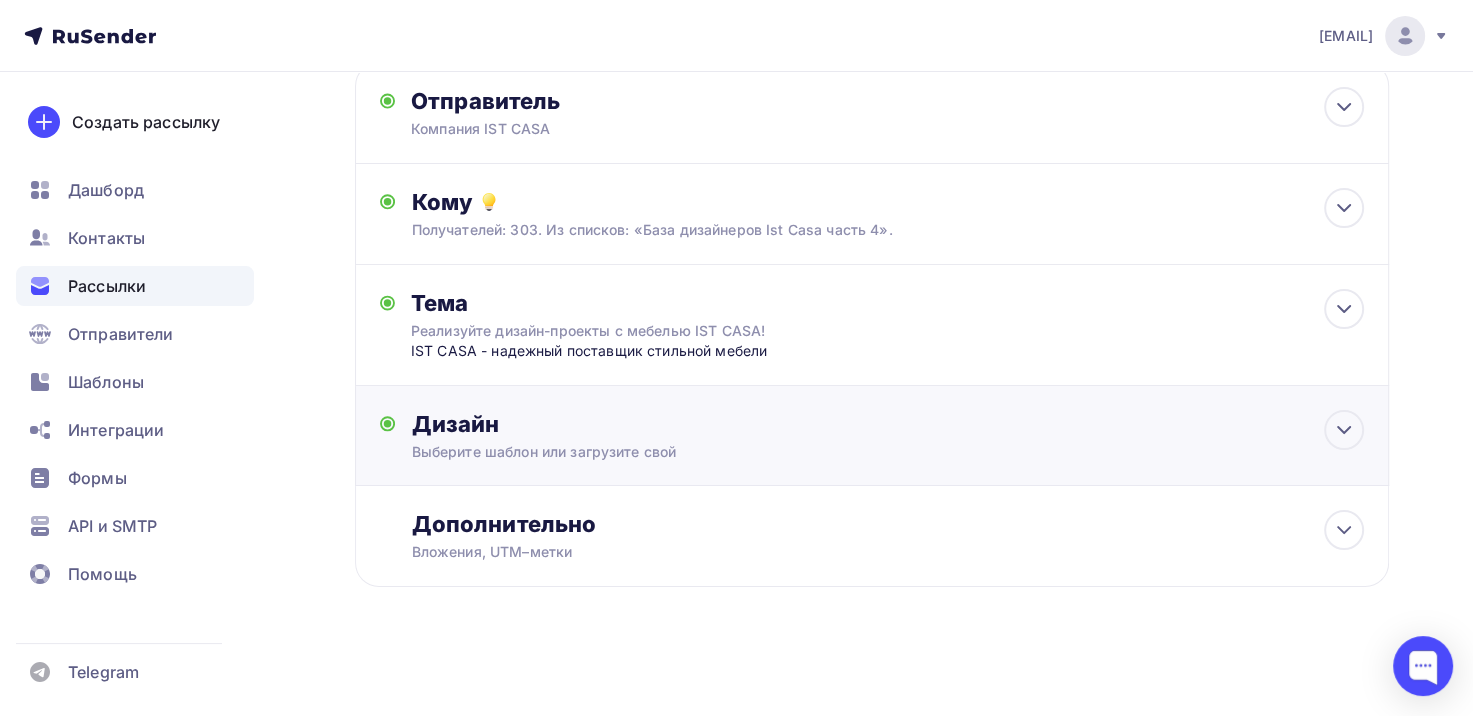 click on "Дизайн" at bounding box center [887, 424] 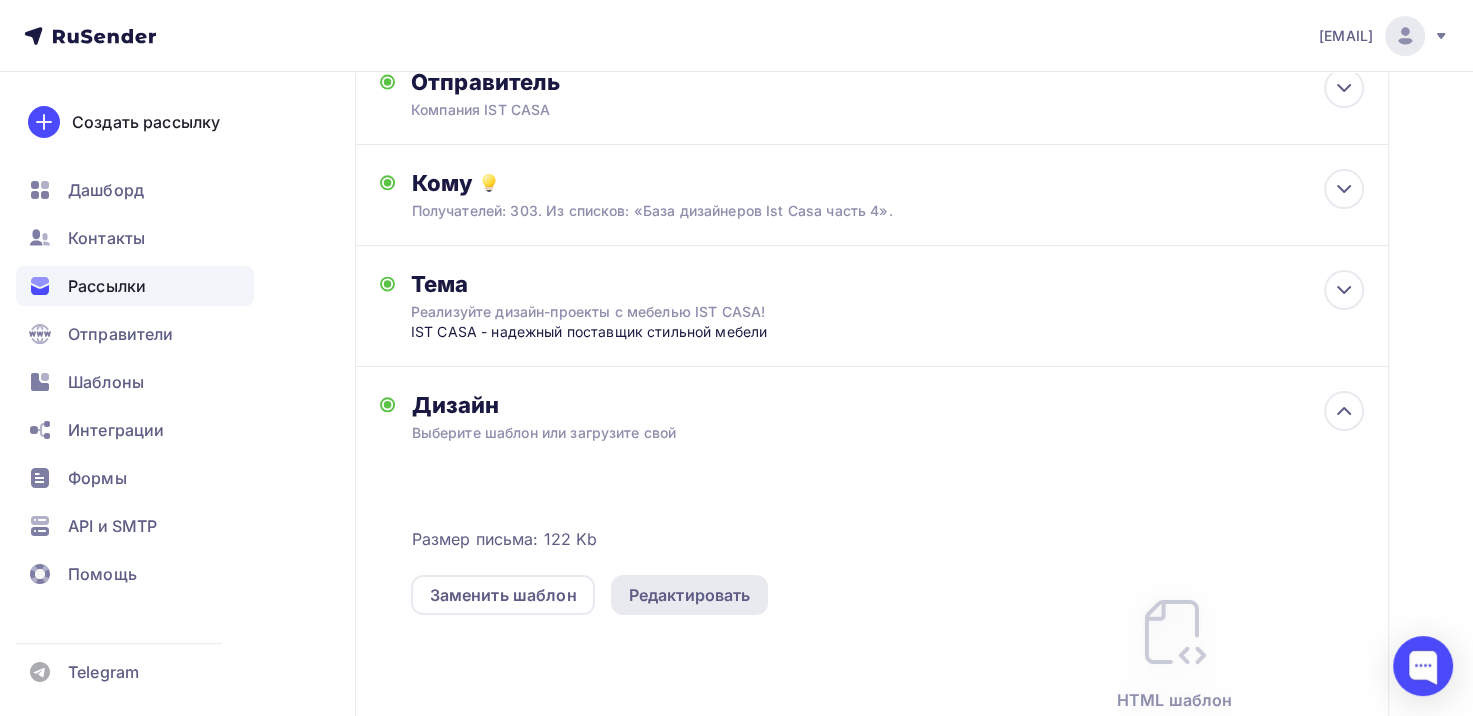 click on "Редактировать" at bounding box center [690, 595] 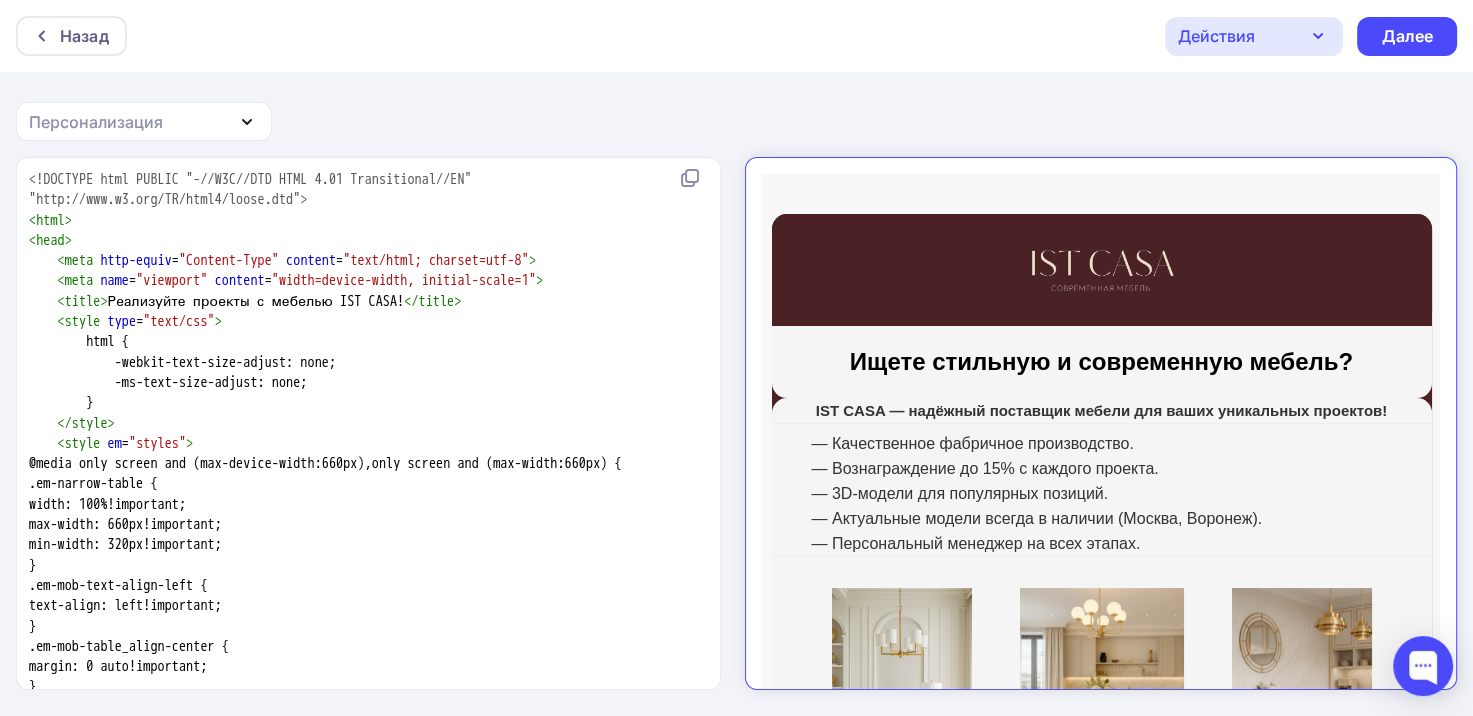 scroll, scrollTop: 0, scrollLeft: 0, axis: both 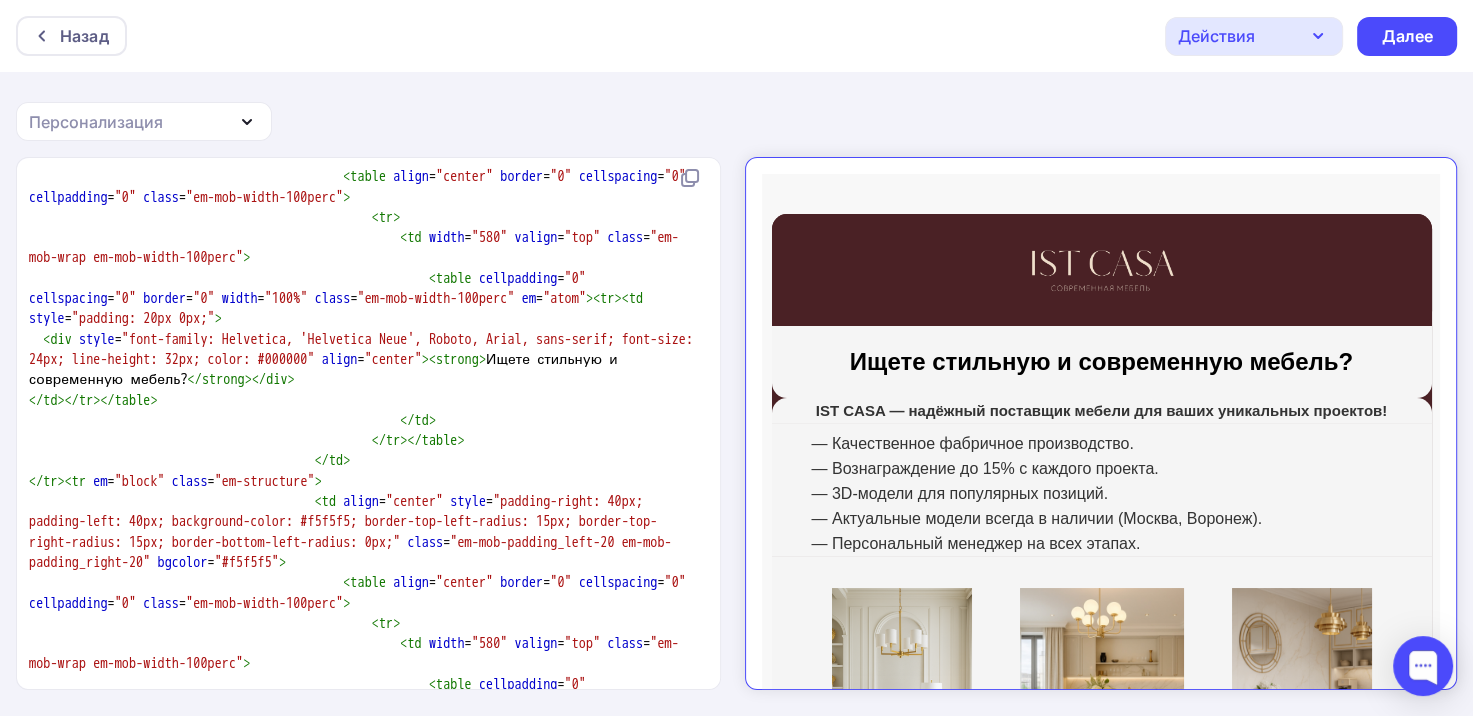 click on "< div   style = "font-family: Helvetica, 'Helvetica Neue', Roboto, Arial, sans-serif; font-size: 24px; line-height: 32px; color: #000000"   align = "center" >< strong > Ищете стильную и современную мебель? </ strong ></ div >" at bounding box center [364, 360] 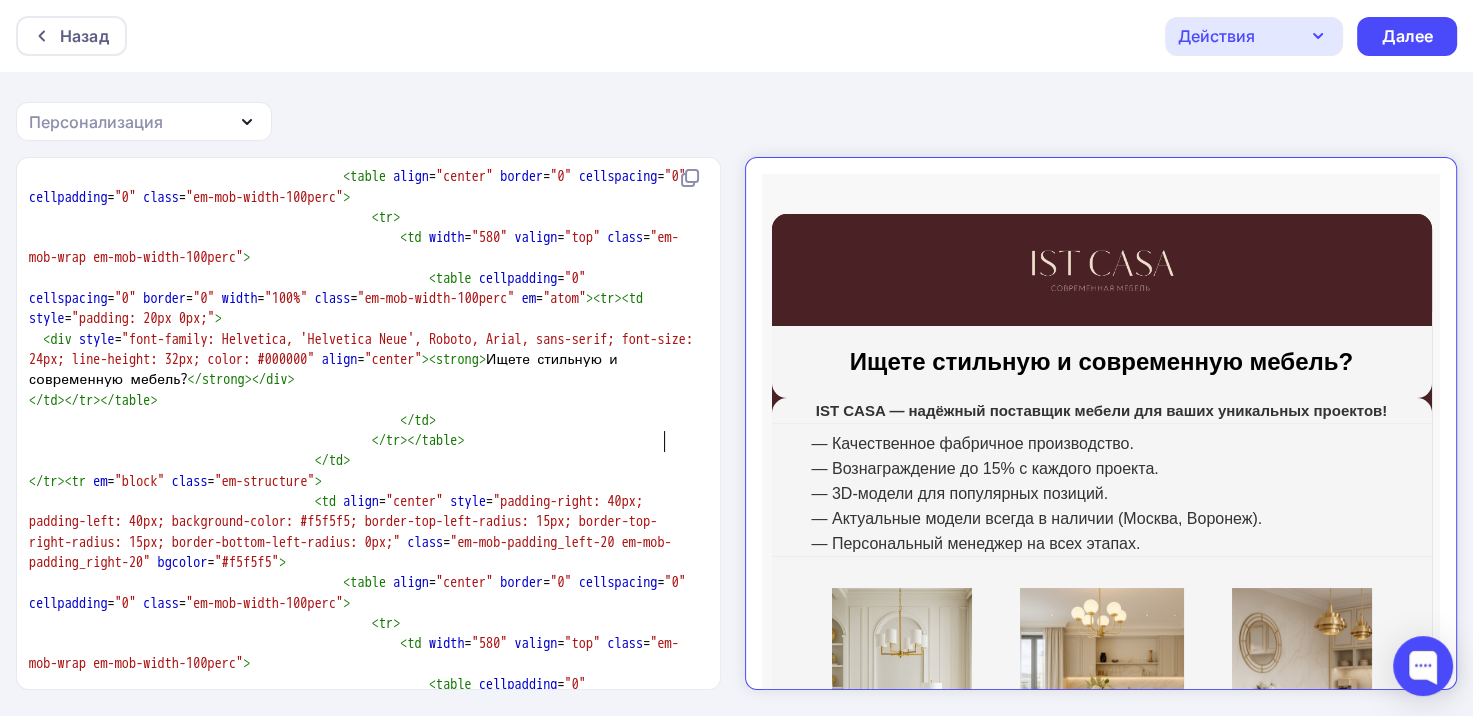 click on "< div   style = "font-family: Helvetica, 'Helvetica Neue', Roboto, Arial, sans-serif; font-size: 24px; line-height: 32px; color: #000000"   align = "center" >< strong > Ищете стильную и современную мебель? </ strong ></ div >" at bounding box center [364, 360] 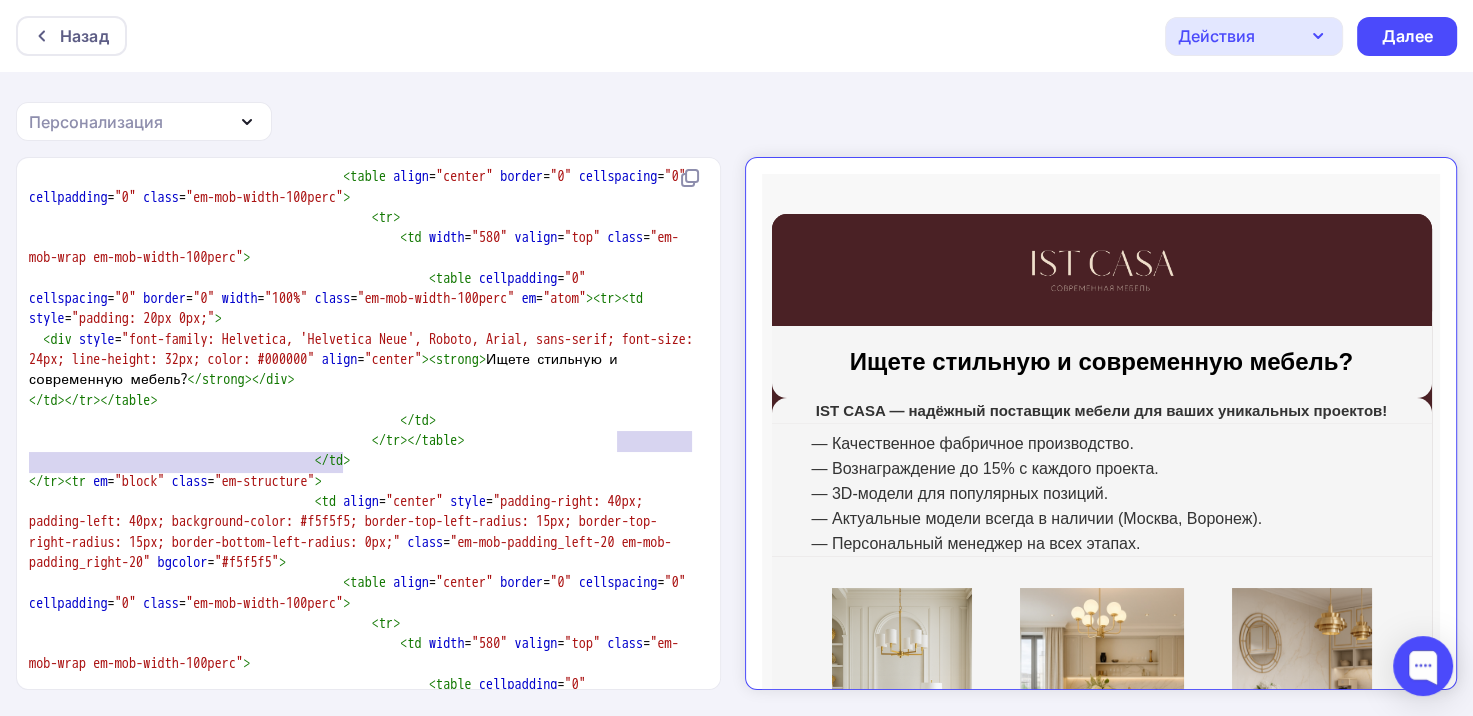 type on "Ищете стильную и современную мебель?" 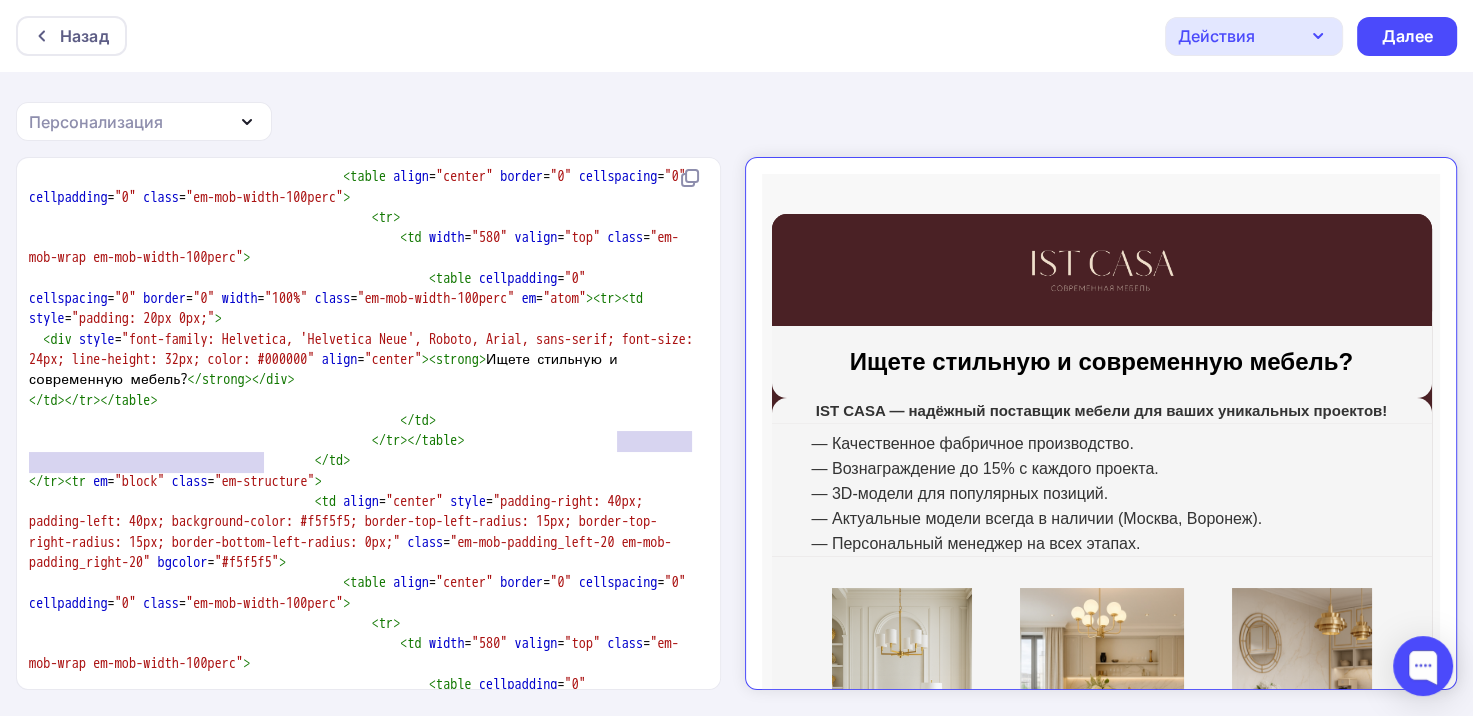 drag, startPoint x: 619, startPoint y: 439, endPoint x: 264, endPoint y: 458, distance: 355.5081 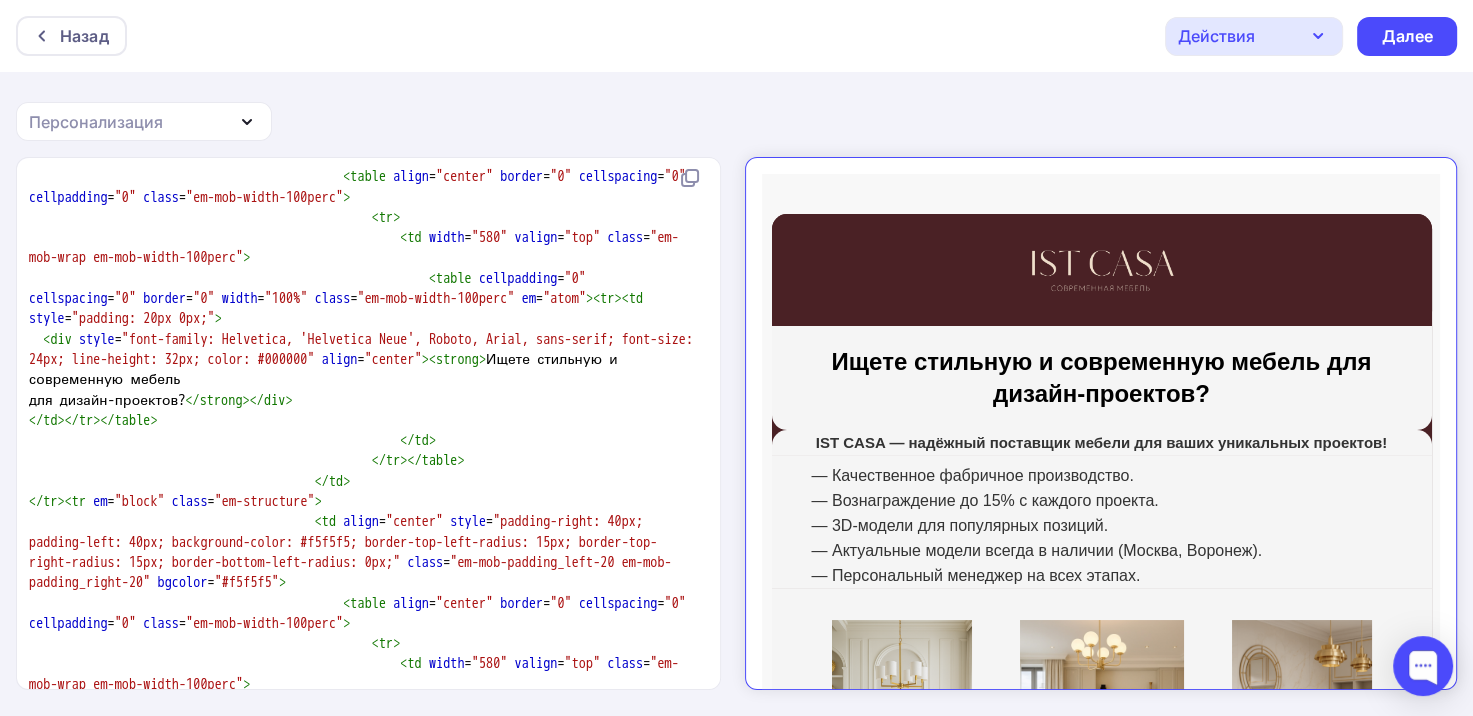 click on "Назад
Действия
Отправить тестовое письмо               Сохранить в Мои шаблоны               Выйти без сохранения               Далее
Персонализация
Email           Телефон           Имя           Страница отписки           ID подписчика           Сайт           Тема письма           Название списка           Число подписчиков           Текущий год           Текущая дата           Дата подписки           Вебверсия             x   <!DOCTYPE html PUBLIC "-//W3C//DTD HTML 4.01 Transitional//EN" "http://www.w3.org/TR/html4/loose.dtd"> < html > < head >      < meta   http-equiv = "Content-Type"   content = "text/html; charset=utf-8" >      < meta   name = "viewport"" at bounding box center [736, 359] 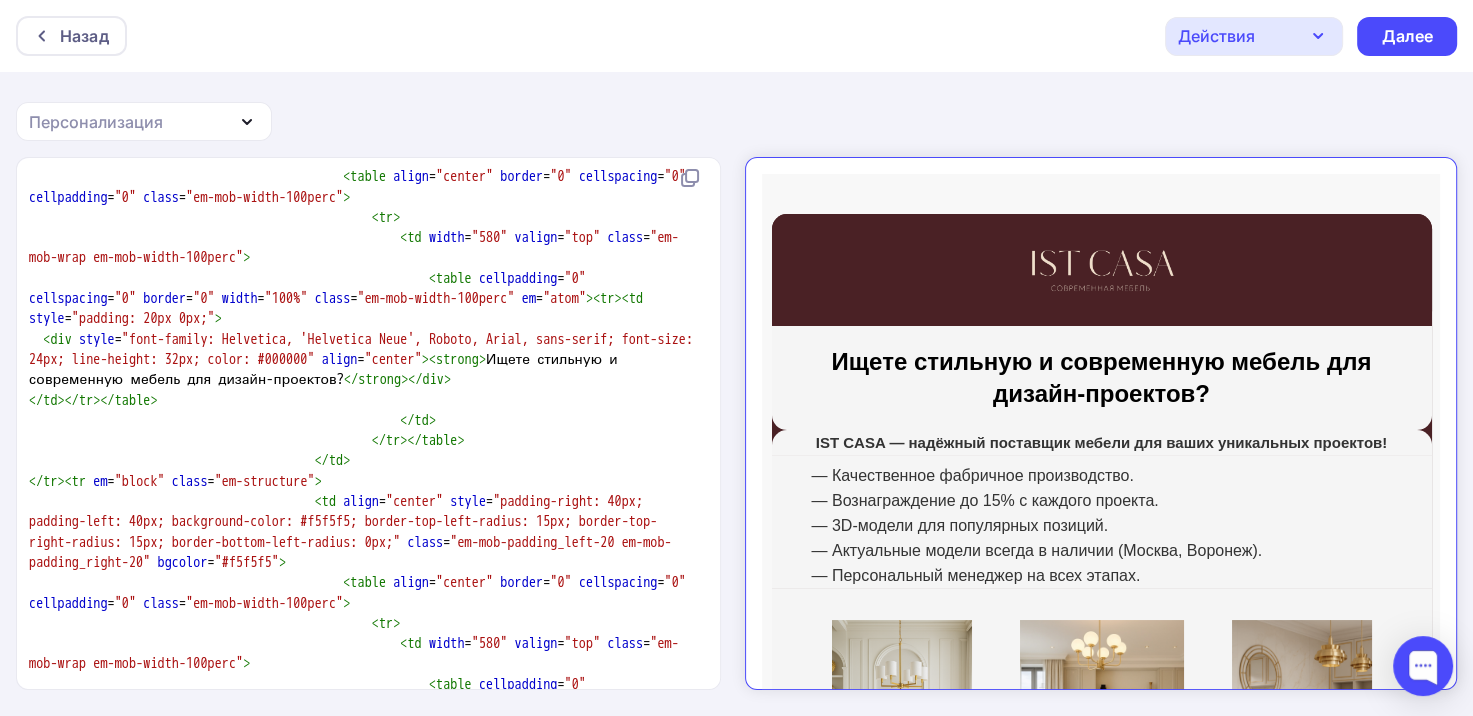 type 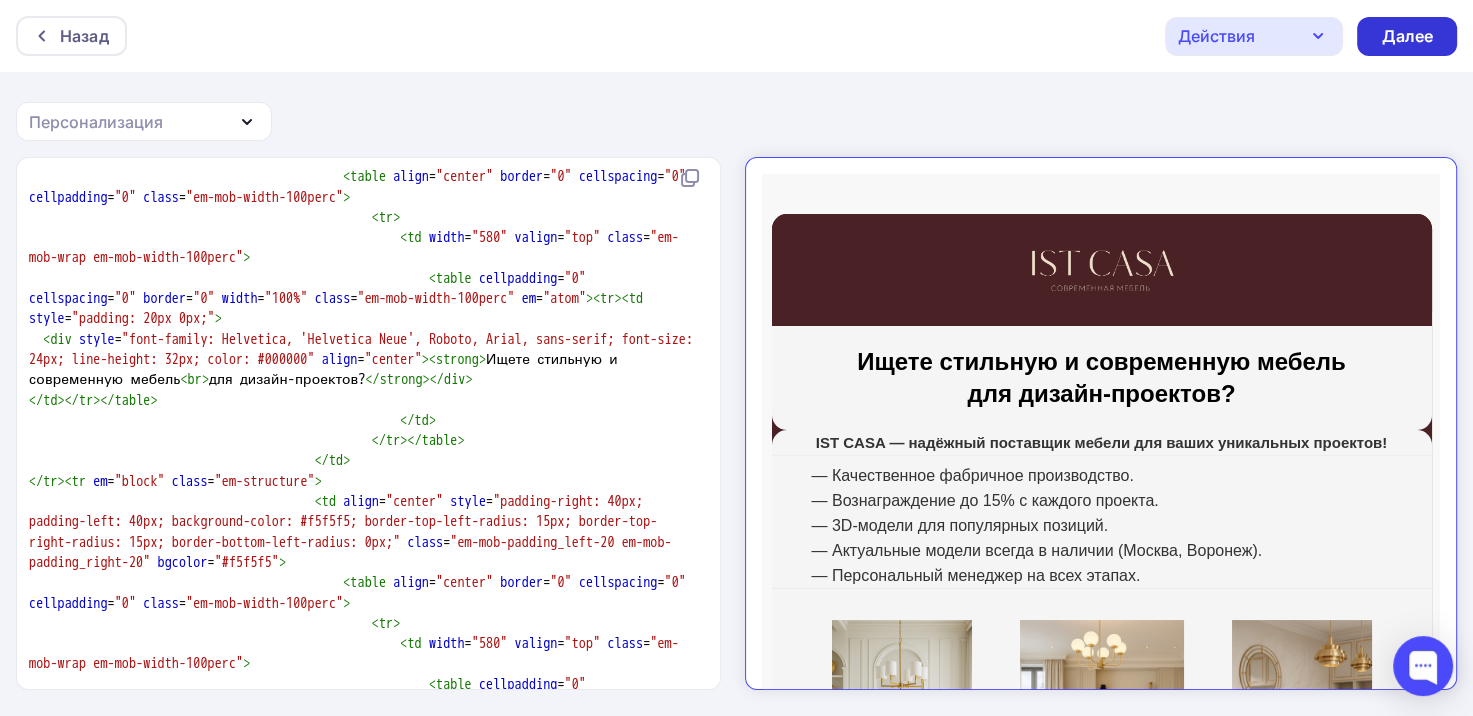 click on "Далее" at bounding box center (1407, 36) 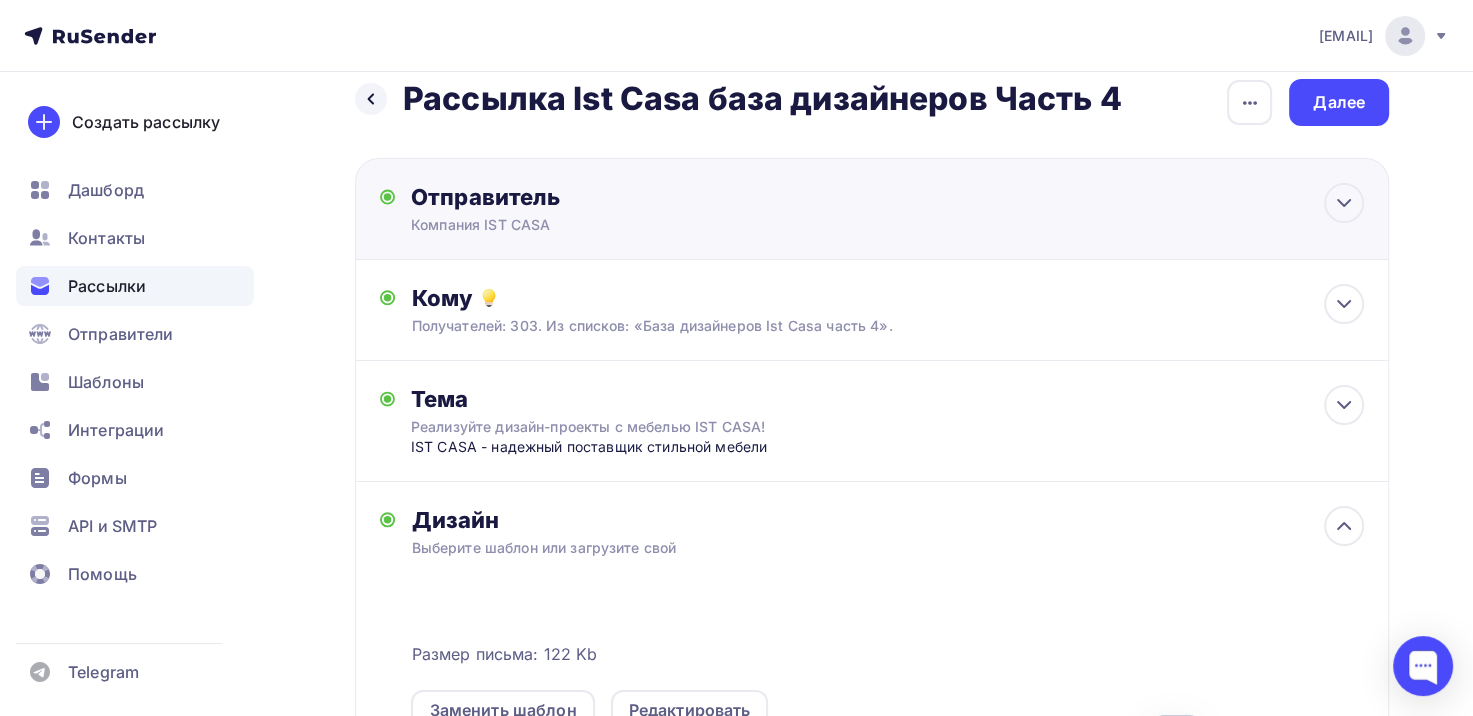scroll, scrollTop: 0, scrollLeft: 0, axis: both 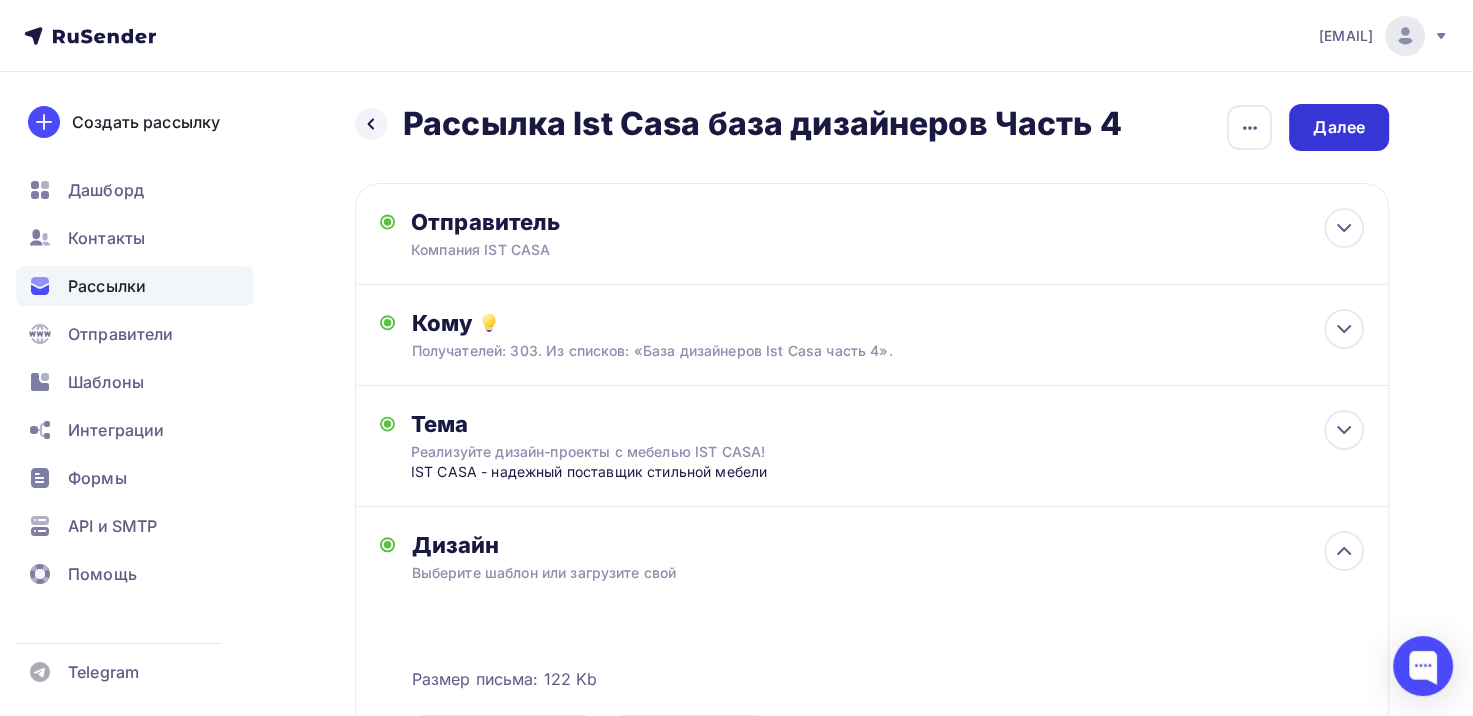 click on "Далее" at bounding box center (1339, 127) 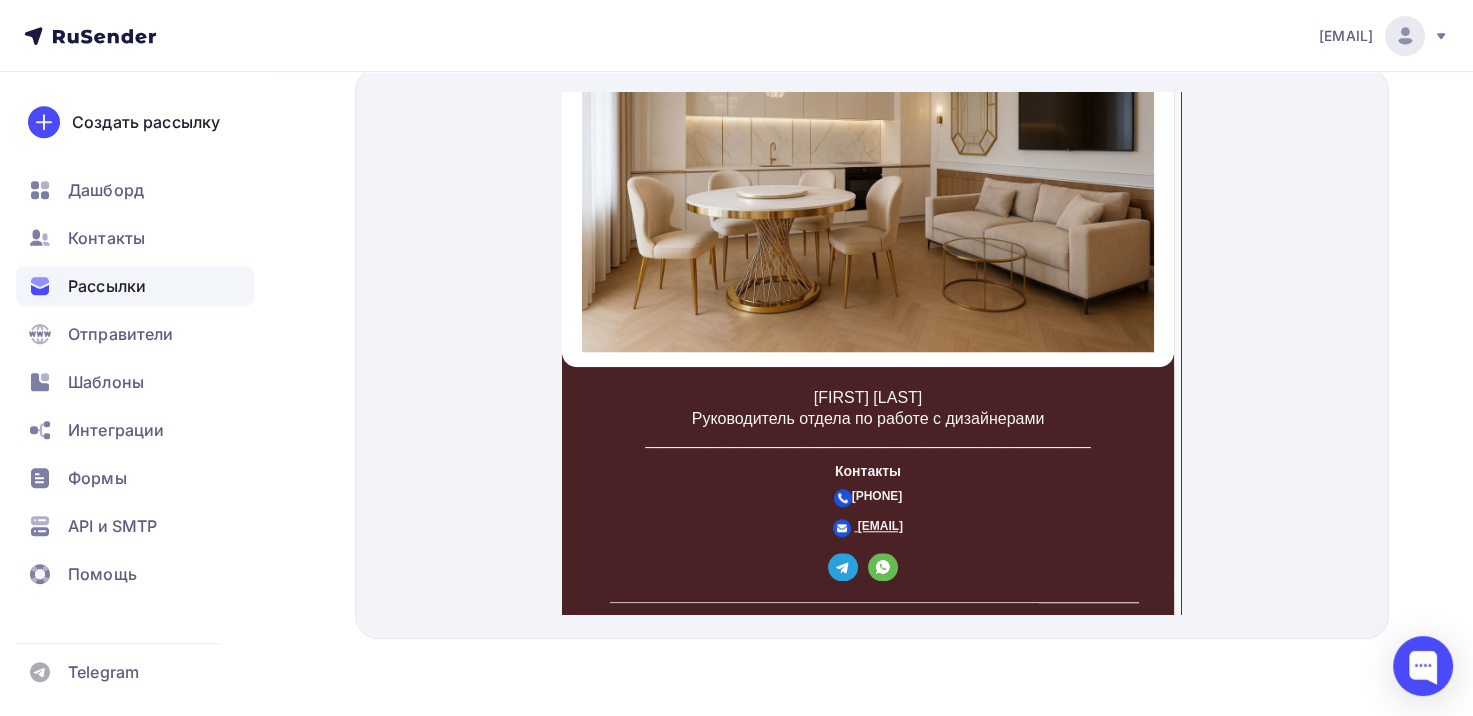 scroll, scrollTop: 1626, scrollLeft: 0, axis: vertical 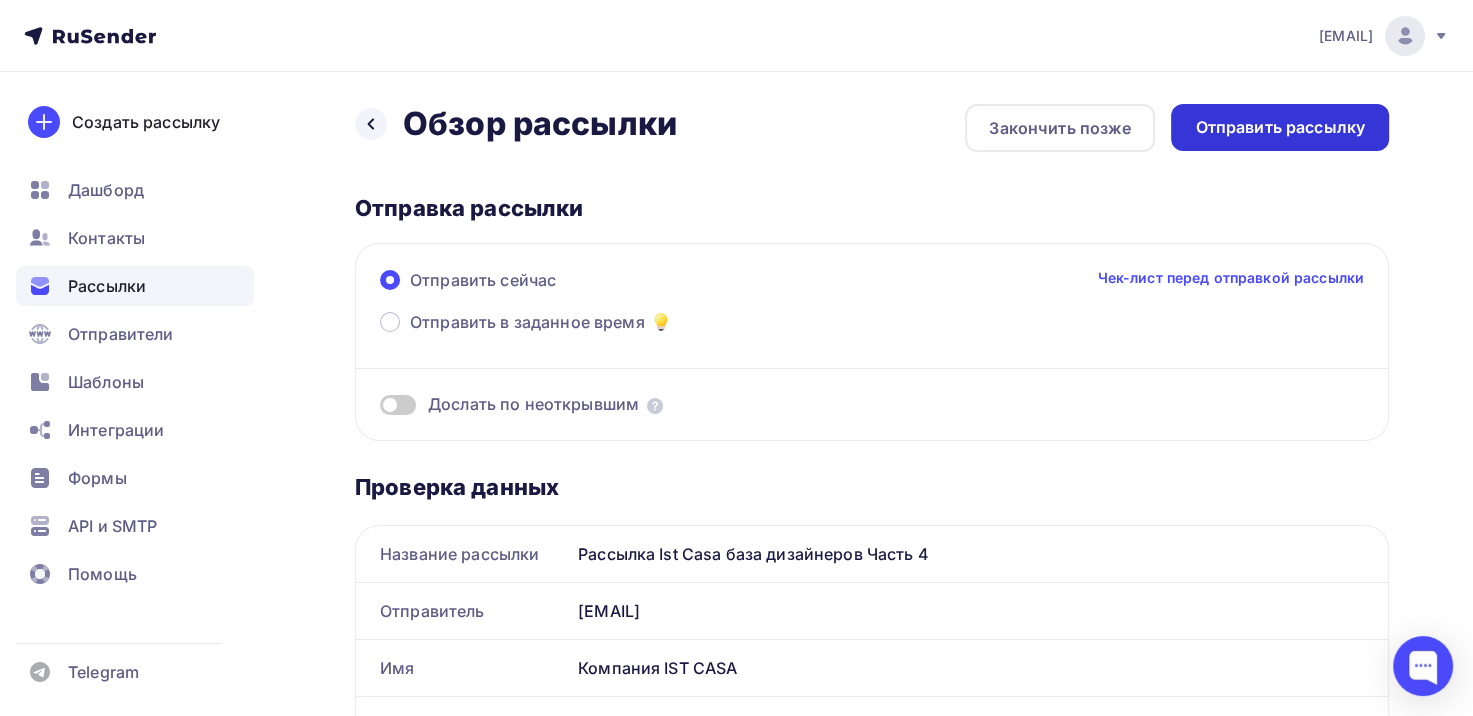 click on "Отправить рассылку" at bounding box center (1280, 127) 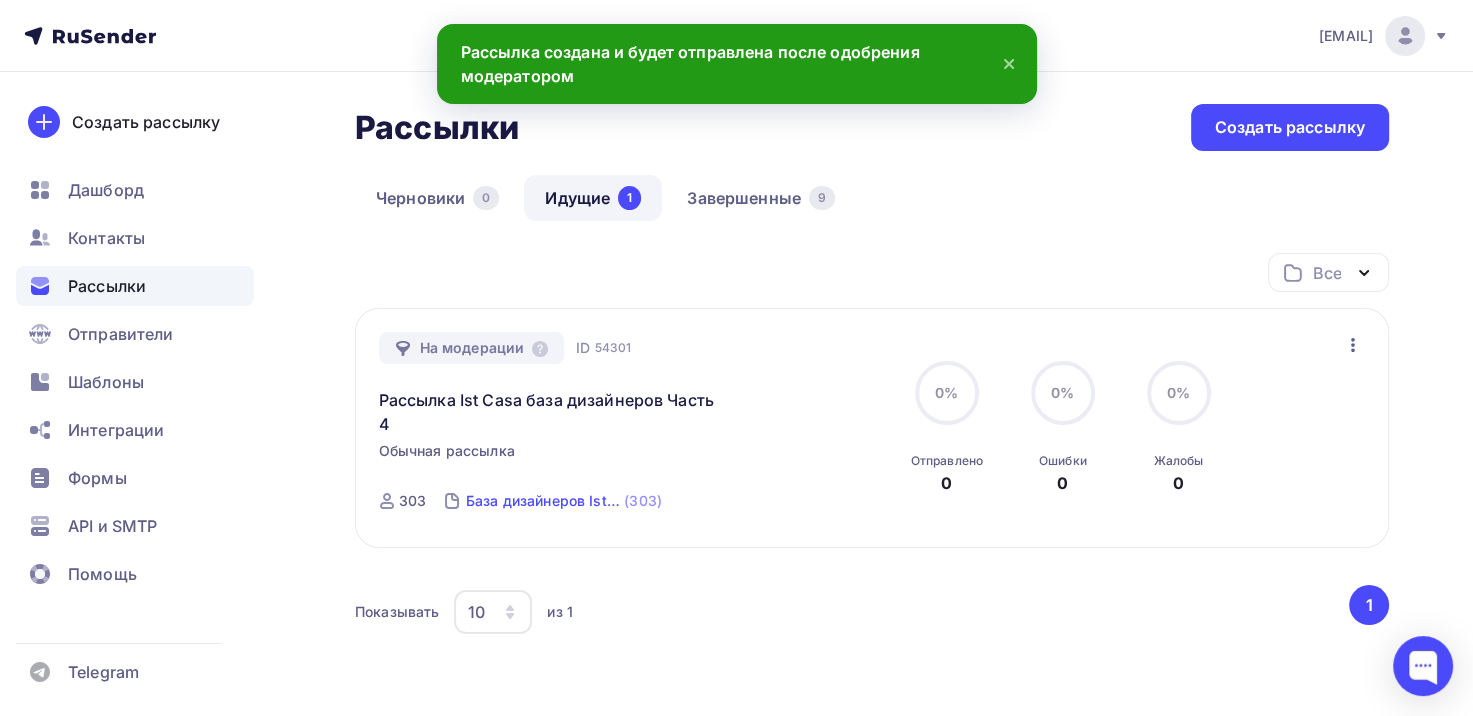 click on "База дизайнеров Ist Casa часть 4" at bounding box center (543, 501) 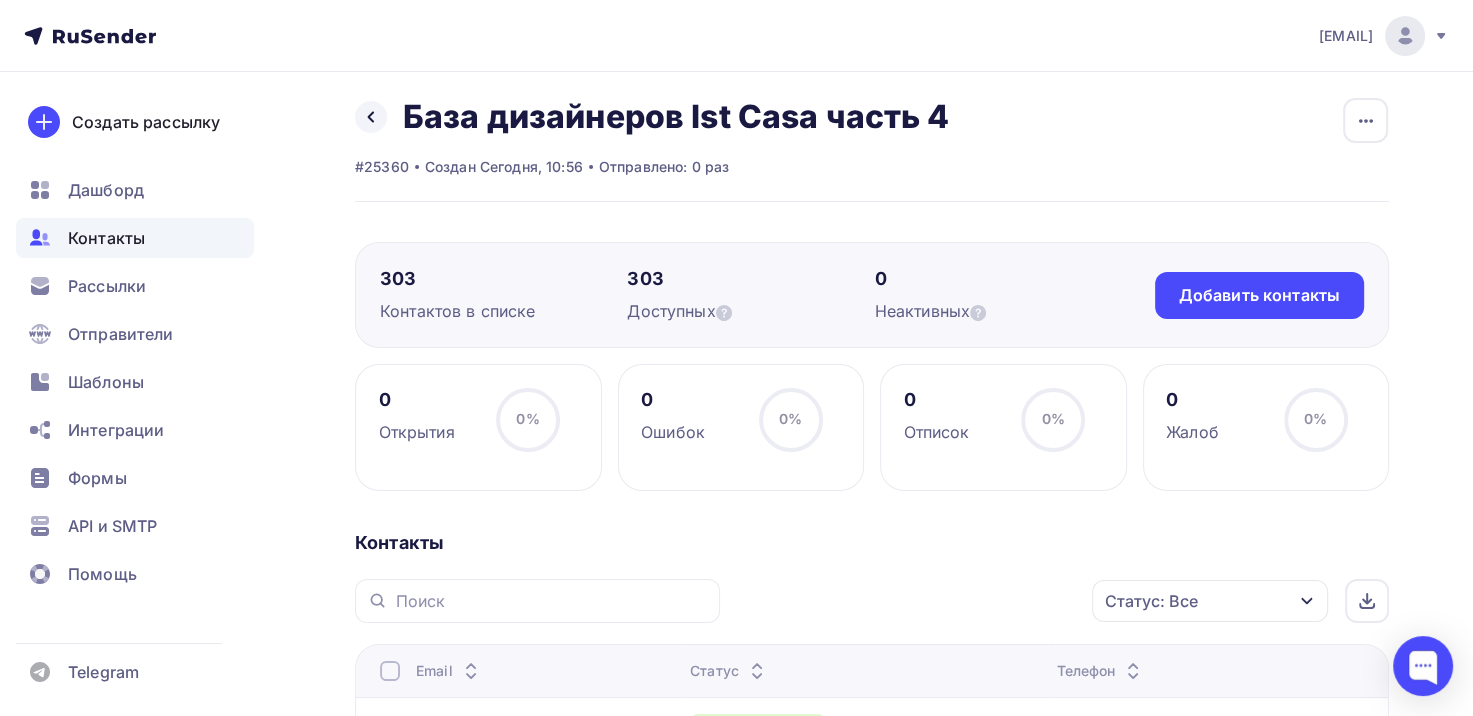 scroll, scrollTop: 0, scrollLeft: 0, axis: both 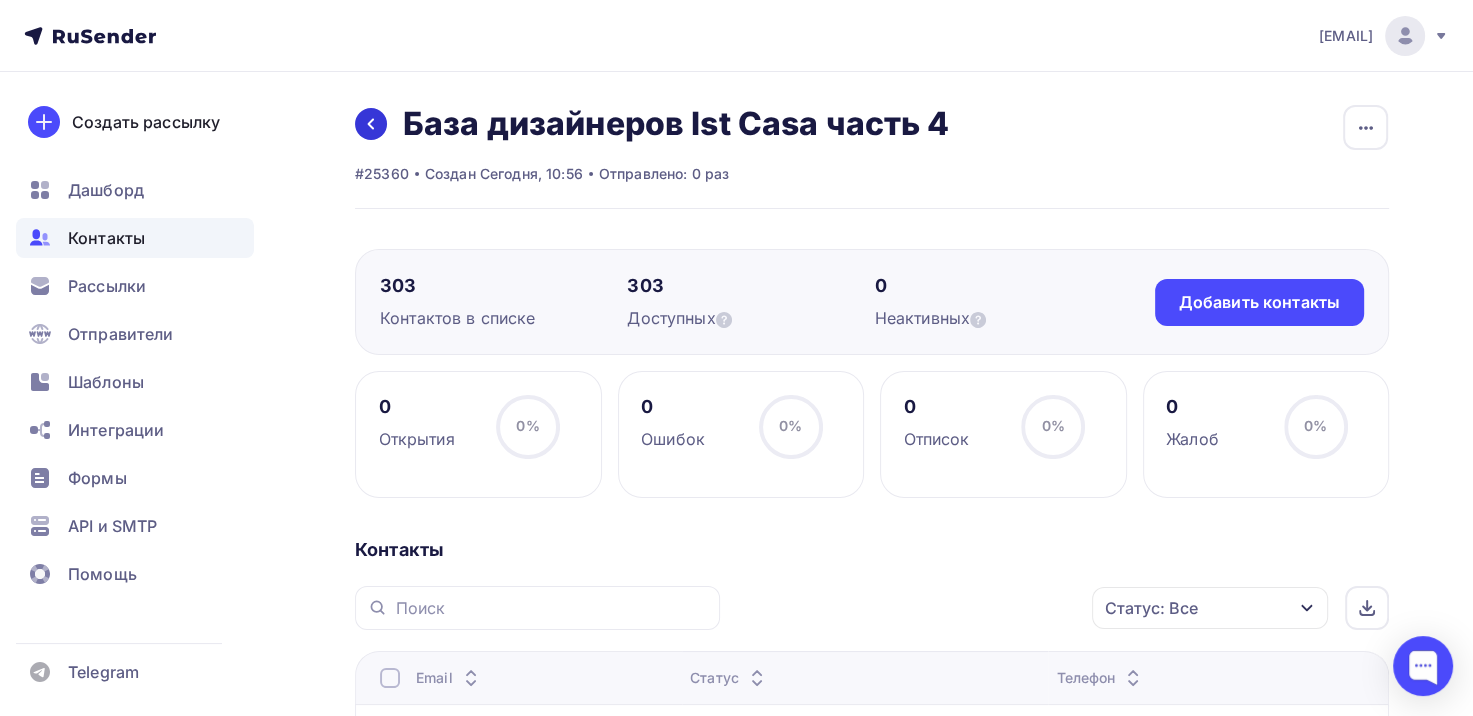 click at bounding box center [371, 124] 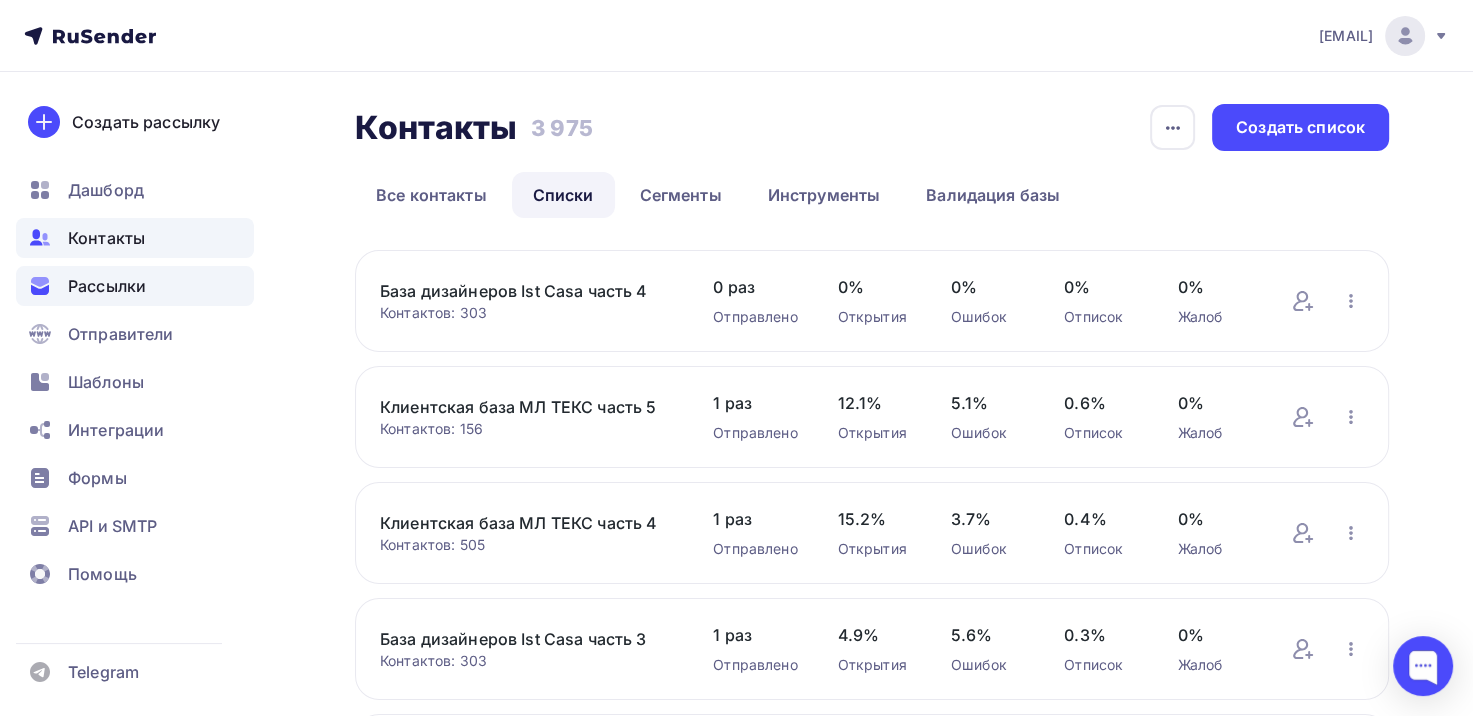 click on "Рассылки" at bounding box center (107, 286) 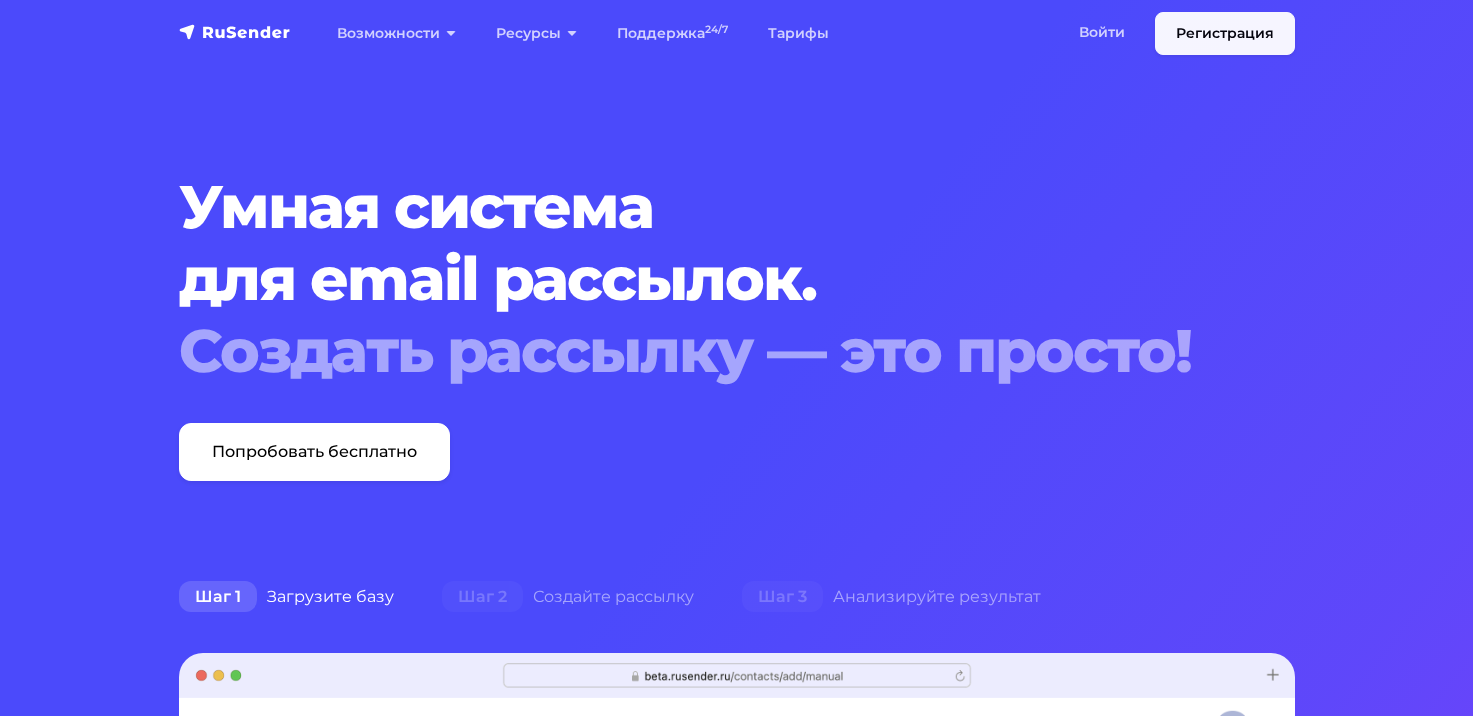 scroll, scrollTop: 0, scrollLeft: 0, axis: both 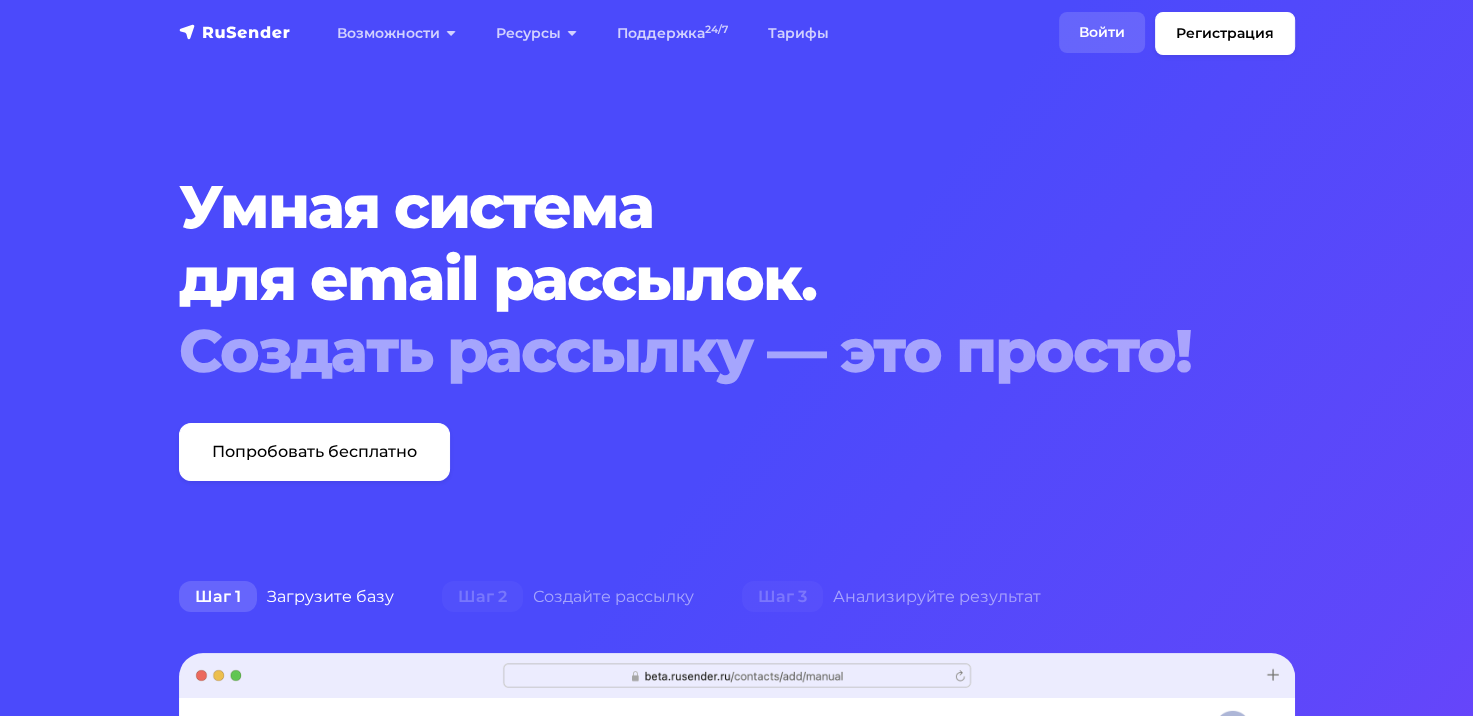 click on "Войти" at bounding box center [1102, 32] 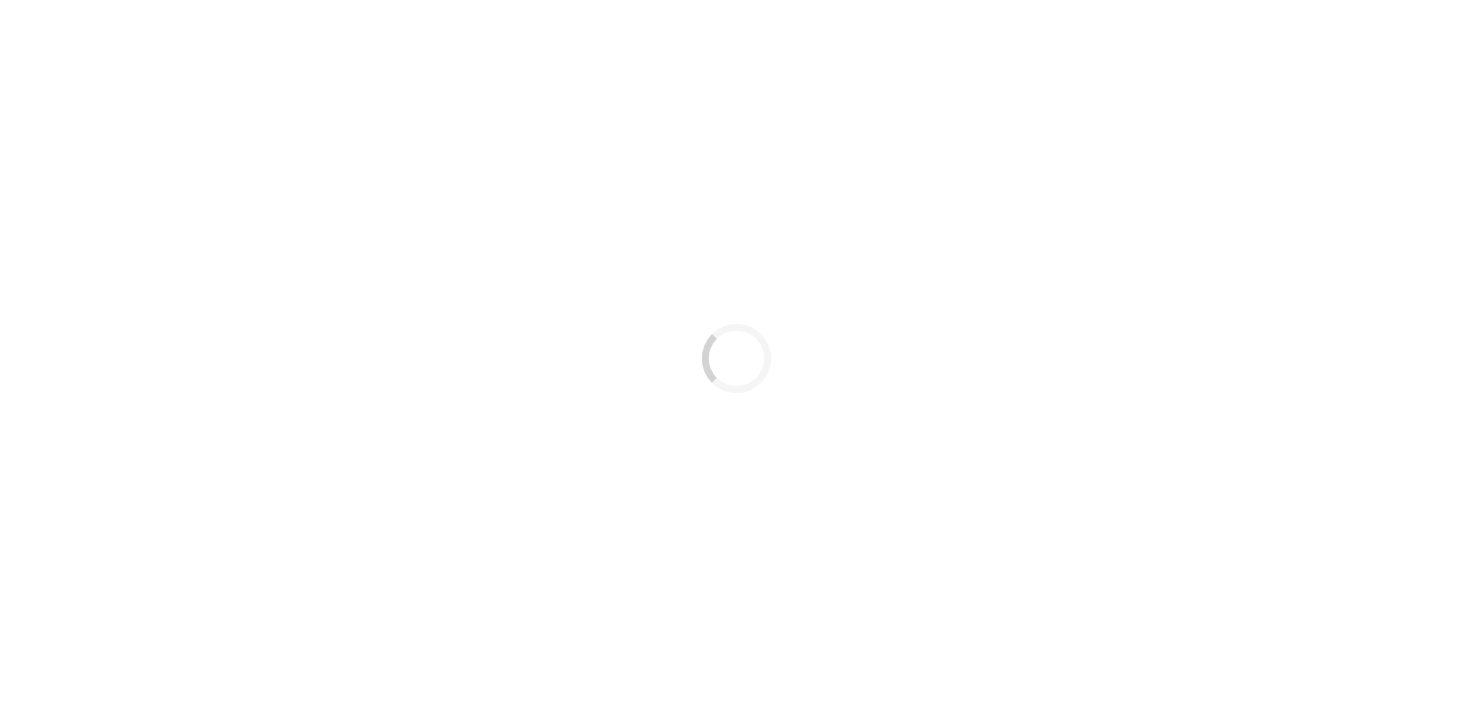 scroll, scrollTop: 0, scrollLeft: 0, axis: both 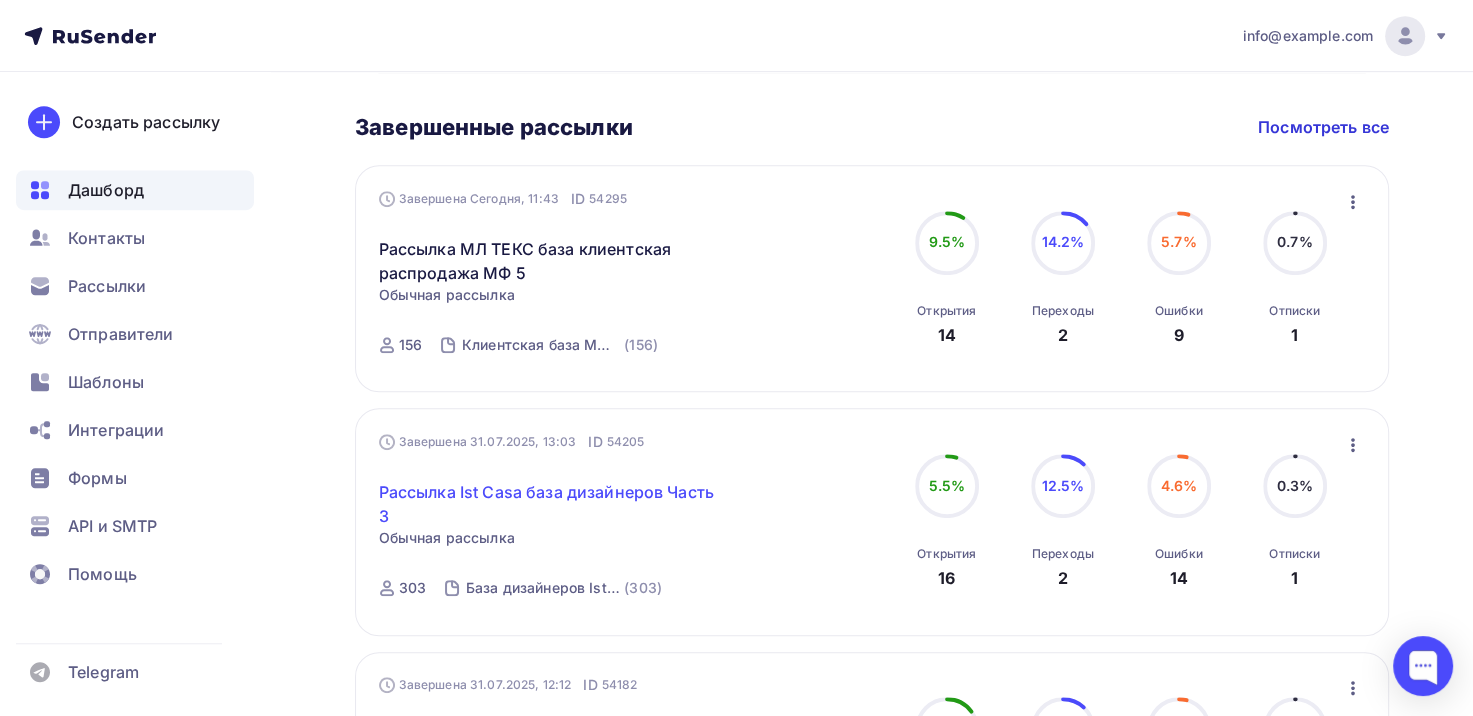 click on "Рассылка Ist Casa база дизайнеров Часть 3" at bounding box center [550, 504] 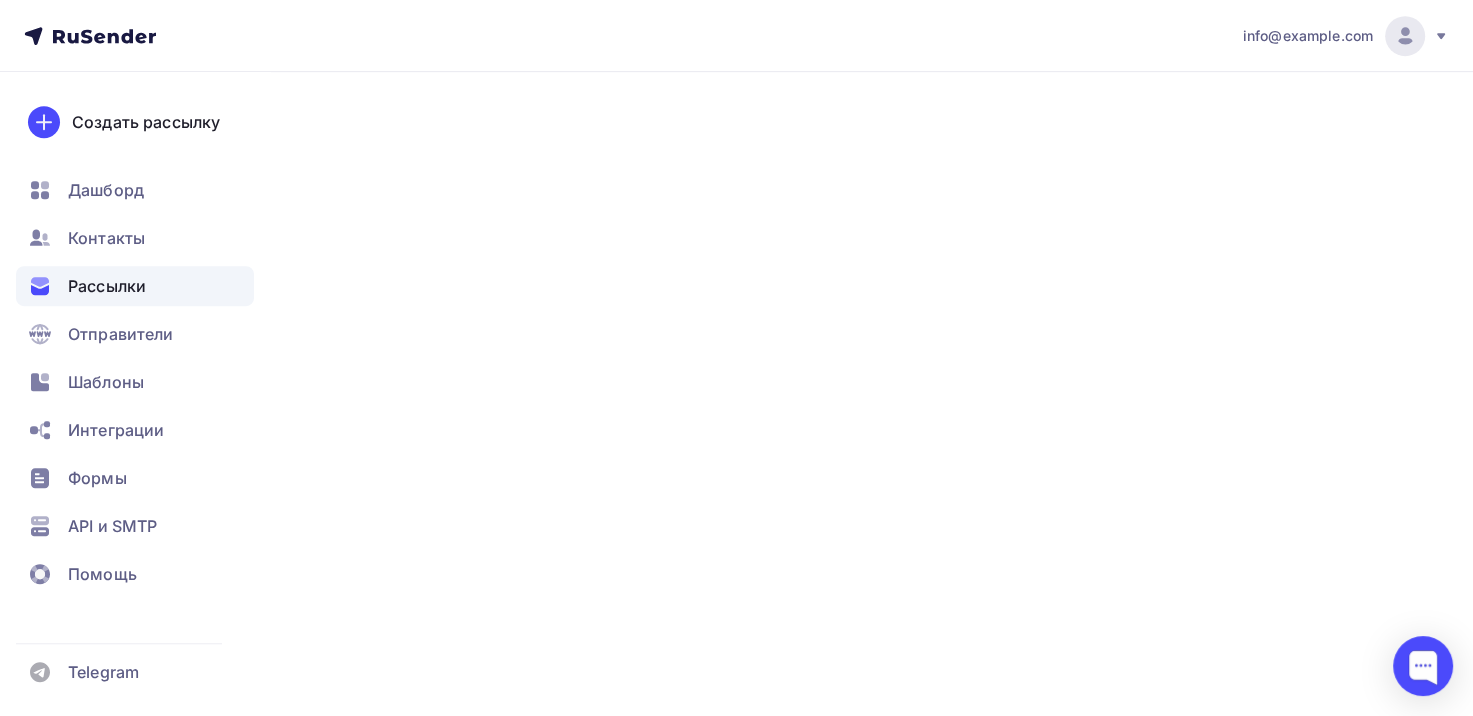 scroll, scrollTop: 0, scrollLeft: 0, axis: both 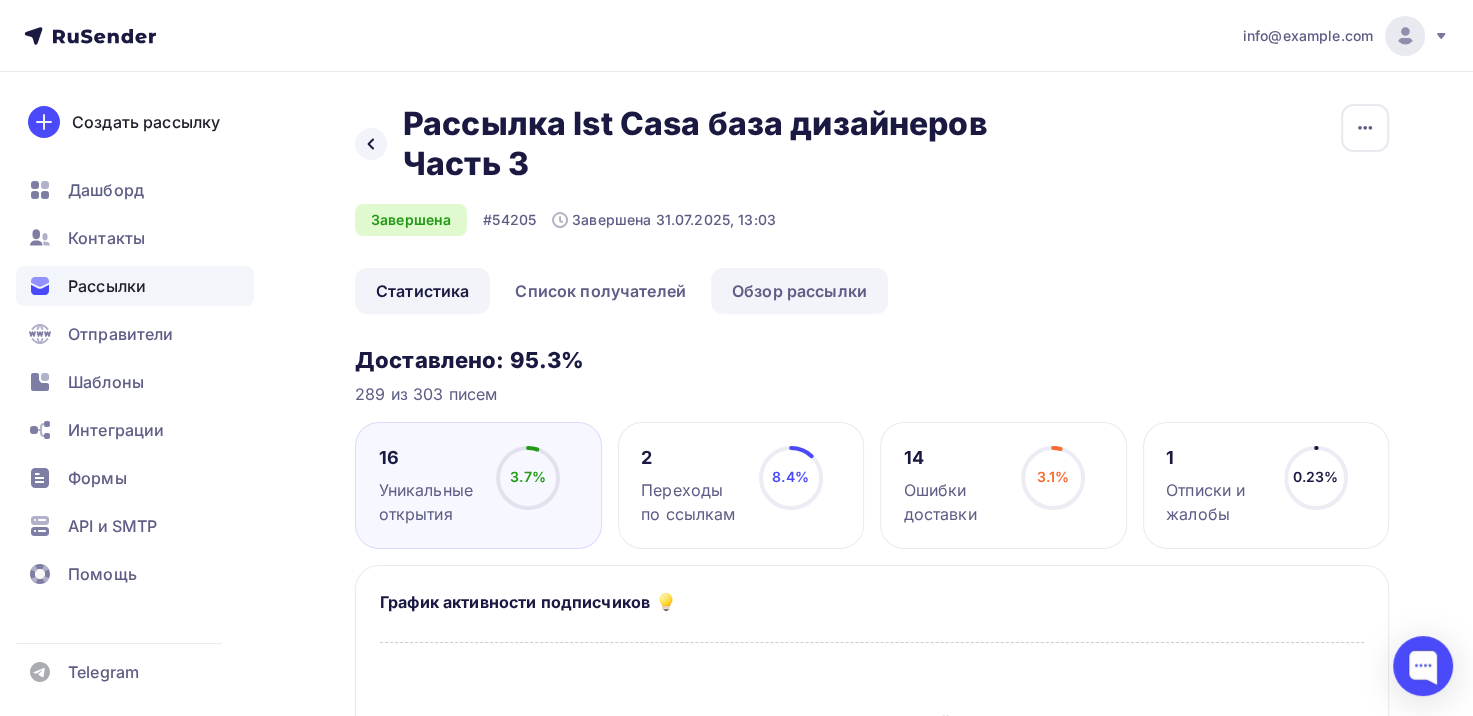 click on "Обзор рассылки" at bounding box center [799, 291] 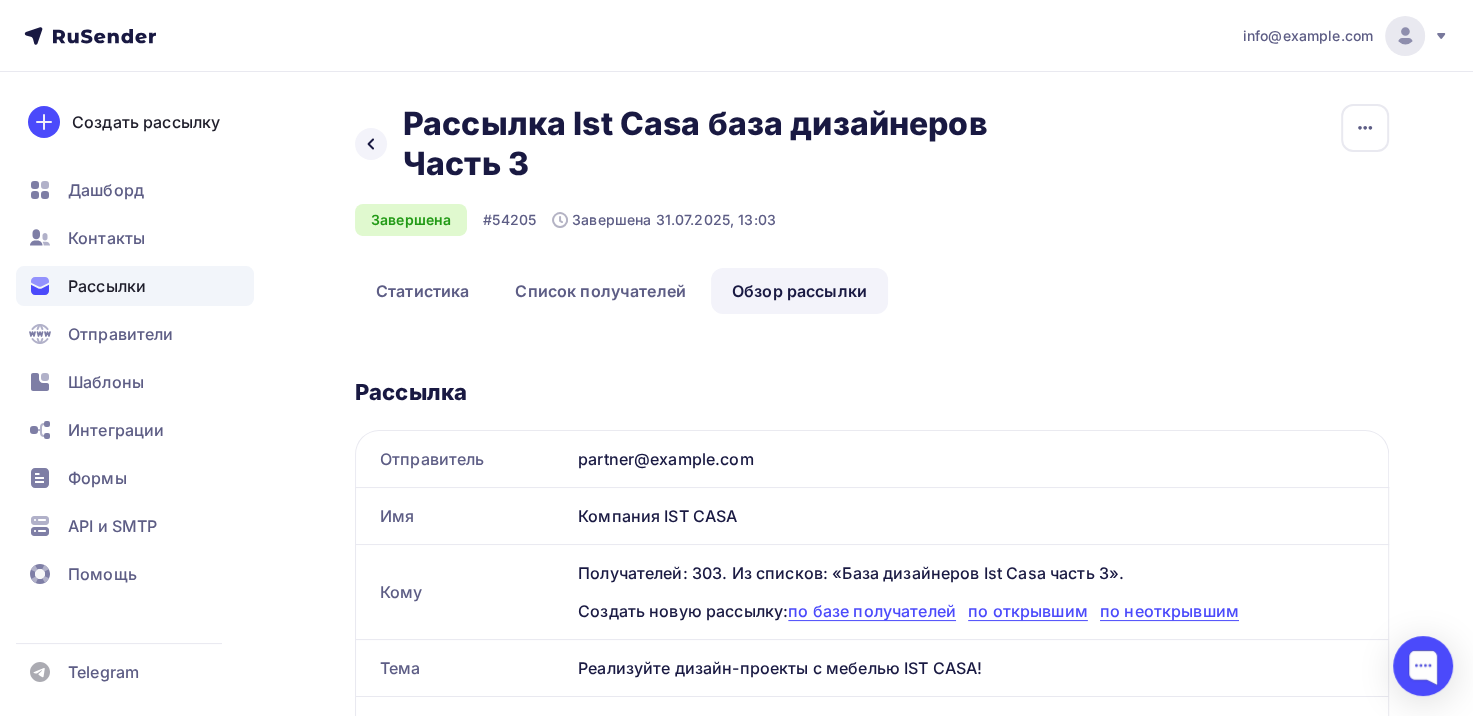 scroll, scrollTop: 0, scrollLeft: 0, axis: both 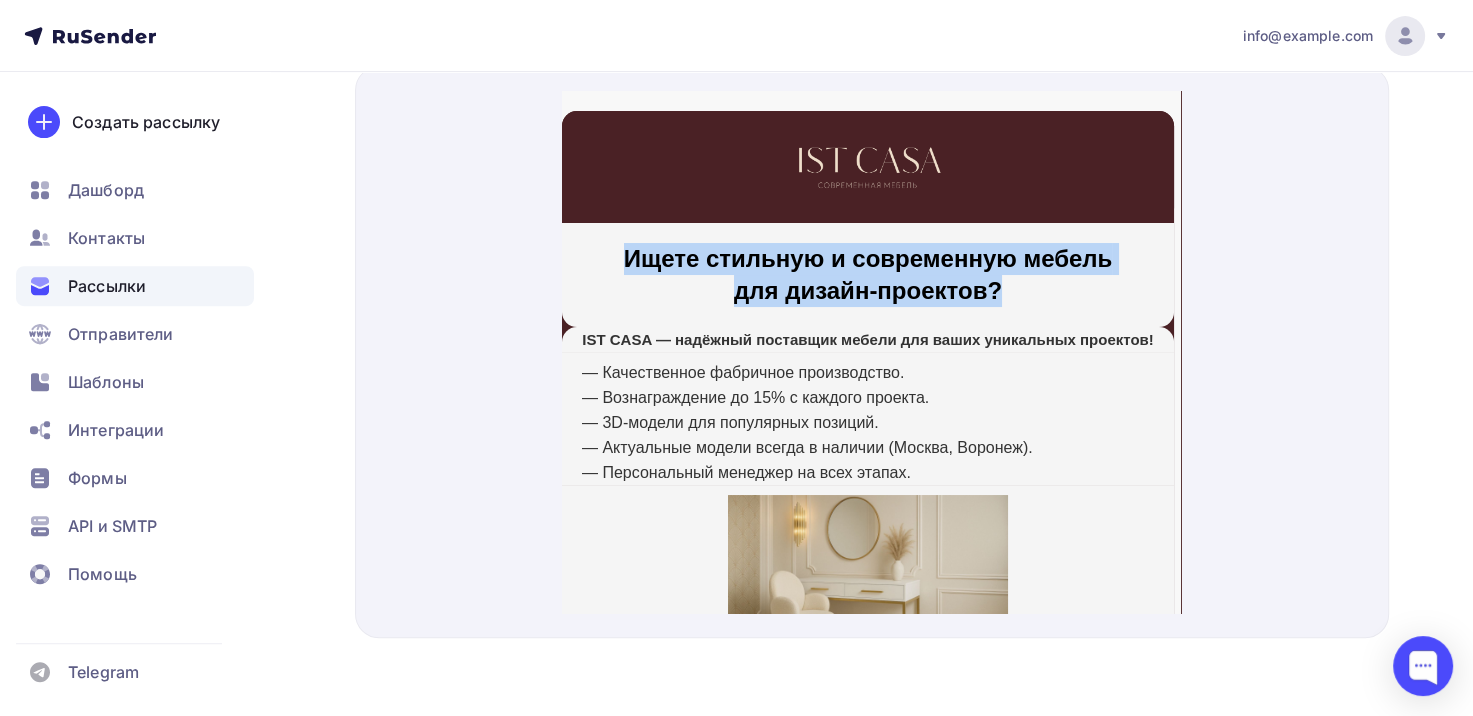 drag, startPoint x: 606, startPoint y: 232, endPoint x: 994, endPoint y: 259, distance: 388.9383 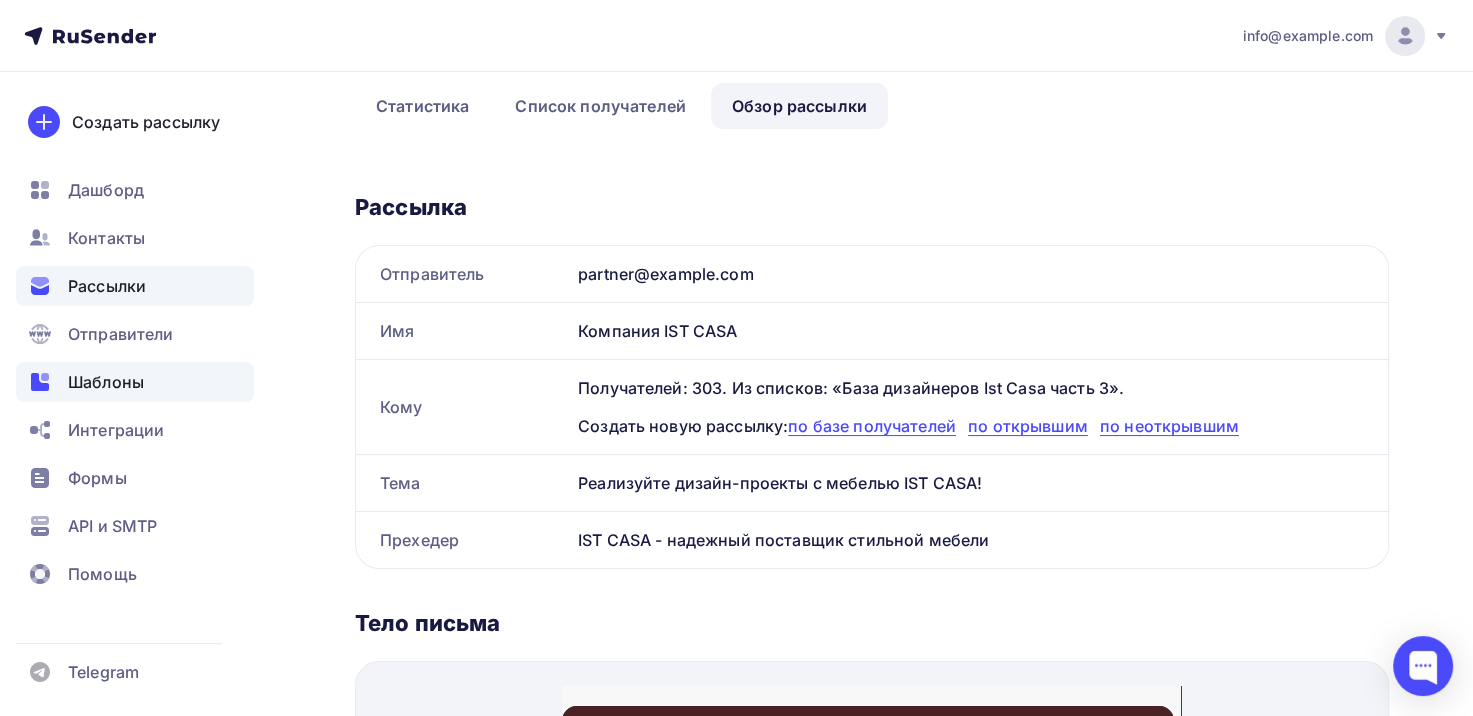 scroll, scrollTop: 200, scrollLeft: 0, axis: vertical 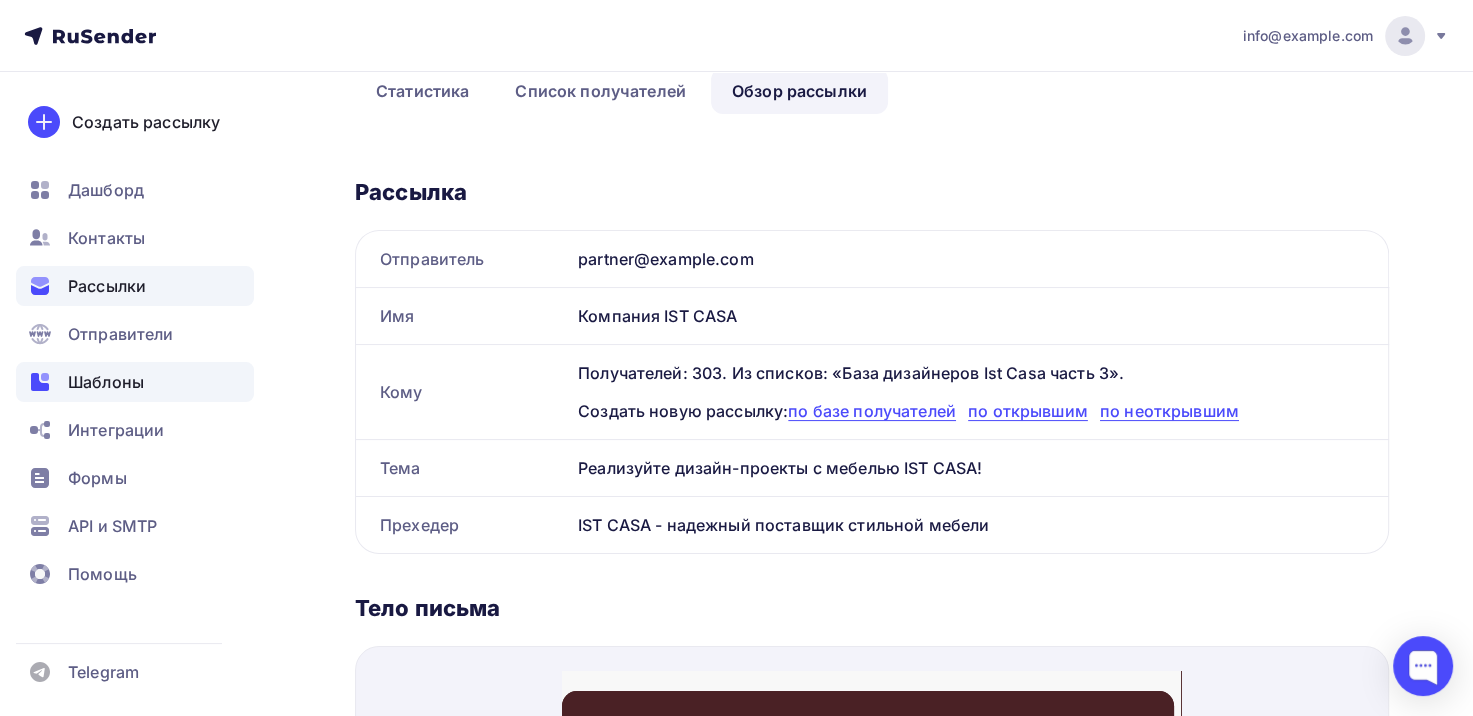 click on "Шаблоны" at bounding box center (106, 382) 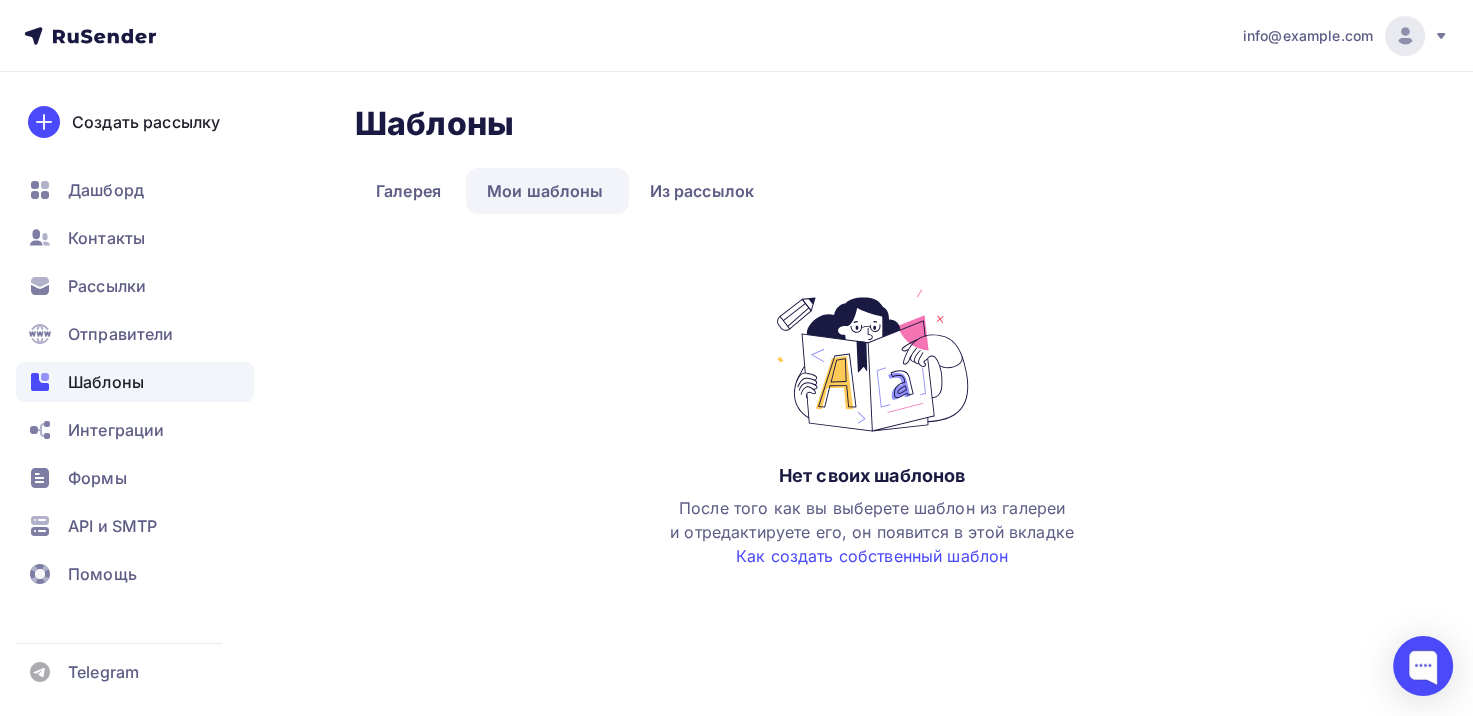 scroll, scrollTop: 0, scrollLeft: 0, axis: both 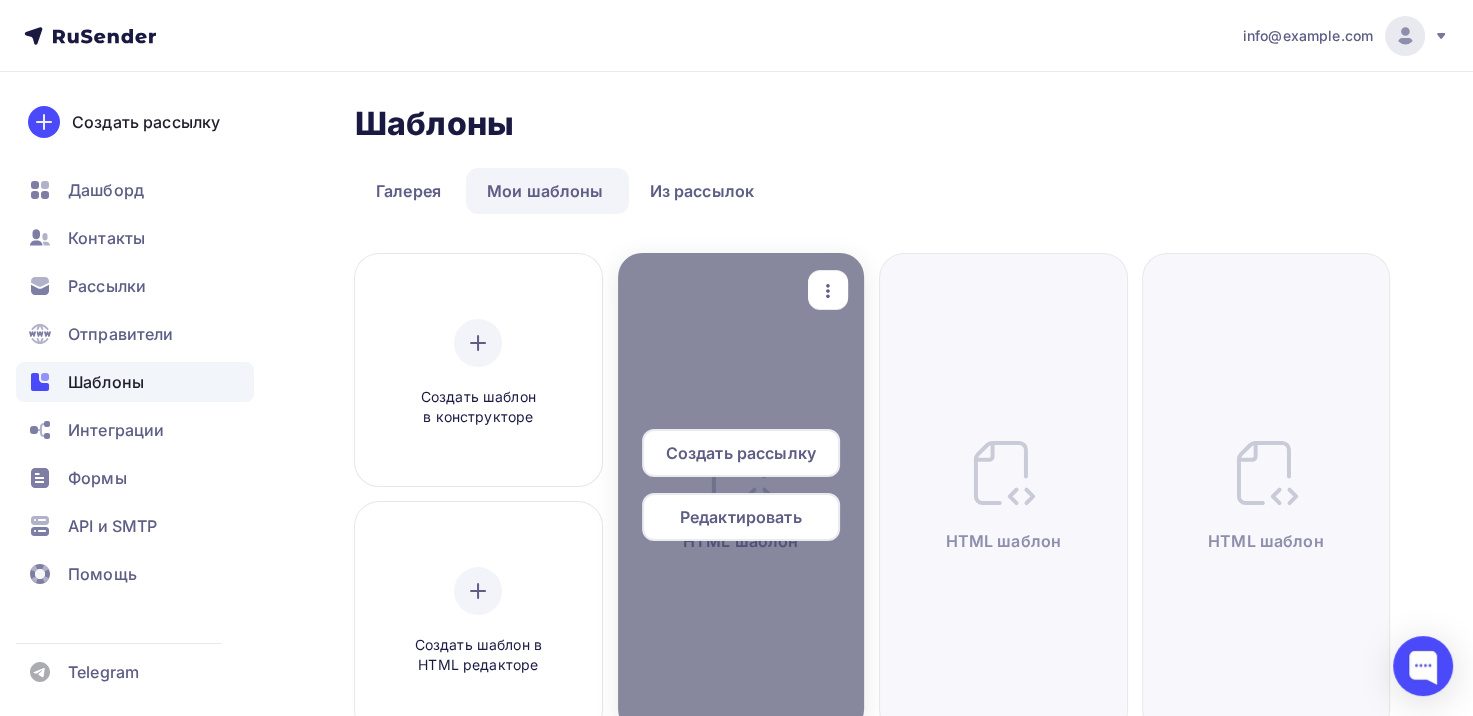 click at bounding box center [741, 493] 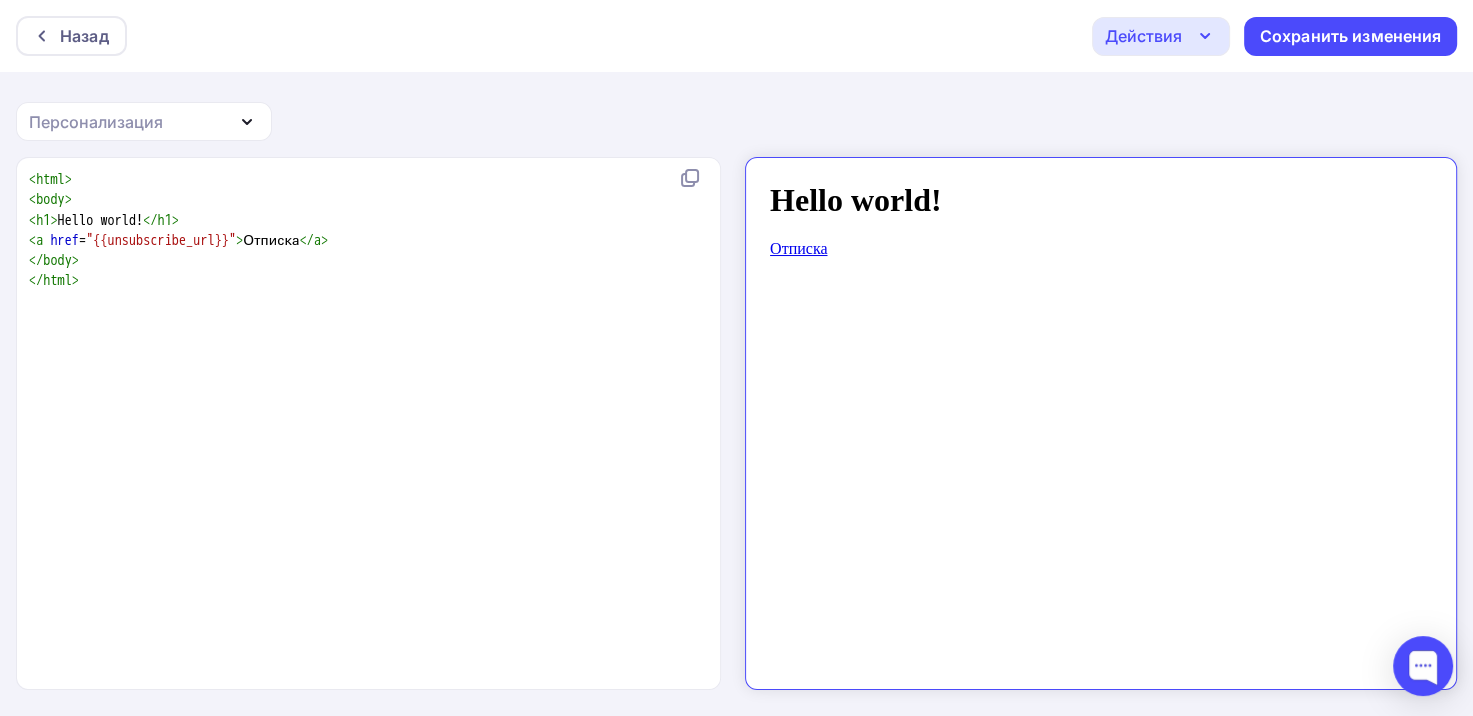 scroll, scrollTop: 0, scrollLeft: 0, axis: both 